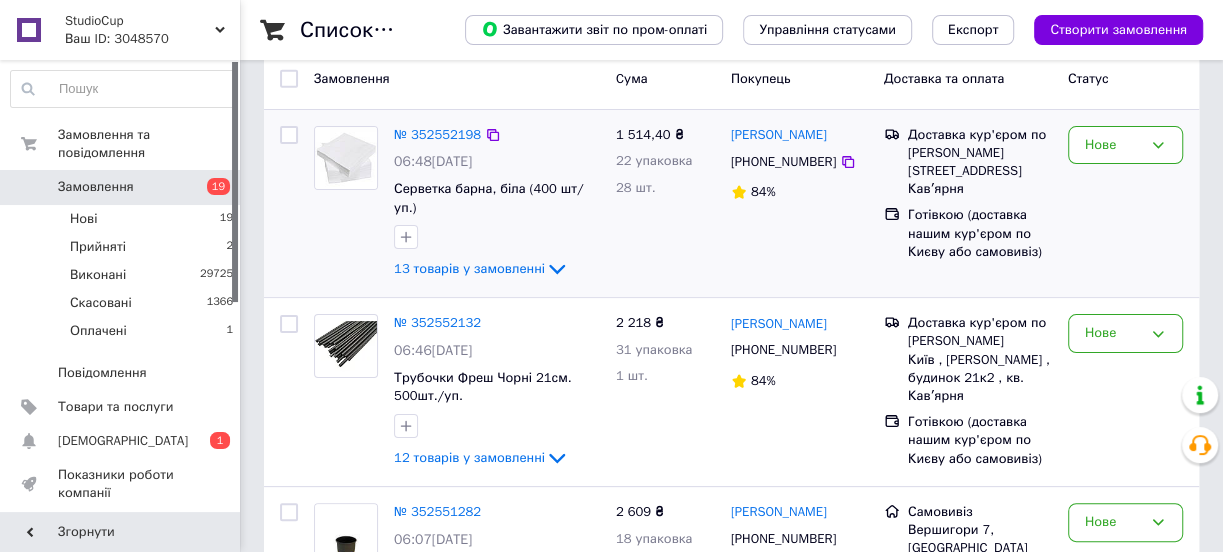 scroll, scrollTop: 272, scrollLeft: 0, axis: vertical 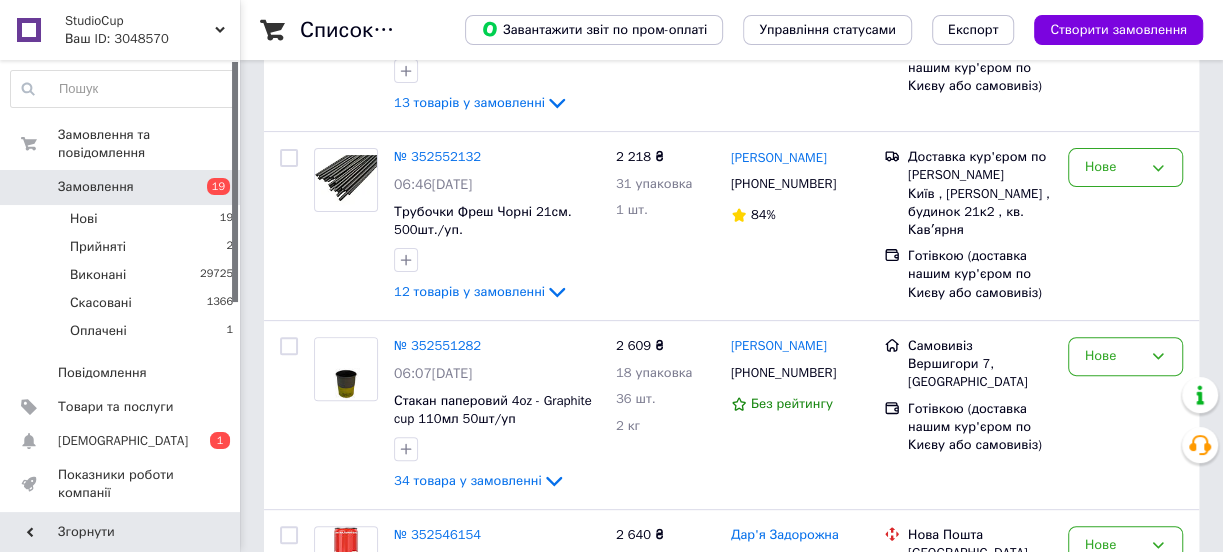 drag, startPoint x: 1117, startPoint y: 19, endPoint x: 1108, endPoint y: 40, distance: 22.847319 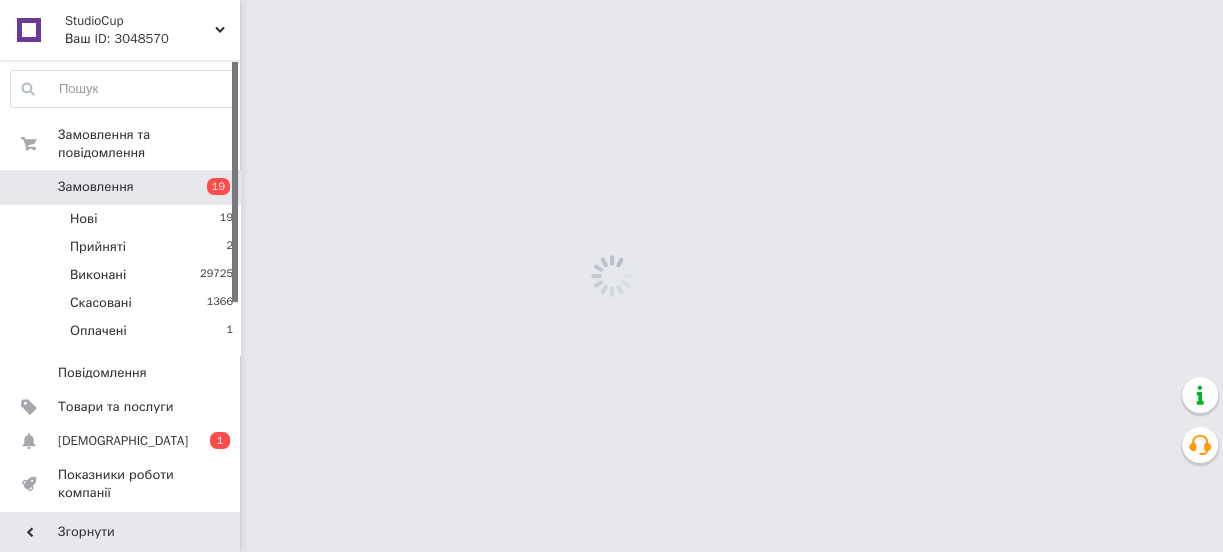 scroll, scrollTop: 0, scrollLeft: 0, axis: both 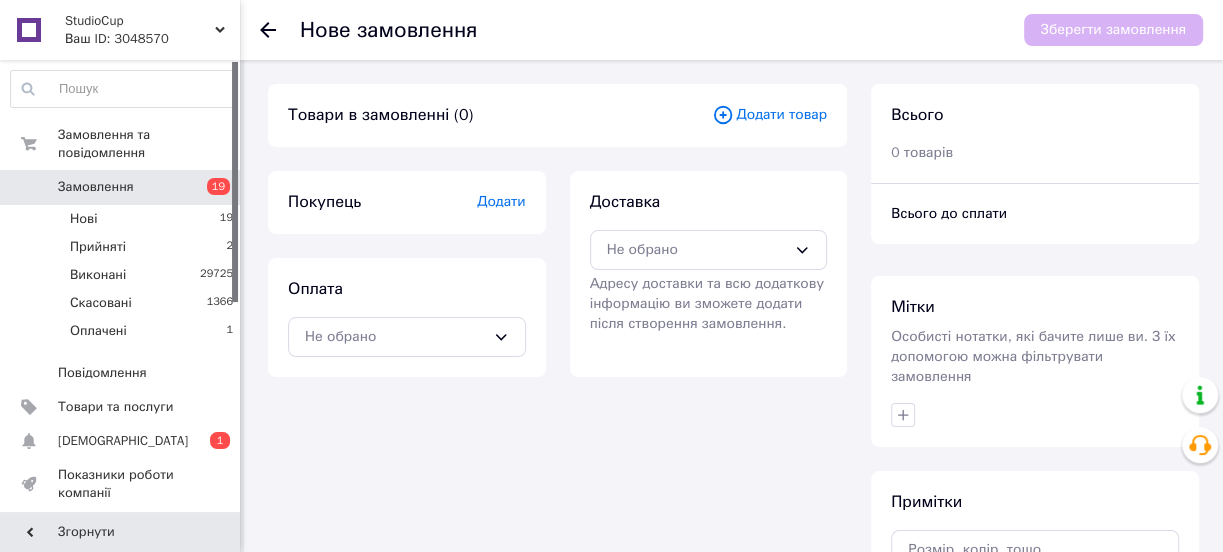 click on "Додати товар" at bounding box center (769, 115) 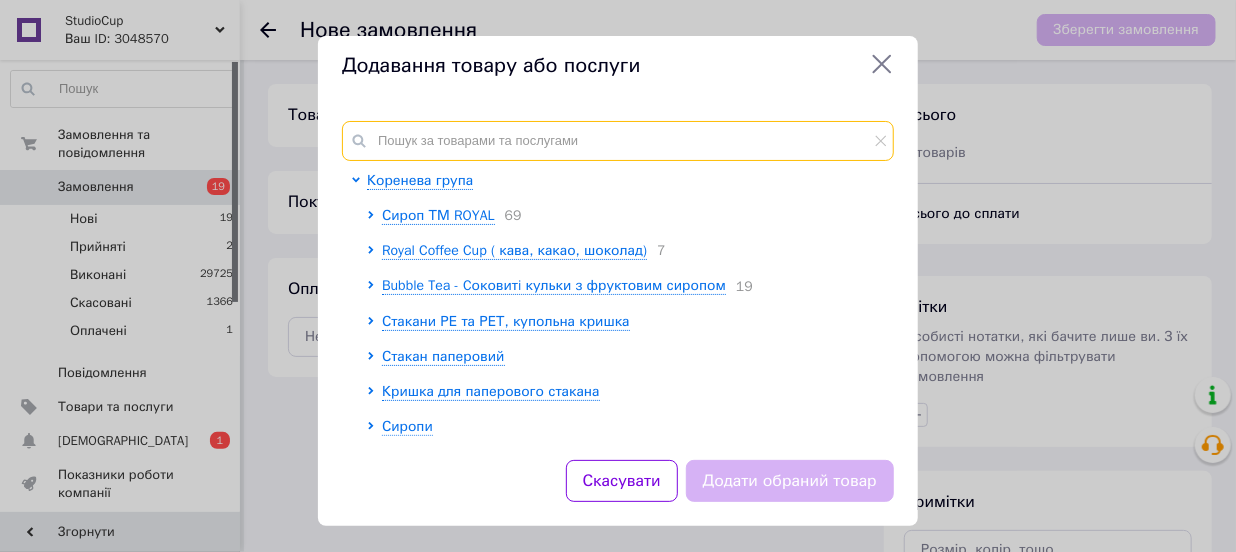 click at bounding box center [618, 141] 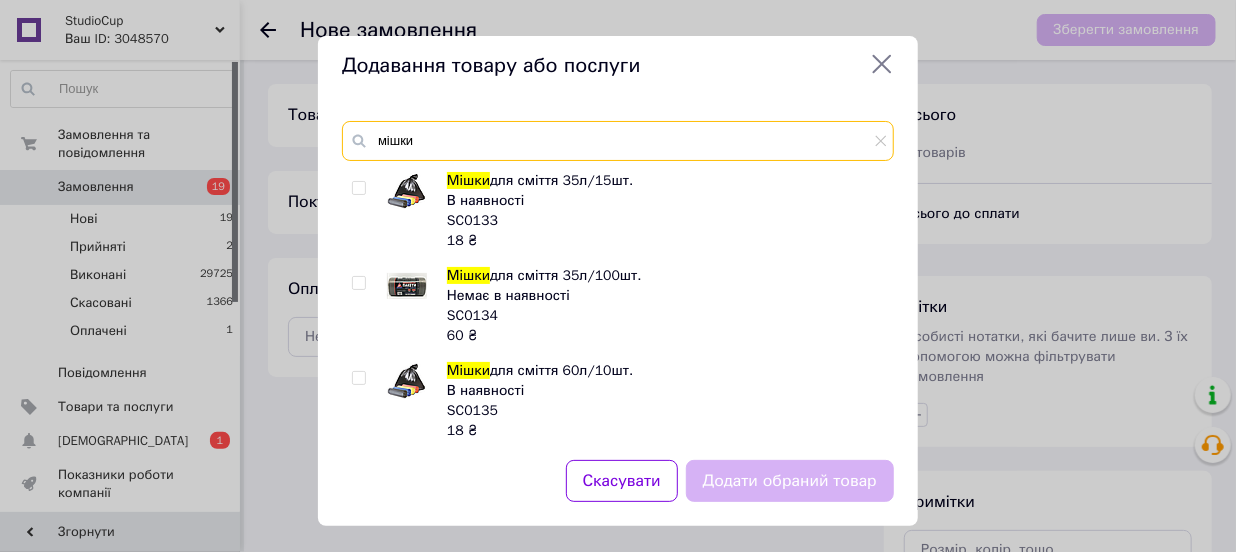 click on "мішки" at bounding box center (618, 141) 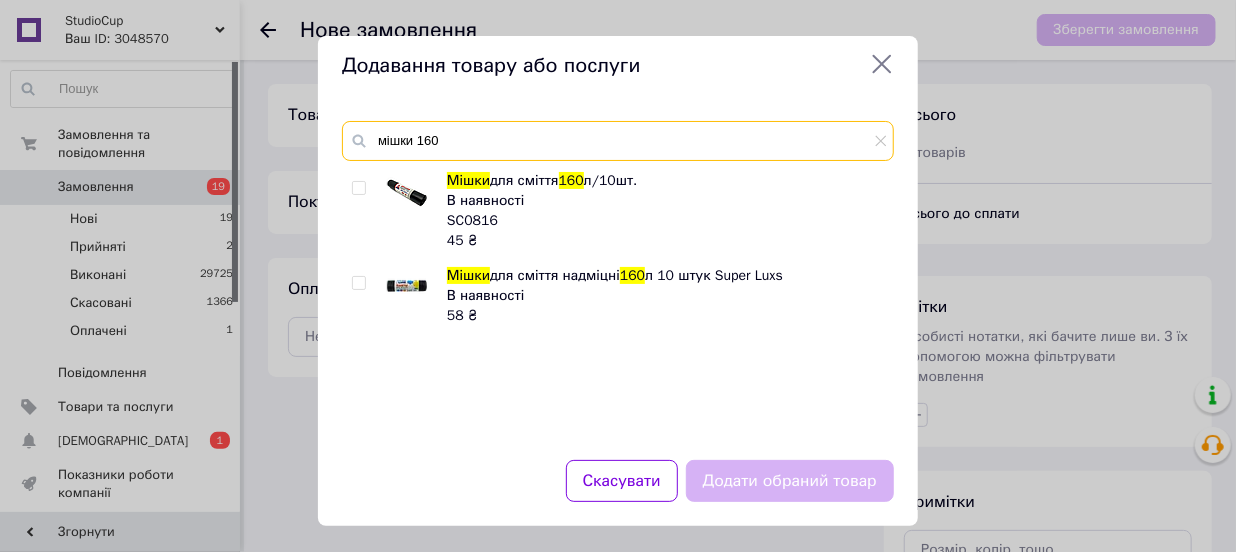 type on "мішки 160" 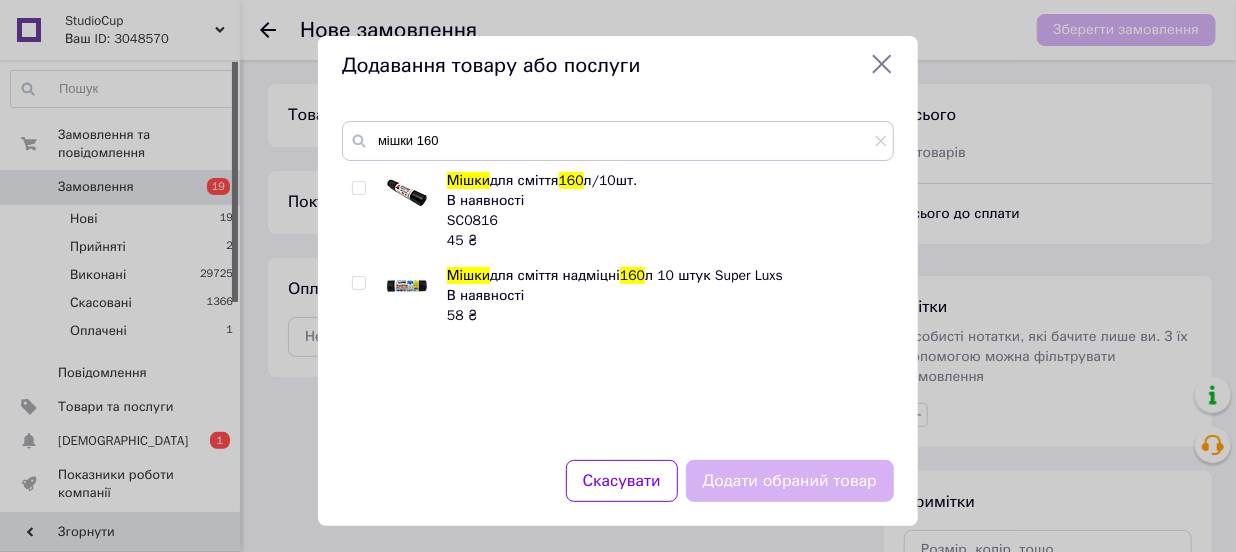 click at bounding box center [358, 283] 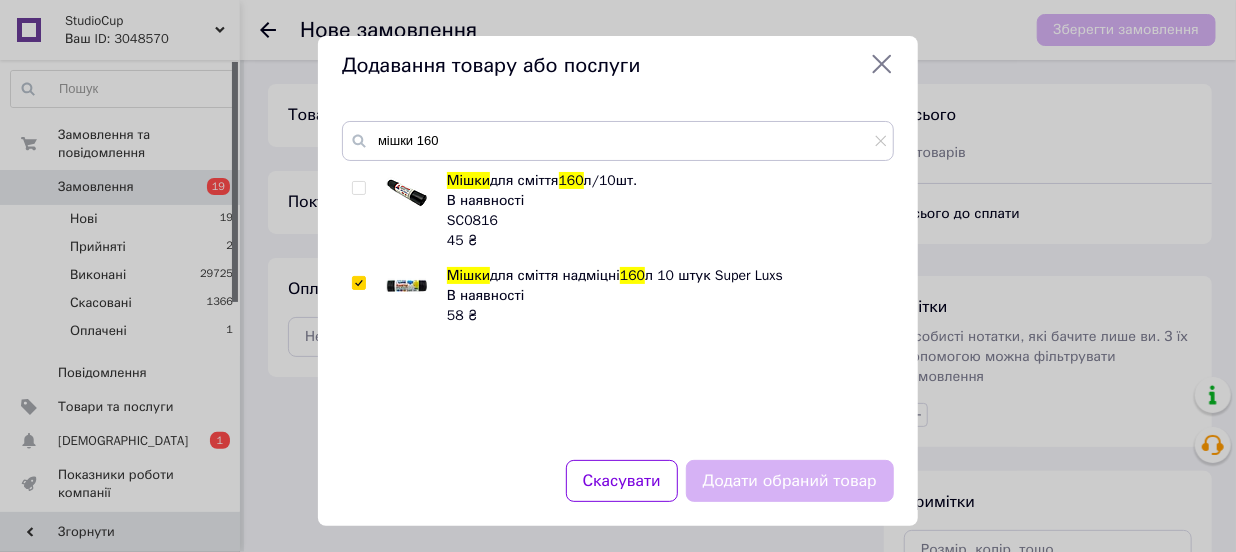 checkbox on "true" 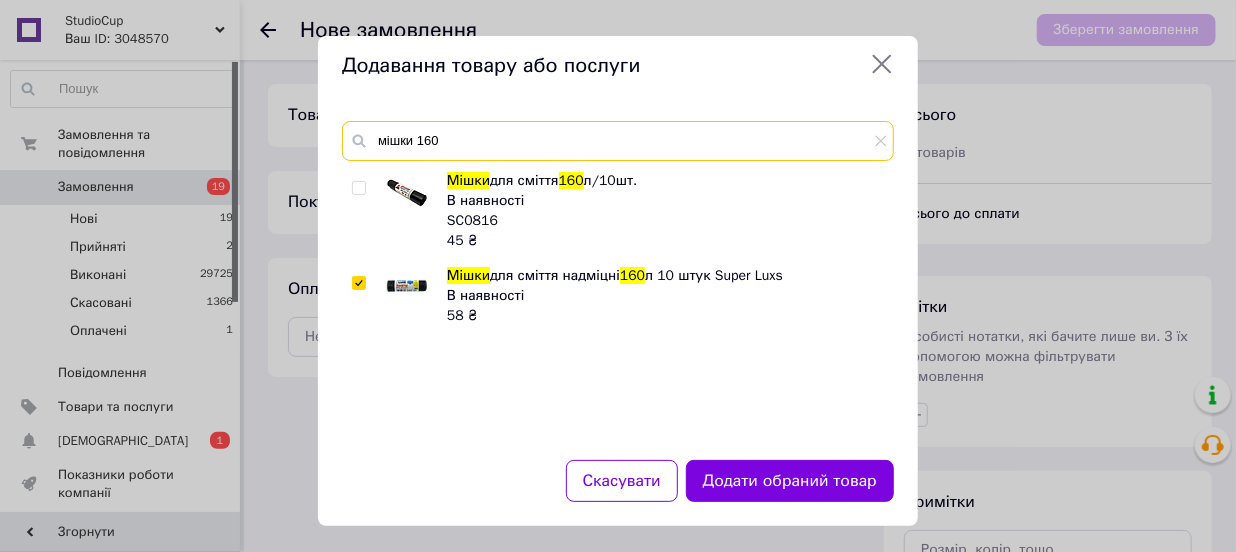 drag, startPoint x: 418, startPoint y: 138, endPoint x: 529, endPoint y: 148, distance: 111.44954 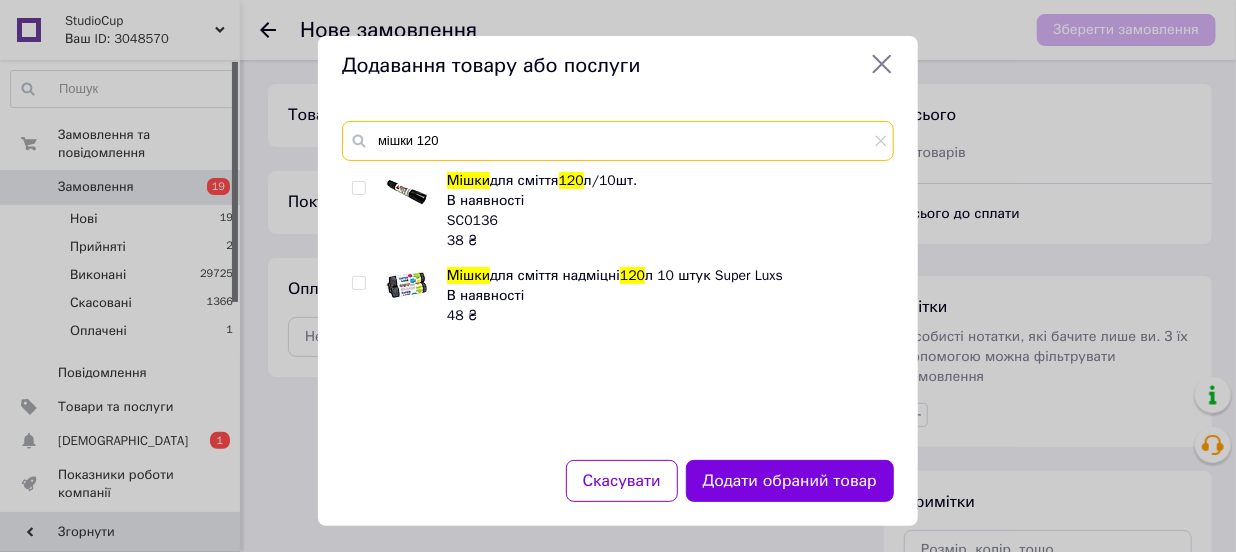 type on "мішки 120" 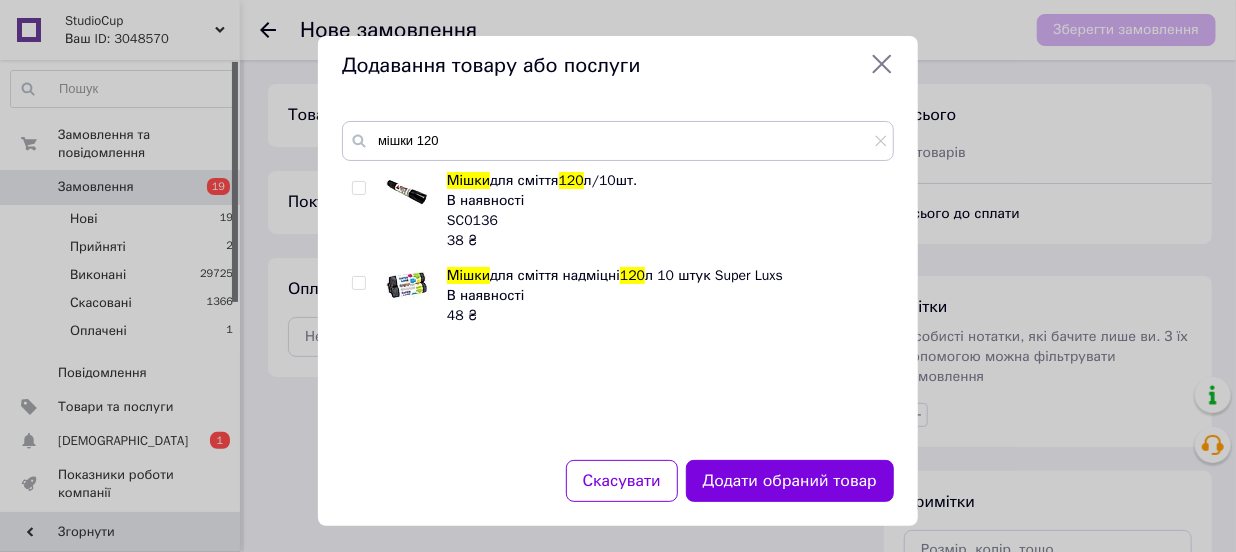 click at bounding box center [358, 283] 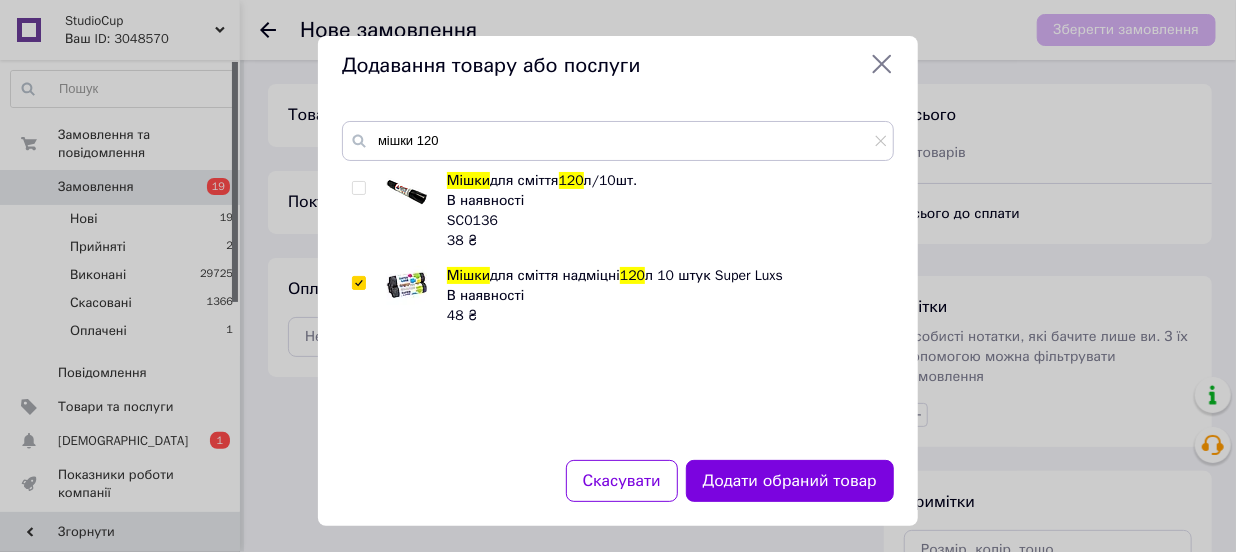 checkbox on "true" 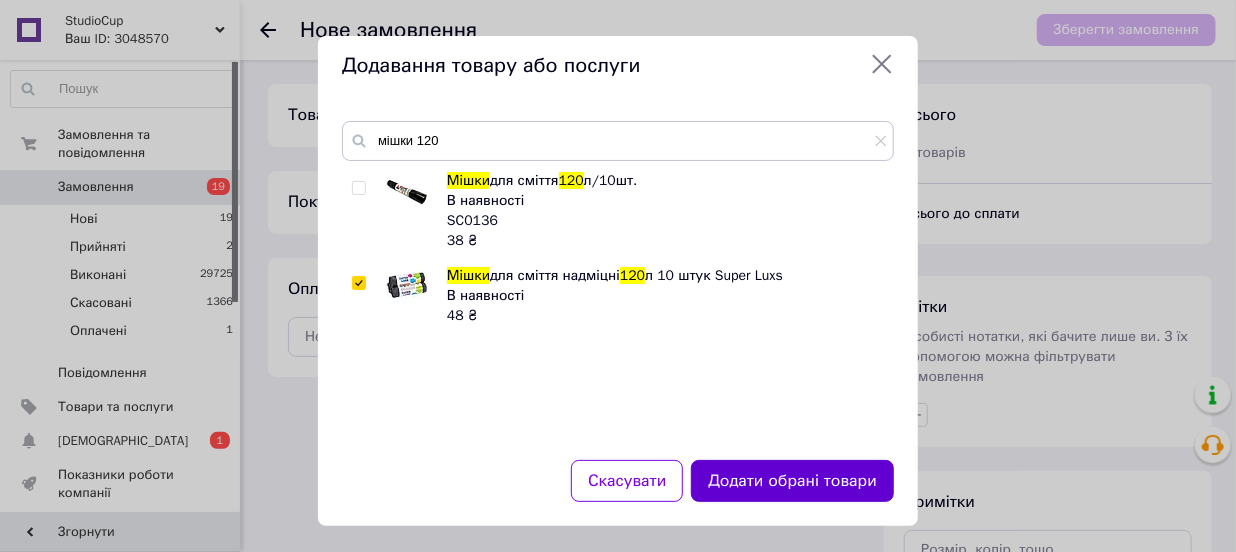 click on "Додати обрані товари" at bounding box center (792, 481) 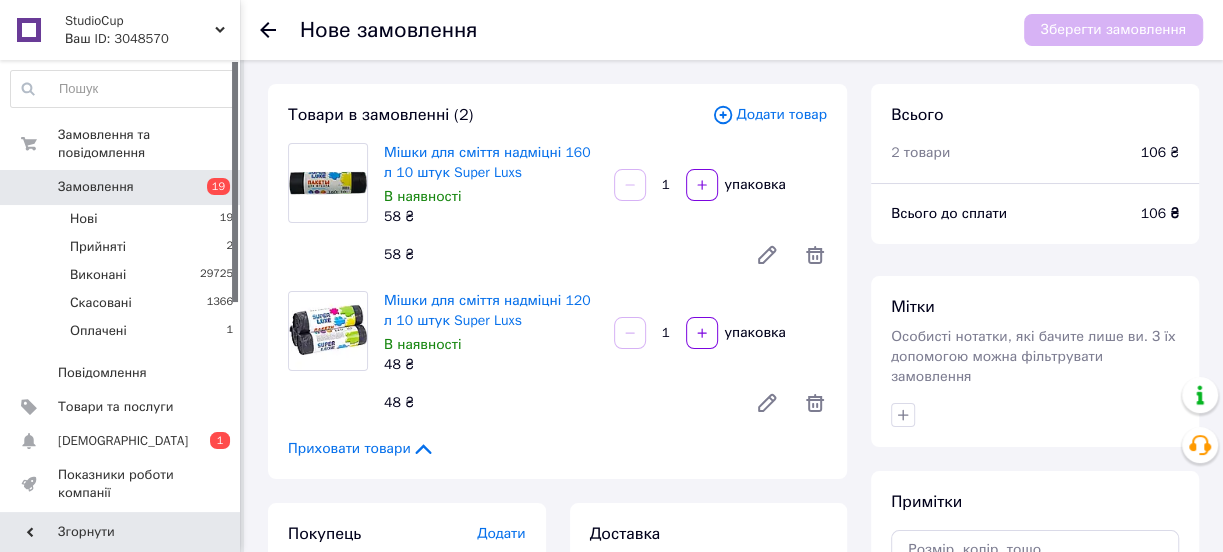 drag, startPoint x: 671, startPoint y: 183, endPoint x: 653, endPoint y: 190, distance: 19.313208 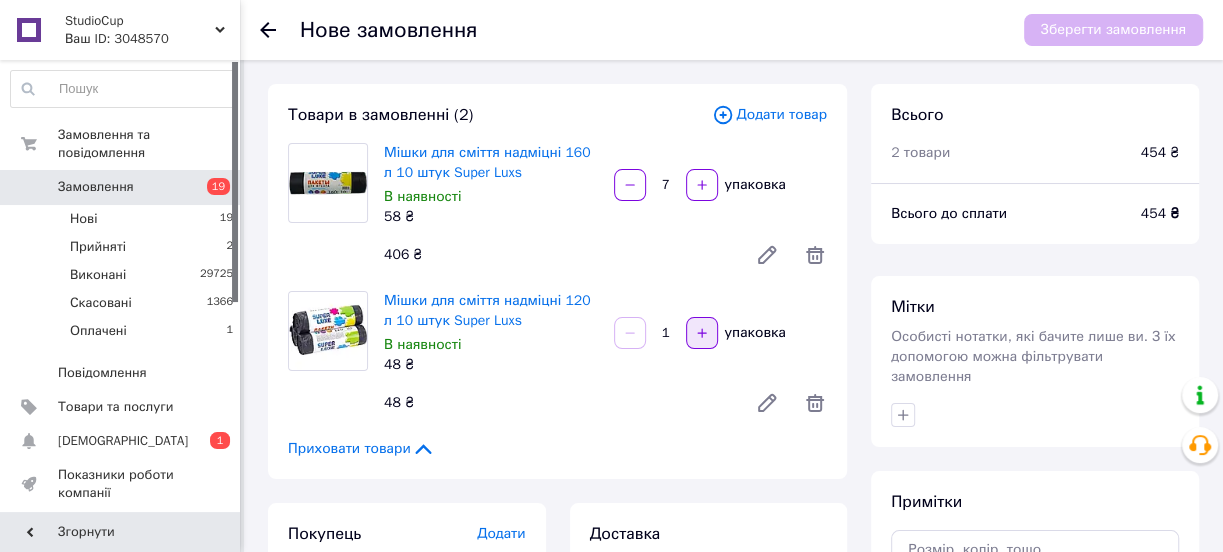 type on "7" 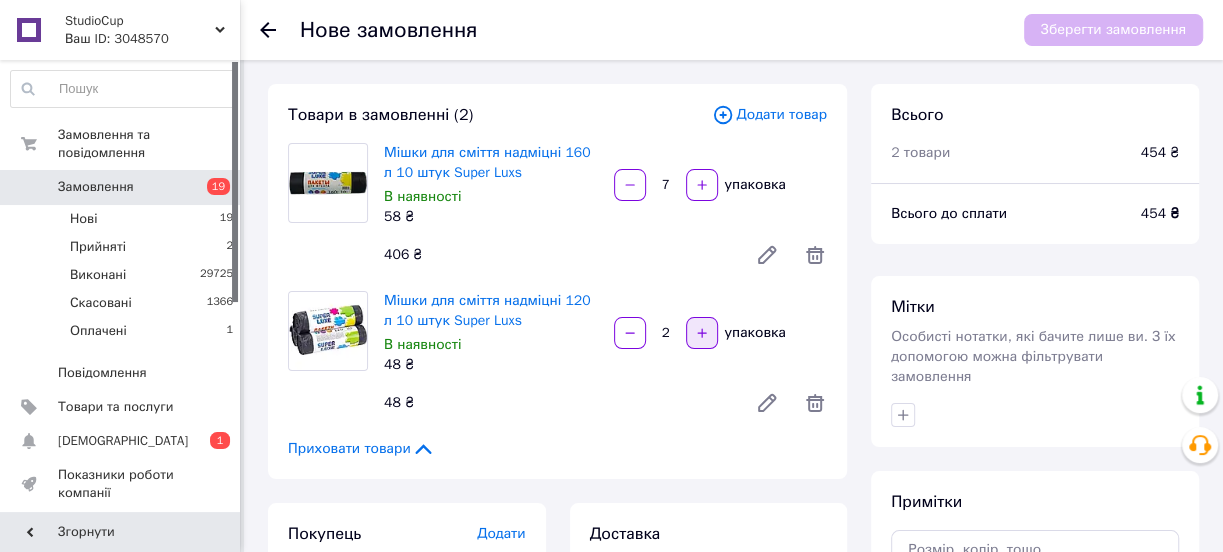 click 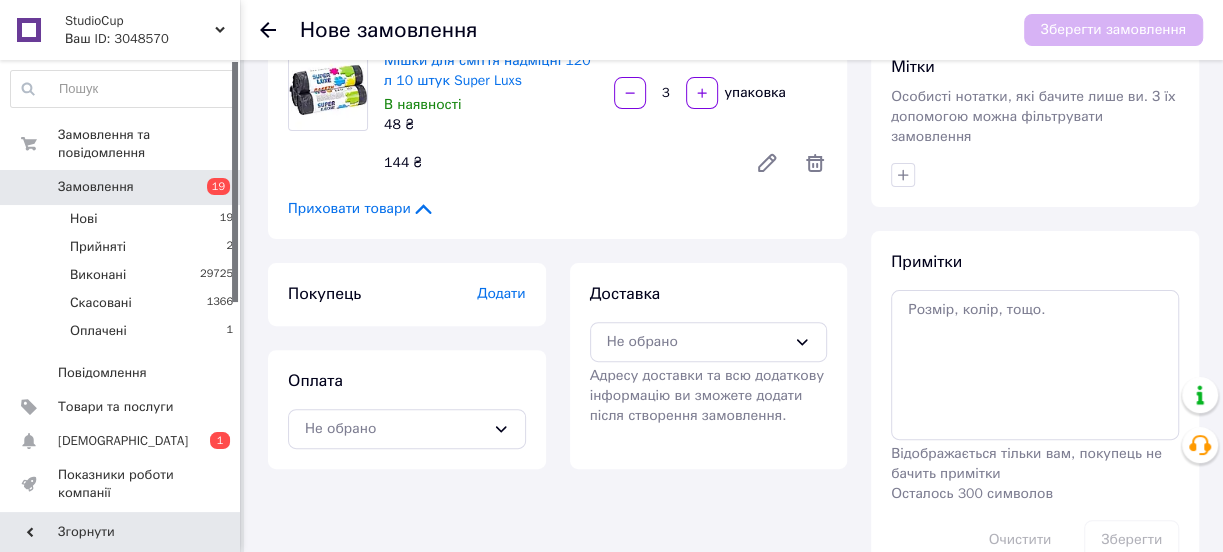 scroll, scrollTop: 270, scrollLeft: 0, axis: vertical 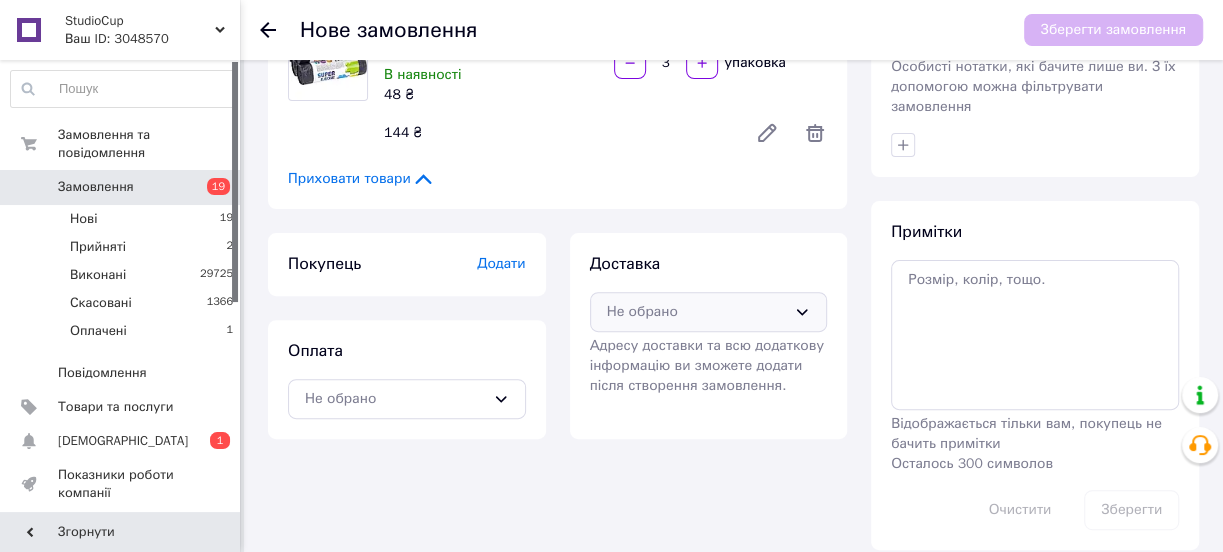 click on "Не обрано" at bounding box center [697, 312] 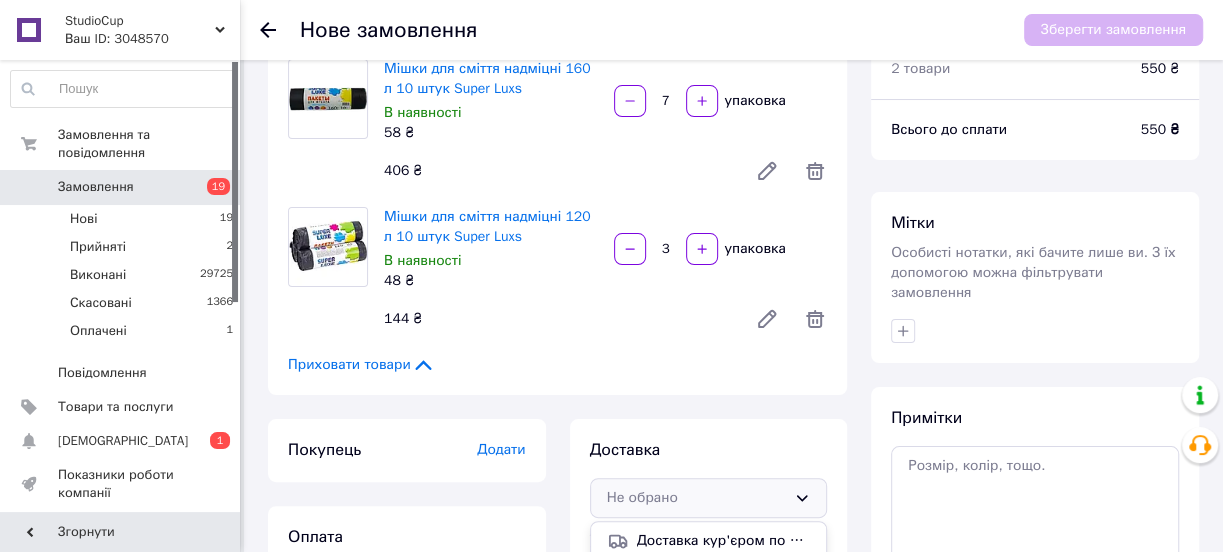 scroll, scrollTop: 270, scrollLeft: 0, axis: vertical 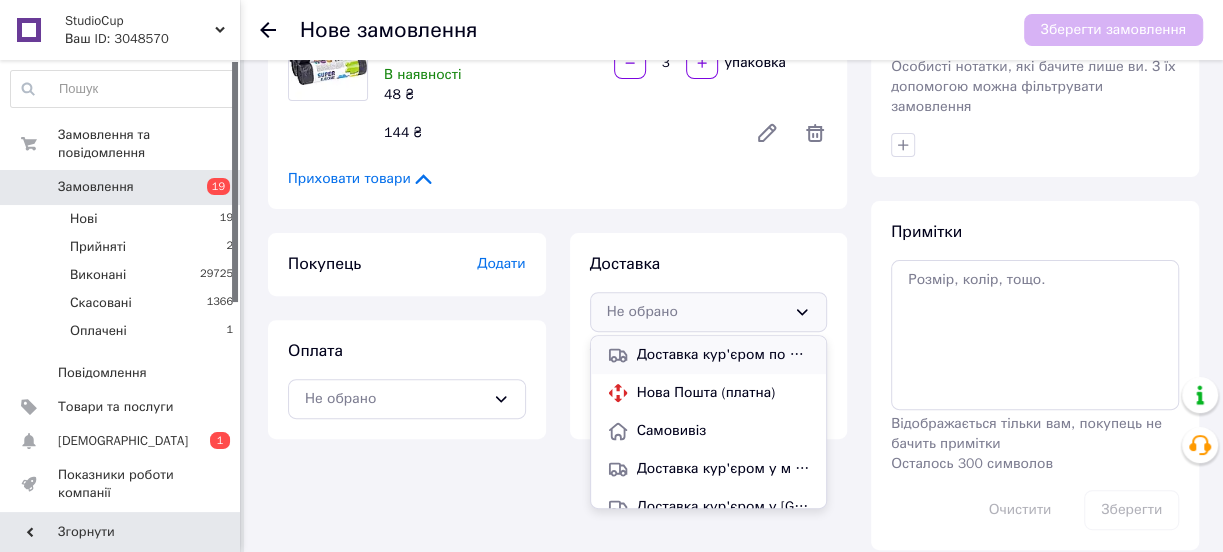 click on "Доставка кур'єром по Києву (платна 100.00 ₴, безкоштовно від 1500 ₴)" at bounding box center [724, 355] 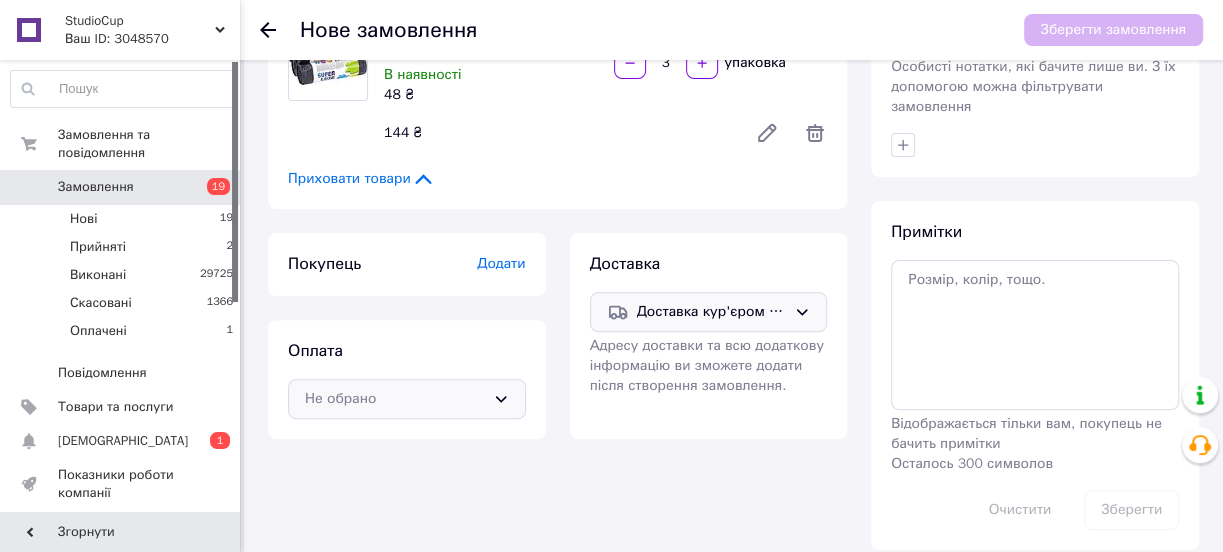 click on "Не обрано" at bounding box center (395, 399) 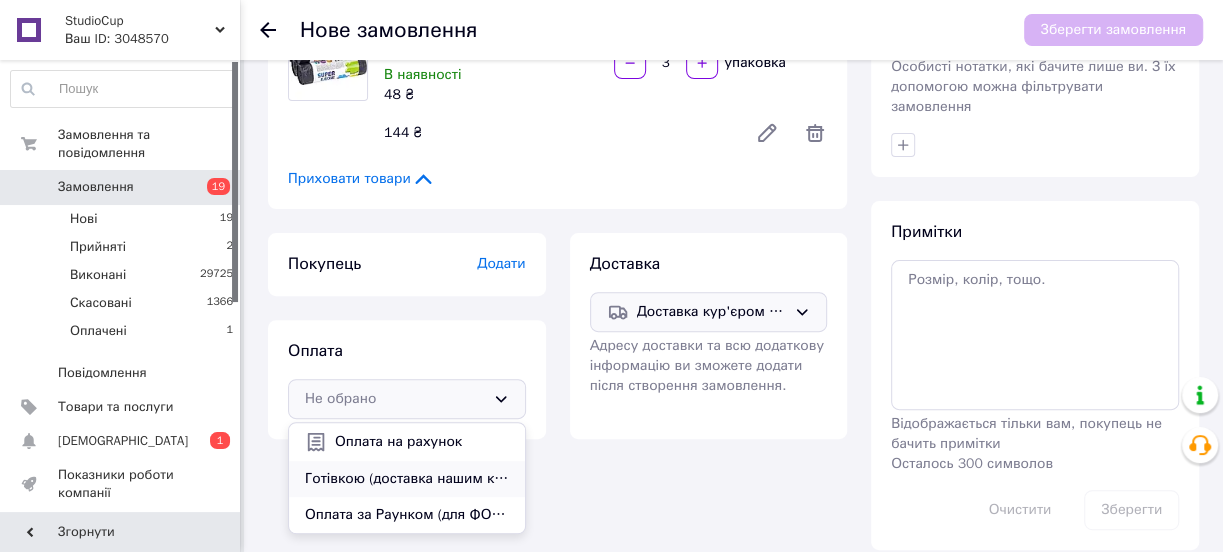 click on "Готівкою (доставка нашим кур'єром по Києву або самовивіз)" at bounding box center [407, 479] 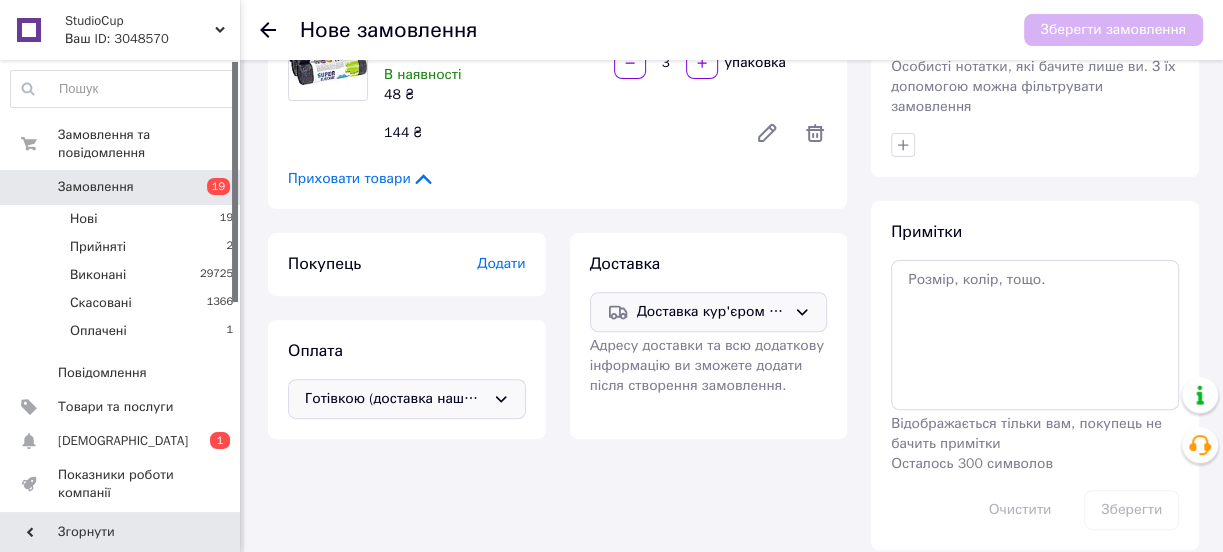 click on "Додати" at bounding box center [501, 263] 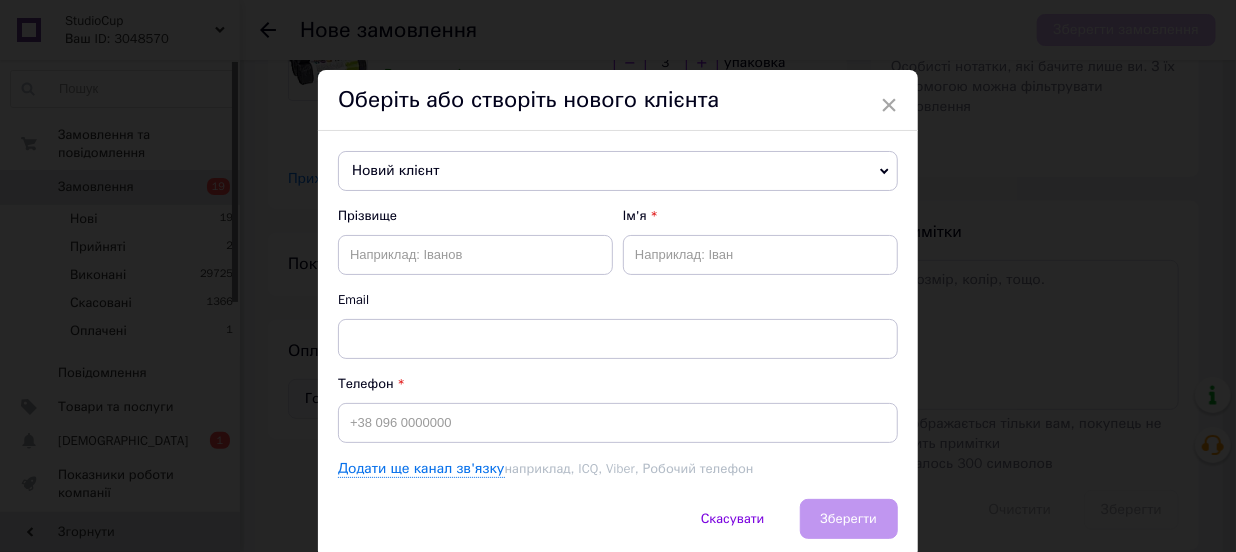 click on "Новий клієнт" at bounding box center (618, 171) 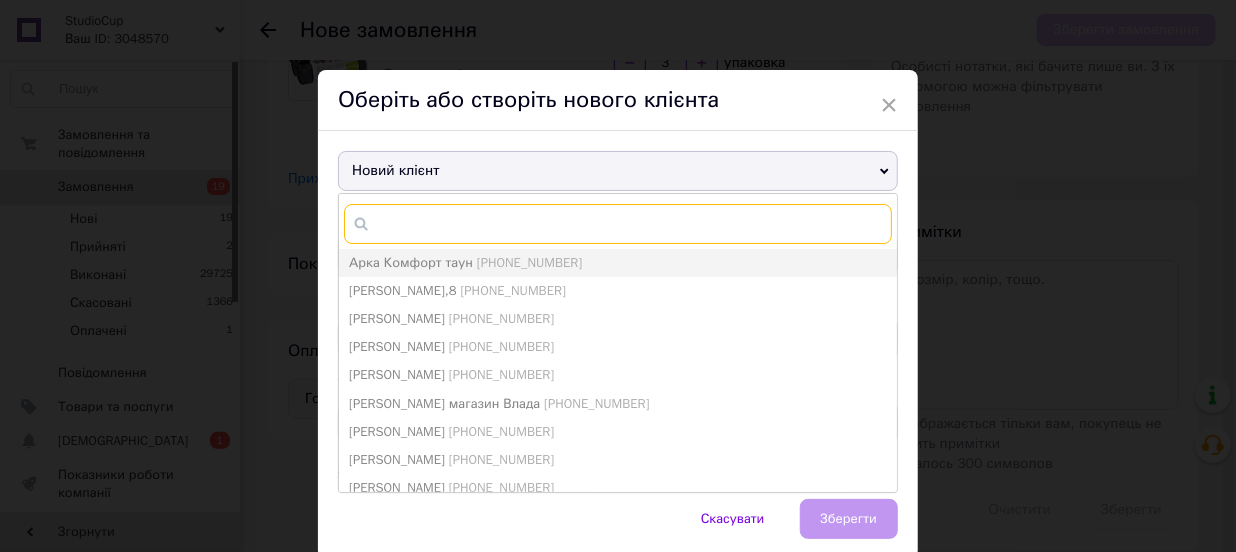 click at bounding box center (618, 224) 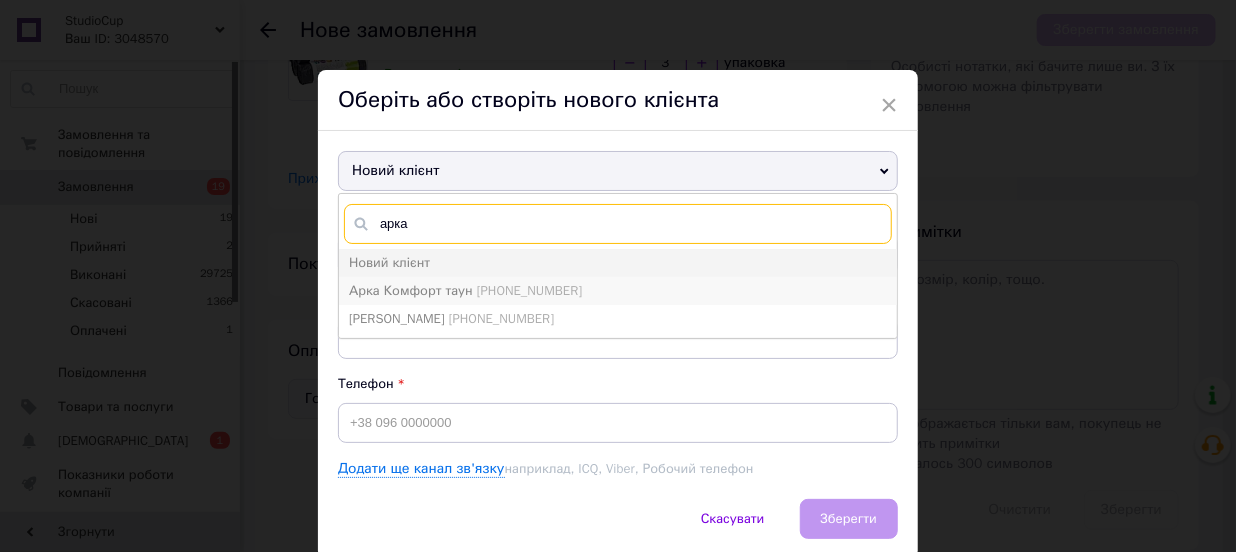 type on "арка" 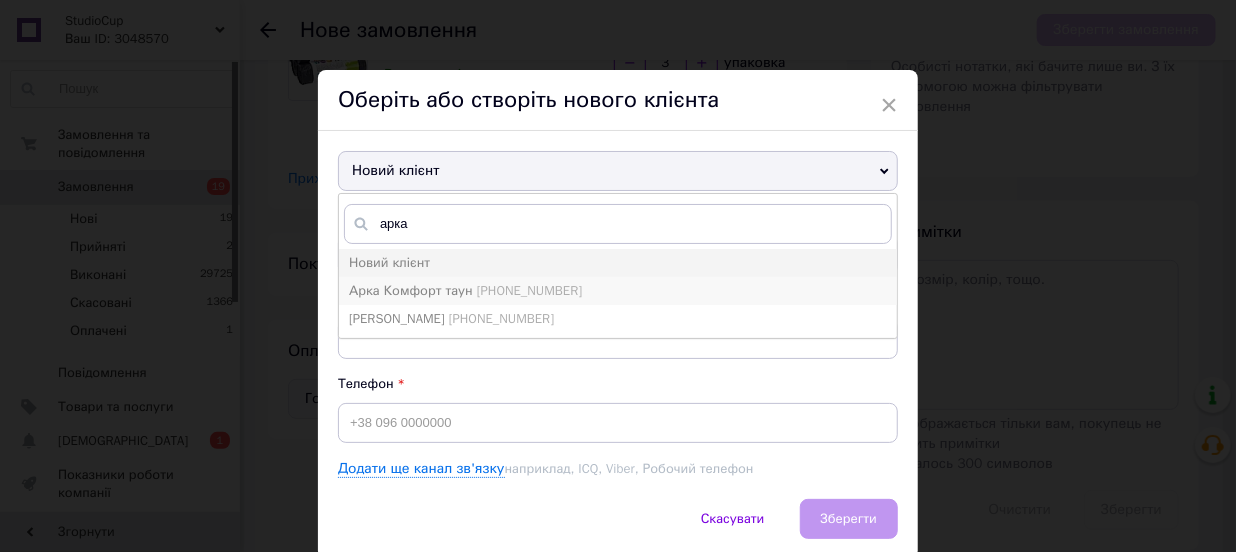 click on "Арка Комфорт таун" at bounding box center [411, 290] 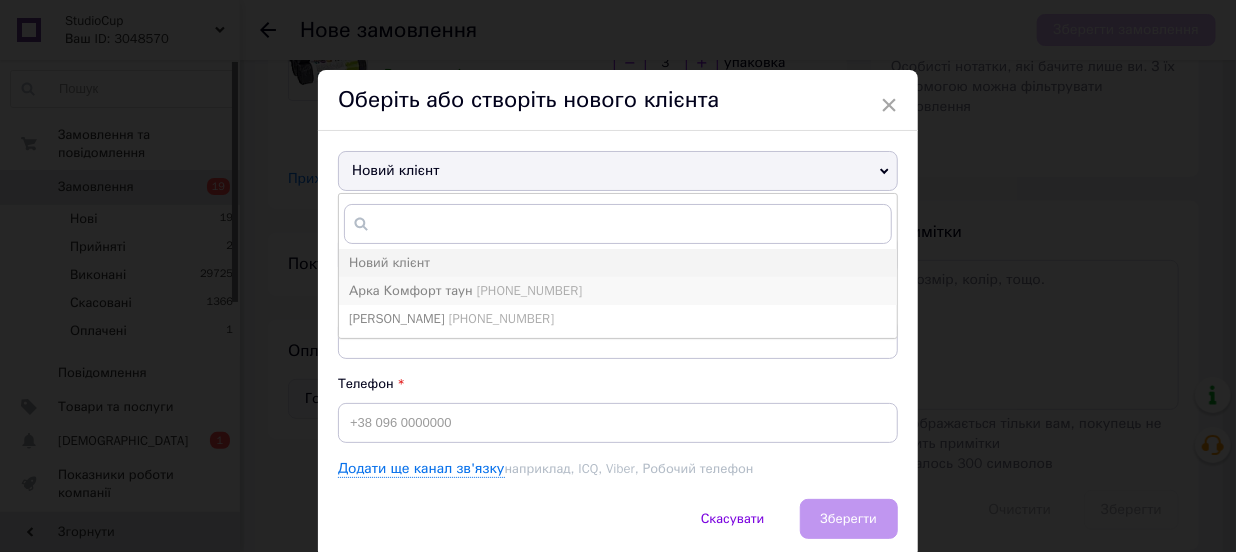 type on "Арка Комфорт таун" 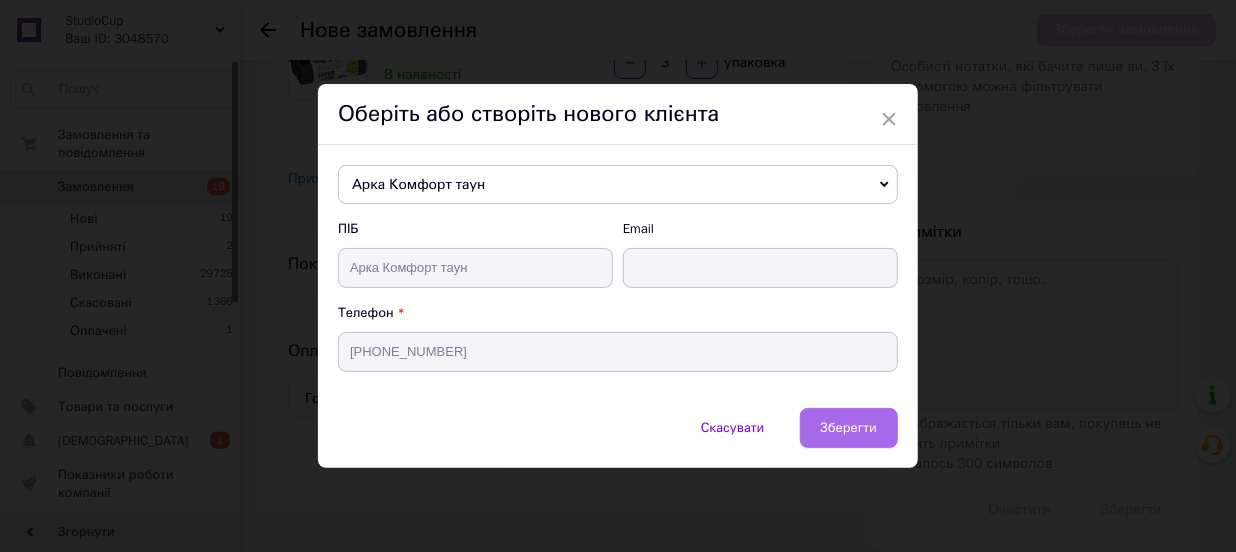 click on "Зберегти" at bounding box center [849, 427] 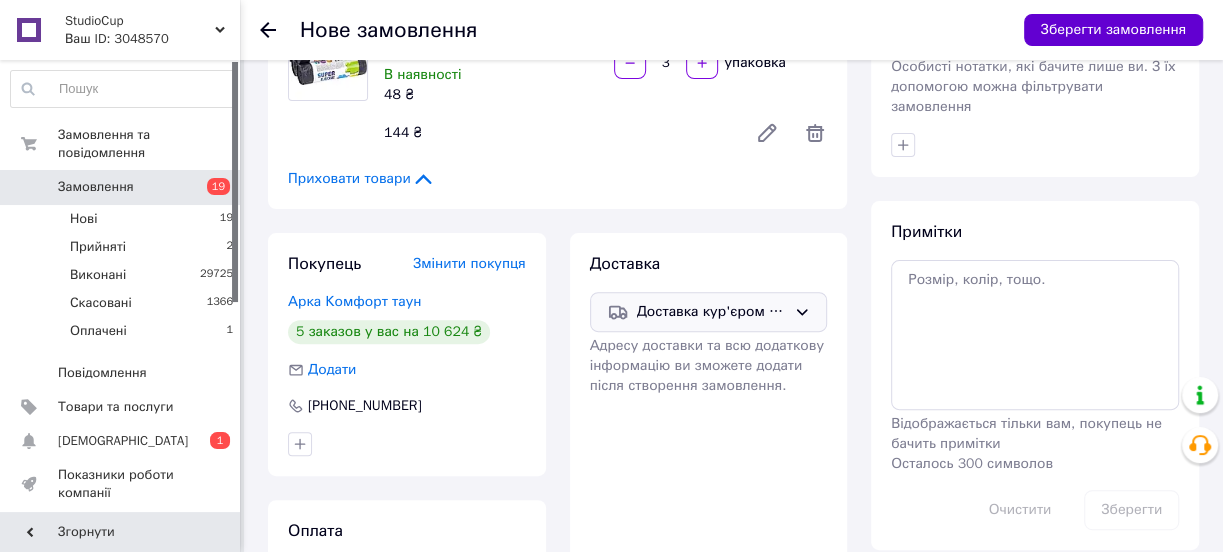 click on "Зберегти замовлення" at bounding box center (1113, 30) 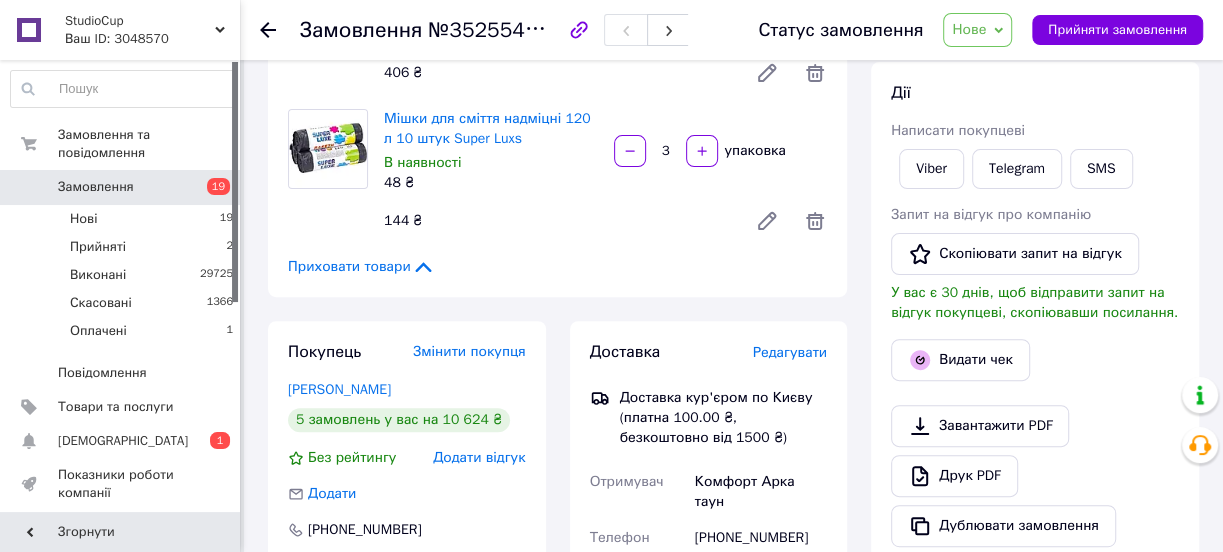 scroll, scrollTop: 0, scrollLeft: 0, axis: both 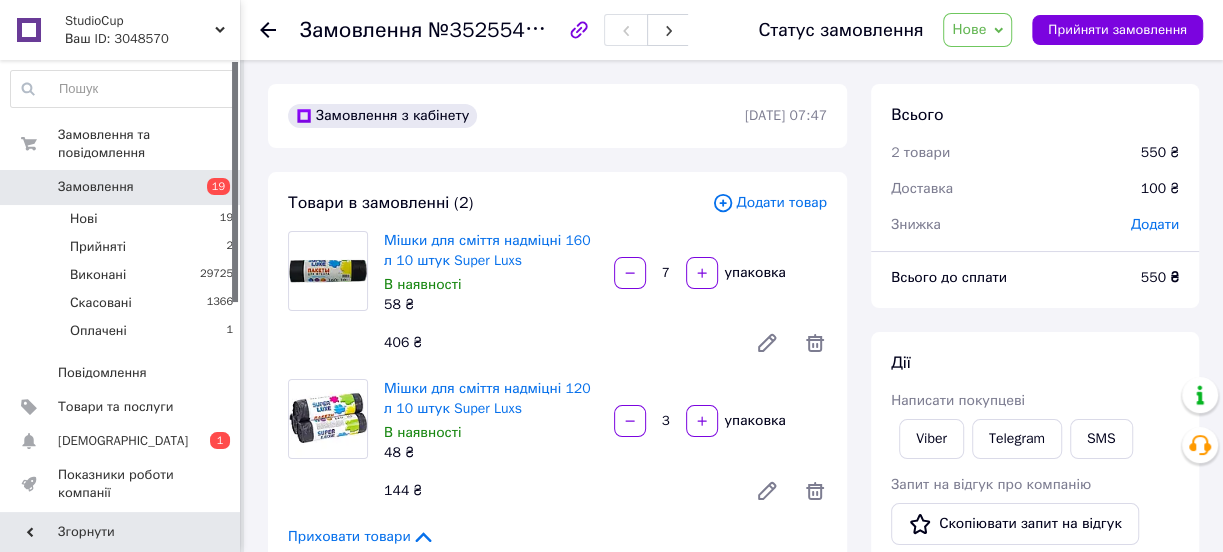 click on "Нове" at bounding box center [969, 29] 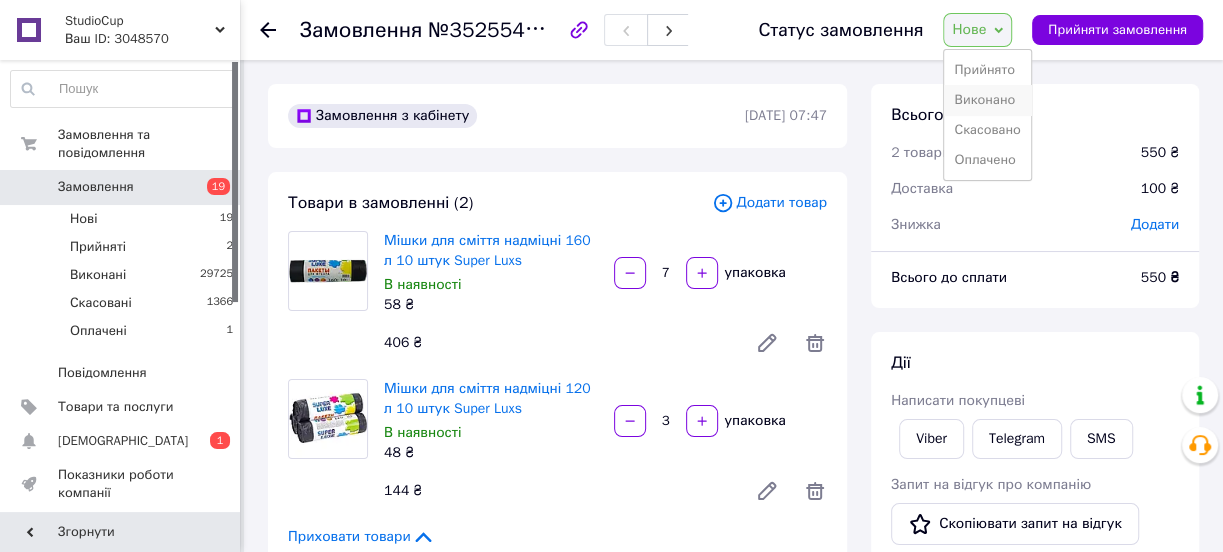 click on "Виконано" at bounding box center [987, 100] 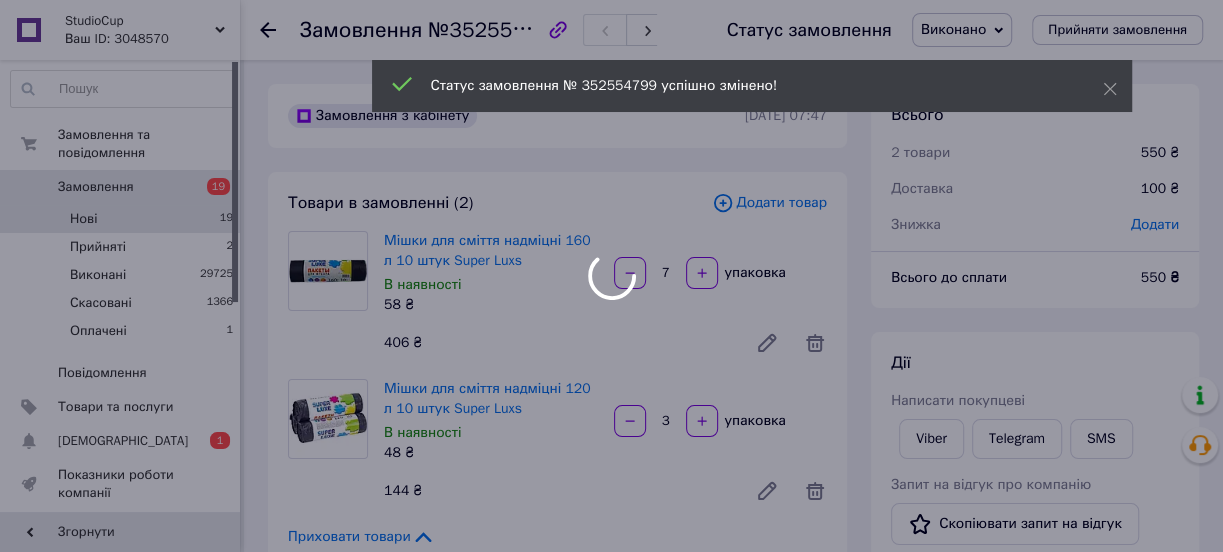 click at bounding box center (611, 276) 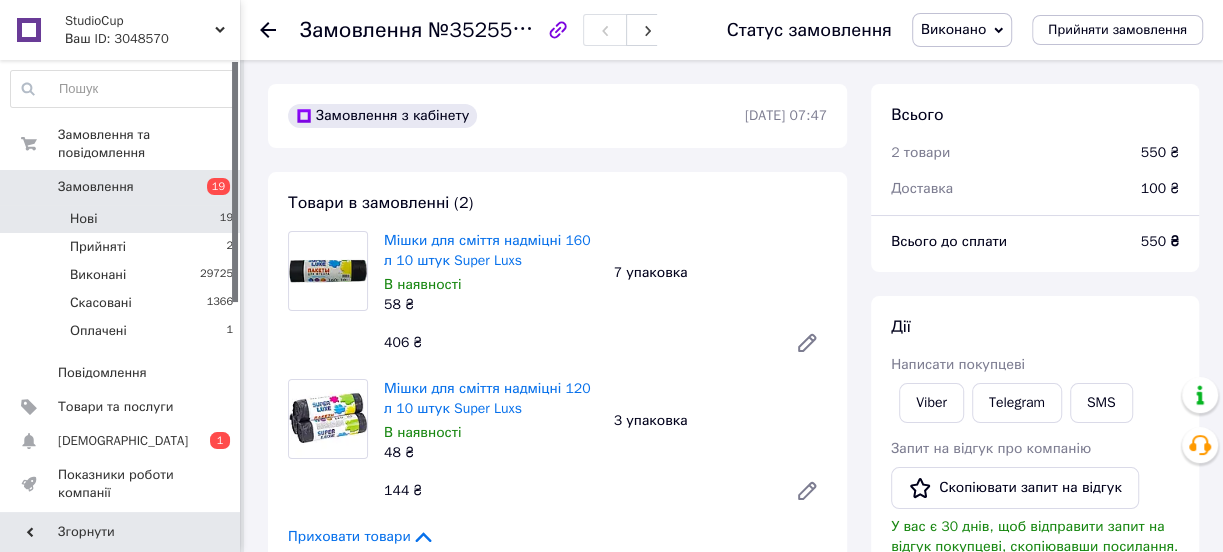 click on "Нові 19" at bounding box center (122, 219) 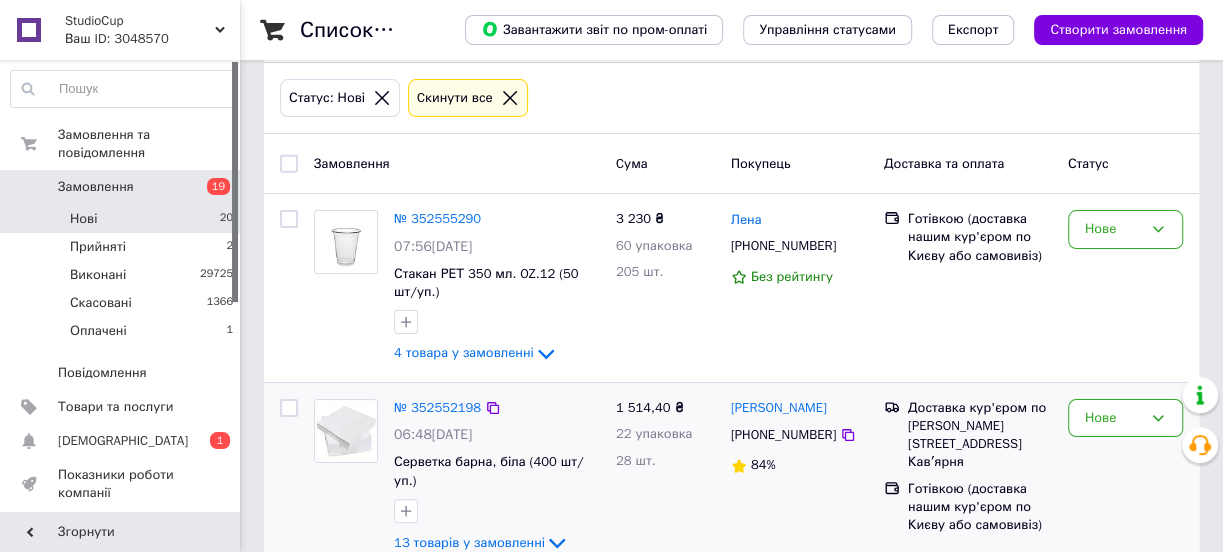 scroll, scrollTop: 272, scrollLeft: 0, axis: vertical 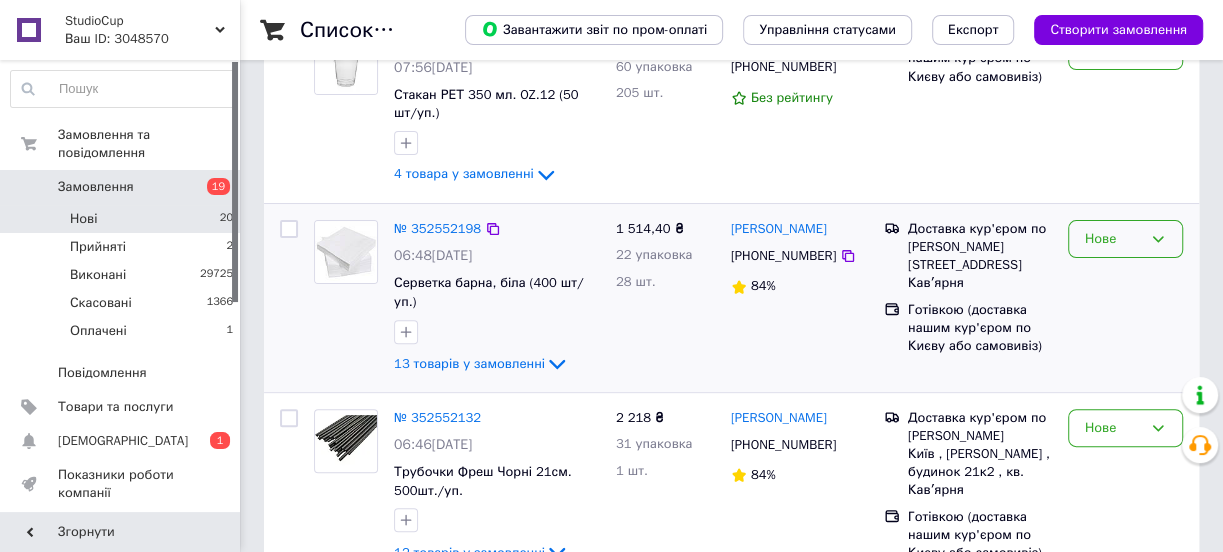 click on "Нове" at bounding box center (1113, 239) 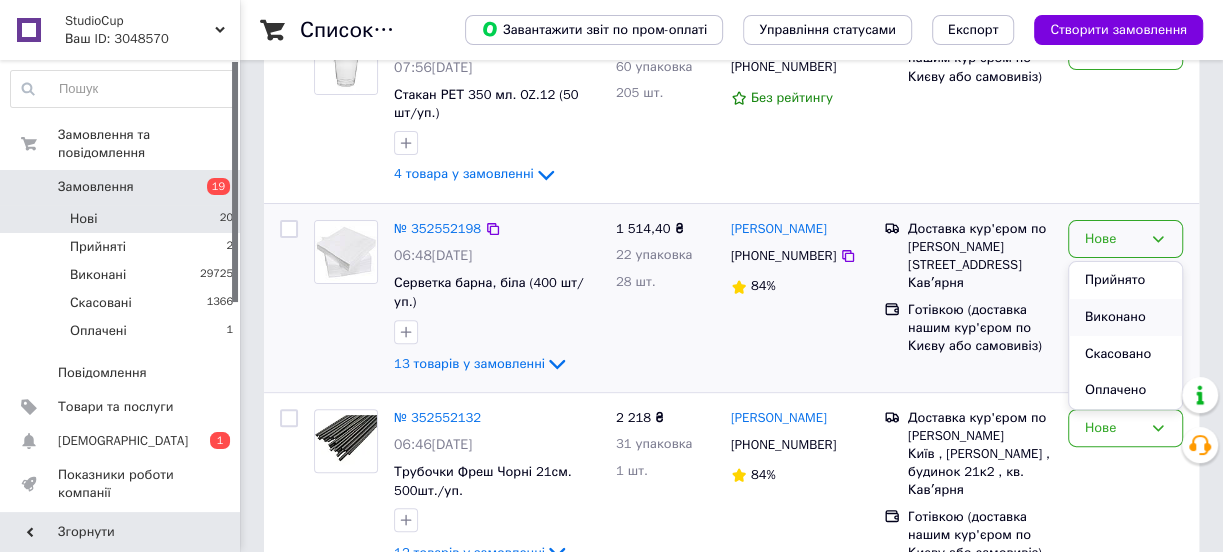 click on "Виконано" at bounding box center [1125, 317] 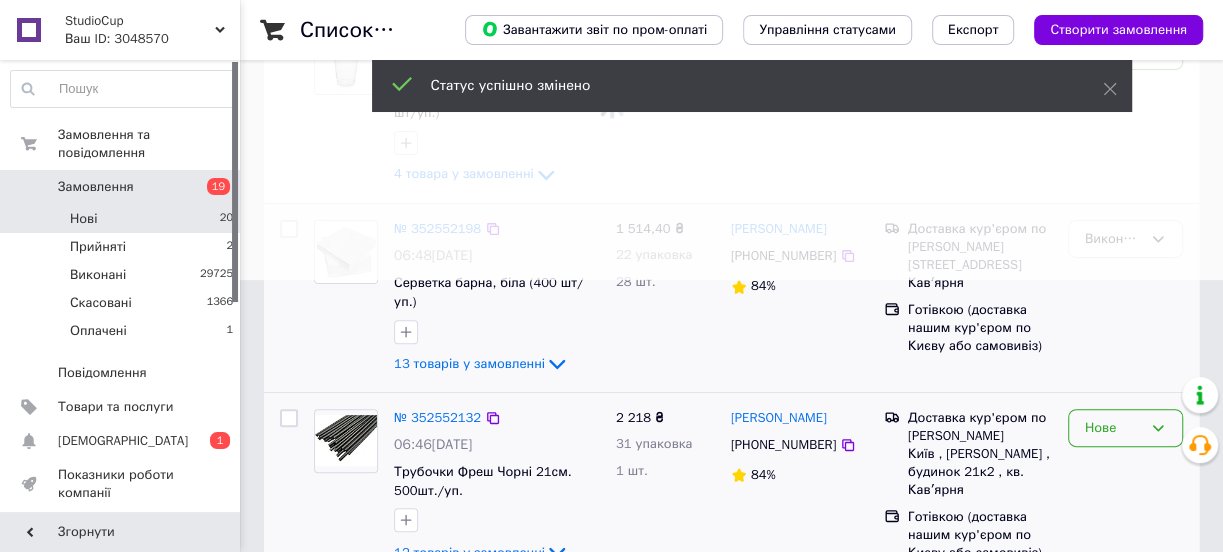 scroll, scrollTop: 454, scrollLeft: 0, axis: vertical 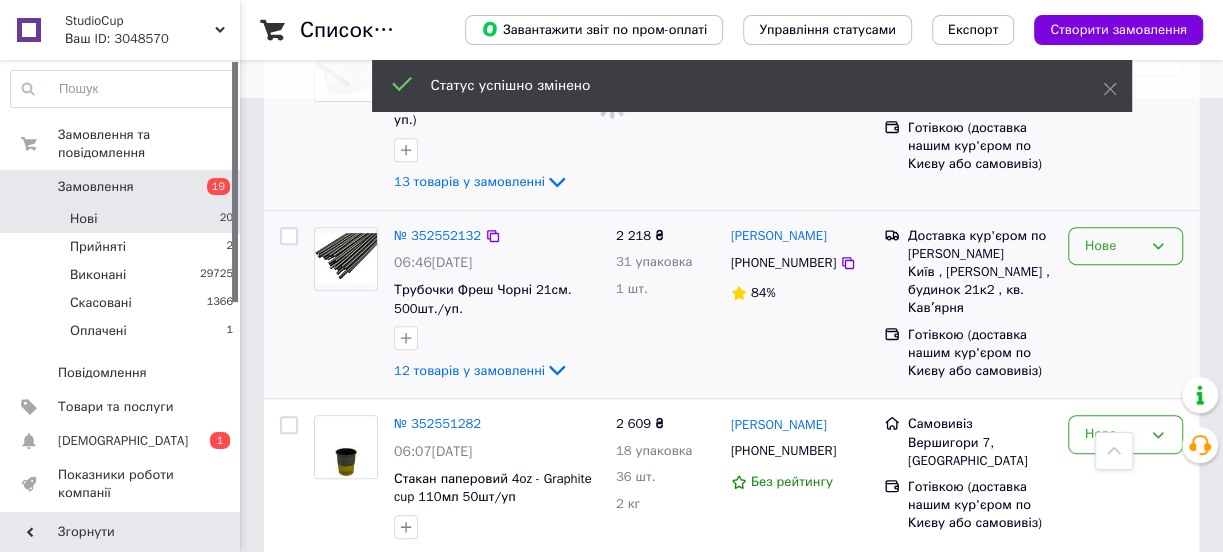 drag, startPoint x: 1108, startPoint y: 247, endPoint x: 1109, endPoint y: 260, distance: 13.038404 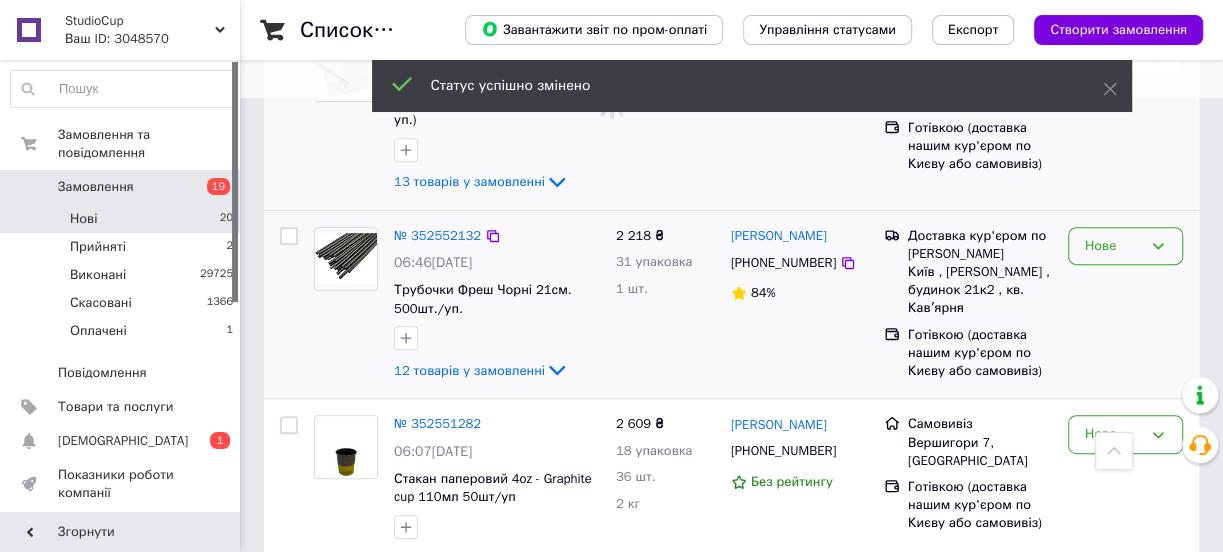 click on "Нове" at bounding box center [1113, 246] 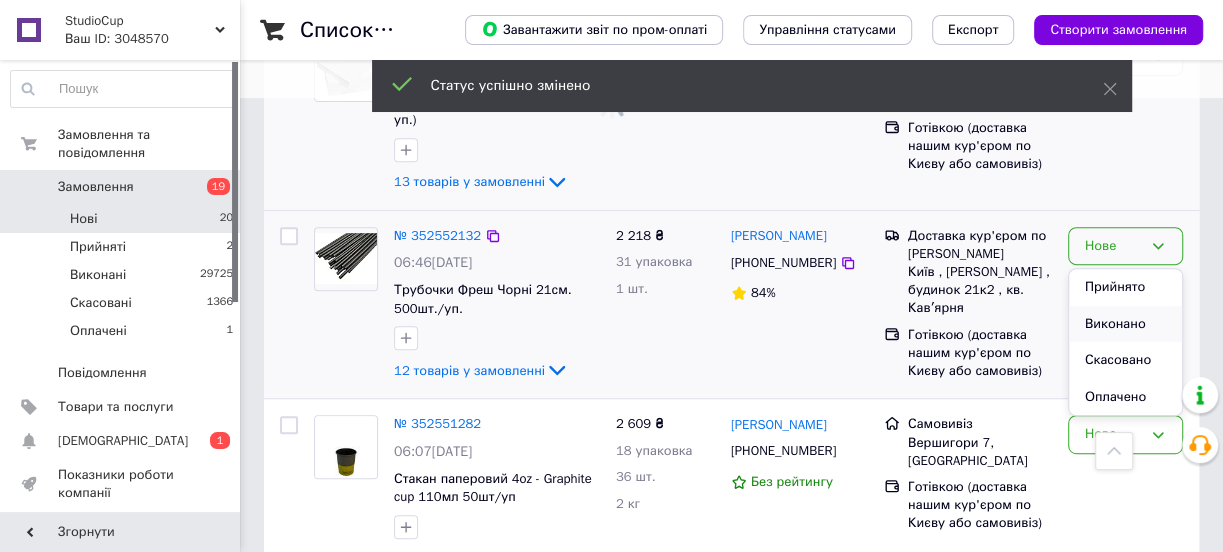 click on "Виконано" at bounding box center (1125, 324) 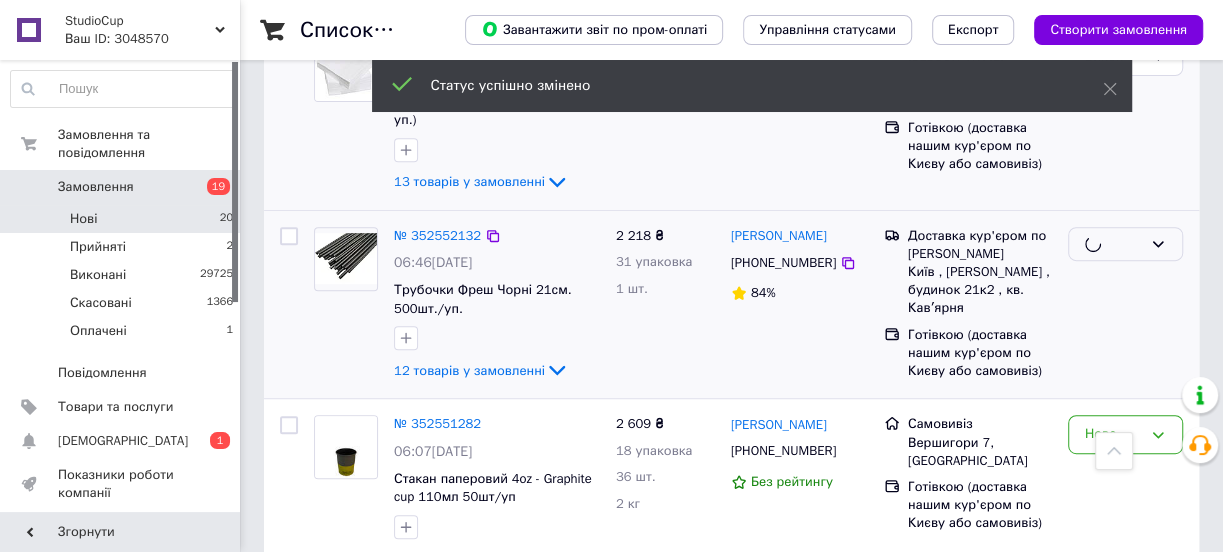 scroll, scrollTop: 727, scrollLeft: 0, axis: vertical 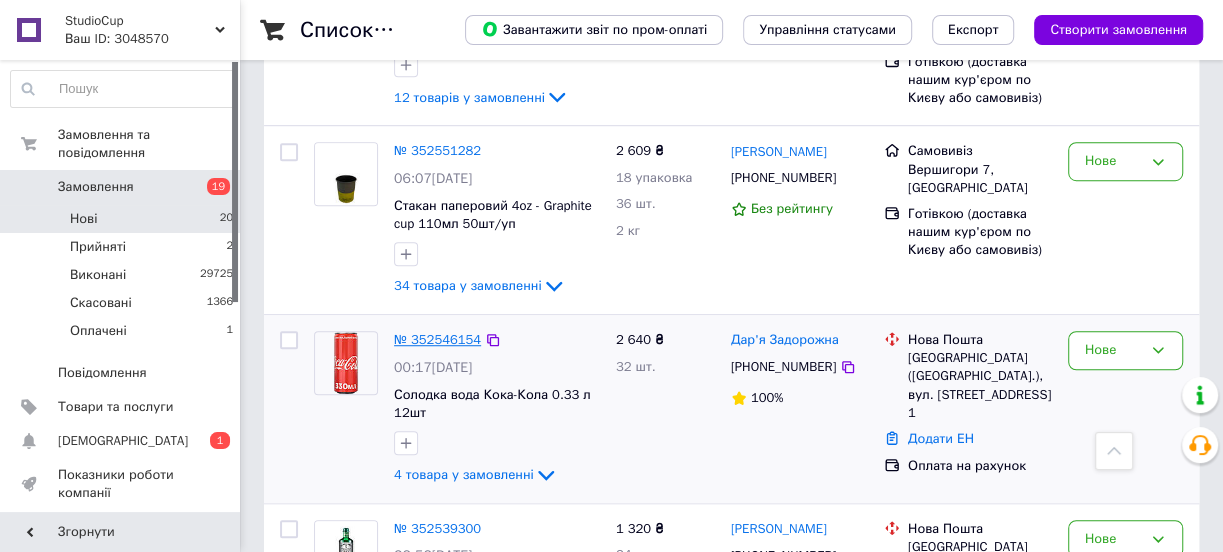 click on "№ 352546154" at bounding box center [437, 339] 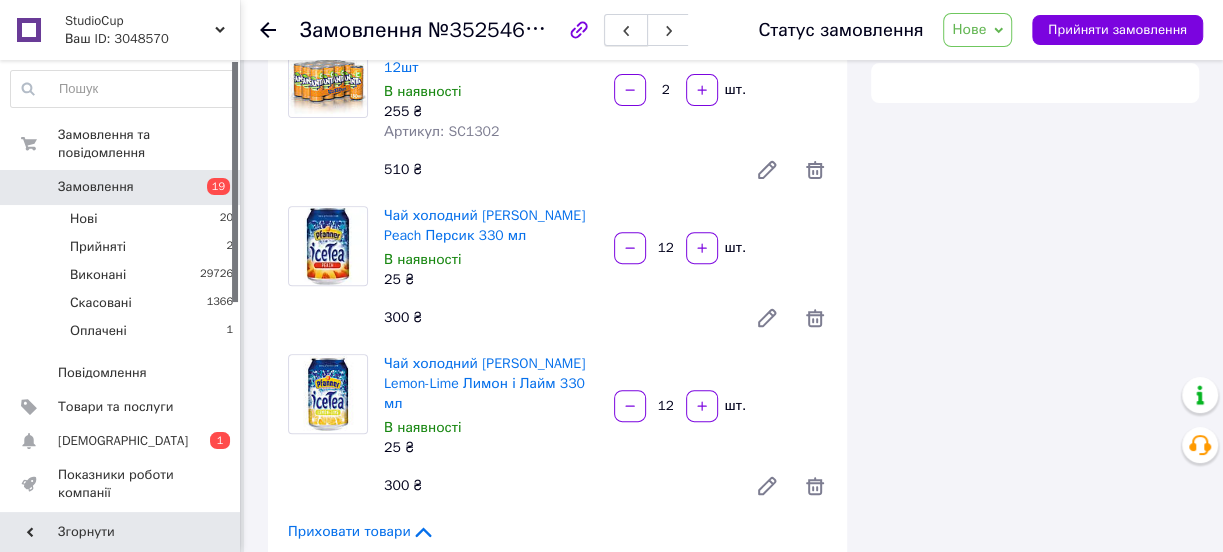 scroll, scrollTop: 727, scrollLeft: 0, axis: vertical 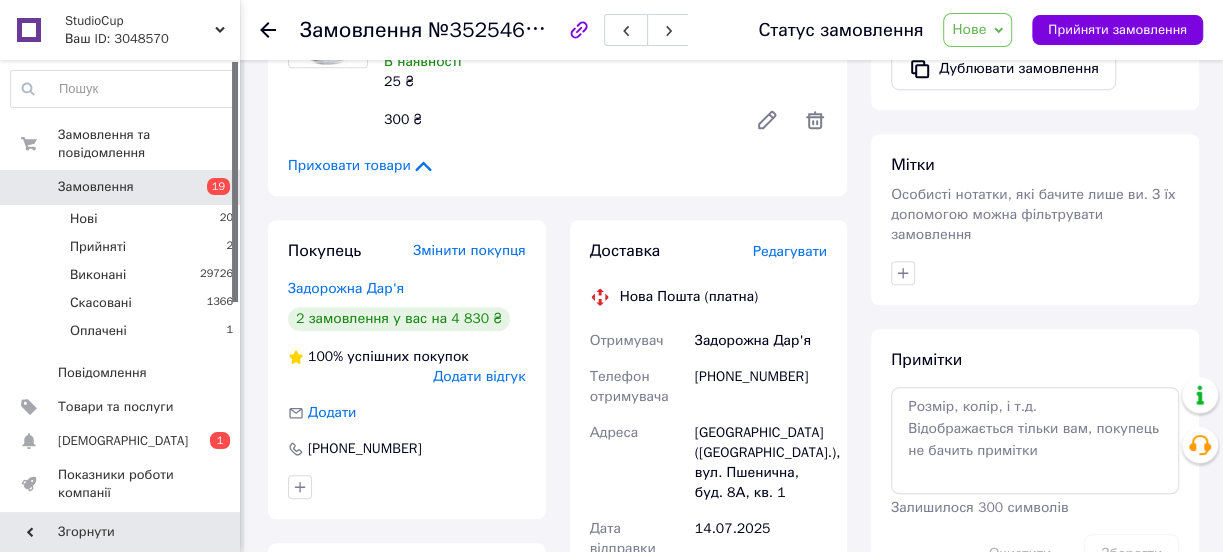 click on "Нове" at bounding box center (969, 29) 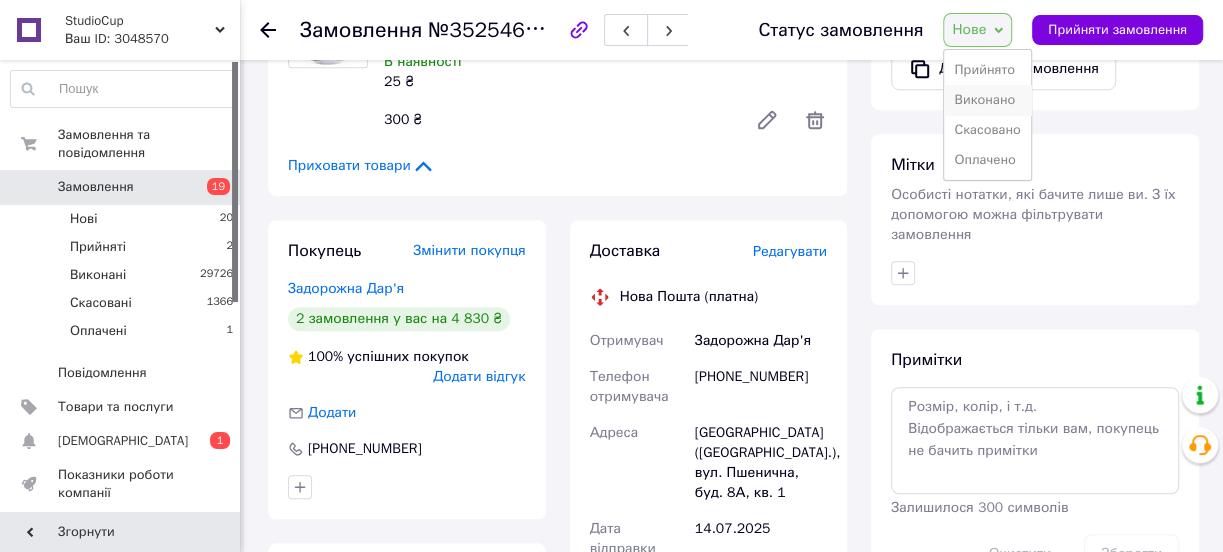 click on "Виконано" at bounding box center (987, 100) 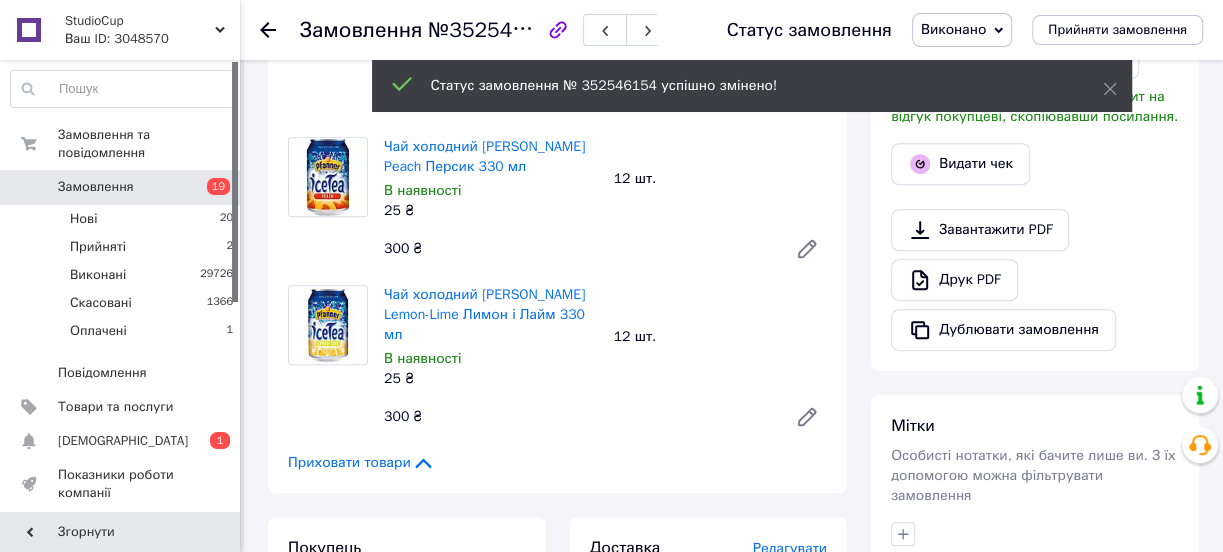scroll, scrollTop: 272, scrollLeft: 0, axis: vertical 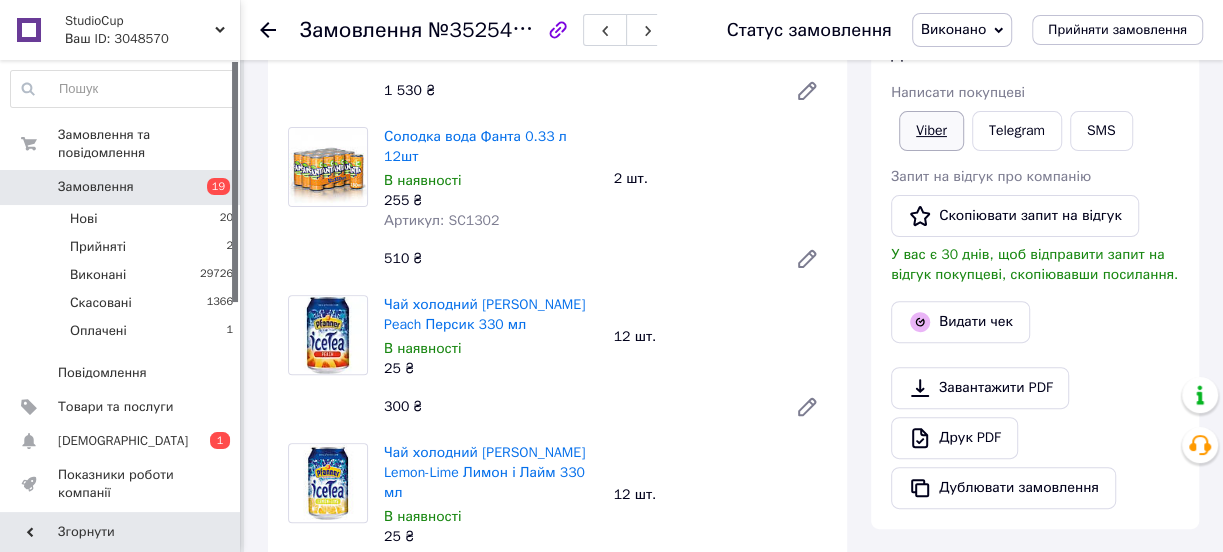 click on "Viber" at bounding box center [931, 131] 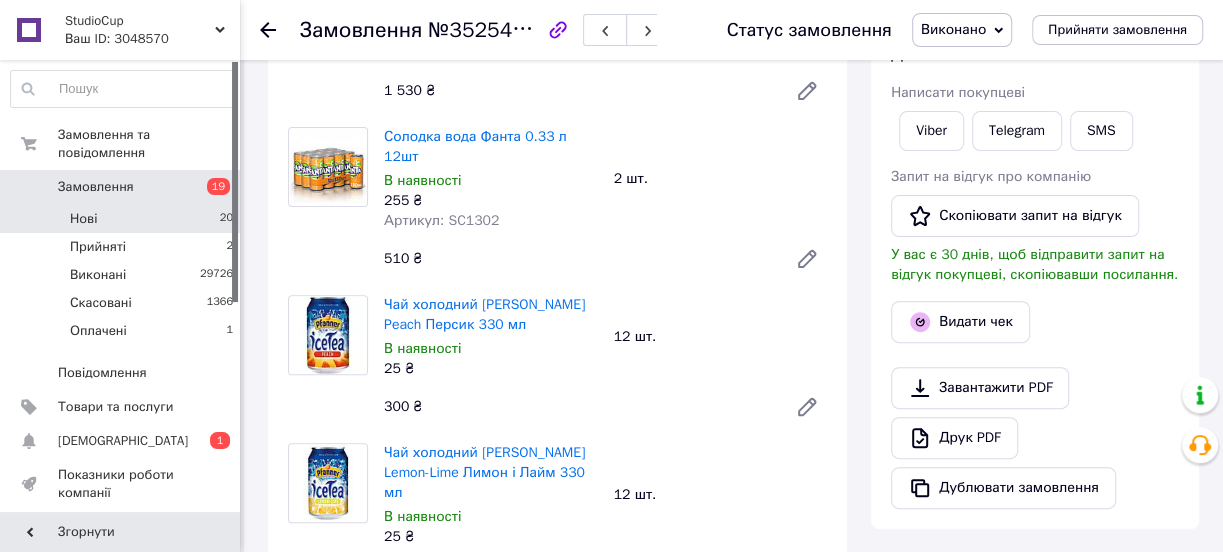 click on "Нові 20" at bounding box center (122, 219) 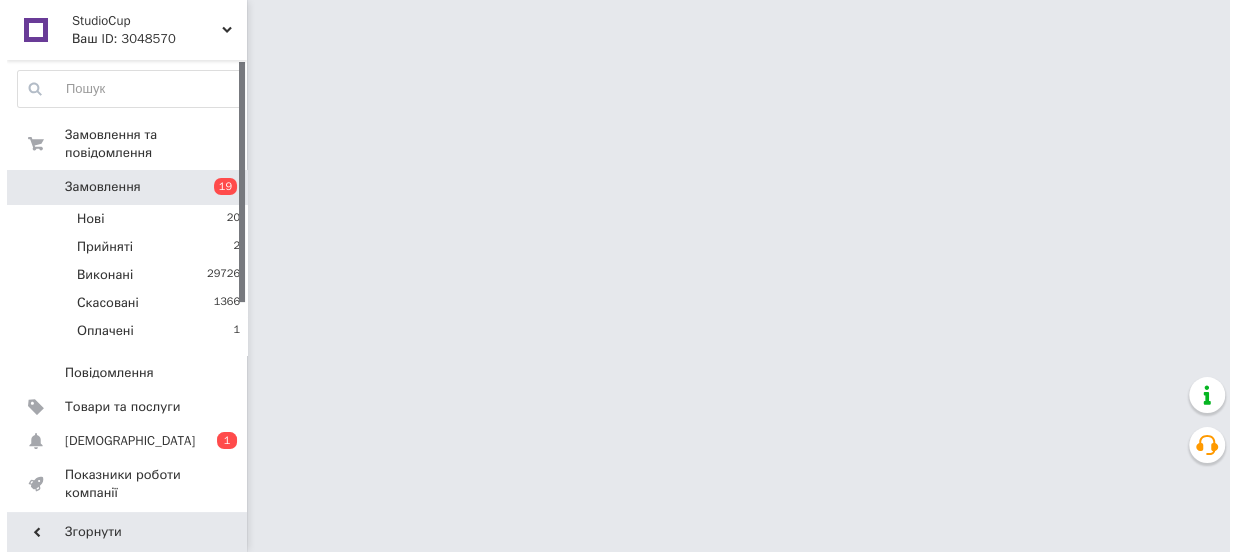 scroll, scrollTop: 0, scrollLeft: 0, axis: both 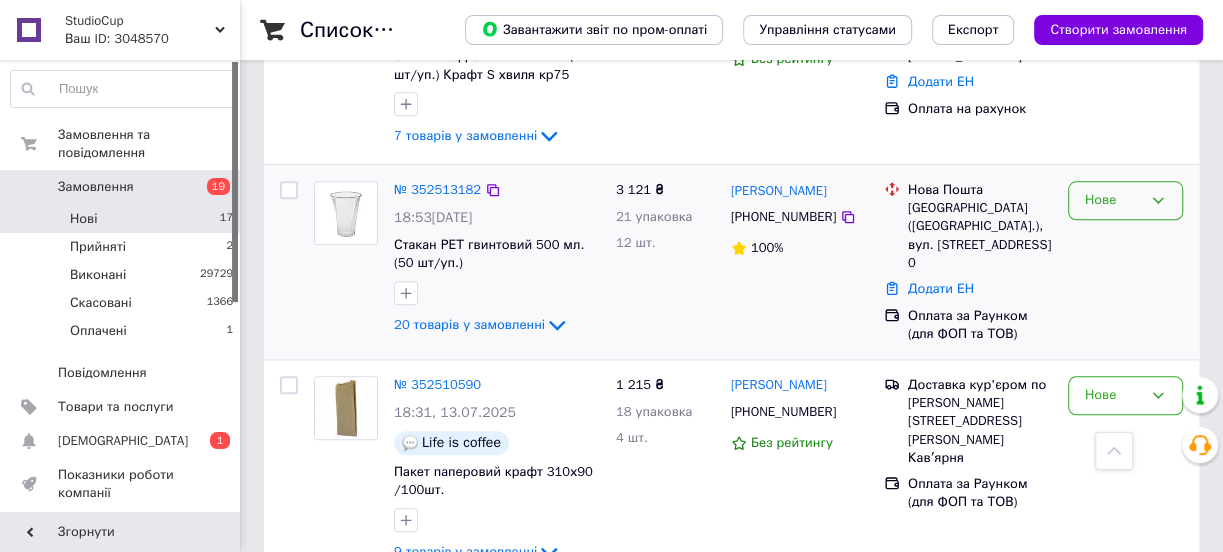 drag, startPoint x: 1114, startPoint y: 180, endPoint x: 1110, endPoint y: 192, distance: 12.649111 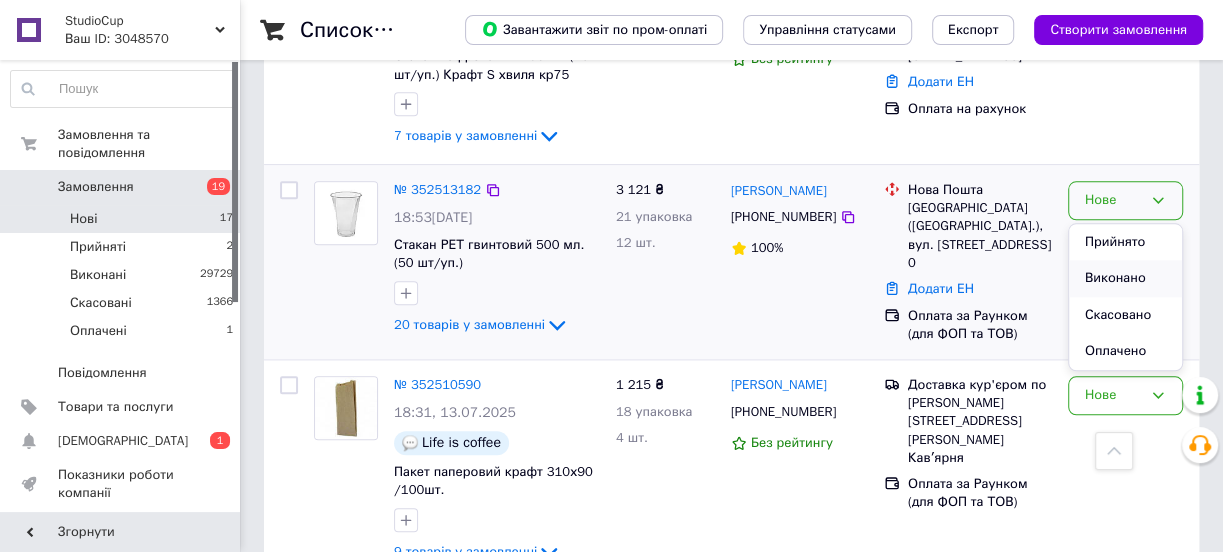 click on "Виконано" at bounding box center (1125, 278) 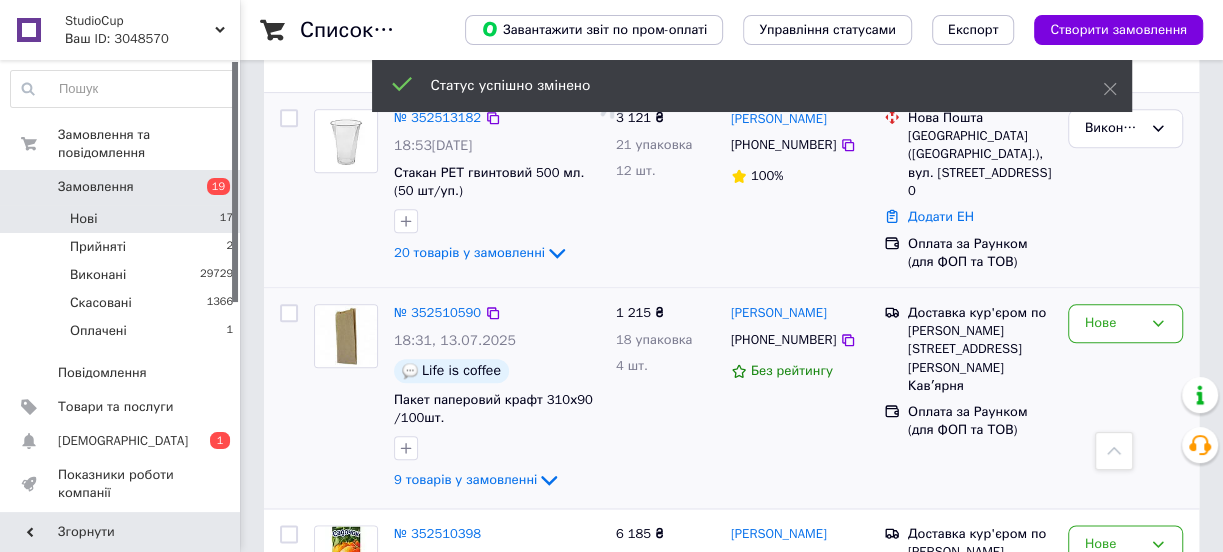 scroll, scrollTop: 1272, scrollLeft: 0, axis: vertical 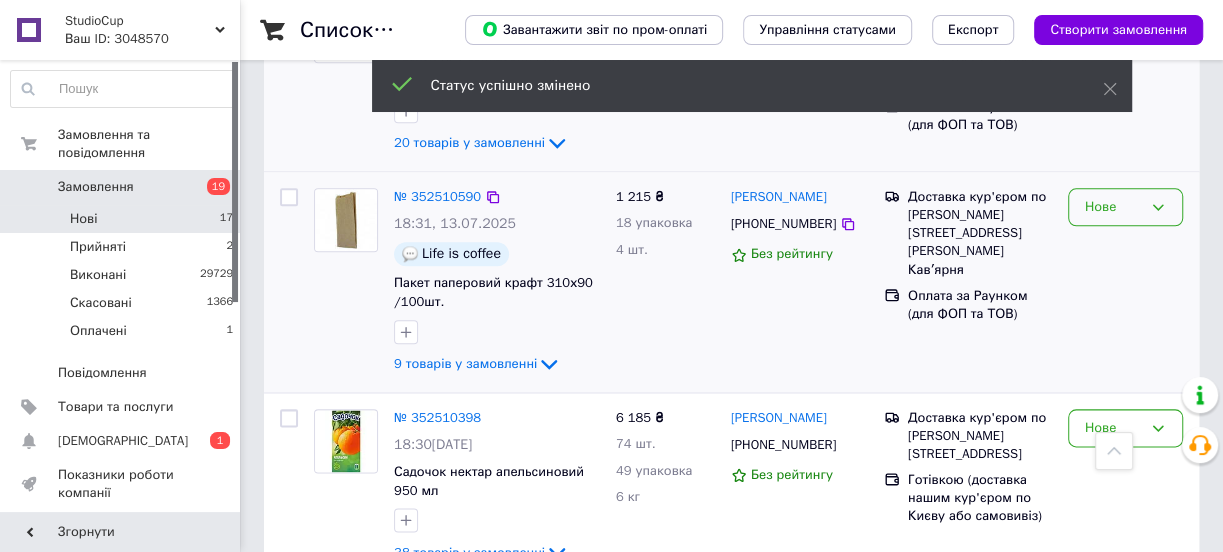 click on "Нове" at bounding box center (1113, 207) 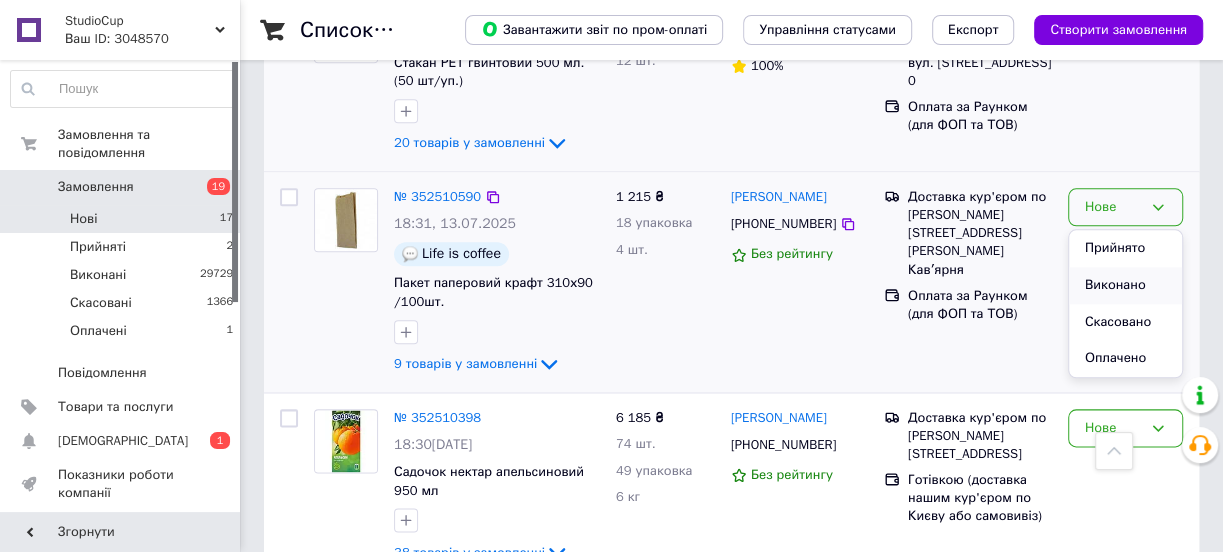 click on "Виконано" at bounding box center (1125, 285) 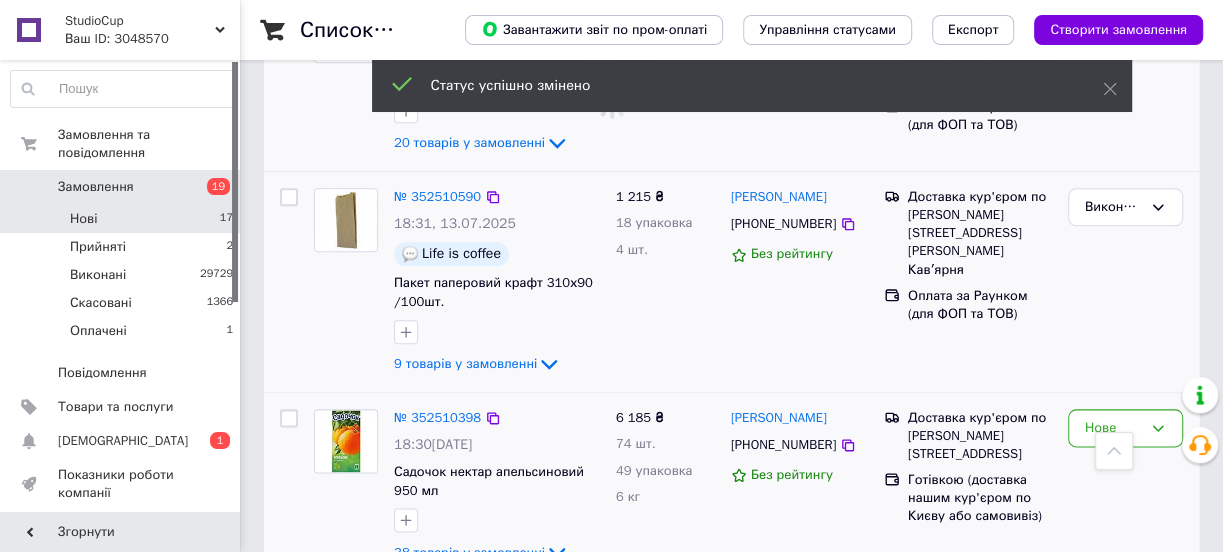 scroll, scrollTop: 1454, scrollLeft: 0, axis: vertical 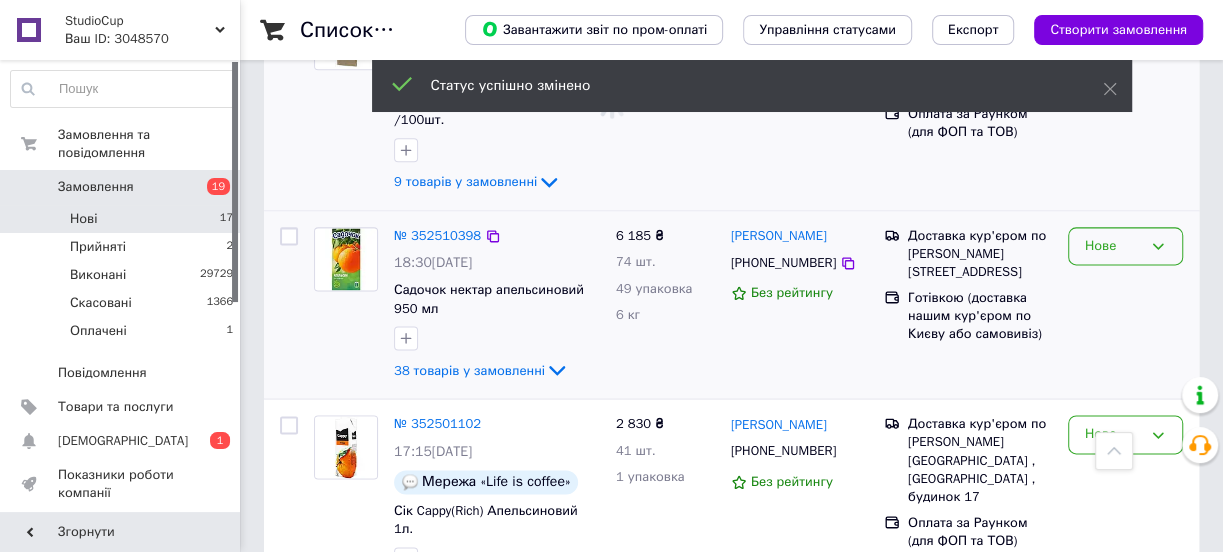 click on "Нове" at bounding box center [1113, 246] 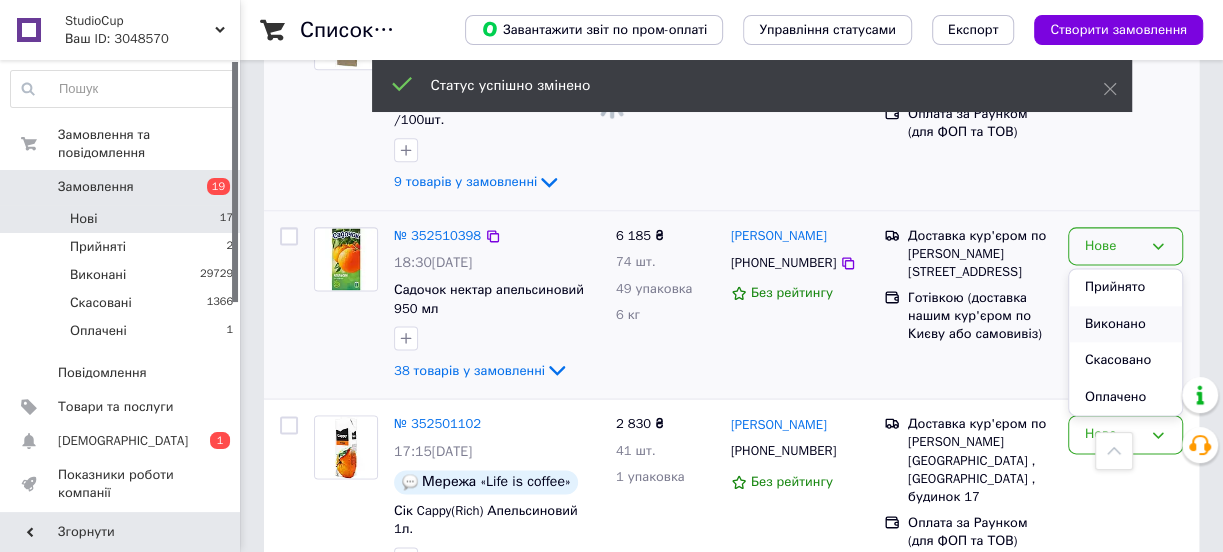click on "Виконано" at bounding box center [1125, 324] 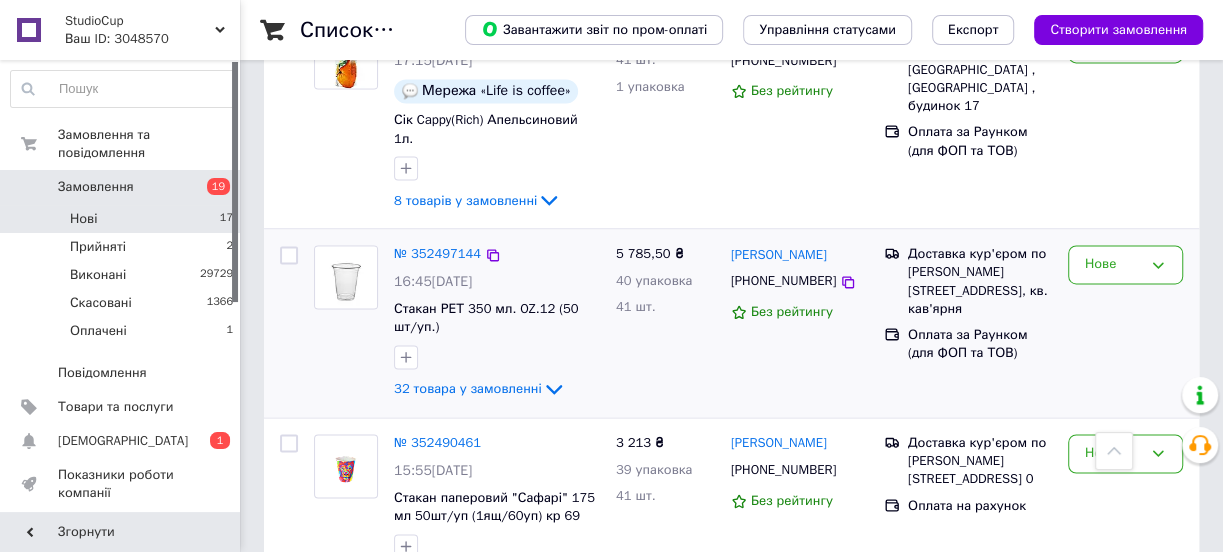 scroll, scrollTop: 1720, scrollLeft: 0, axis: vertical 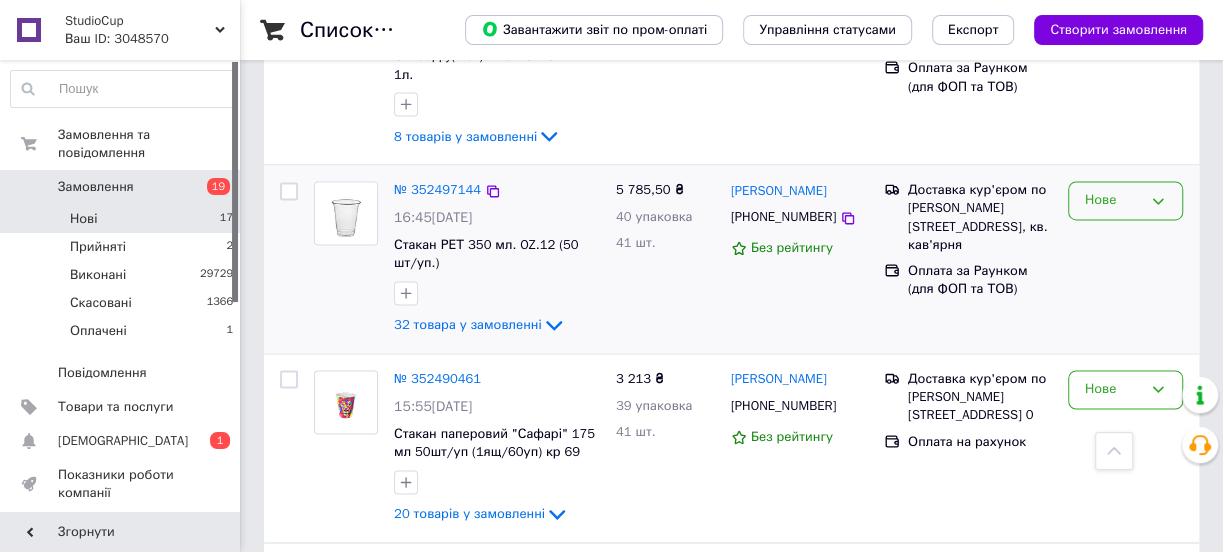 click on "Нове" at bounding box center (1113, 200) 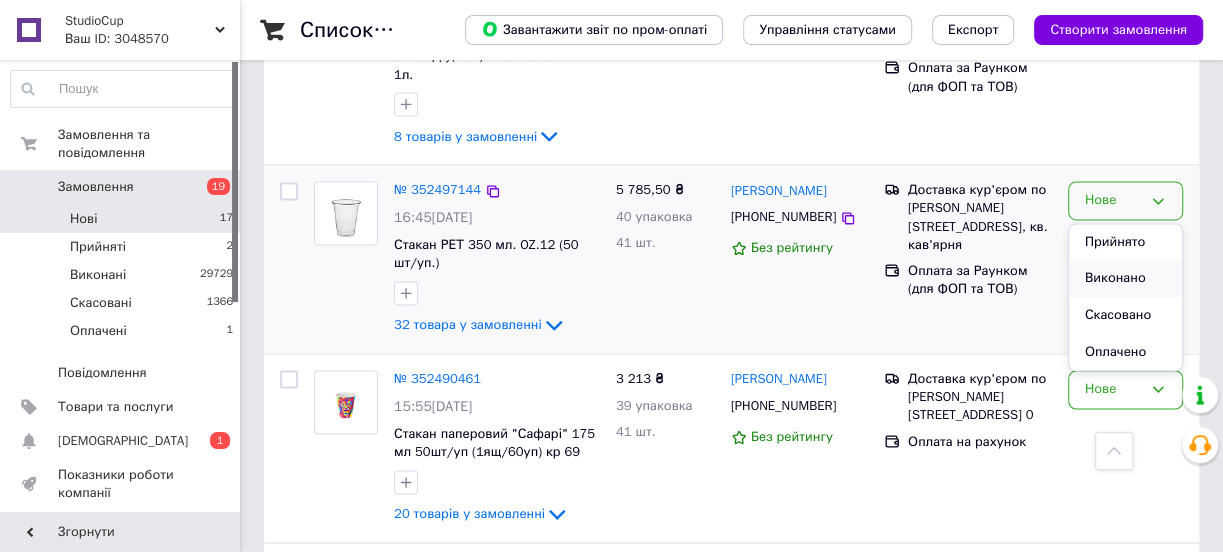 click on "Виконано" at bounding box center [1125, 278] 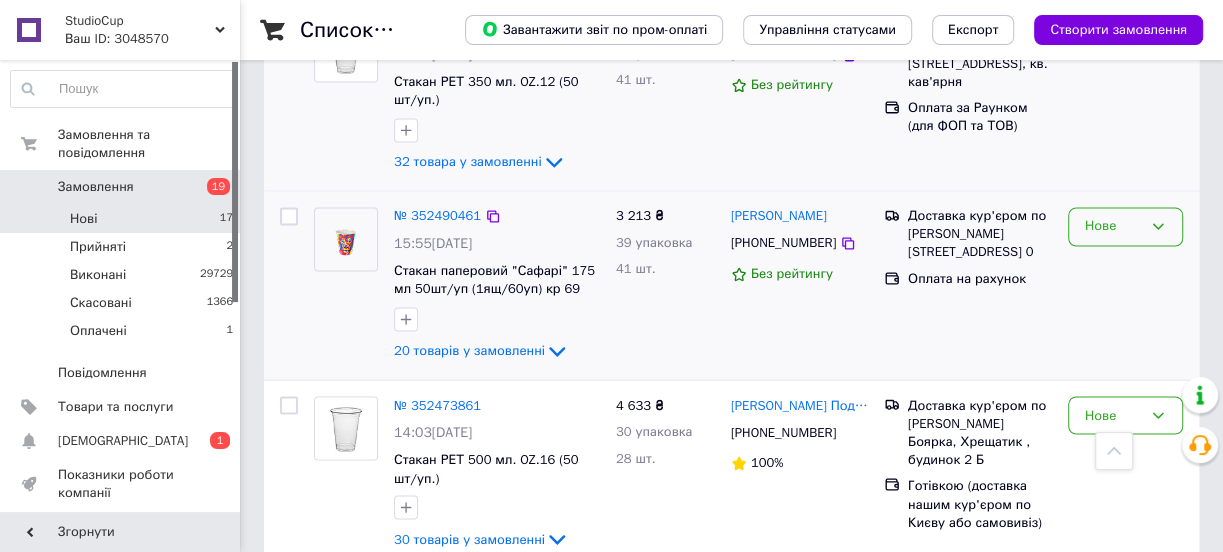 scroll, scrollTop: 1901, scrollLeft: 0, axis: vertical 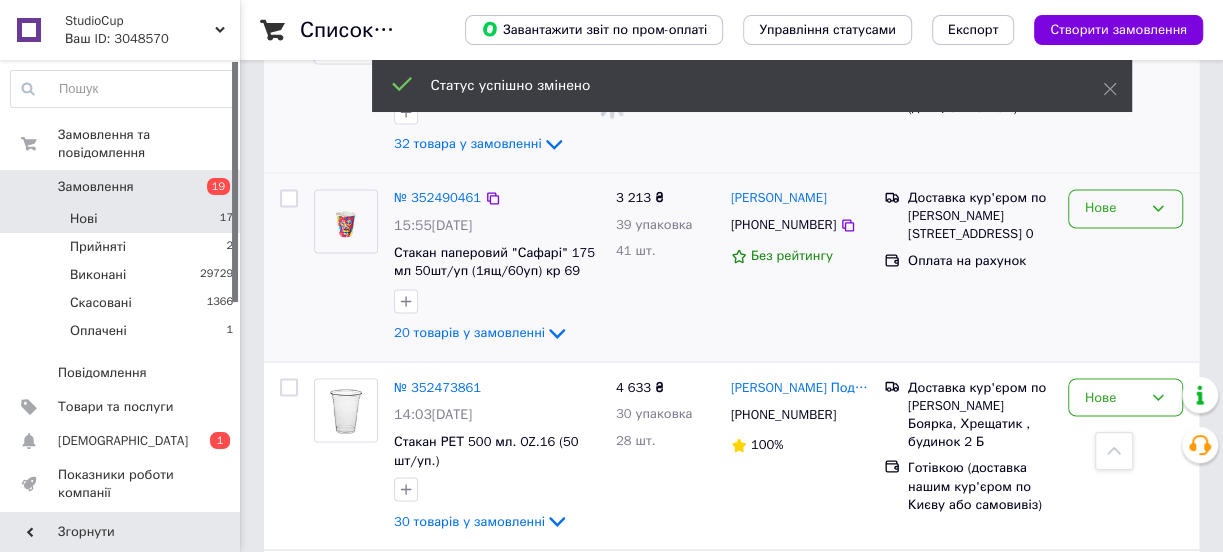 click on "Нове" at bounding box center [1113, 208] 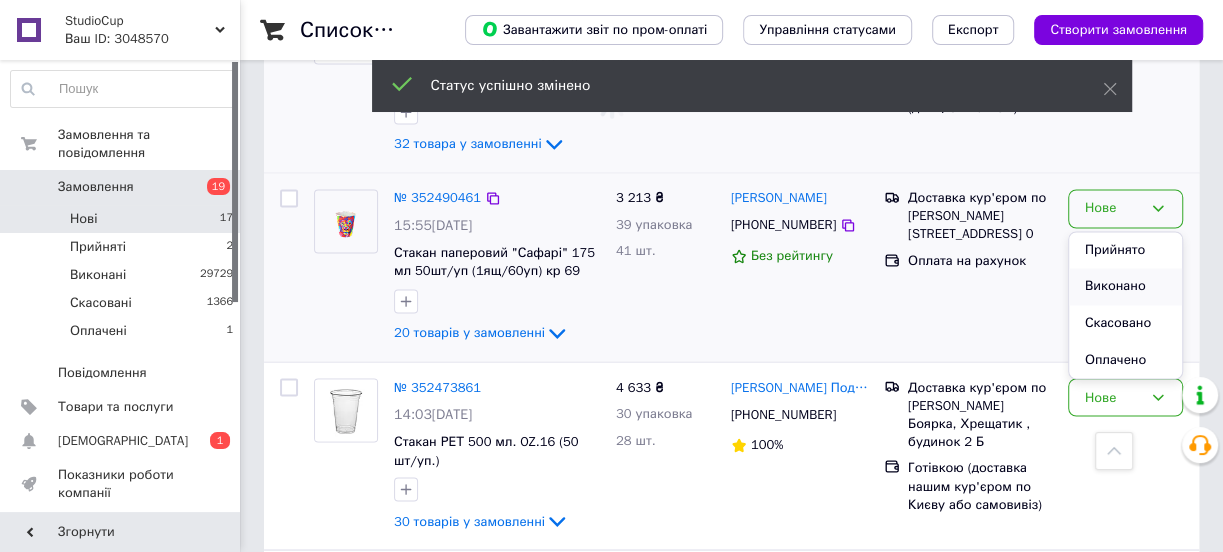 click on "Виконано" at bounding box center (1125, 286) 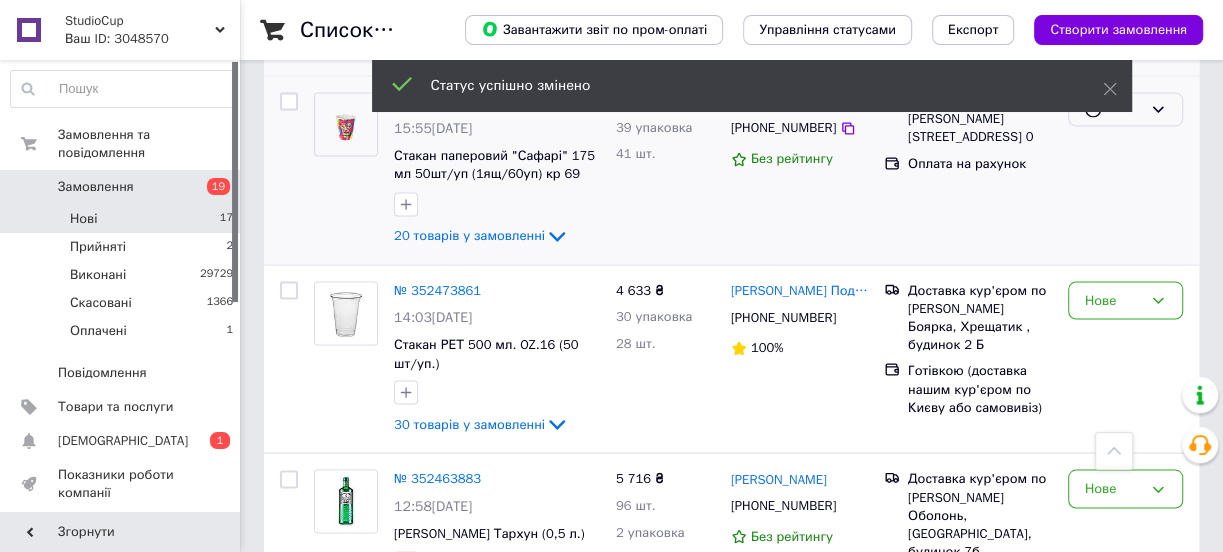scroll, scrollTop: 2083, scrollLeft: 0, axis: vertical 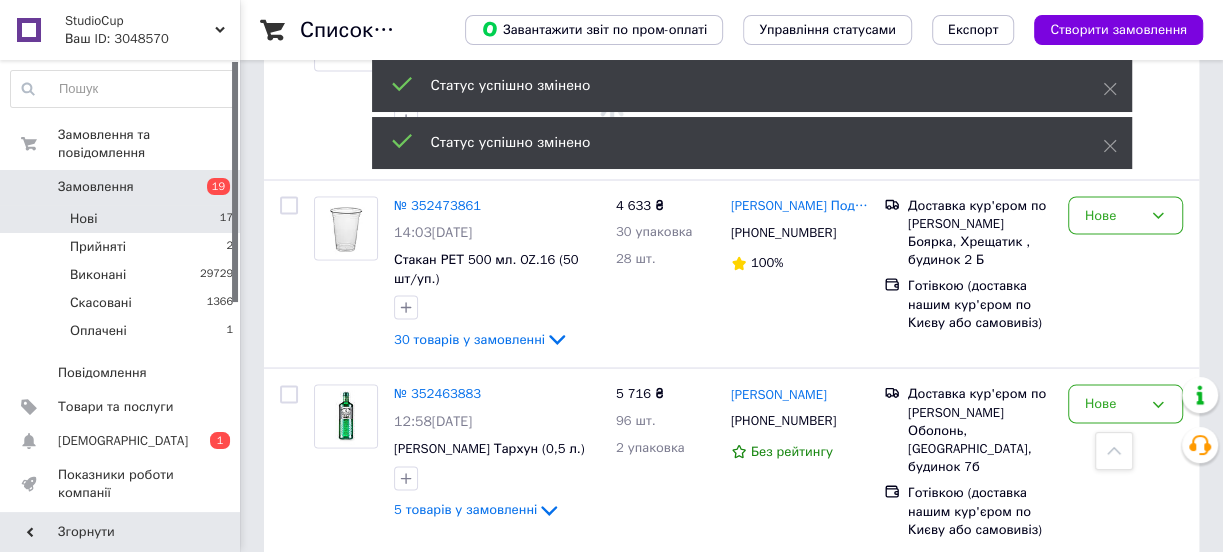 click on "Статус успішно змінено" at bounding box center (752, 143) 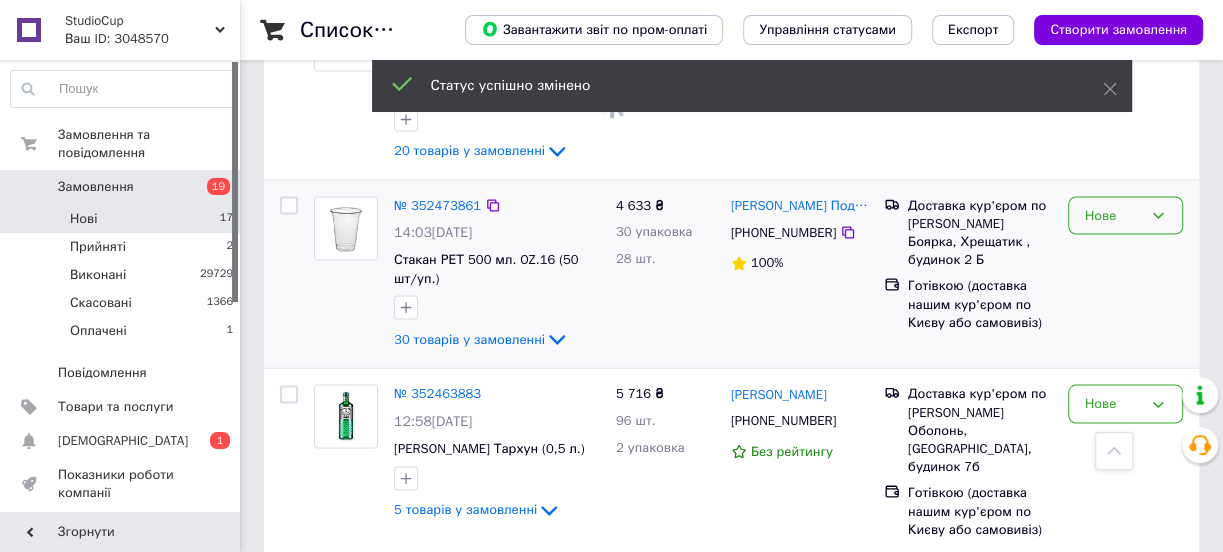 click on "Нове" at bounding box center [1113, 215] 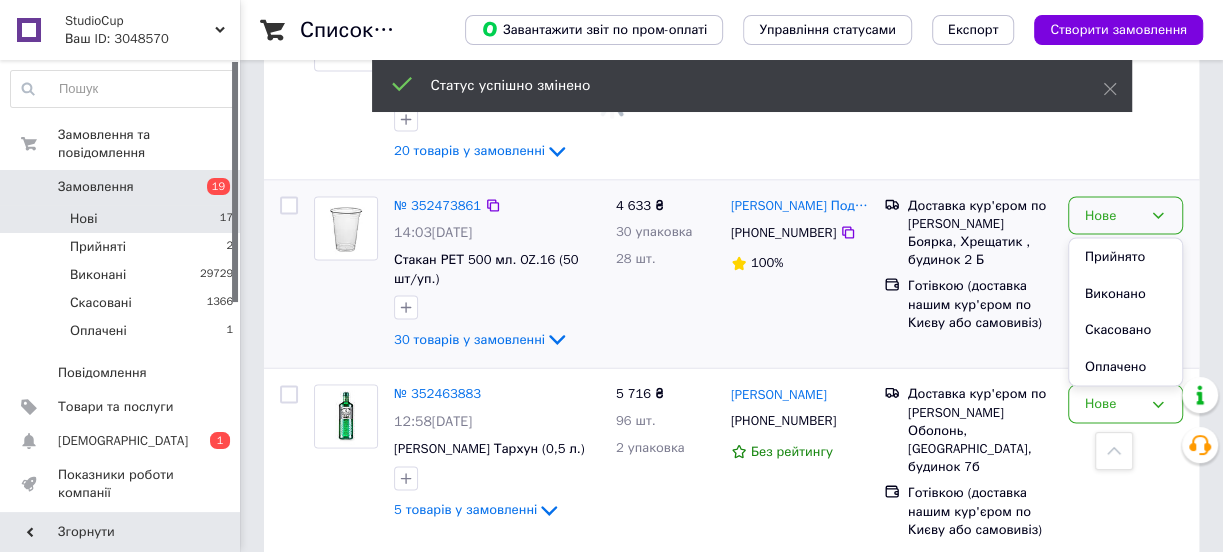 click on "Виконано" at bounding box center (1125, 293) 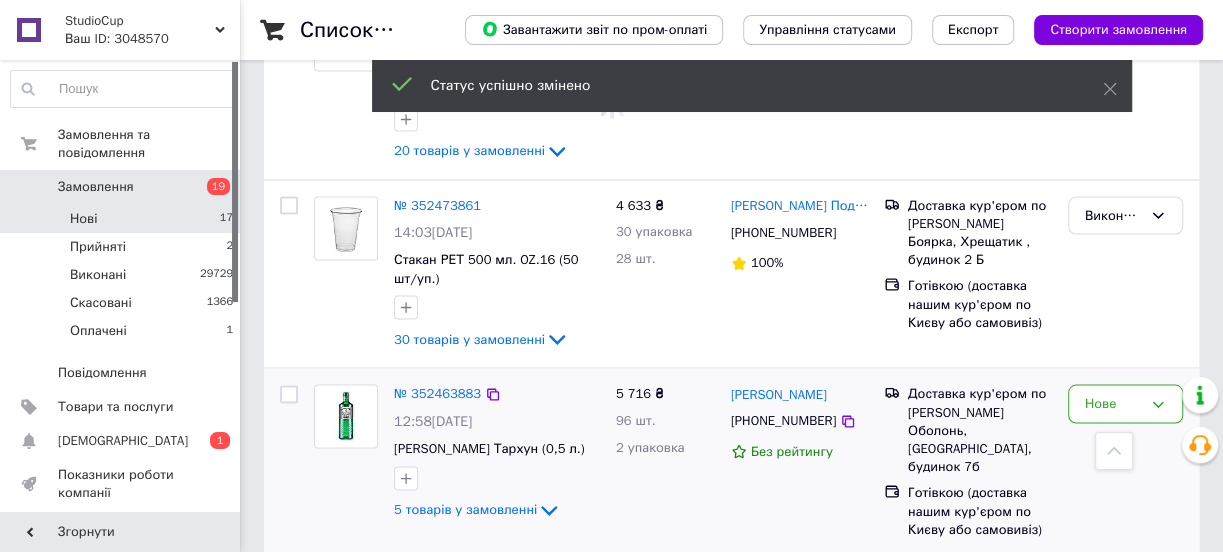 scroll, scrollTop: 2174, scrollLeft: 0, axis: vertical 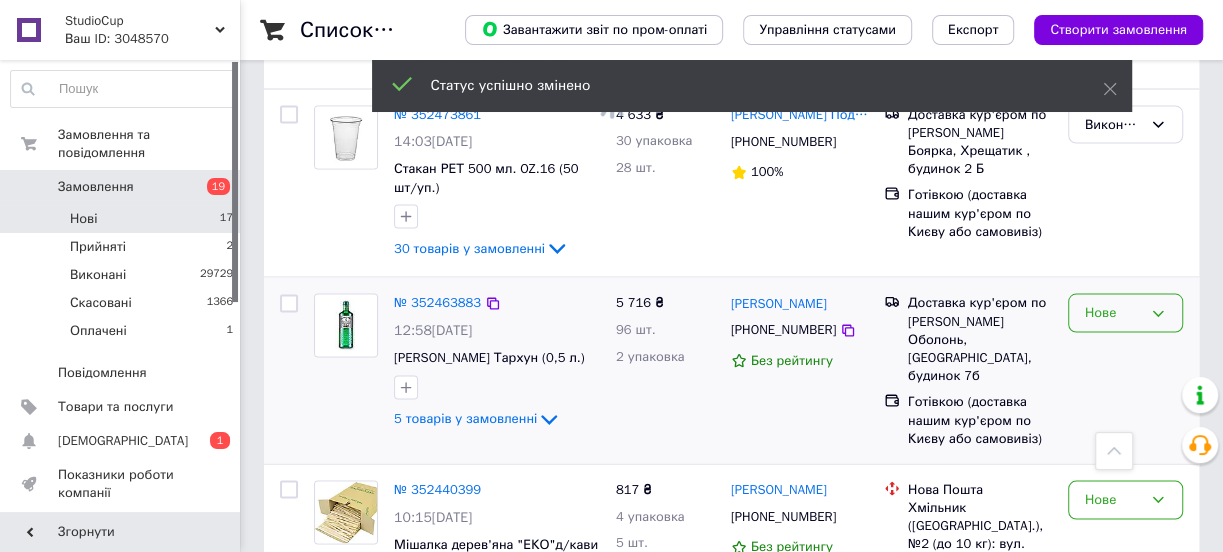 click on "Нове" at bounding box center [1113, 312] 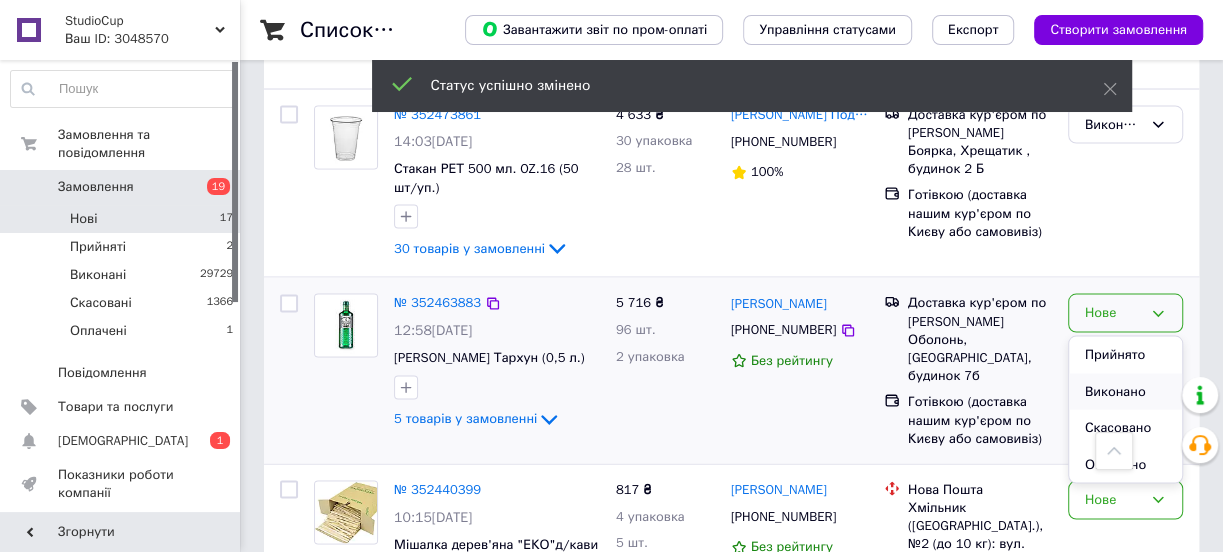 click on "Виконано" at bounding box center (1125, 391) 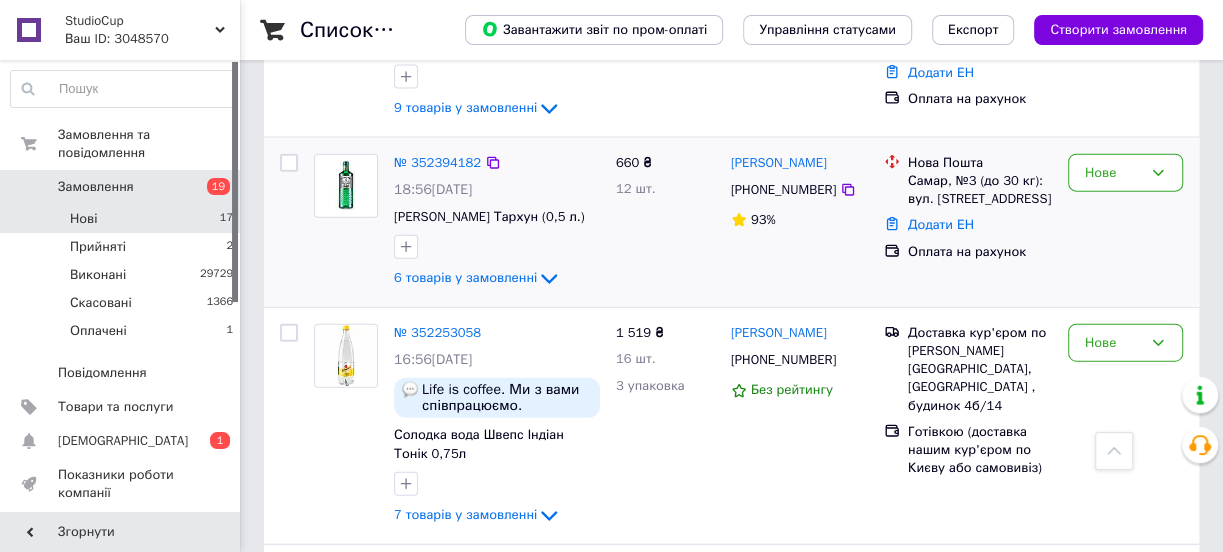 scroll, scrollTop: 2720, scrollLeft: 0, axis: vertical 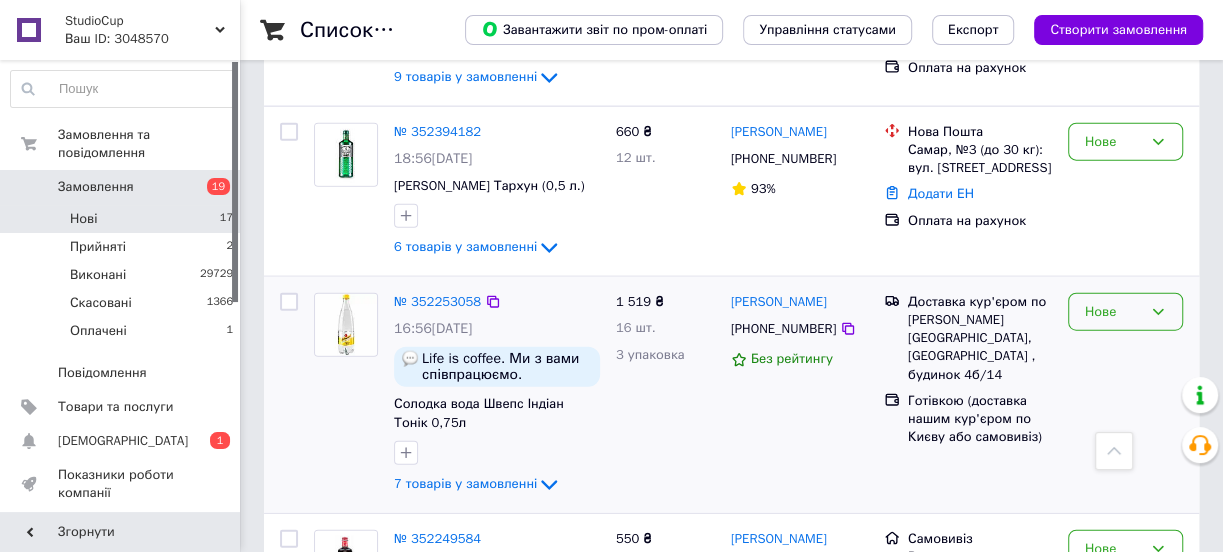 click on "Нове" at bounding box center (1113, 312) 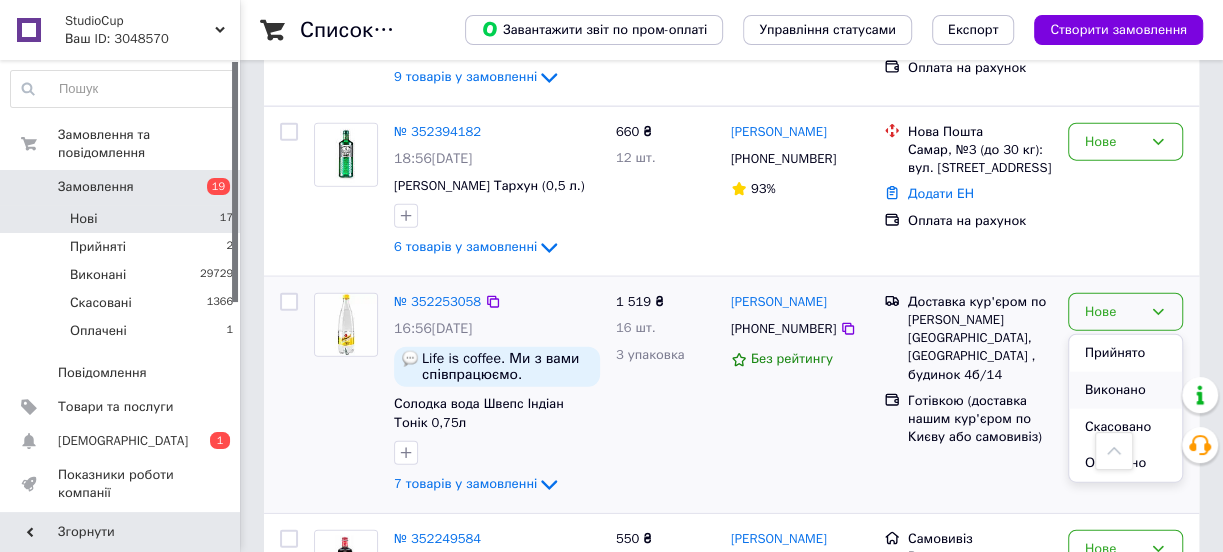 click on "Виконано" at bounding box center [1125, 390] 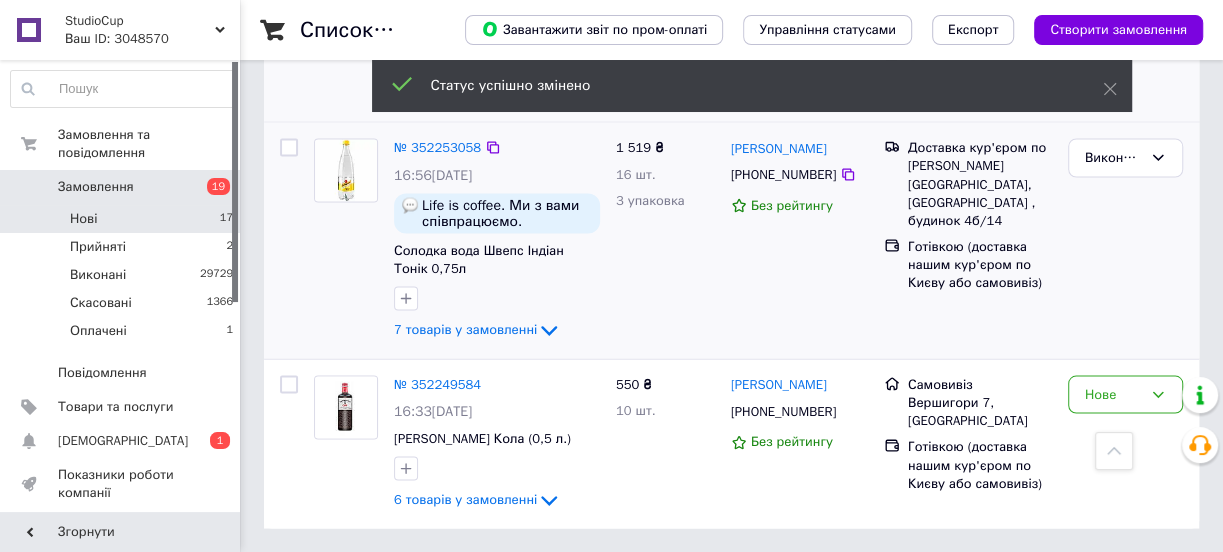 scroll, scrollTop: 1083, scrollLeft: 0, axis: vertical 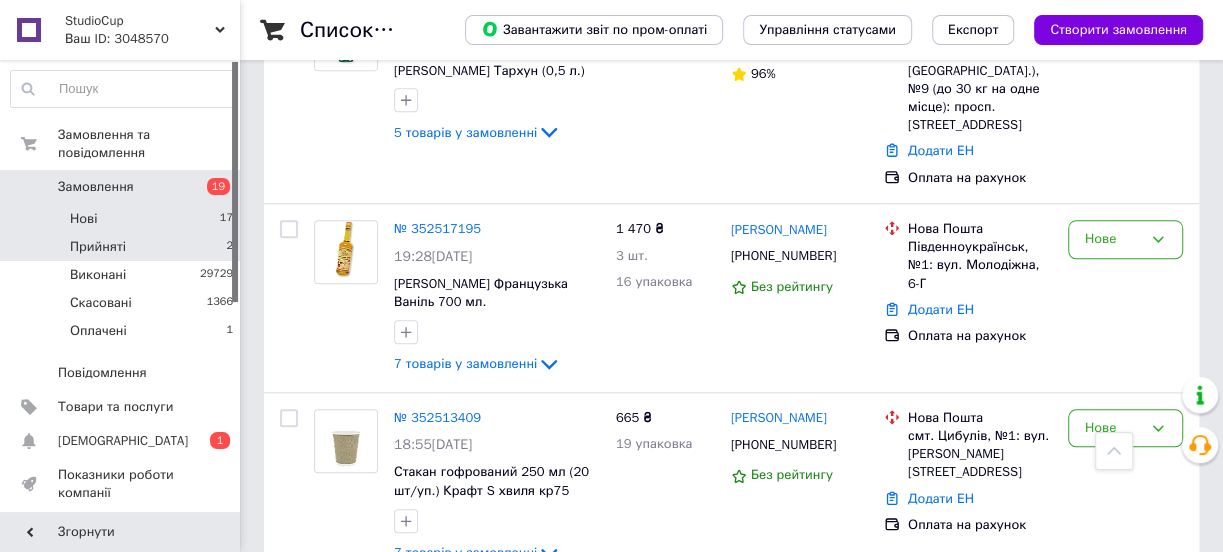 click on "Прийняті" at bounding box center [98, 247] 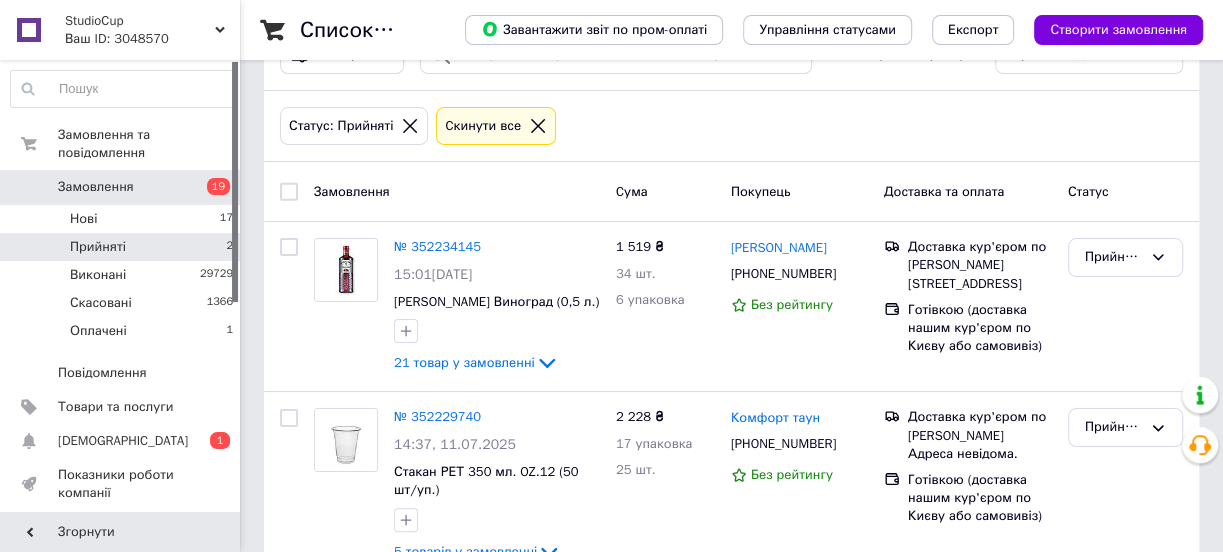 scroll, scrollTop: 135, scrollLeft: 0, axis: vertical 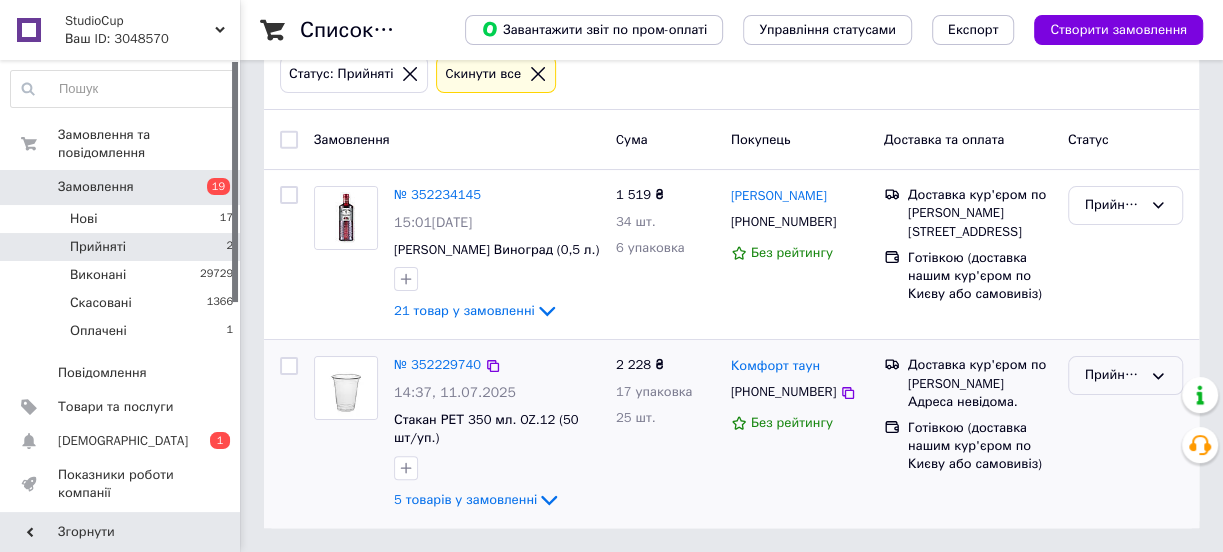 click on "Прийнято" at bounding box center (1113, 375) 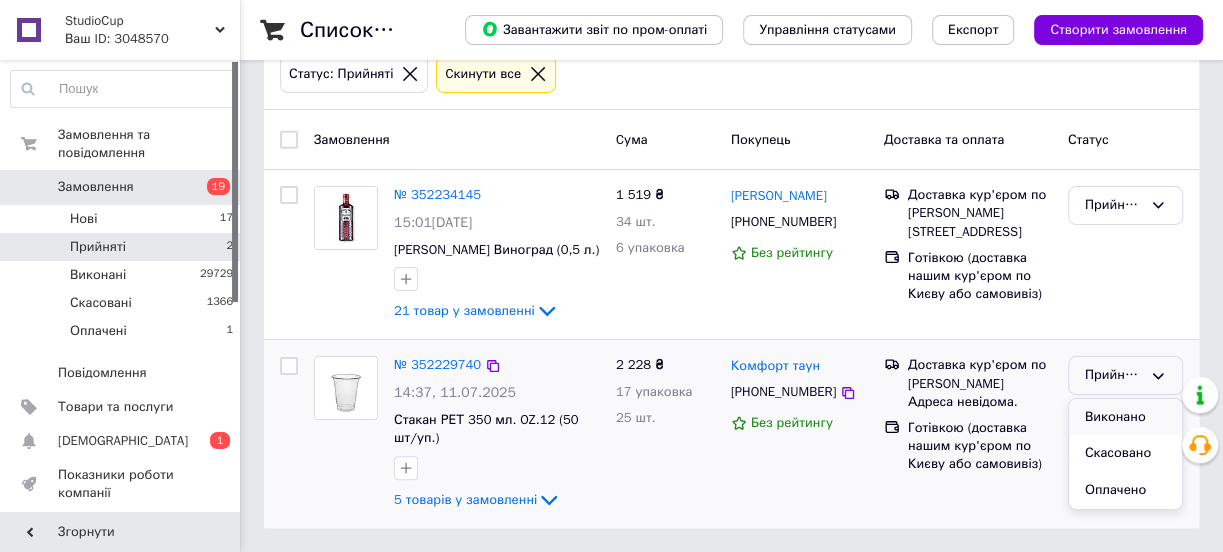 click on "Виконано" at bounding box center [1125, 417] 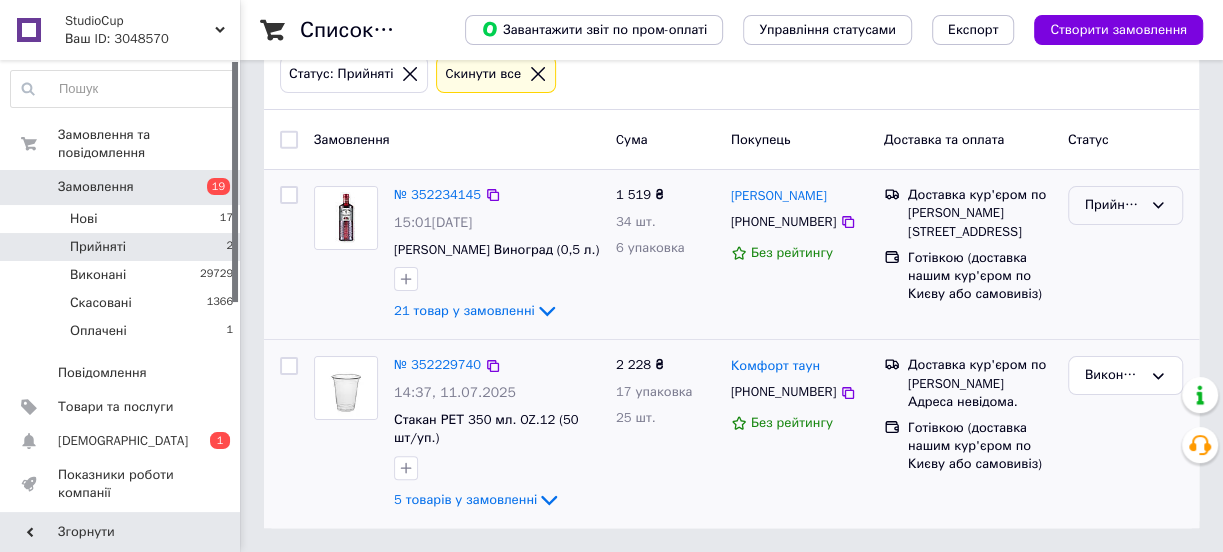 click on "Прийнято" at bounding box center (1113, 205) 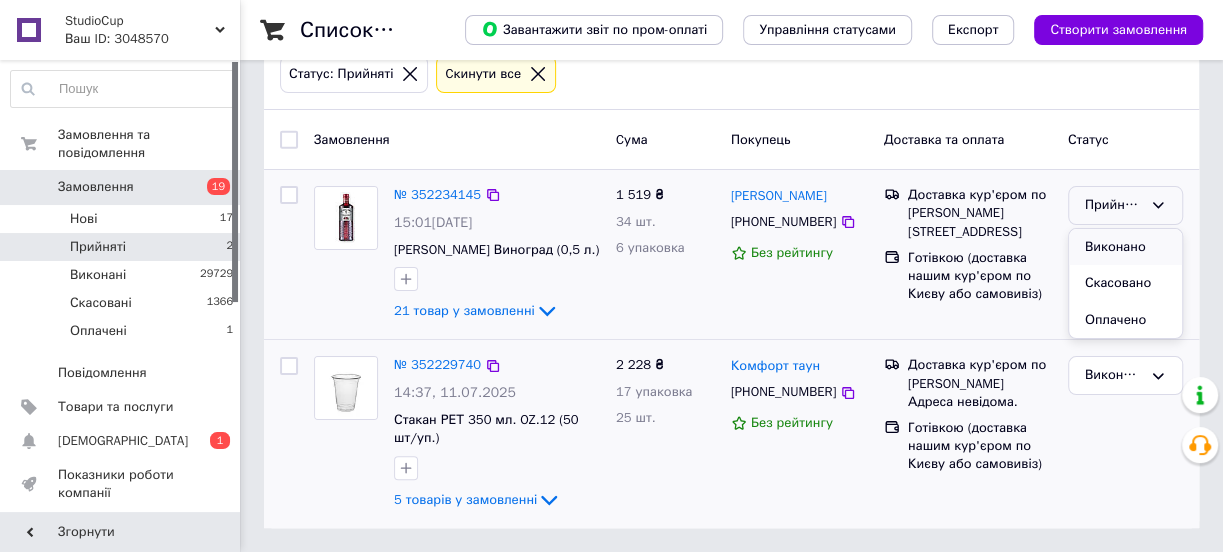 click on "Виконано" at bounding box center (1125, 247) 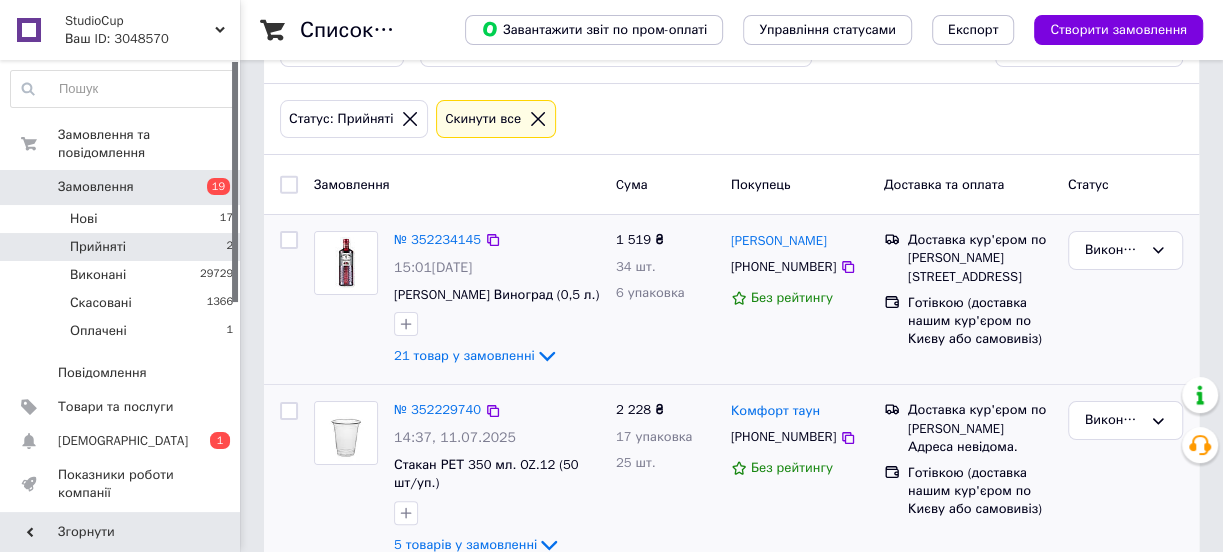 scroll, scrollTop: 135, scrollLeft: 0, axis: vertical 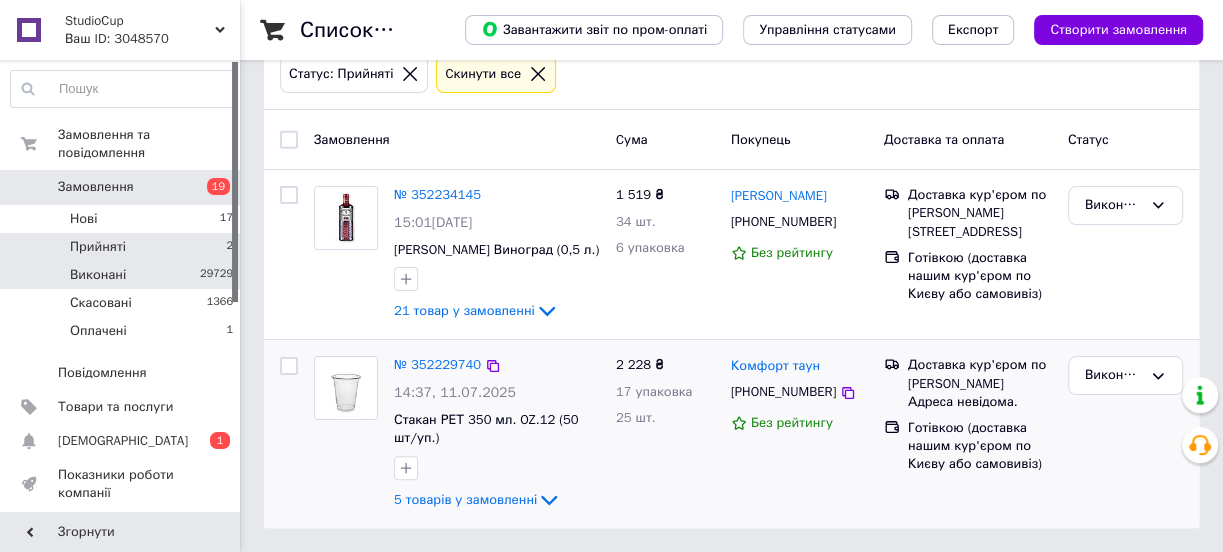 click on "Виконані" at bounding box center (98, 275) 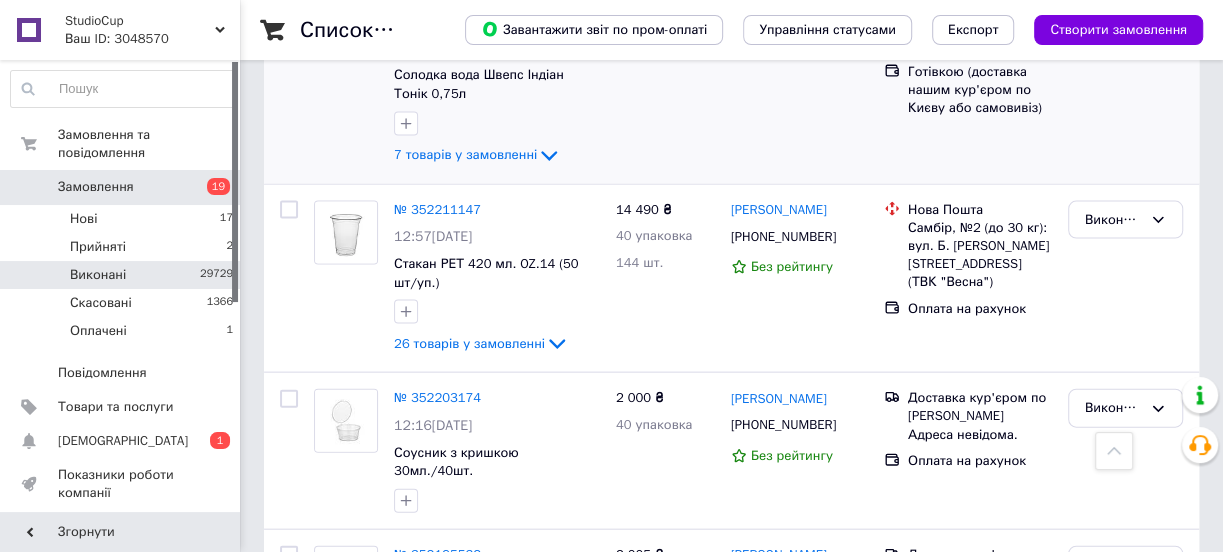 scroll, scrollTop: 2454, scrollLeft: 0, axis: vertical 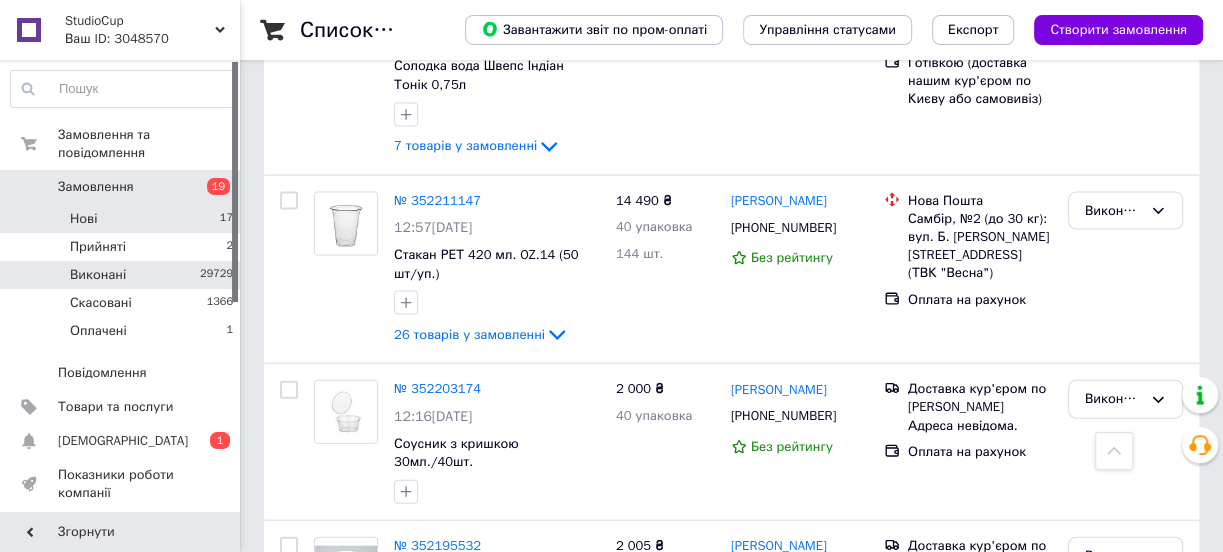 click on "Нові 17" at bounding box center (122, 219) 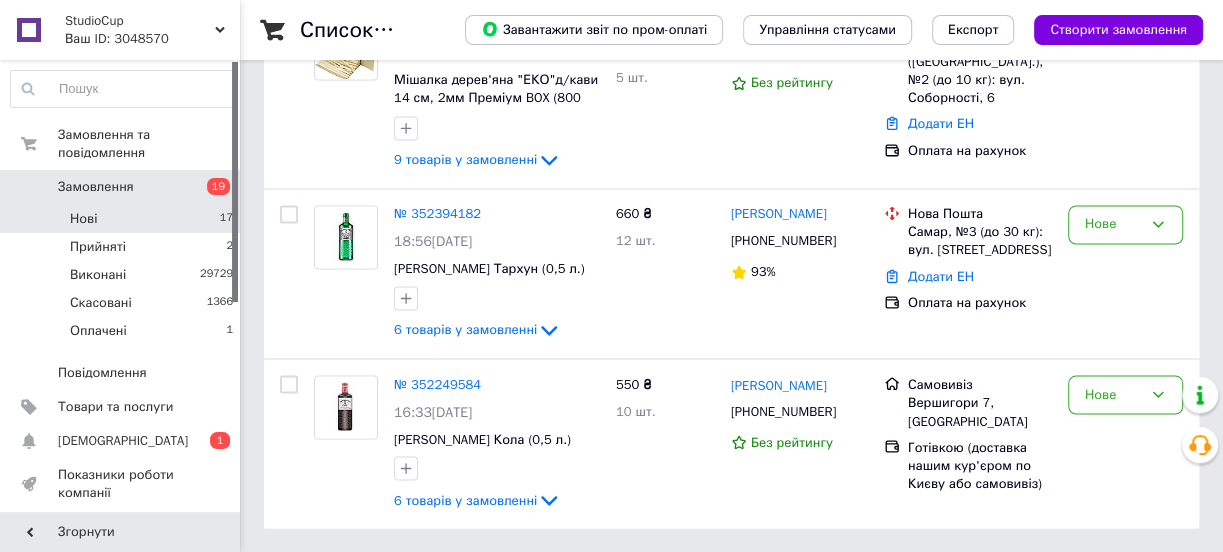 scroll, scrollTop: 0, scrollLeft: 0, axis: both 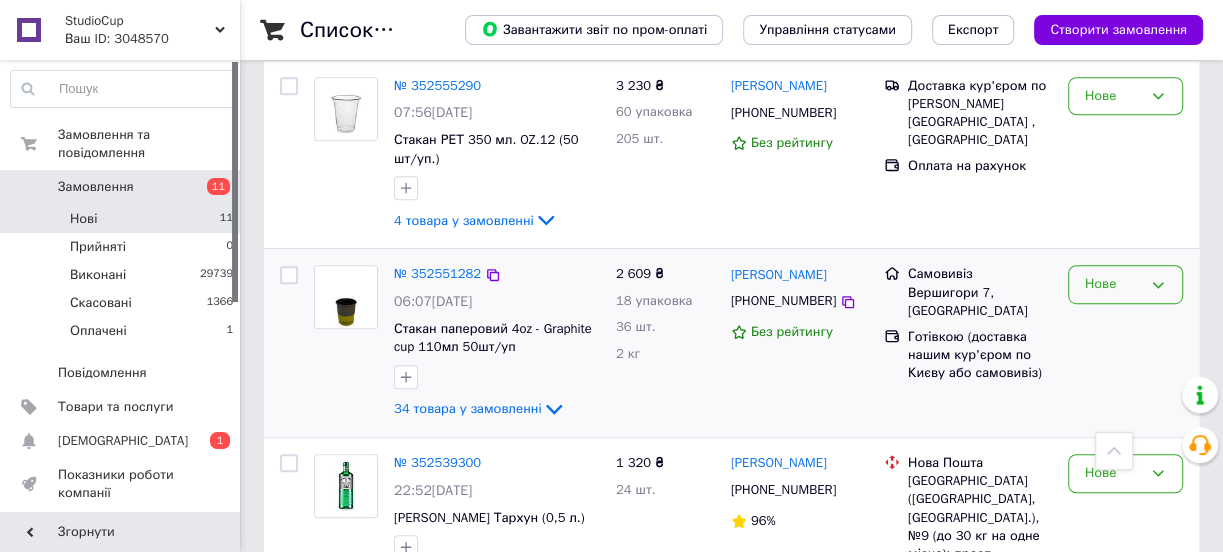 click on "Нове" at bounding box center (1113, 284) 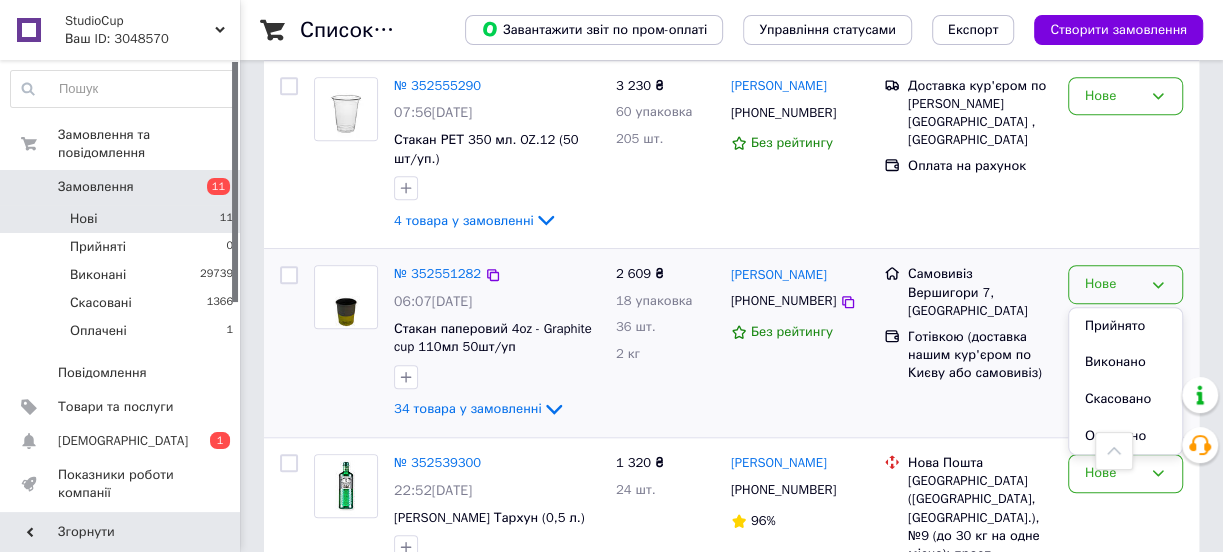 drag, startPoint x: 1116, startPoint y: 360, endPoint x: 744, endPoint y: 257, distance: 385.99612 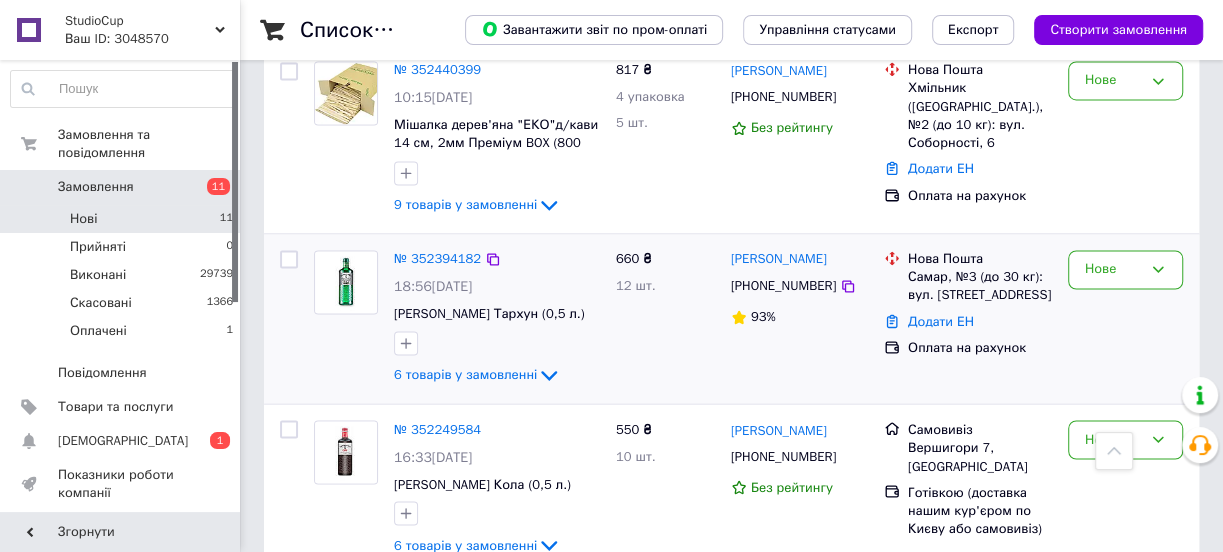 scroll, scrollTop: 1847, scrollLeft: 0, axis: vertical 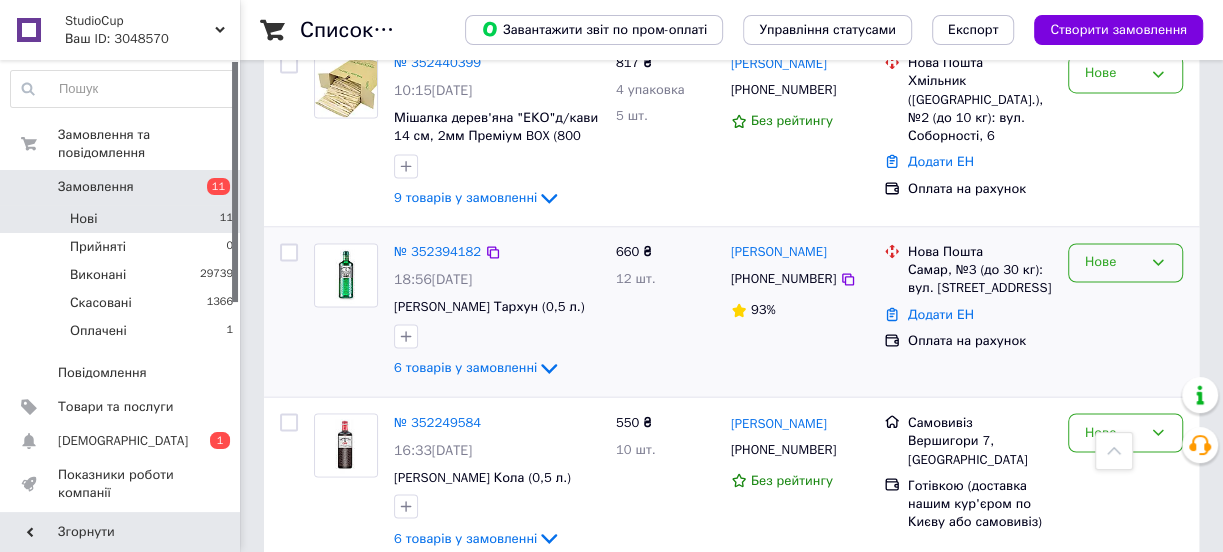 click on "Нове" at bounding box center [1113, 262] 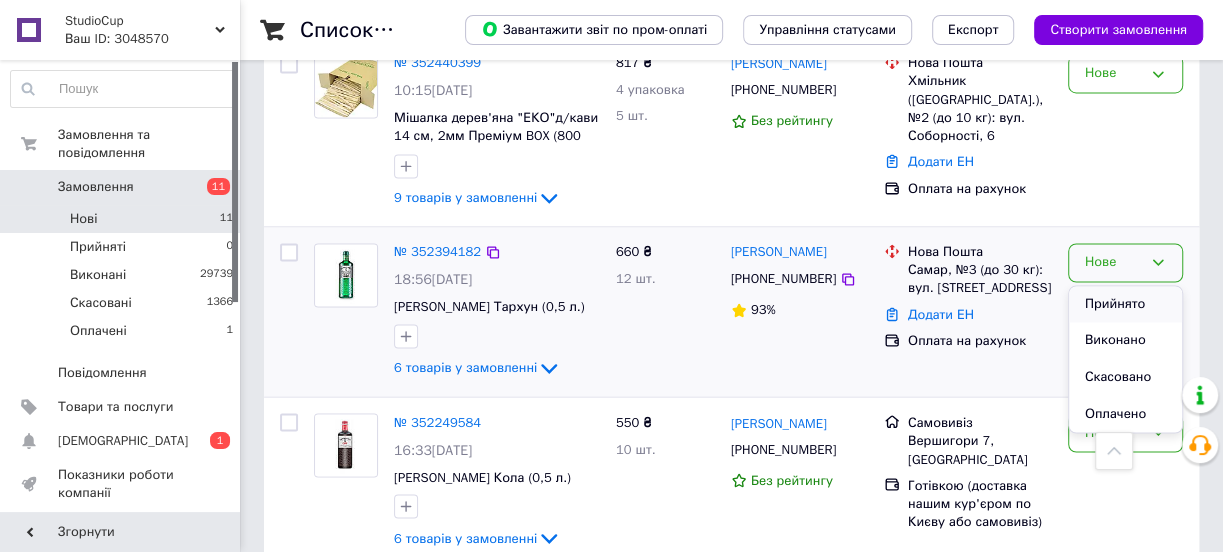 click on "Прийнято" at bounding box center [1125, 304] 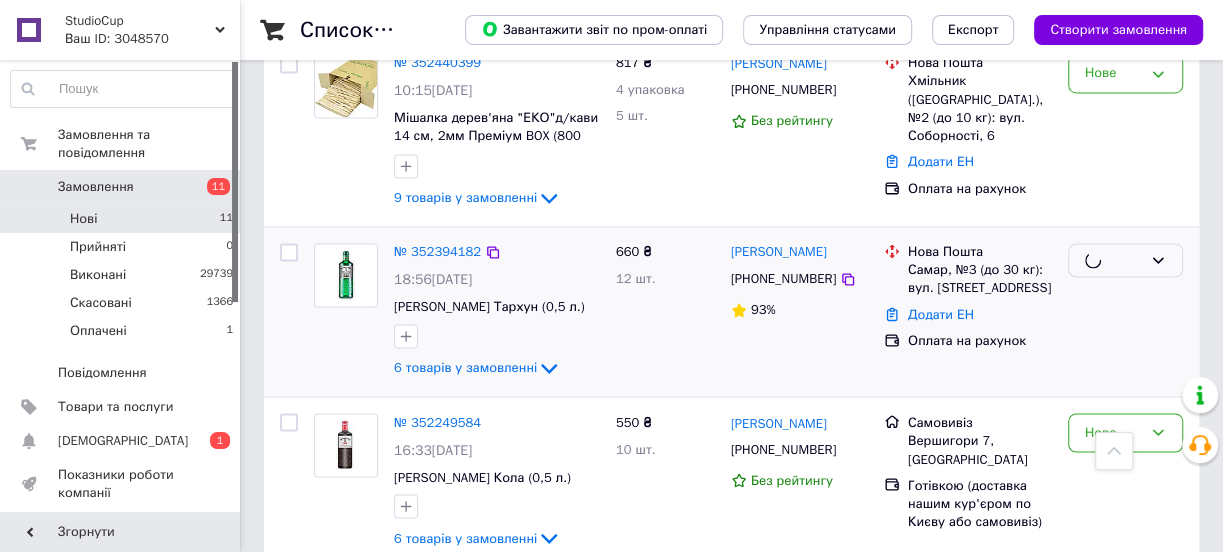 scroll, scrollTop: 1665, scrollLeft: 0, axis: vertical 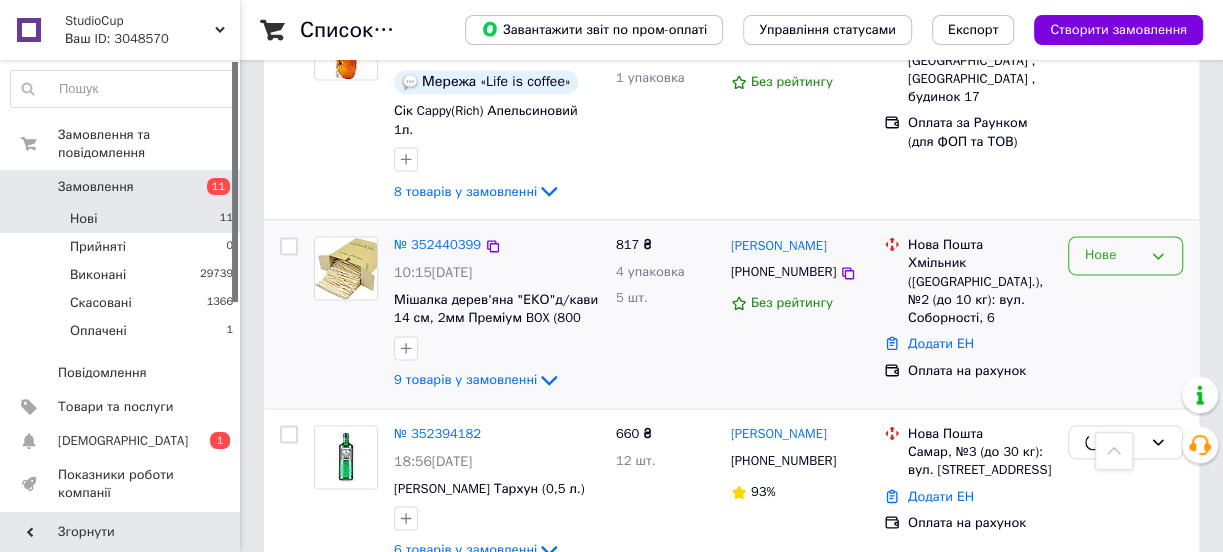 click on "Нове" at bounding box center [1113, 255] 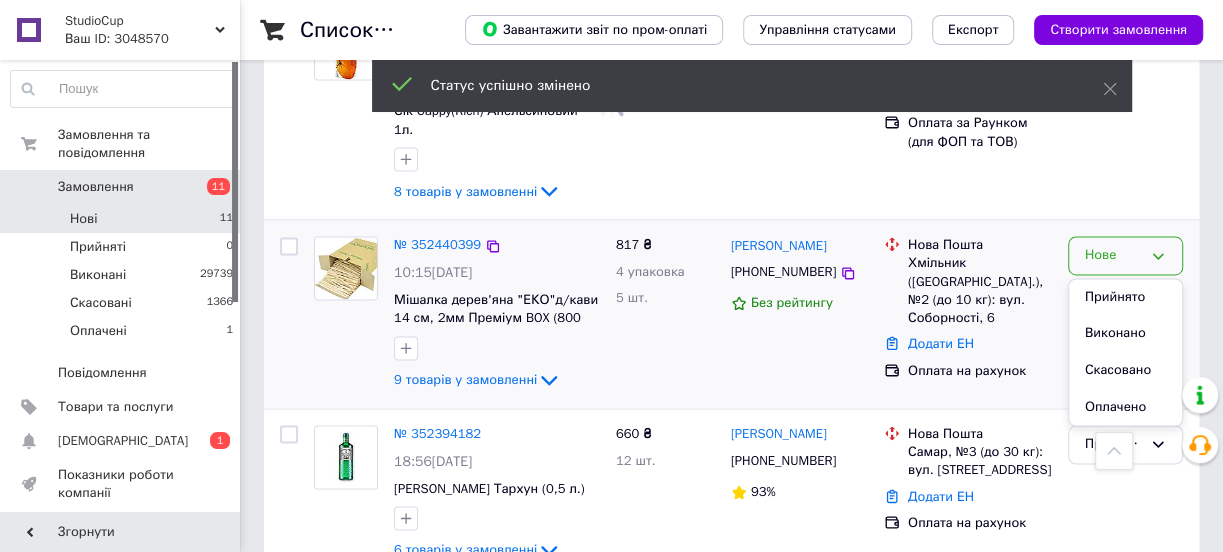 click on "Прийнято" at bounding box center (1125, 297) 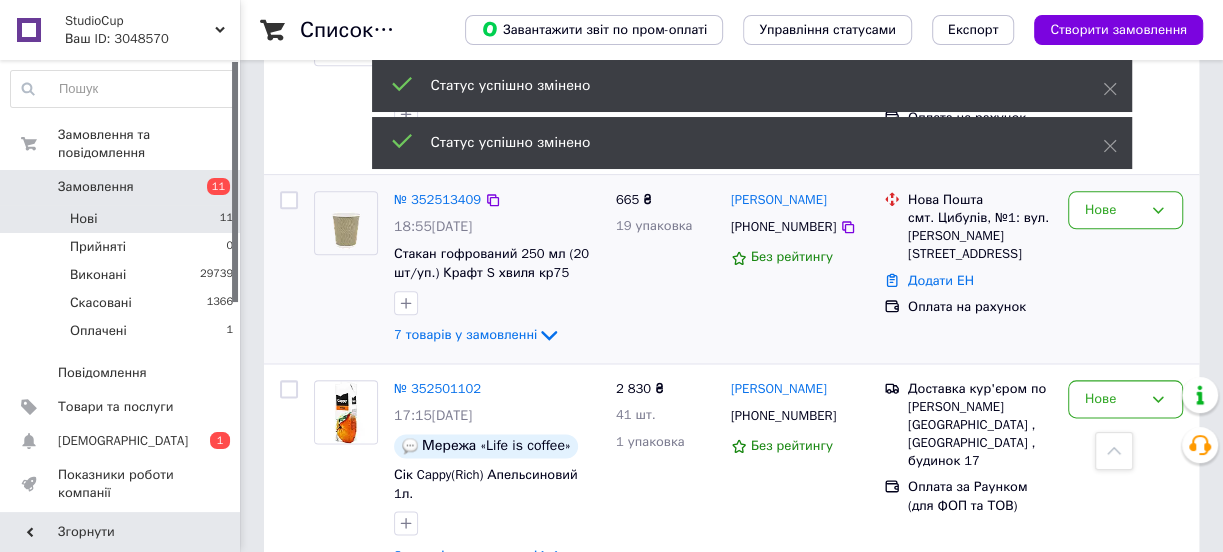 scroll, scrollTop: 1210, scrollLeft: 0, axis: vertical 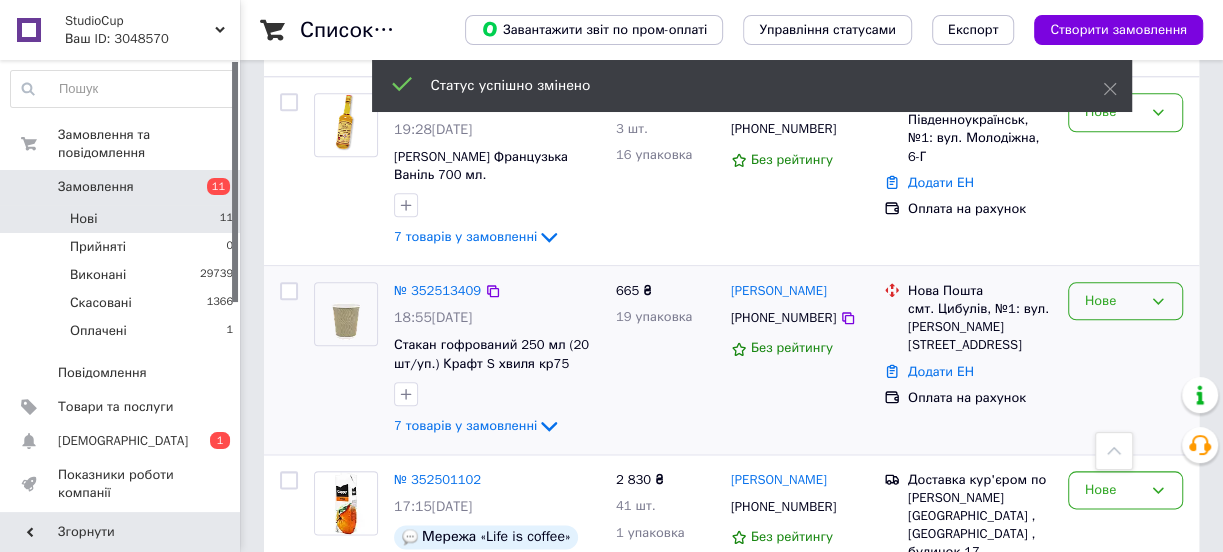 click on "Нове" at bounding box center [1113, 301] 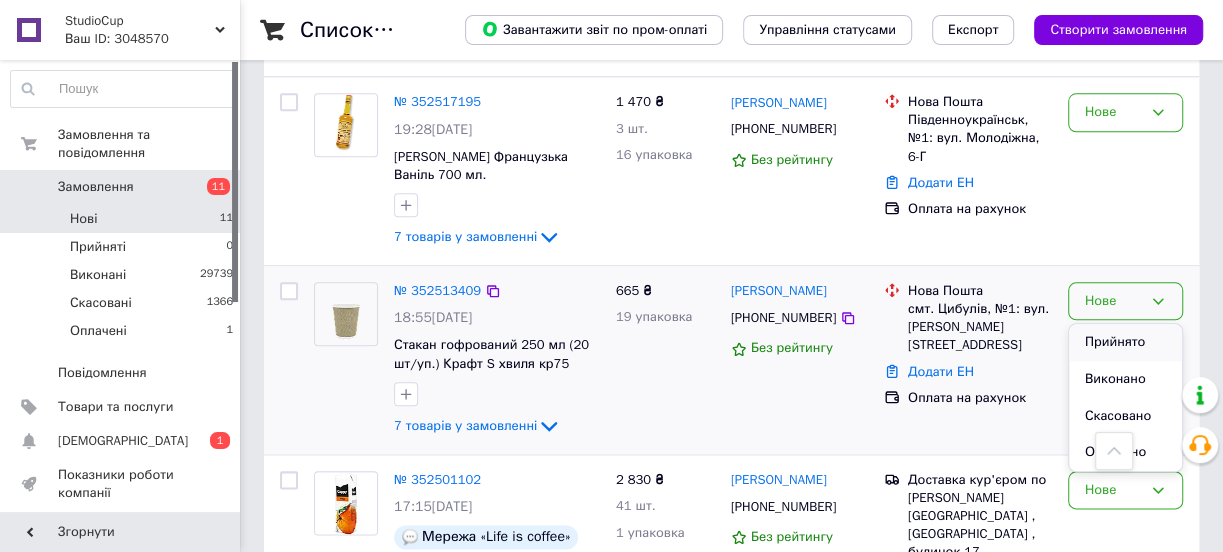 click on "Прийнято" at bounding box center (1125, 342) 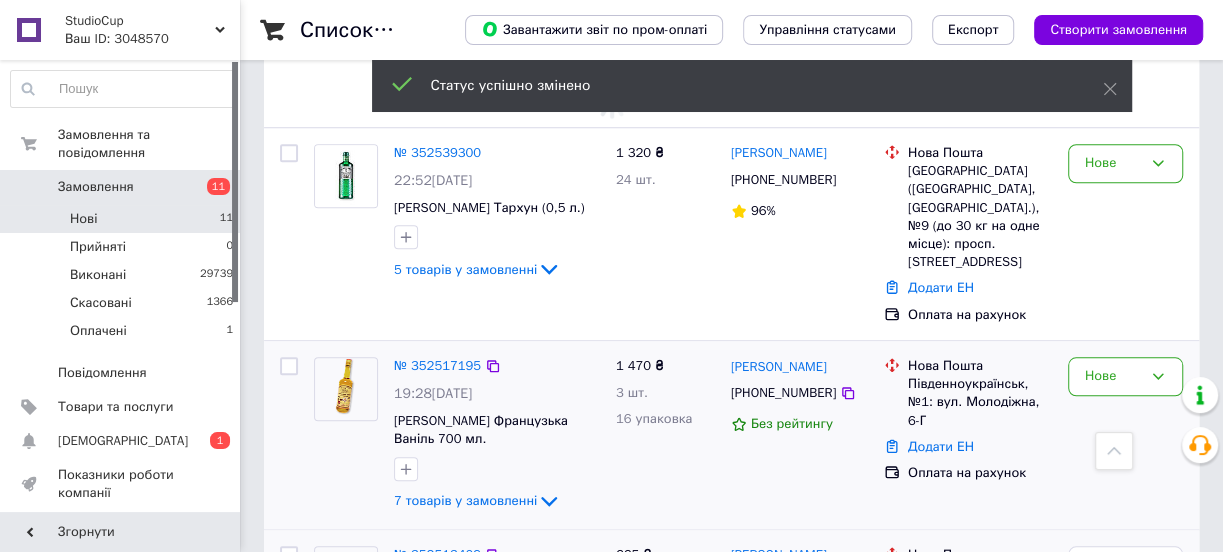 scroll, scrollTop: 938, scrollLeft: 0, axis: vertical 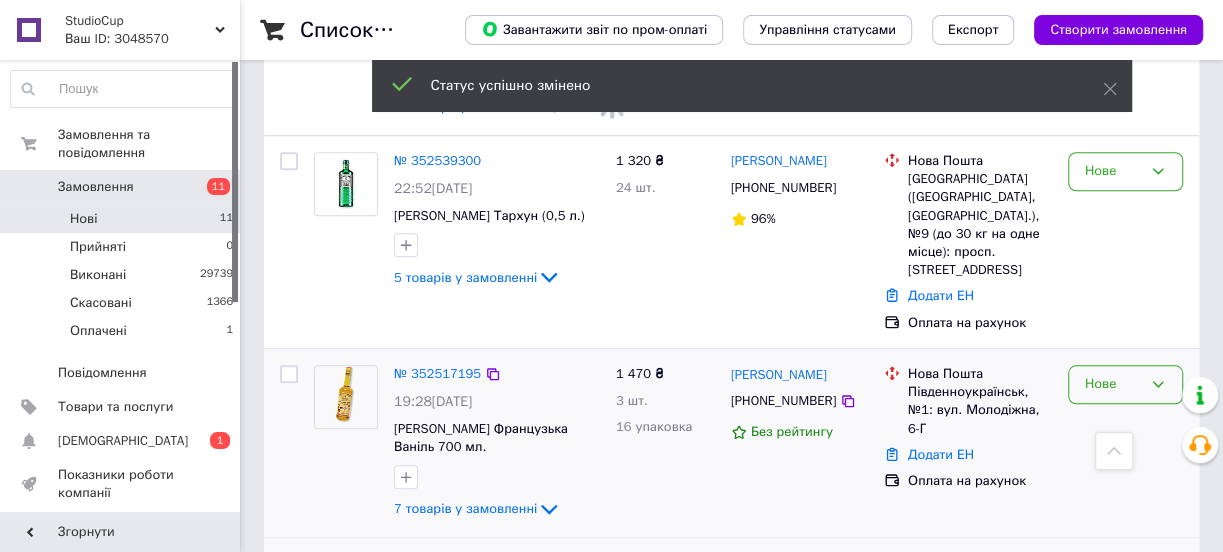 click on "Нове" at bounding box center (1113, 384) 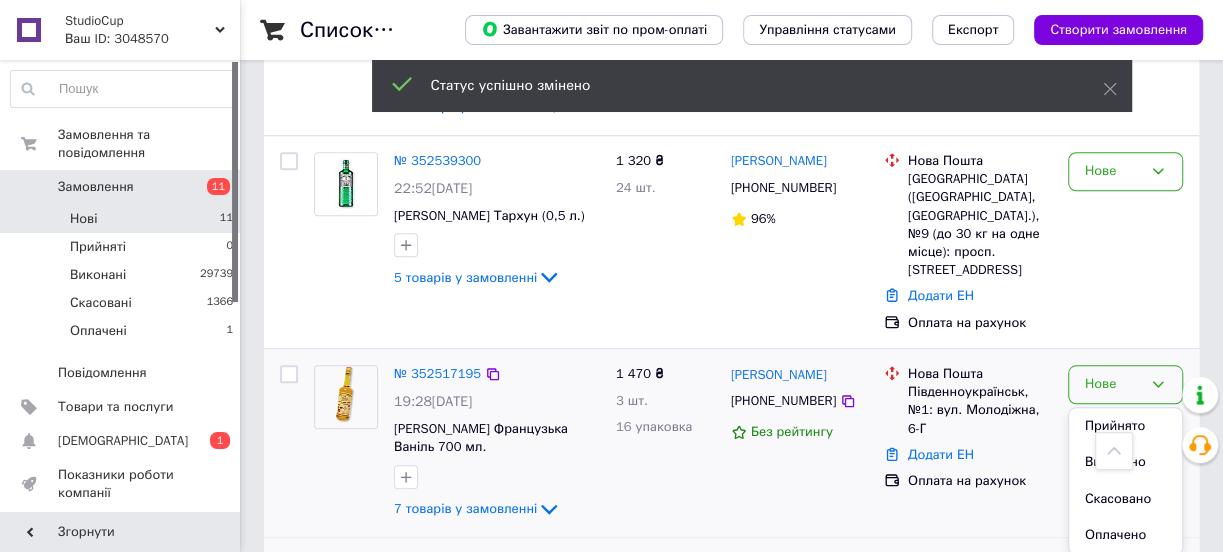 click on "Прийнято" at bounding box center (1125, 426) 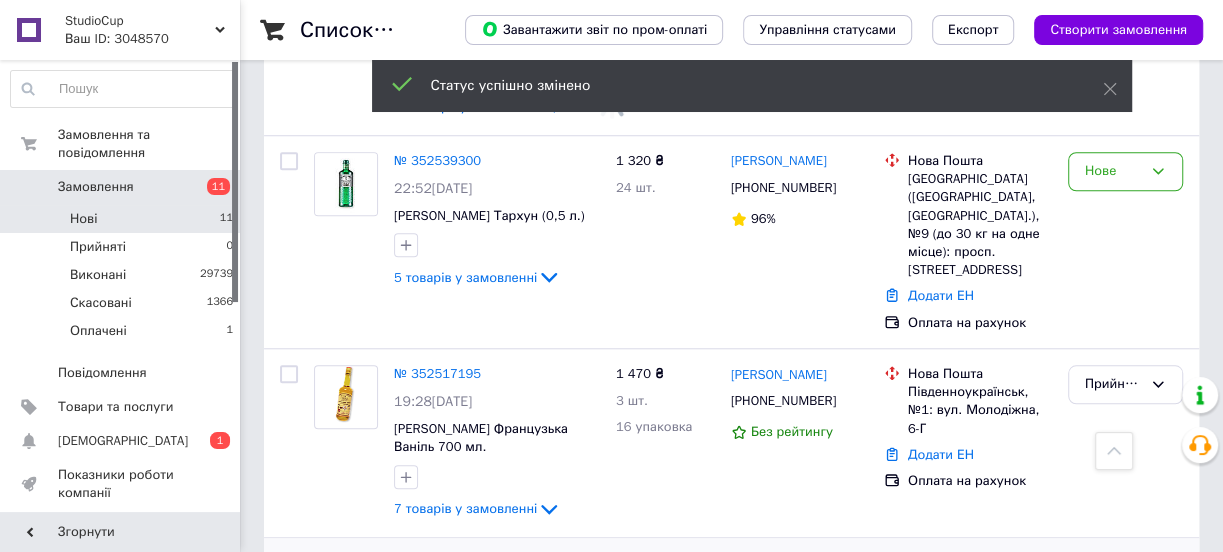 click on "Статус успішно змінено Статус успішно змінено" at bounding box center [752, 117] 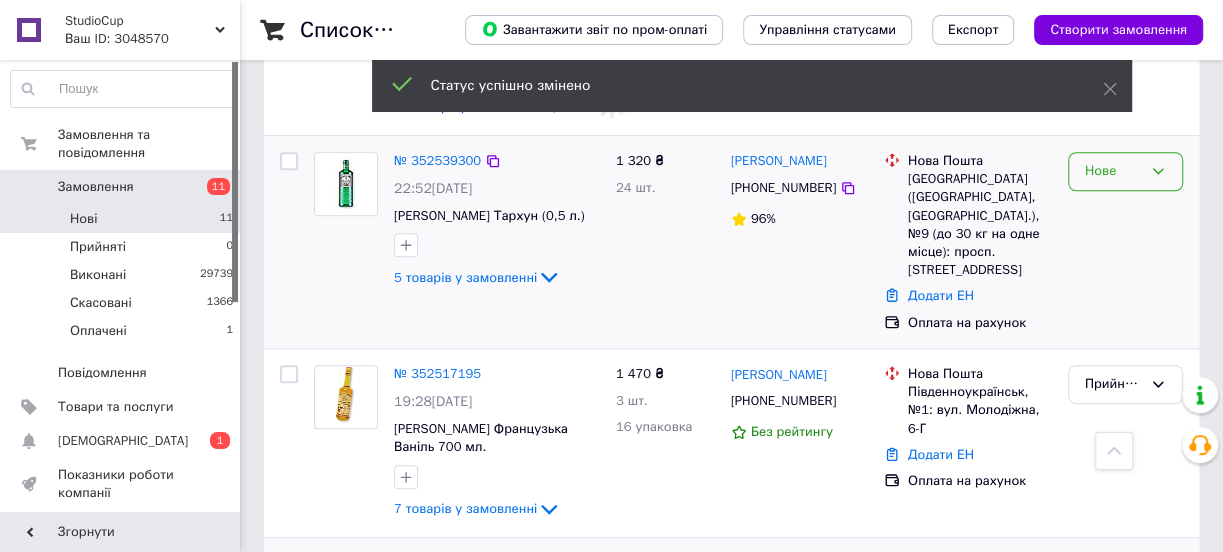 click on "Нове" at bounding box center (1113, 171) 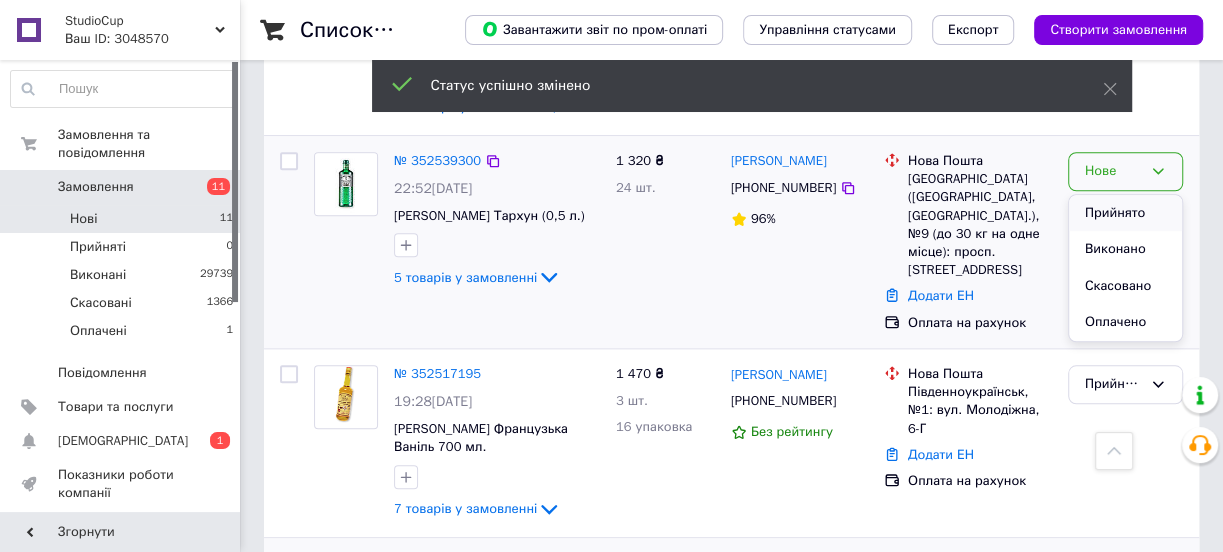 click on "Прийнято" at bounding box center [1125, 213] 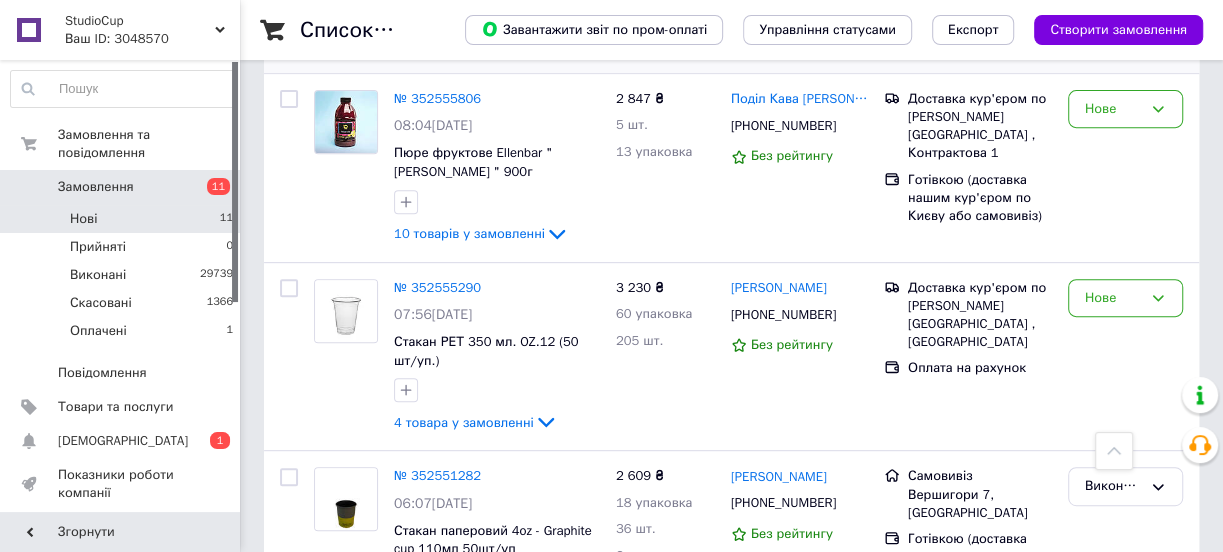 scroll, scrollTop: 210, scrollLeft: 0, axis: vertical 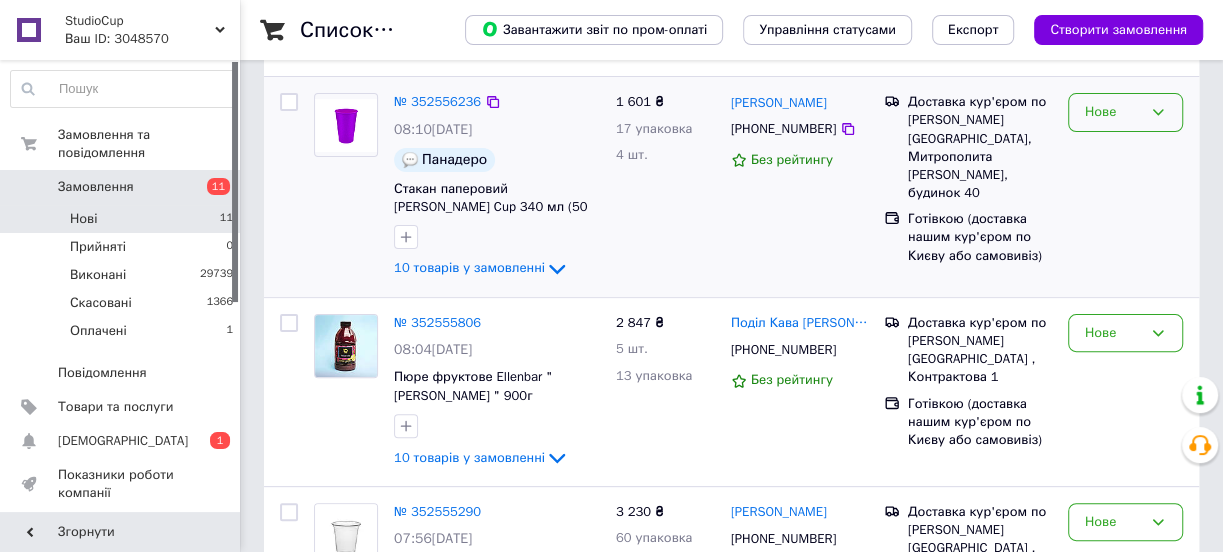 click on "Нове" at bounding box center (1113, 112) 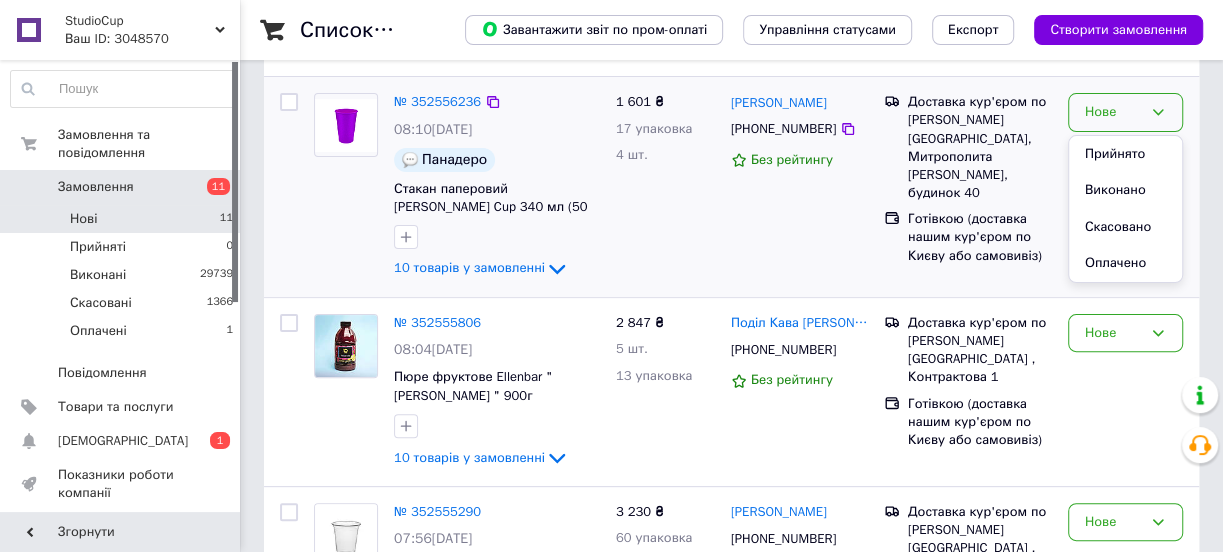 drag, startPoint x: 1118, startPoint y: 182, endPoint x: 812, endPoint y: 219, distance: 308.22882 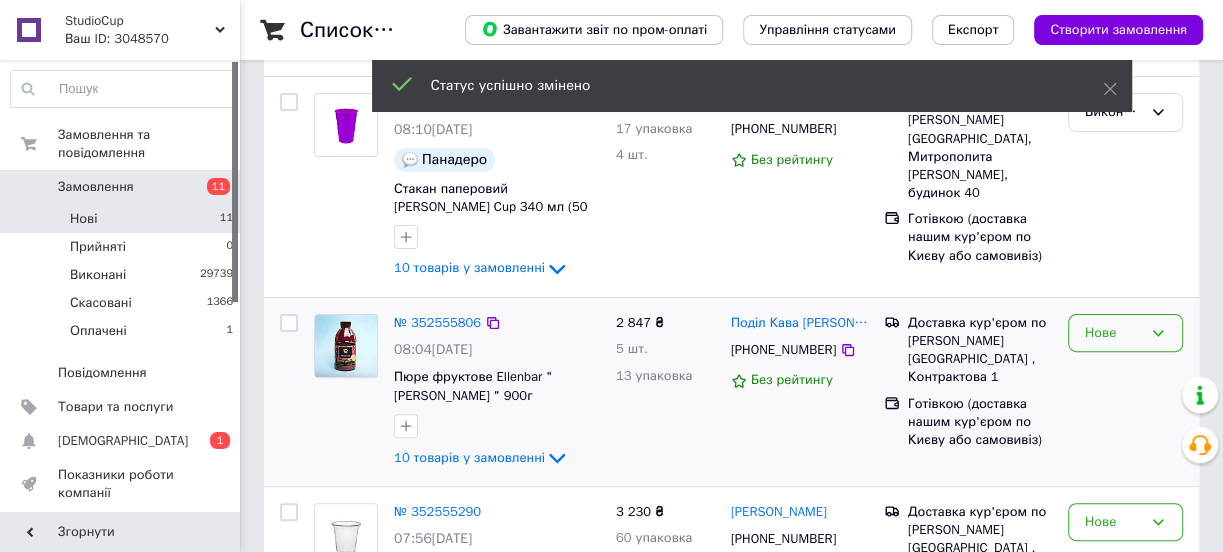 click on "Нове" at bounding box center (1113, 333) 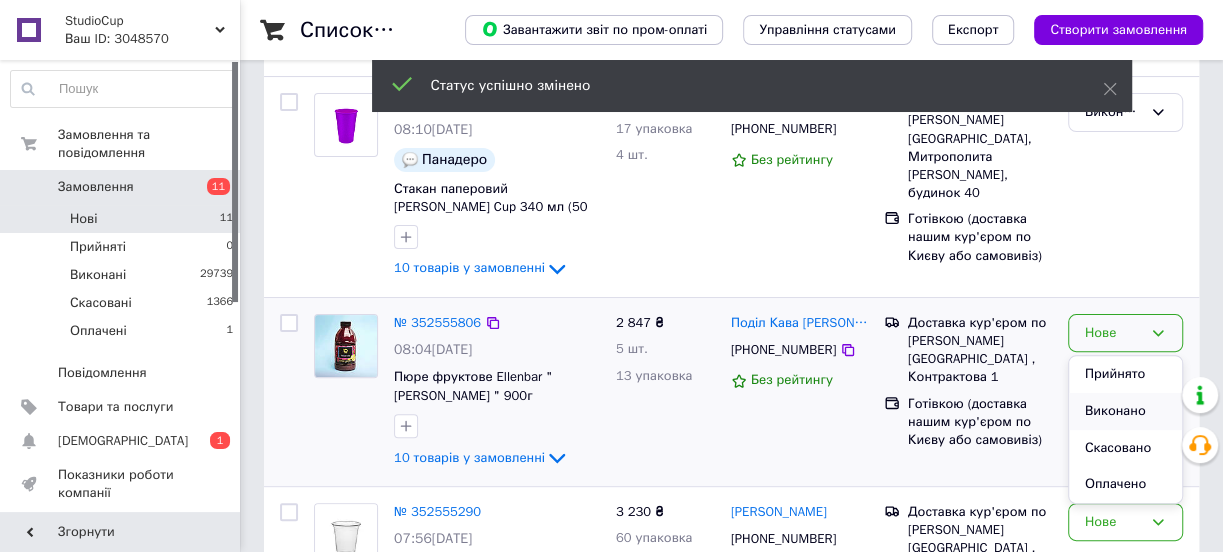 click on "Виконано" at bounding box center (1125, 411) 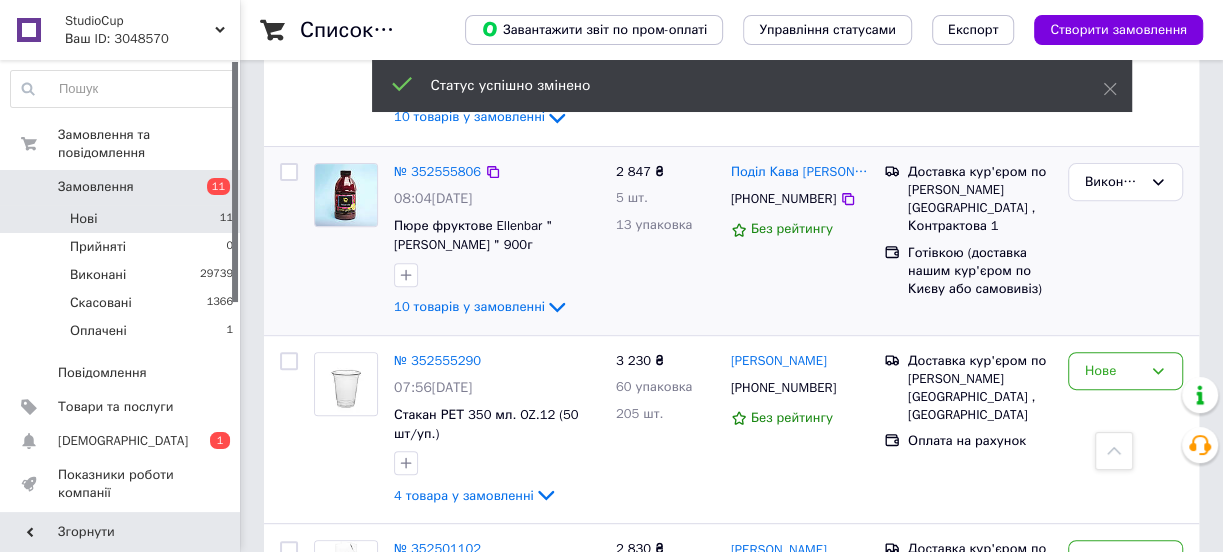 scroll, scrollTop: 392, scrollLeft: 0, axis: vertical 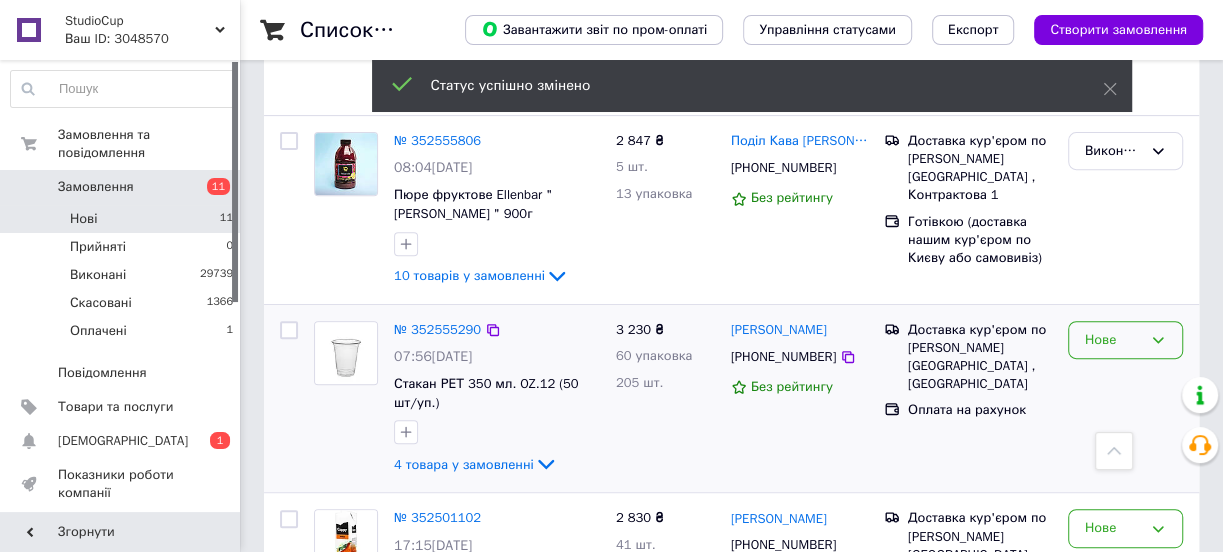 click on "Нове" at bounding box center [1113, 340] 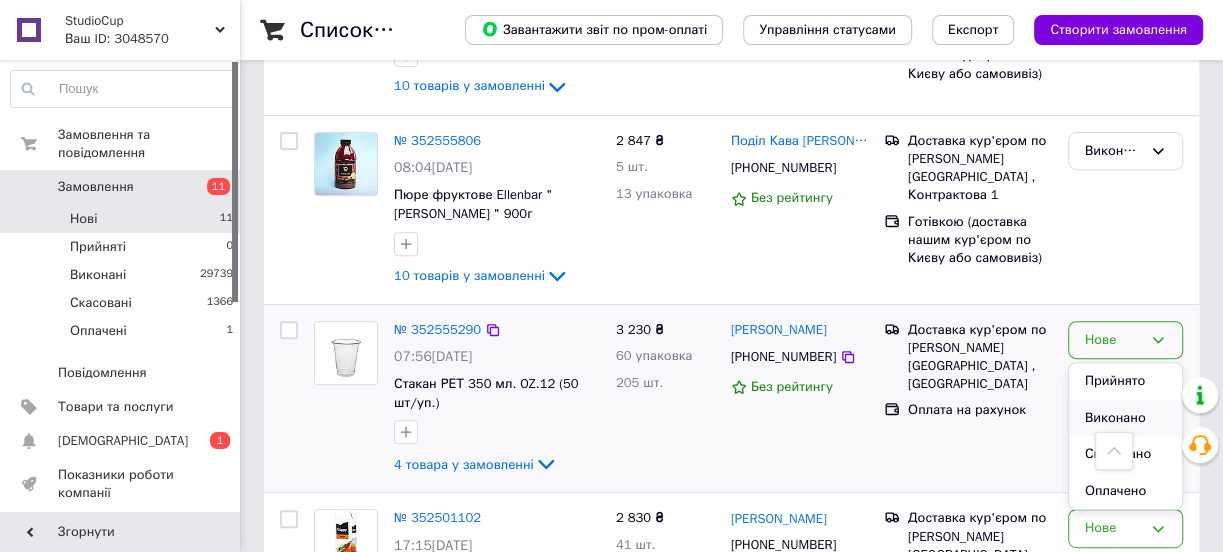 click on "Виконано" at bounding box center (1125, 418) 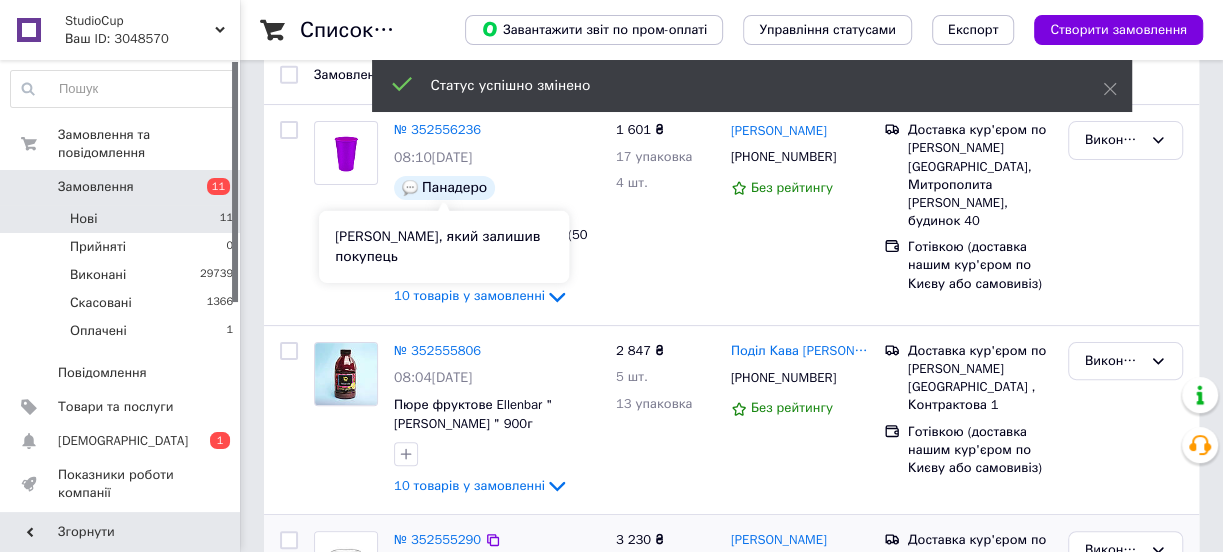scroll, scrollTop: 0, scrollLeft: 0, axis: both 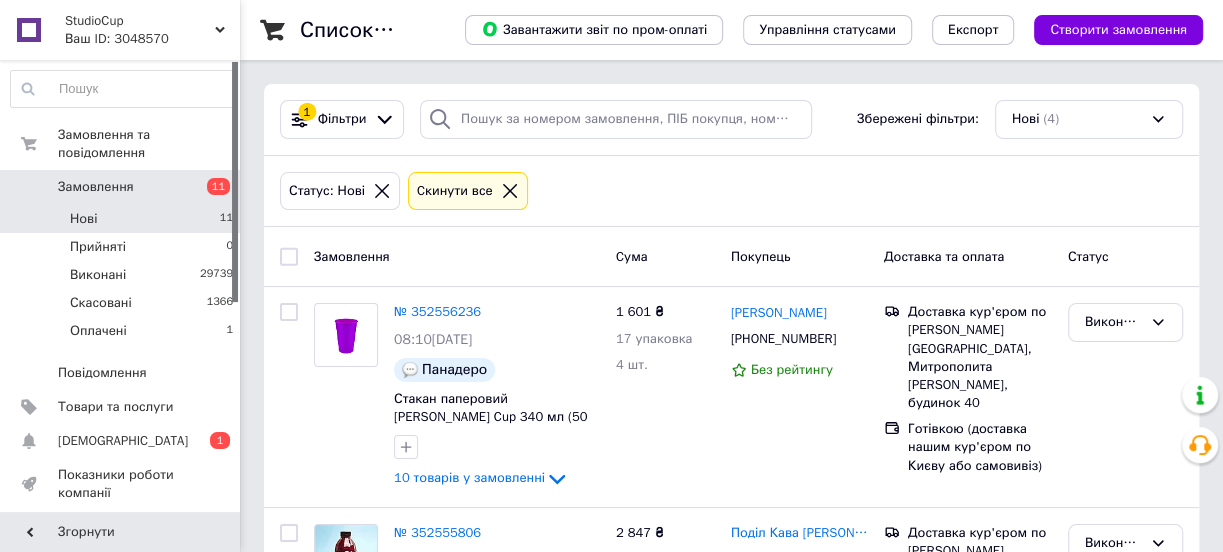 click on "Нові" at bounding box center [83, 219] 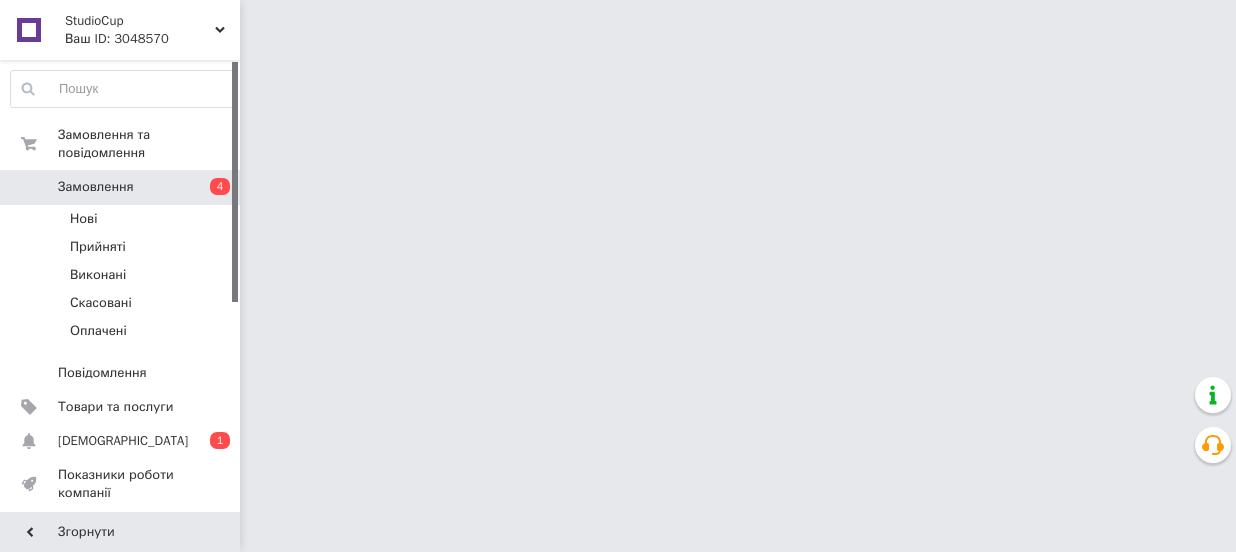 click on "Нові" at bounding box center [122, 219] 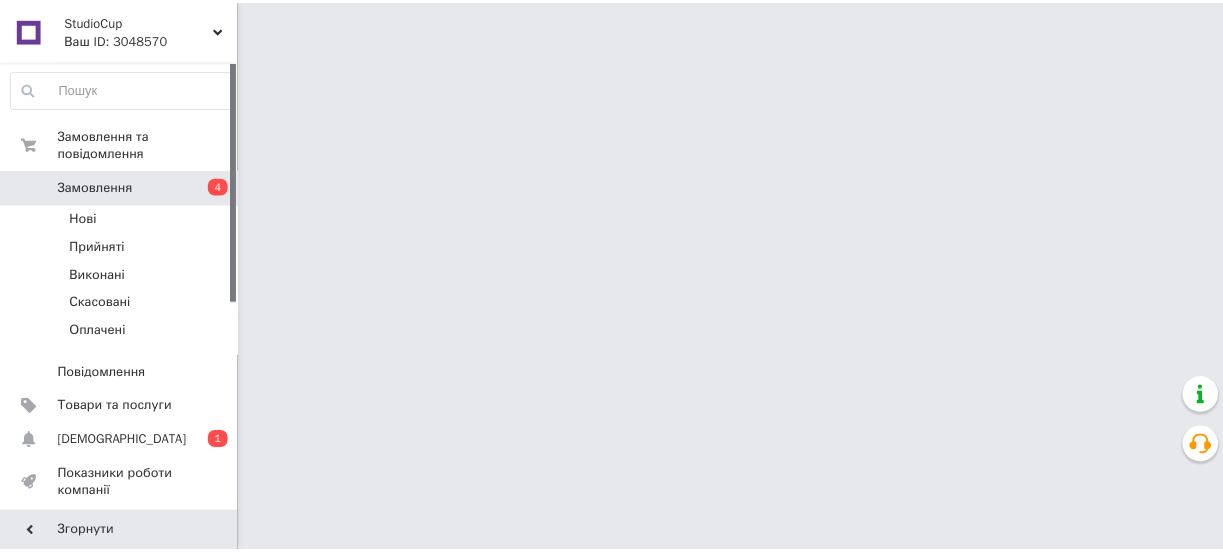 scroll, scrollTop: 0, scrollLeft: 0, axis: both 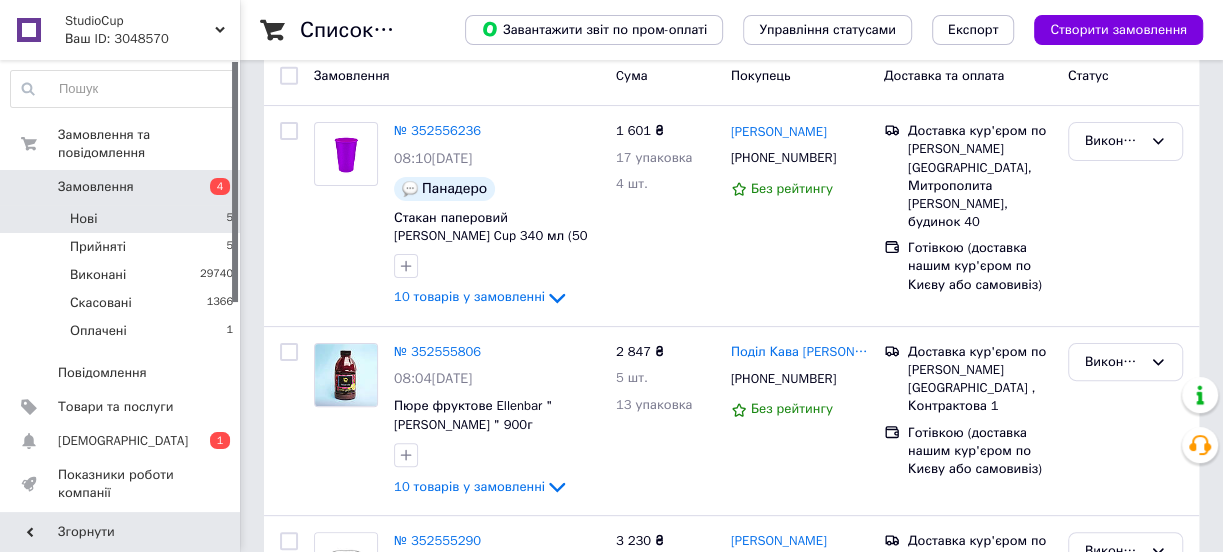 click on "Нові 5" at bounding box center [122, 219] 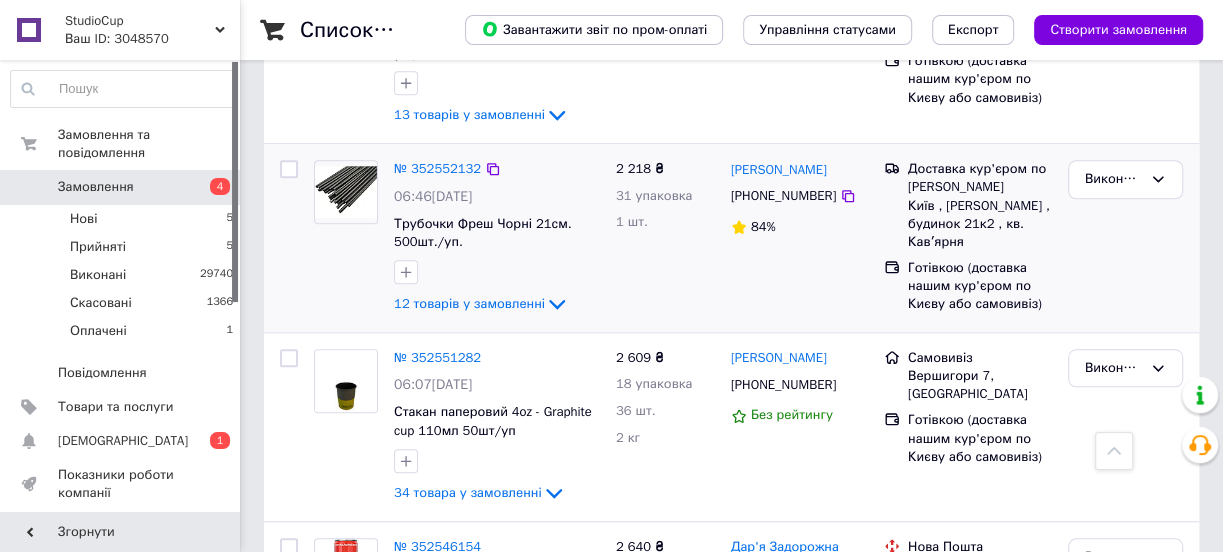 scroll, scrollTop: 1090, scrollLeft: 0, axis: vertical 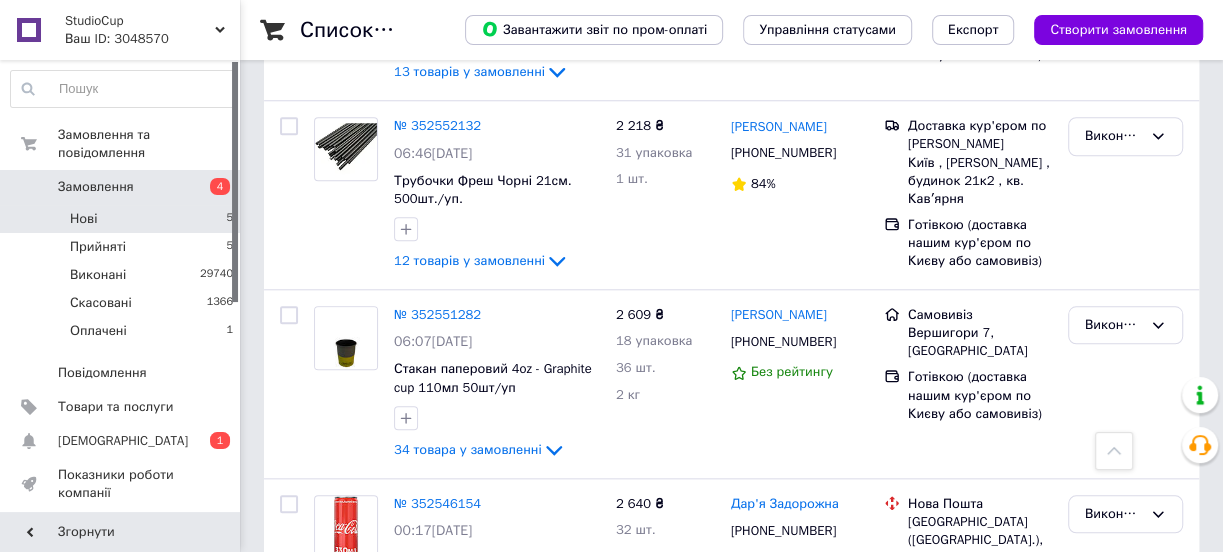 click on "Нові 5" at bounding box center (122, 219) 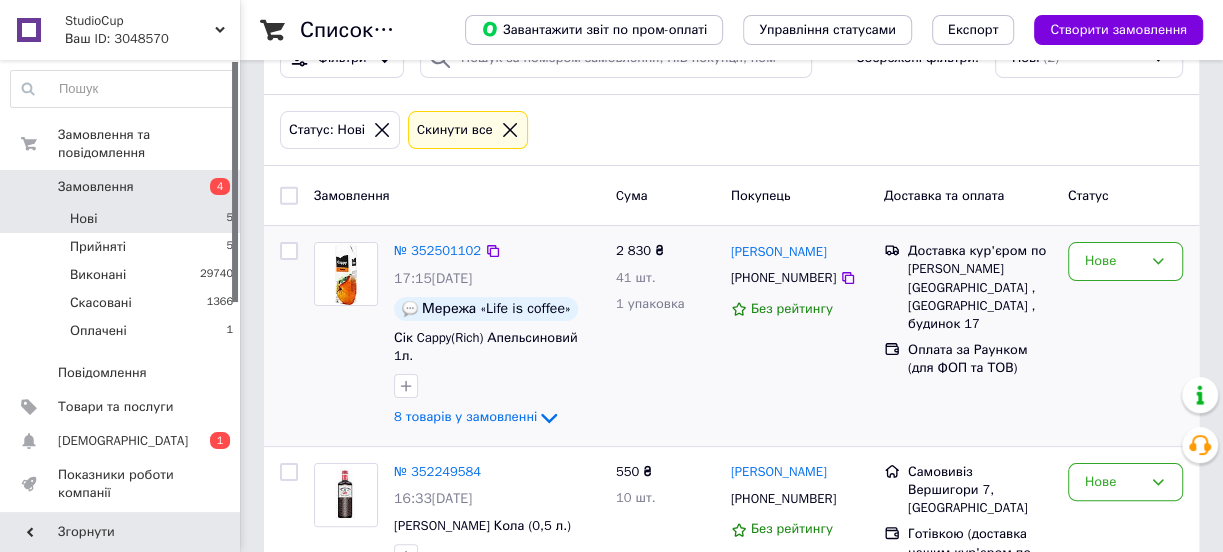 scroll, scrollTop: 130, scrollLeft: 0, axis: vertical 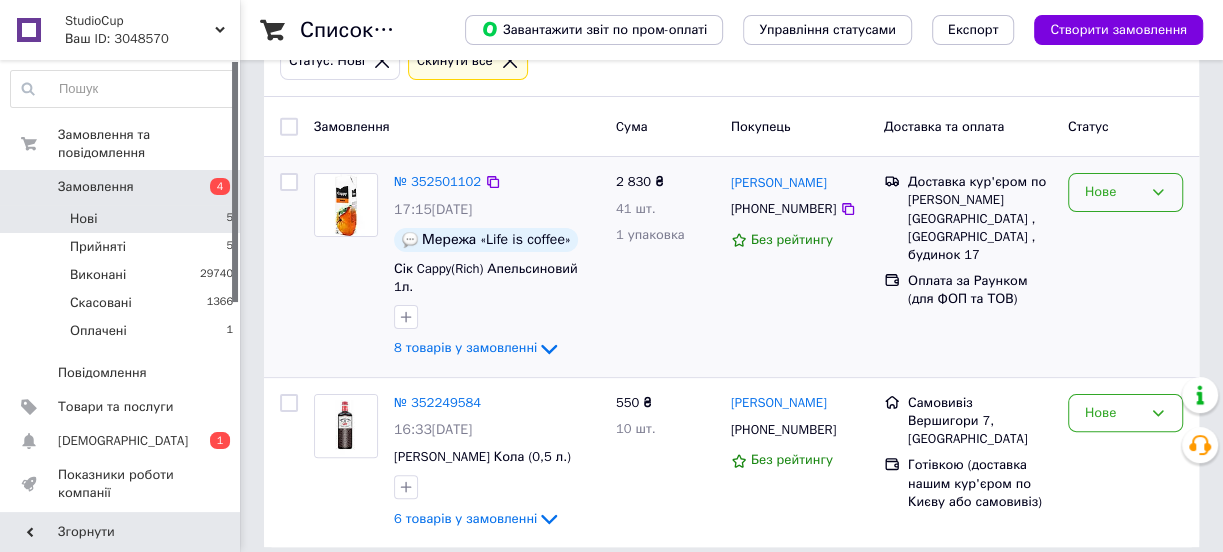 click on "Нове" at bounding box center [1113, 192] 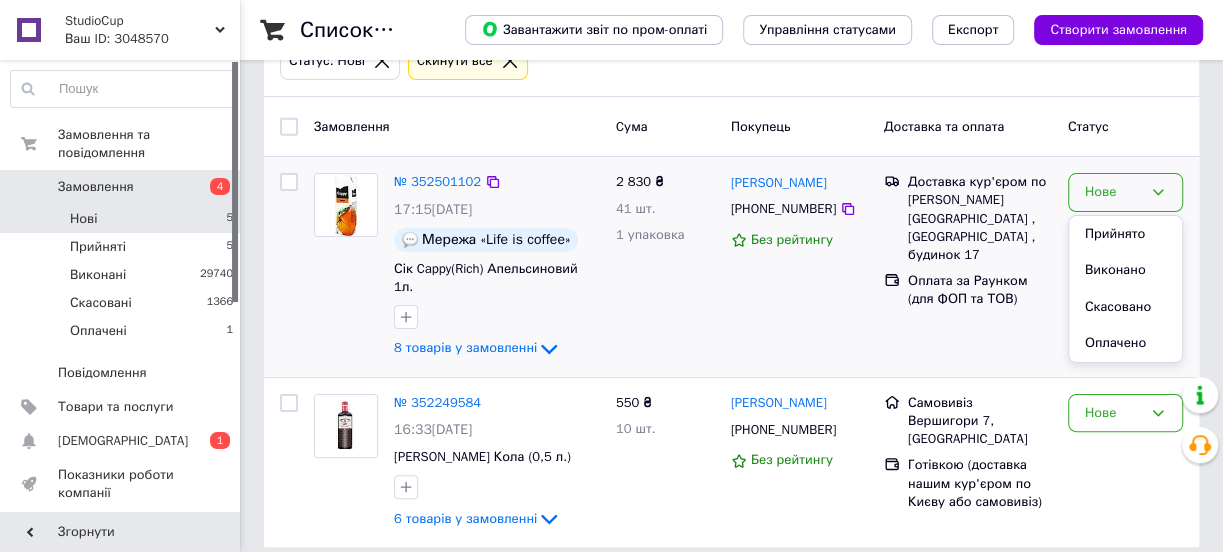 click on "Виконано" at bounding box center (1125, 270) 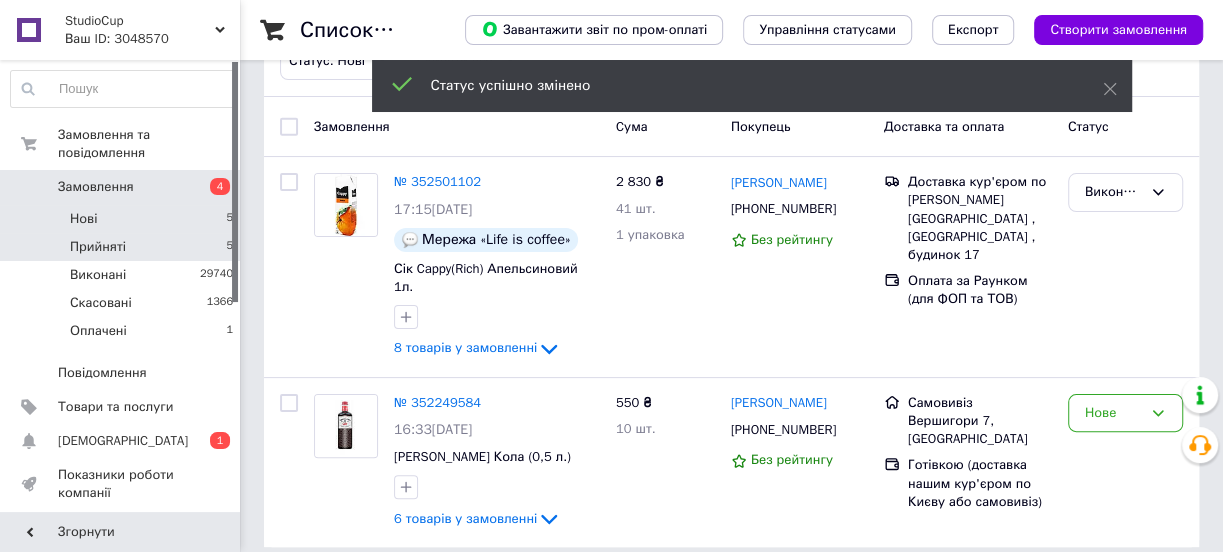 click on "Прийняті" at bounding box center [98, 247] 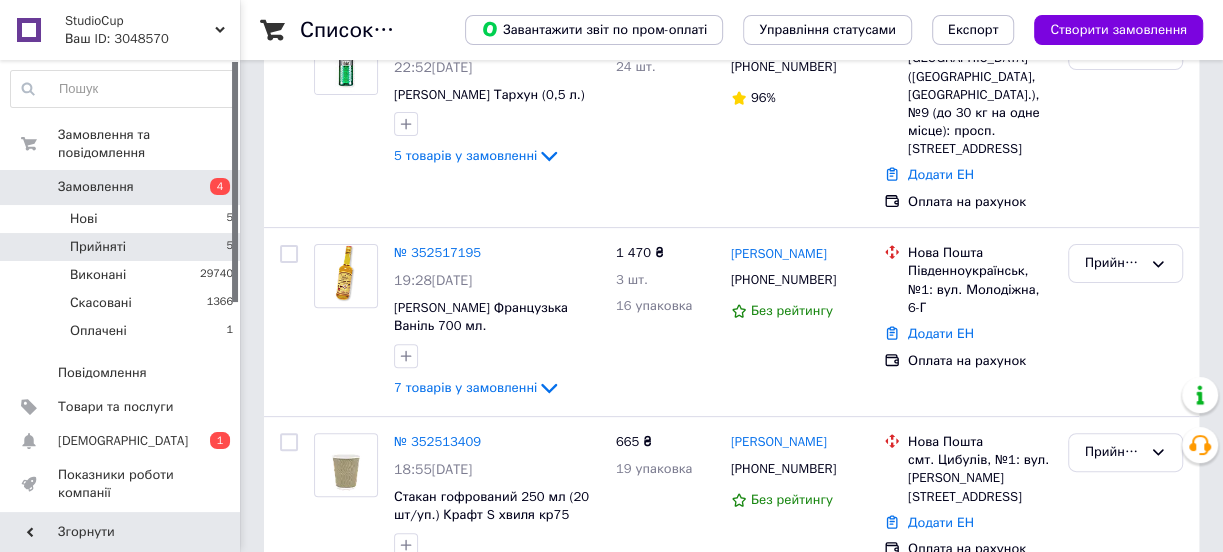 scroll, scrollTop: 636, scrollLeft: 0, axis: vertical 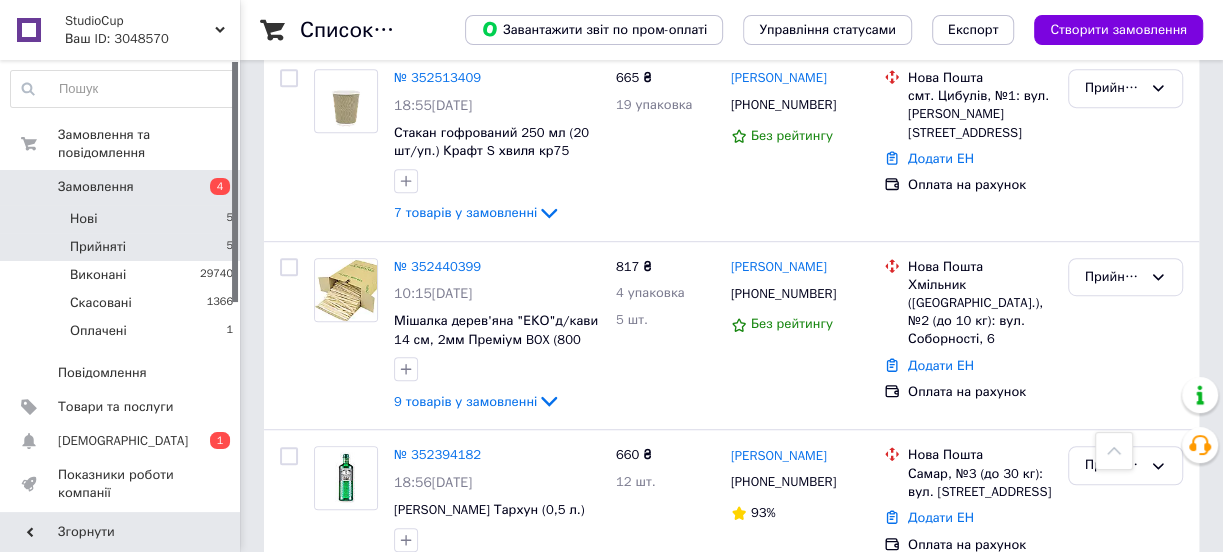 click on "Нові 5" at bounding box center (122, 219) 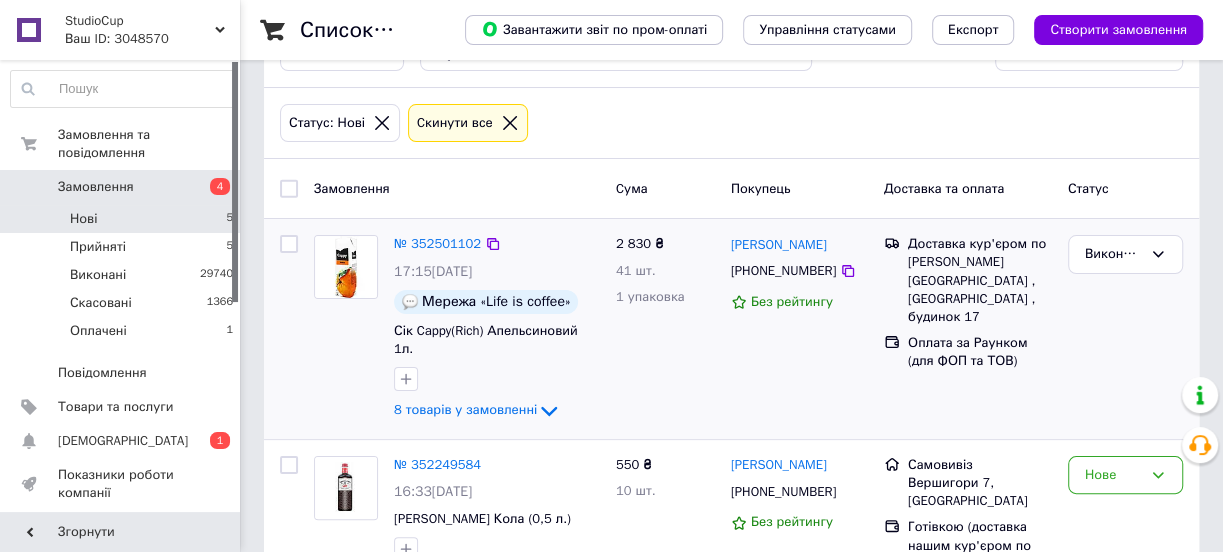 scroll, scrollTop: 130, scrollLeft: 0, axis: vertical 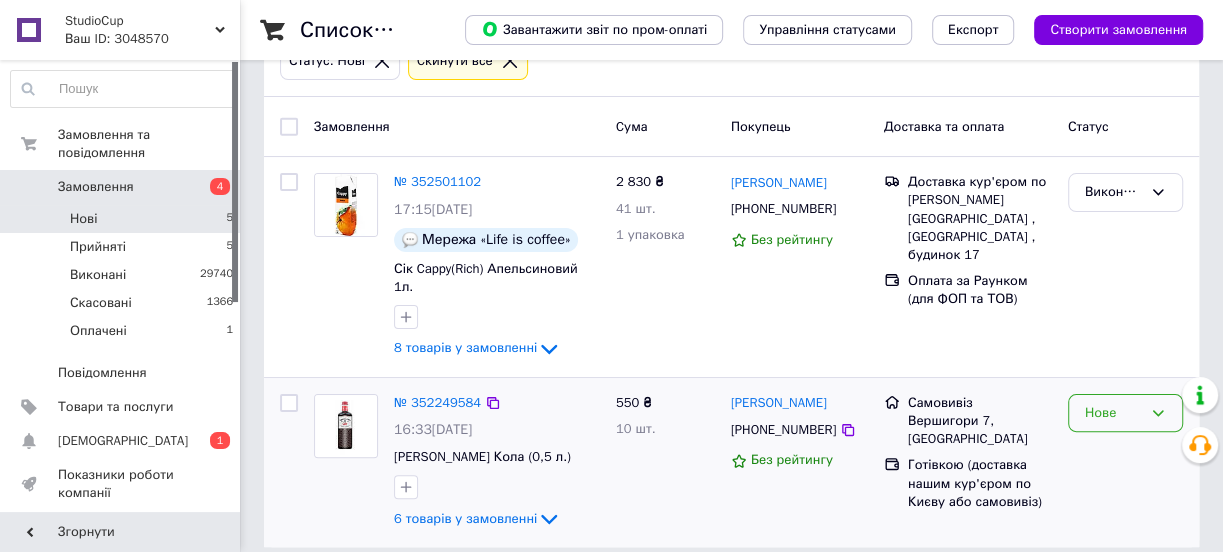 click on "Нове" at bounding box center [1113, 413] 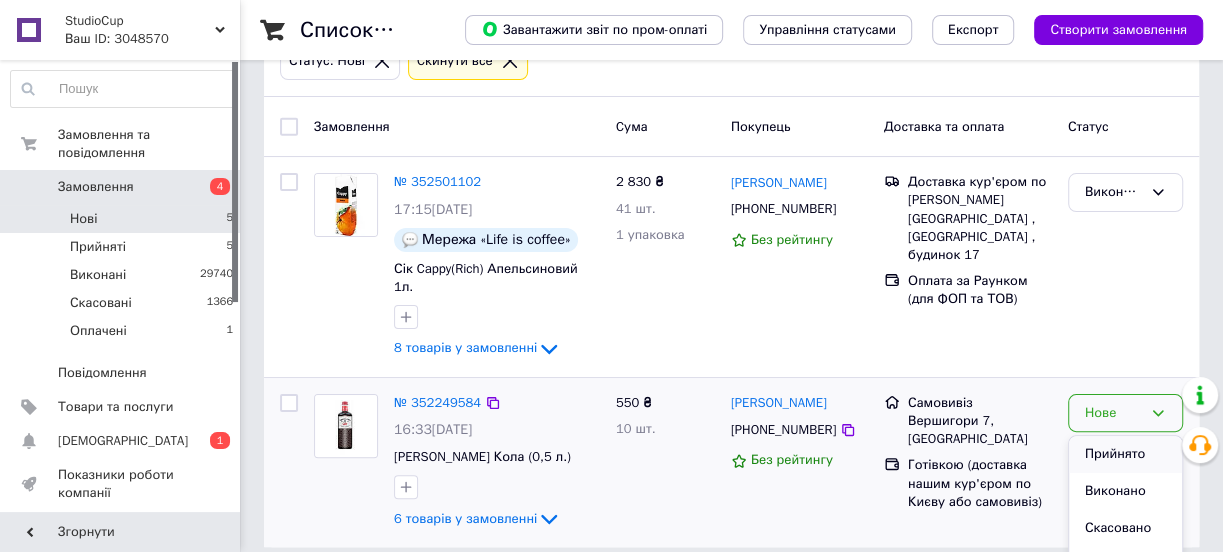 click on "Прийнято" at bounding box center (1125, 454) 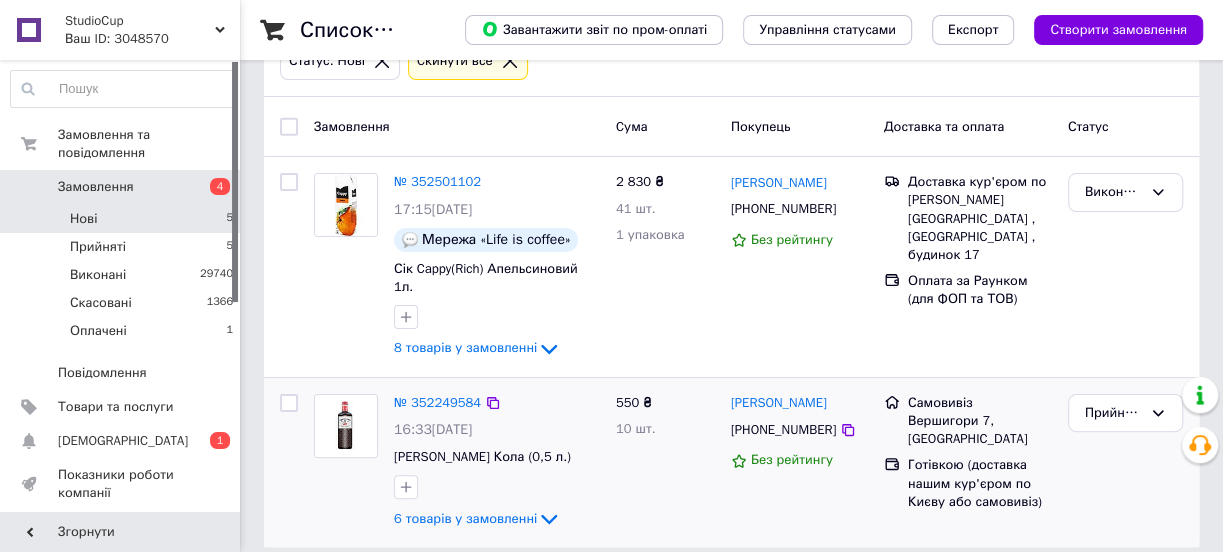 click on "Нові 5" at bounding box center [122, 219] 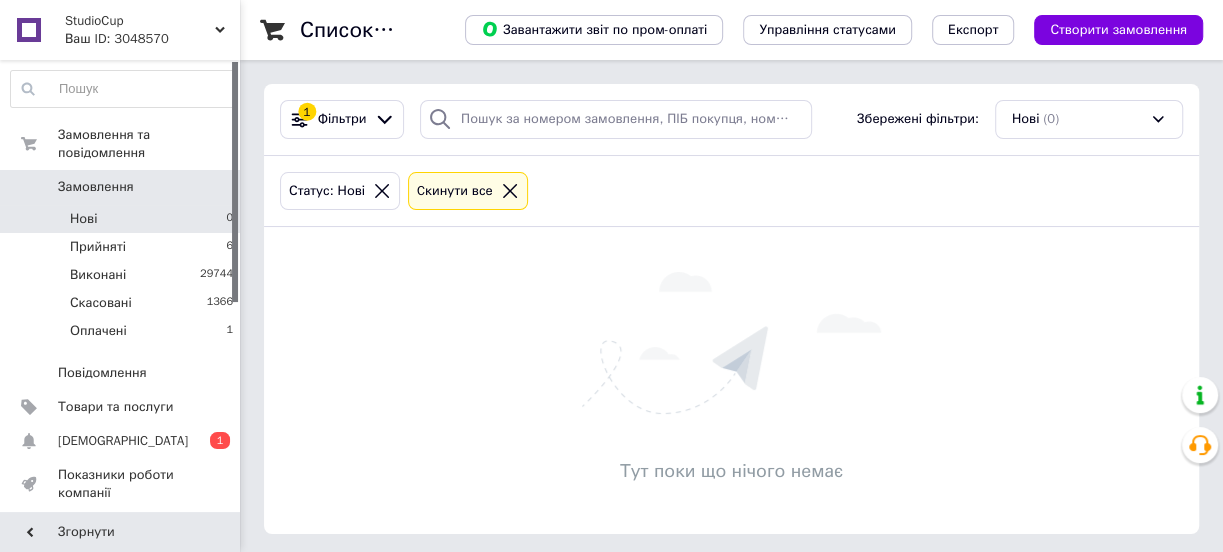 scroll, scrollTop: 5, scrollLeft: 0, axis: vertical 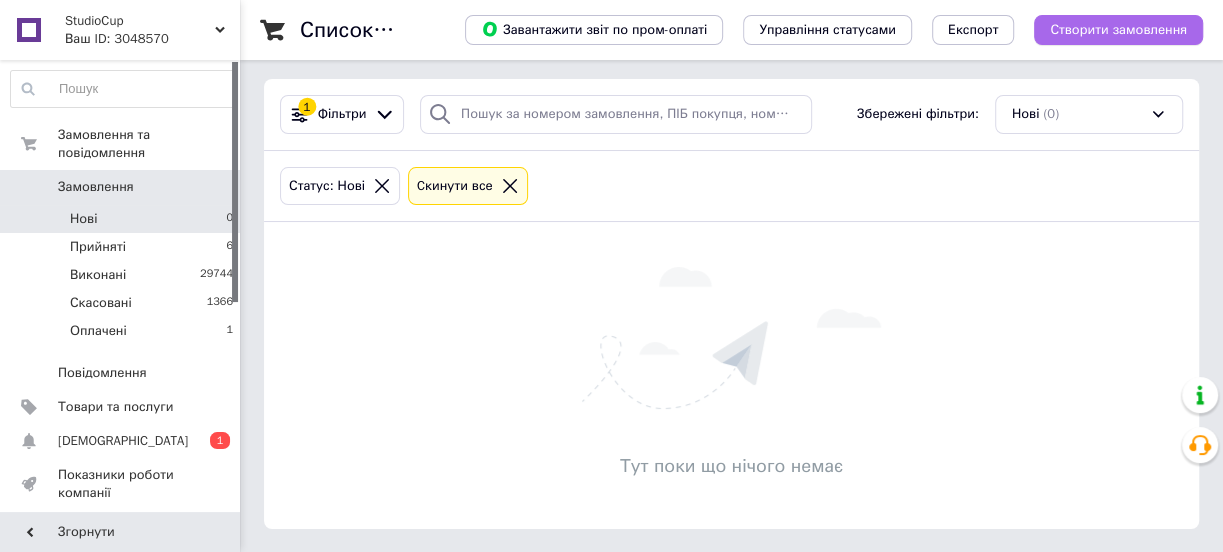 click on "Створити замовлення" at bounding box center (1118, 30) 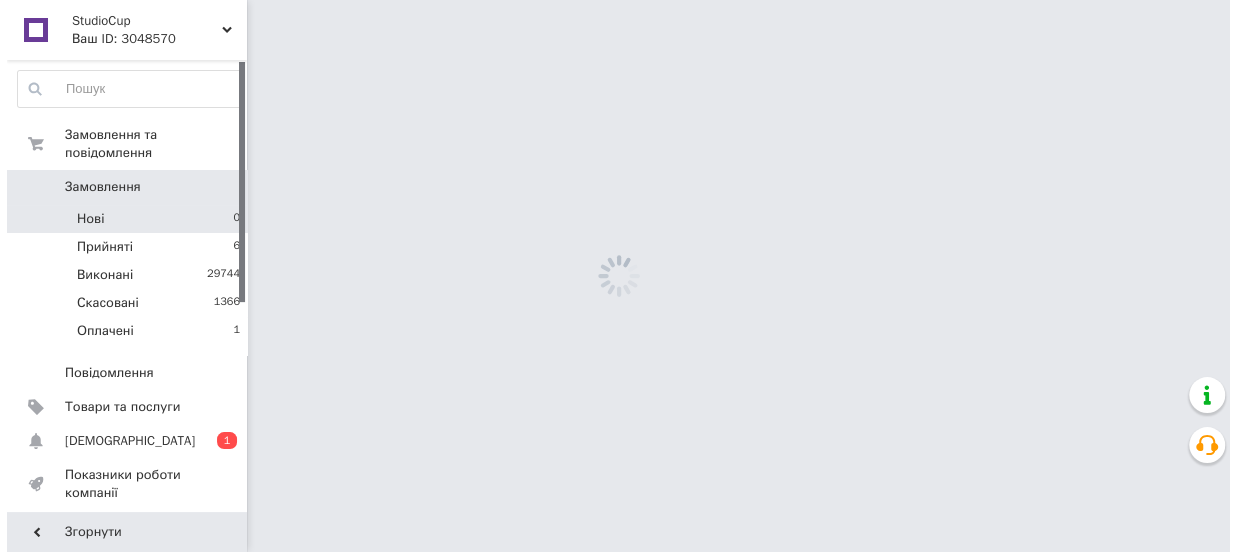scroll, scrollTop: 0, scrollLeft: 0, axis: both 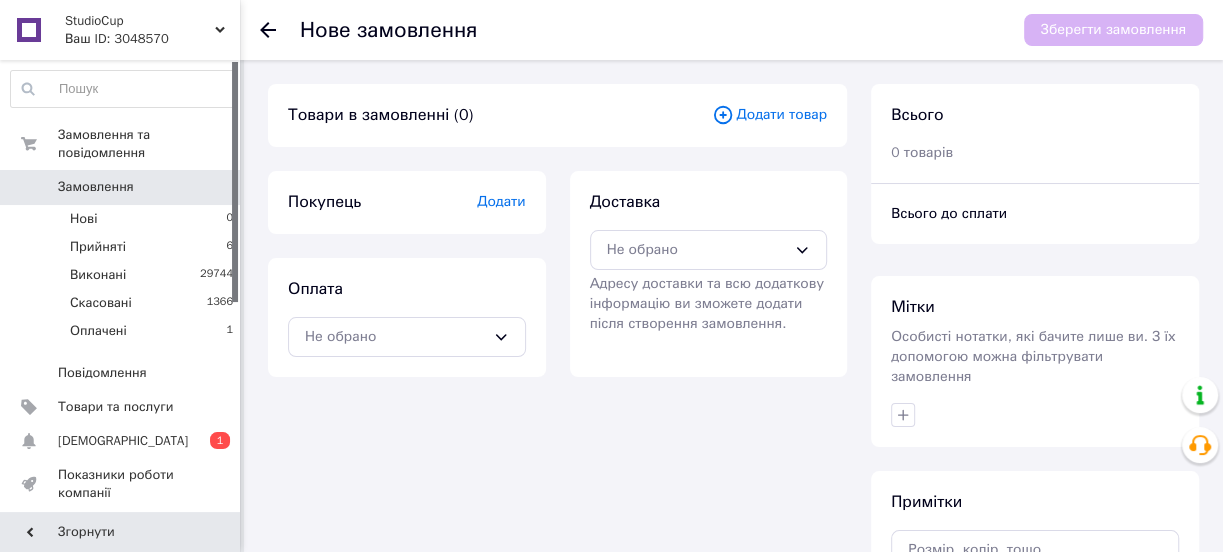 click on "Додати товар" at bounding box center [769, 115] 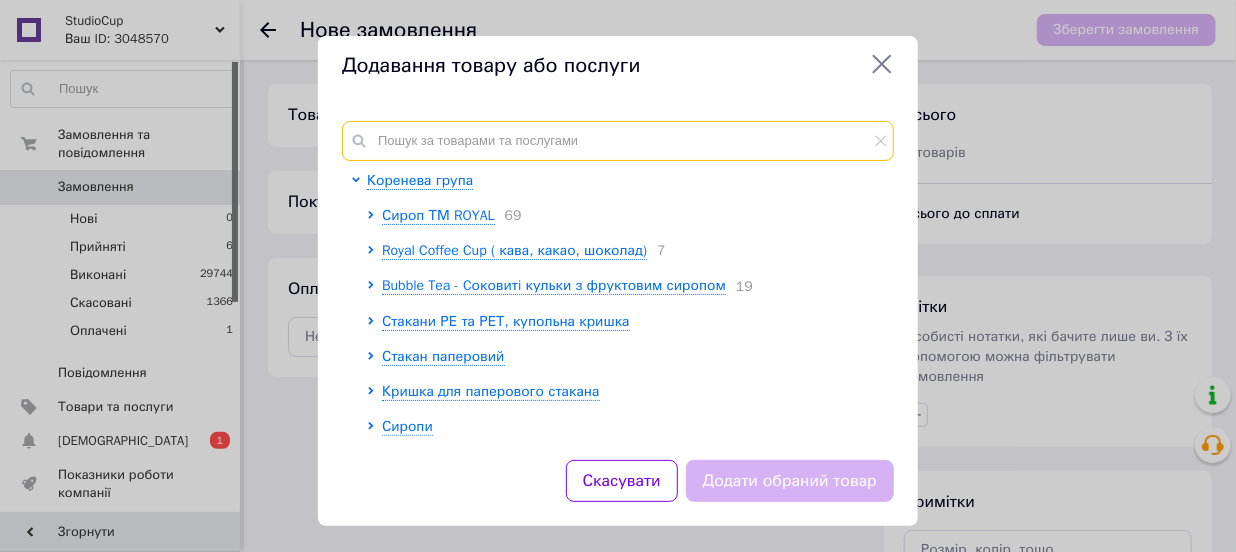 click at bounding box center [618, 141] 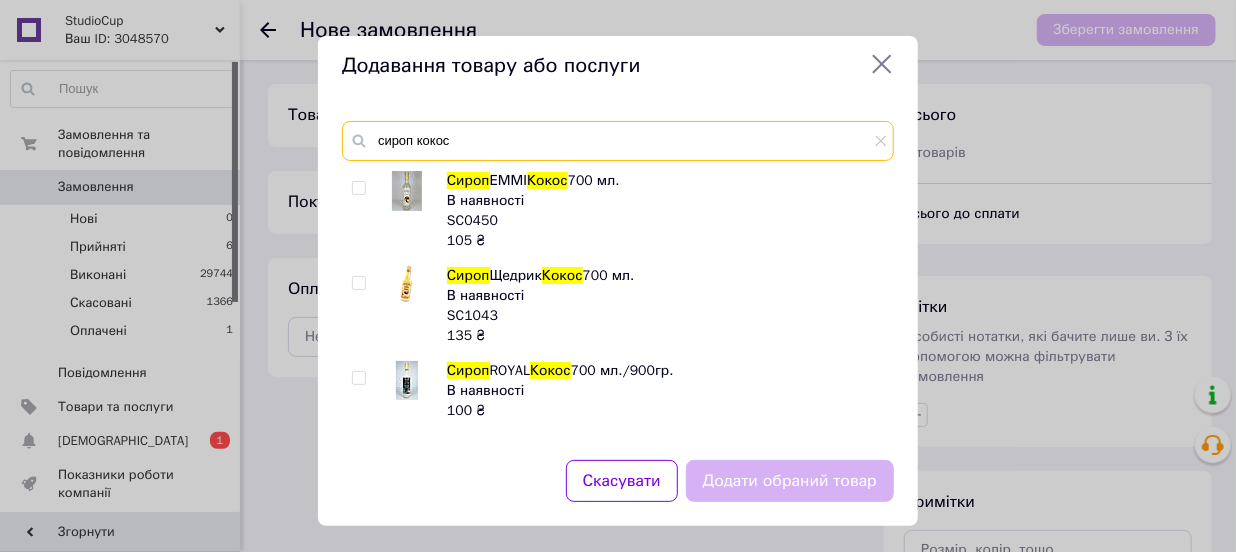 type on "сироп кокос" 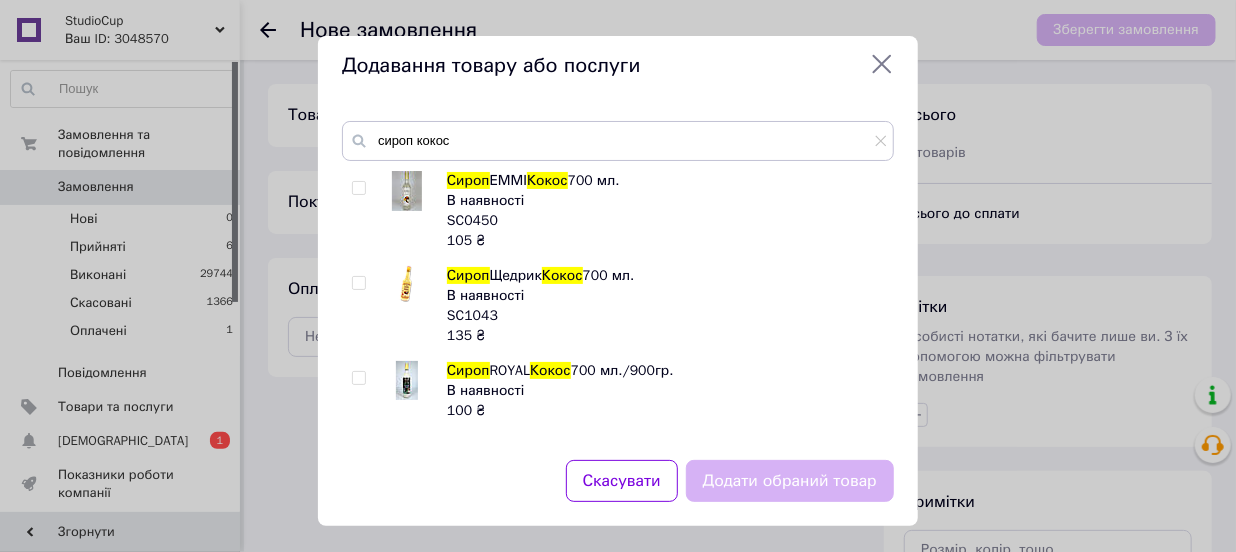 click at bounding box center (358, 188) 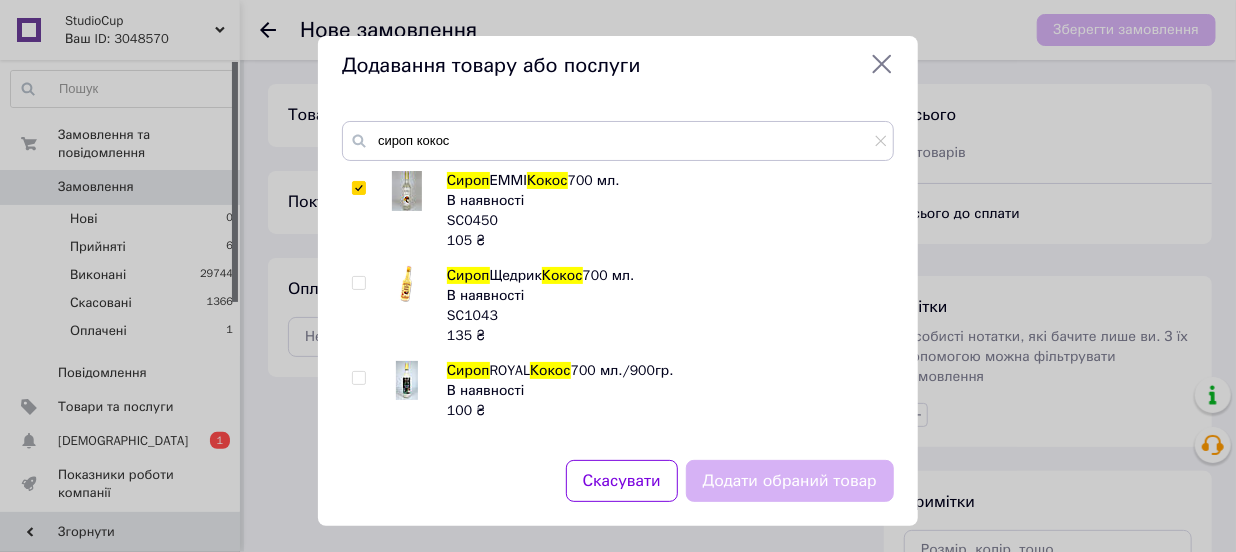 checkbox on "true" 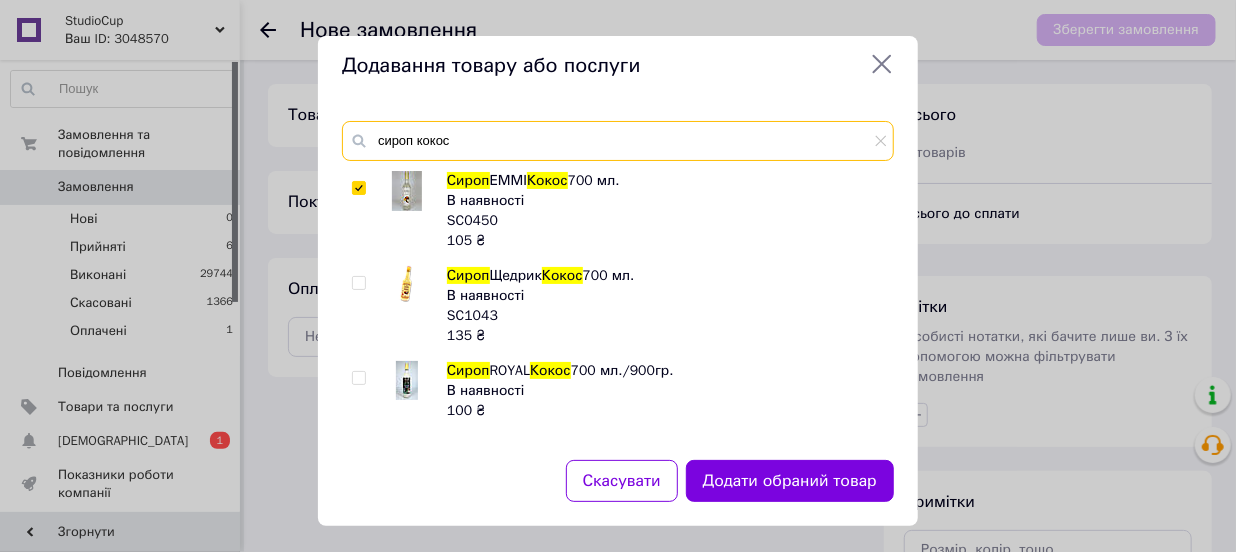 drag, startPoint x: 413, startPoint y: 138, endPoint x: 573, endPoint y: 161, distance: 161.64467 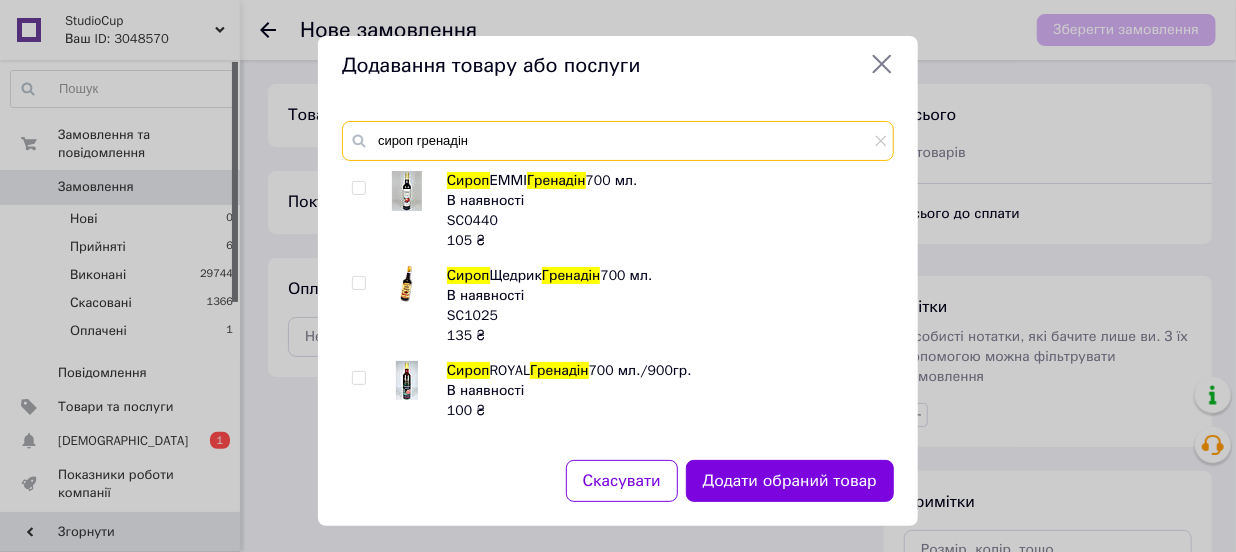 type on "сироп гренадін" 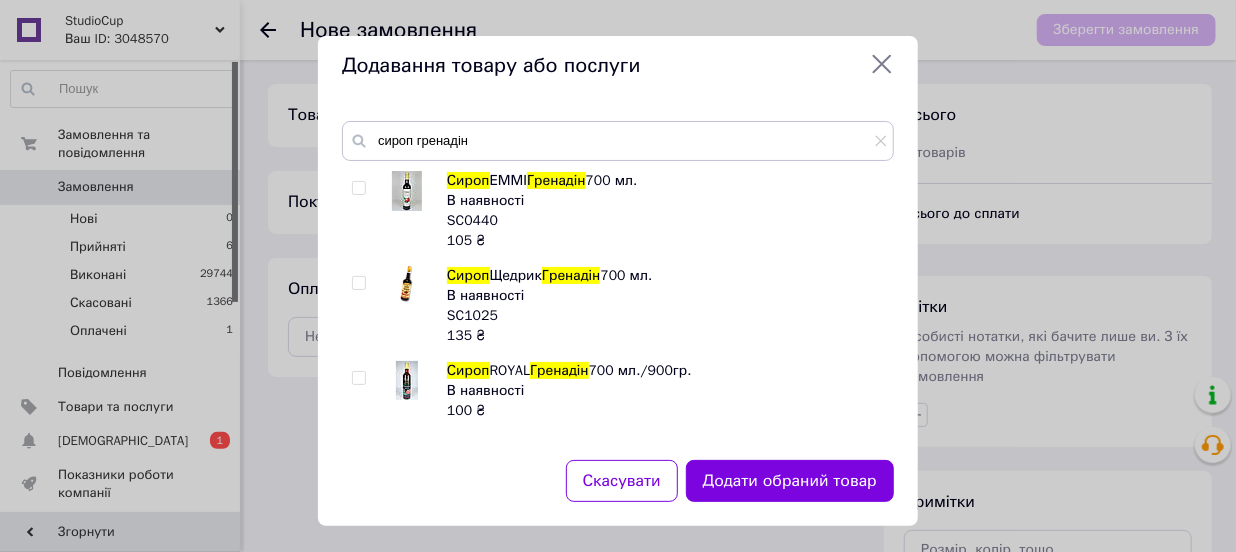 click at bounding box center [358, 188] 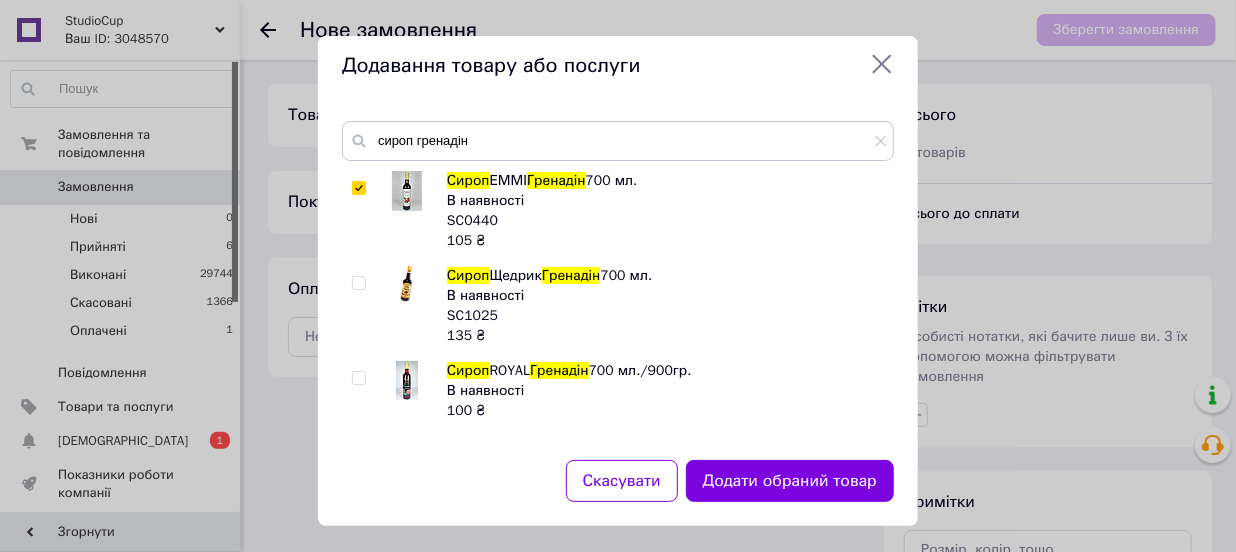 checkbox on "true" 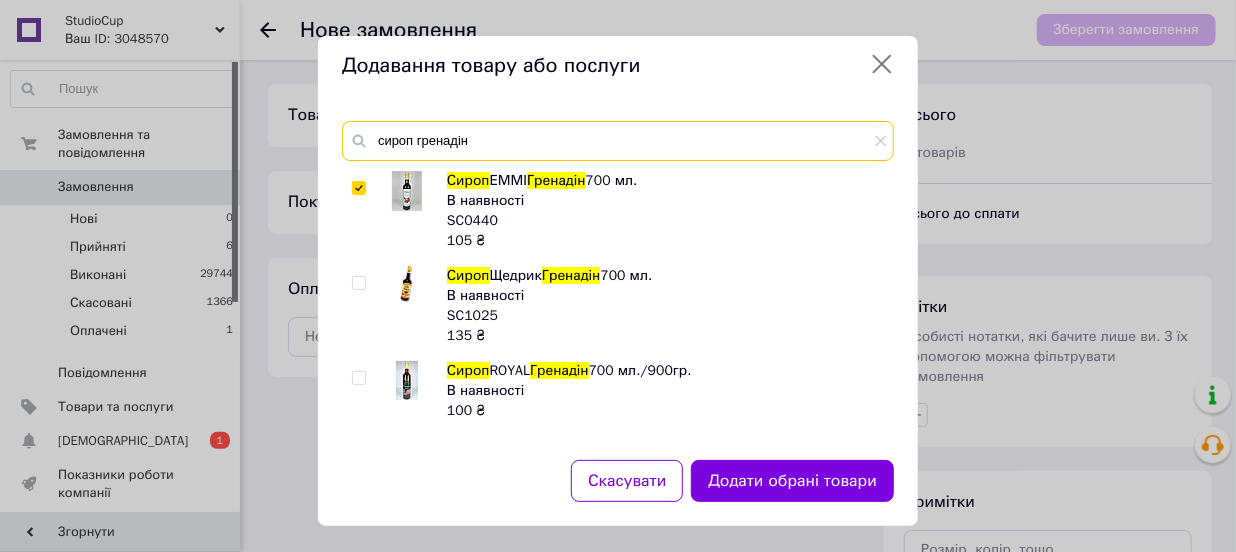 drag, startPoint x: 470, startPoint y: 141, endPoint x: 370, endPoint y: 141, distance: 100 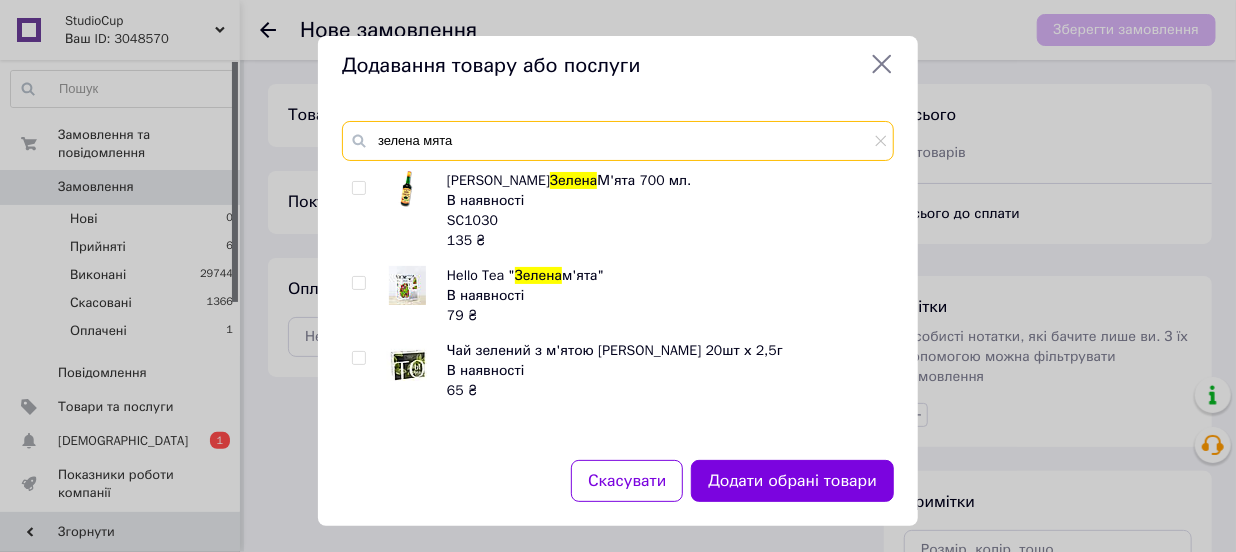 type on "зелена мята" 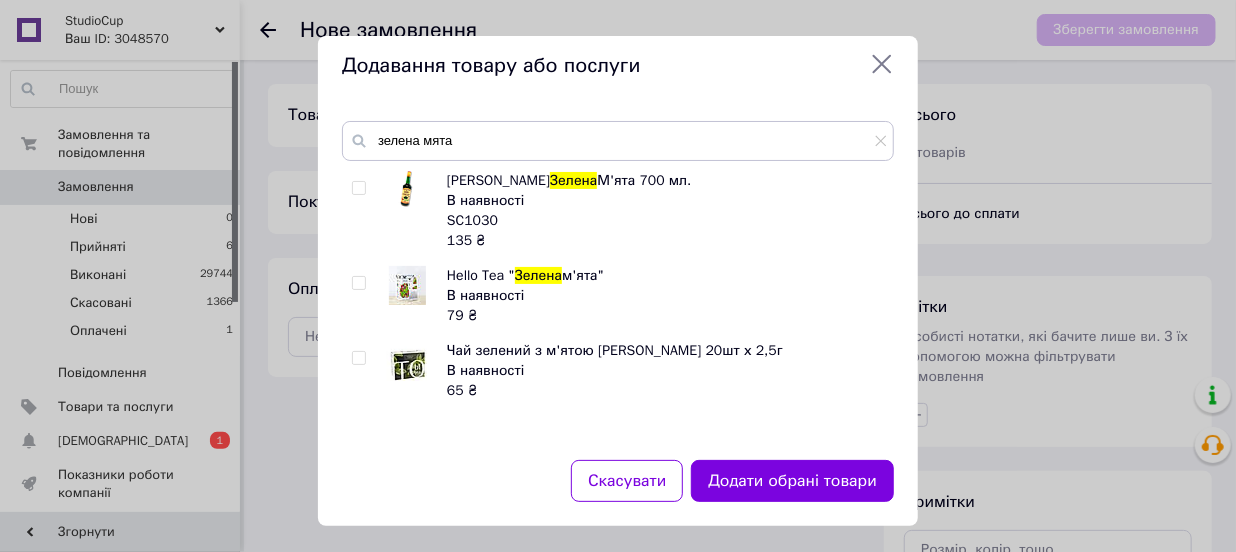 click at bounding box center (358, 283) 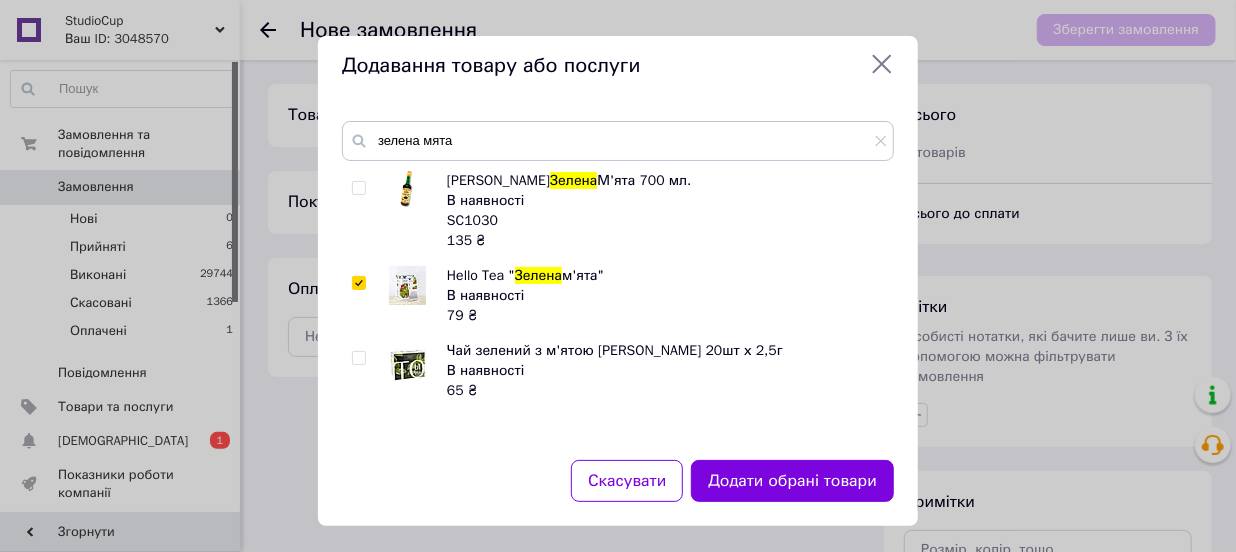 checkbox on "true" 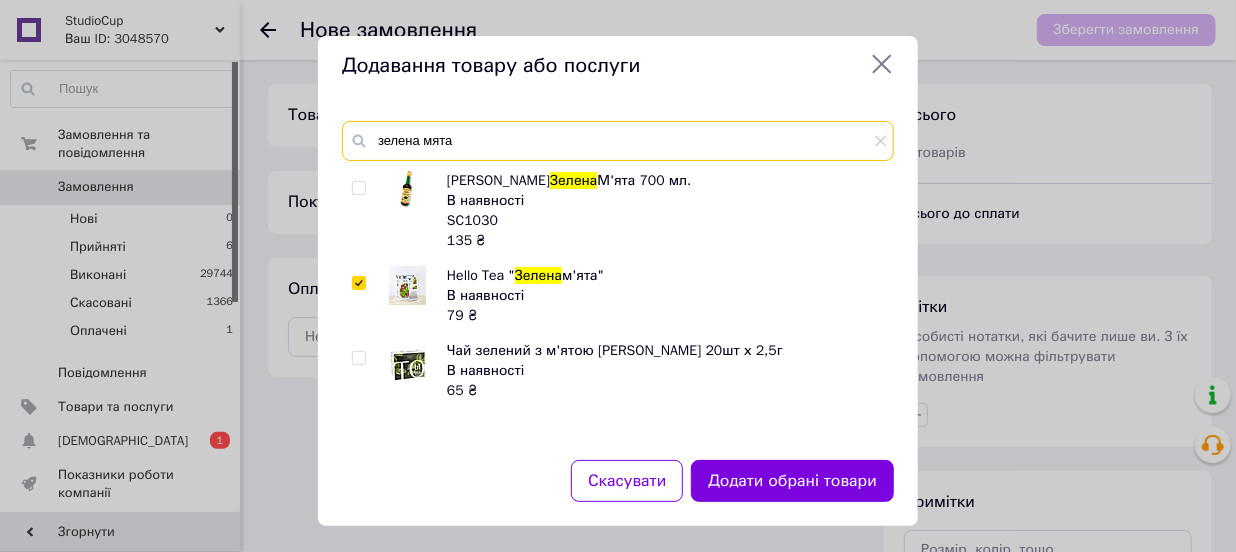 drag, startPoint x: 451, startPoint y: 140, endPoint x: 352, endPoint y: 146, distance: 99.18165 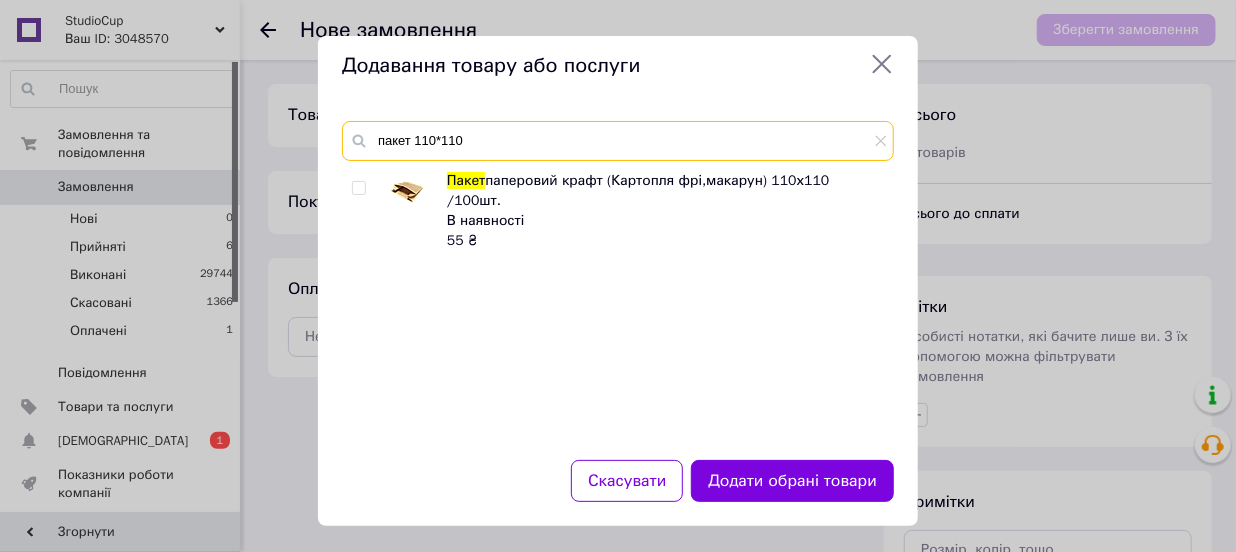 type on "пакет 110*110" 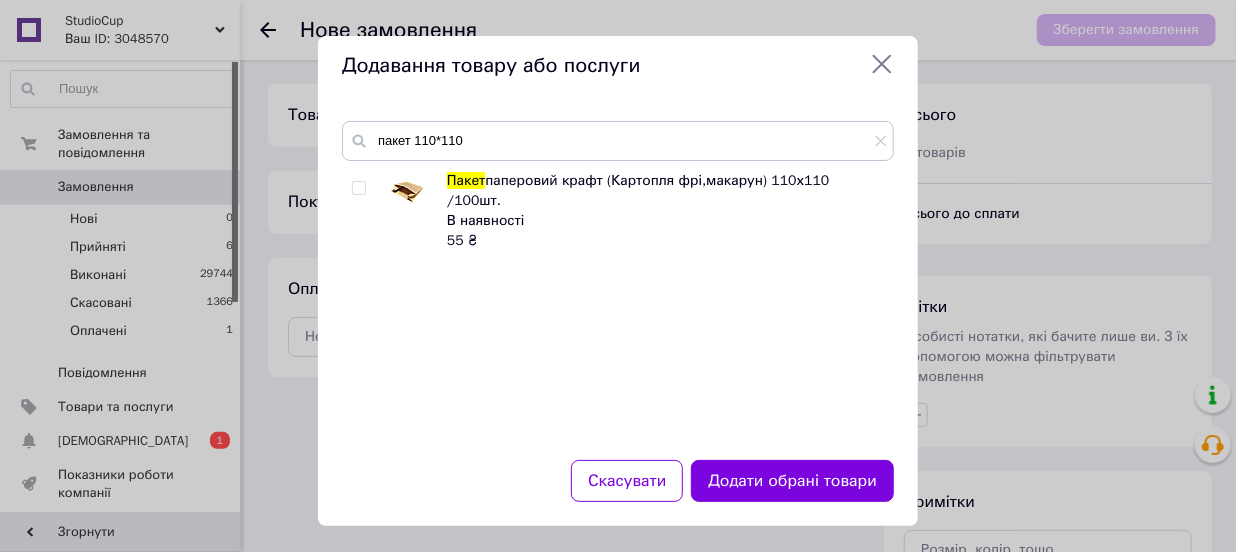 click at bounding box center [358, 188] 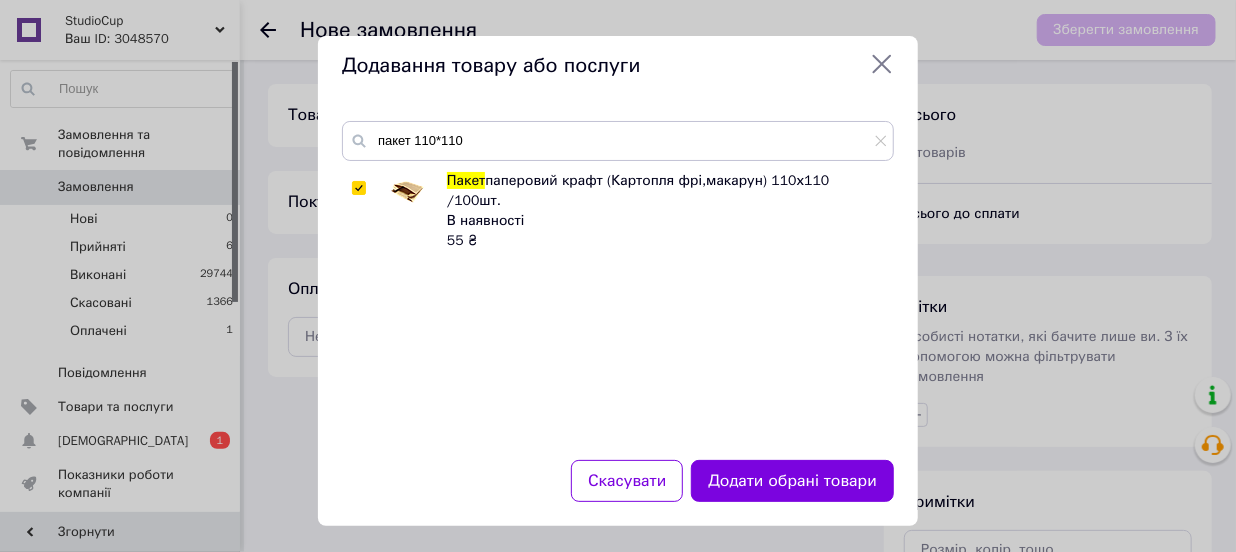checkbox on "true" 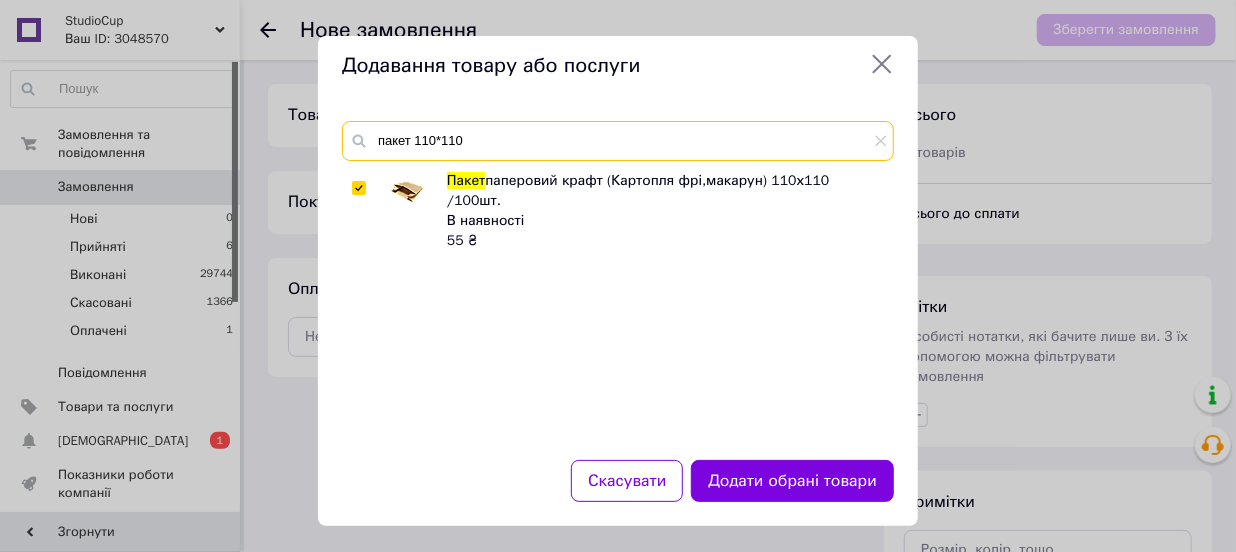 drag, startPoint x: 410, startPoint y: 136, endPoint x: 613, endPoint y: 150, distance: 203.4822 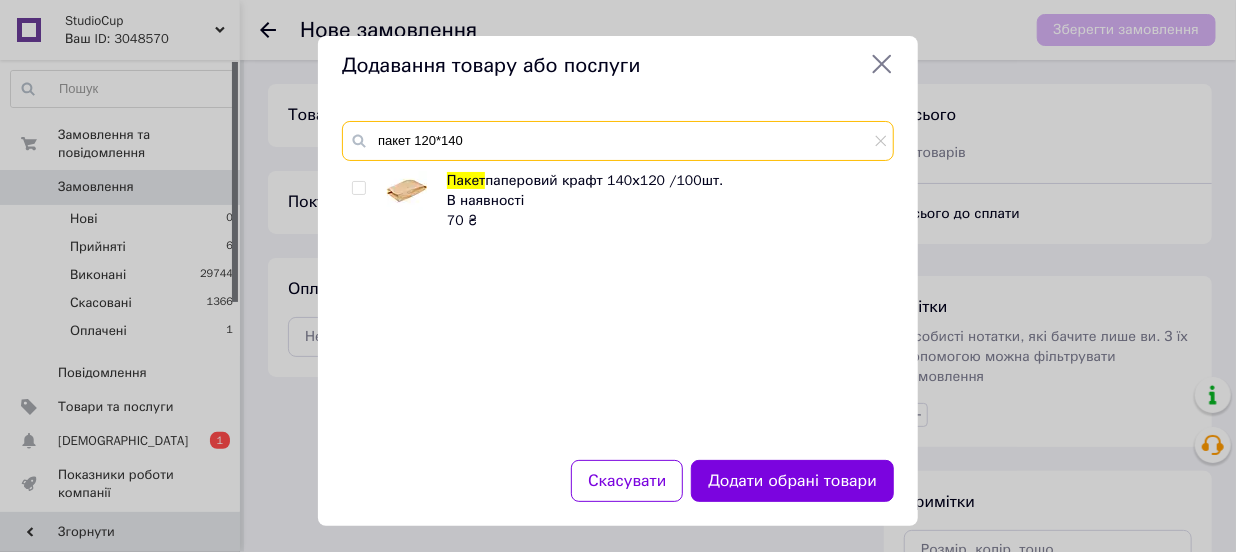 drag, startPoint x: 410, startPoint y: 137, endPoint x: 556, endPoint y: 139, distance: 146.0137 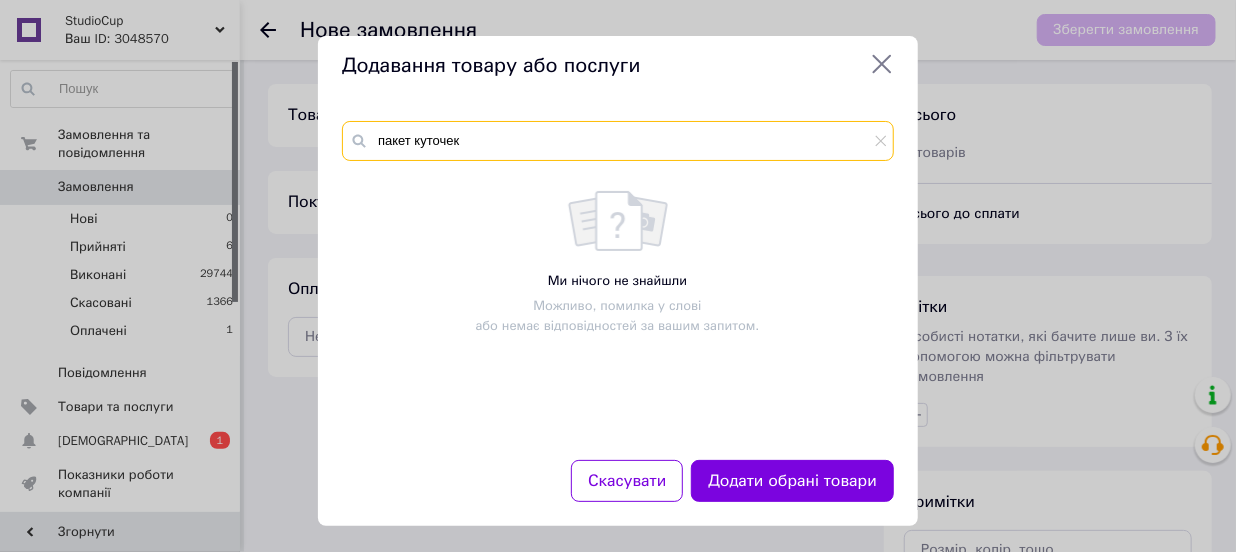 click on "пакет куточек" at bounding box center [618, 141] 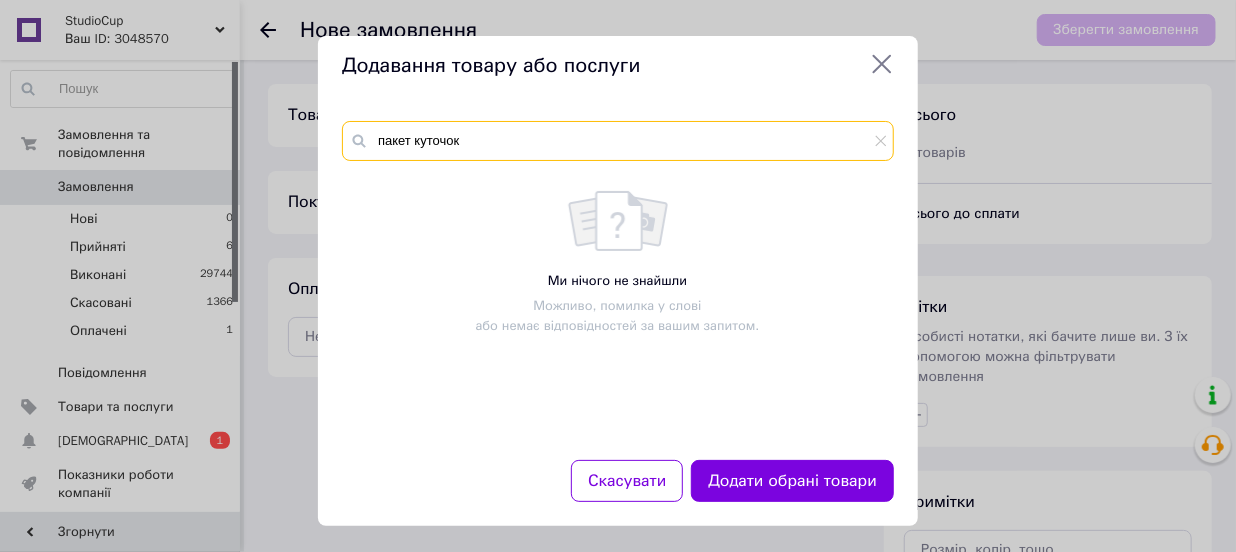 type on "пакет куточок" 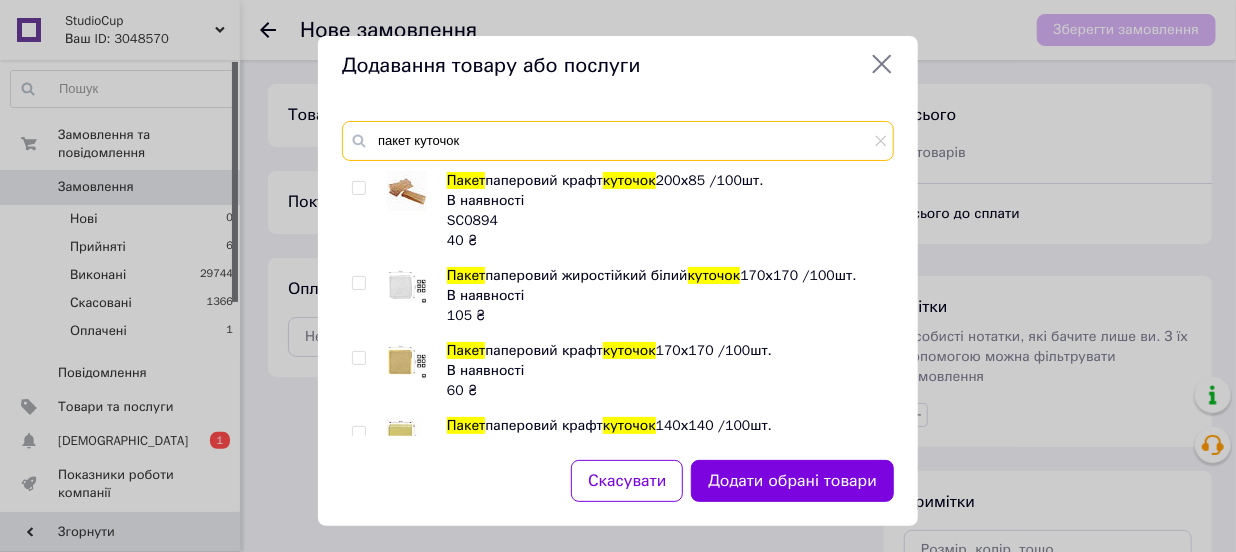 scroll, scrollTop: 90, scrollLeft: 0, axis: vertical 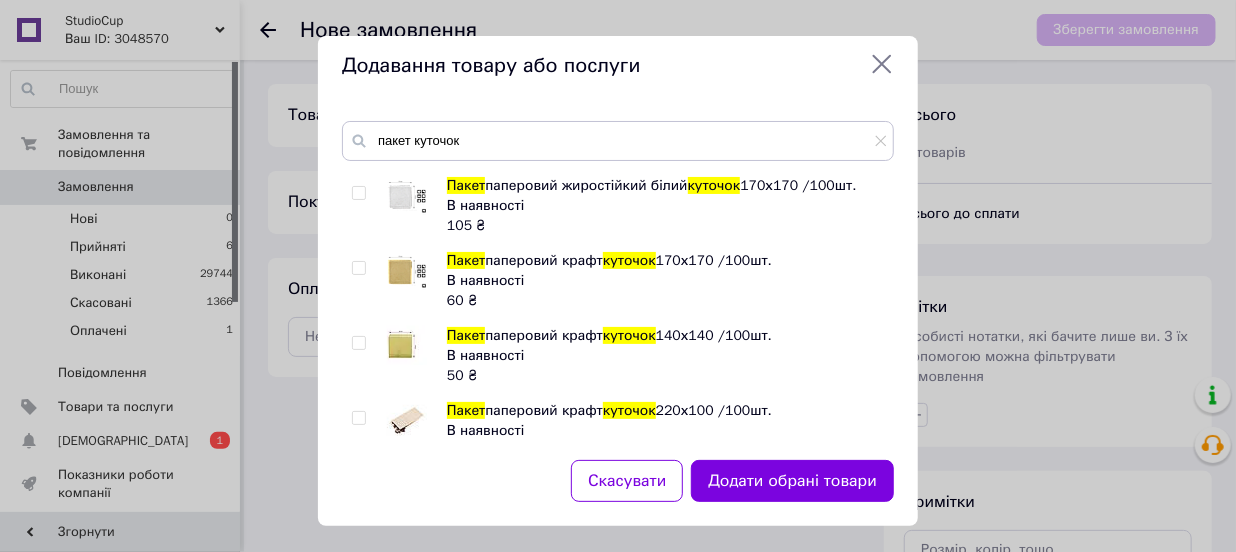 click at bounding box center (358, 343) 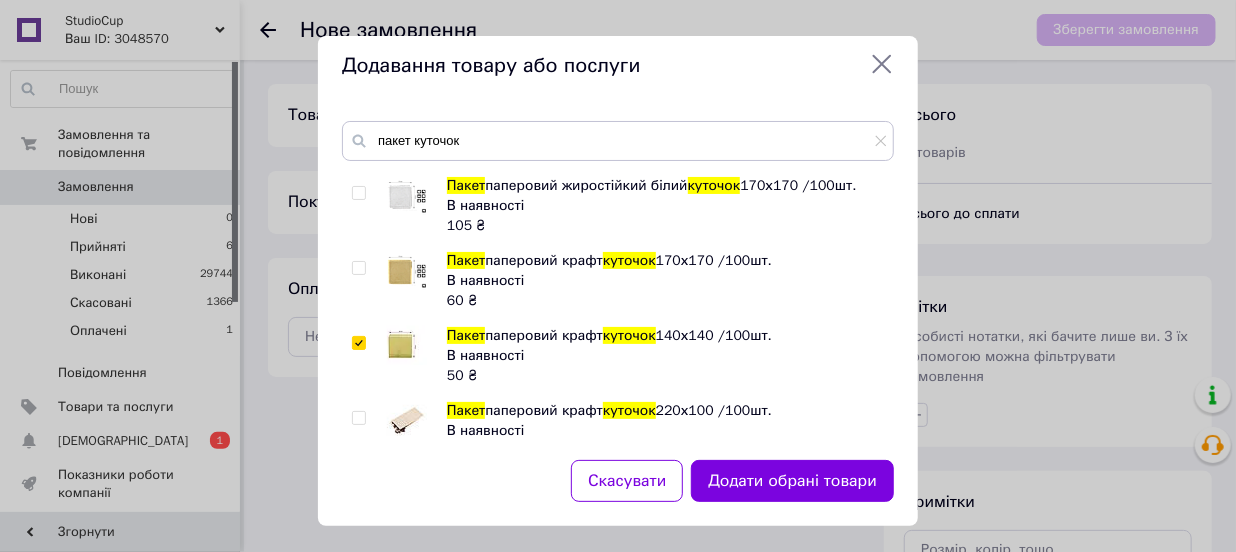checkbox on "true" 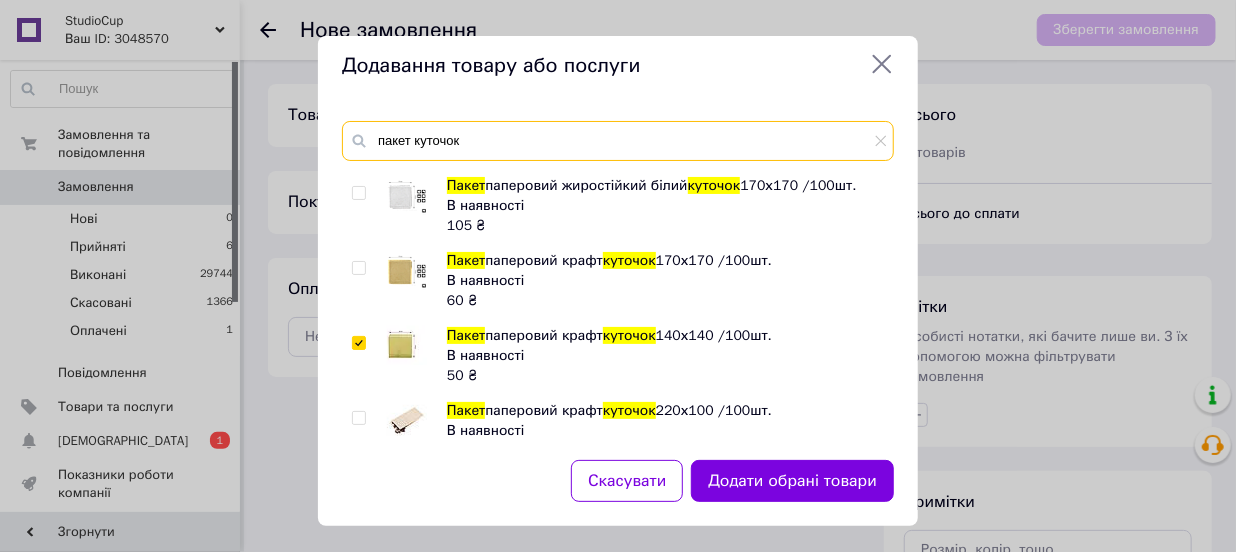 drag, startPoint x: 490, startPoint y: 140, endPoint x: 344, endPoint y: 141, distance: 146.00342 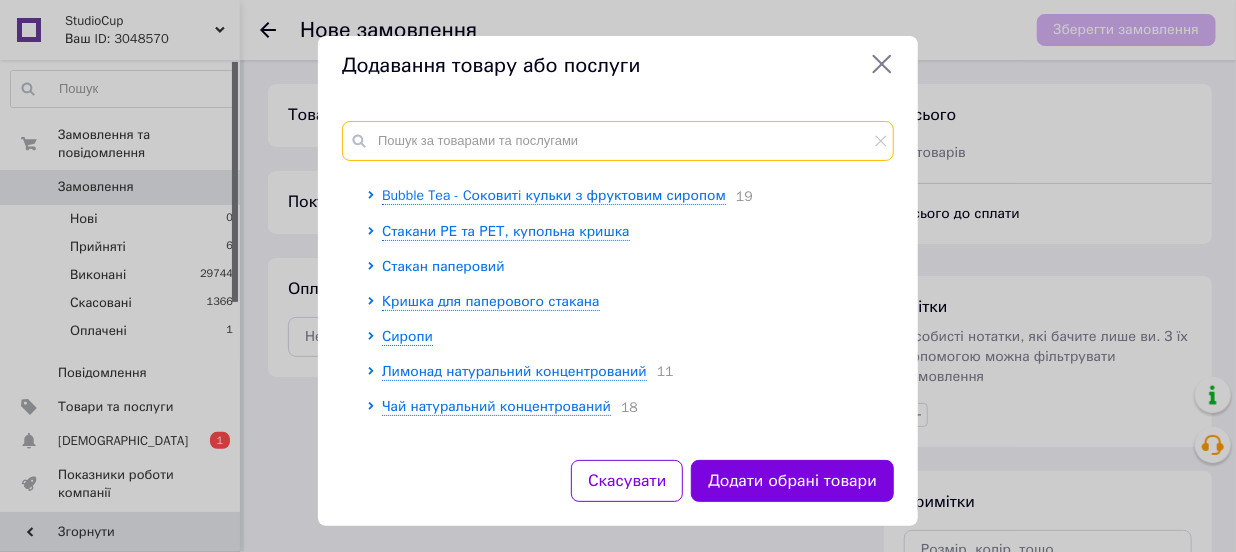 type 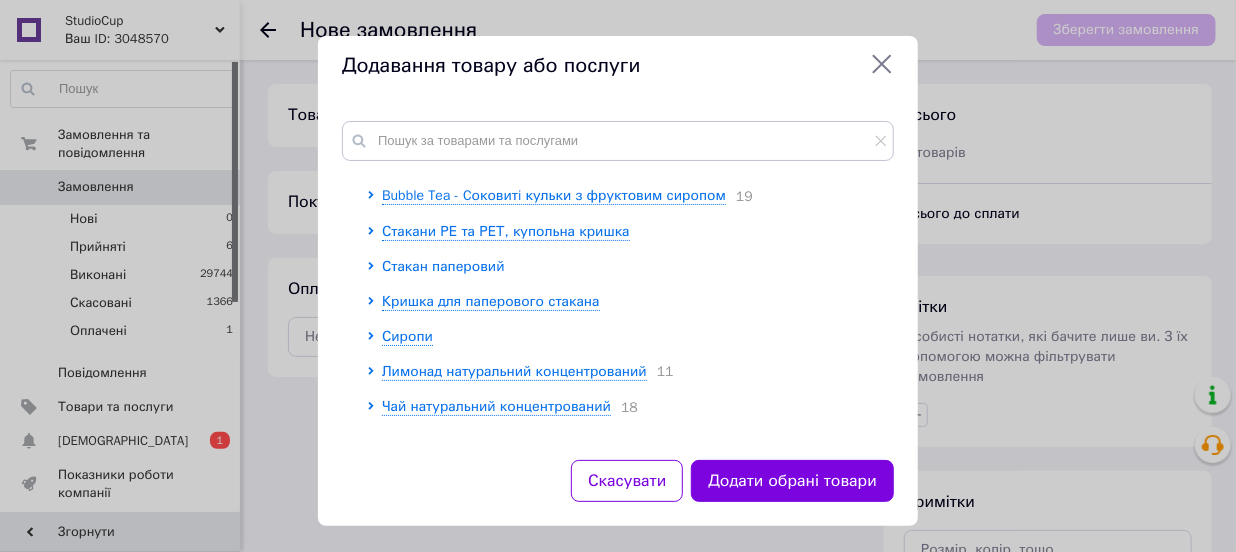 click on "Стакан паперовий" at bounding box center [443, 266] 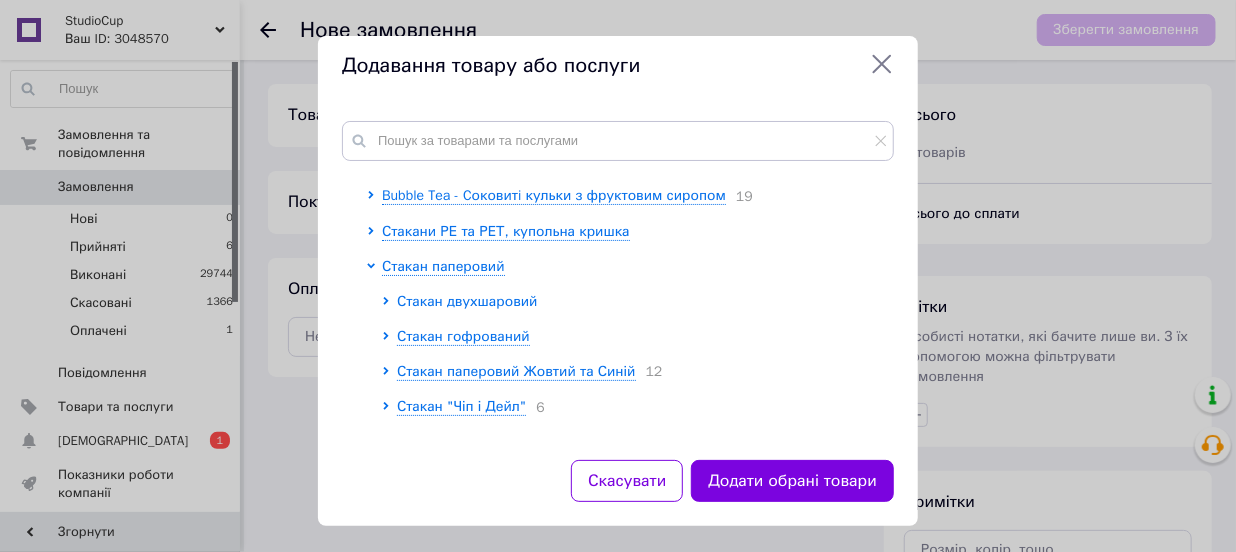 click on "Стакан двухшаровий" at bounding box center (467, 301) 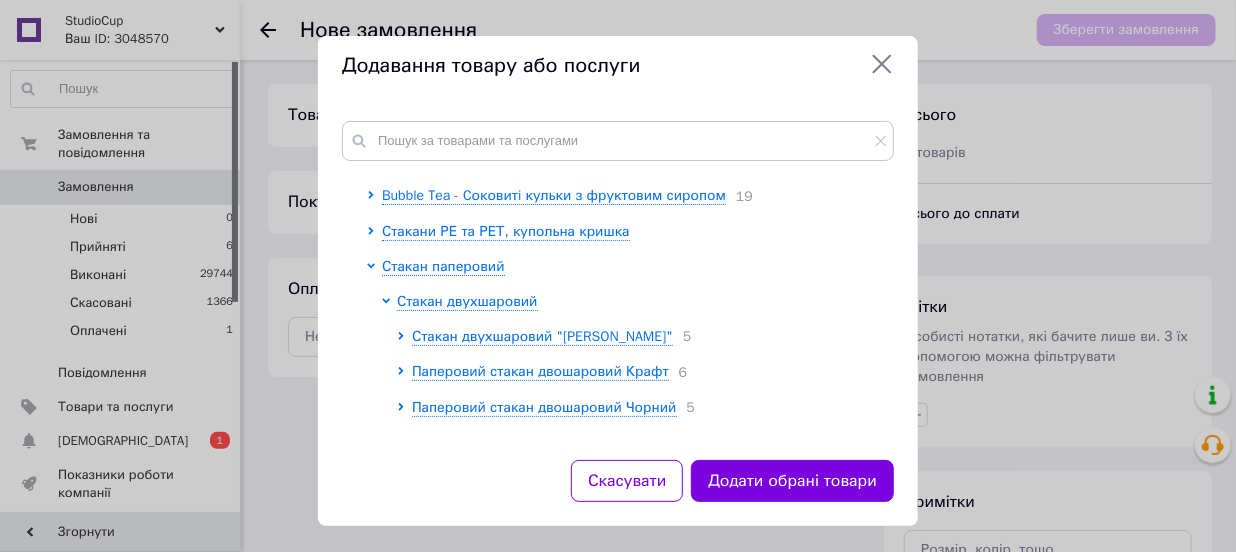 scroll, scrollTop: 181, scrollLeft: 0, axis: vertical 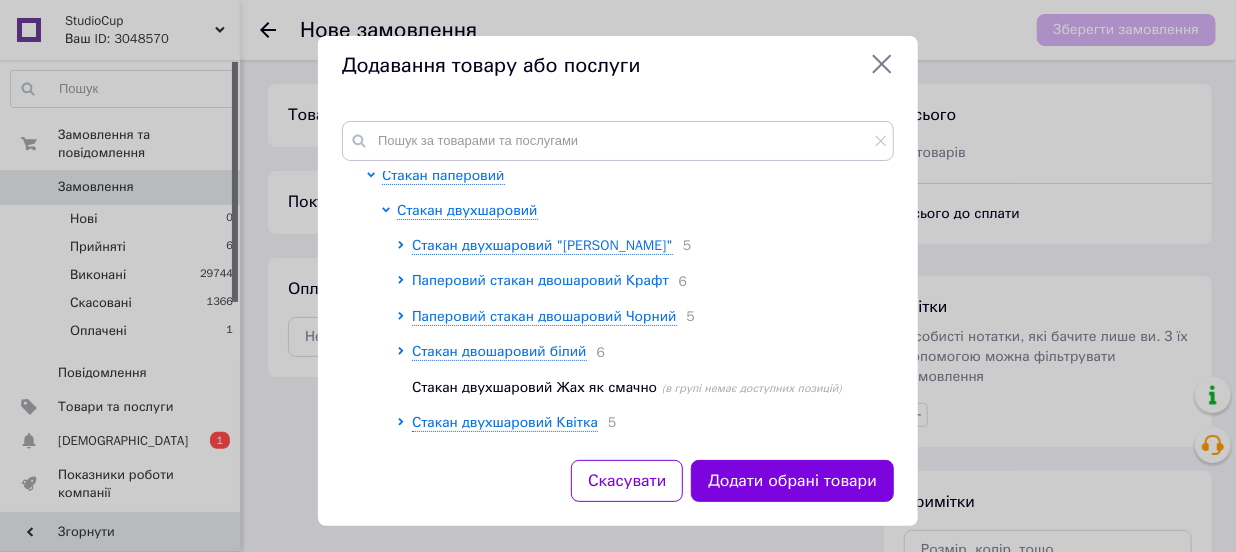 click on "Паперовий стакан двошаровий Крафт" at bounding box center (540, 280) 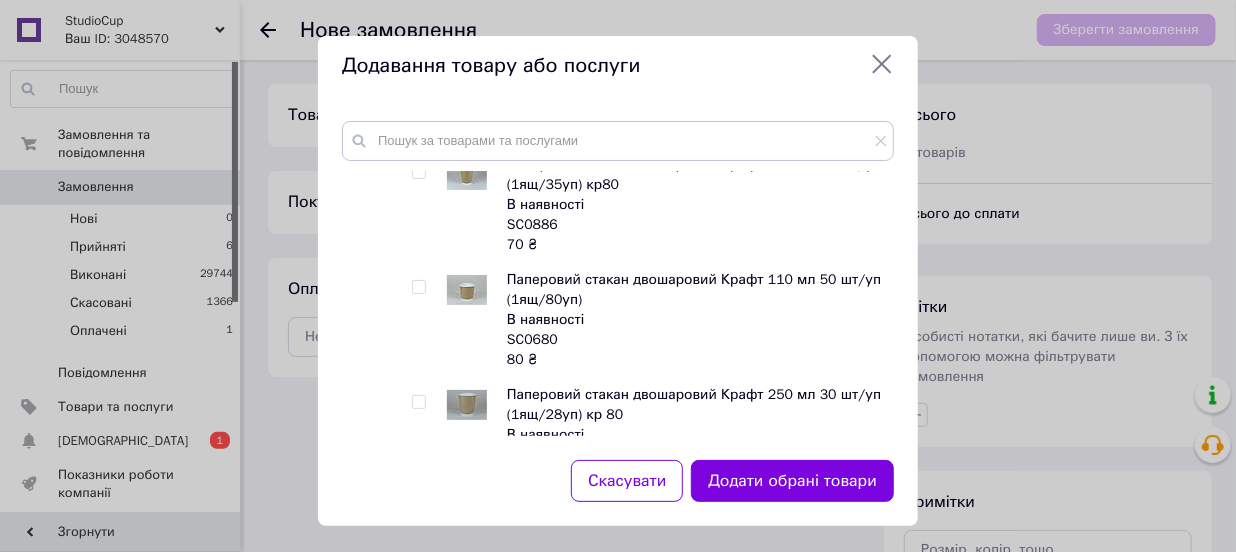 scroll, scrollTop: 363, scrollLeft: 0, axis: vertical 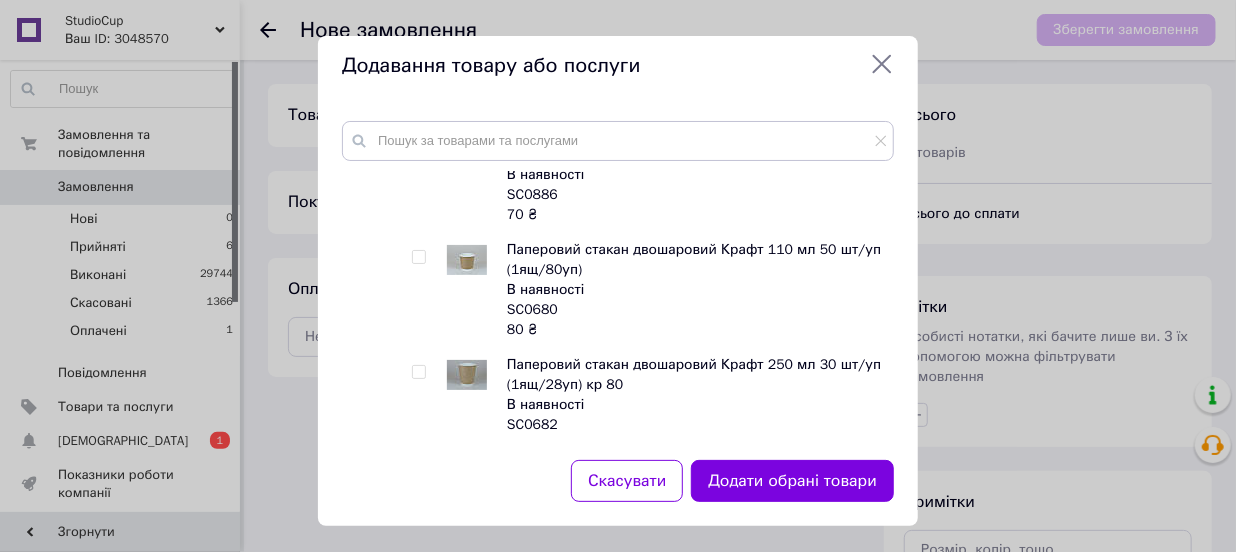 click at bounding box center [418, 257] 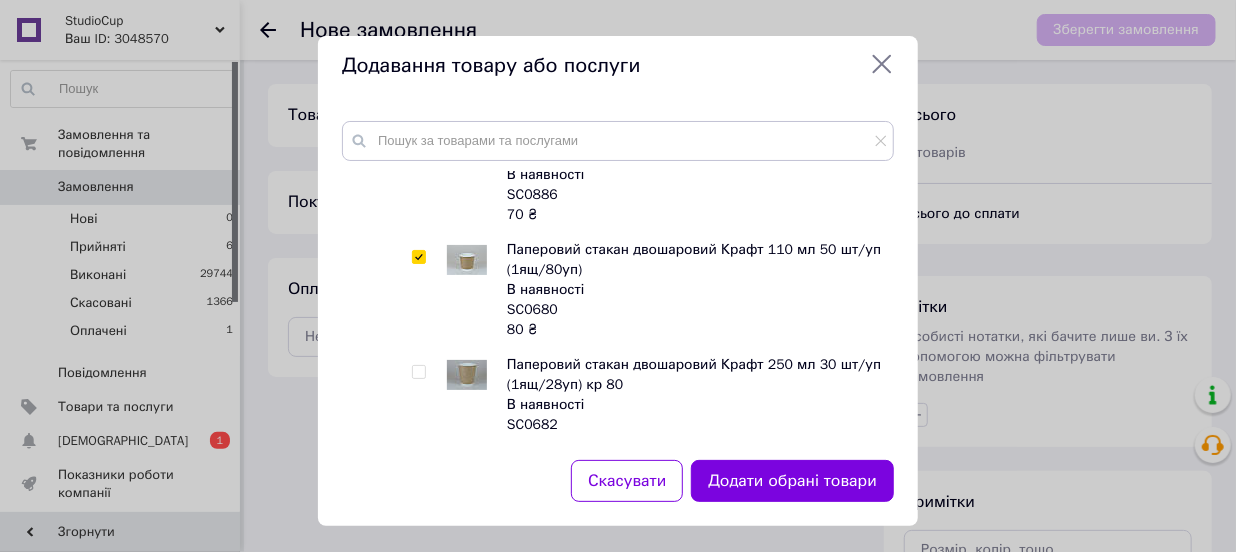 checkbox on "true" 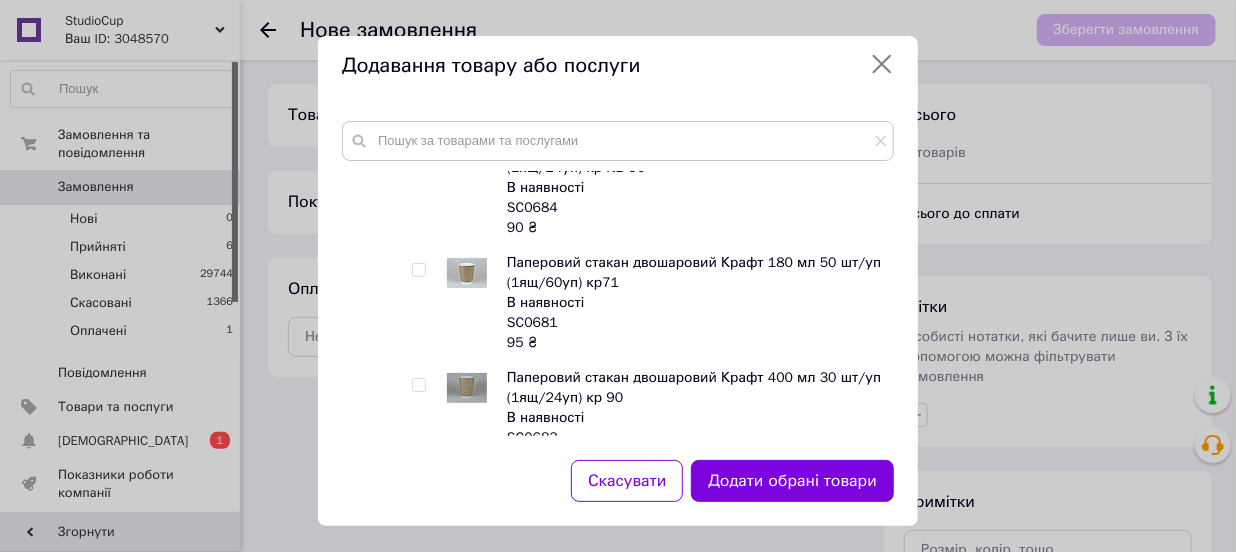 scroll, scrollTop: 727, scrollLeft: 0, axis: vertical 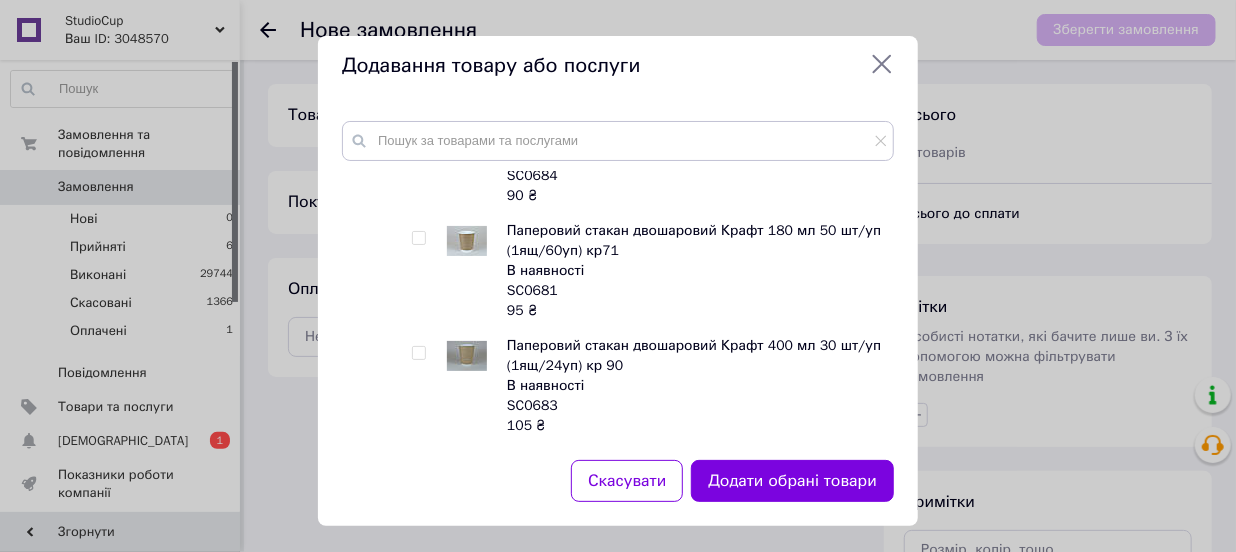 click at bounding box center [418, 238] 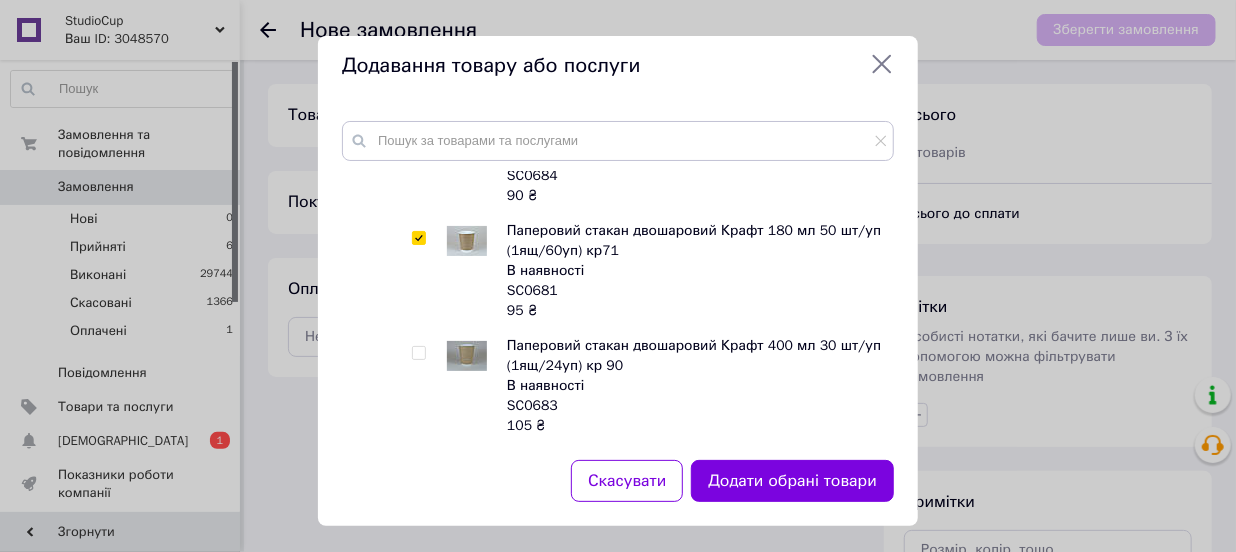 checkbox on "true" 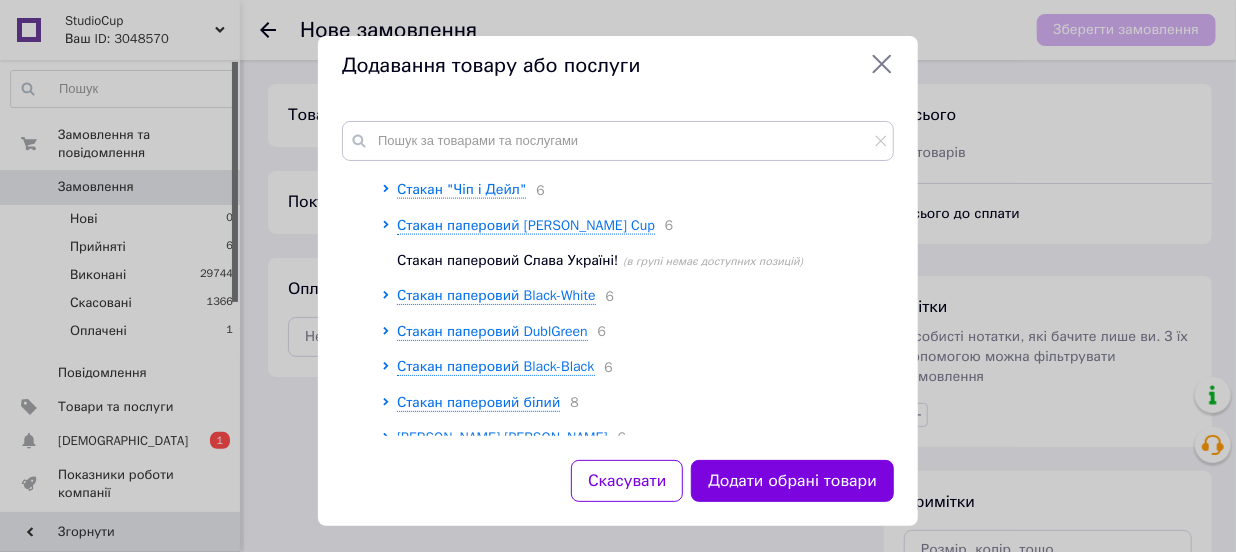 scroll, scrollTop: 1363, scrollLeft: 0, axis: vertical 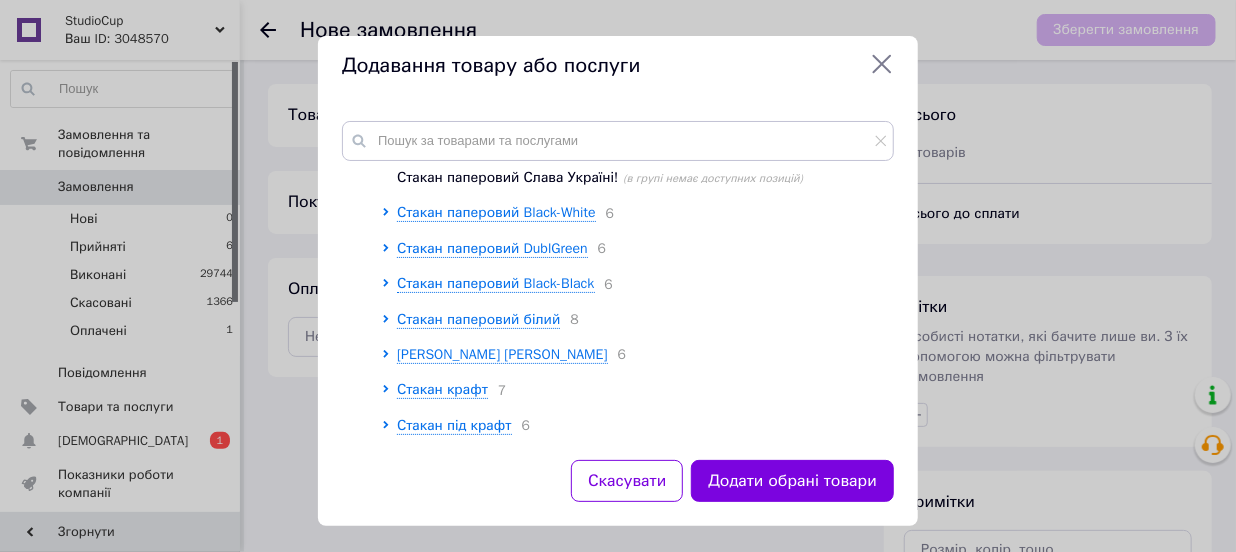 click on "Стакан крафт" at bounding box center (442, 389) 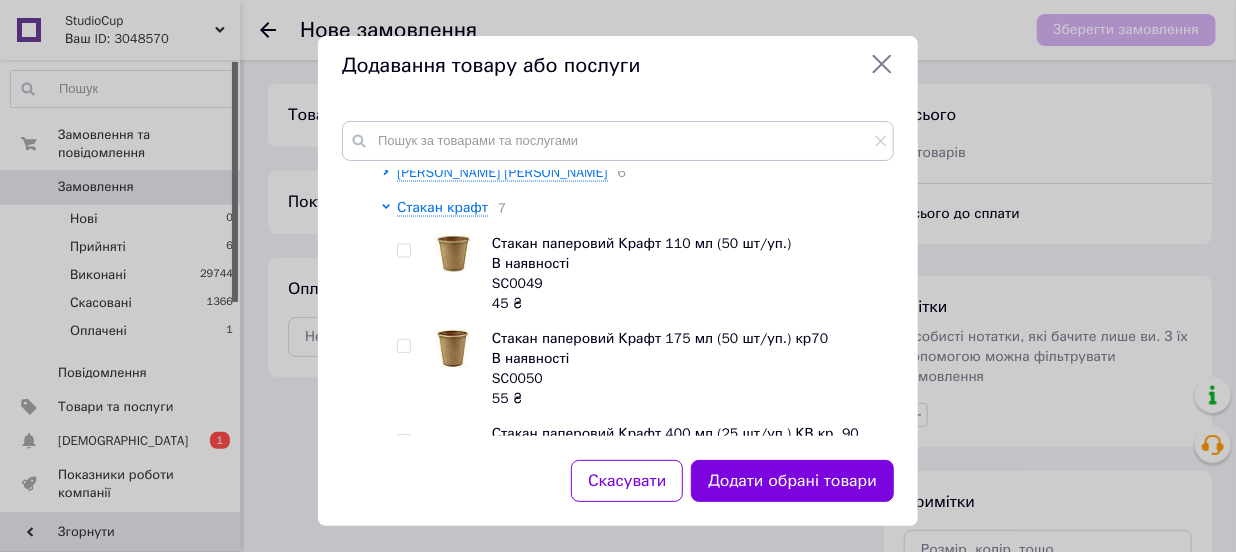 scroll, scrollTop: 1636, scrollLeft: 0, axis: vertical 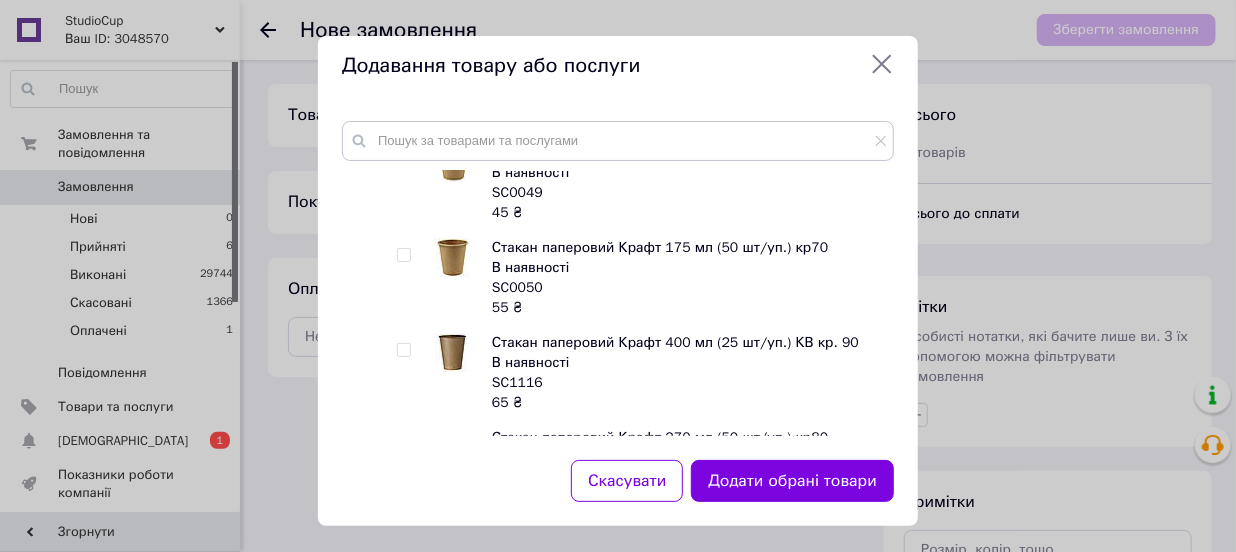 click at bounding box center [403, 255] 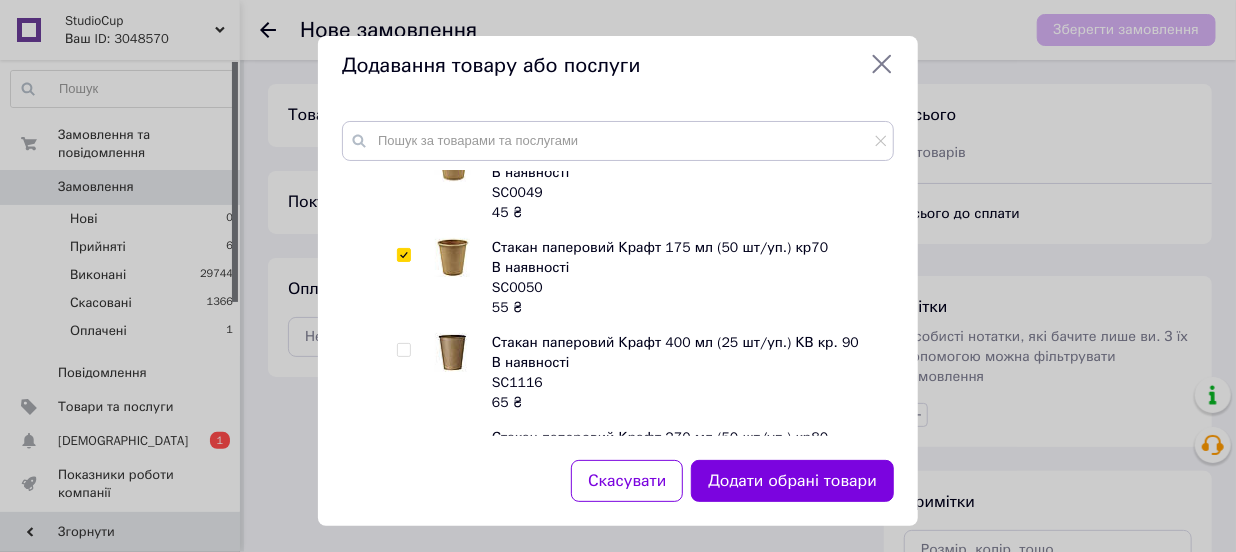 checkbox on "true" 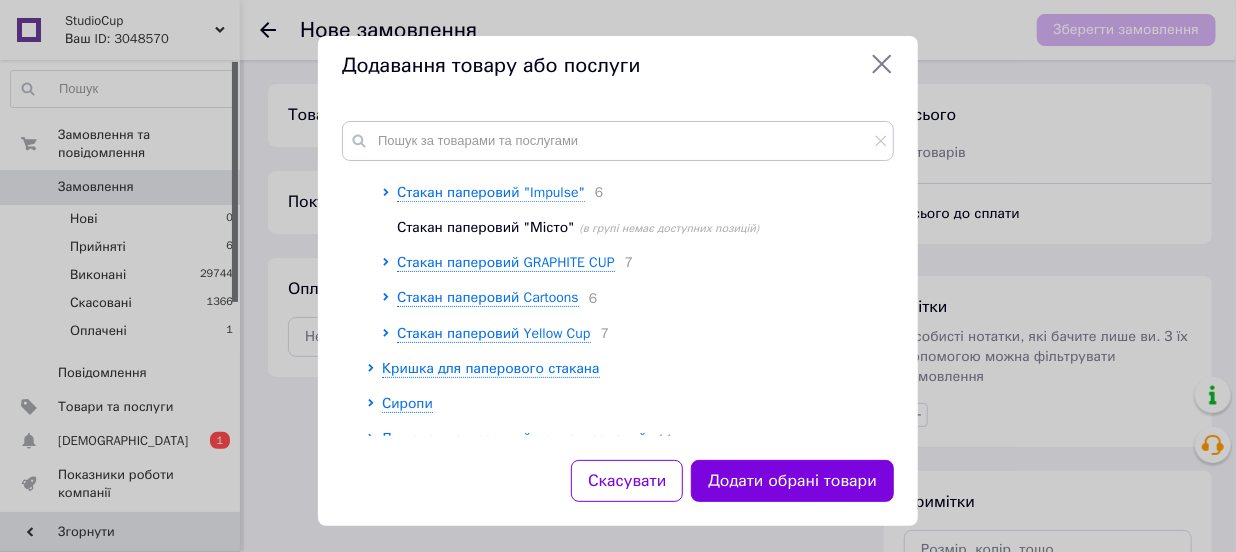 scroll, scrollTop: 2636, scrollLeft: 0, axis: vertical 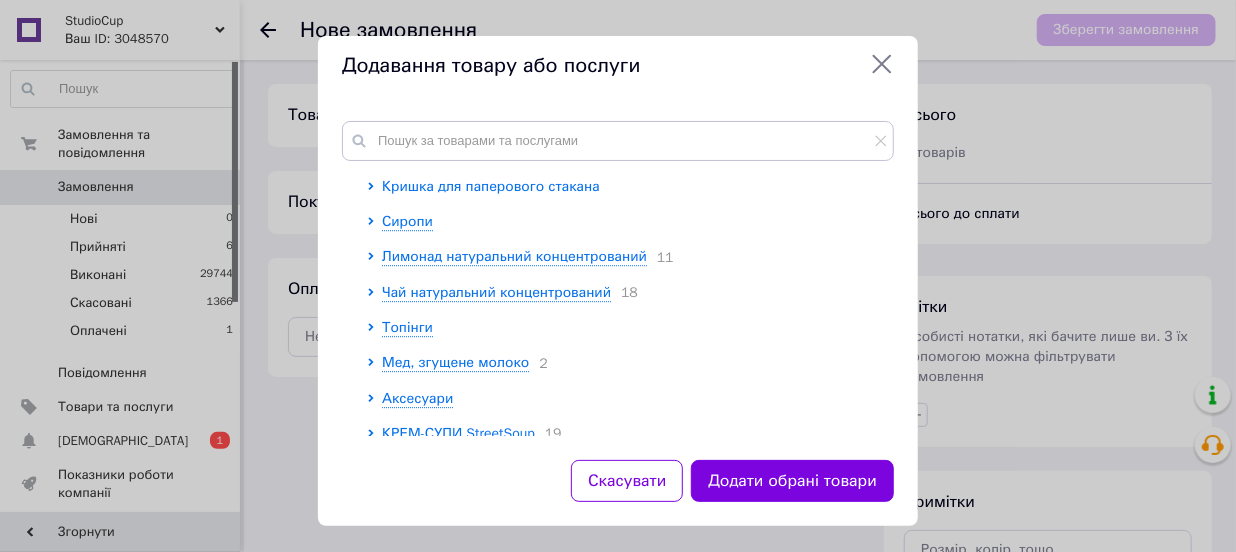 click on "Кришка для паперового стакана" at bounding box center [491, 186] 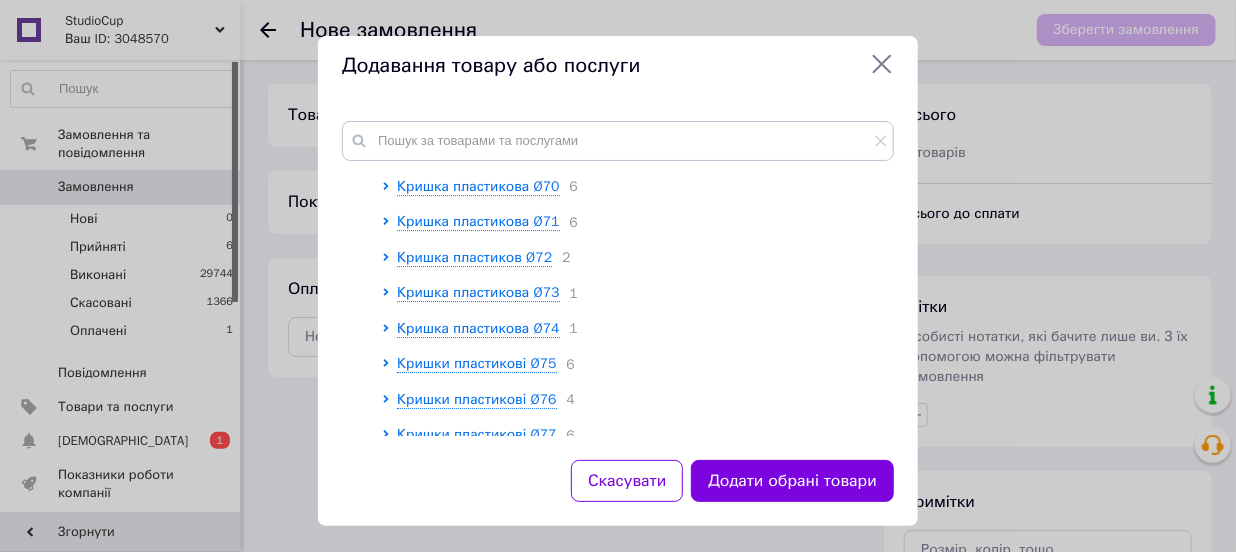 scroll, scrollTop: 2818, scrollLeft: 0, axis: vertical 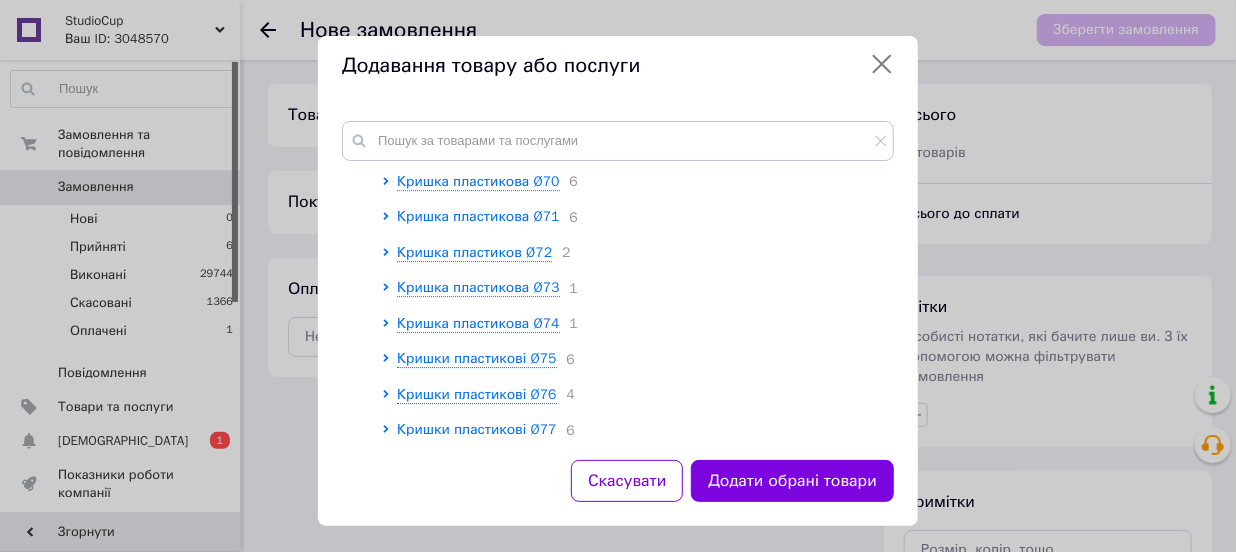 click on "Кришка пластикова Ø71" at bounding box center (478, 216) 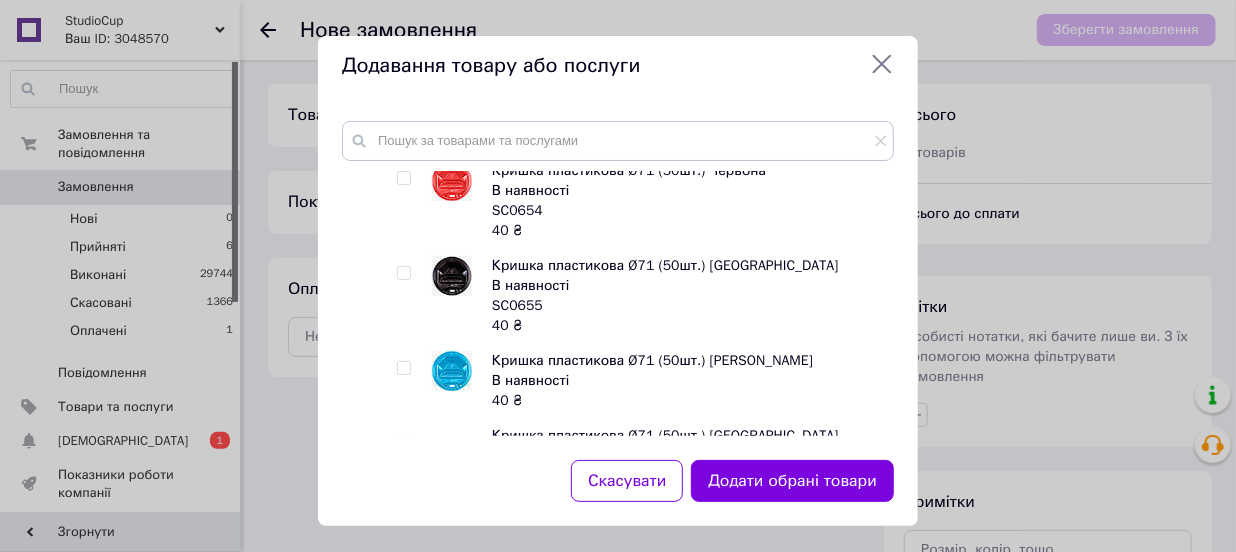 scroll, scrollTop: 3181, scrollLeft: 0, axis: vertical 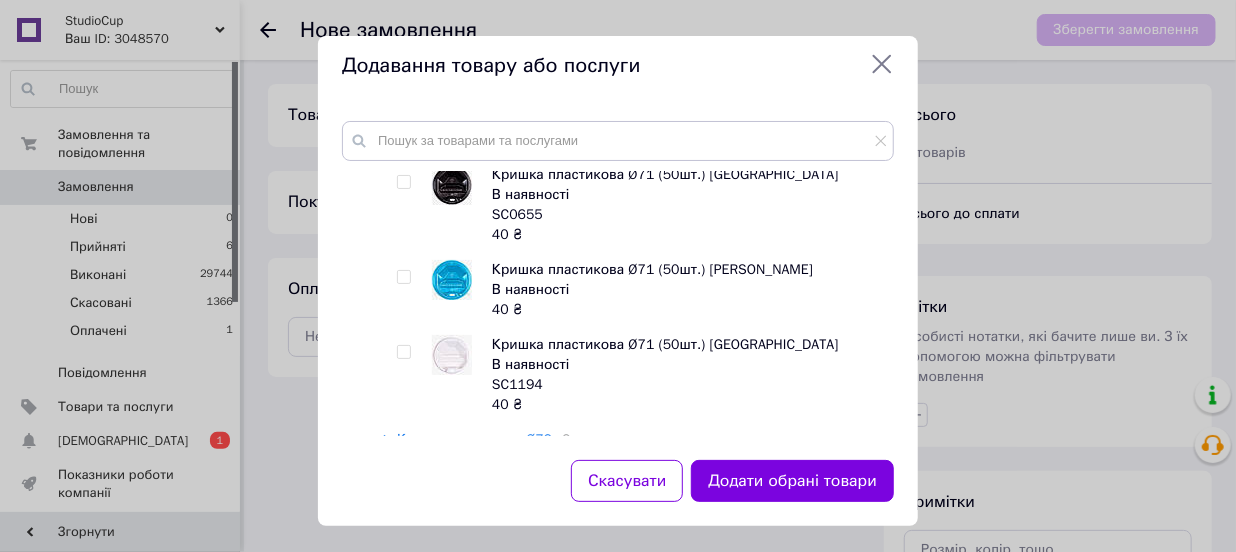 click at bounding box center (403, 182) 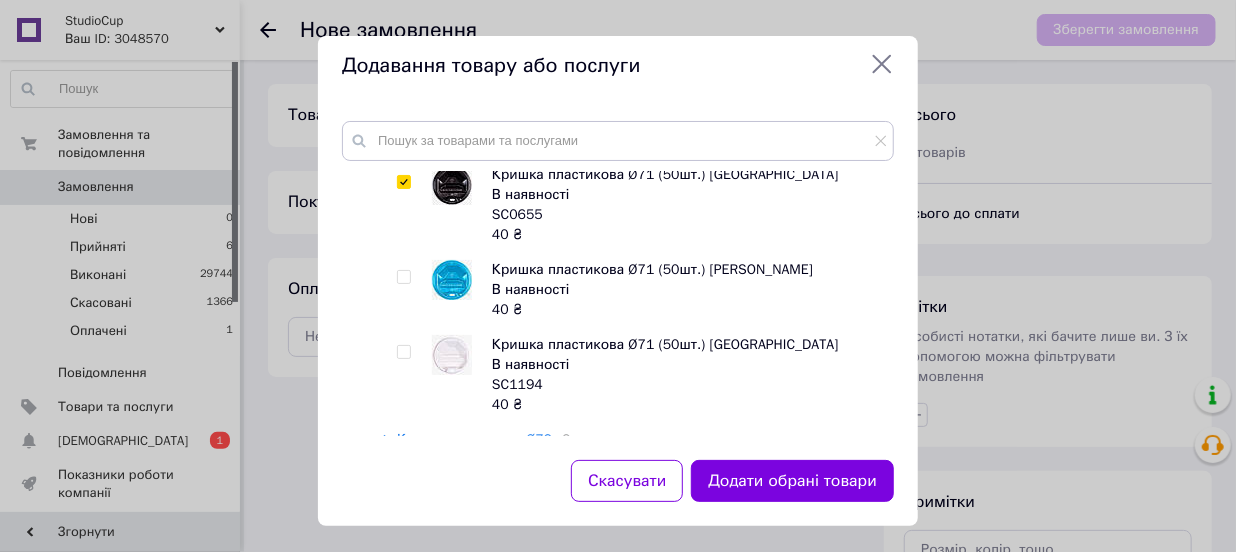 checkbox on "true" 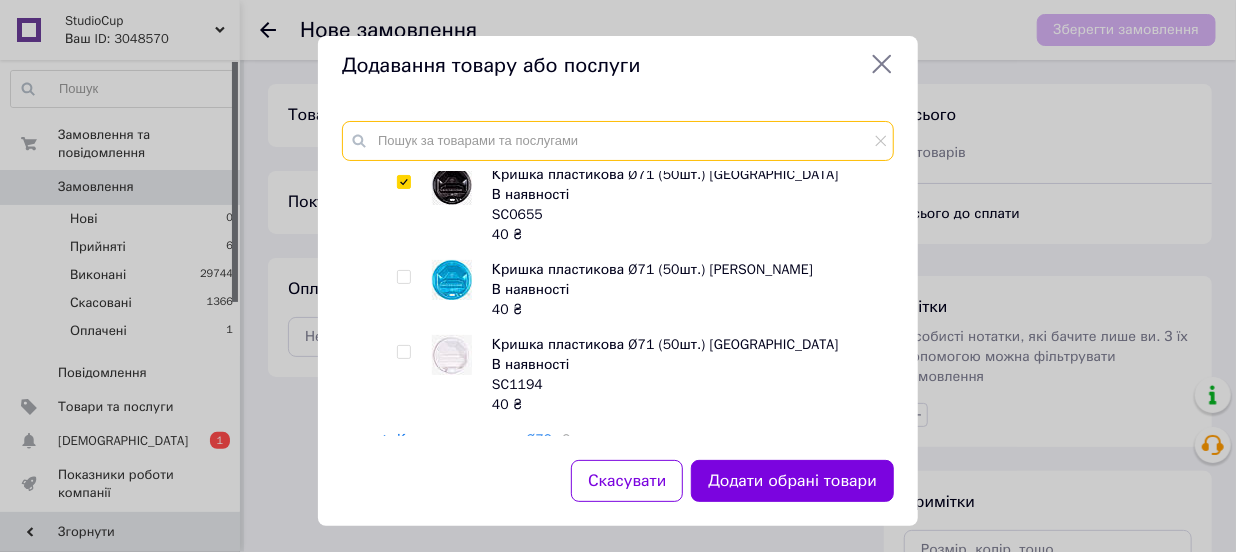 click at bounding box center [618, 141] 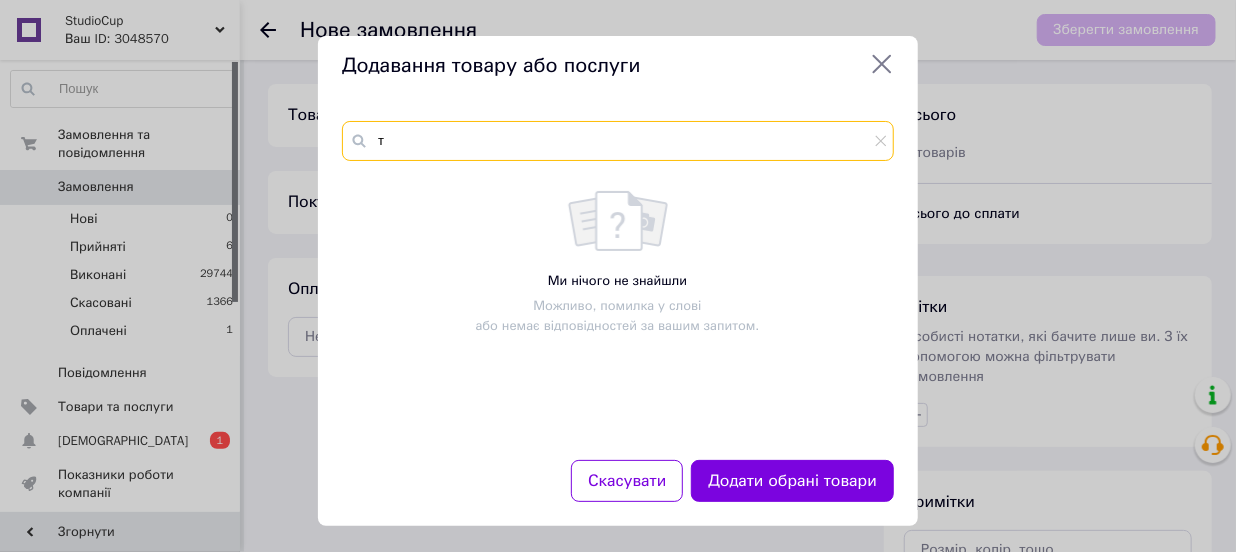 scroll, scrollTop: 0, scrollLeft: 0, axis: both 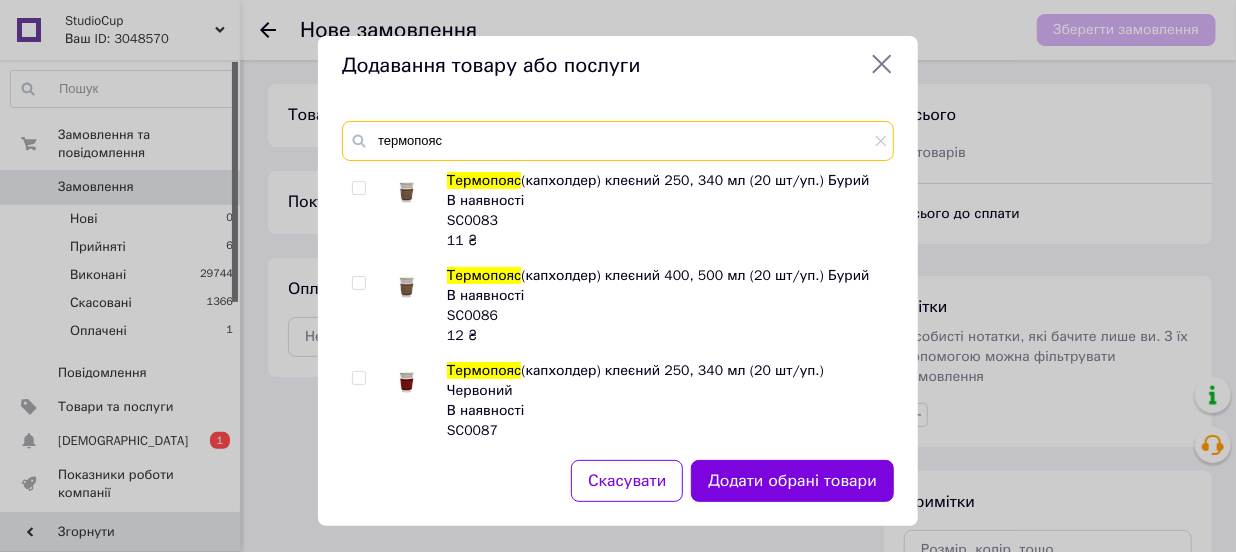 type on "термопояс" 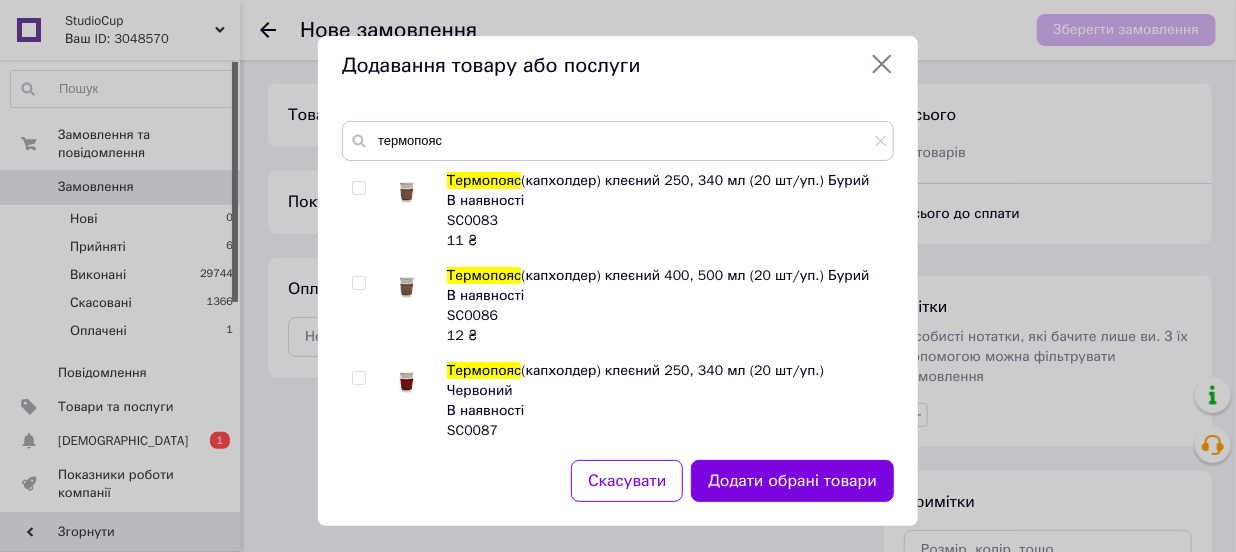 click at bounding box center [358, 283] 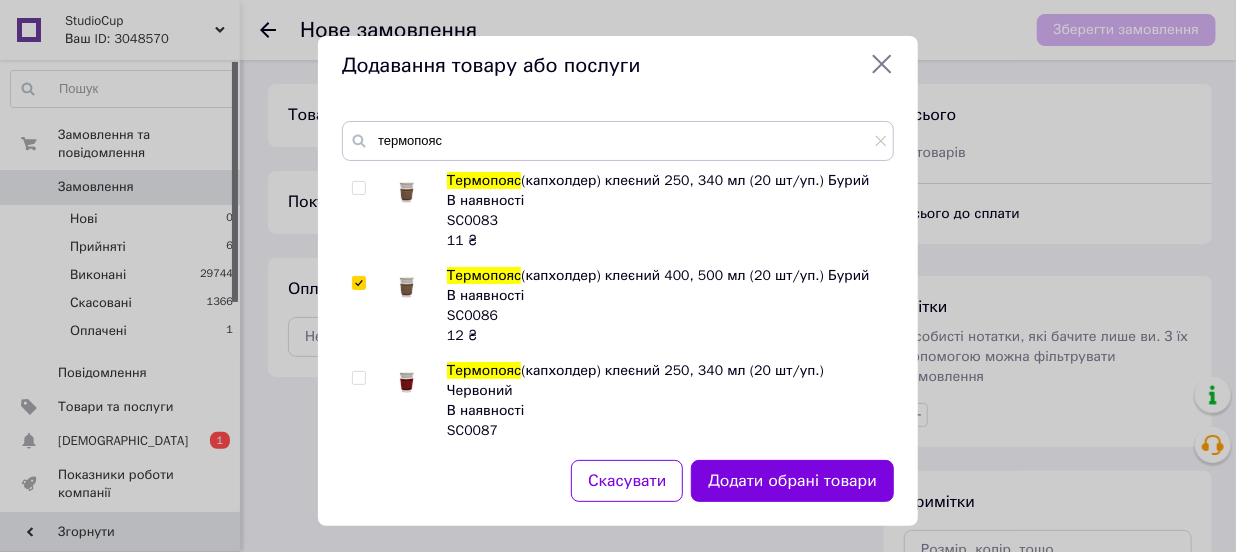 checkbox on "true" 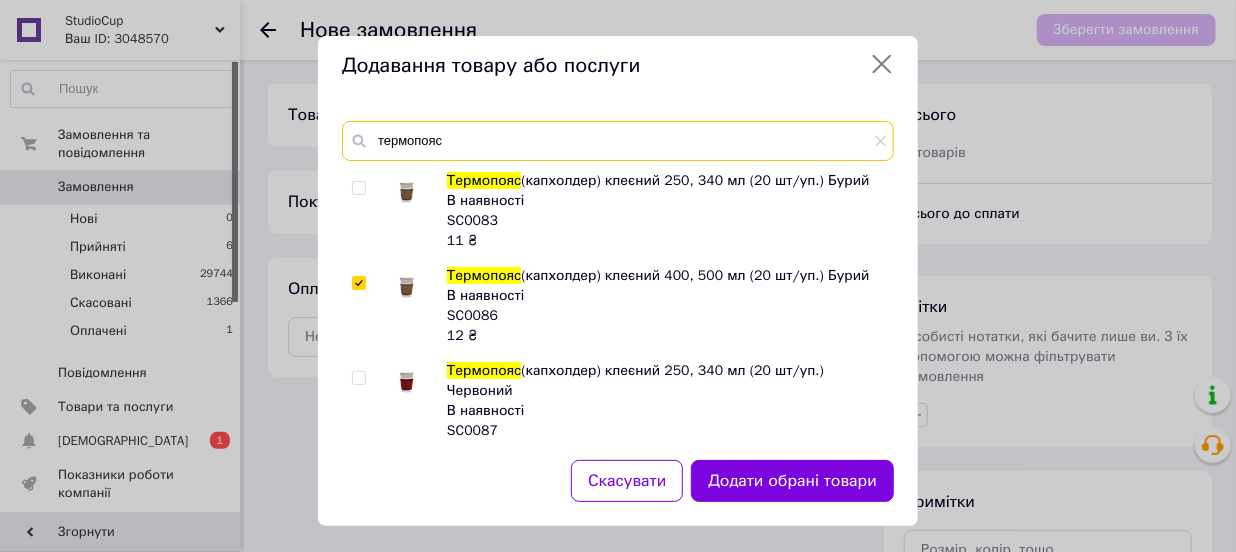 drag, startPoint x: 462, startPoint y: 144, endPoint x: 344, endPoint y: 142, distance: 118.016945 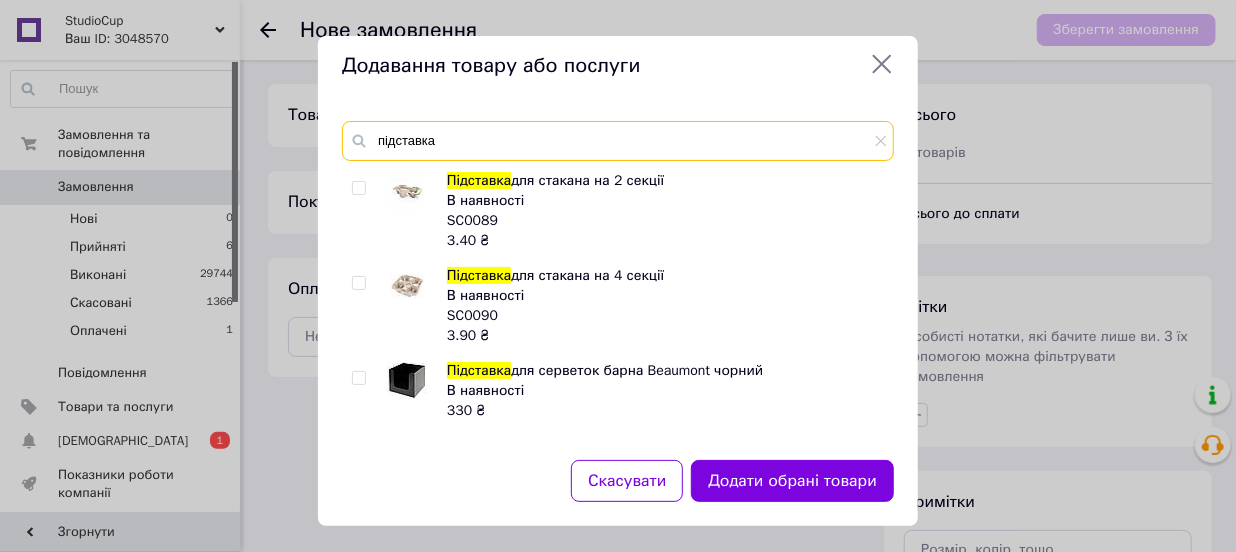 type on "підставка" 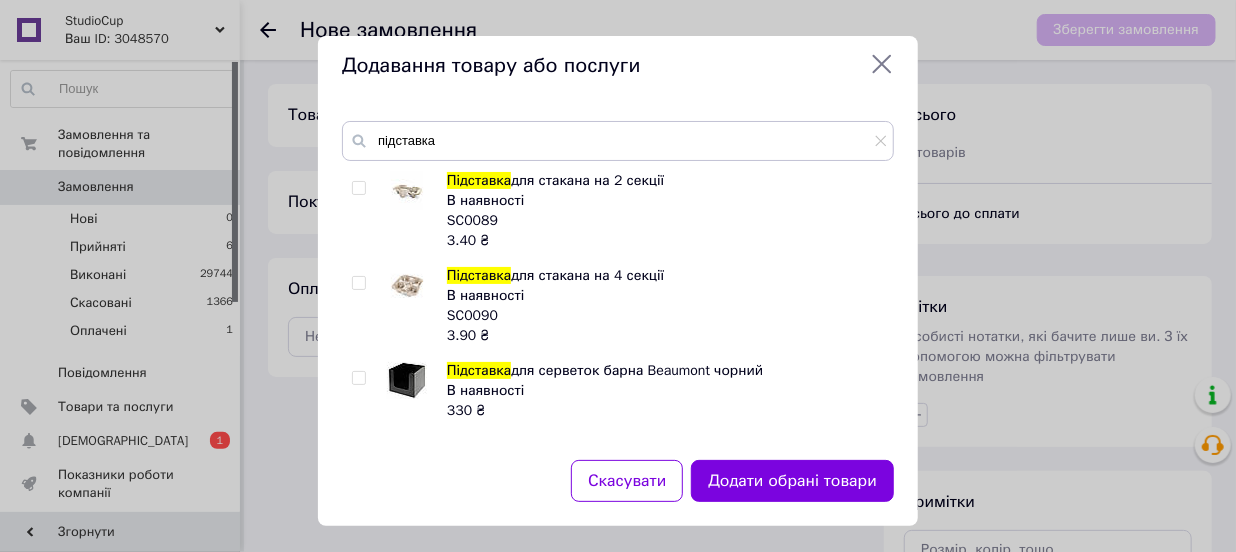 click at bounding box center [358, 188] 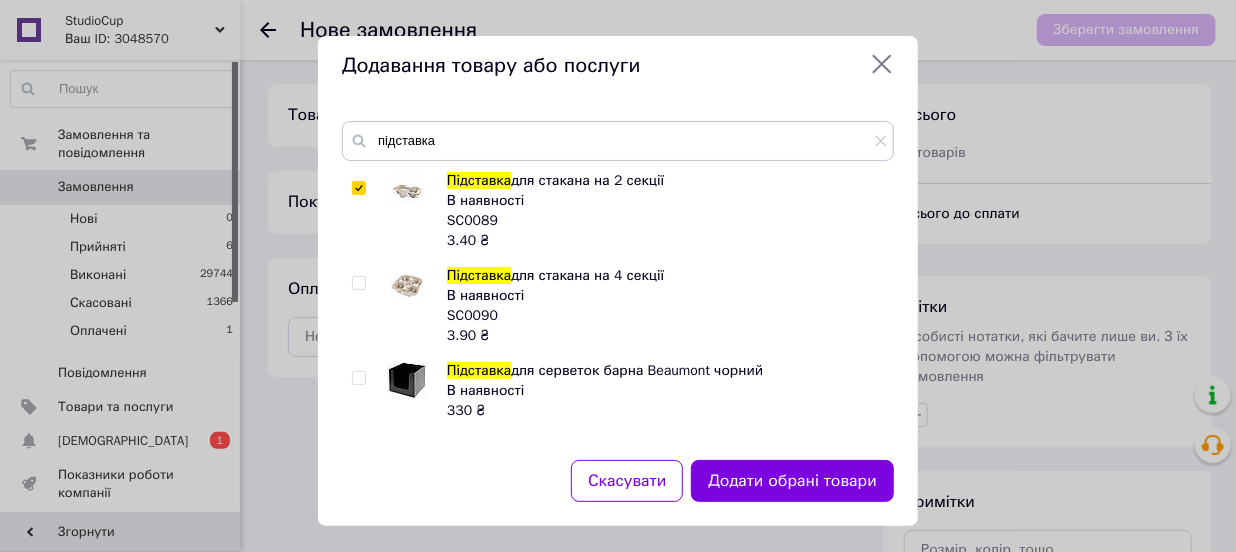 checkbox on "true" 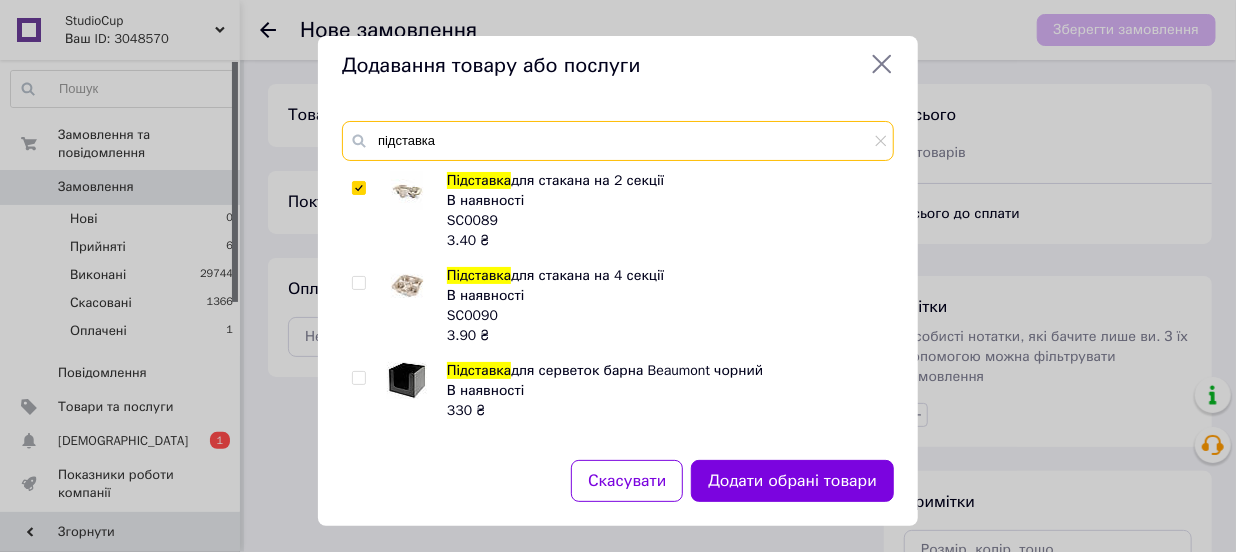 drag, startPoint x: 453, startPoint y: 136, endPoint x: 364, endPoint y: 140, distance: 89.08984 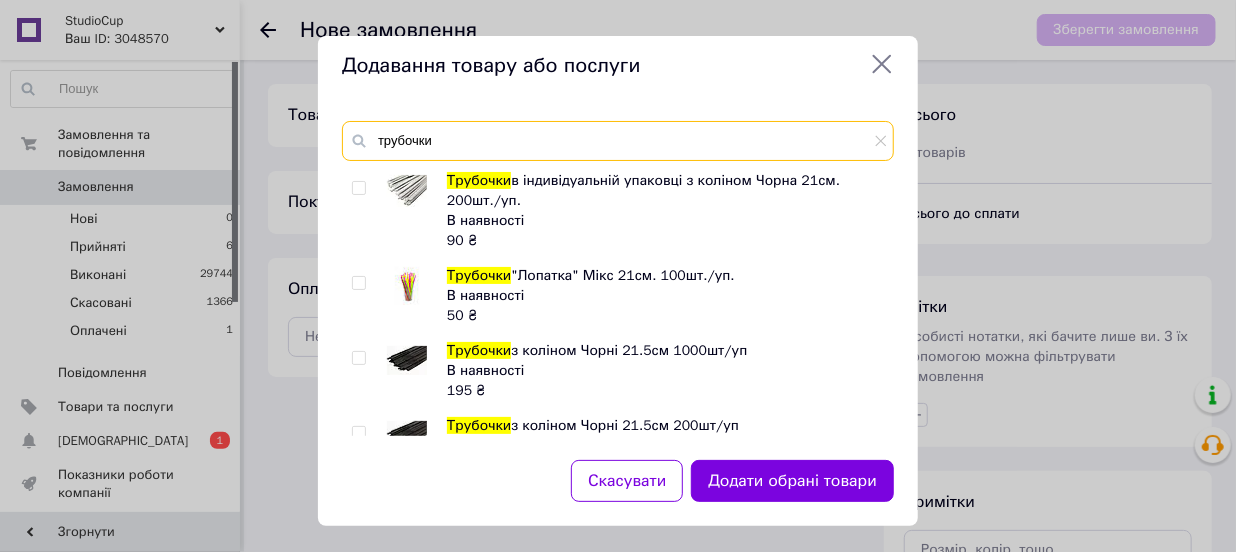 type on "трубочки" 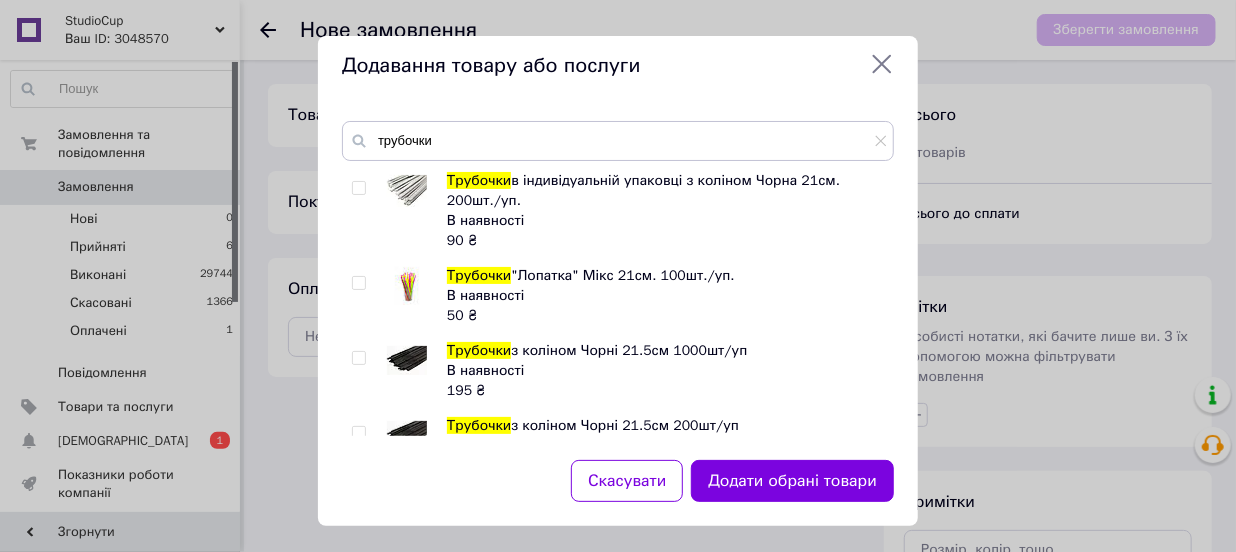 click at bounding box center (358, 188) 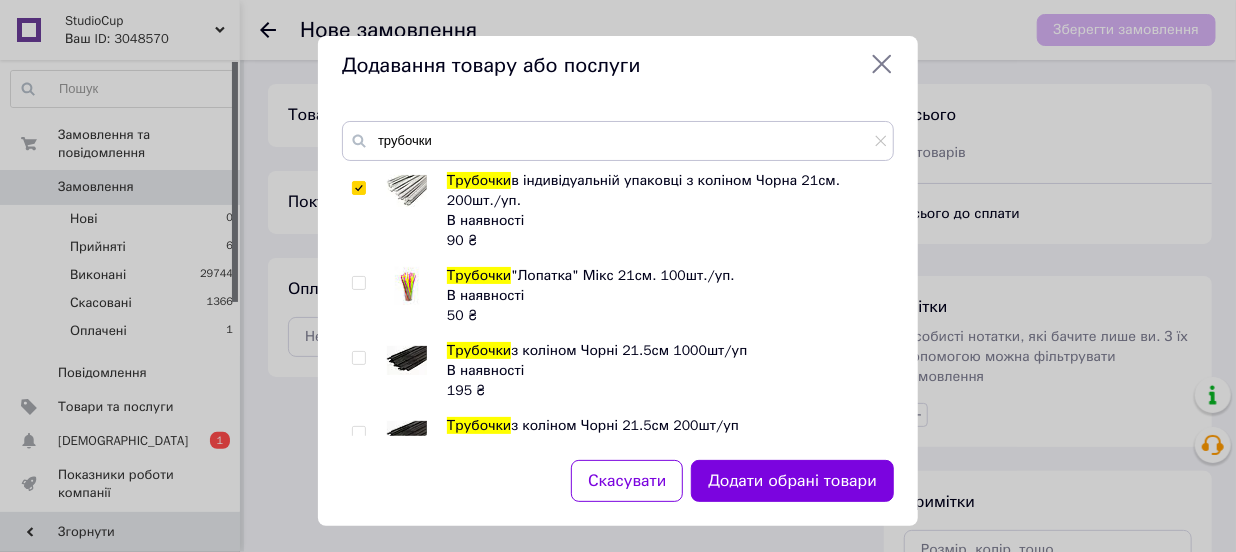 checkbox on "true" 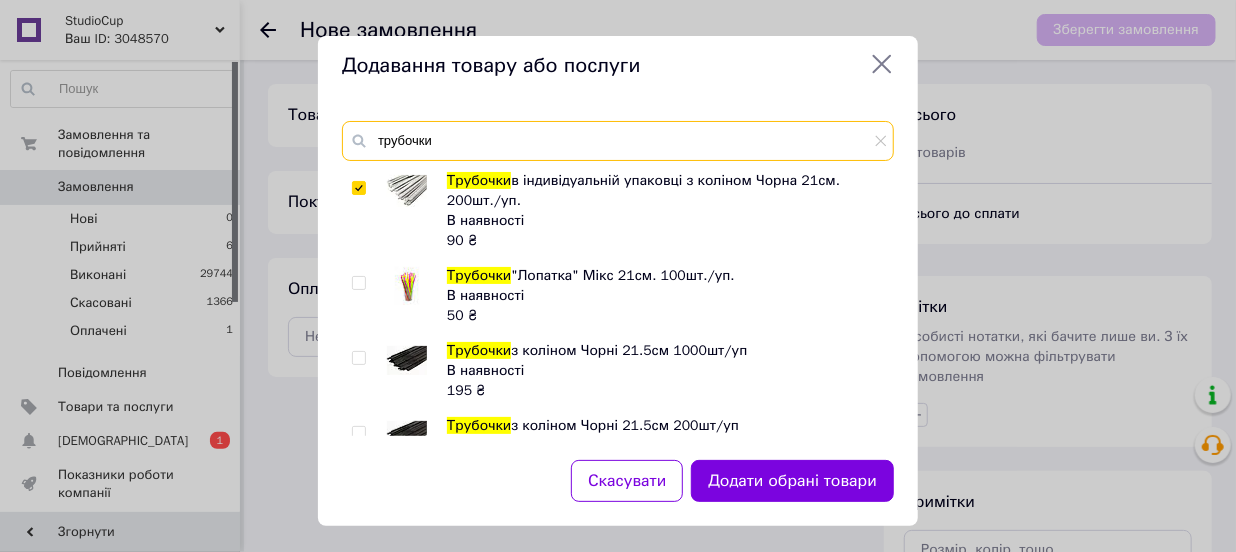 click on "трубочки" at bounding box center (618, 141) 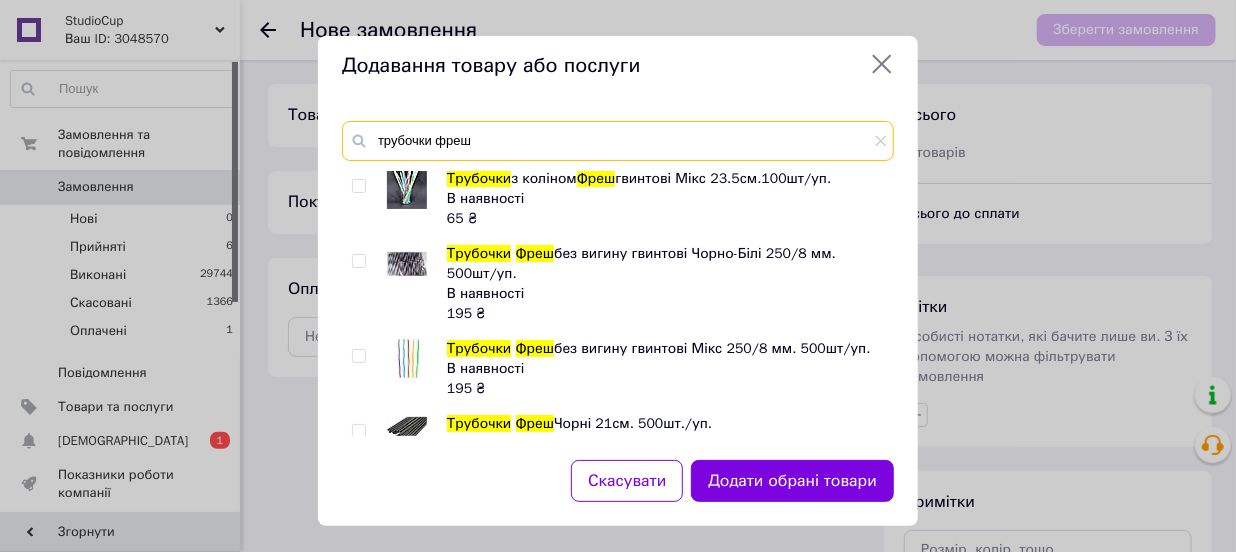 scroll, scrollTop: 181, scrollLeft: 0, axis: vertical 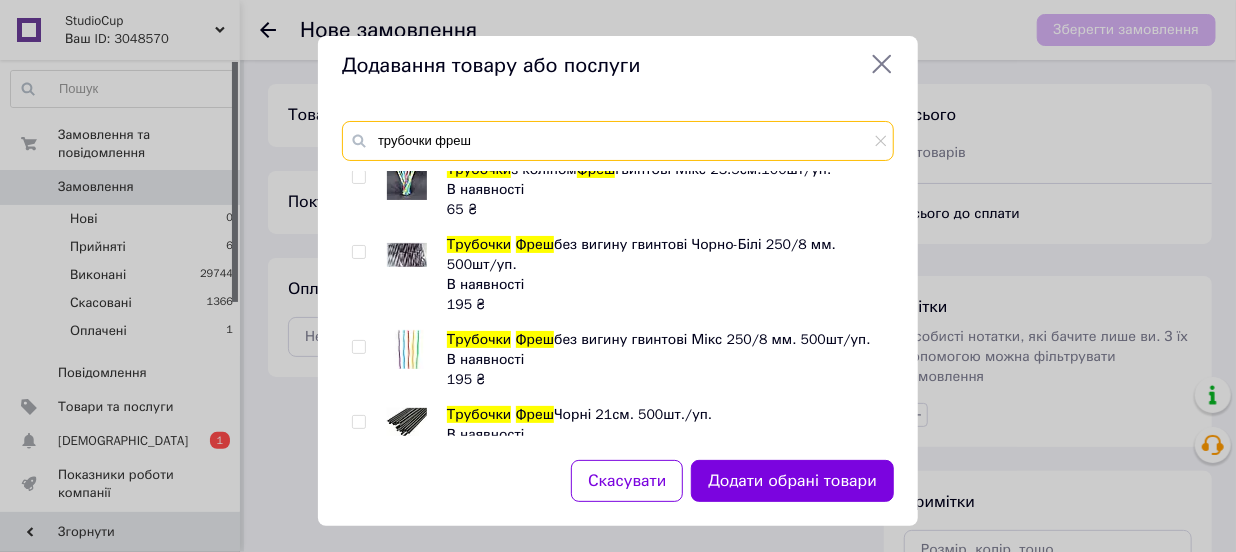 type on "трубочки фреш" 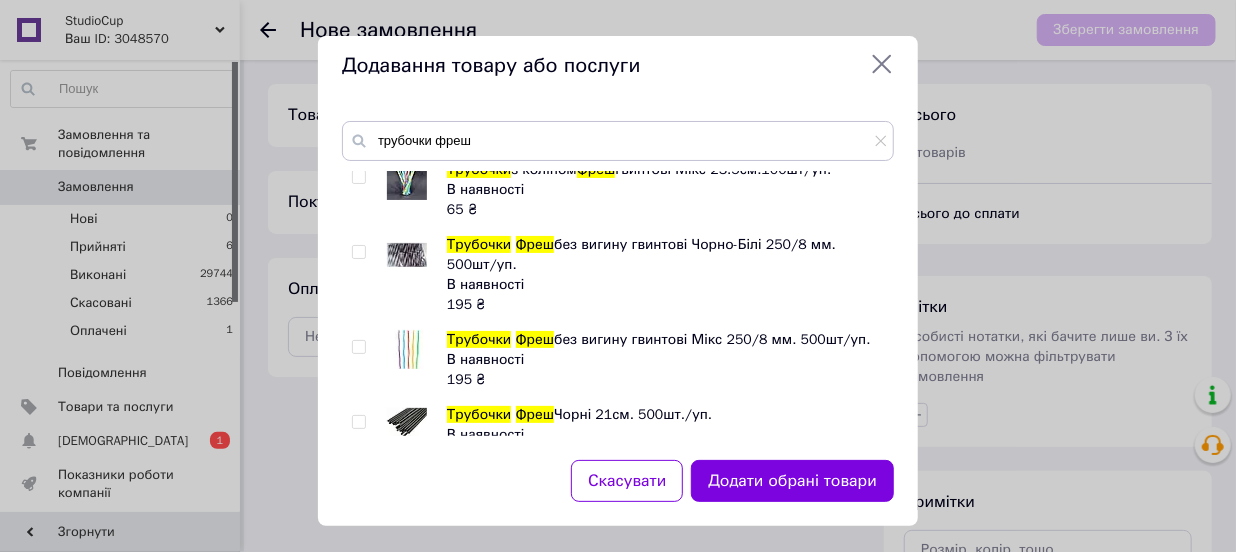 click at bounding box center [358, 347] 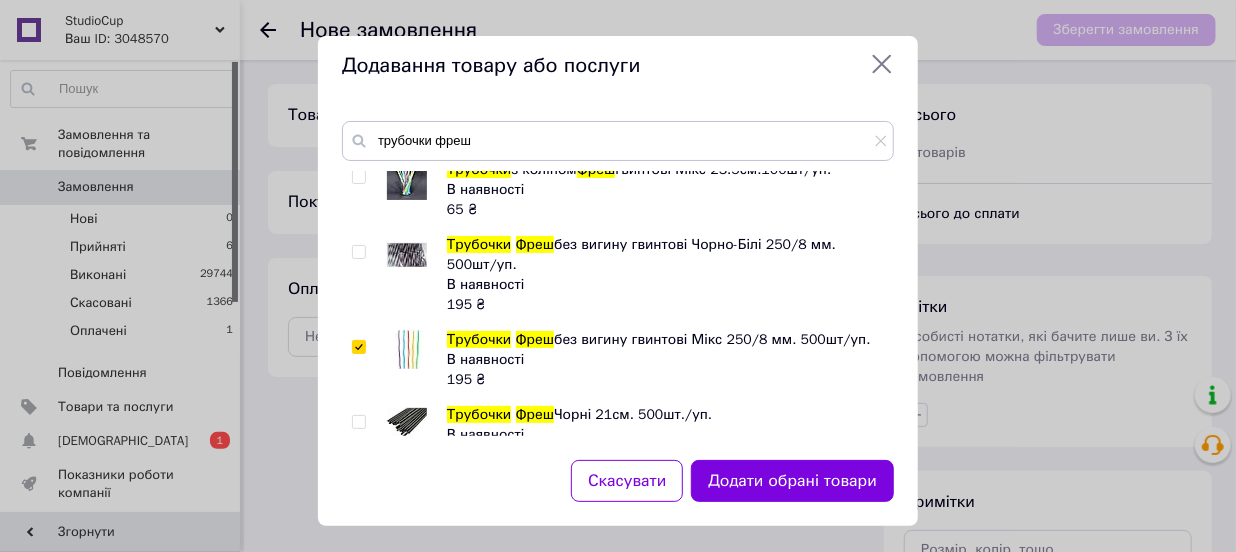 checkbox on "true" 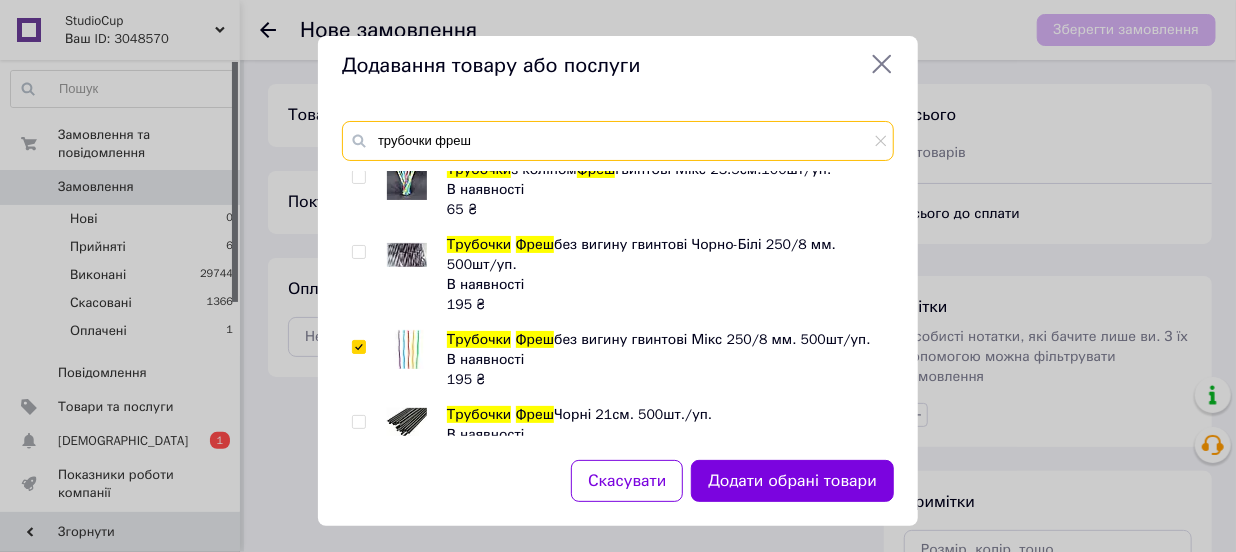 drag, startPoint x: 499, startPoint y: 141, endPoint x: 338, endPoint y: 154, distance: 161.52399 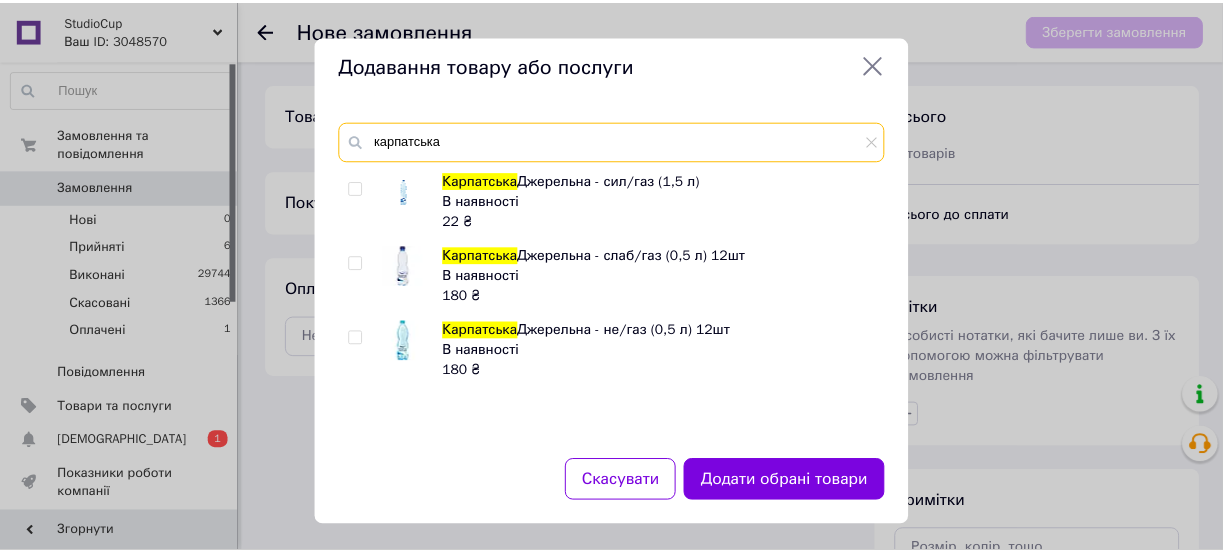 scroll, scrollTop: 0, scrollLeft: 0, axis: both 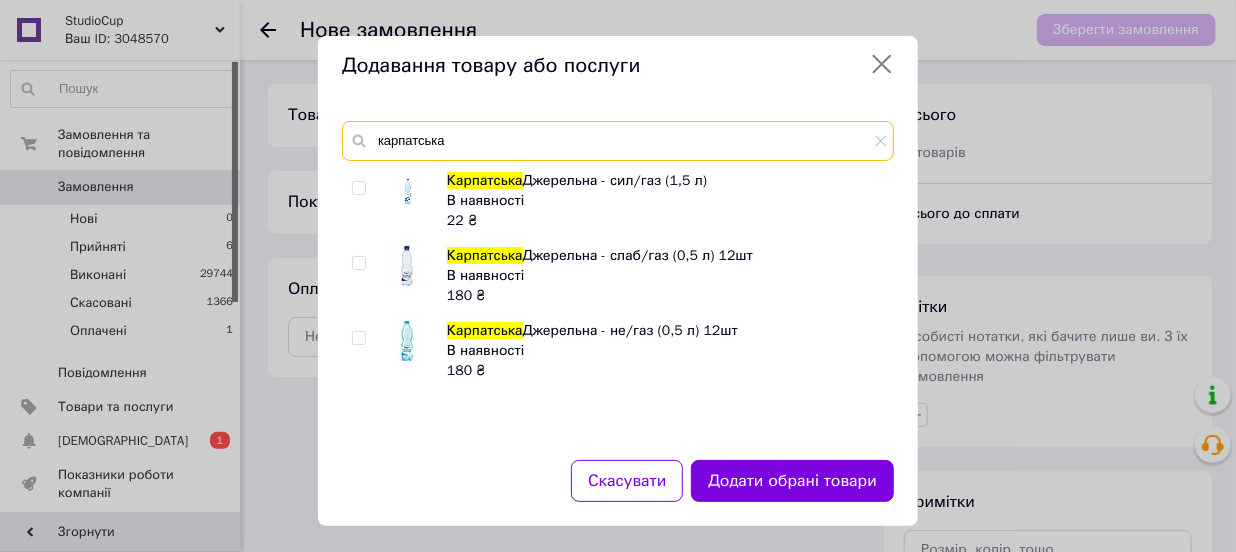 type on "карпатська" 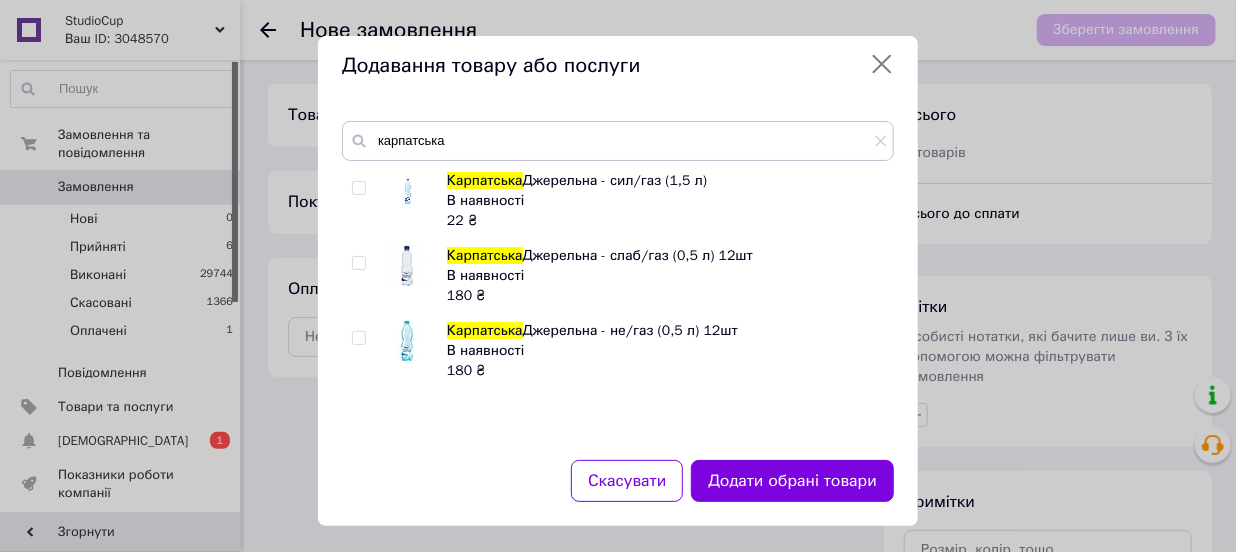 click at bounding box center [358, 188] 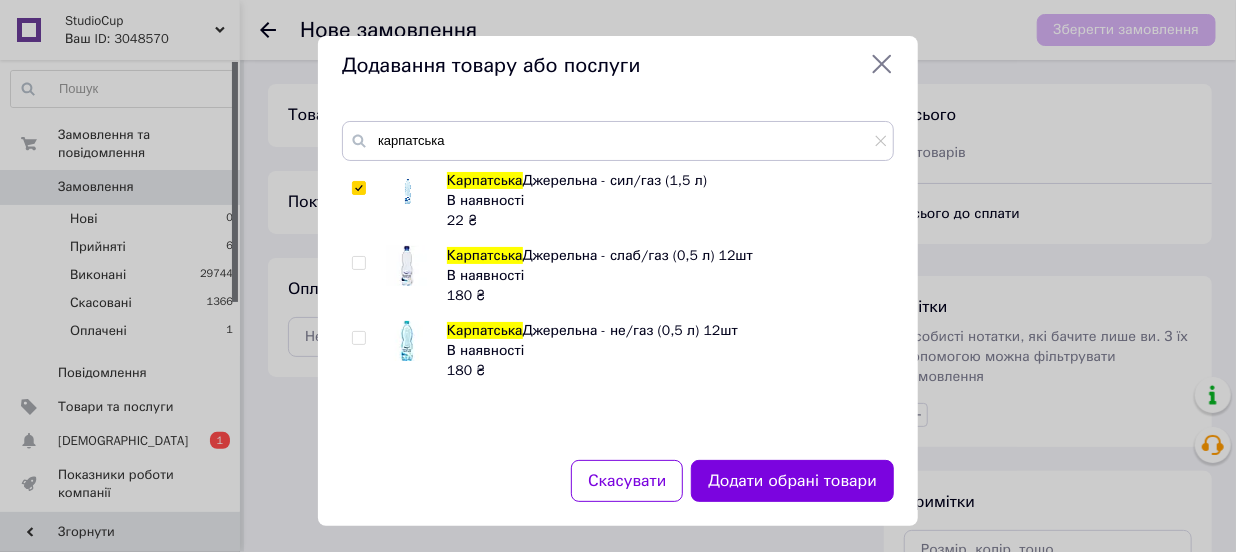 checkbox on "true" 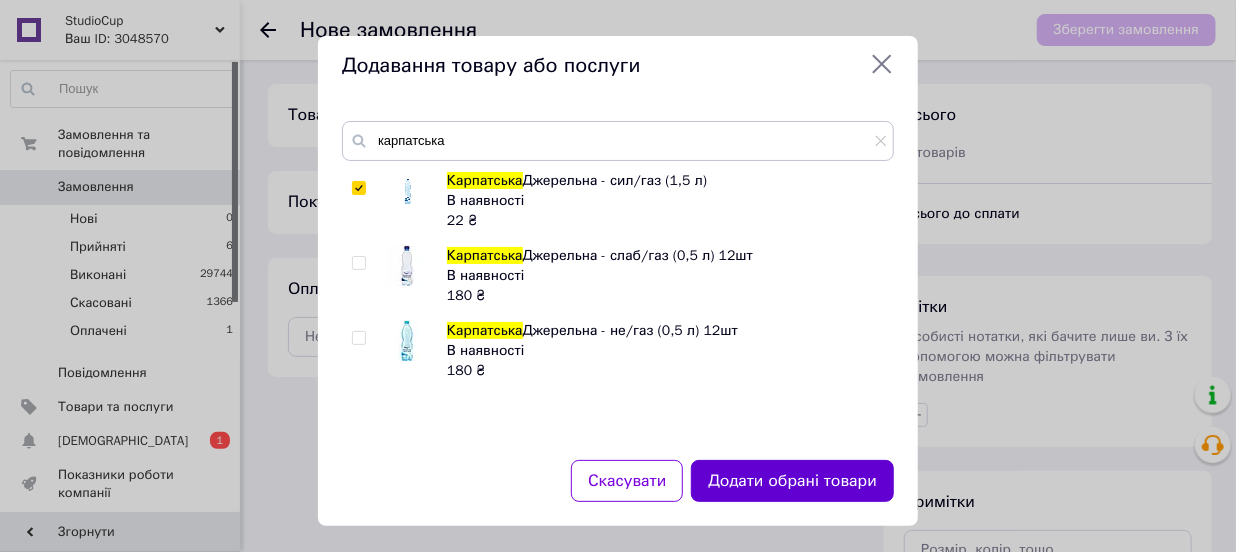 click on "Додати обрані товари" at bounding box center [792, 481] 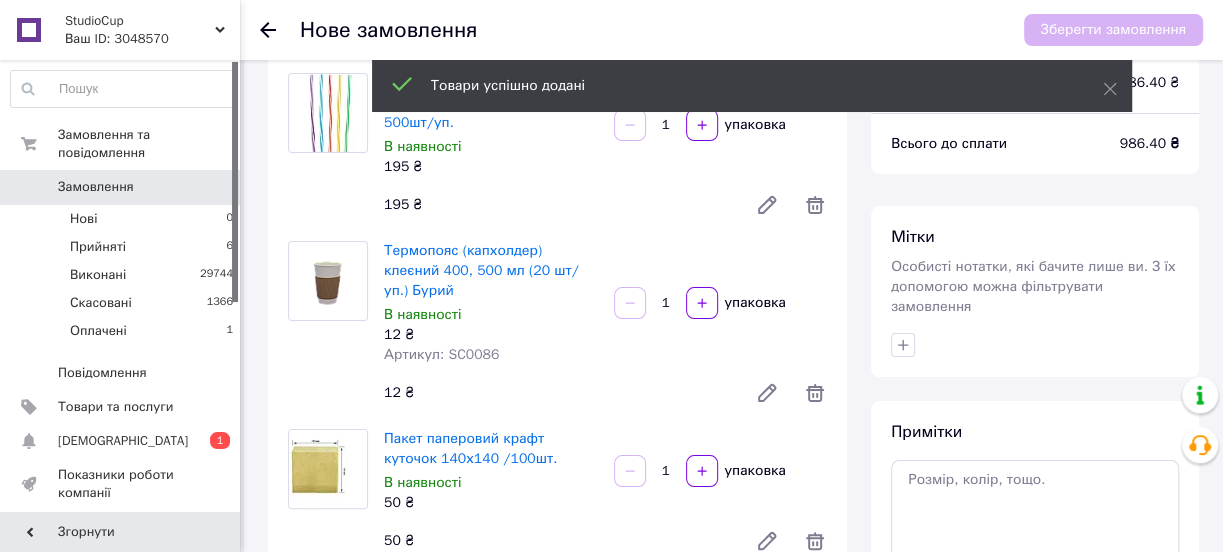 scroll, scrollTop: 90, scrollLeft: 0, axis: vertical 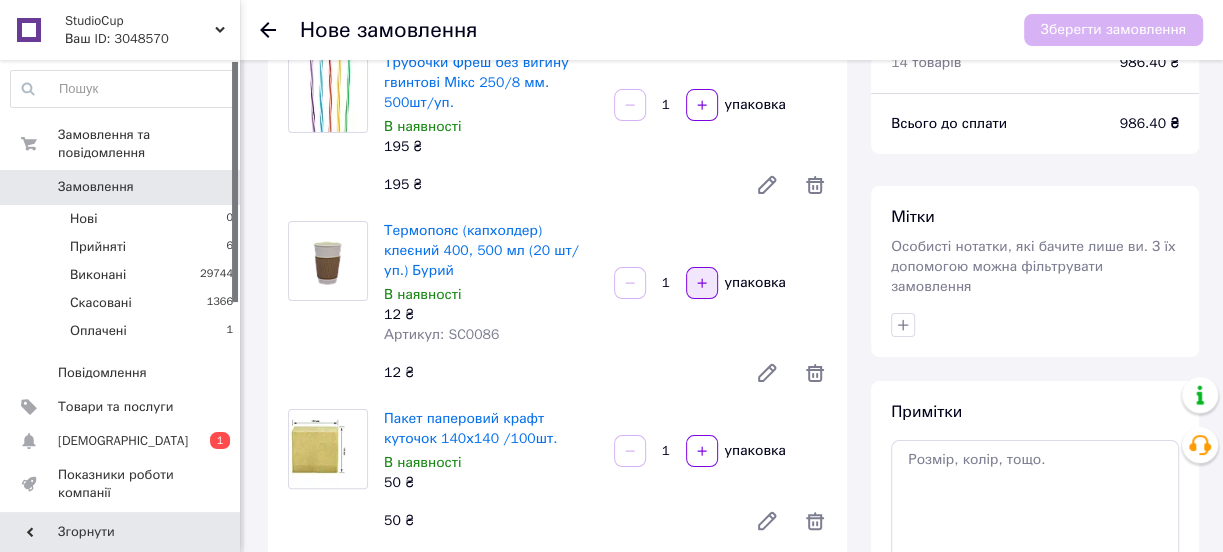 click 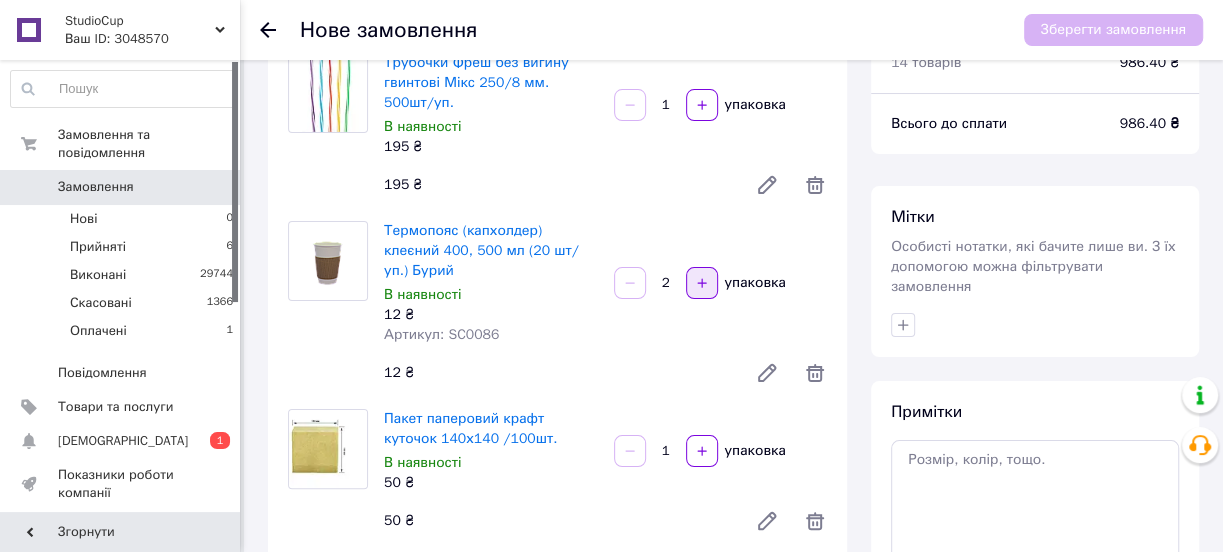 click 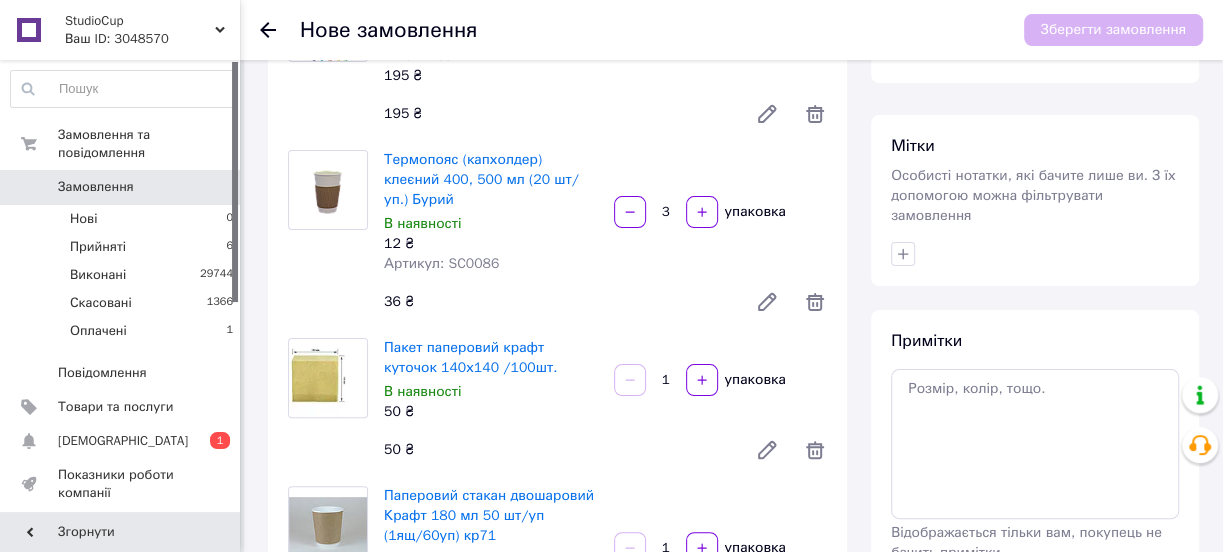 scroll, scrollTop: 181, scrollLeft: 0, axis: vertical 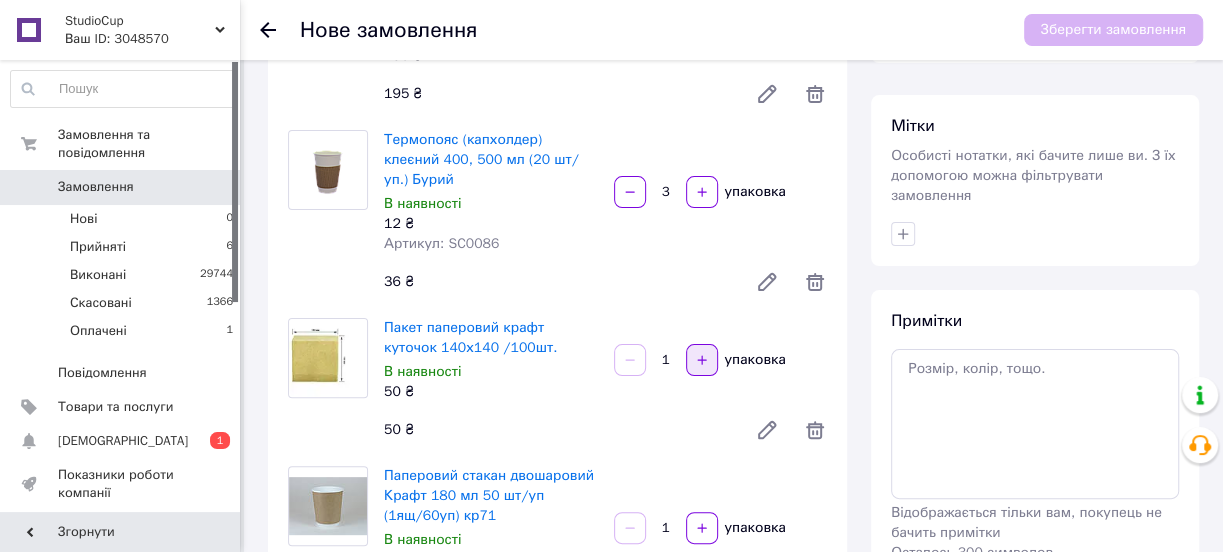 click 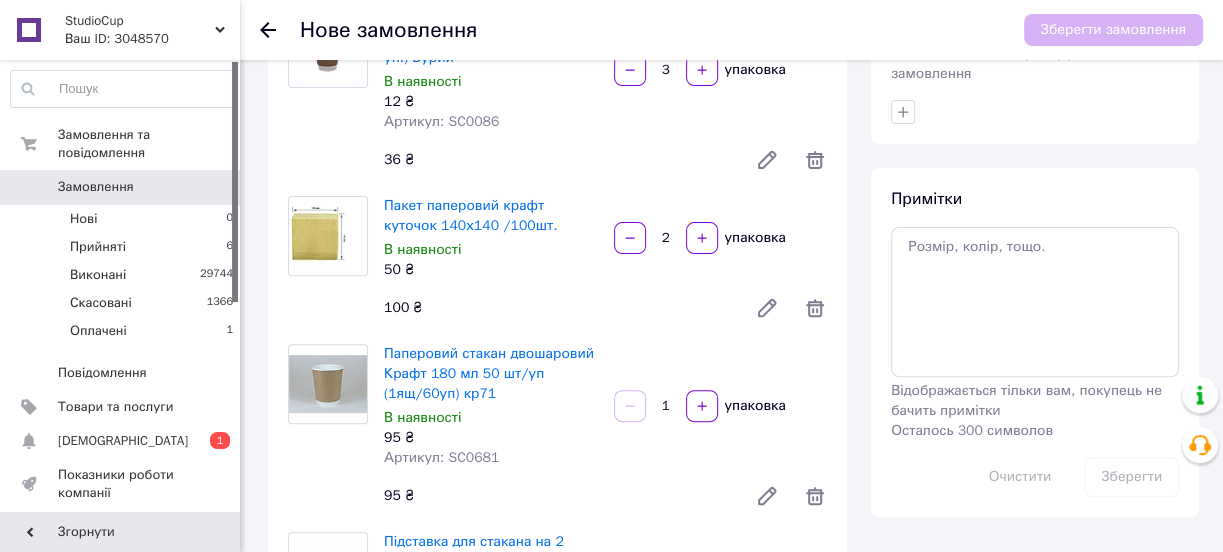 scroll, scrollTop: 363, scrollLeft: 0, axis: vertical 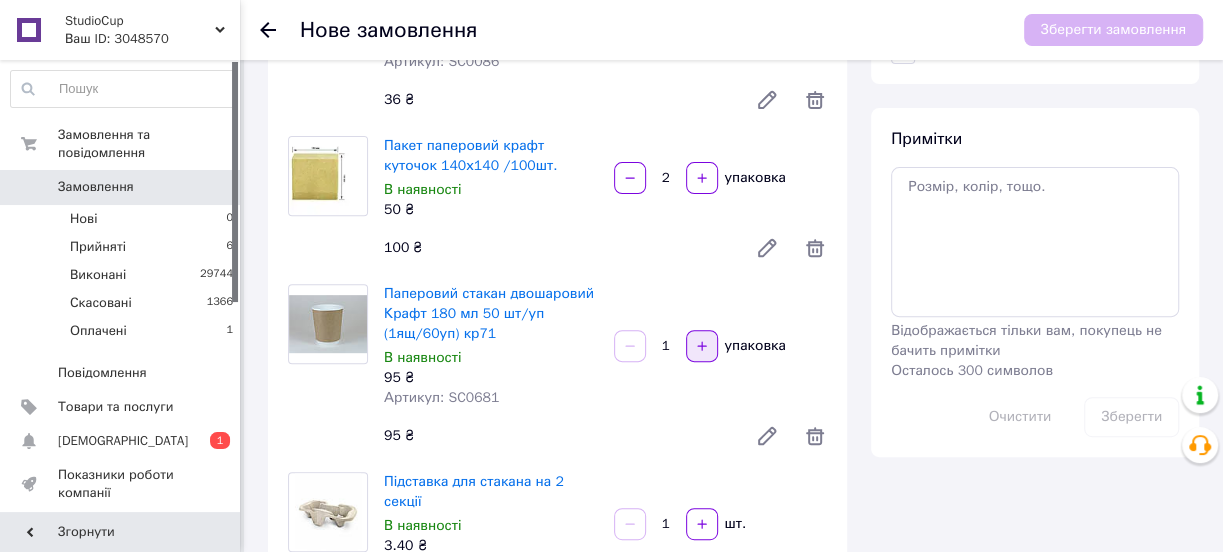 click at bounding box center [702, 346] 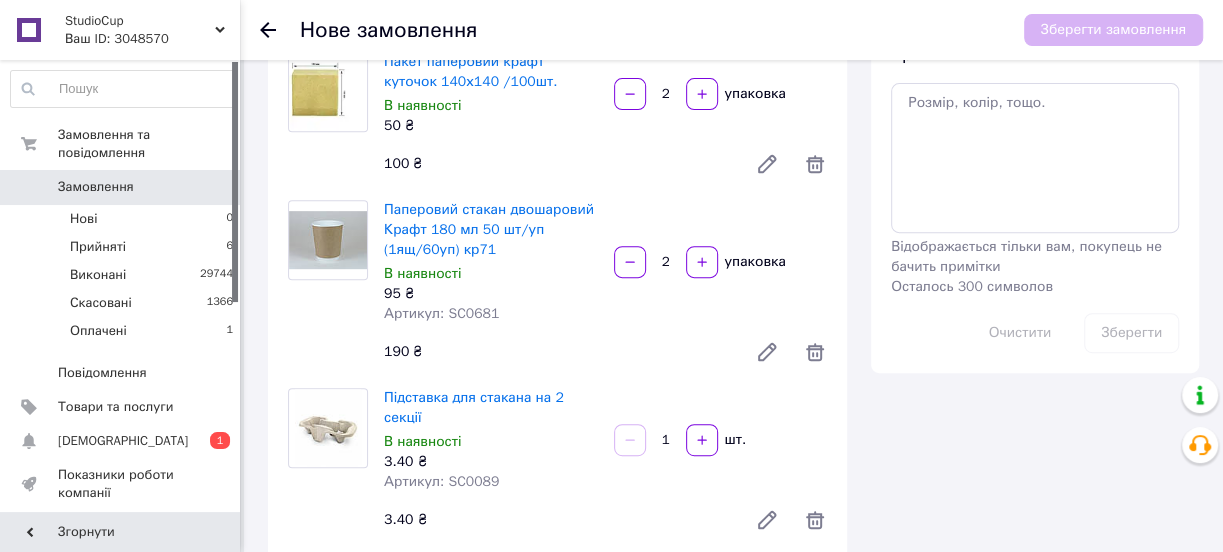 scroll, scrollTop: 545, scrollLeft: 0, axis: vertical 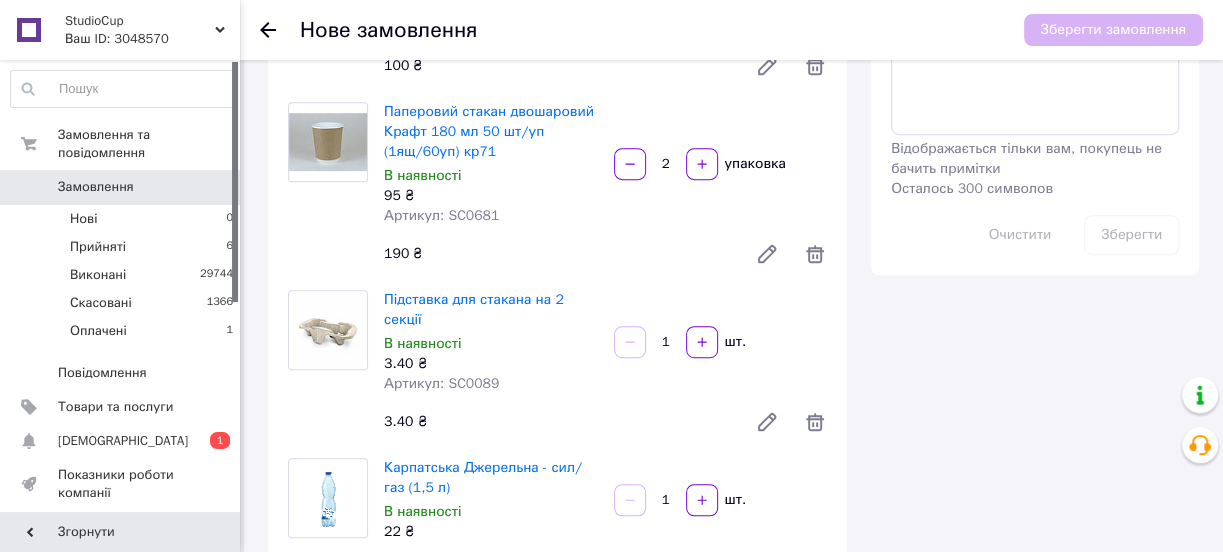 drag, startPoint x: 663, startPoint y: 308, endPoint x: 646, endPoint y: 320, distance: 20.808653 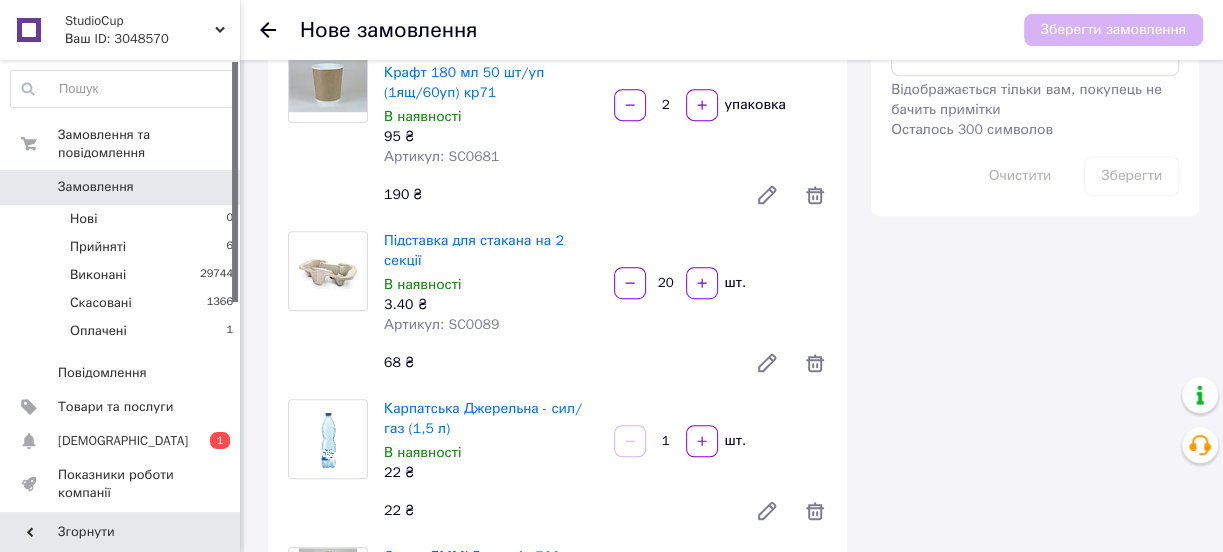 scroll, scrollTop: 636, scrollLeft: 0, axis: vertical 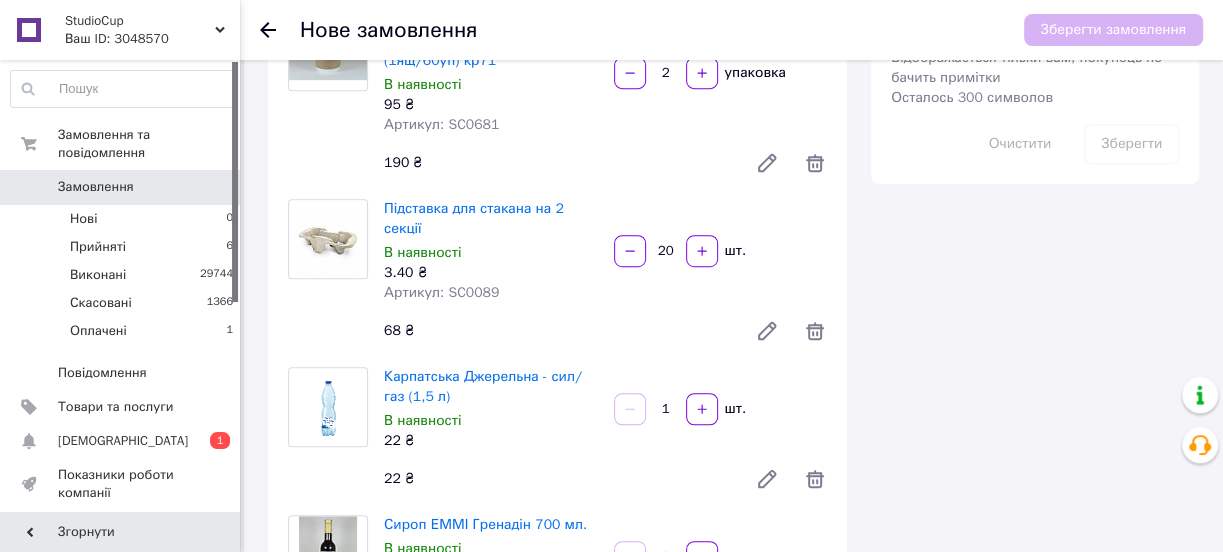 type on "20" 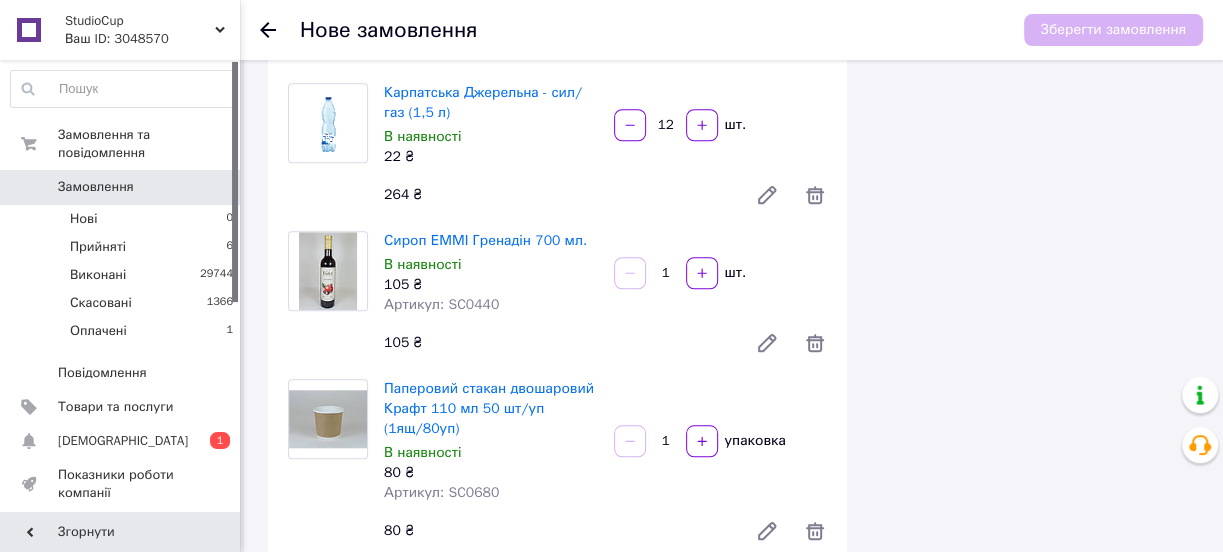 scroll, scrollTop: 1000, scrollLeft: 0, axis: vertical 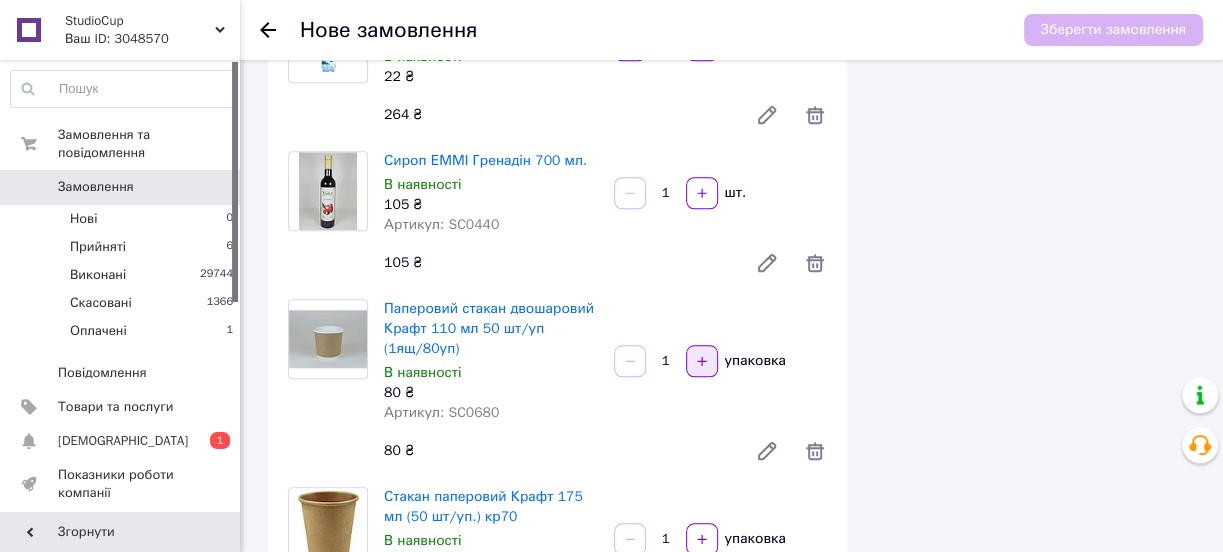 type on "12" 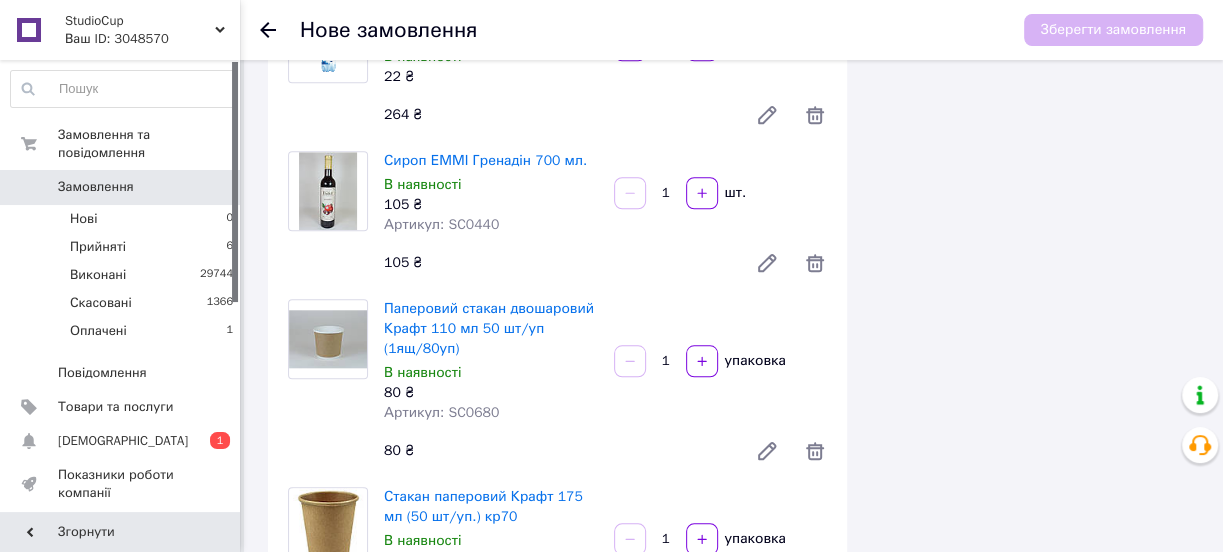 type on "2" 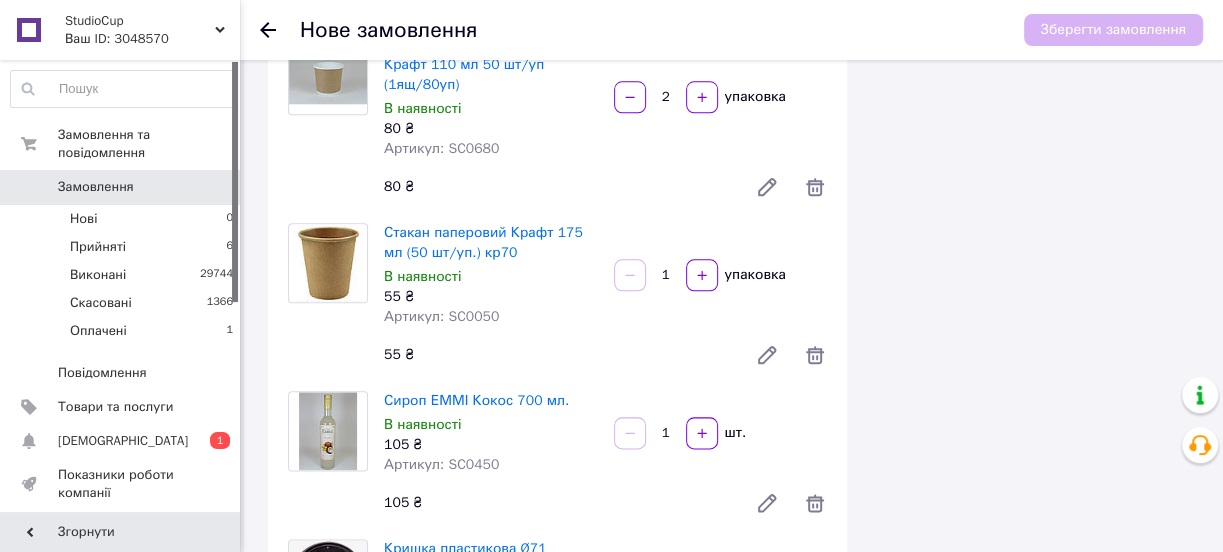 scroll, scrollTop: 1272, scrollLeft: 0, axis: vertical 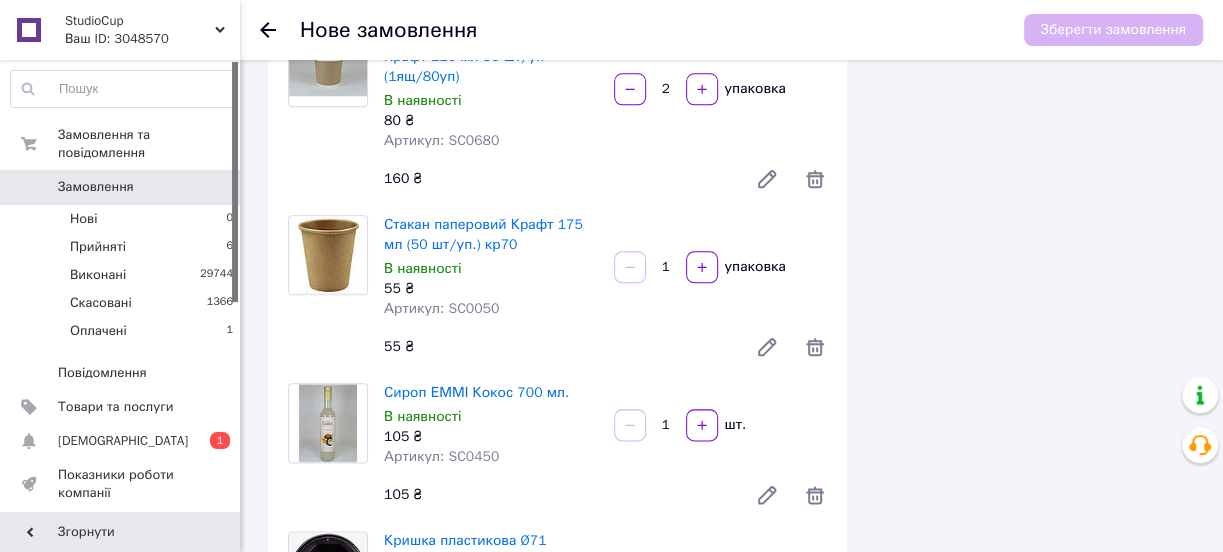 drag, startPoint x: 680, startPoint y: 218, endPoint x: 656, endPoint y: 235, distance: 29.410883 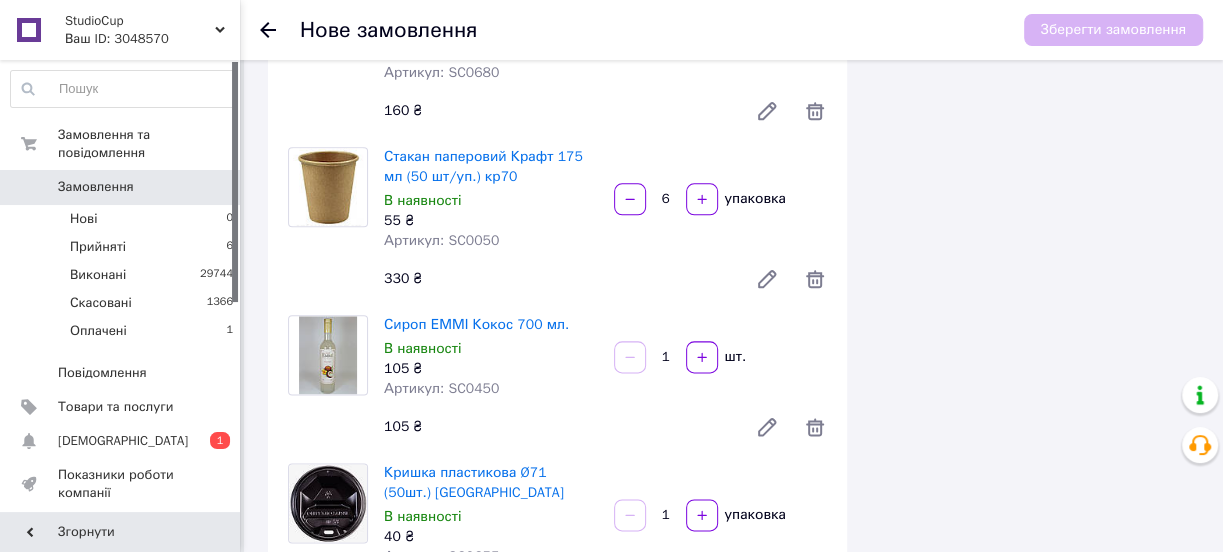 scroll, scrollTop: 1454, scrollLeft: 0, axis: vertical 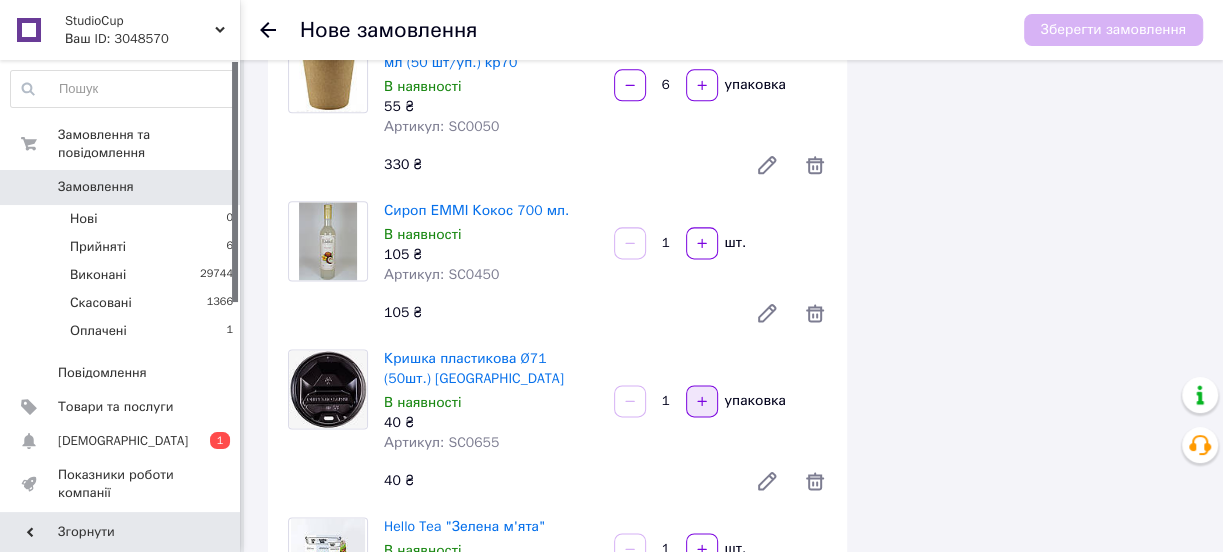 type on "6" 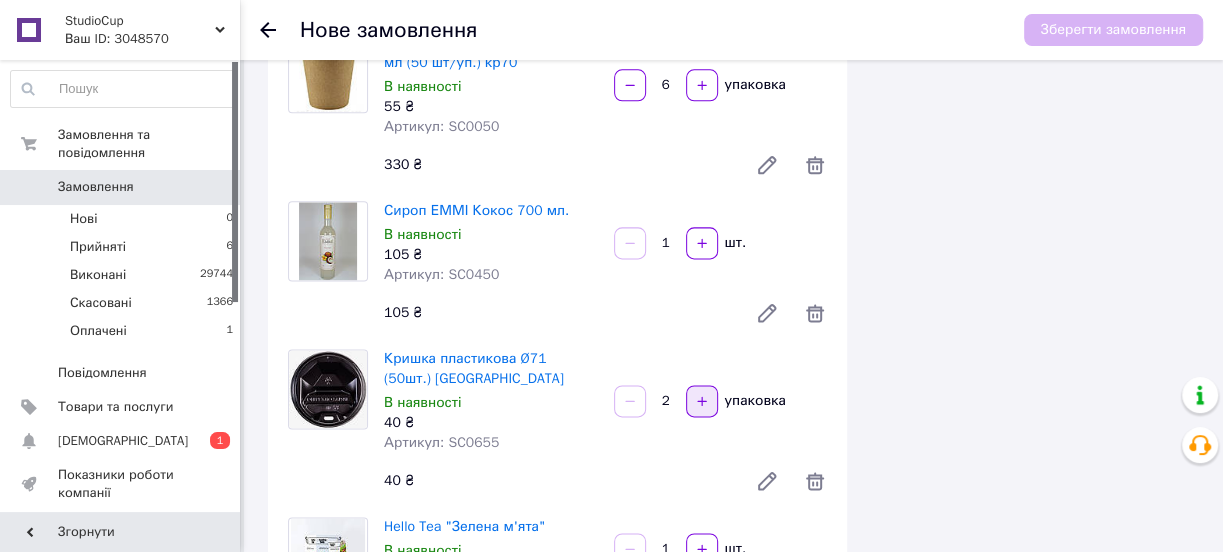 click 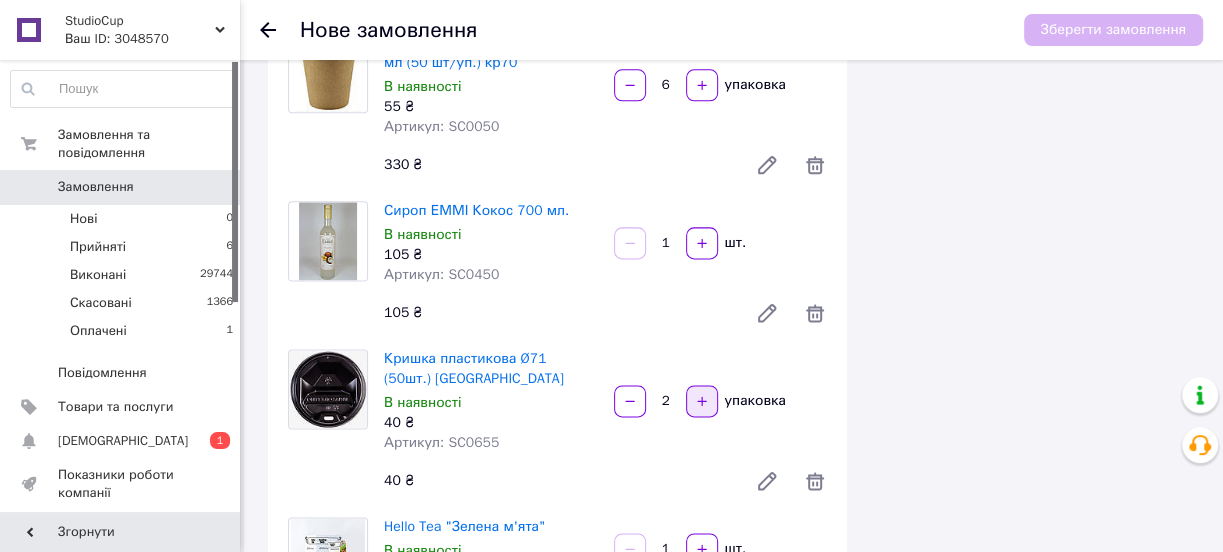 type on "3" 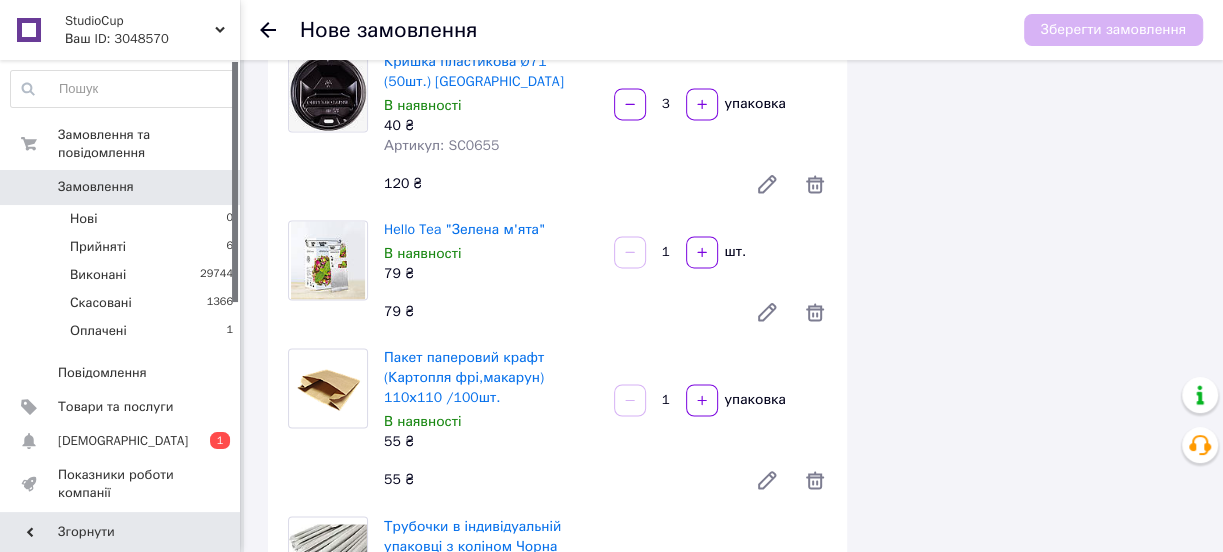 scroll, scrollTop: 1818, scrollLeft: 0, axis: vertical 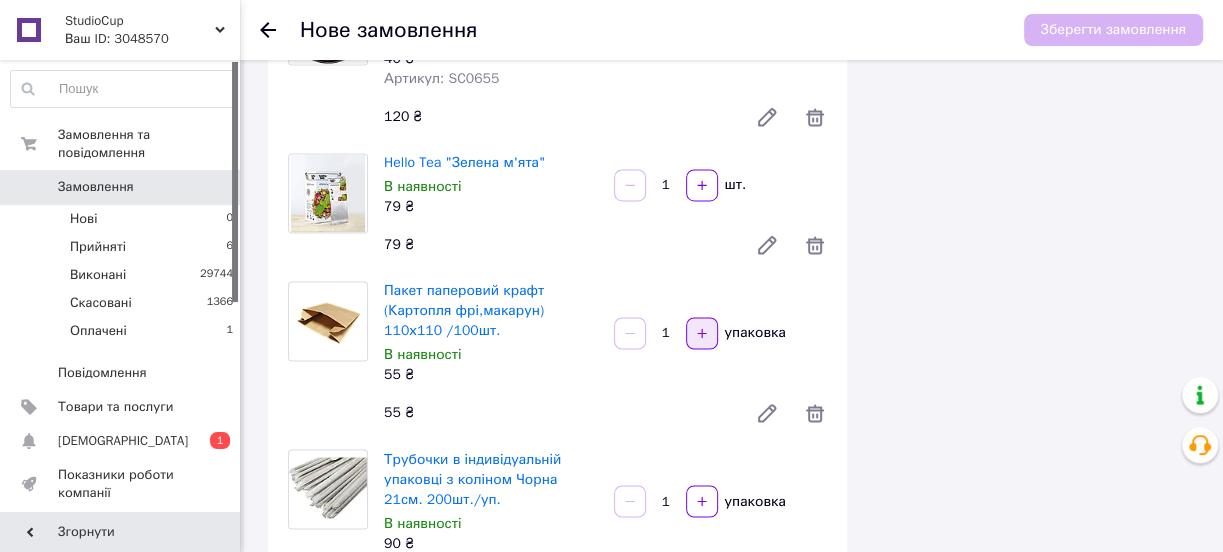 click 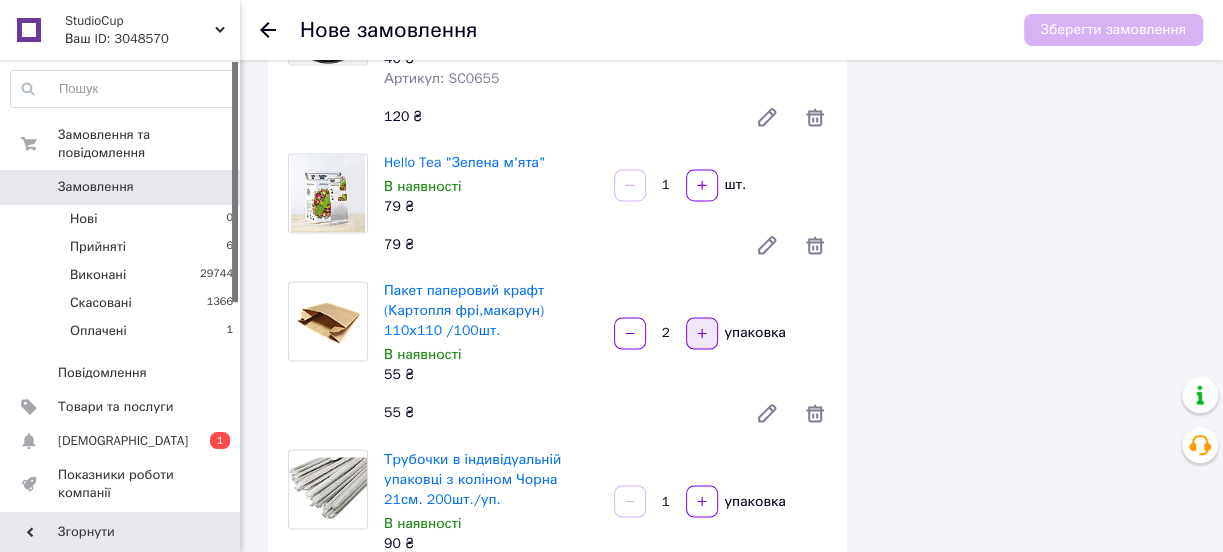 click 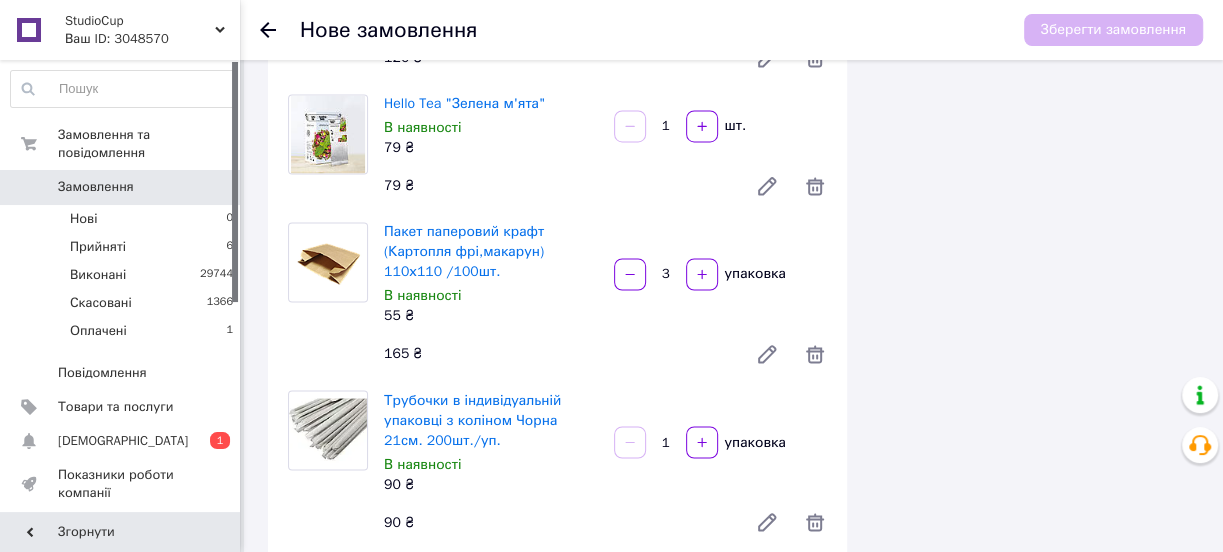 scroll, scrollTop: 1909, scrollLeft: 0, axis: vertical 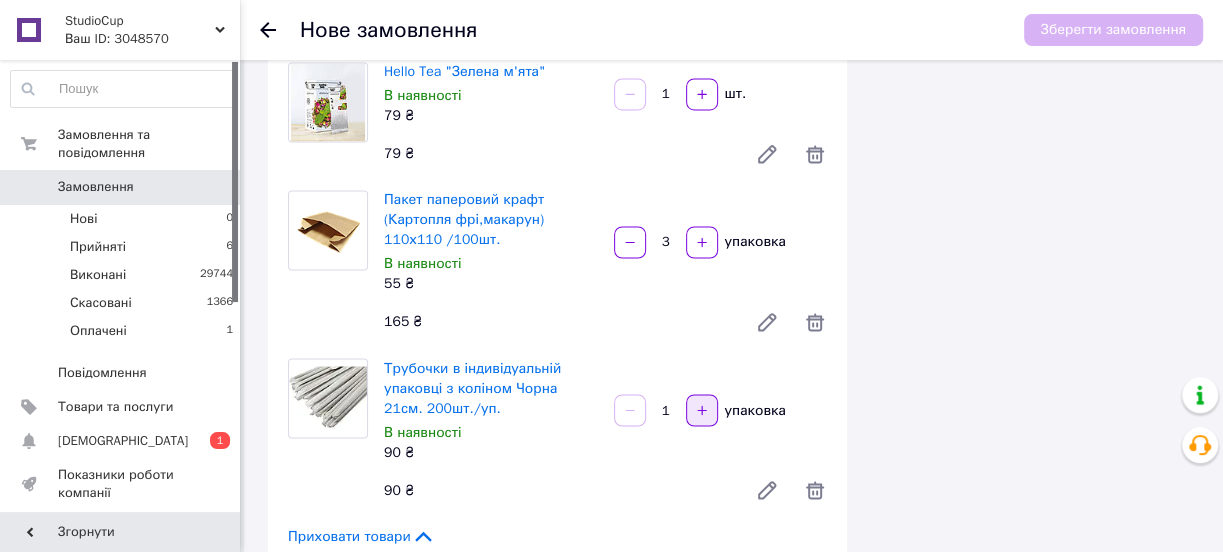 click at bounding box center (702, 410) 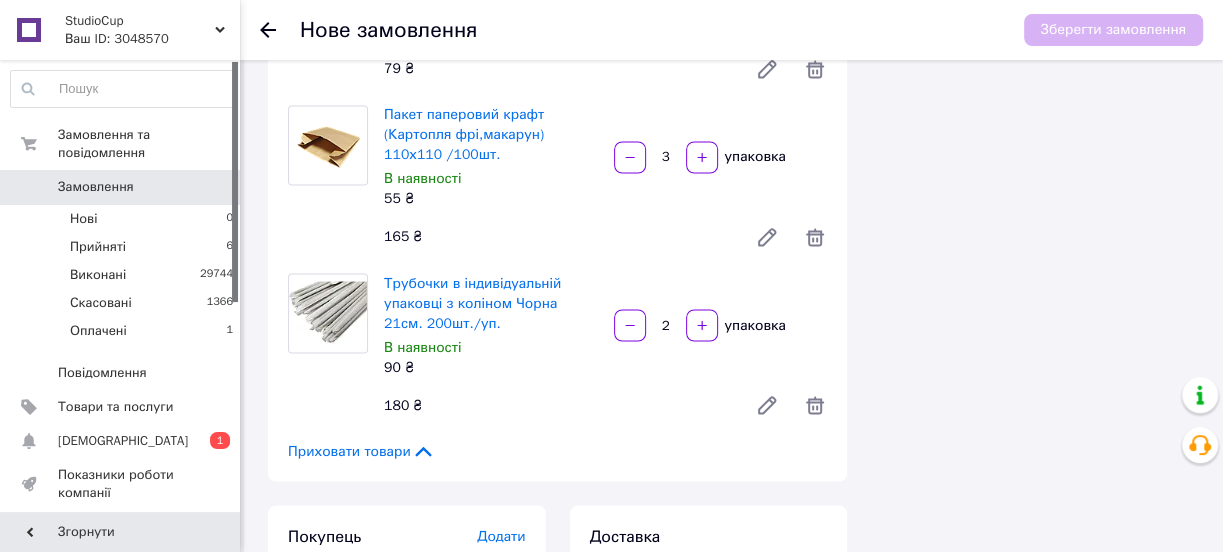 scroll, scrollTop: 2136, scrollLeft: 0, axis: vertical 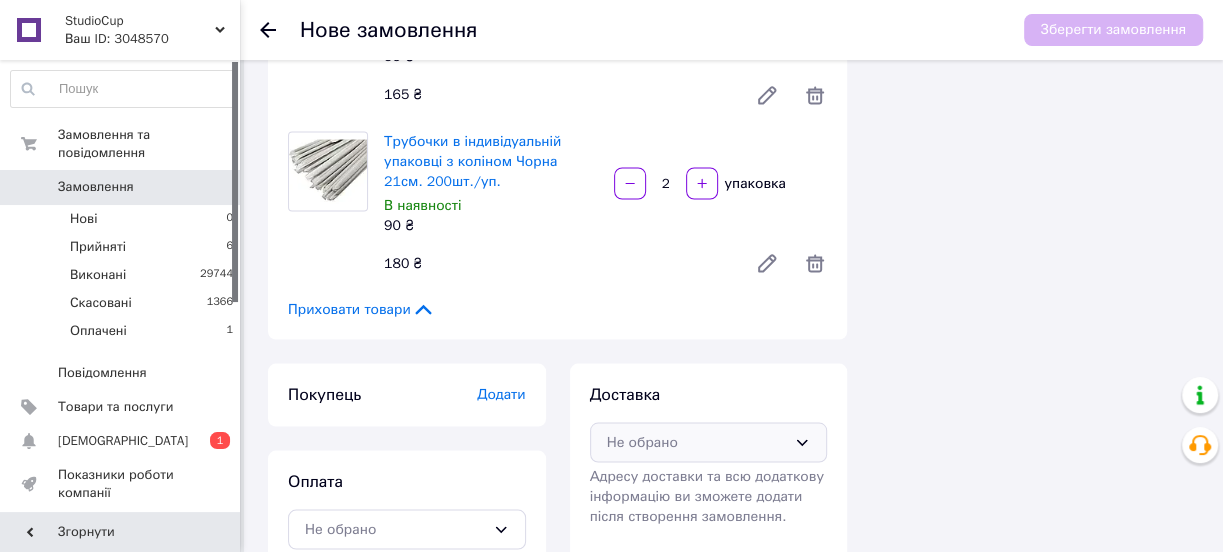 click on "Не обрано" at bounding box center (697, 442) 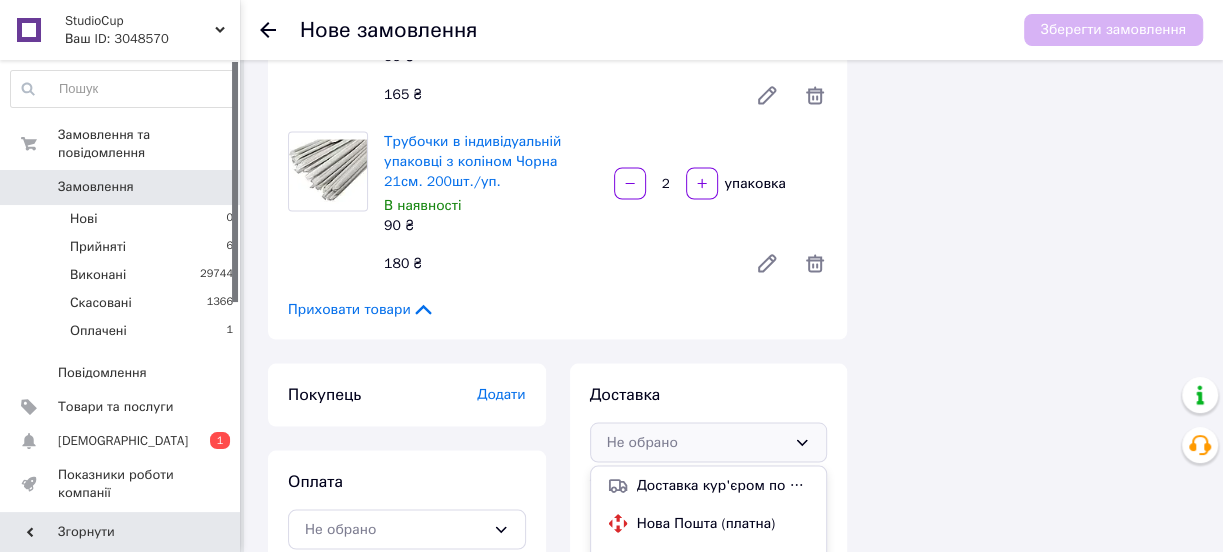 scroll, scrollTop: 2181, scrollLeft: 0, axis: vertical 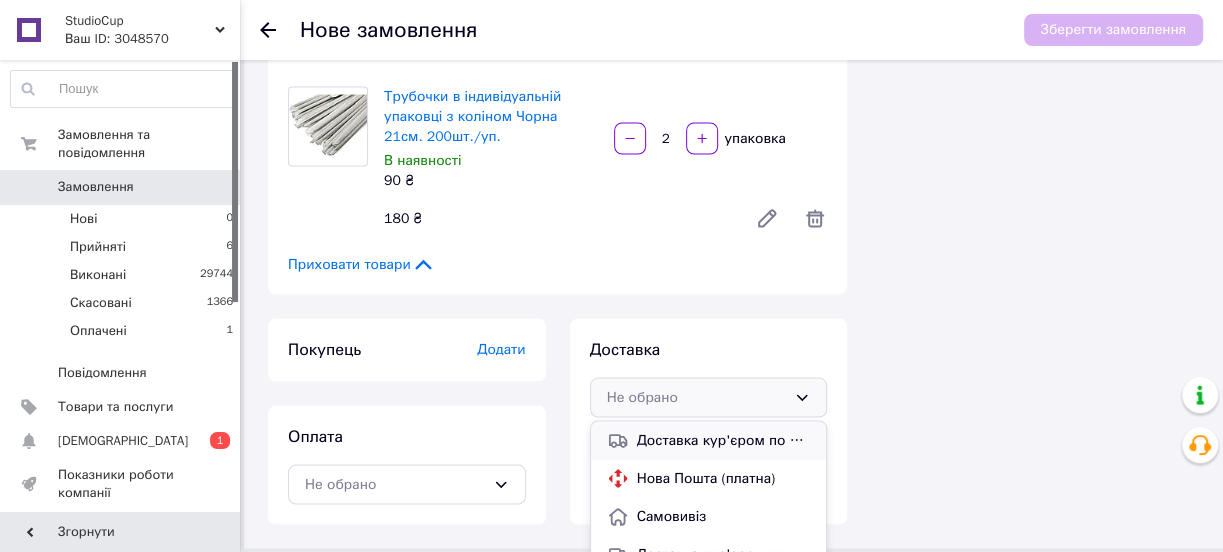 click on "Доставка кур'єром по Києву (платна 100.00 ₴, безкоштовно від 1500 ₴)" at bounding box center [724, 440] 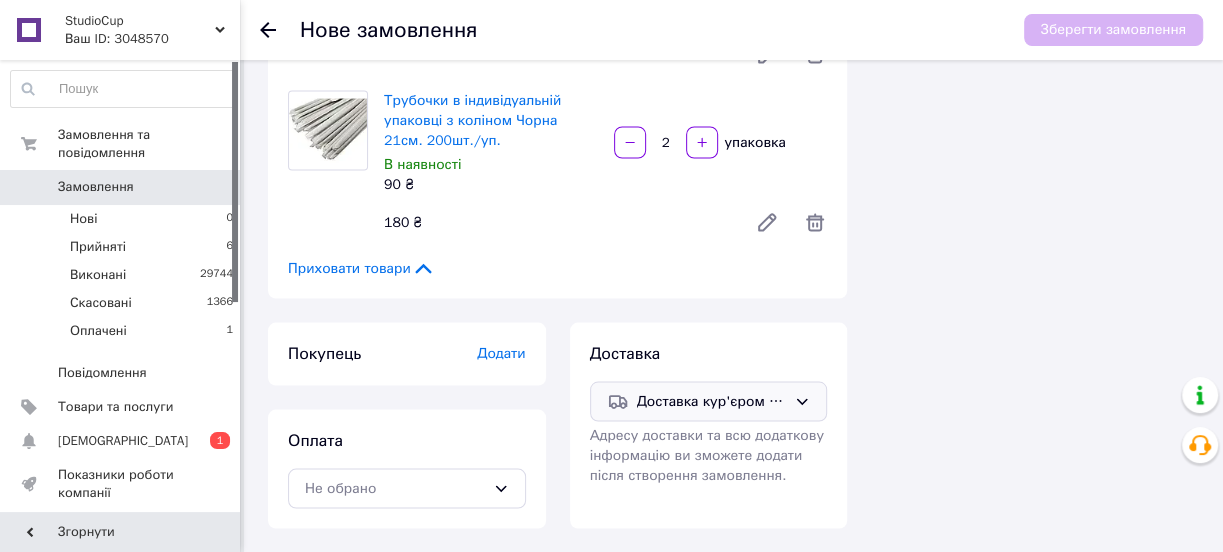 scroll, scrollTop: 2136, scrollLeft: 0, axis: vertical 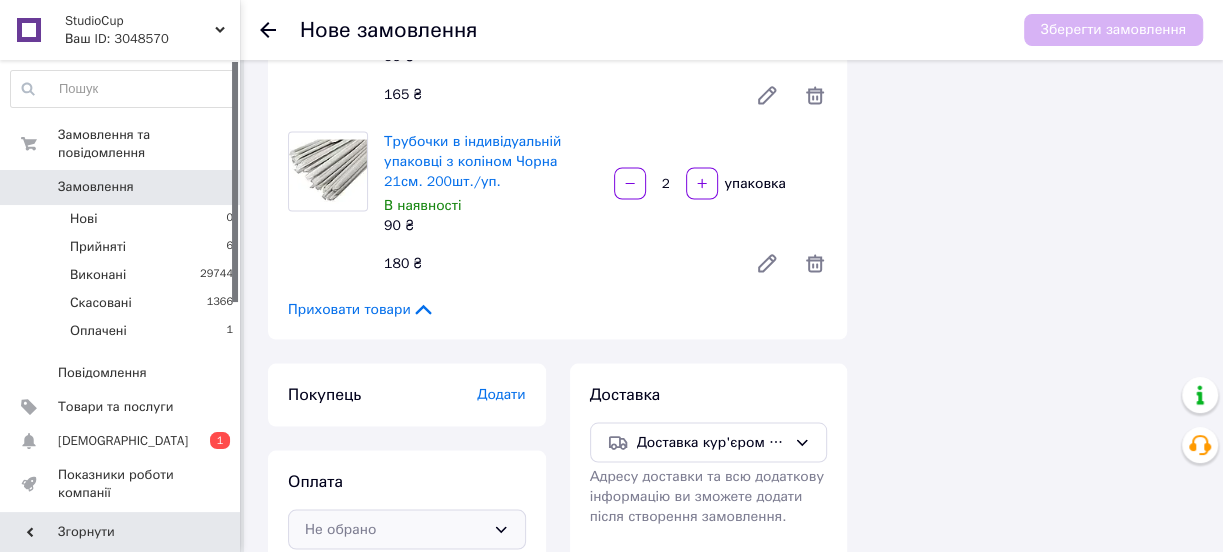 click on "Не обрано" at bounding box center (407, 529) 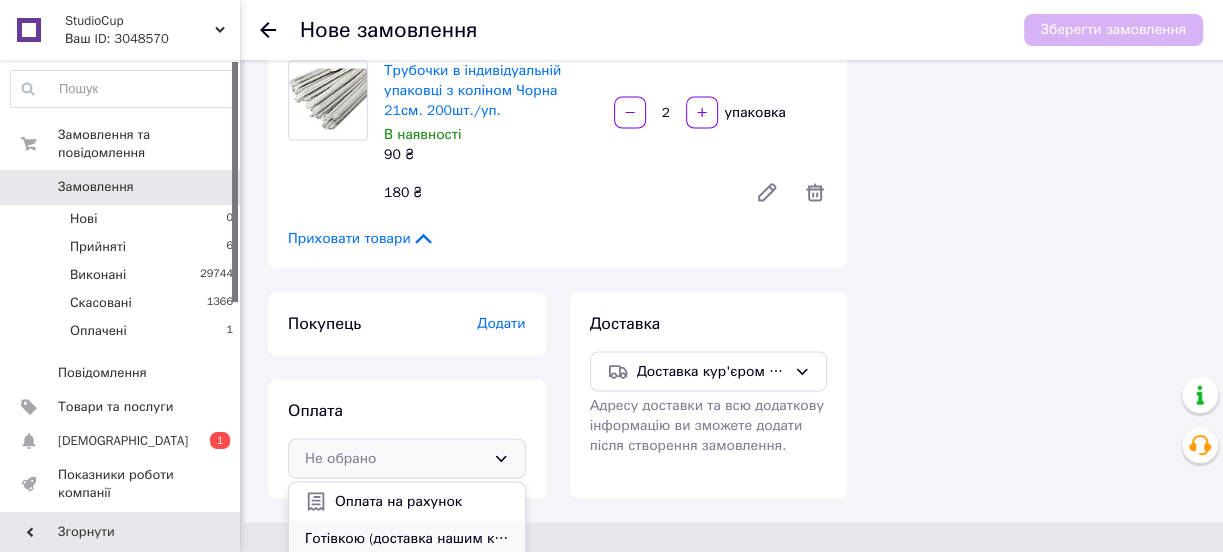 click on "Готівкою (доставка нашим кур'єром по Києву або самовивіз)" at bounding box center [407, 538] 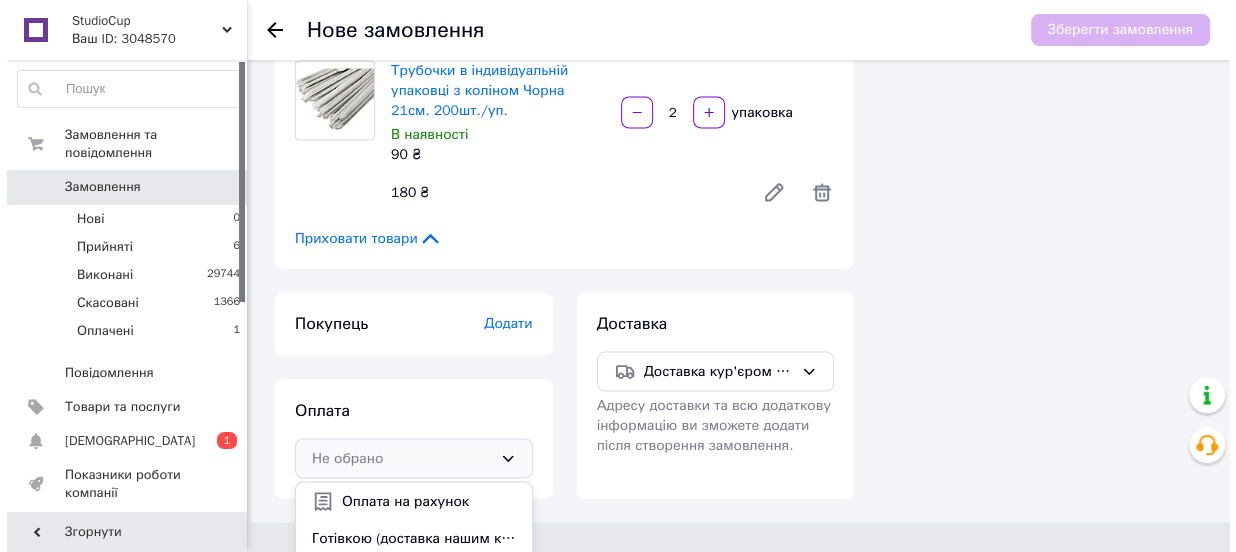 scroll, scrollTop: 2136, scrollLeft: 0, axis: vertical 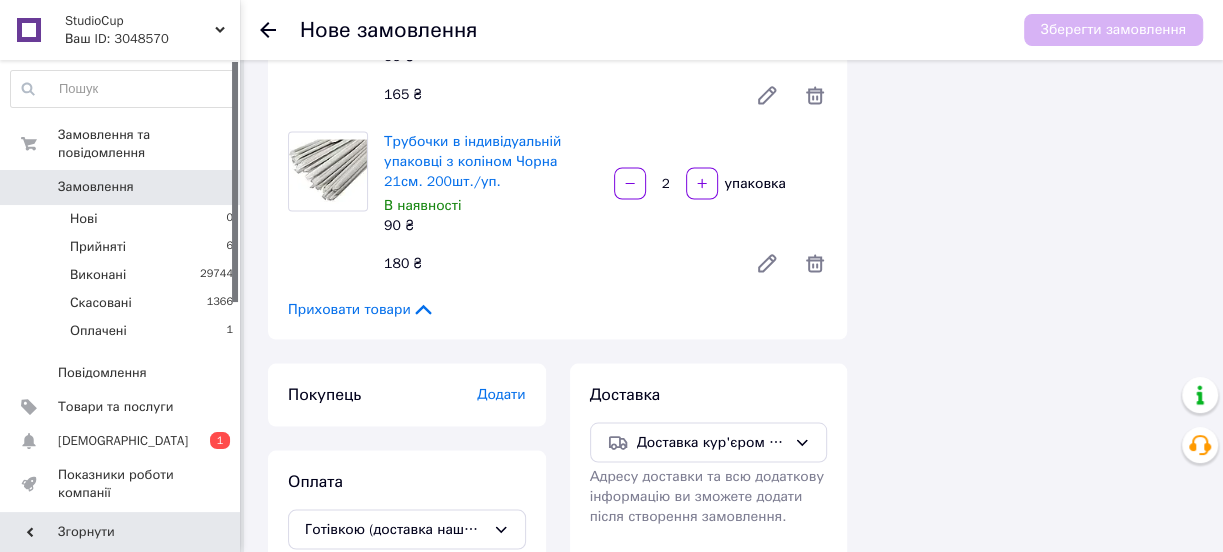 click on "Додати" at bounding box center (501, 393) 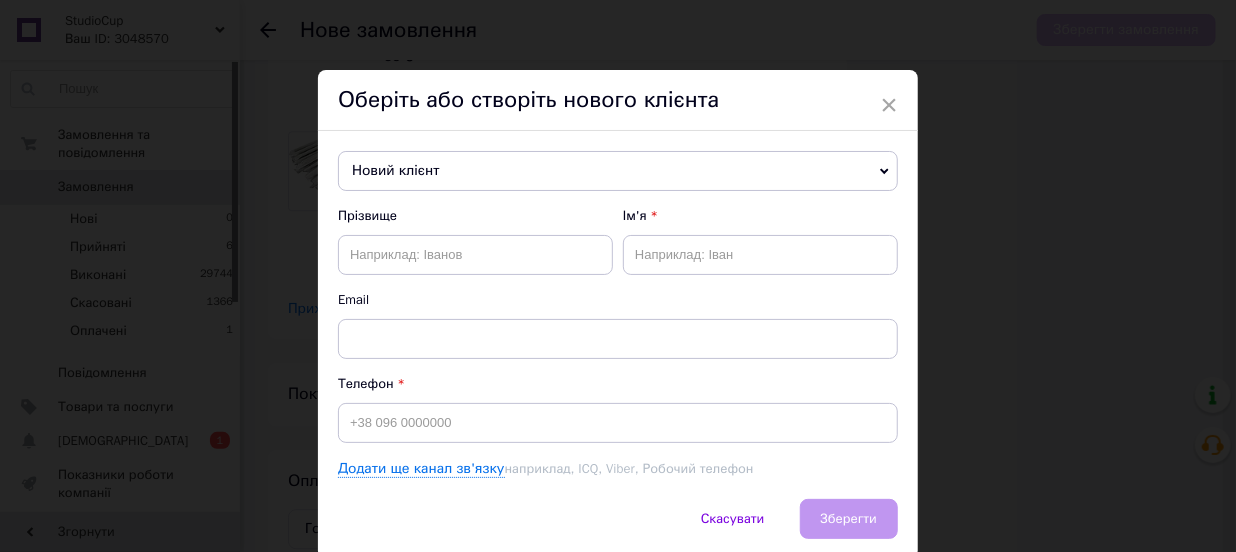 click on "Новий клієнт" at bounding box center [618, 171] 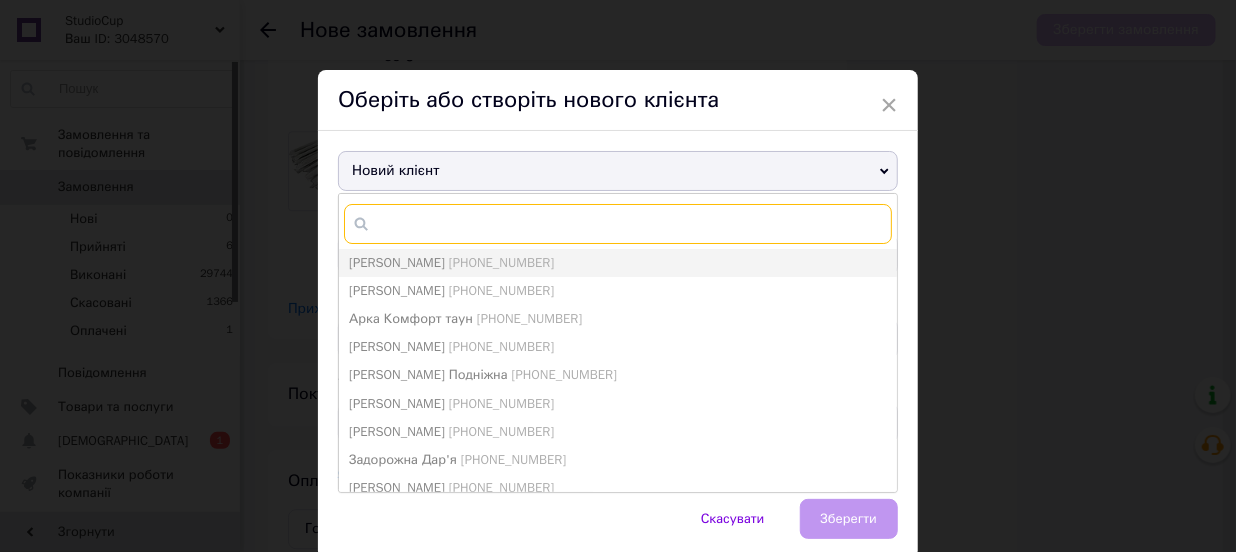 click at bounding box center [618, 224] 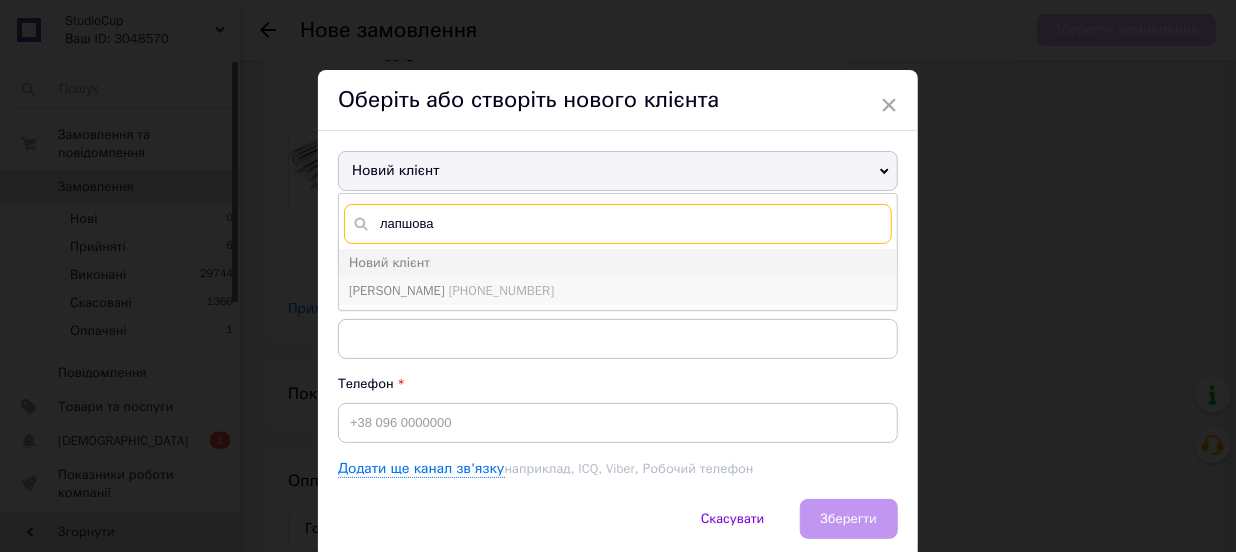 type on "лапшова" 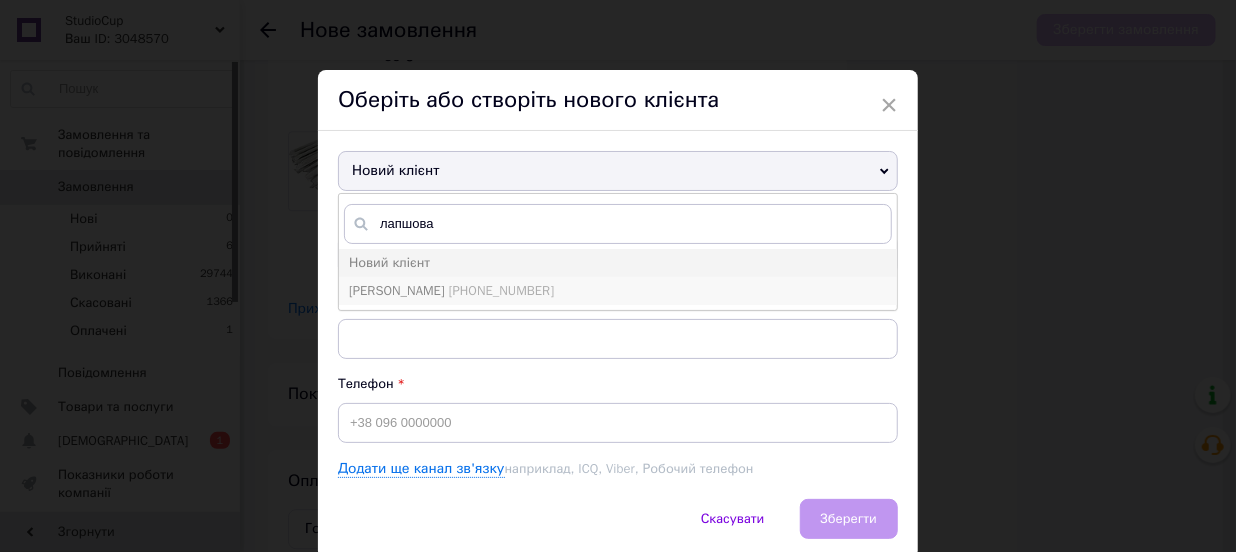 click on "[PHONE_NUMBER]" at bounding box center [501, 290] 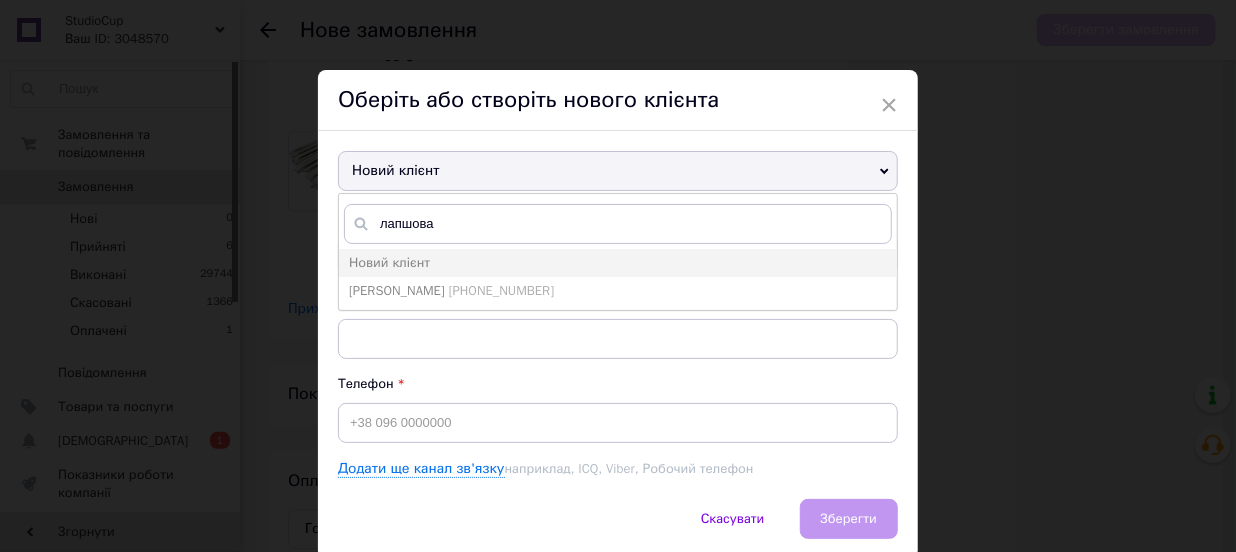 type on "[PERSON_NAME]" 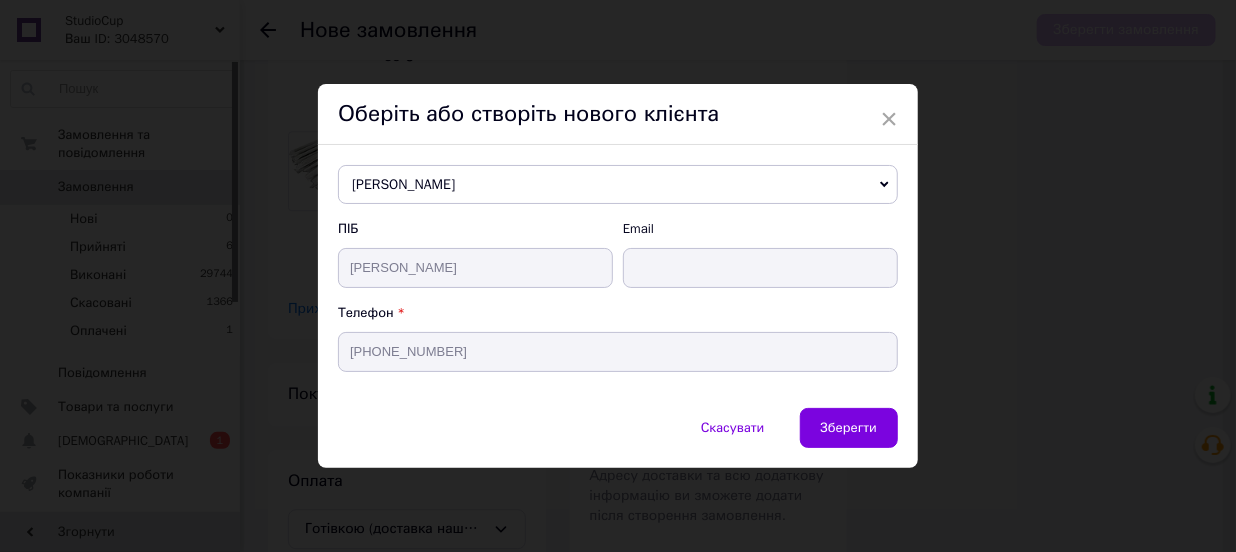 drag, startPoint x: 825, startPoint y: 413, endPoint x: 887, endPoint y: 385, distance: 68.0294 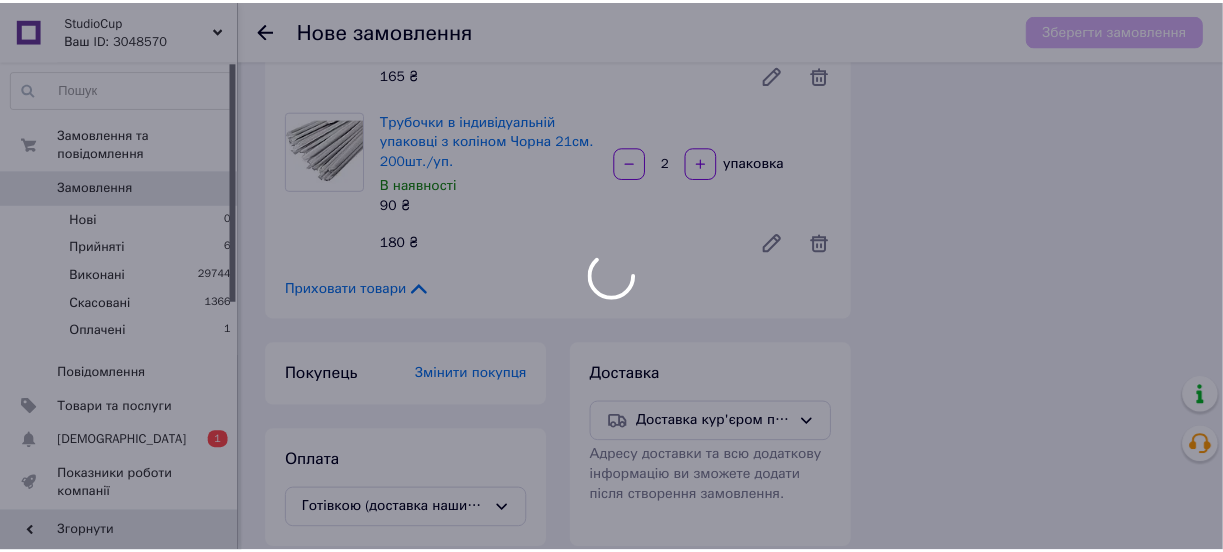 scroll, scrollTop: 2096, scrollLeft: 0, axis: vertical 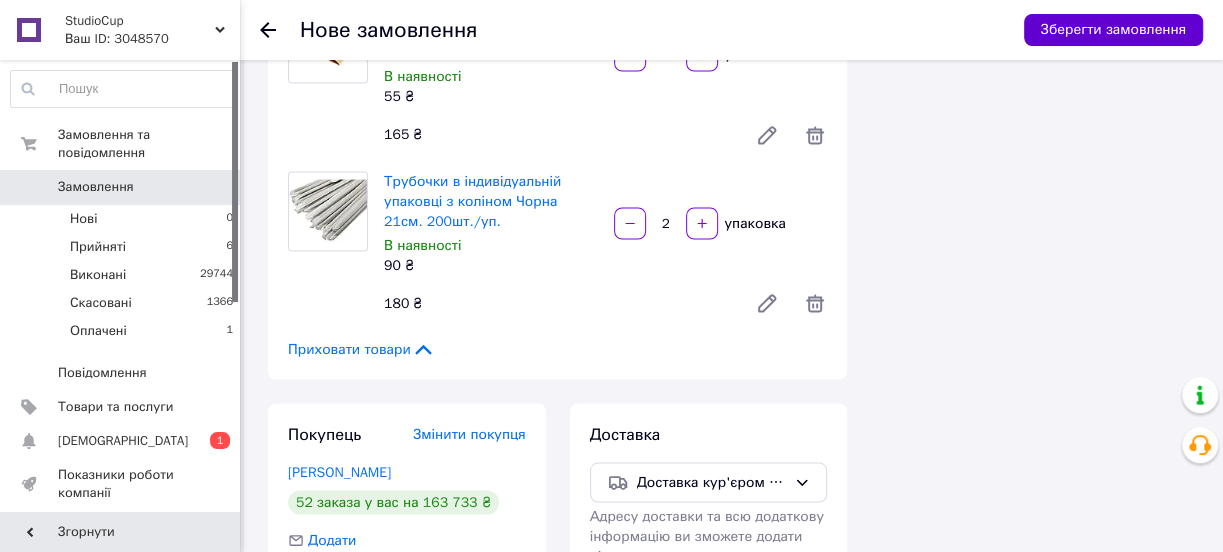 click on "Зберегти замовлення" at bounding box center (1113, 30) 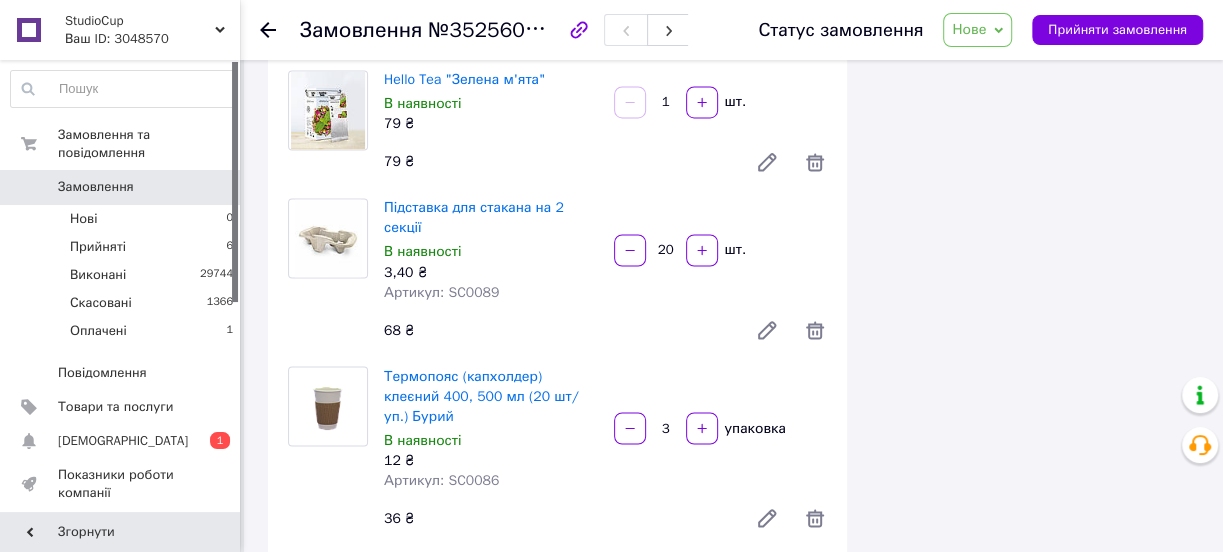 scroll, scrollTop: 1469, scrollLeft: 0, axis: vertical 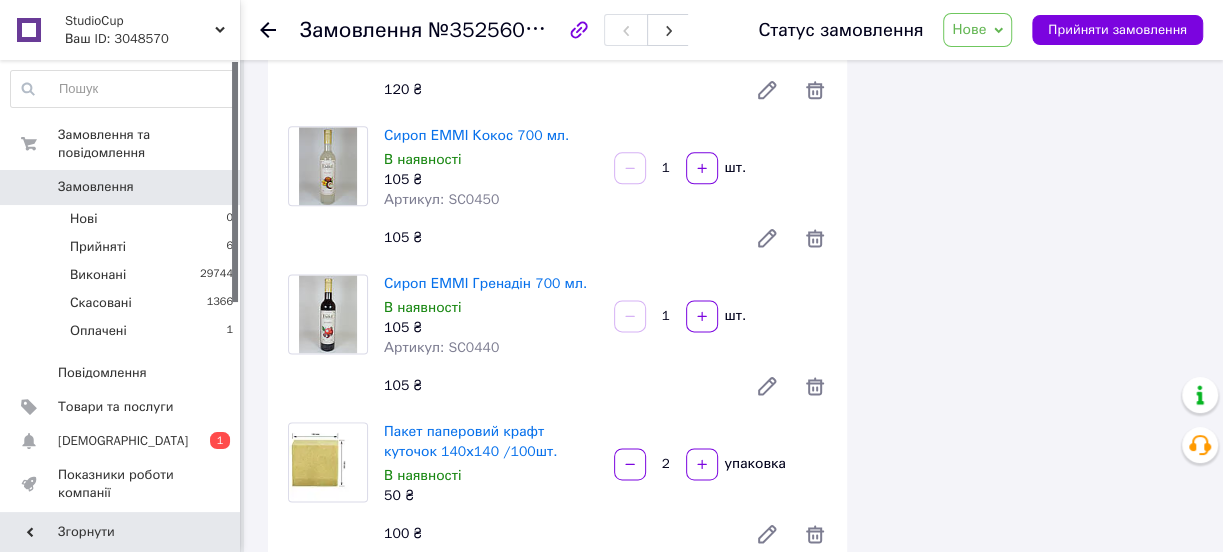 drag, startPoint x: 108, startPoint y: 194, endPoint x: 292, endPoint y: 277, distance: 201.85391 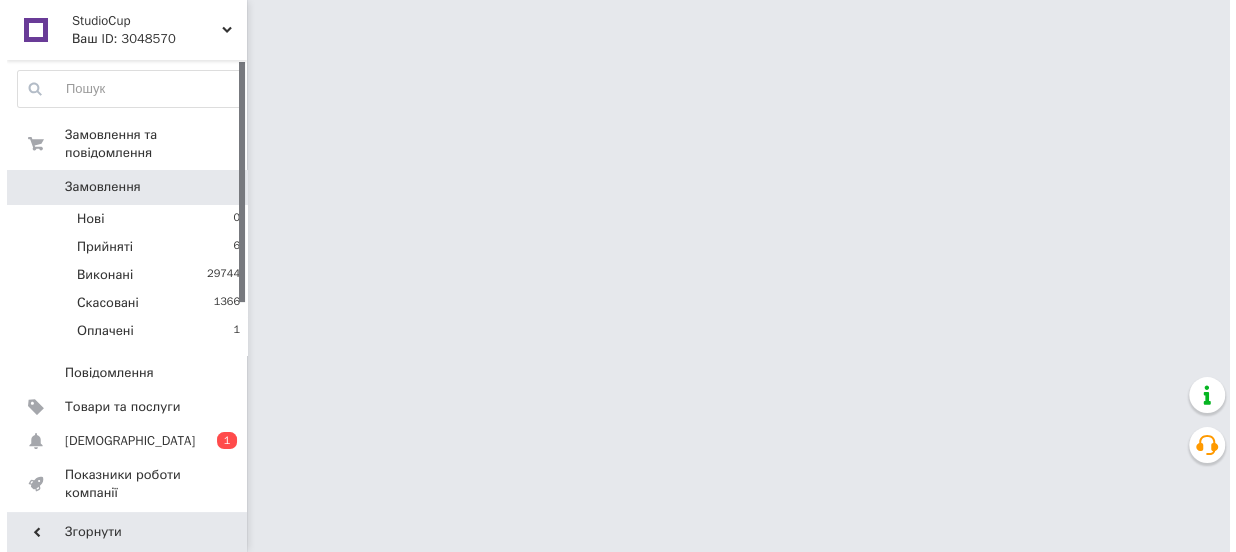 scroll, scrollTop: 0, scrollLeft: 0, axis: both 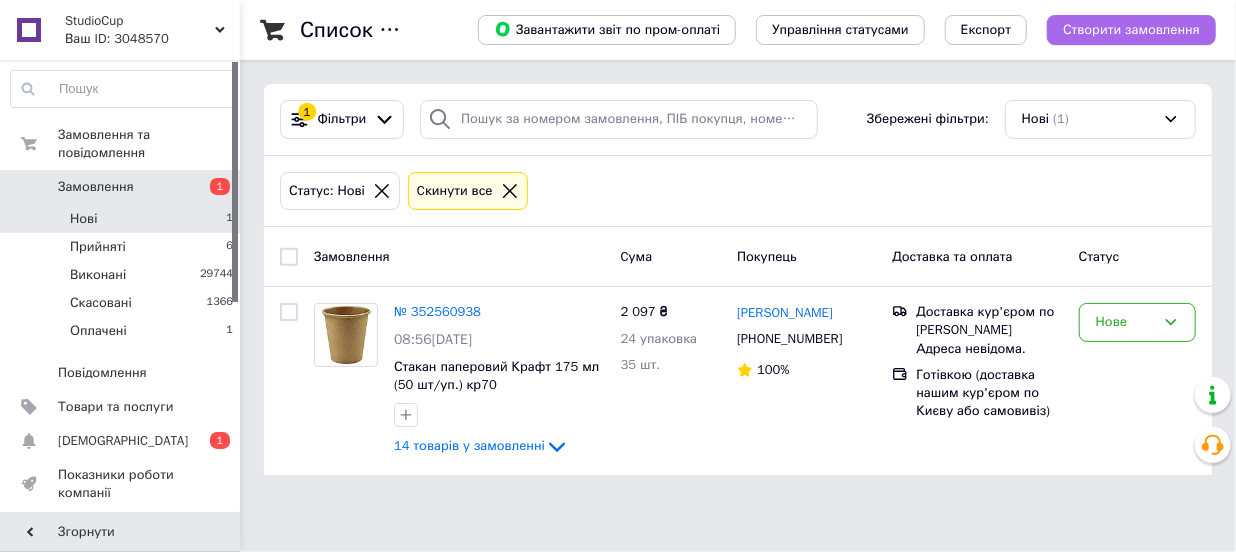 click on "Створити замовлення" at bounding box center (1131, 30) 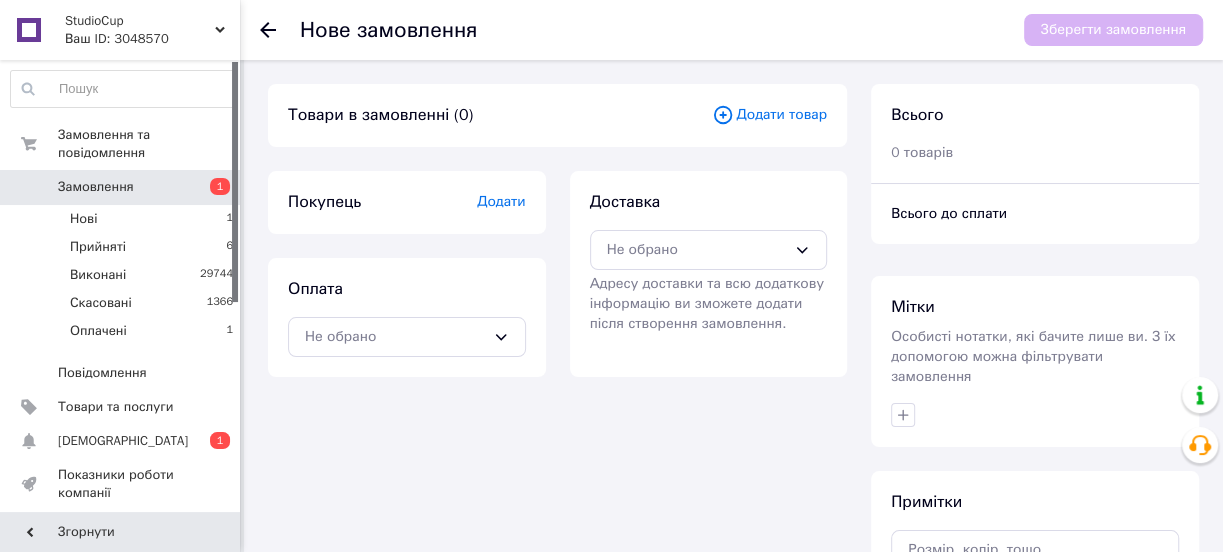 click on "Додати товар" at bounding box center [769, 115] 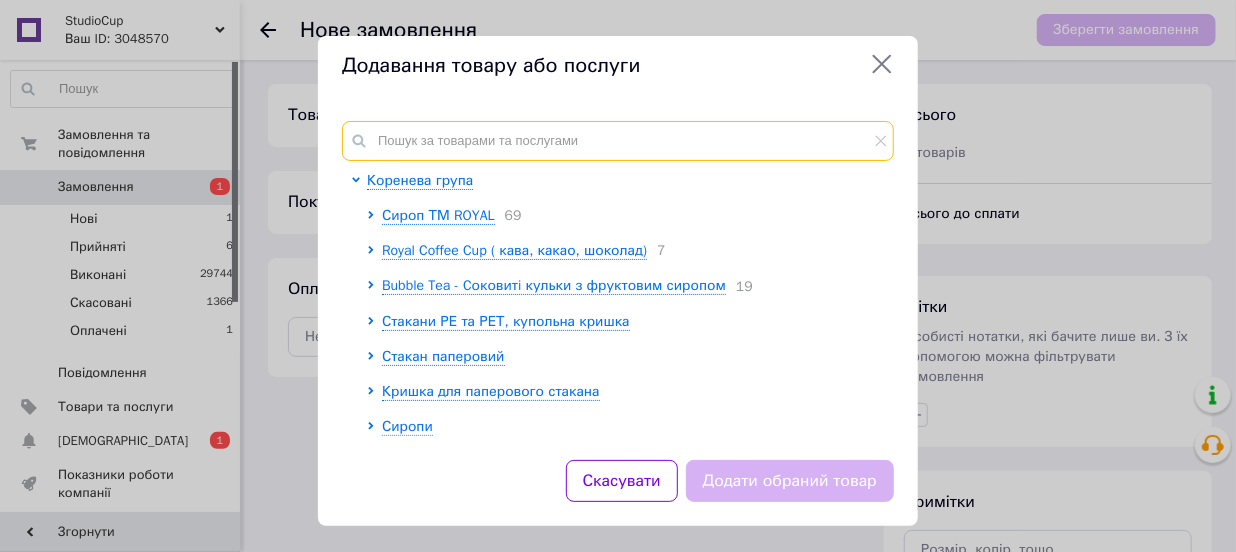 click at bounding box center (618, 141) 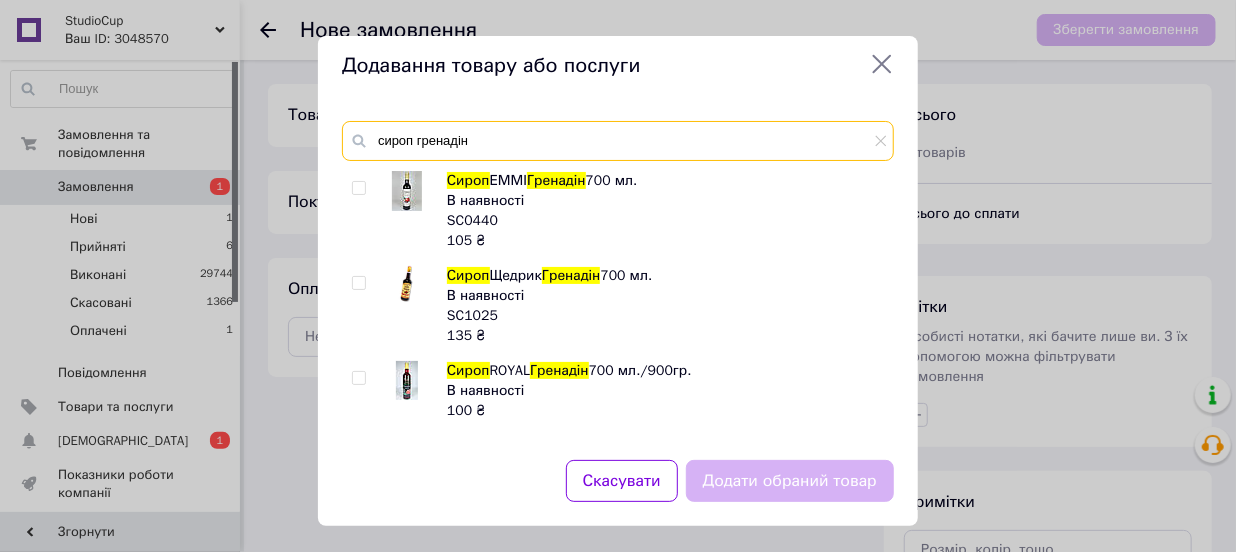 type on "сироп гренадін" 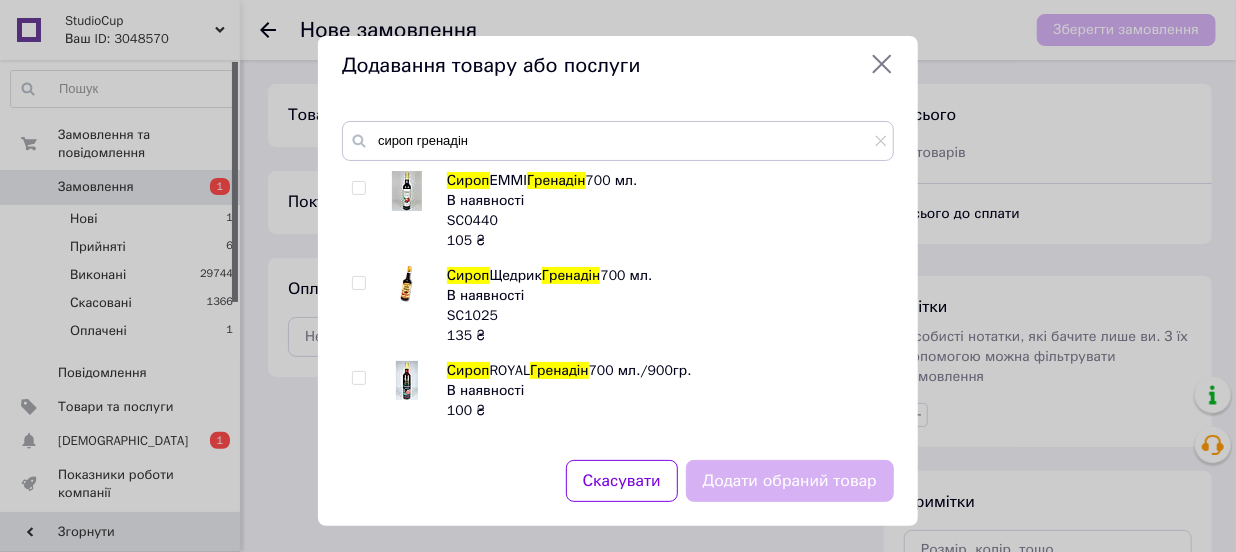 click at bounding box center (358, 188) 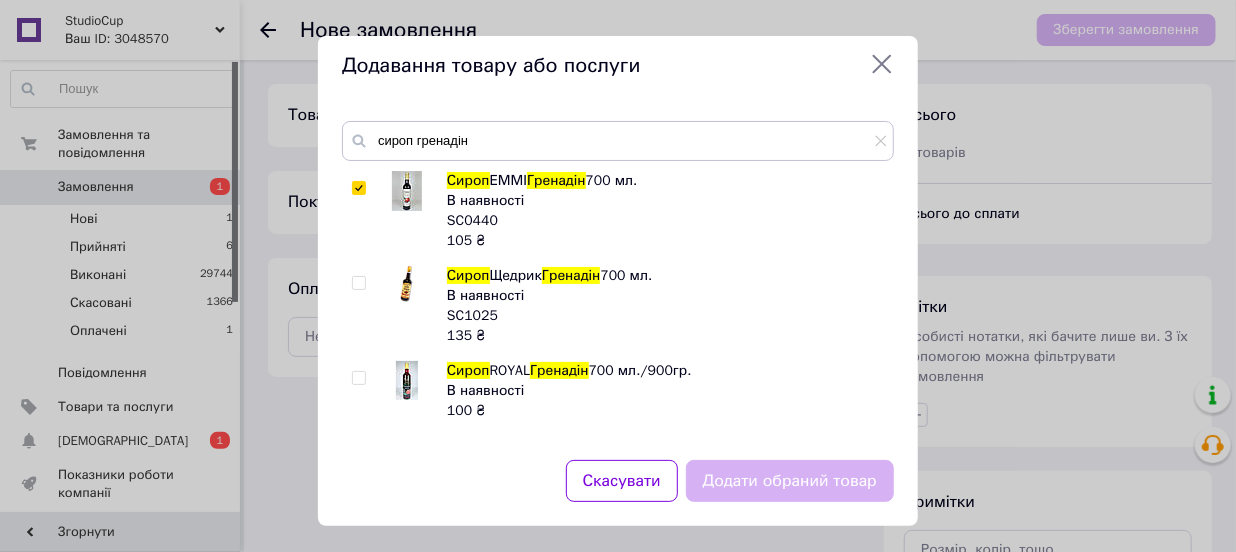 checkbox on "true" 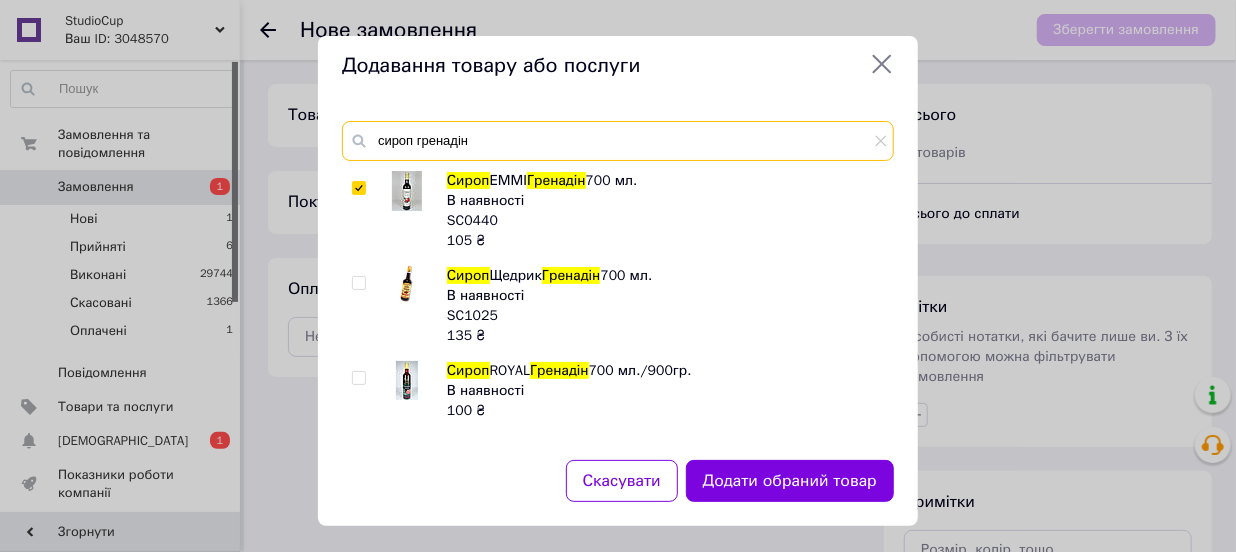 drag, startPoint x: 410, startPoint y: 136, endPoint x: 366, endPoint y: 137, distance: 44.011364 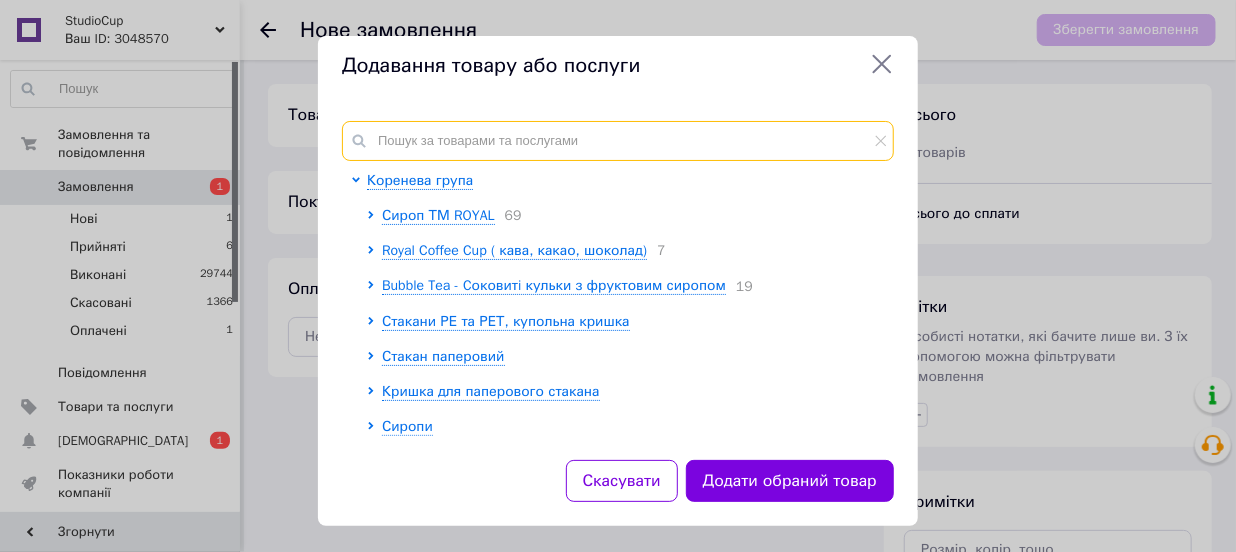 scroll, scrollTop: 90, scrollLeft: 0, axis: vertical 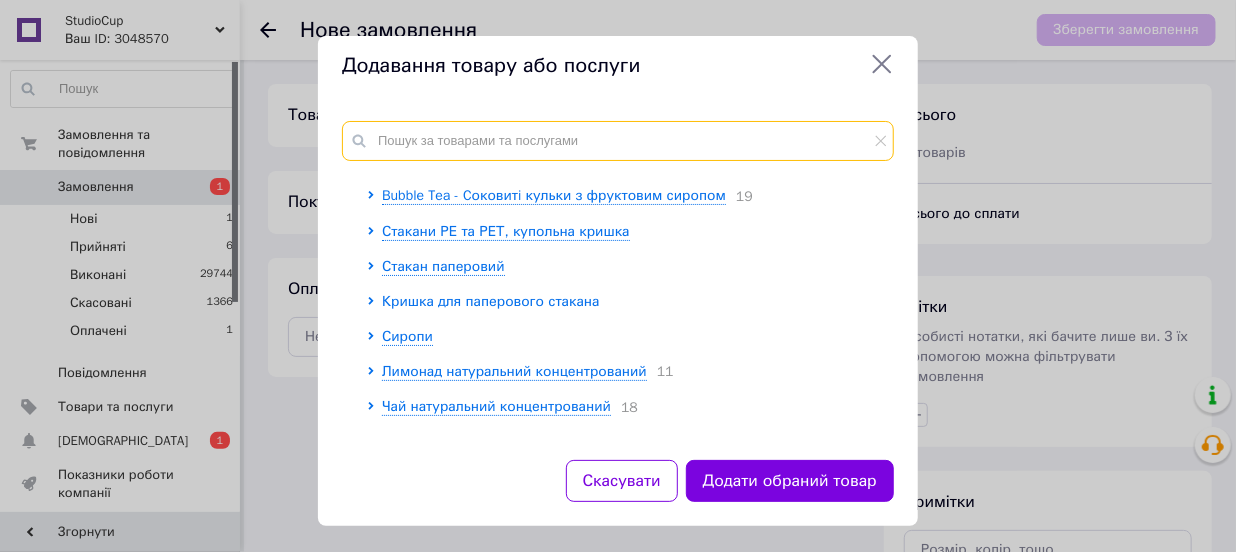 type 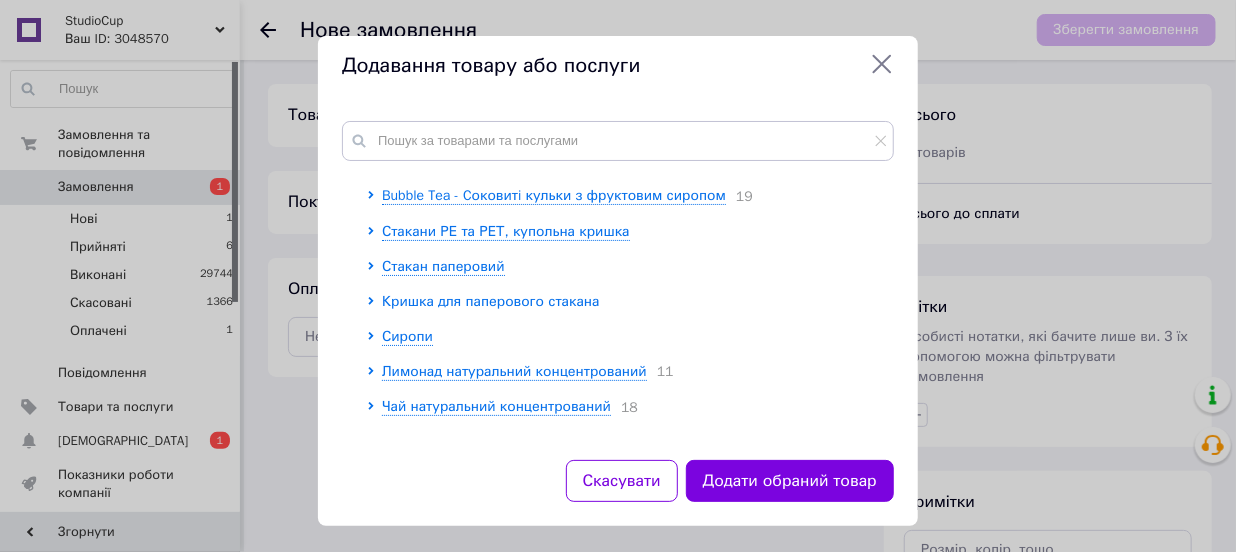 click on "Кришка для паперового стакана" at bounding box center [491, 301] 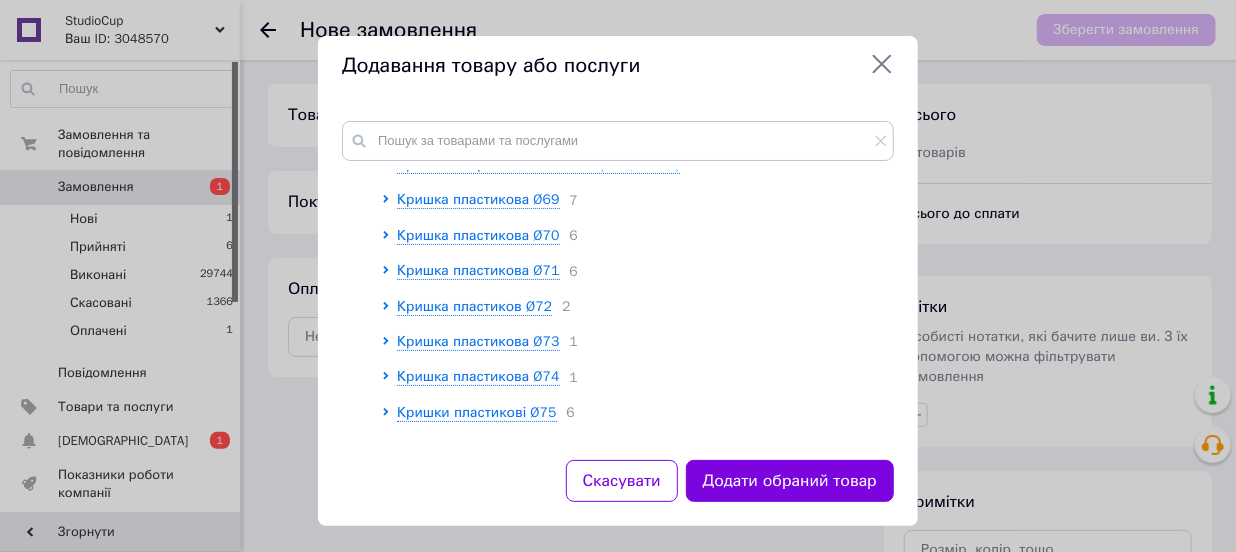scroll, scrollTop: 363, scrollLeft: 0, axis: vertical 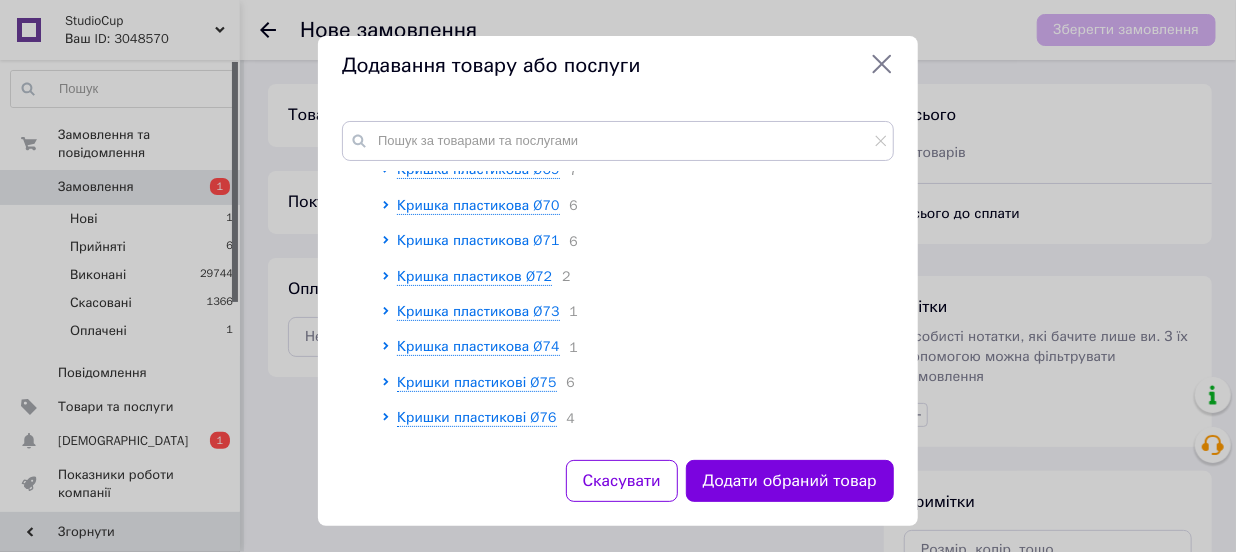 click on "Кришка пластикова Ø71" at bounding box center (478, 240) 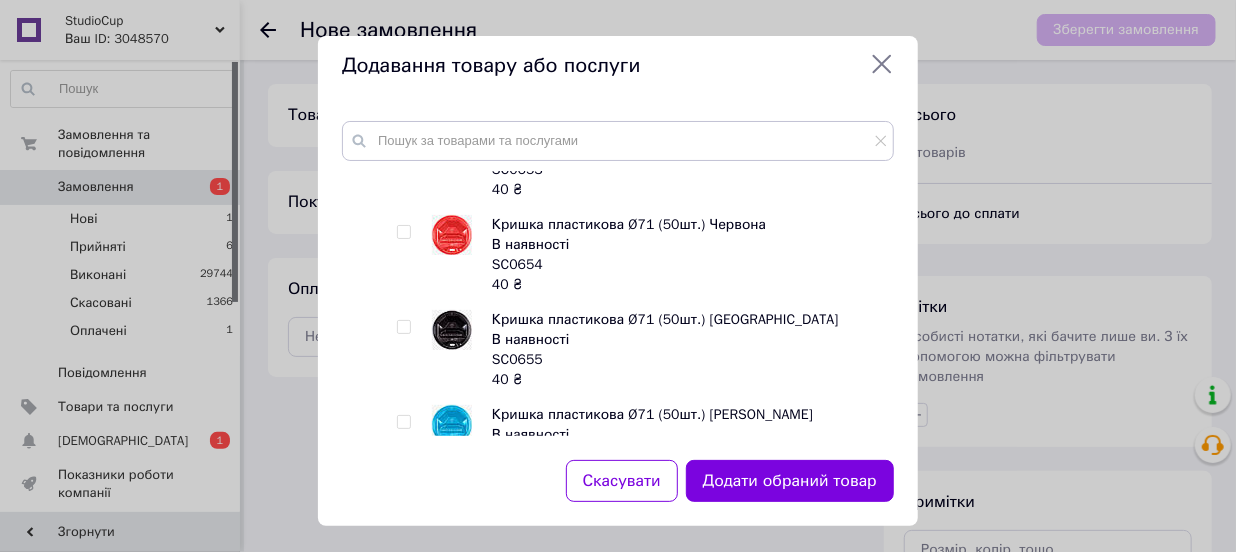 scroll, scrollTop: 636, scrollLeft: 0, axis: vertical 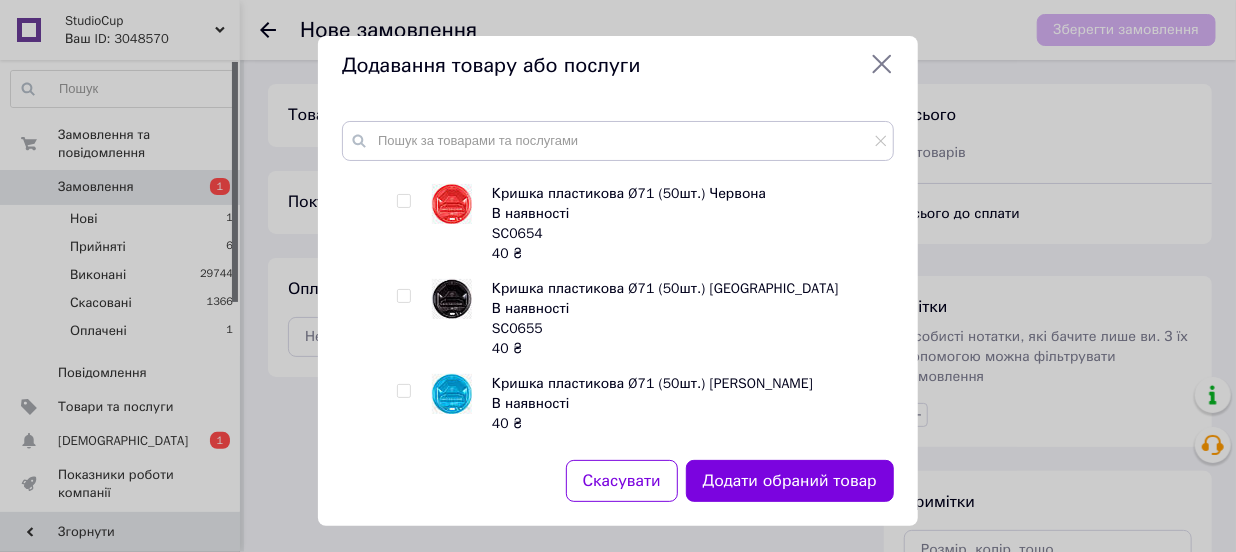 click at bounding box center (403, 296) 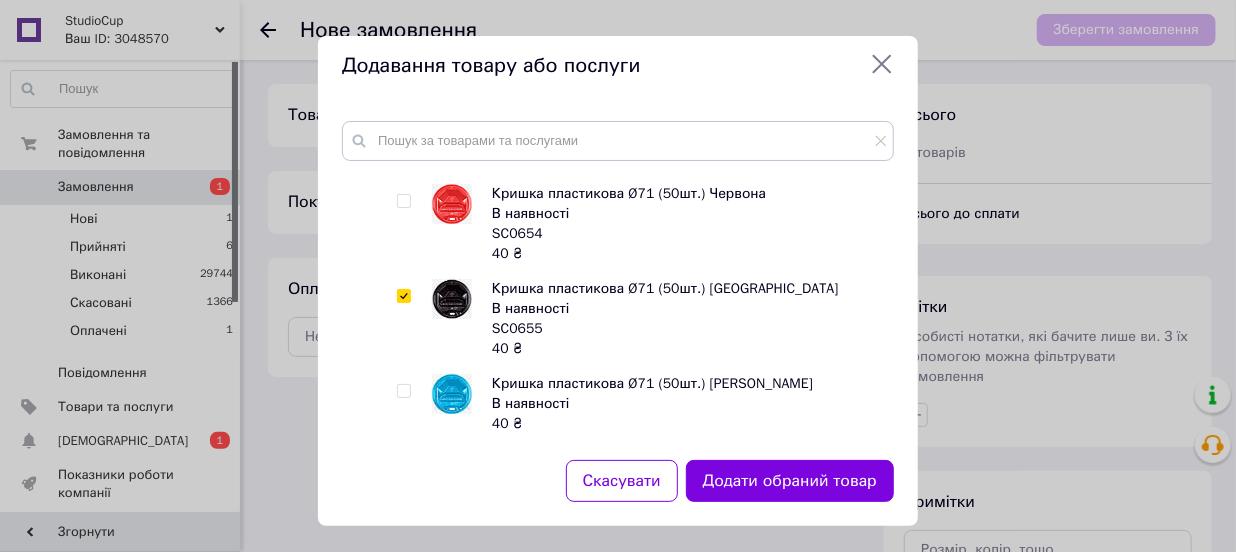 checkbox on "true" 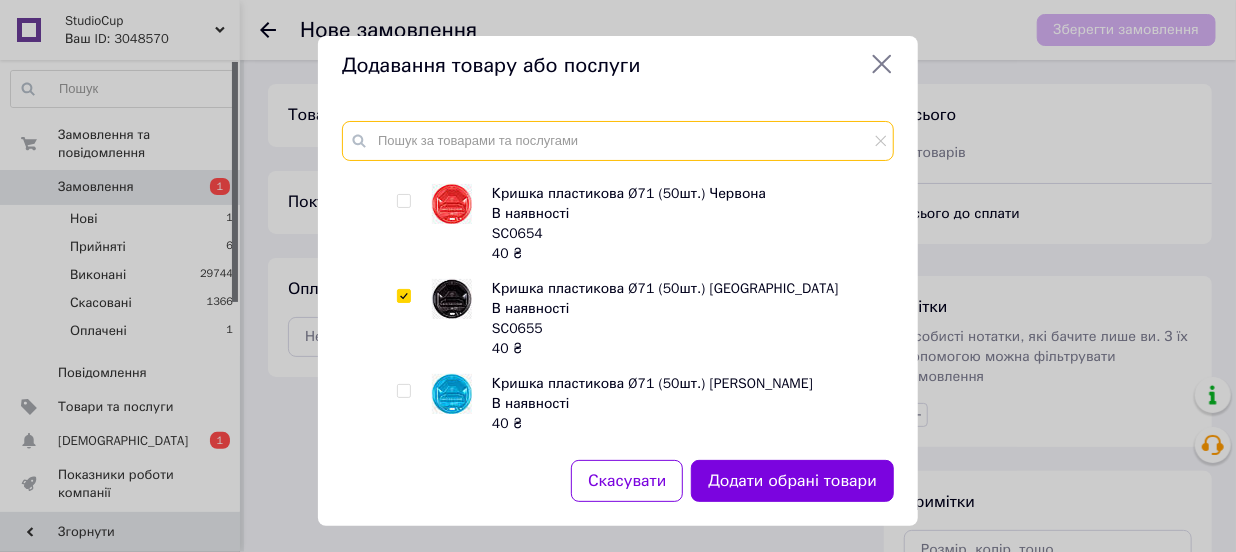 click at bounding box center [618, 141] 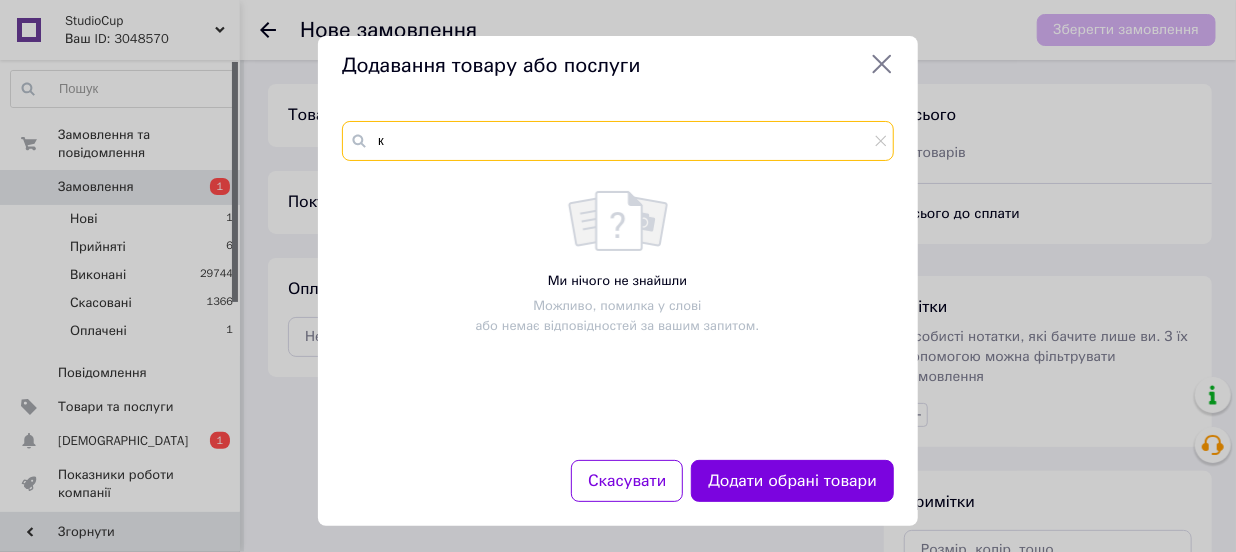 scroll, scrollTop: 0, scrollLeft: 0, axis: both 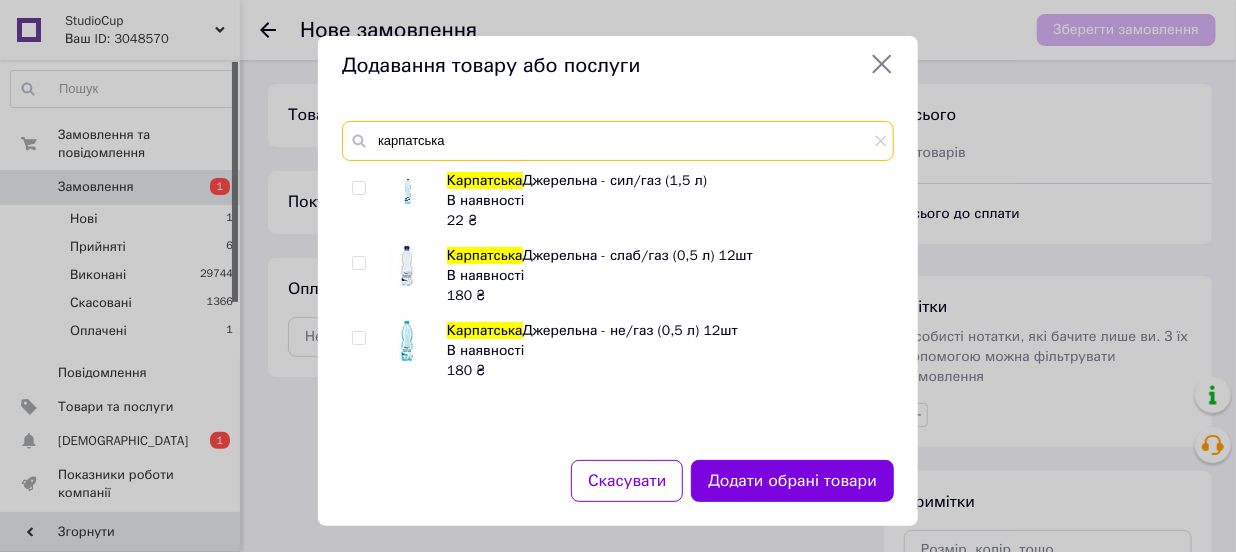 type on "карпатська" 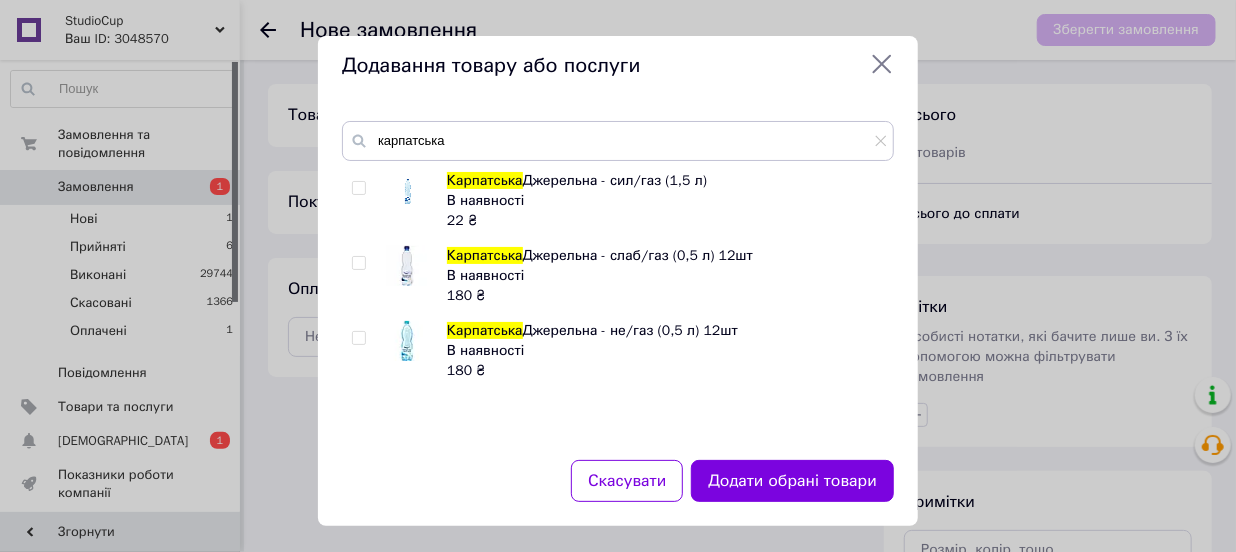 click at bounding box center [358, 188] 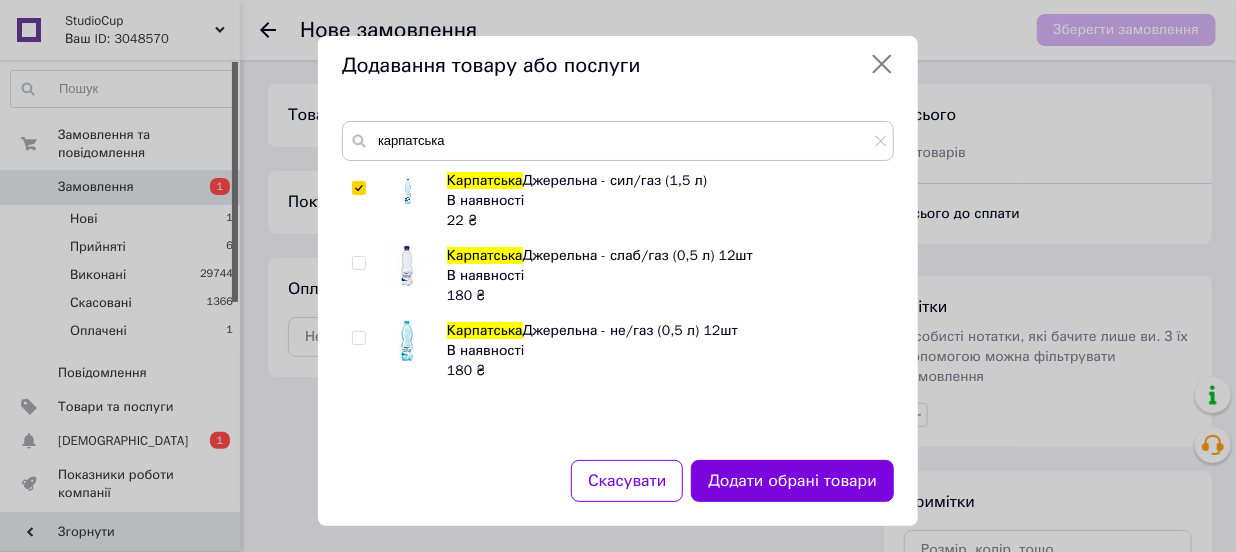 checkbox on "true" 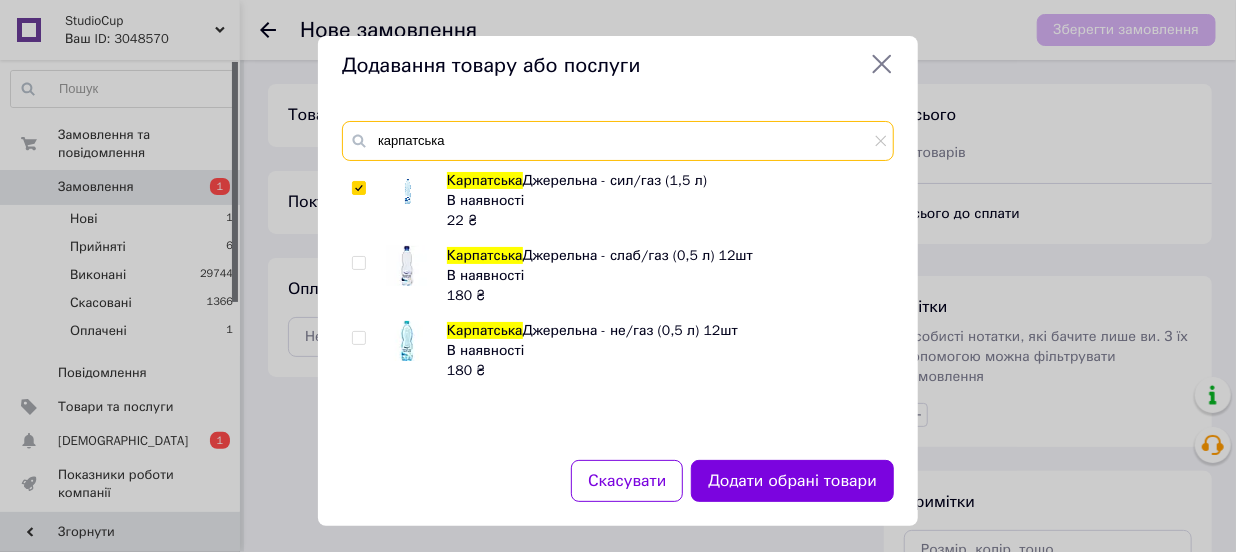 drag, startPoint x: 510, startPoint y: 140, endPoint x: 345, endPoint y: 131, distance: 165.24527 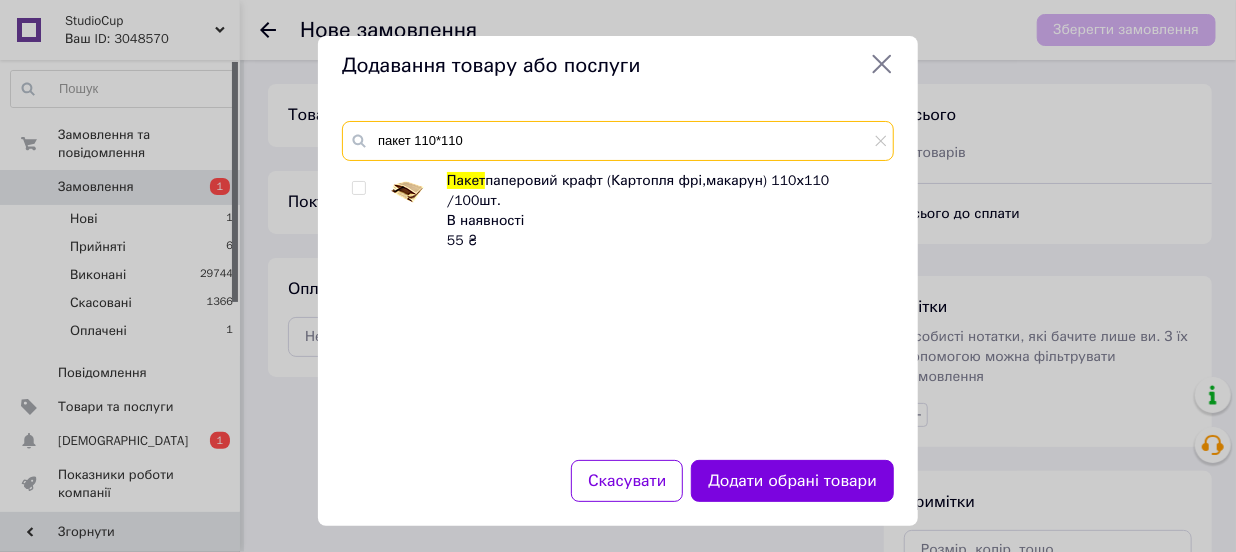 type on "пакет 110*110" 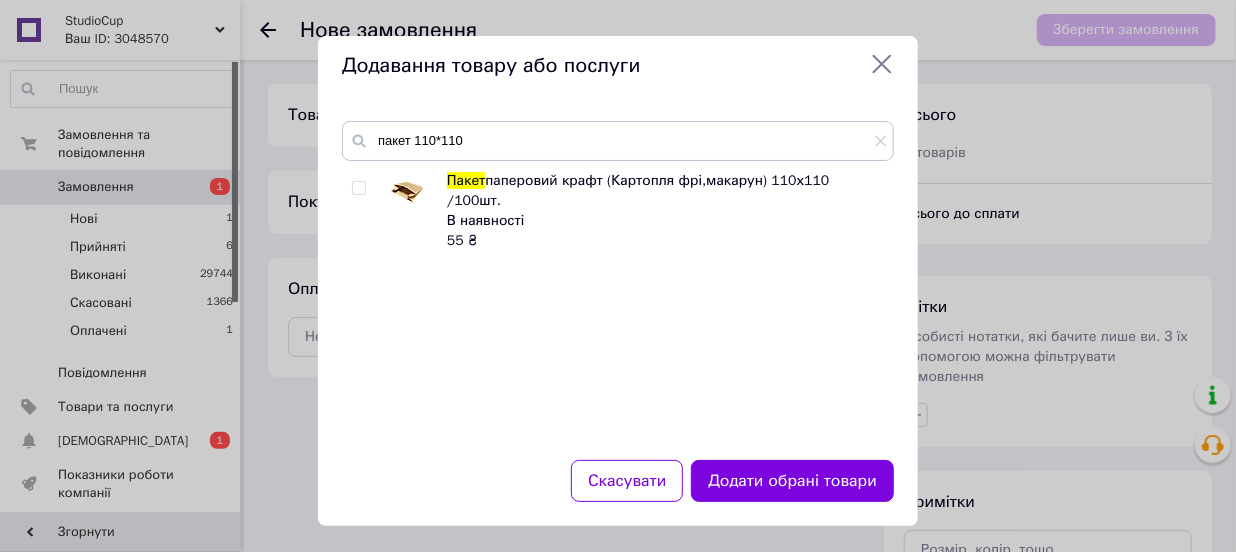click at bounding box center (358, 188) 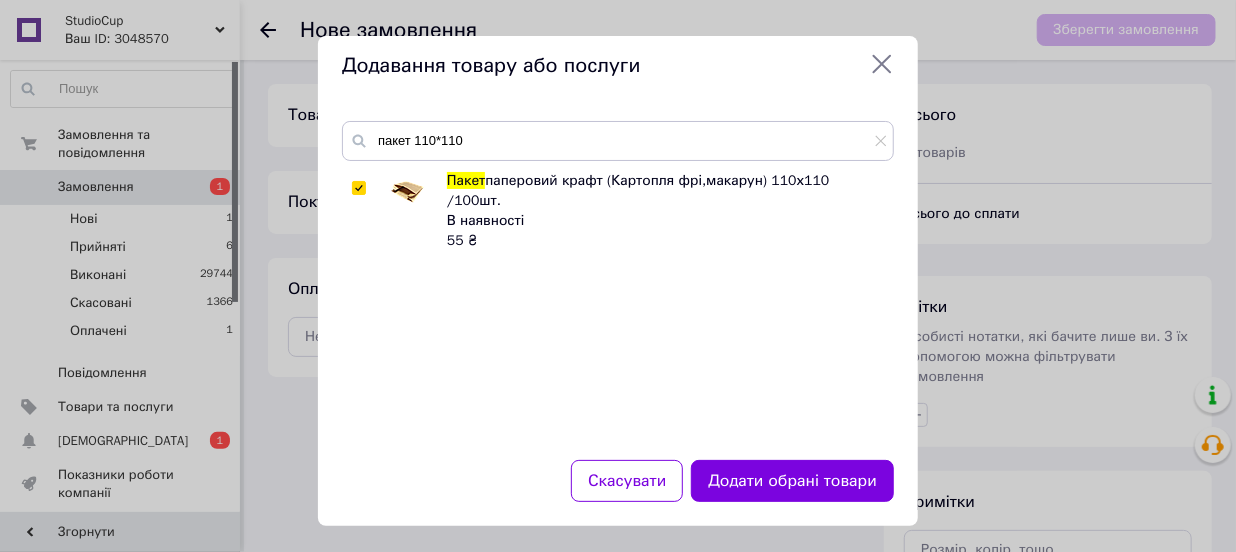 checkbox on "true" 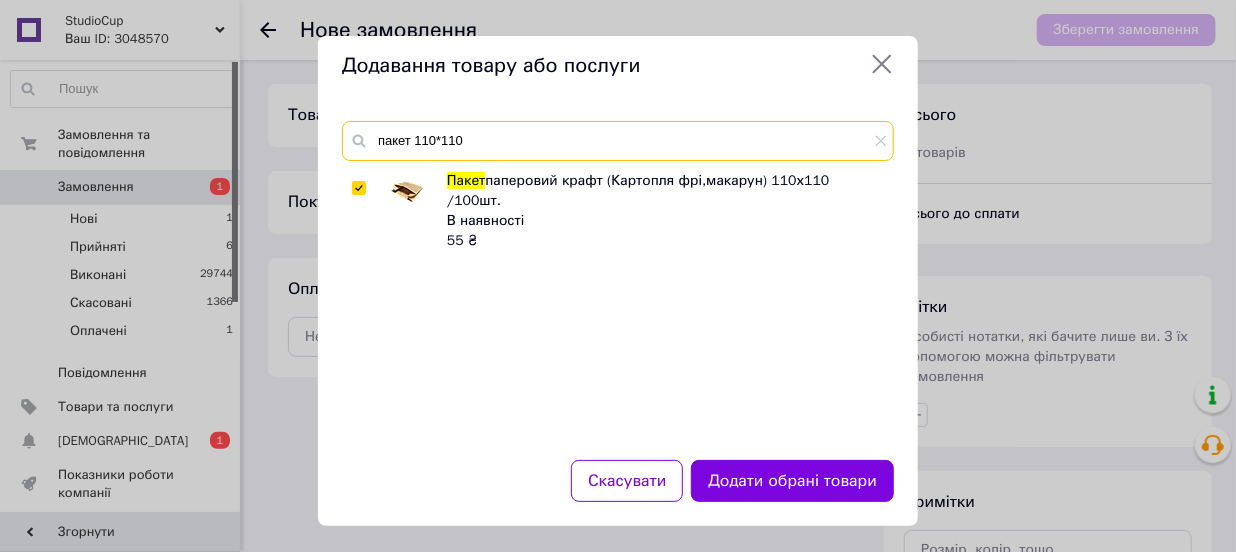 drag, startPoint x: 479, startPoint y: 140, endPoint x: 357, endPoint y: 140, distance: 122 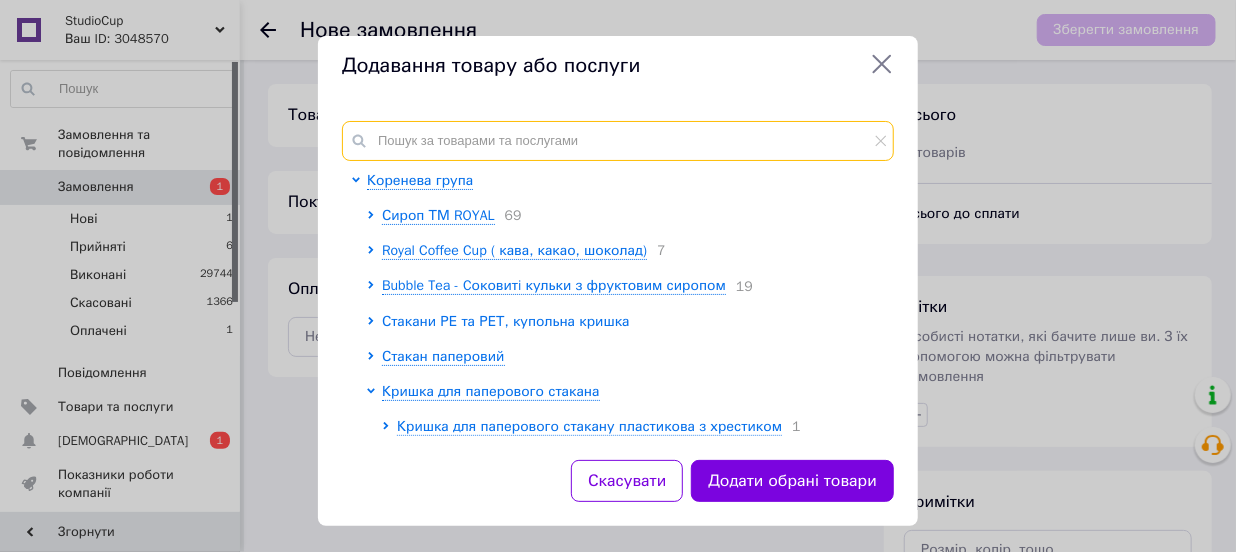type 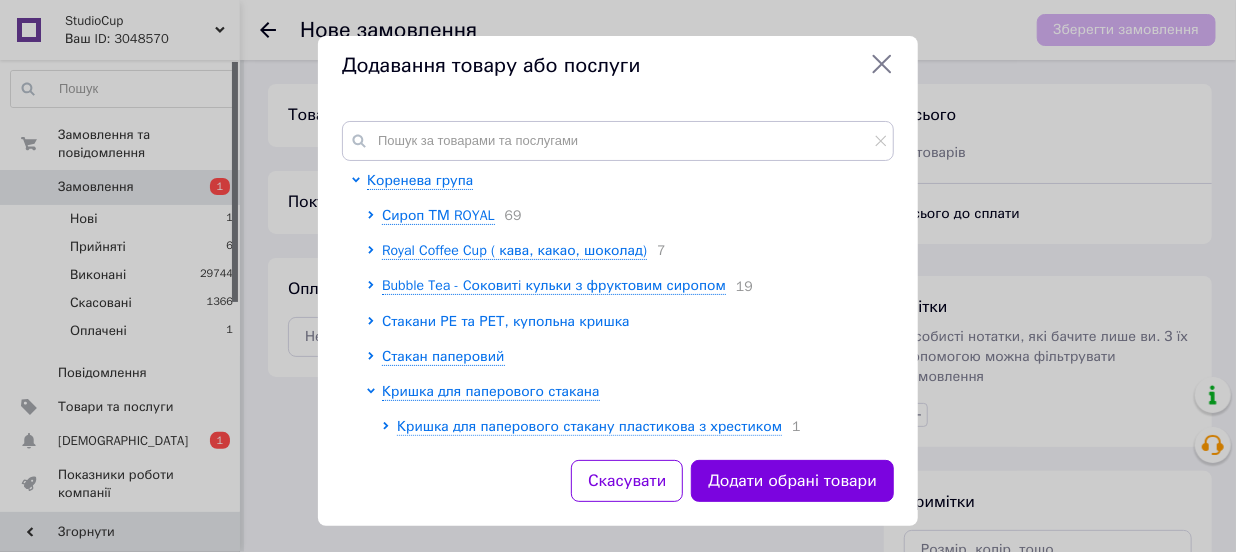 click on "Стакани РЕ та  РЕТ,  купольна кришка" at bounding box center [506, 321] 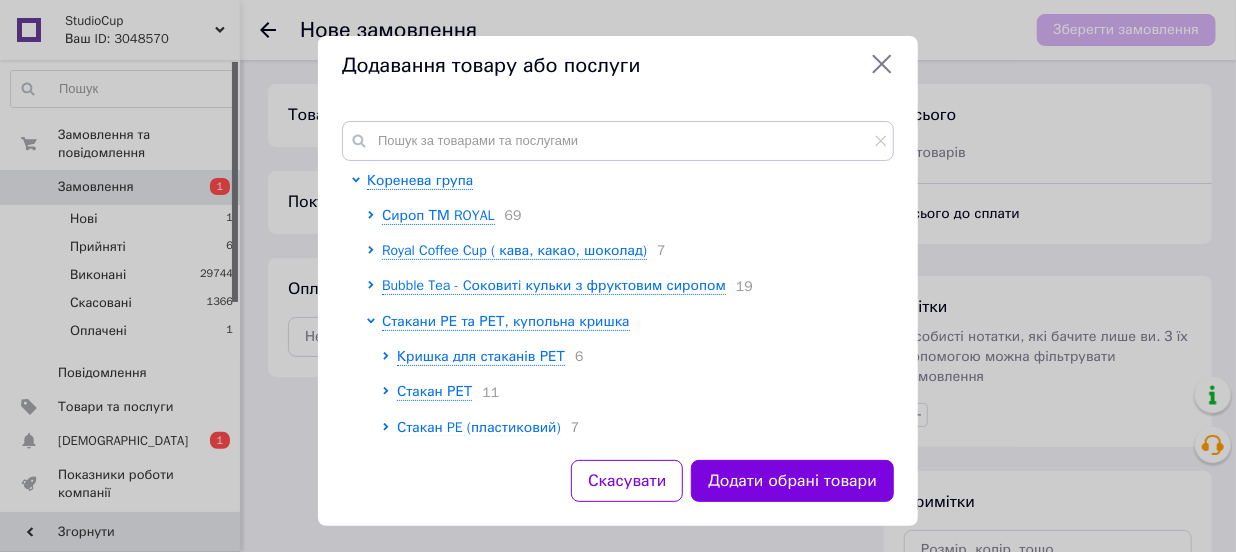 scroll, scrollTop: 90, scrollLeft: 0, axis: vertical 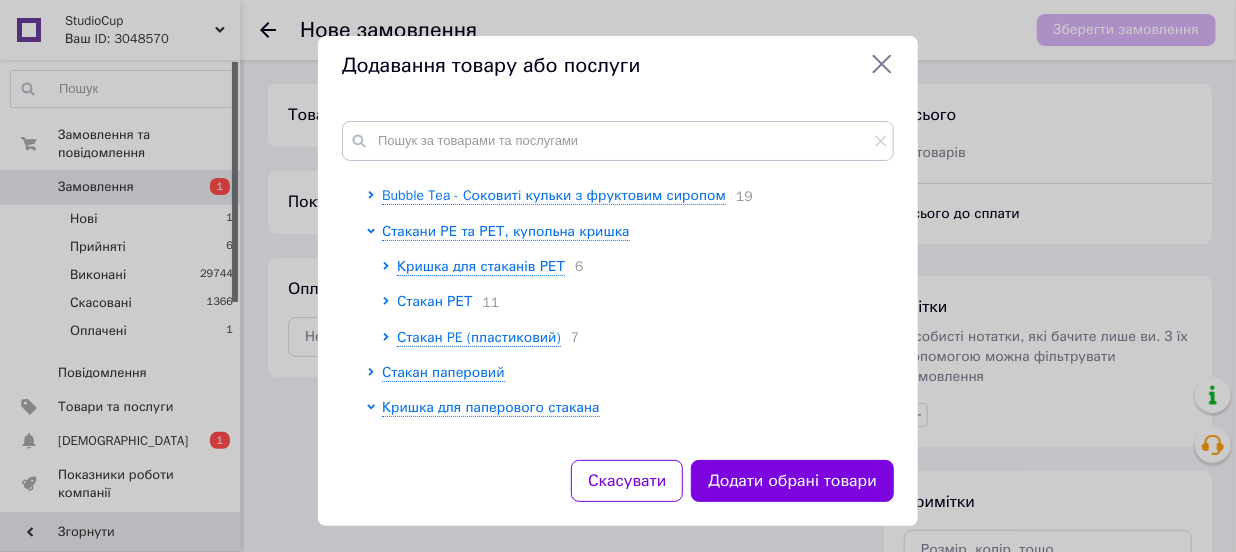 click on "Стакан РЕТ" at bounding box center [434, 301] 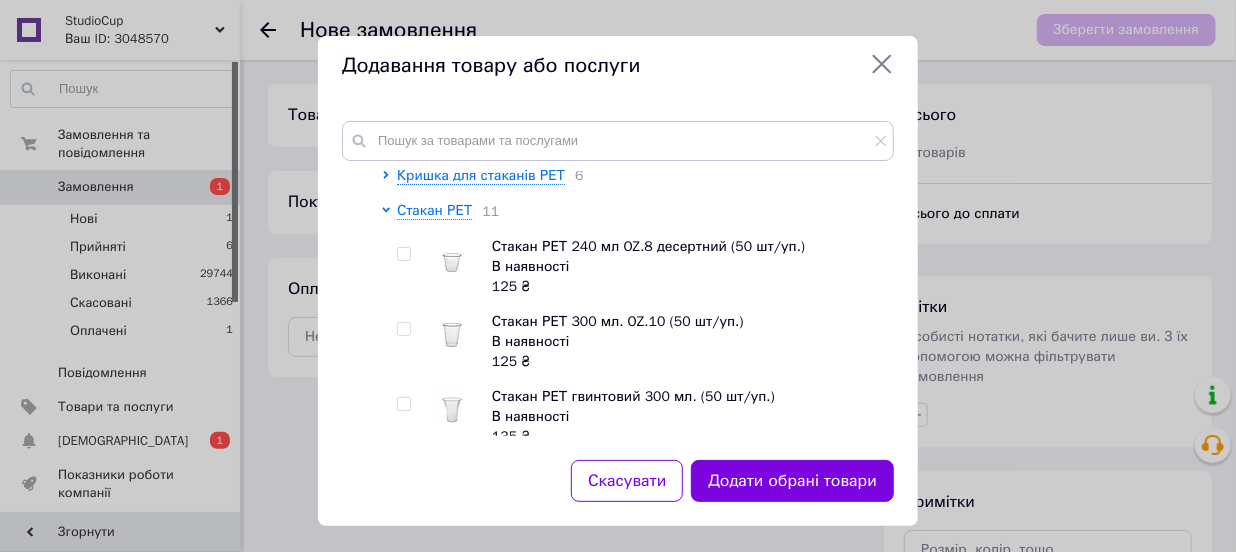 scroll, scrollTop: 272, scrollLeft: 0, axis: vertical 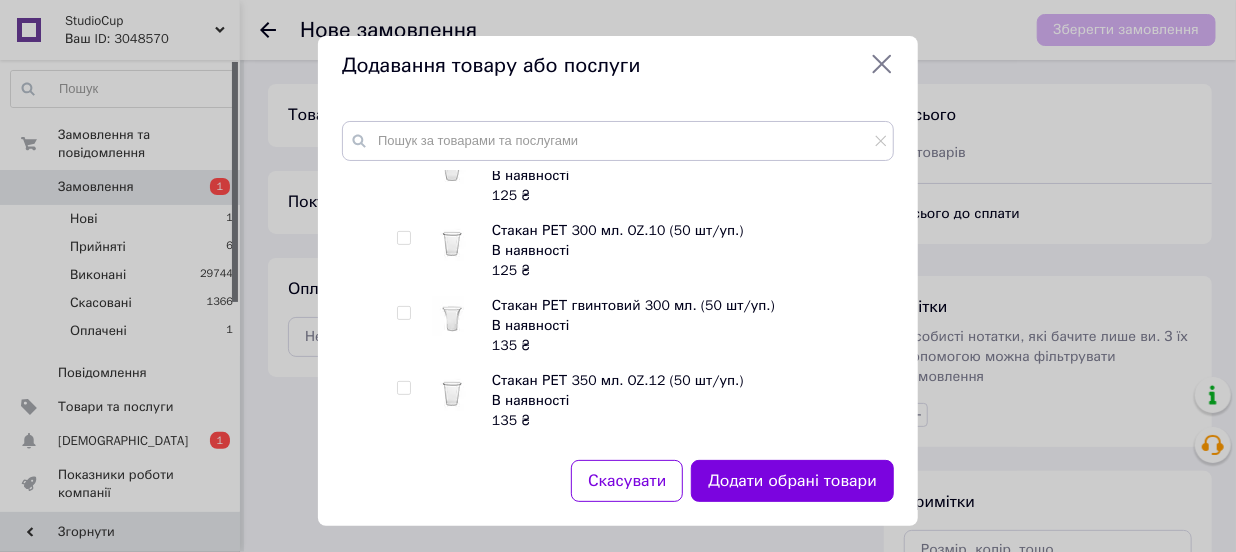 click at bounding box center [403, 313] 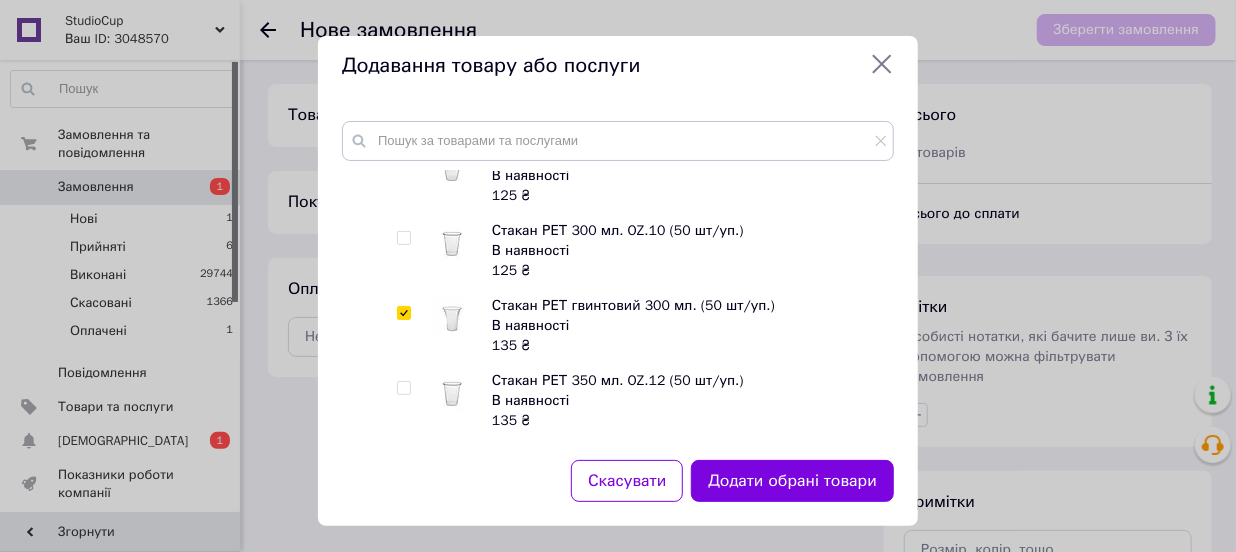 click at bounding box center (403, 313) 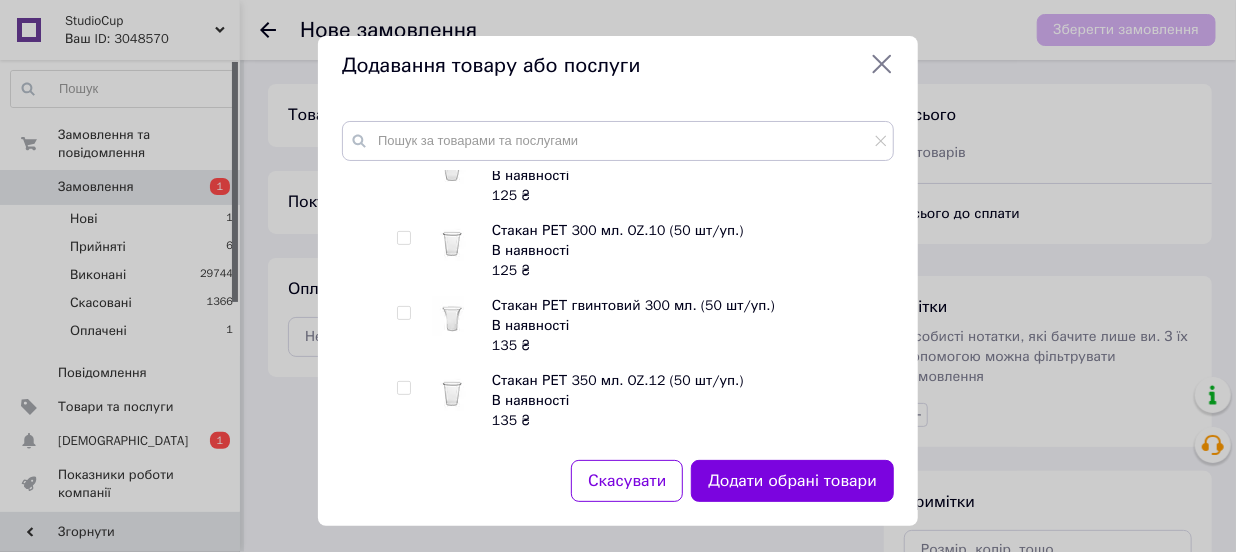 checkbox on "false" 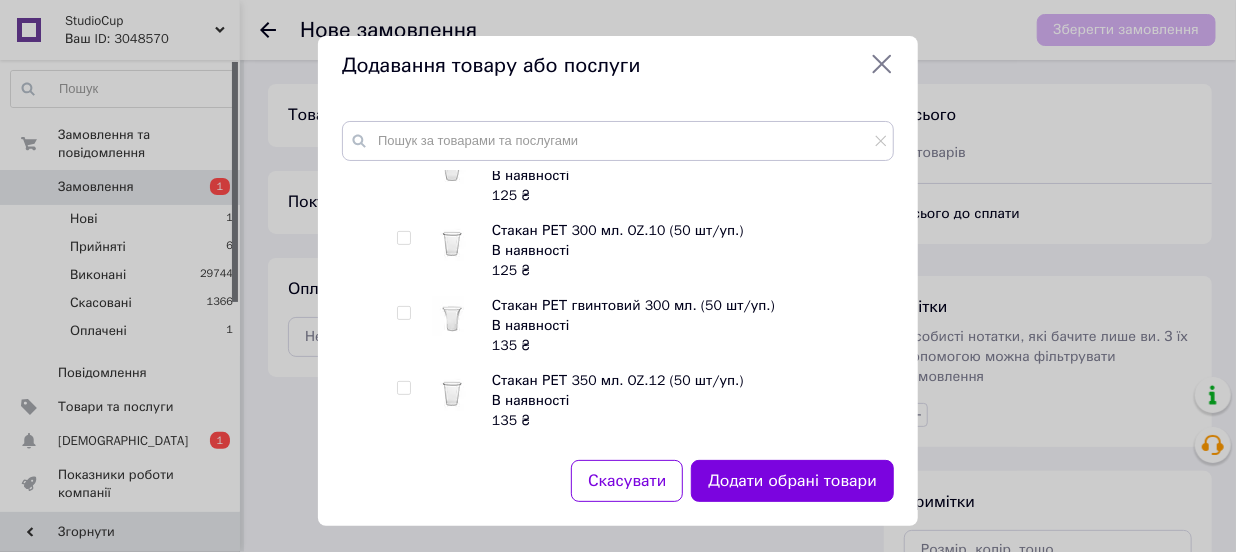 click at bounding box center [403, 238] 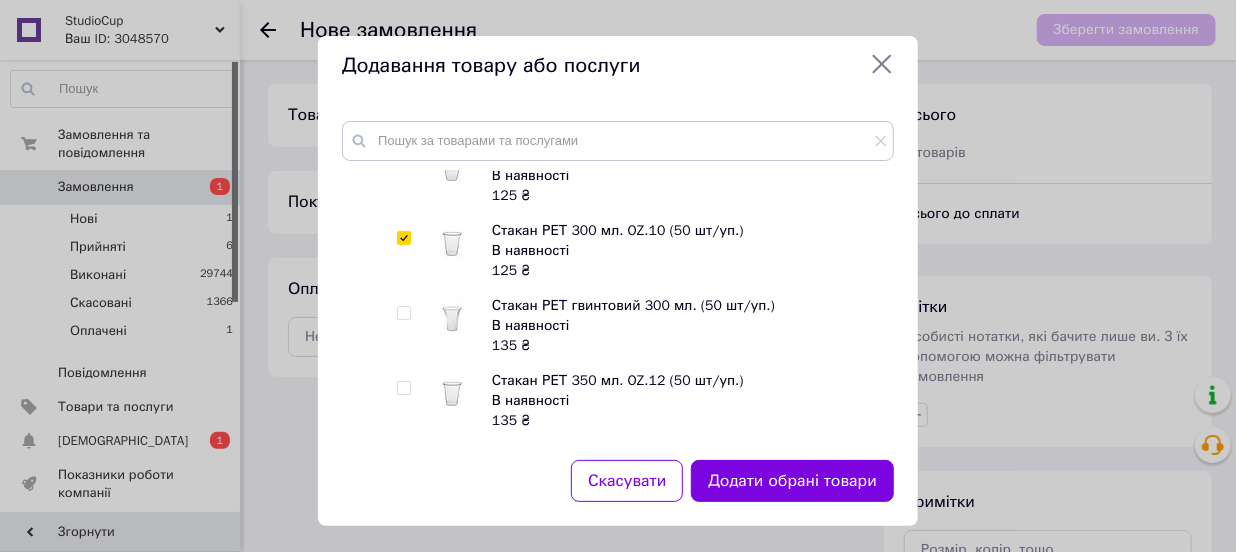 checkbox on "true" 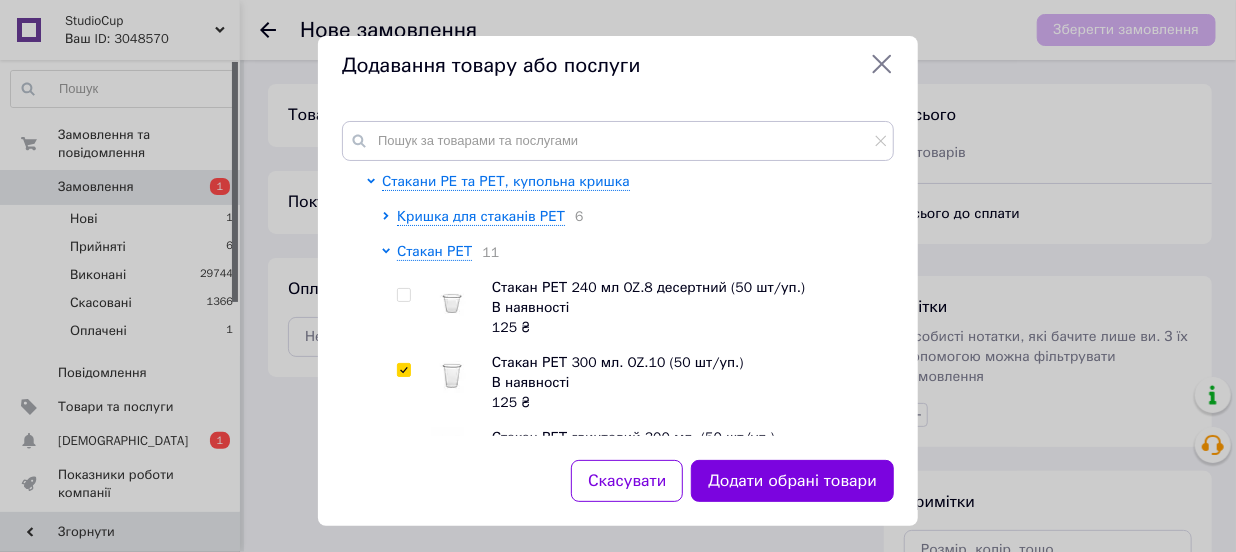 scroll, scrollTop: 90, scrollLeft: 0, axis: vertical 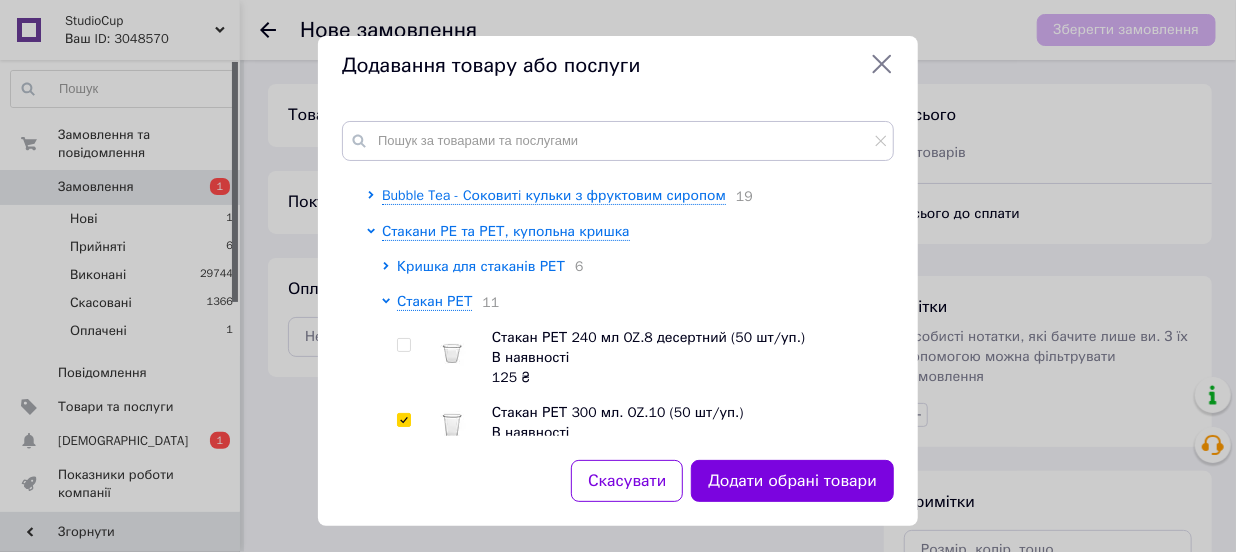 click on "Кришка для стаканів РЕТ" at bounding box center (481, 266) 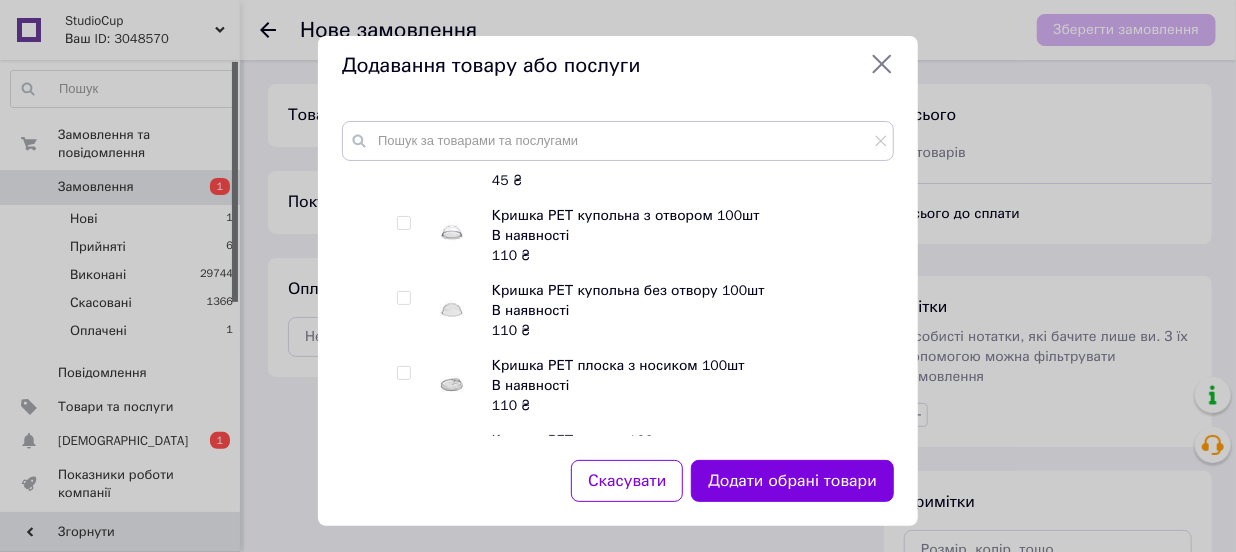 scroll, scrollTop: 272, scrollLeft: 0, axis: vertical 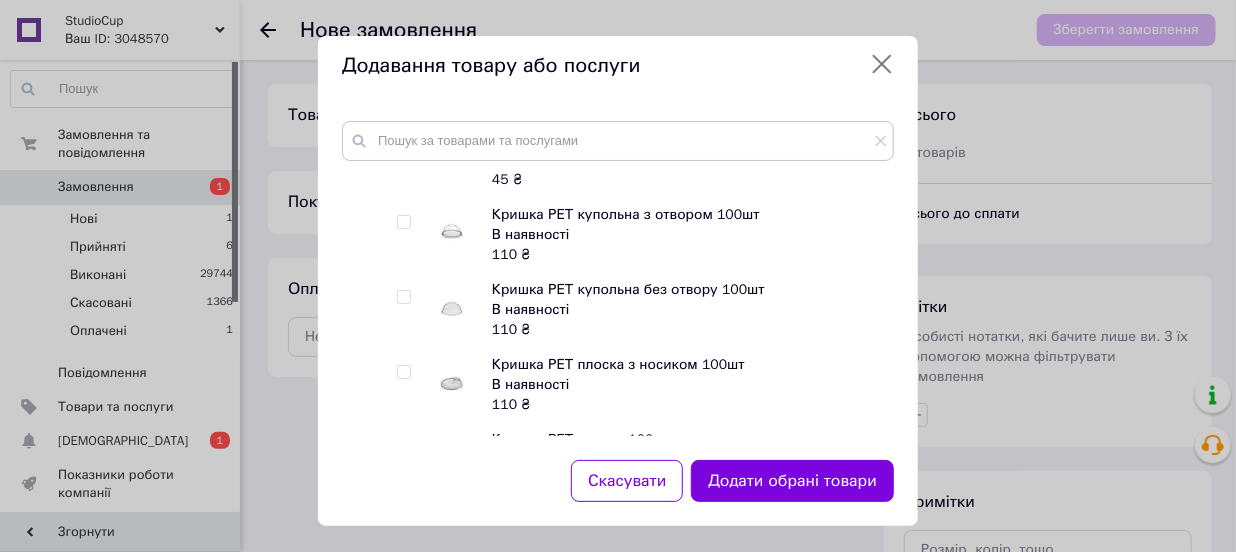 click at bounding box center [403, 222] 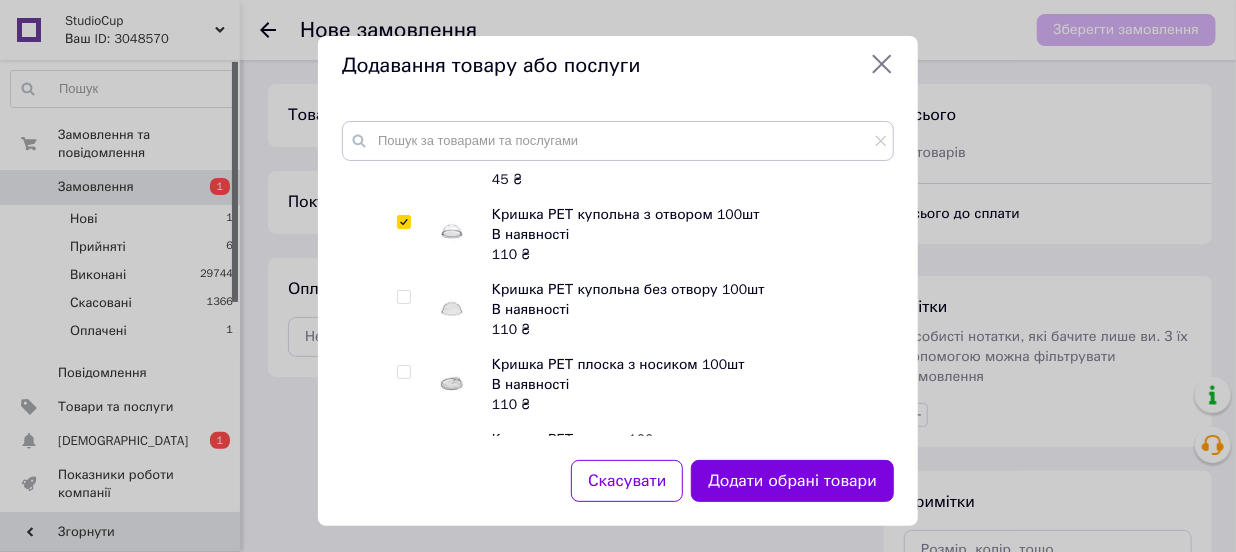 checkbox on "true" 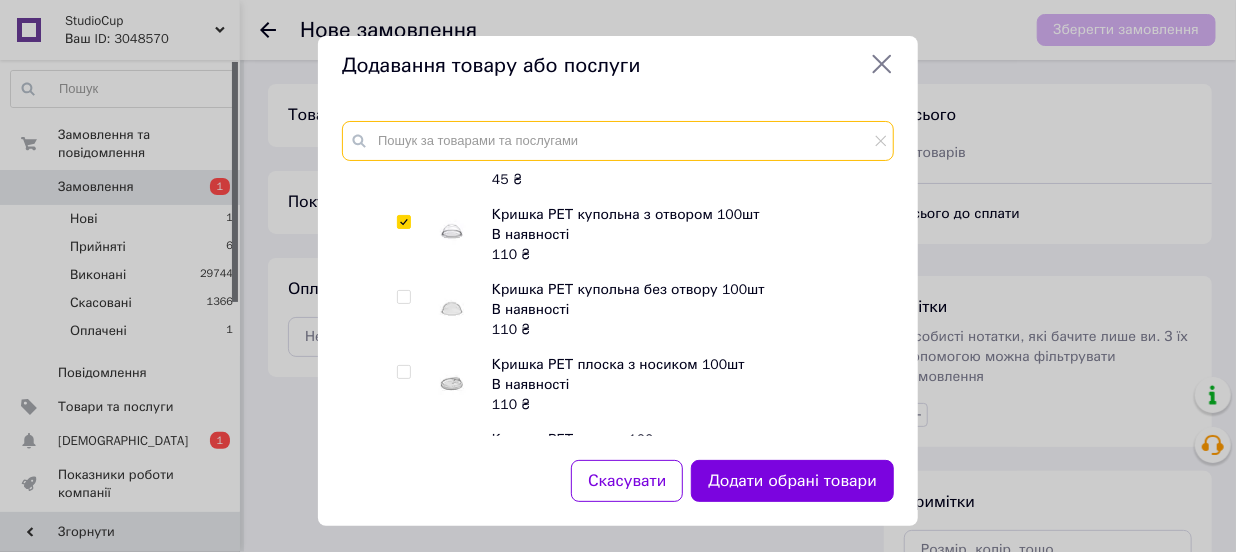 click at bounding box center (618, 141) 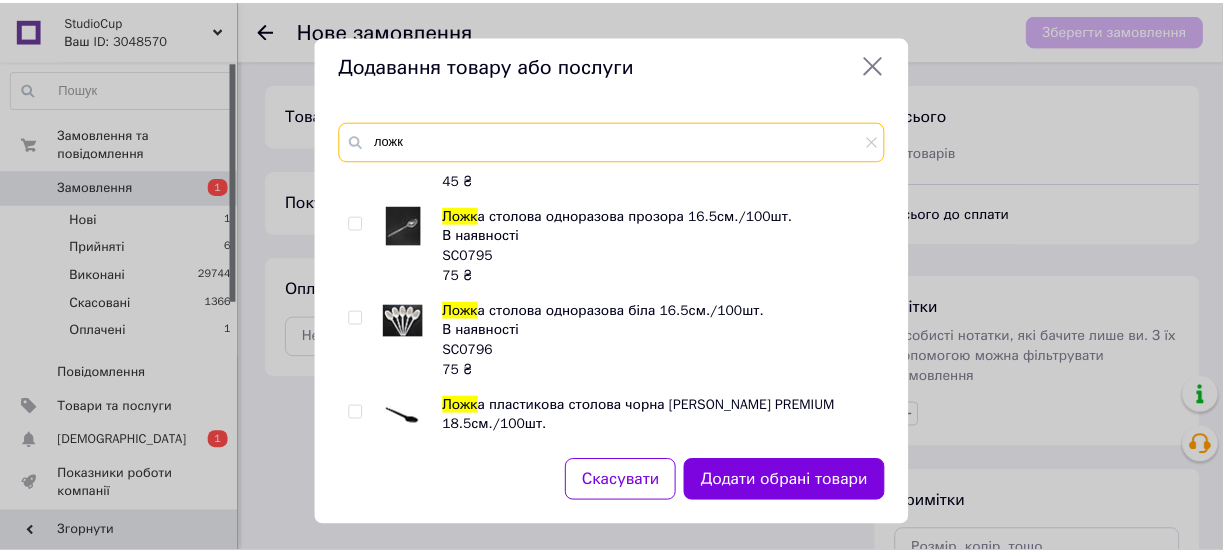 scroll, scrollTop: 90, scrollLeft: 0, axis: vertical 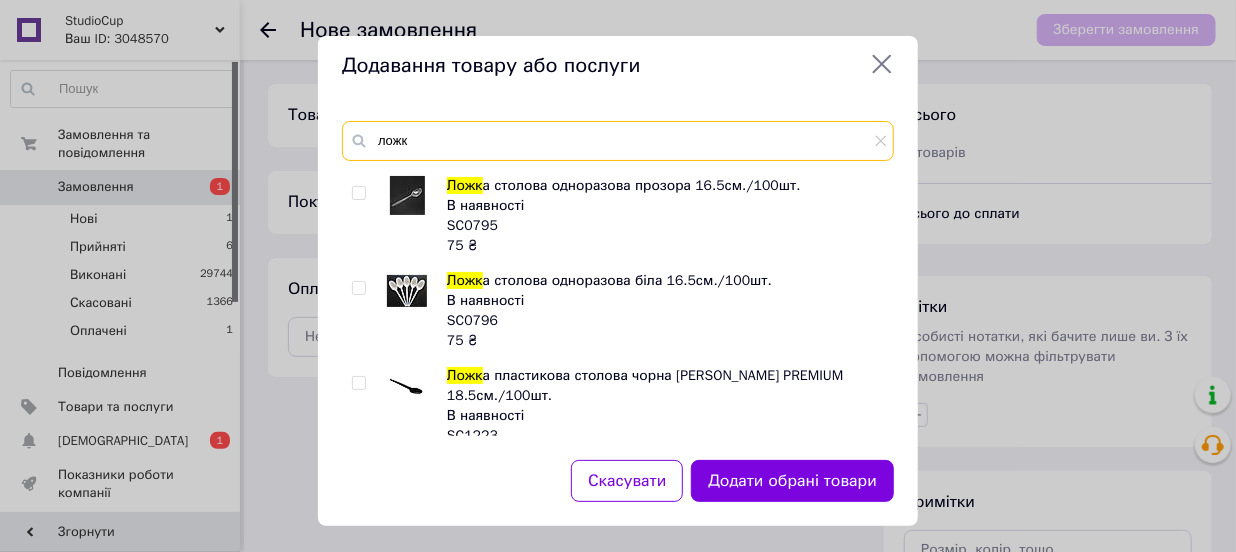 type on "ложк" 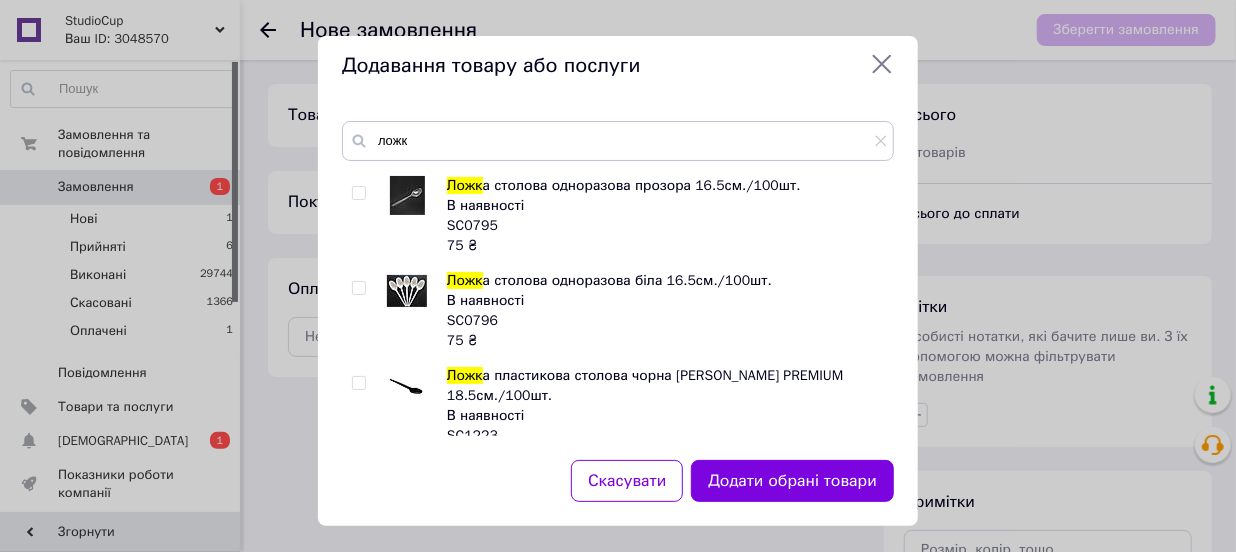 click at bounding box center (358, 288) 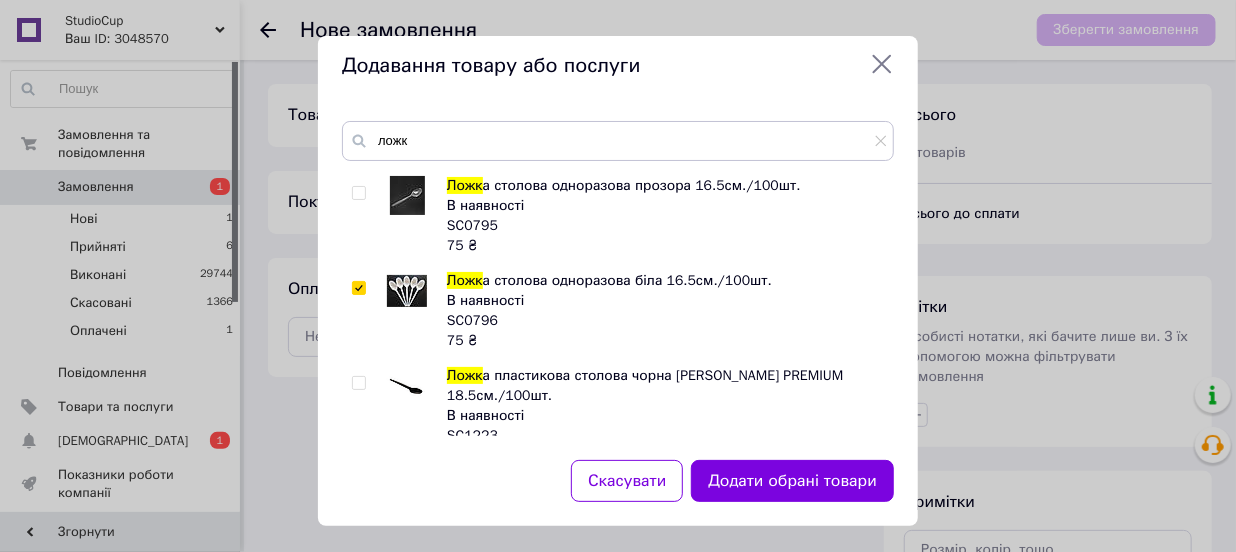 checkbox on "true" 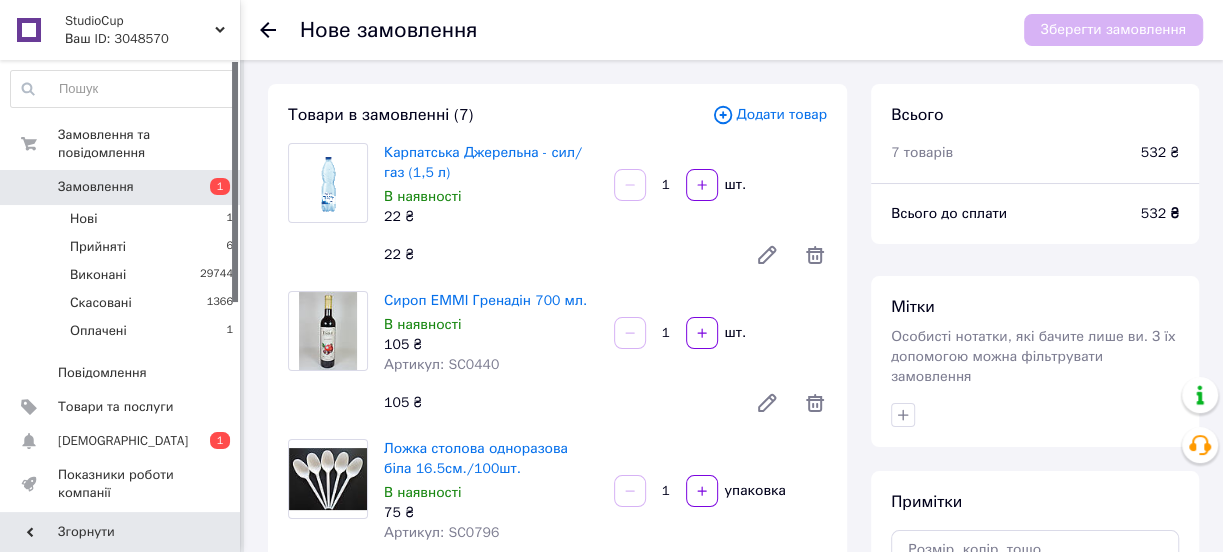 click on "1" at bounding box center [666, 185] 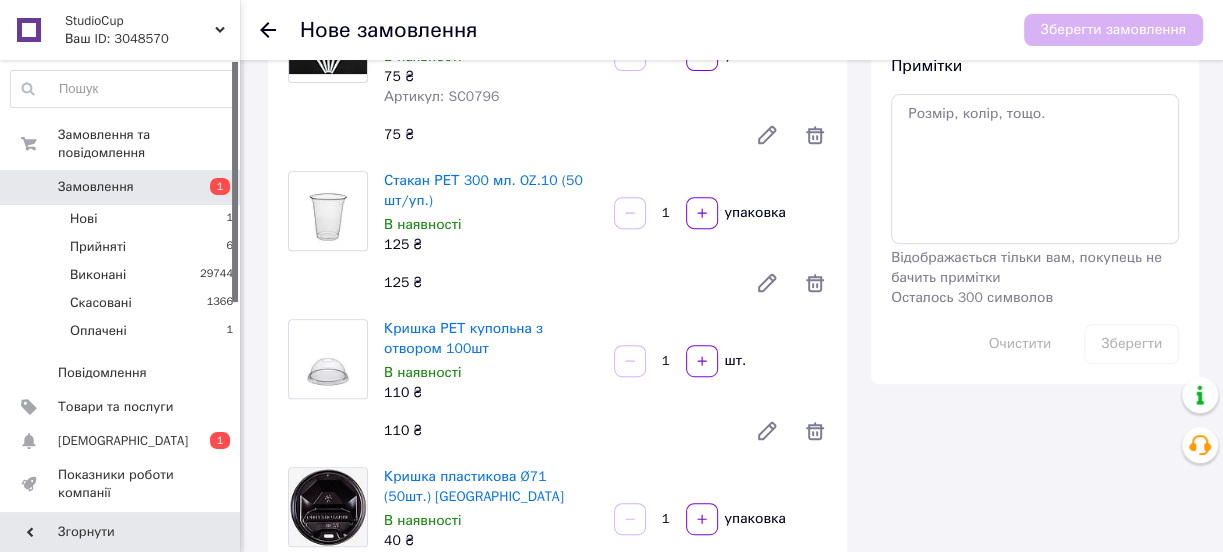 scroll, scrollTop: 454, scrollLeft: 0, axis: vertical 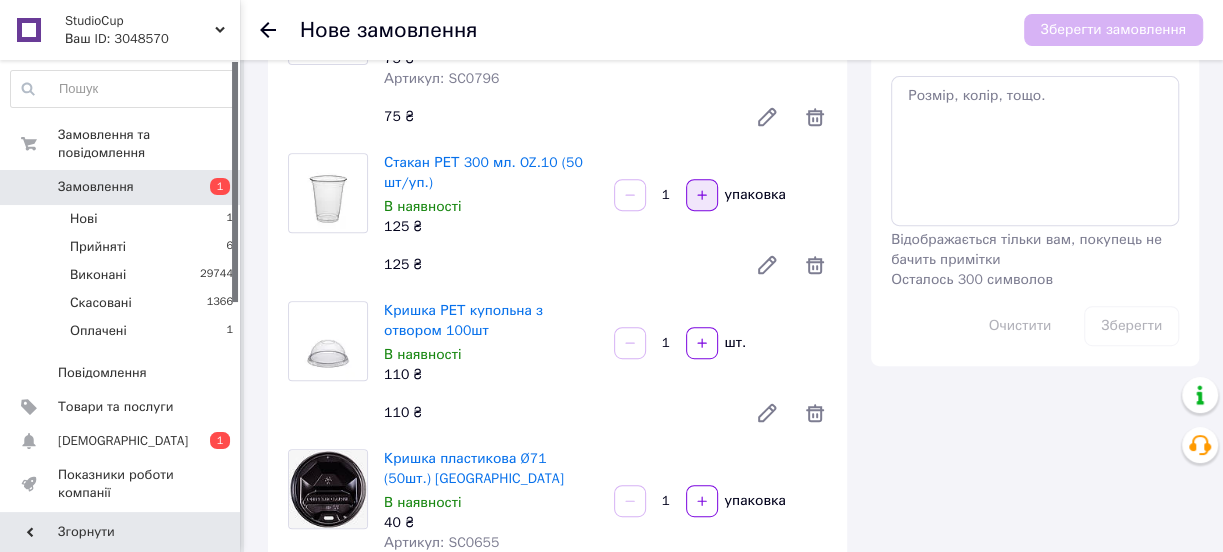 type on "12" 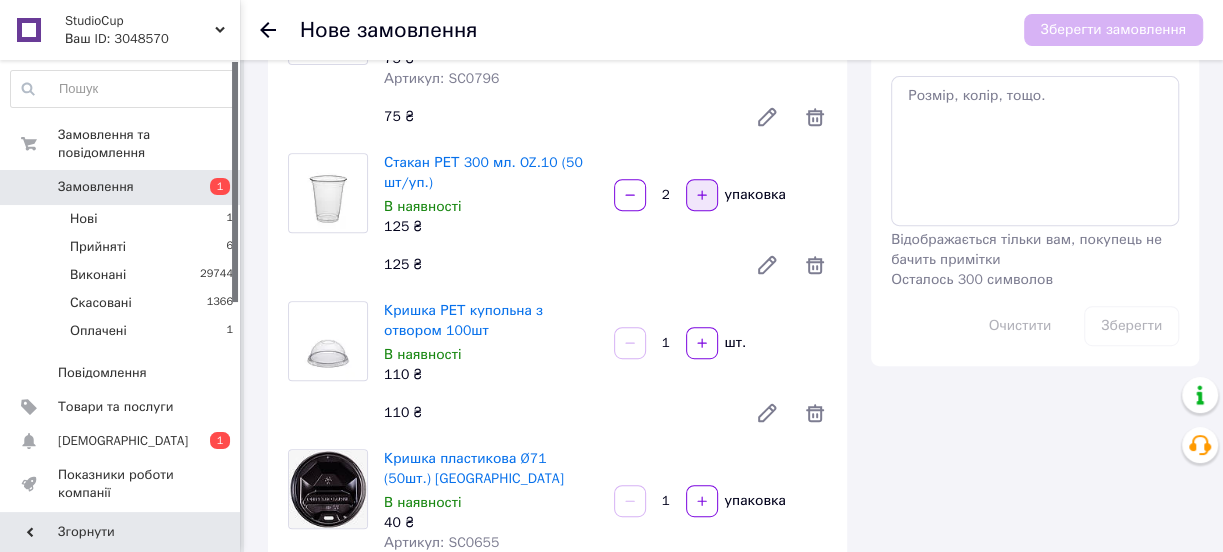 click 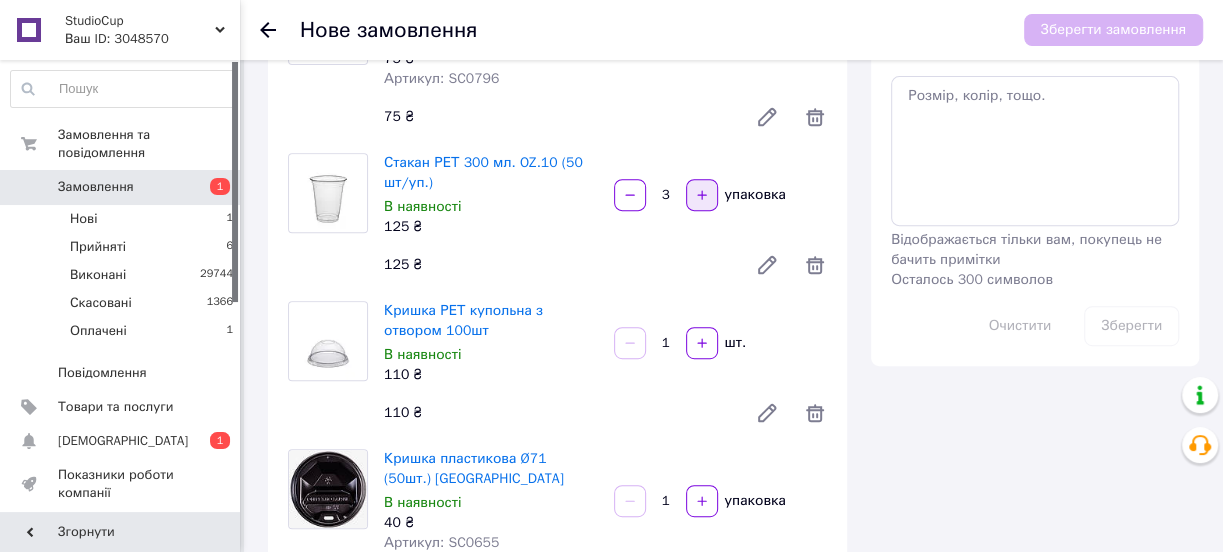click 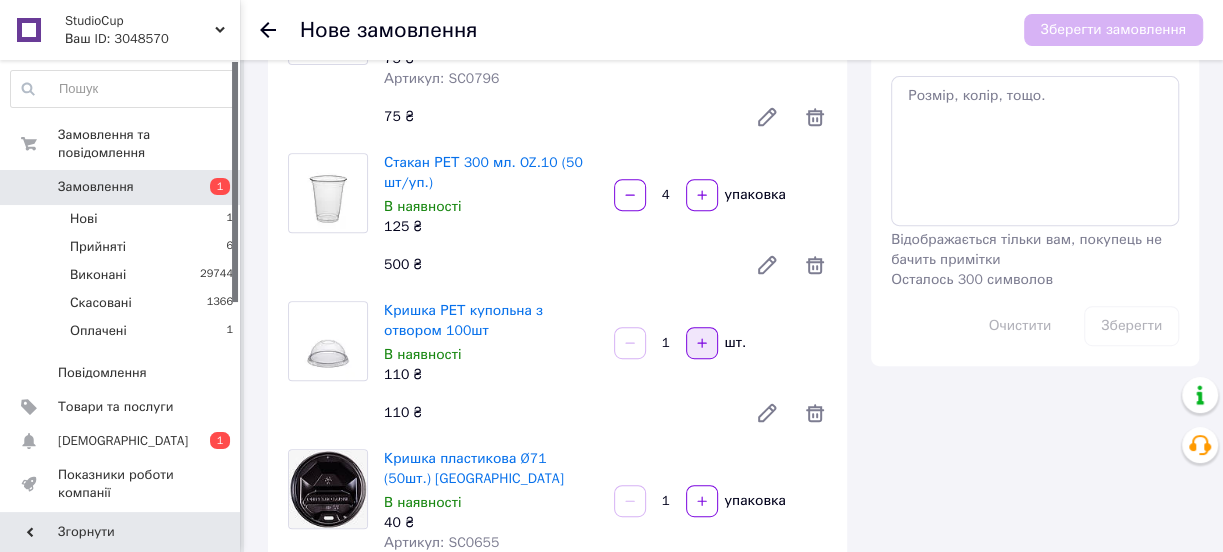 click at bounding box center [702, 343] 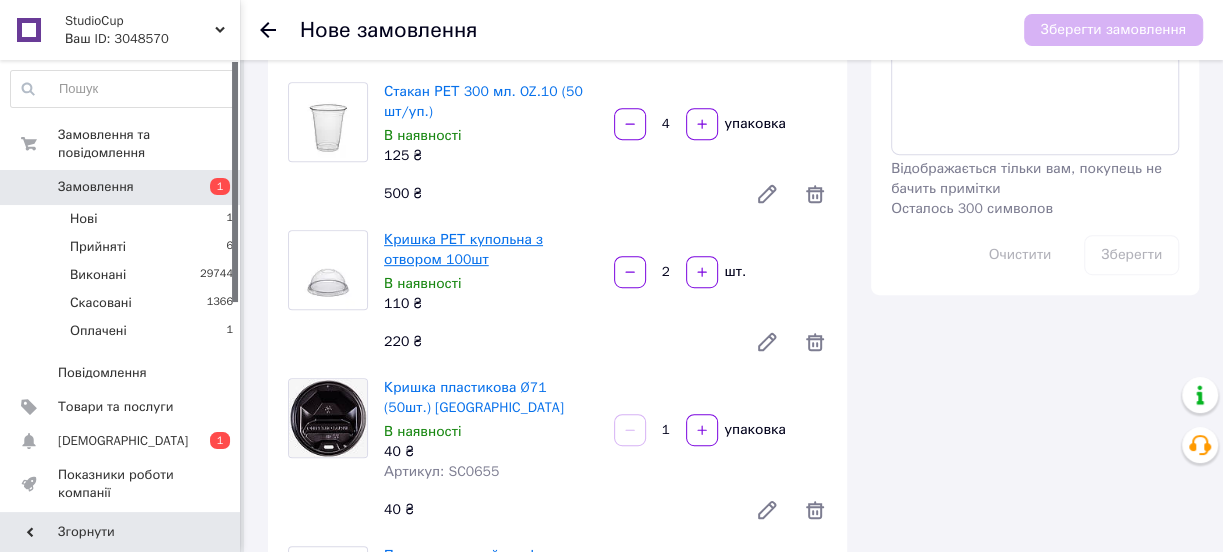 scroll, scrollTop: 636, scrollLeft: 0, axis: vertical 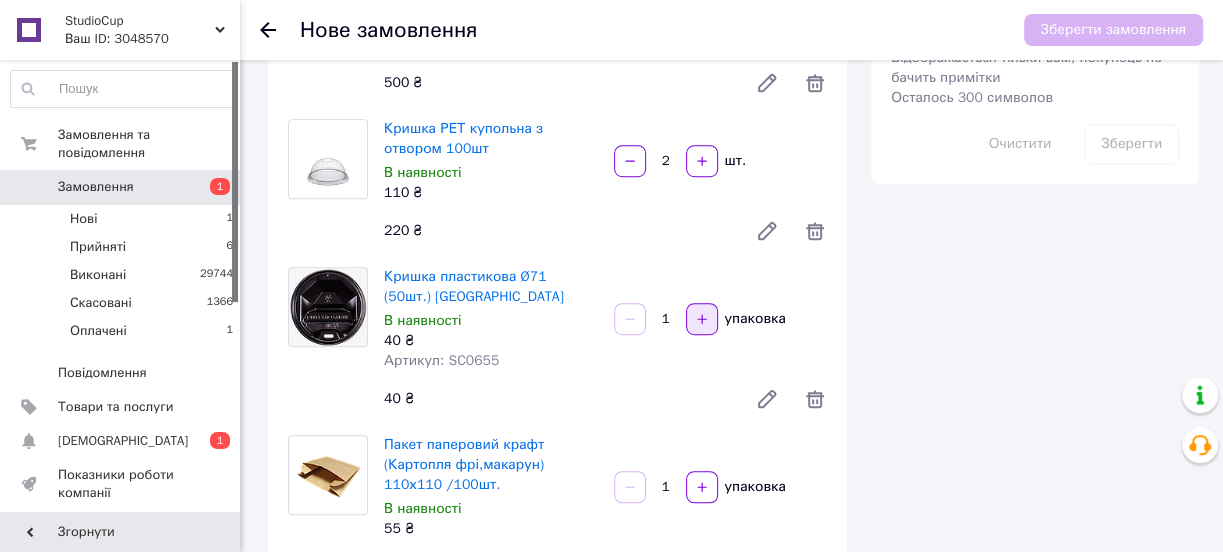 click 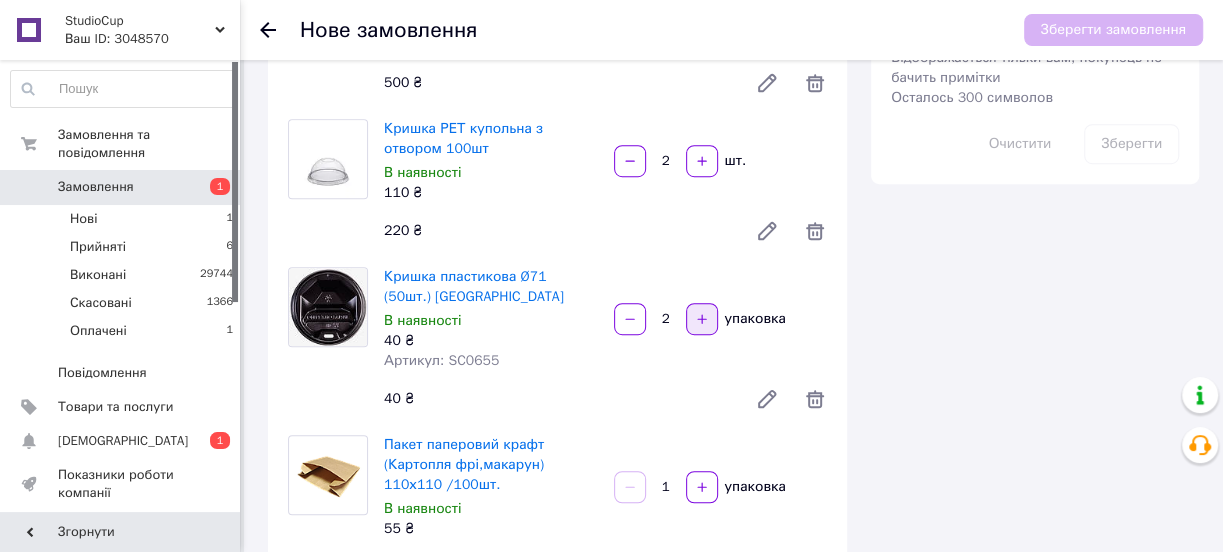 click 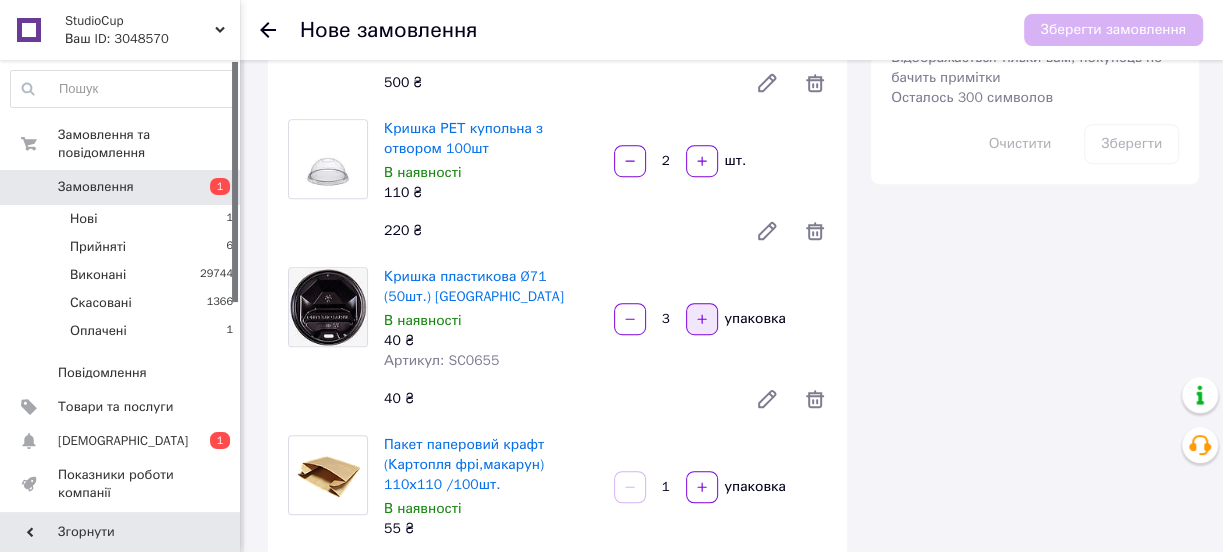 click 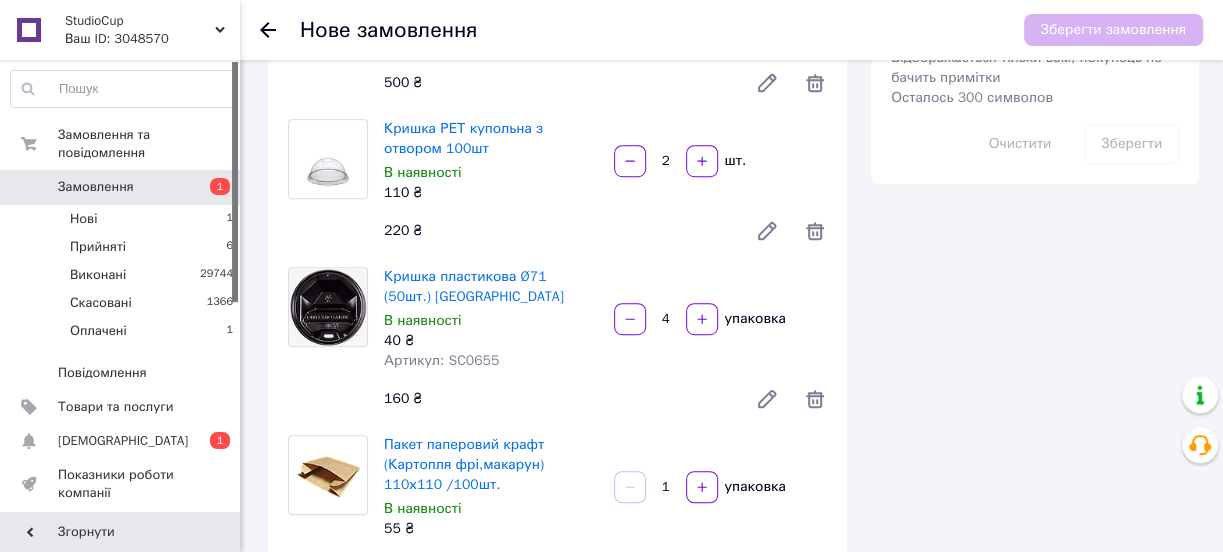 scroll, scrollTop: 818, scrollLeft: 0, axis: vertical 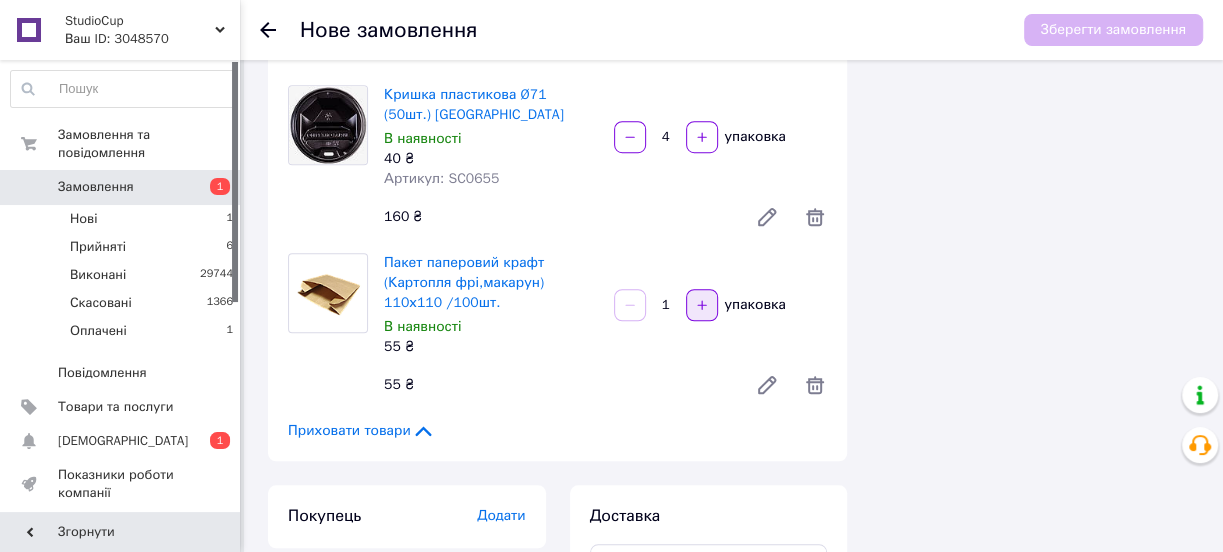 click 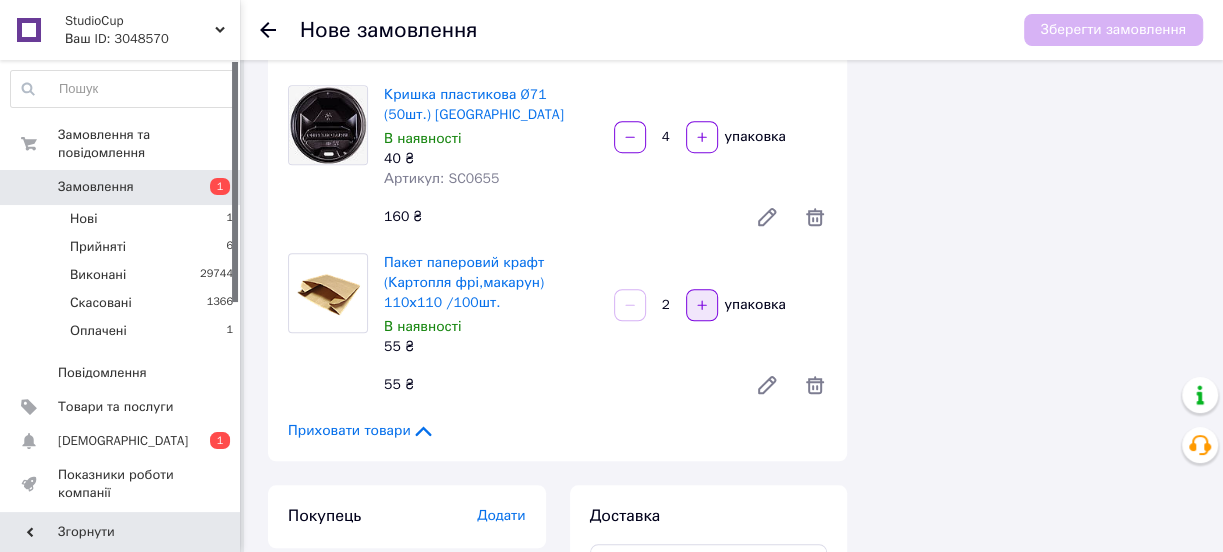 click 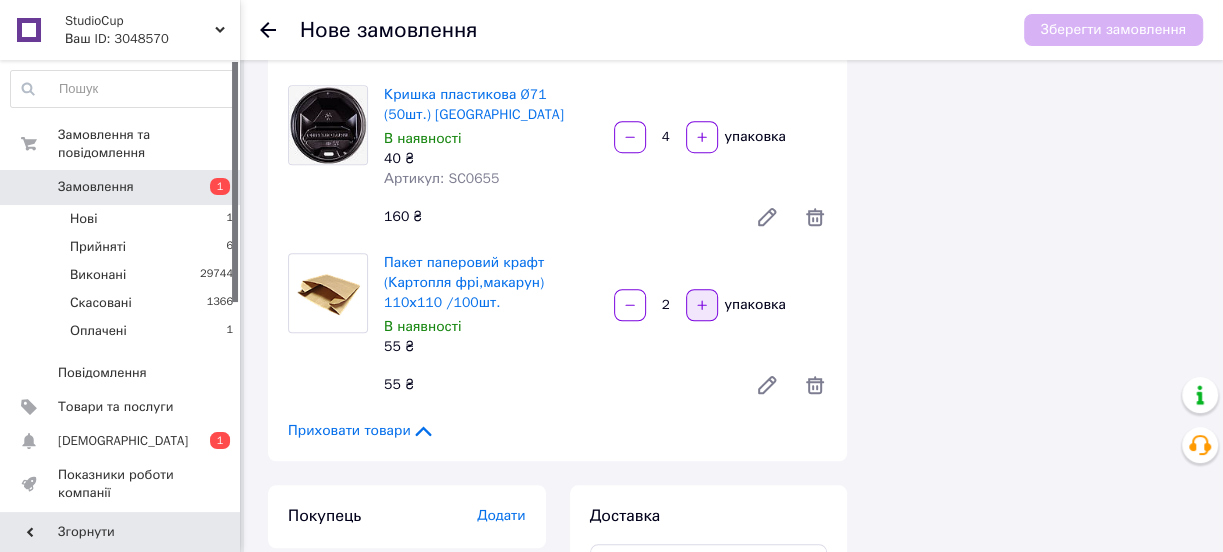 type on "3" 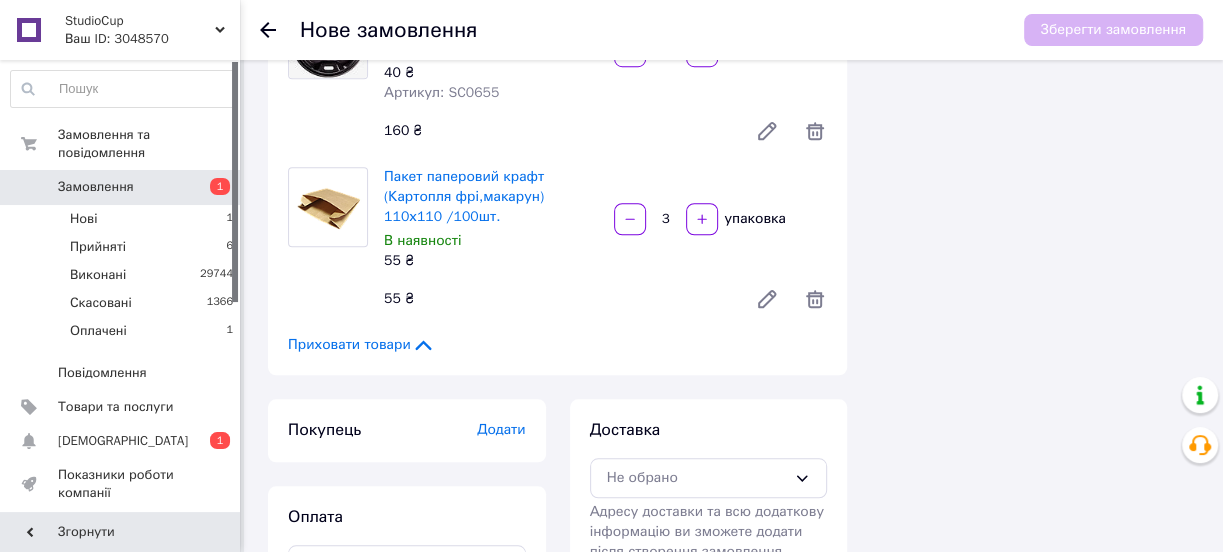 scroll, scrollTop: 980, scrollLeft: 0, axis: vertical 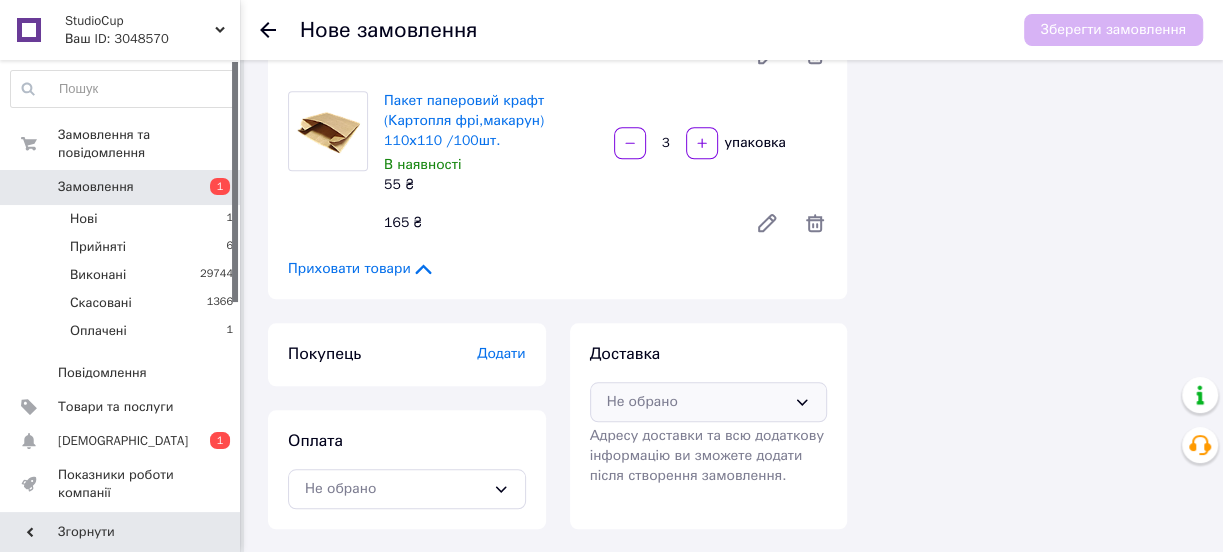 click on "Не обрано" at bounding box center [709, 402] 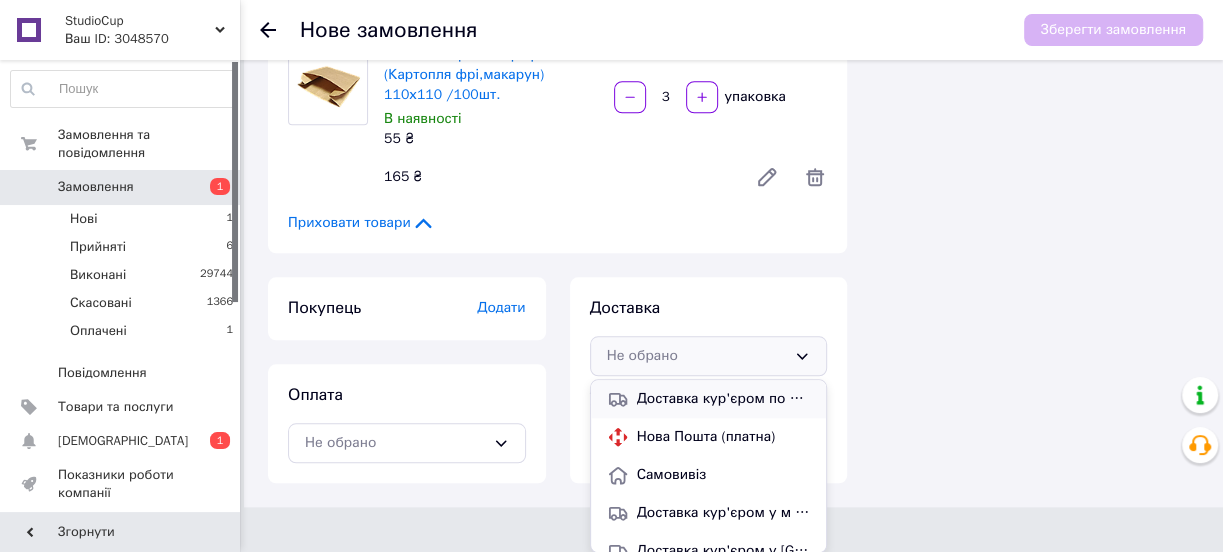 click on "Доставка кур'єром по Києву (платна 100.00 ₴, безкоштовно від 1500 ₴)" at bounding box center [724, 399] 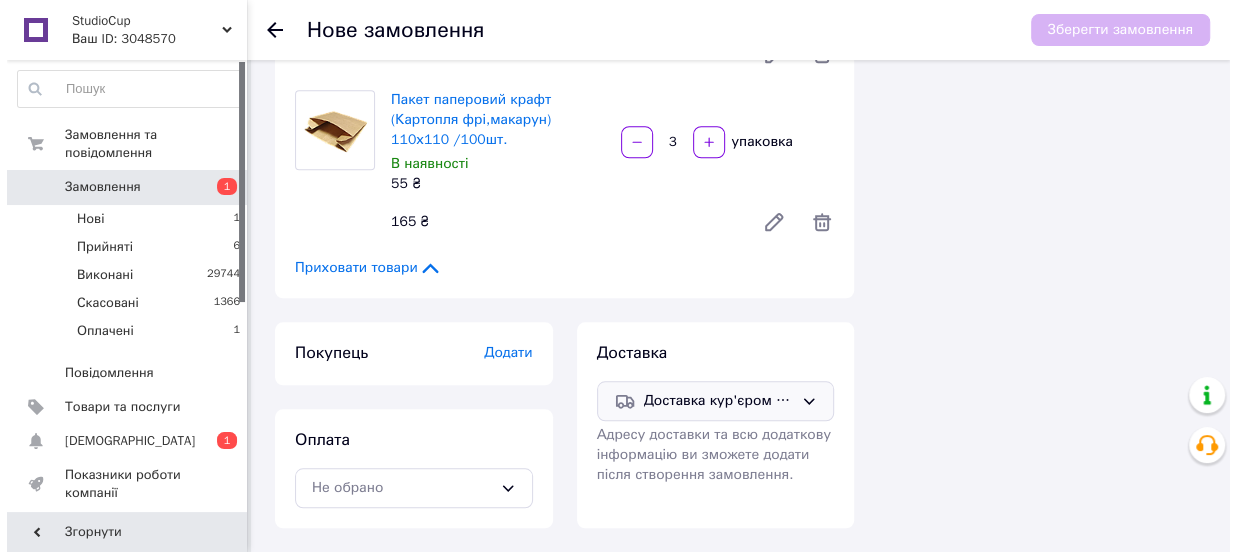 scroll, scrollTop: 980, scrollLeft: 0, axis: vertical 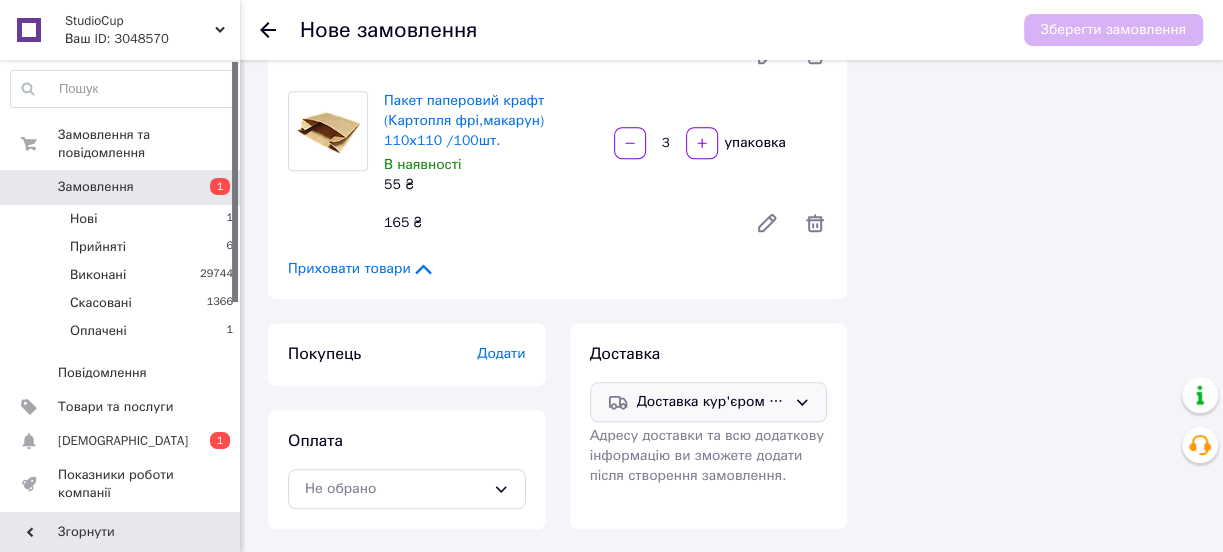 click on "Додати" at bounding box center (501, 353) 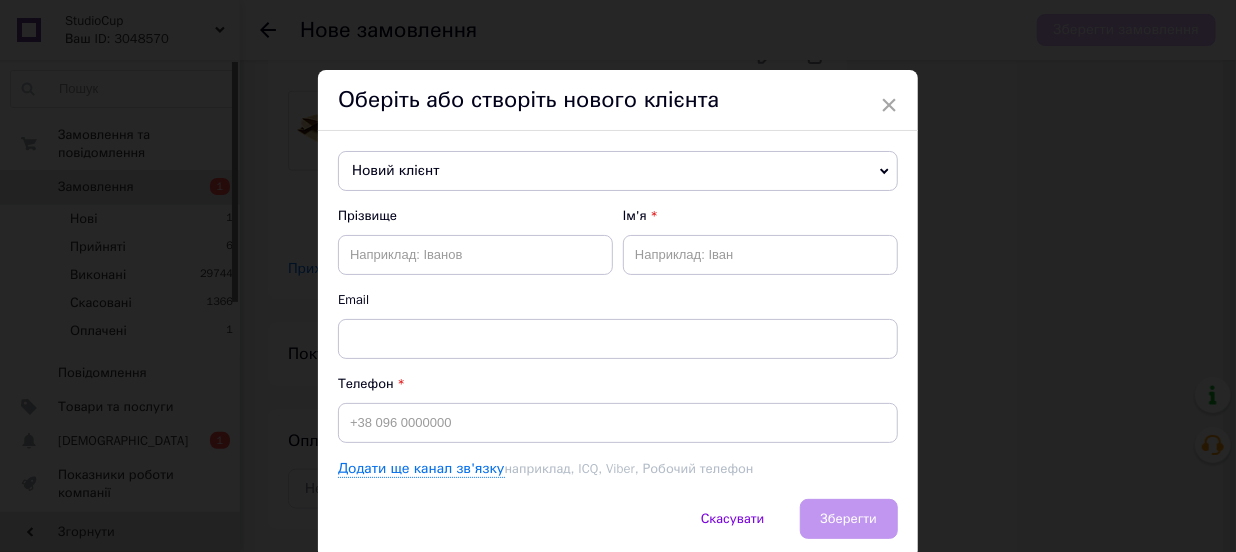 click on "Новий клієнт" at bounding box center [618, 171] 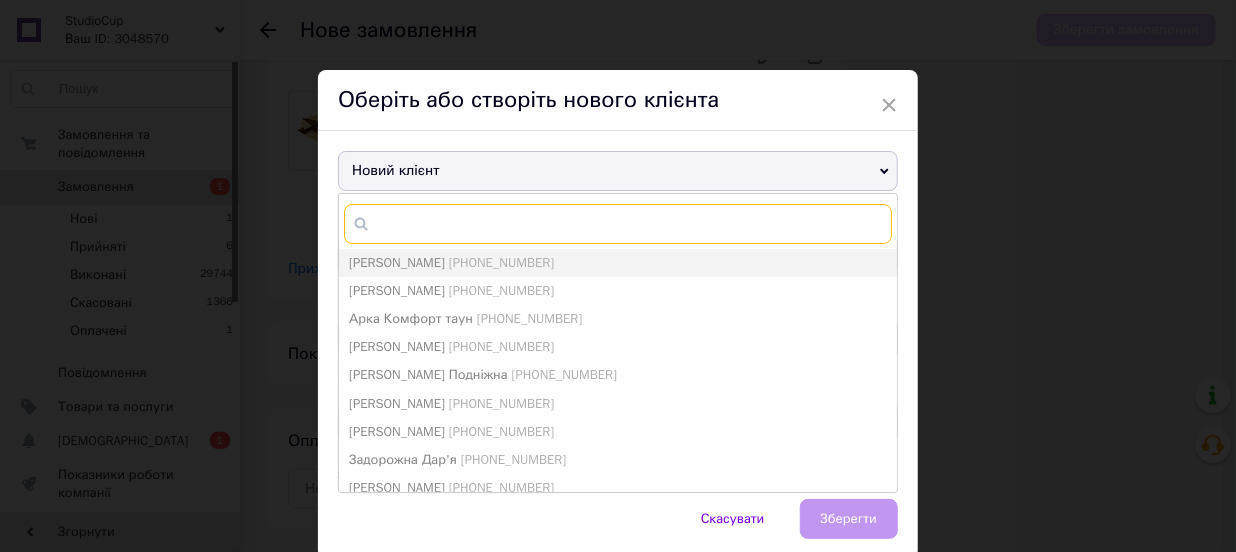 click at bounding box center [618, 224] 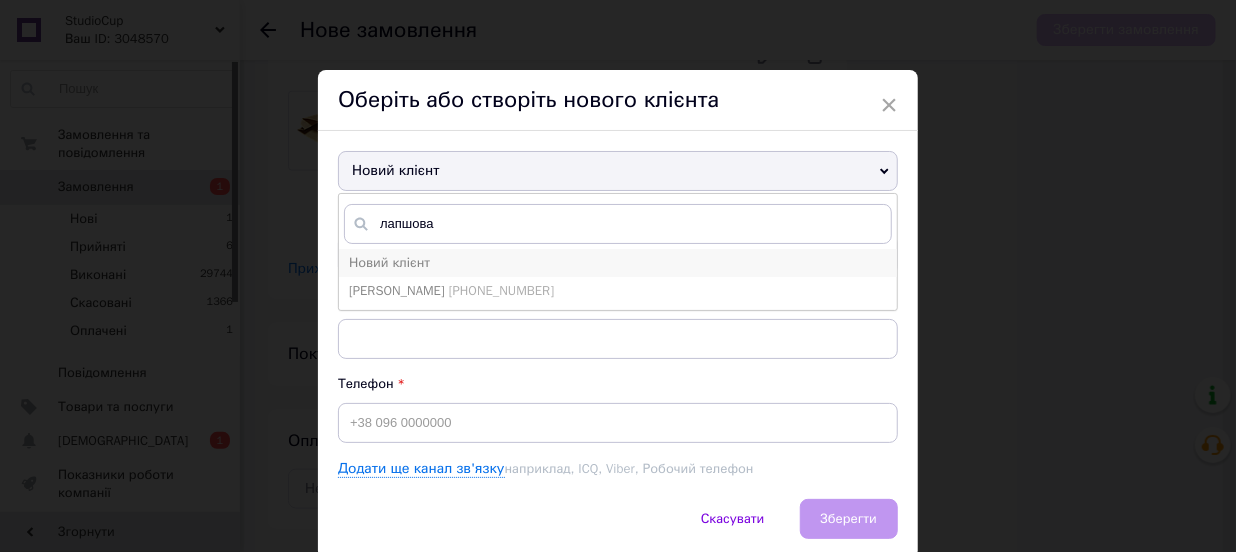 click on "Новий клієнт" at bounding box center (618, 263) 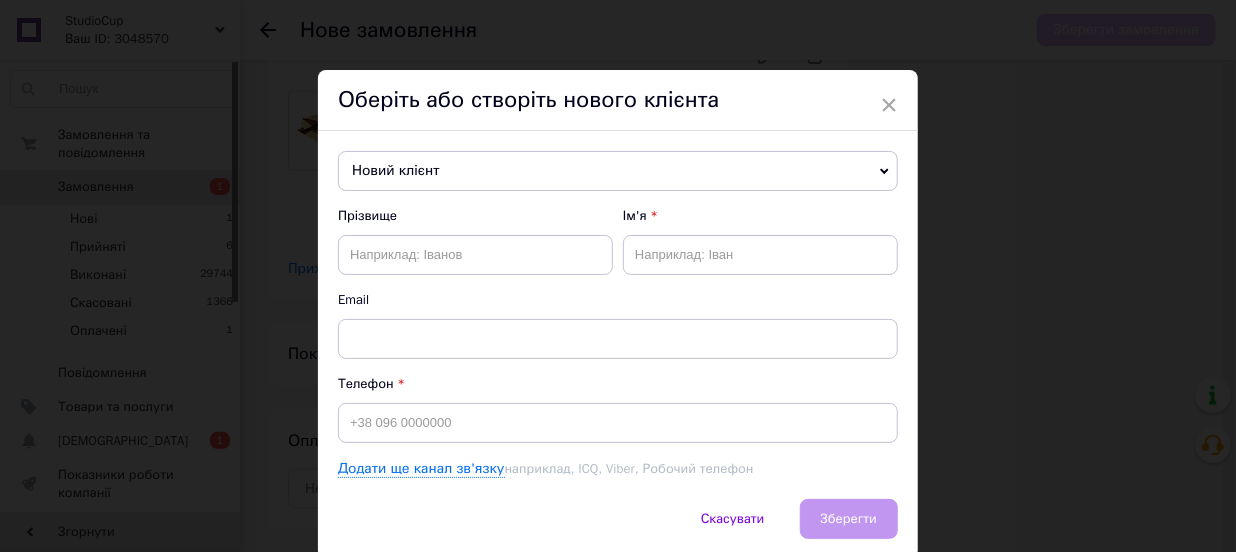 scroll, scrollTop: 75, scrollLeft: 0, axis: vertical 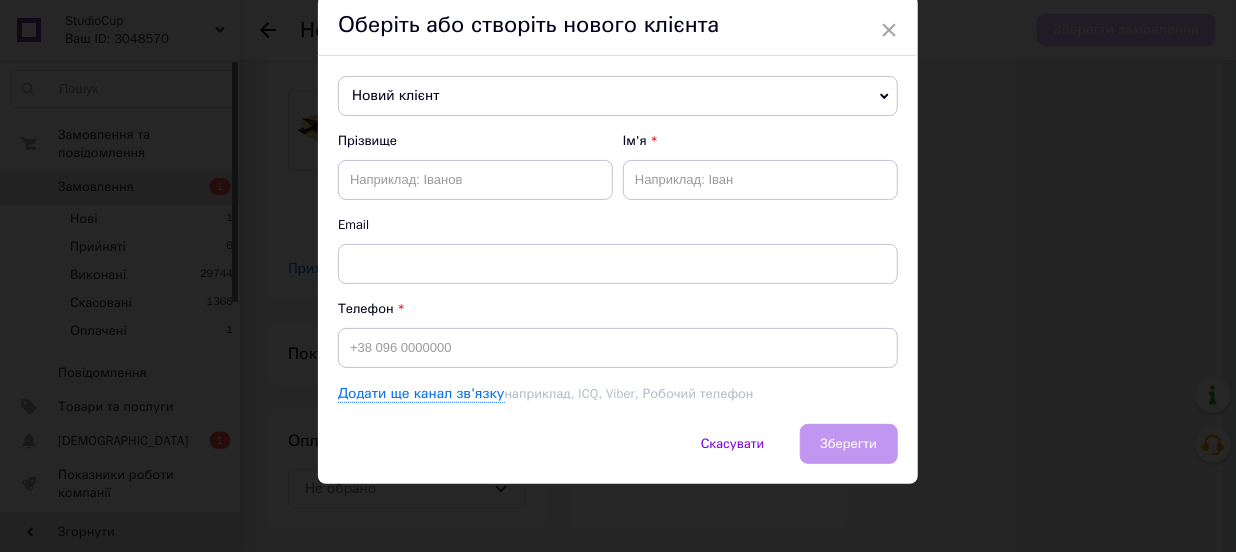 click on "Новий клієнт" at bounding box center [618, 96] 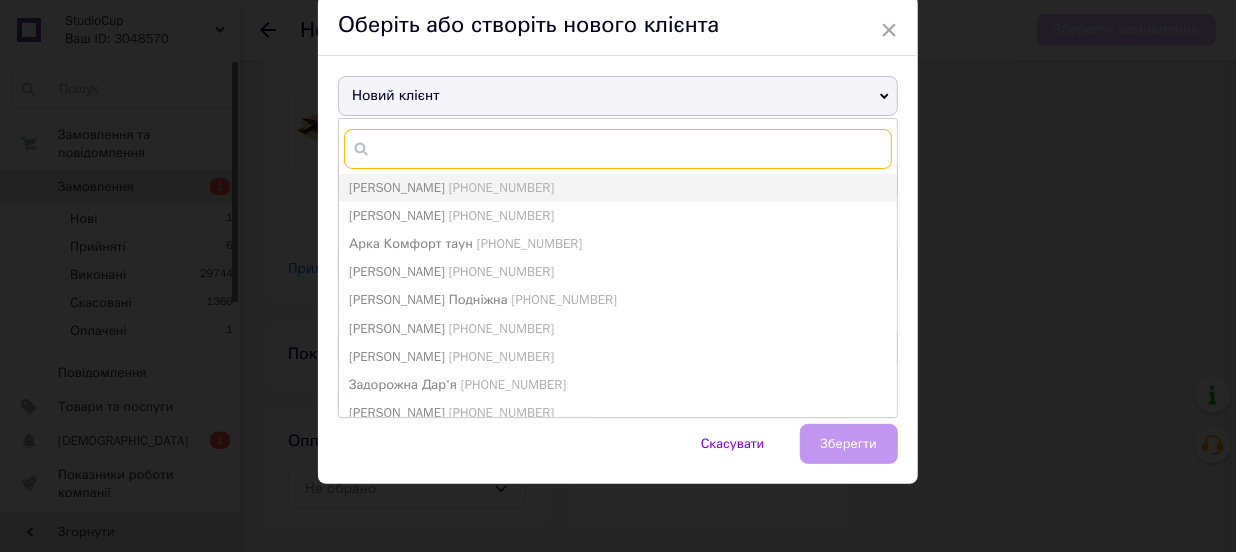 click at bounding box center [618, 149] 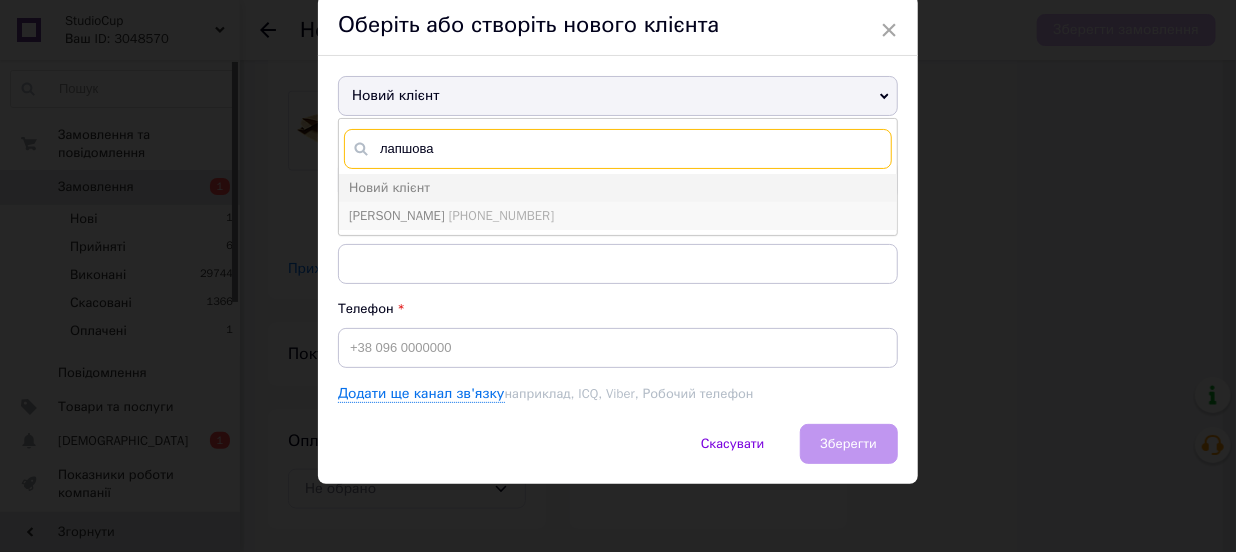 type on "лапшова" 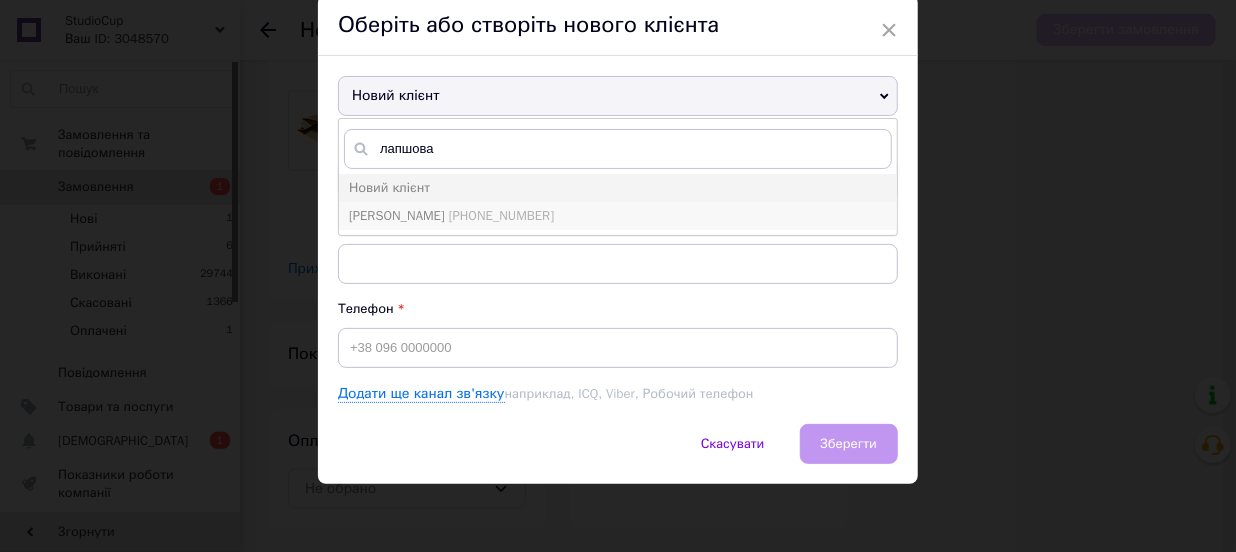 click on "[PERSON_NAME]   [PHONE_NUMBER]" at bounding box center [618, 216] 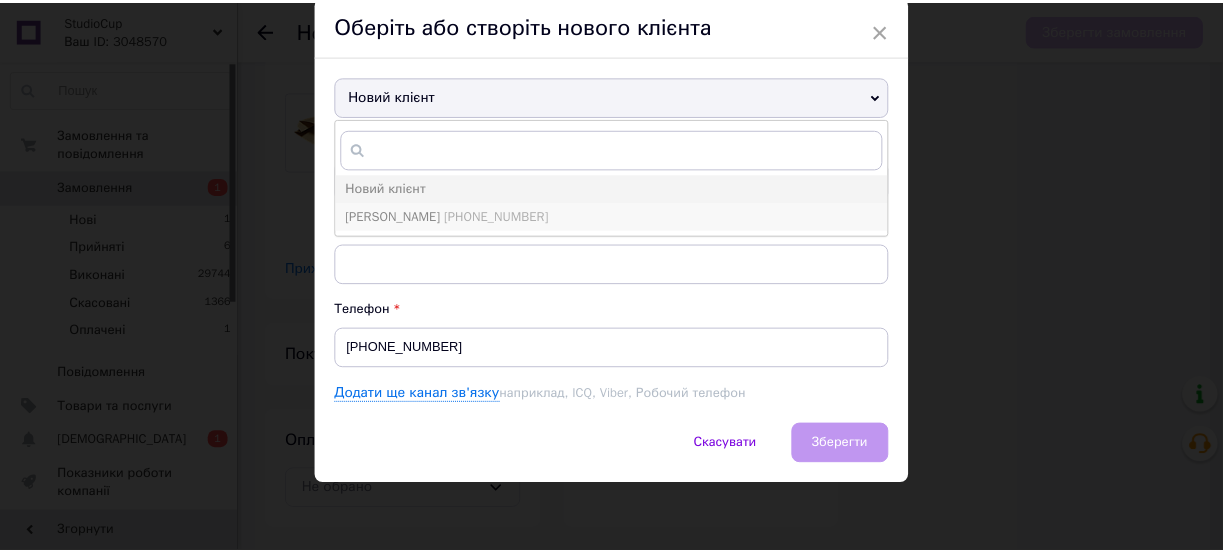 scroll, scrollTop: 0, scrollLeft: 0, axis: both 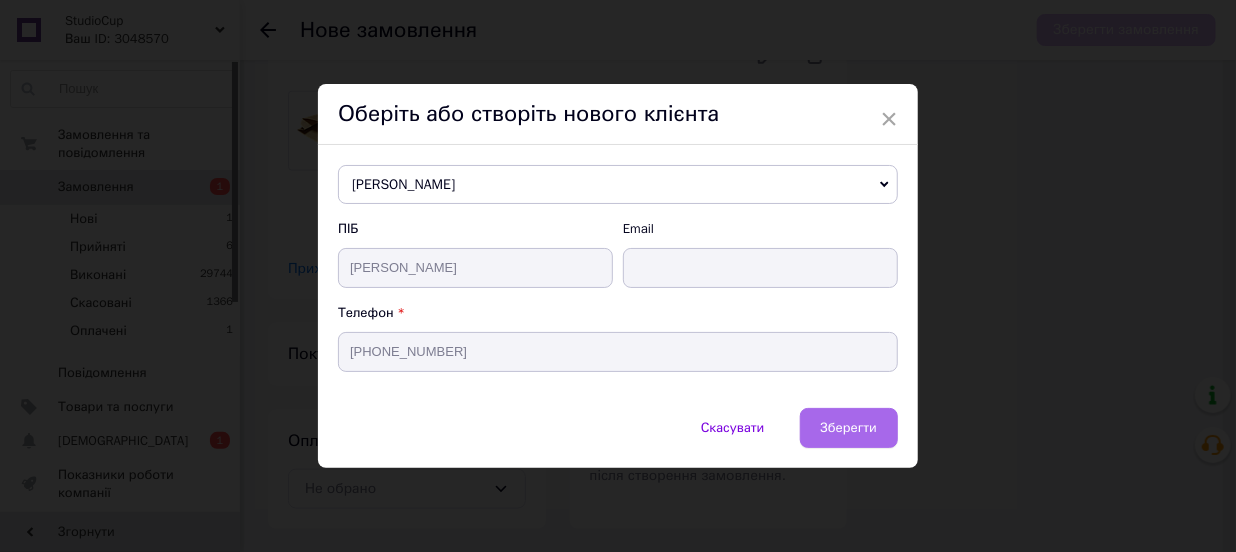 click on "Зберегти" at bounding box center [849, 428] 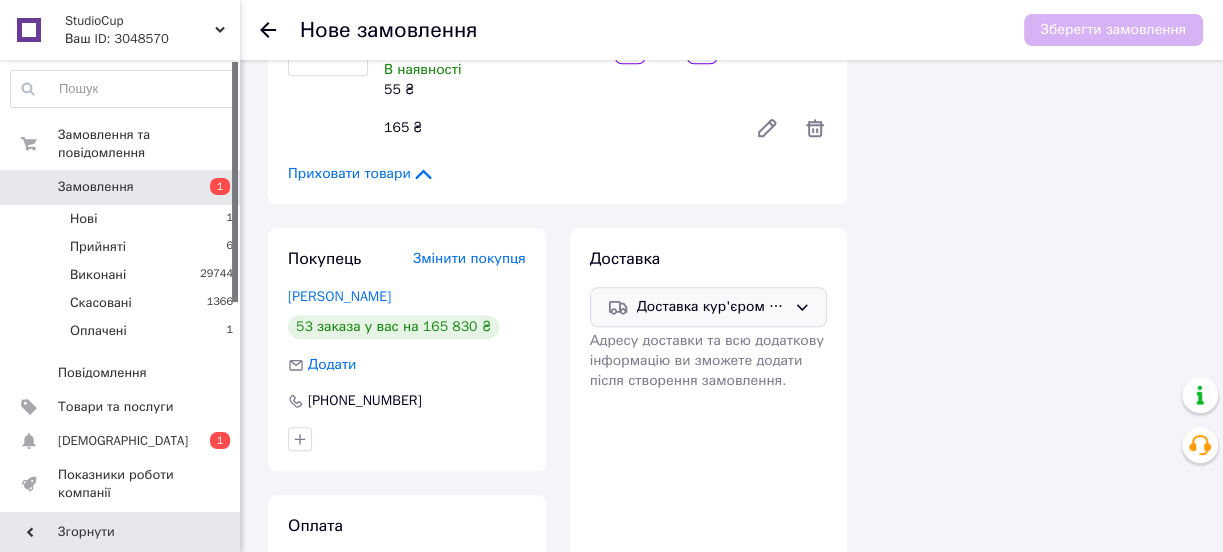 scroll, scrollTop: 1160, scrollLeft: 0, axis: vertical 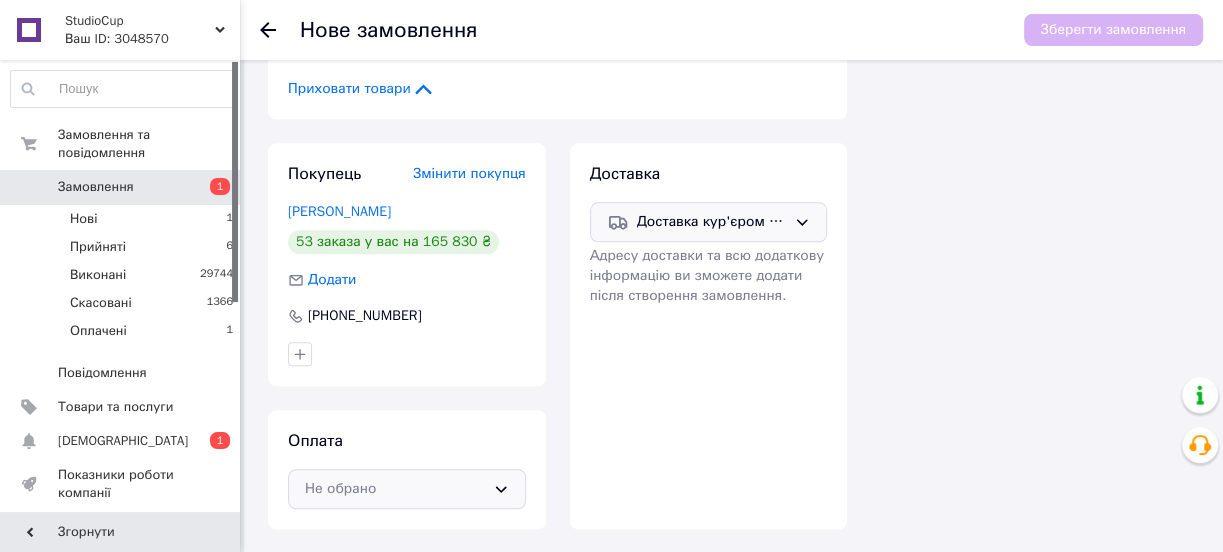 click on "Не обрано" at bounding box center (395, 489) 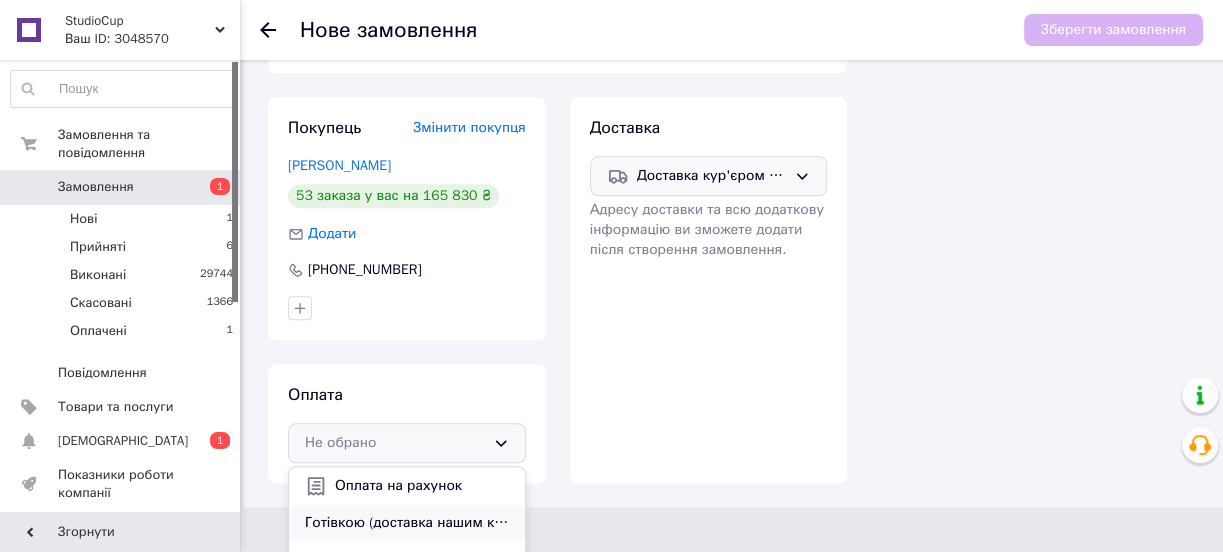 scroll, scrollTop: 1230, scrollLeft: 0, axis: vertical 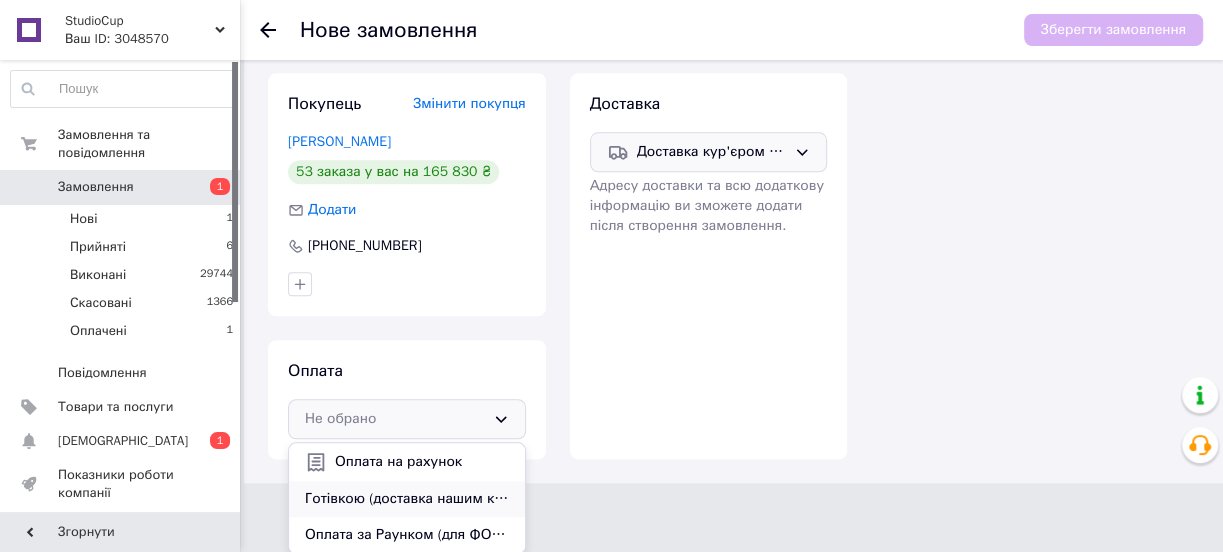 drag, startPoint x: 390, startPoint y: 495, endPoint x: 839, endPoint y: 505, distance: 449.11136 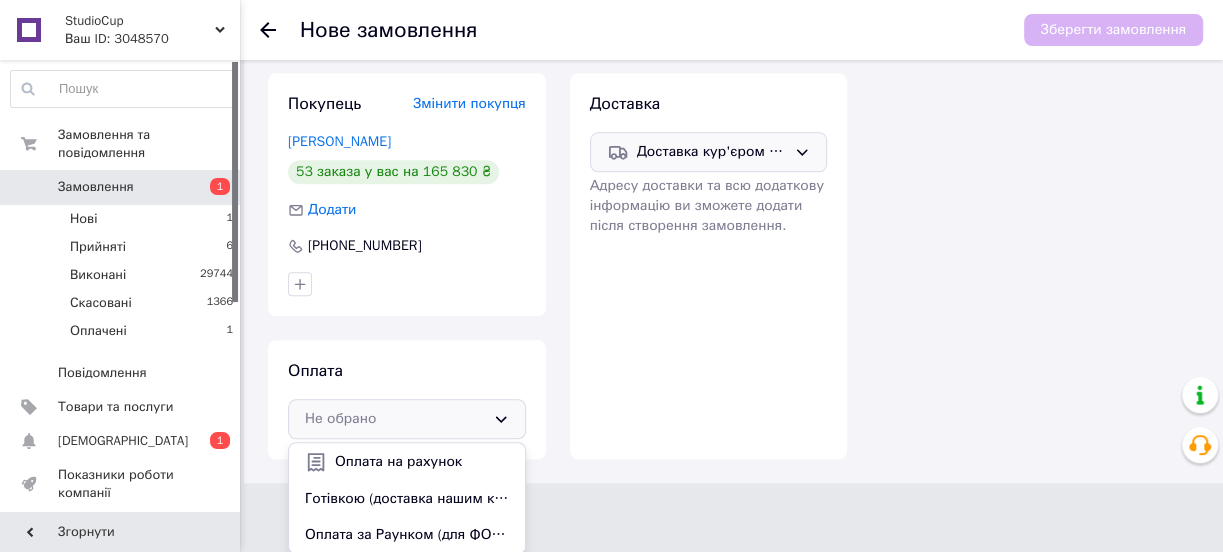 click on "Готівкою (доставка нашим кур'єром по Києву або самовивіз)" at bounding box center [407, 499] 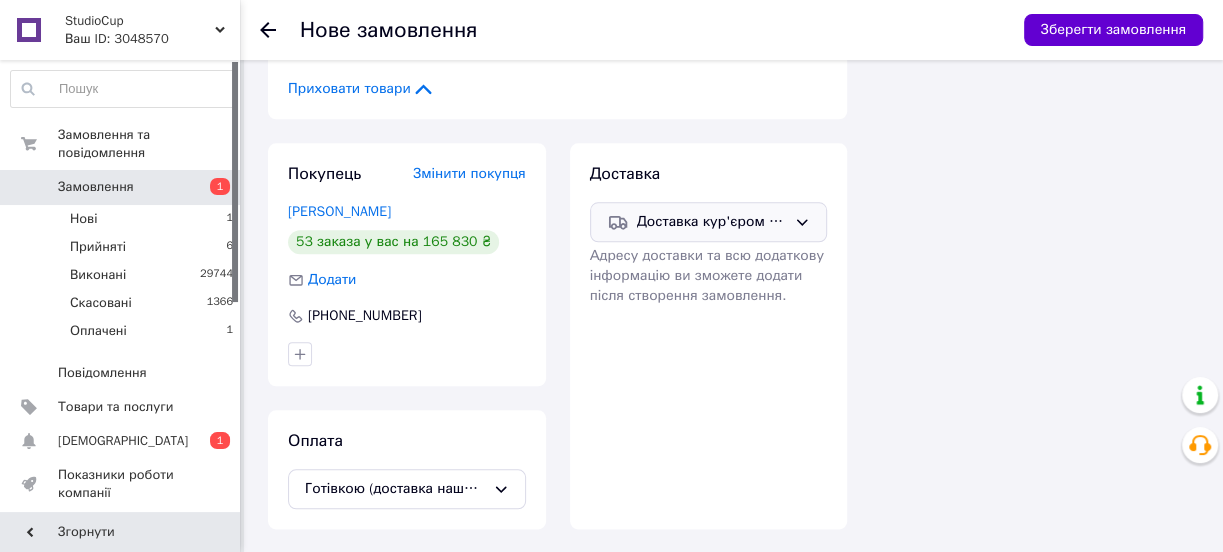 click on "Зберегти замовлення" at bounding box center (1113, 30) 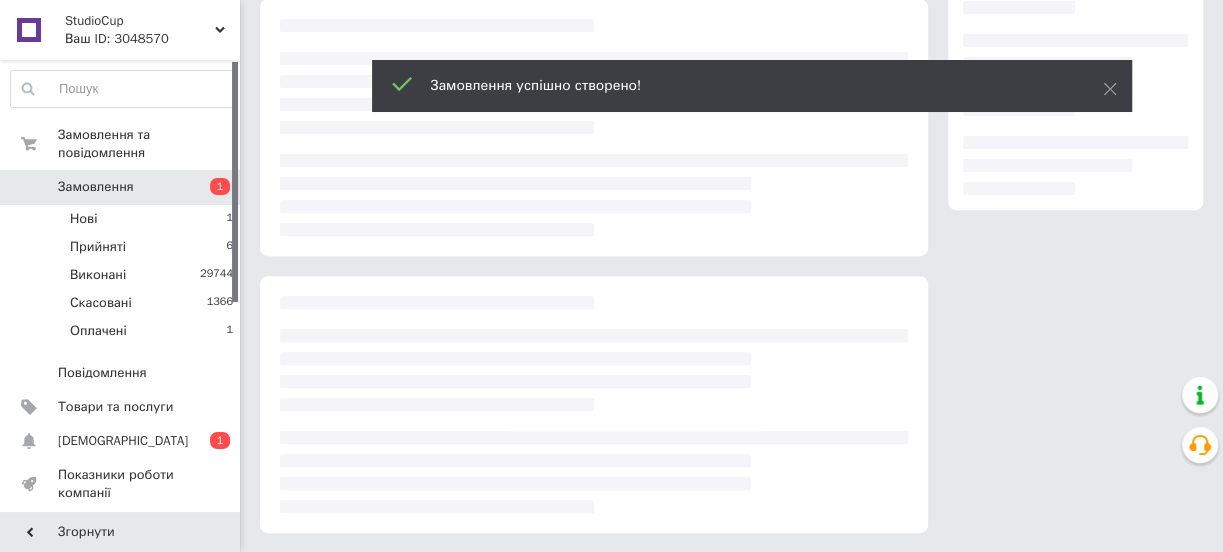 scroll, scrollTop: 0, scrollLeft: 0, axis: both 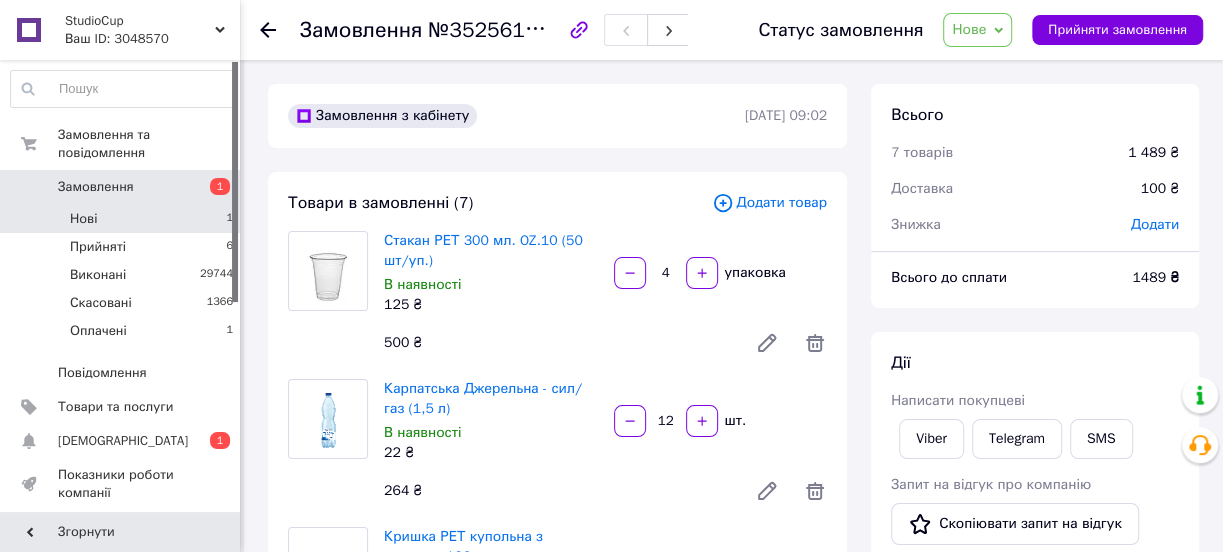 click on "Нові 1" at bounding box center [122, 219] 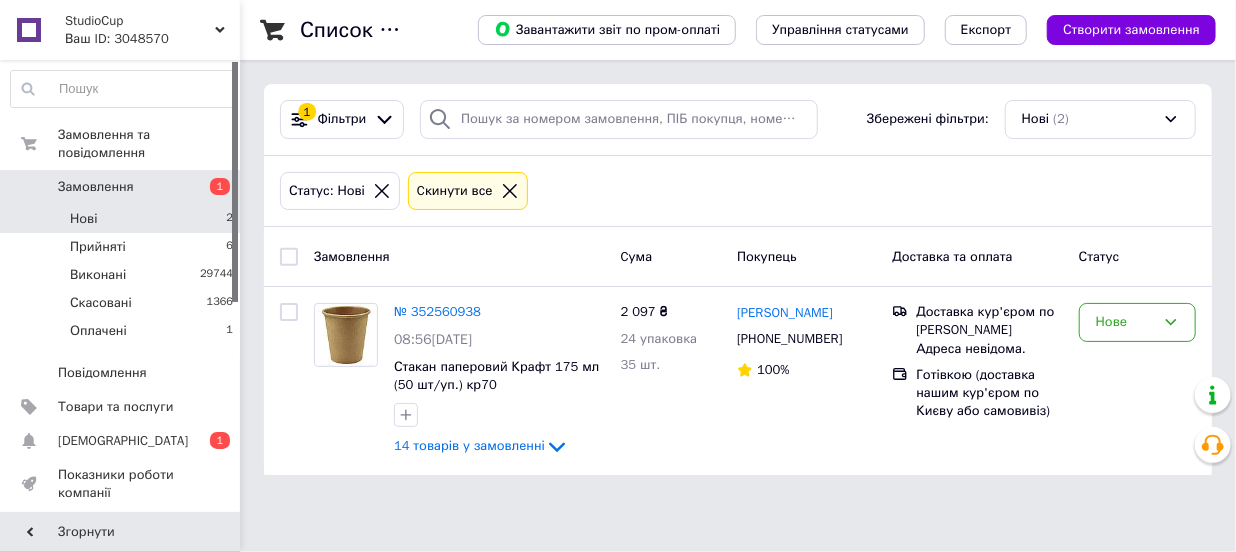 click on "Створити замовлення" at bounding box center (1131, 30) 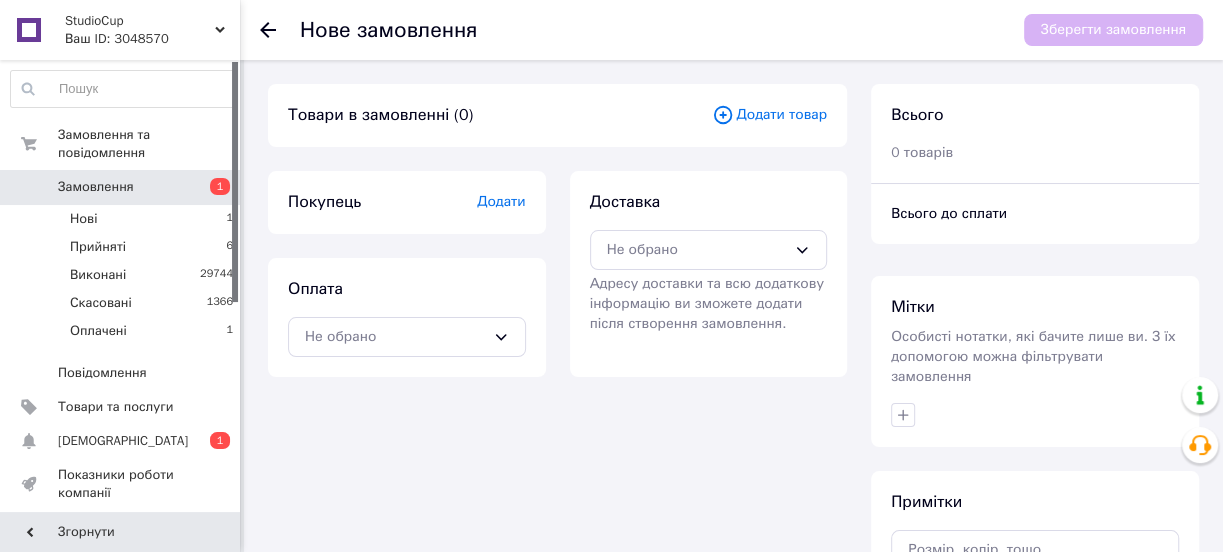 click on "Додати товар" at bounding box center (769, 115) 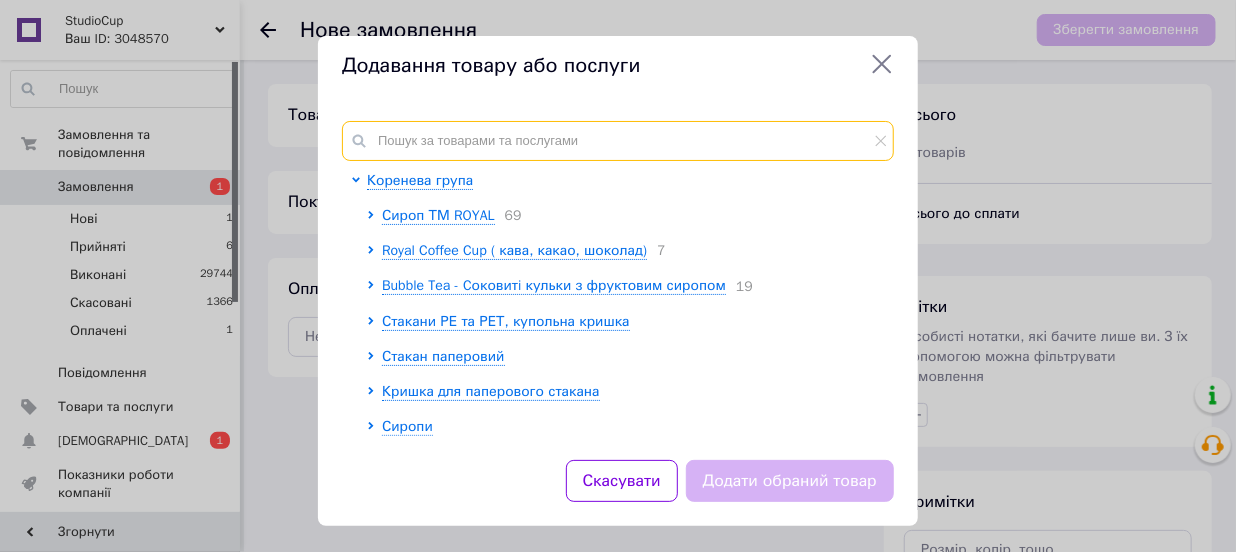 click at bounding box center (618, 141) 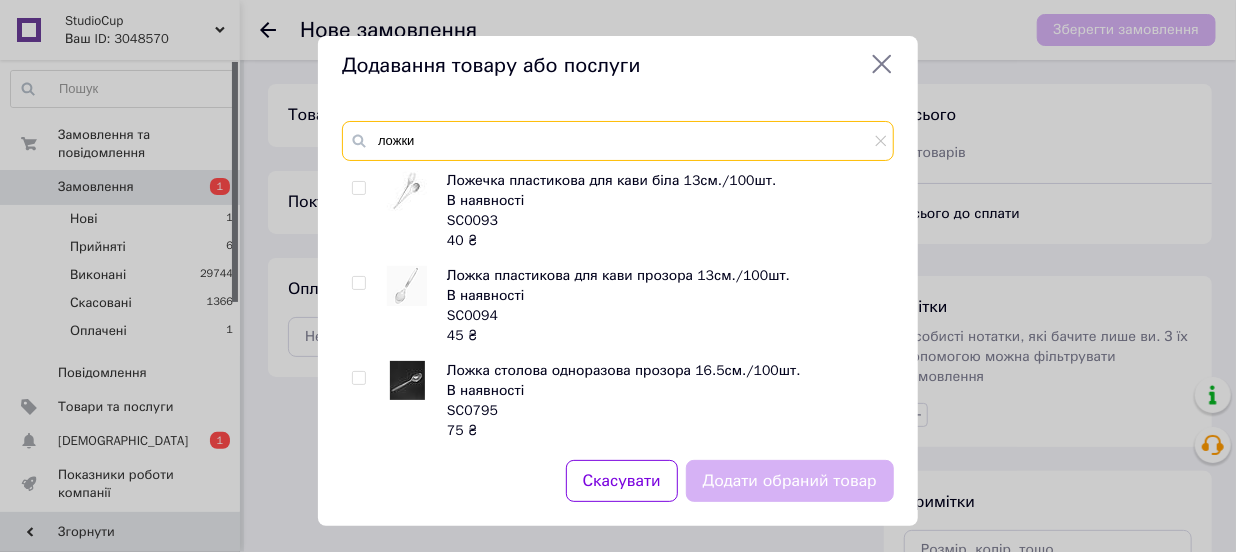type on "ложки" 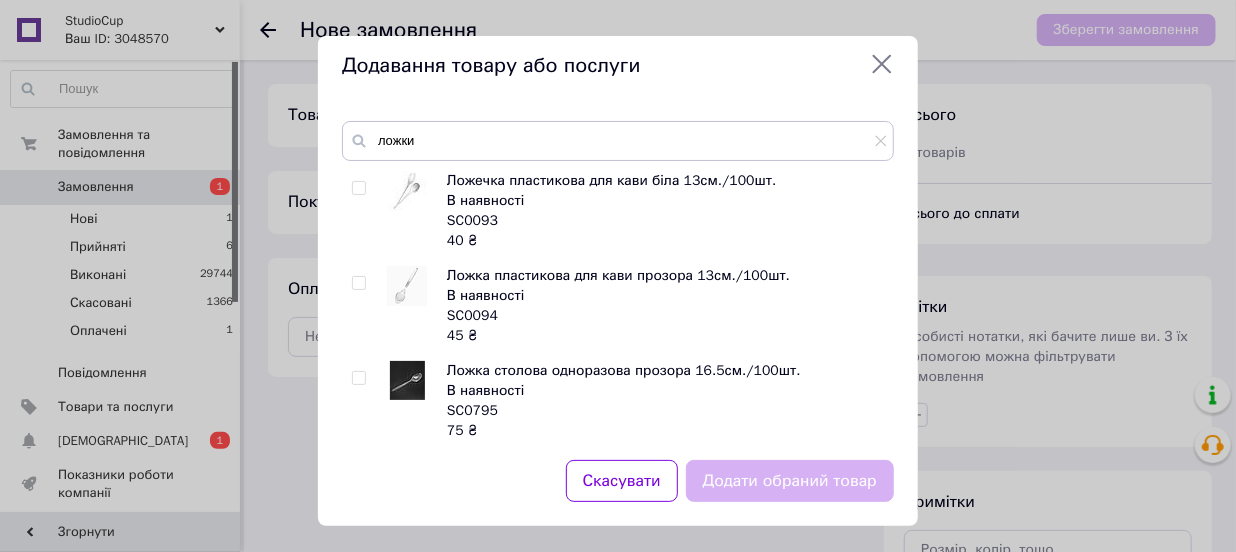 click at bounding box center [358, 188] 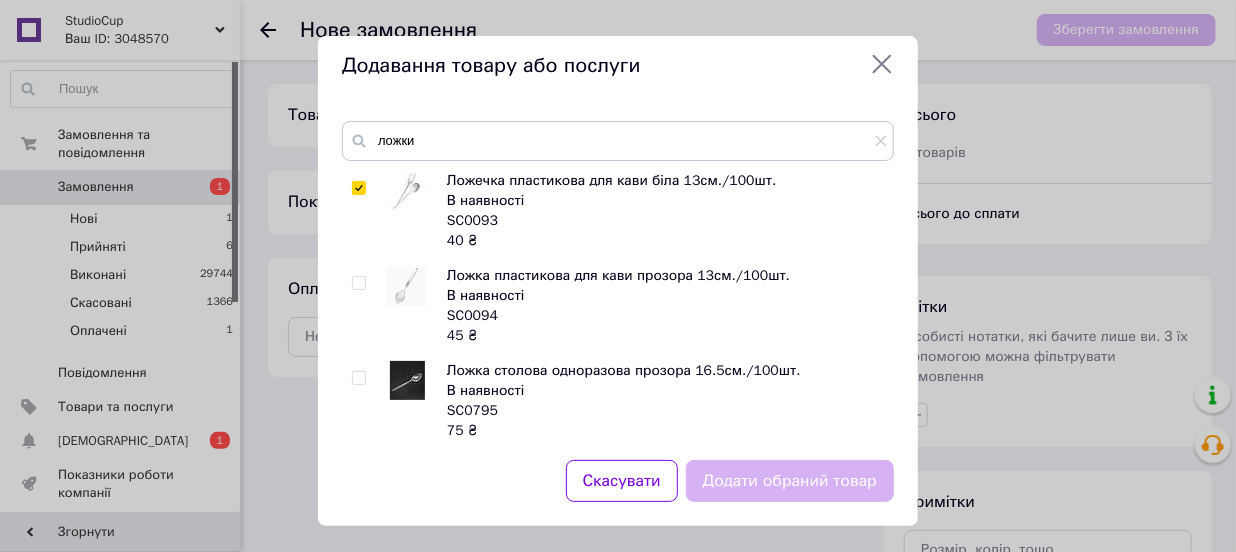 checkbox on "true" 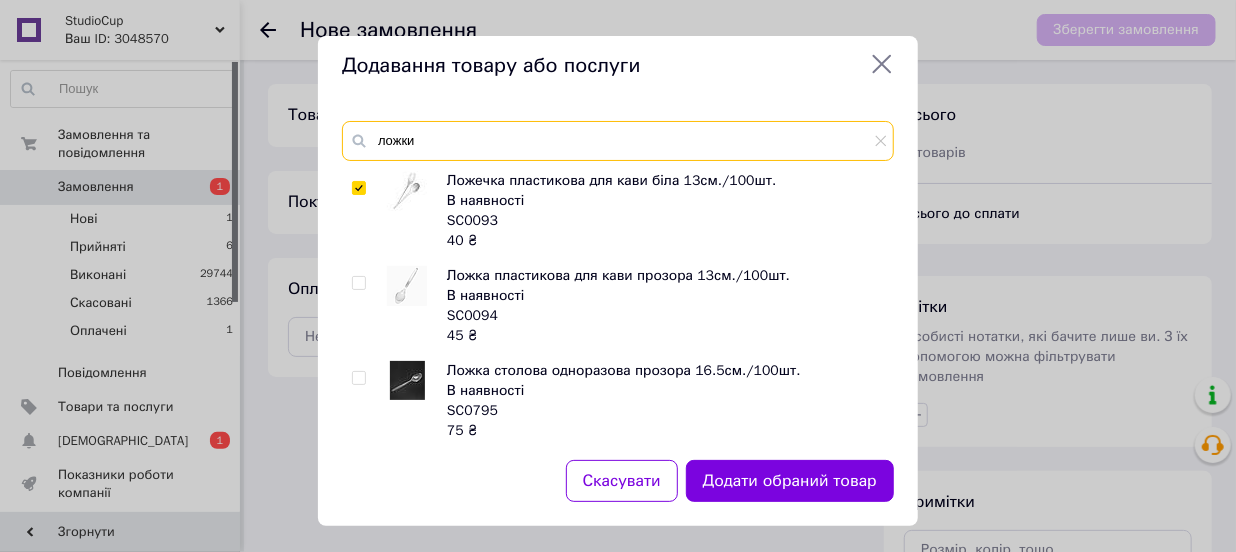 drag, startPoint x: 447, startPoint y: 138, endPoint x: 341, endPoint y: 136, distance: 106.01887 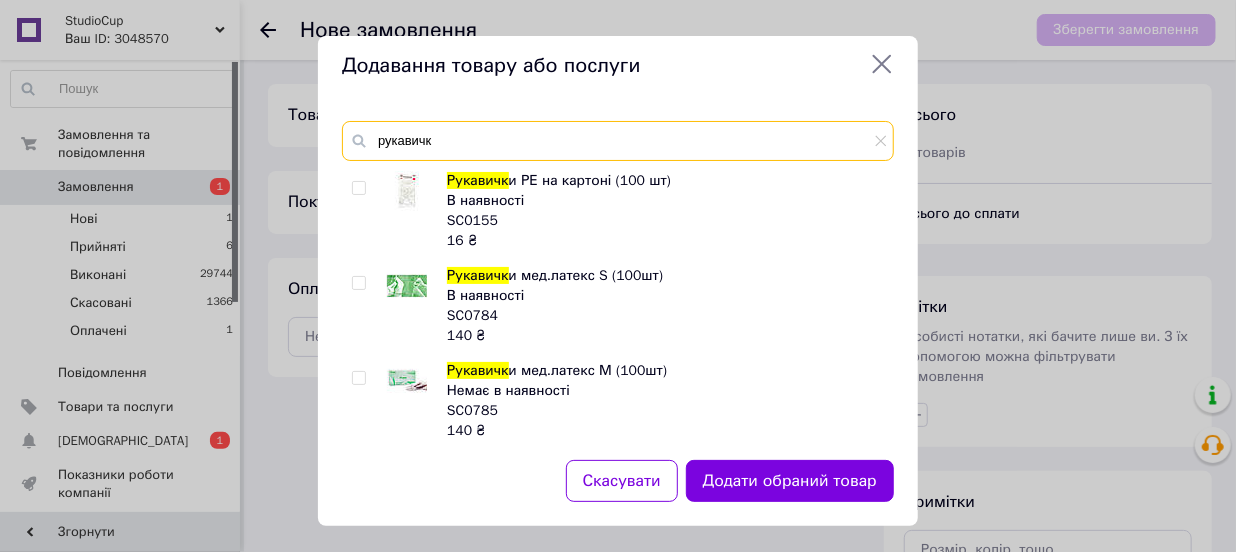 type on "рукавичк" 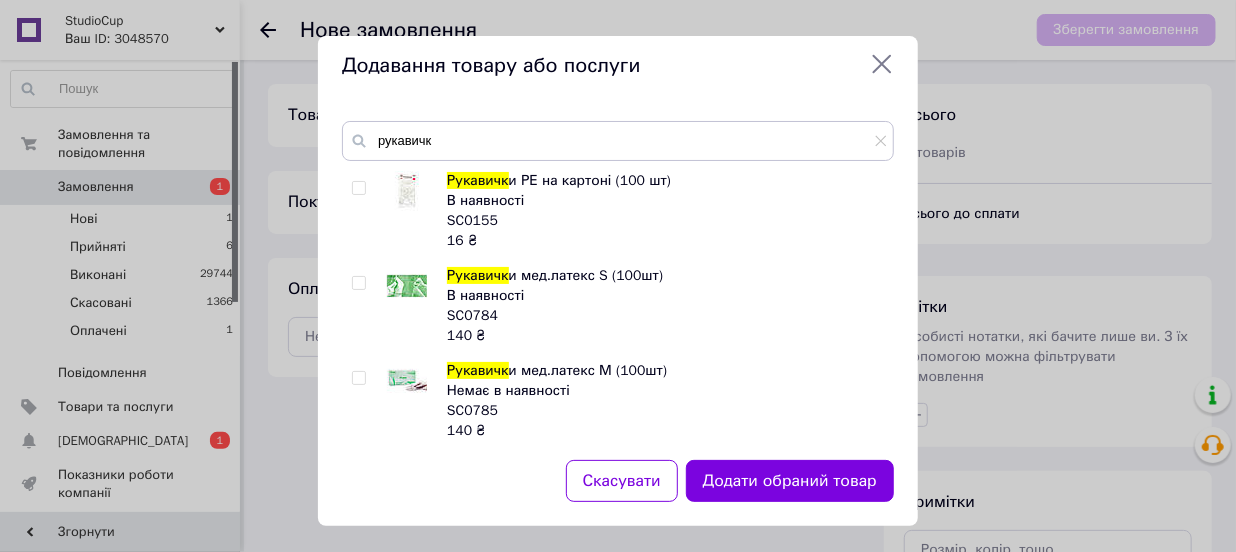 click at bounding box center (358, 188) 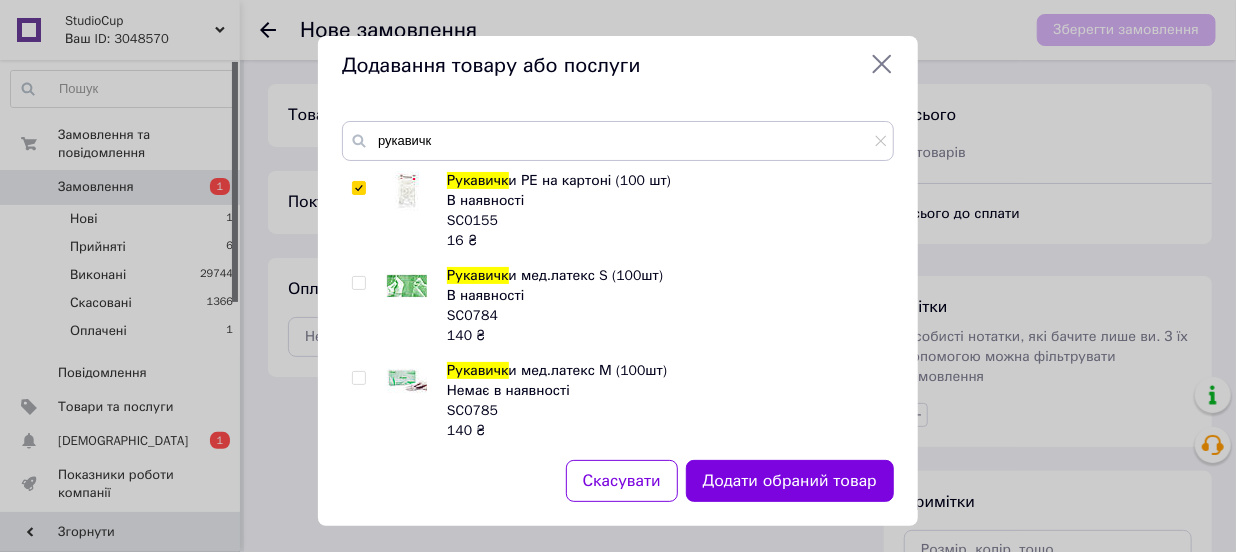 checkbox on "true" 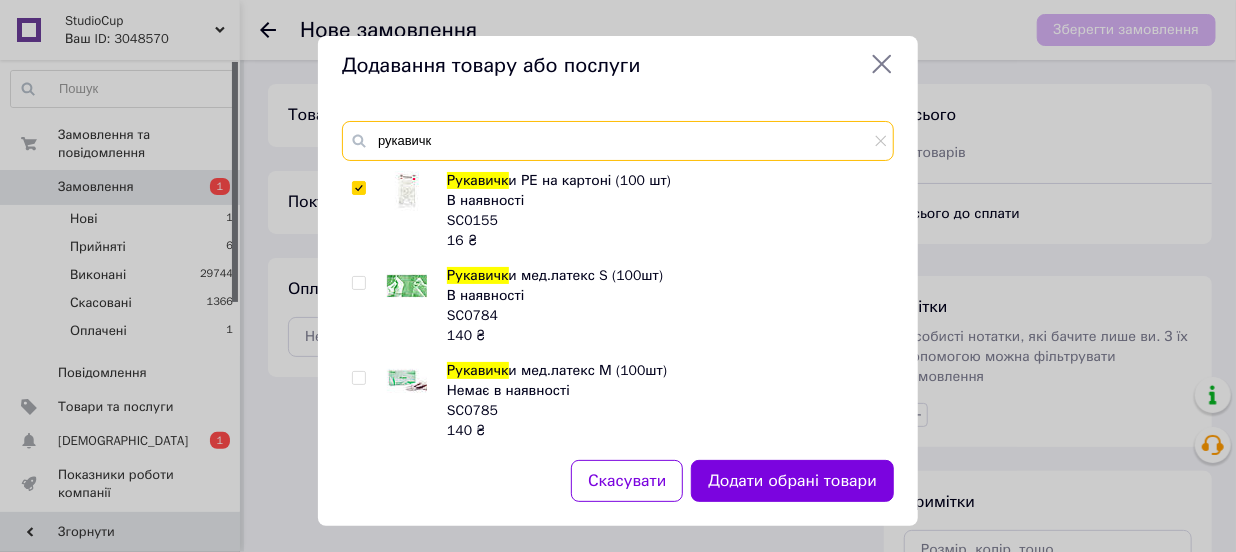 drag, startPoint x: 468, startPoint y: 147, endPoint x: 379, endPoint y: 143, distance: 89.08984 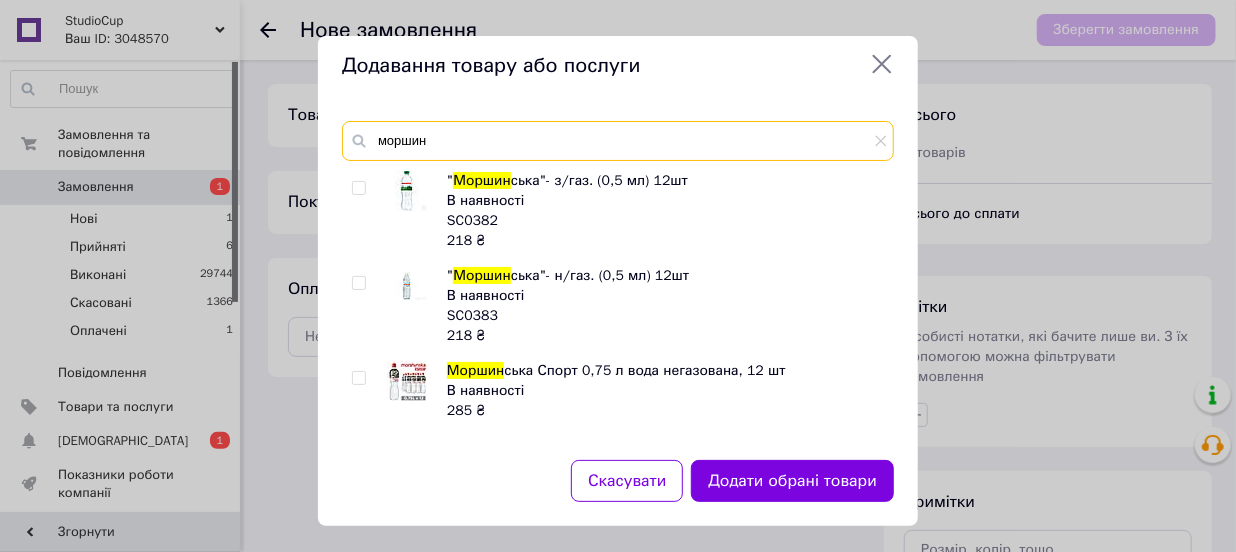 type on "моршин" 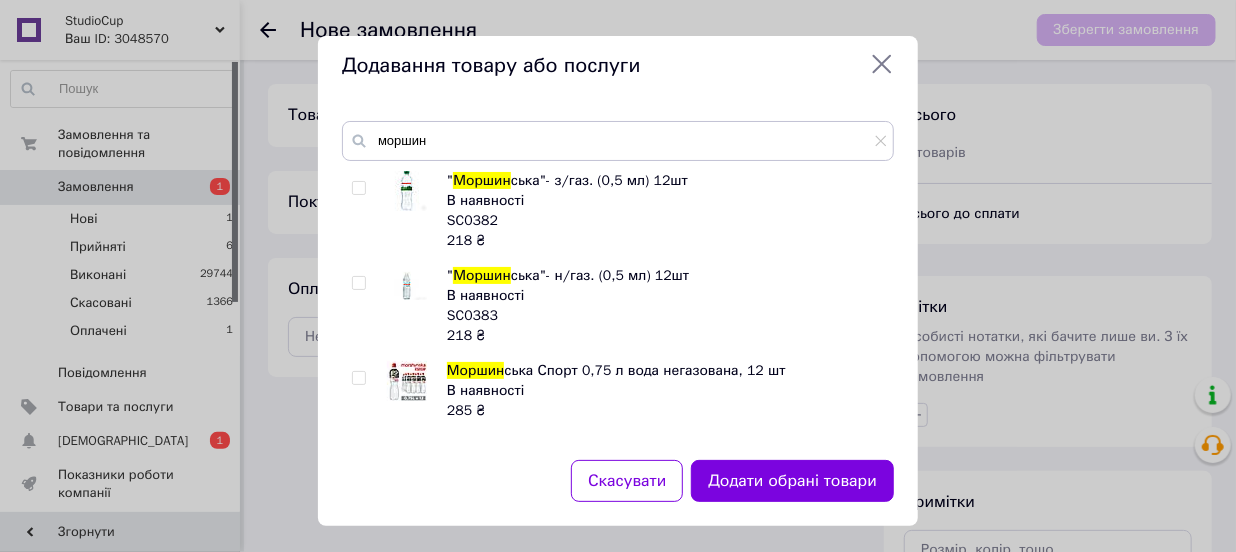 click at bounding box center (358, 378) 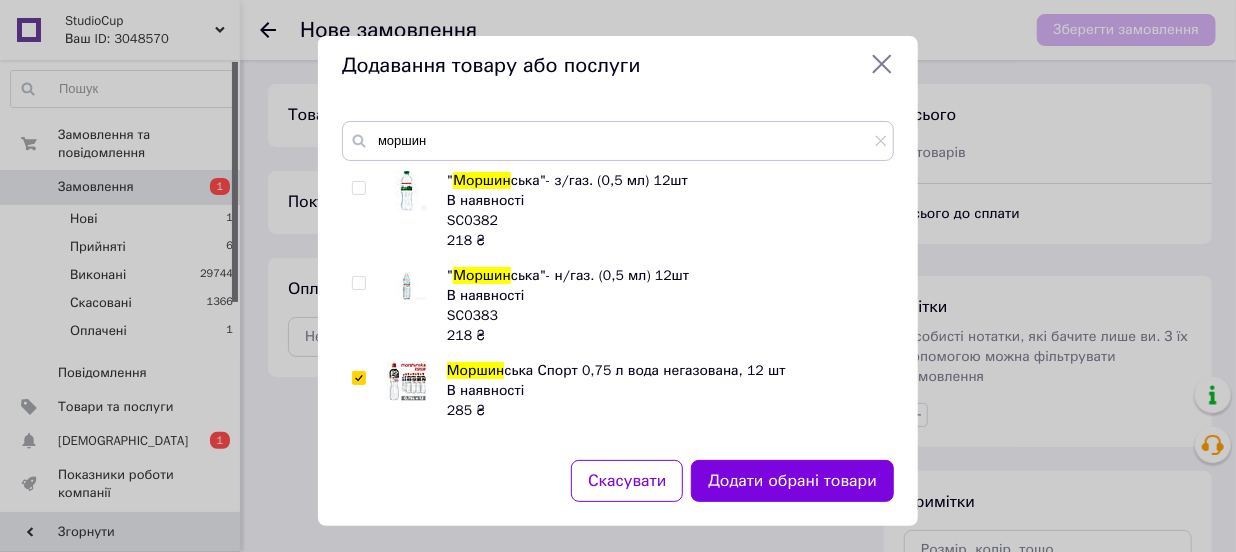 checkbox on "true" 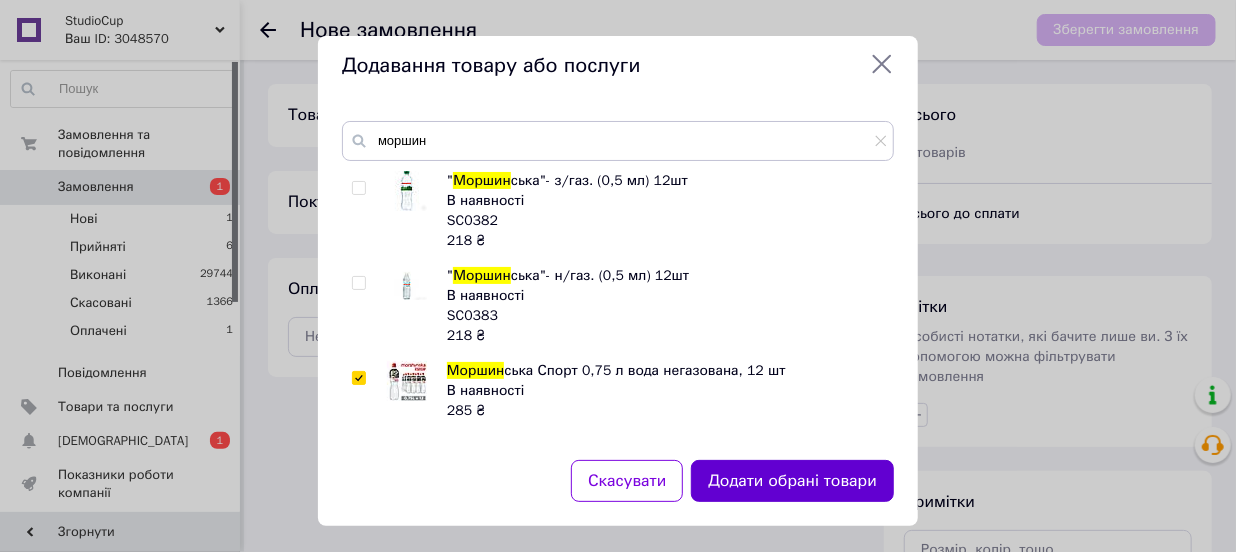 click on "Додати обрані товари" at bounding box center [792, 481] 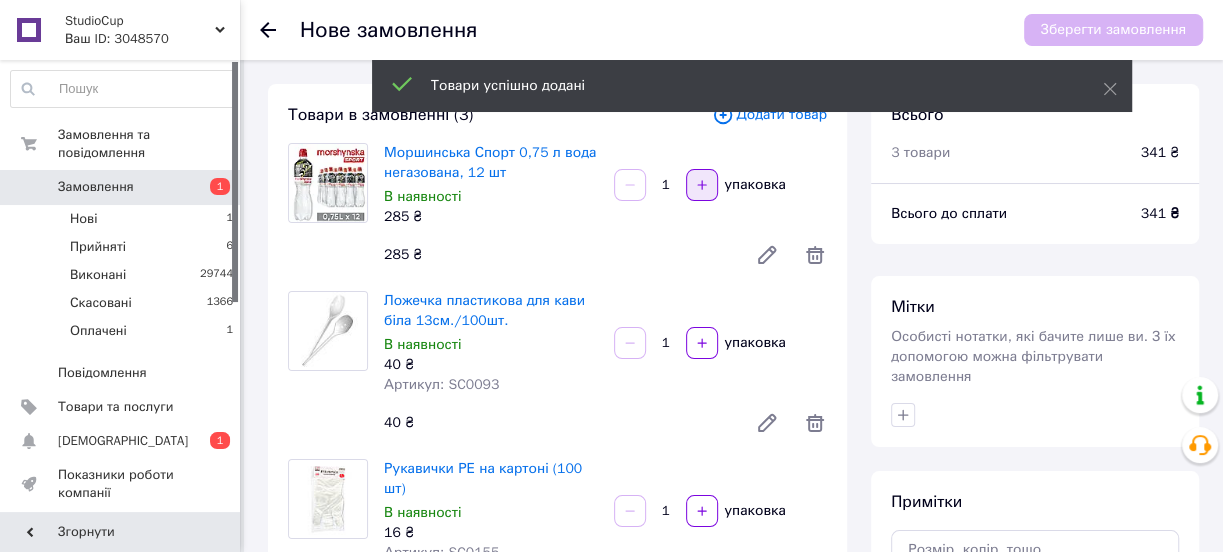 click 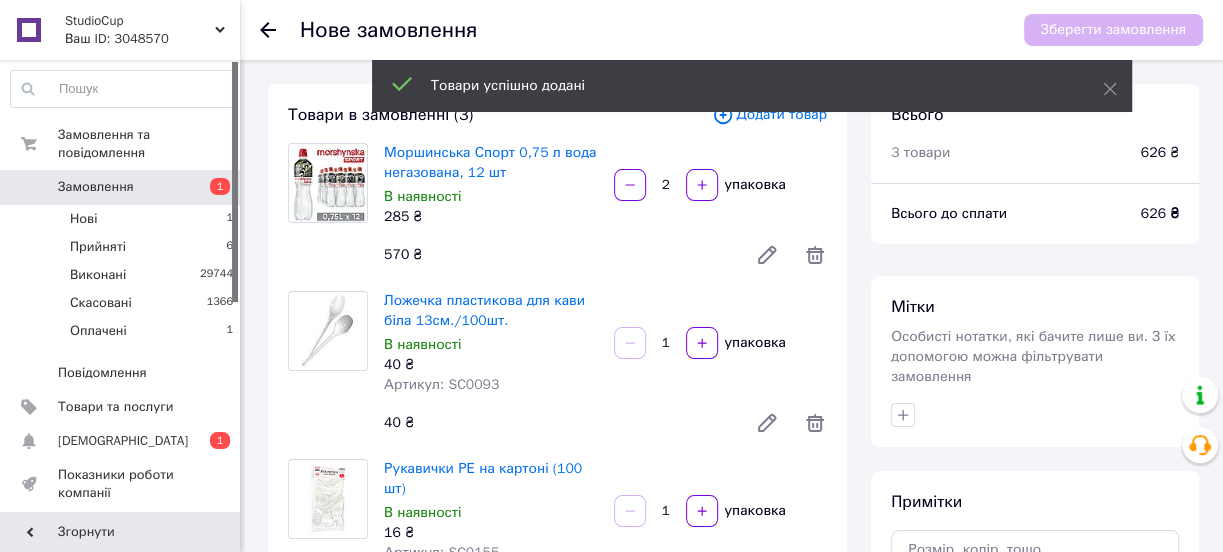 click on "1" at bounding box center [666, 343] 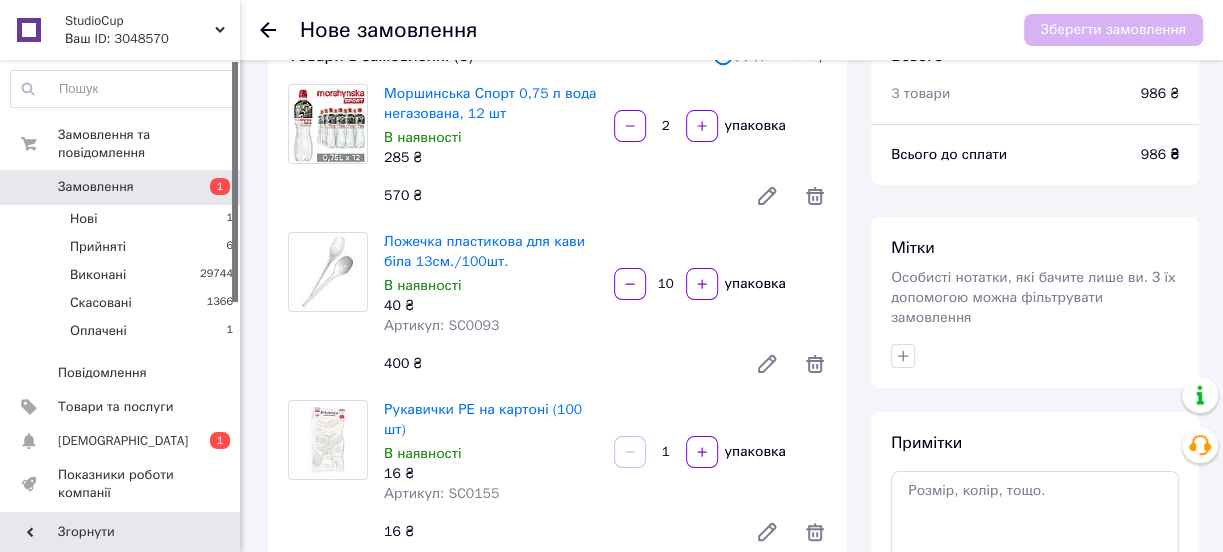 scroll, scrollTop: 90, scrollLeft: 0, axis: vertical 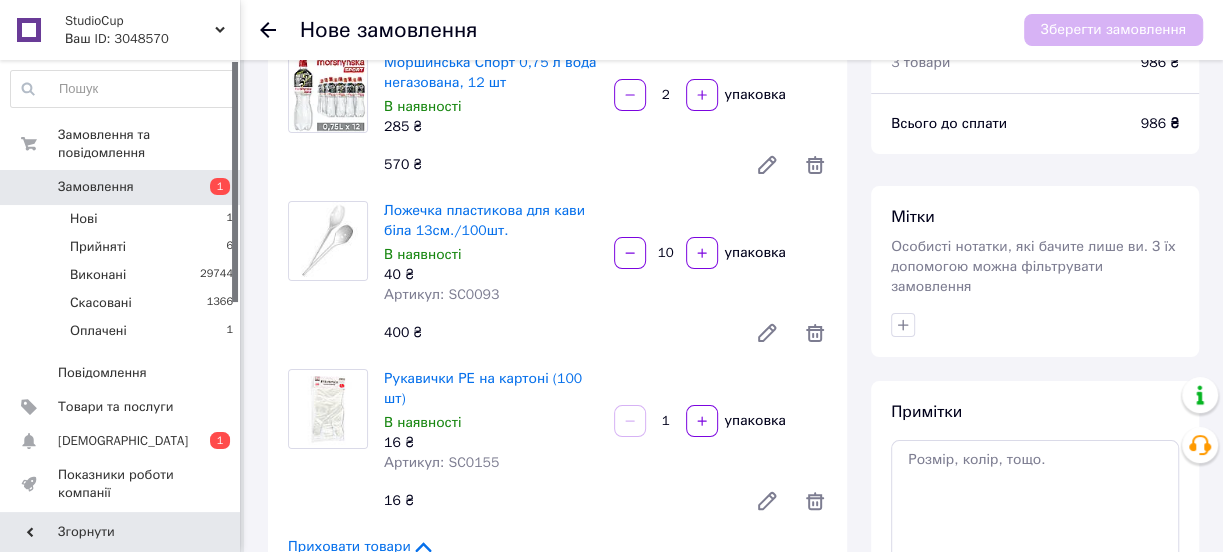type on "10" 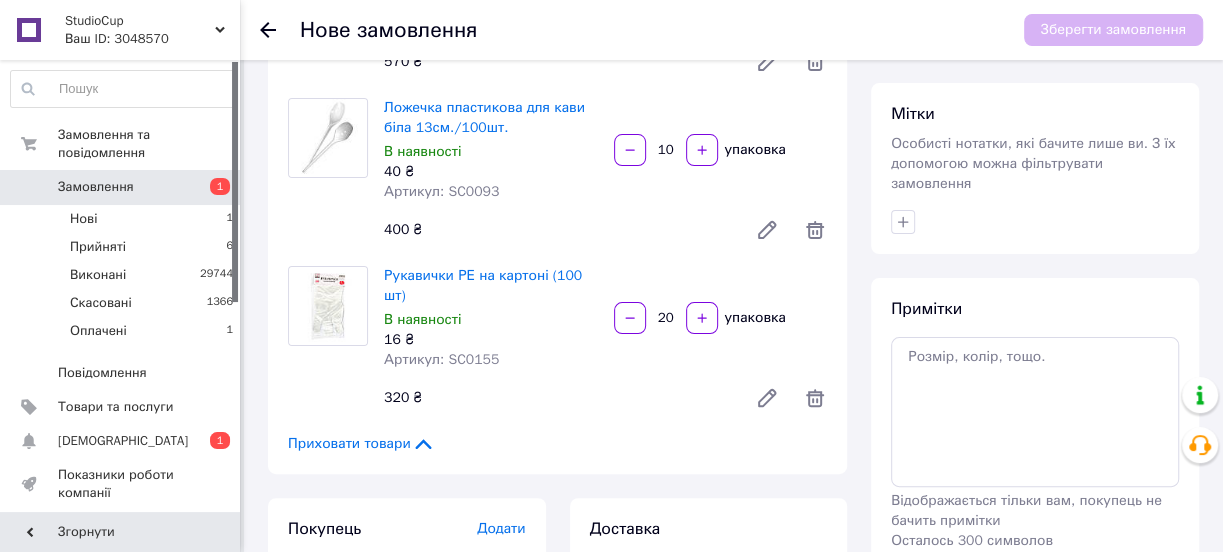 scroll, scrollTop: 348, scrollLeft: 0, axis: vertical 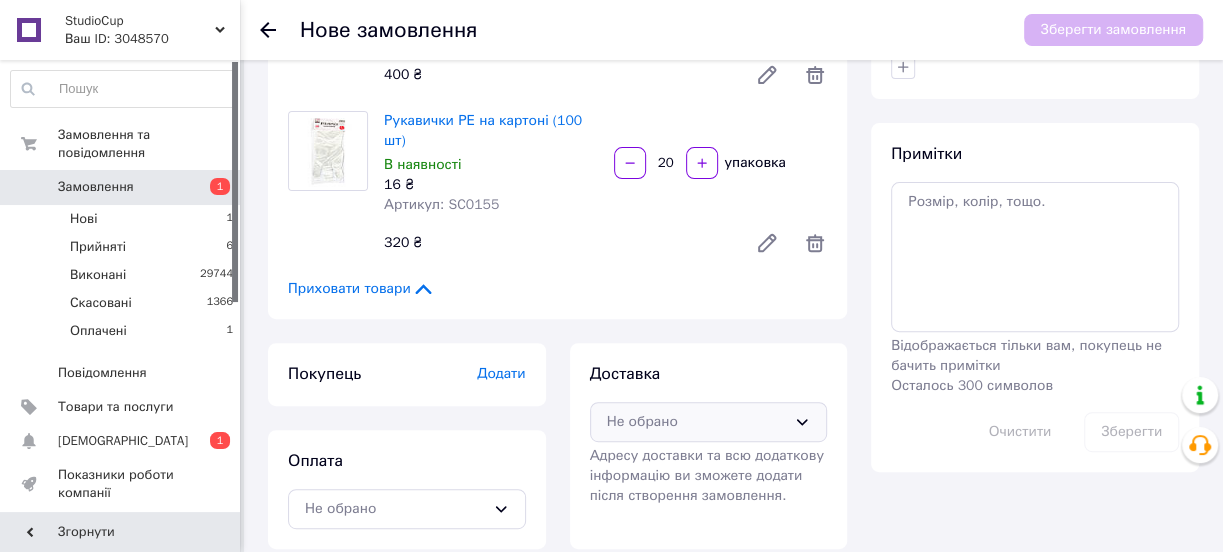 type on "20" 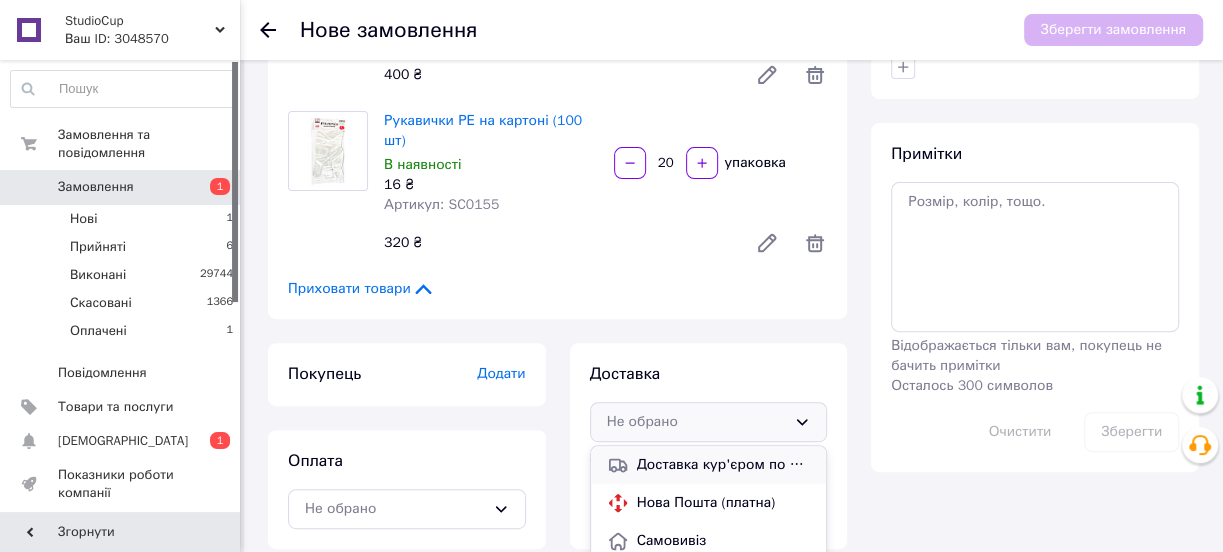 click on "Доставка кур'єром по Києву (платна 100.00 ₴, безкоштовно від 1500 ₴)" at bounding box center [724, 465] 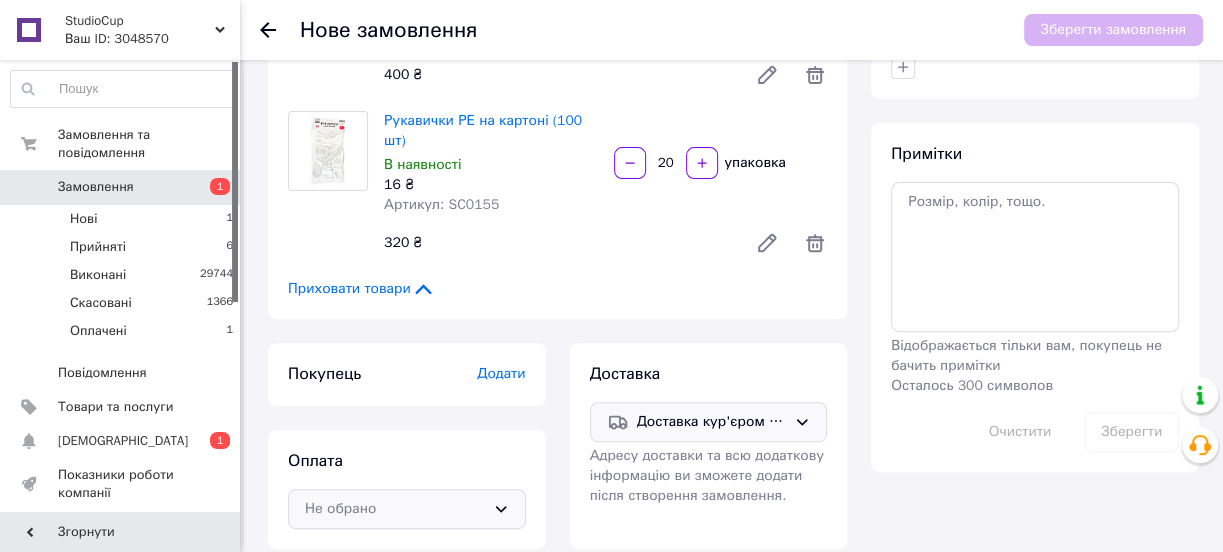 click on "Не обрано" at bounding box center [395, 509] 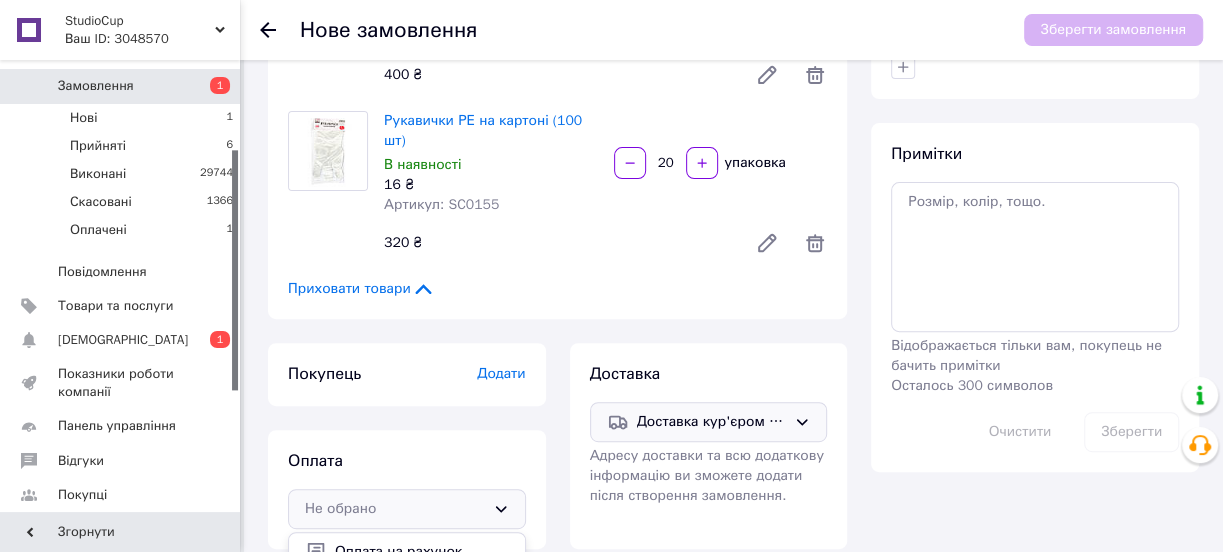 scroll, scrollTop: 181, scrollLeft: 0, axis: vertical 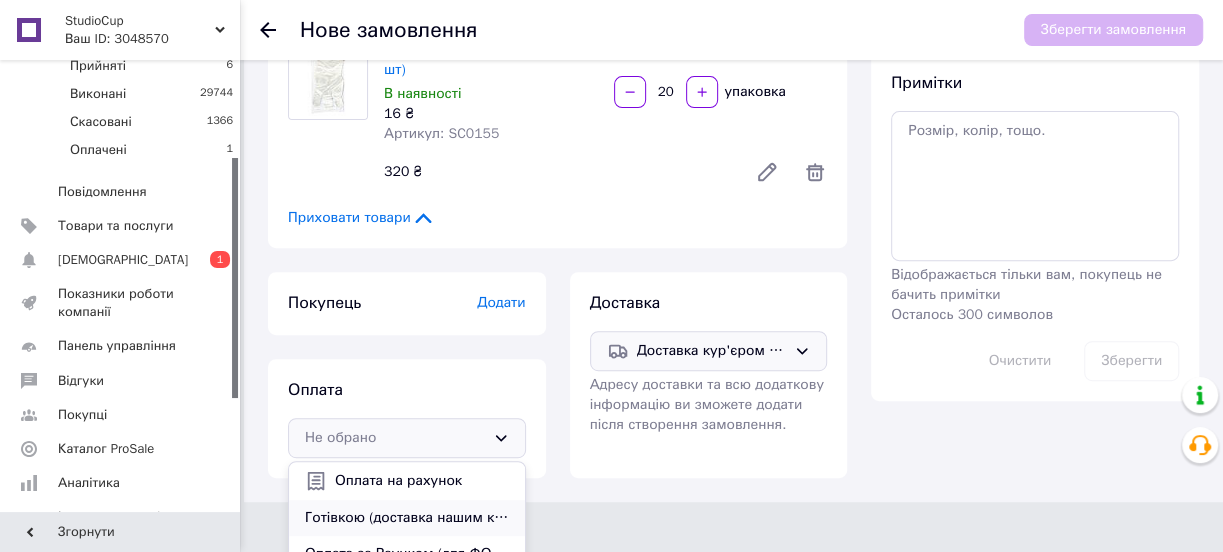 click on "Готівкою (доставка нашим кур'єром по Києву або самовивіз)" at bounding box center (407, 518) 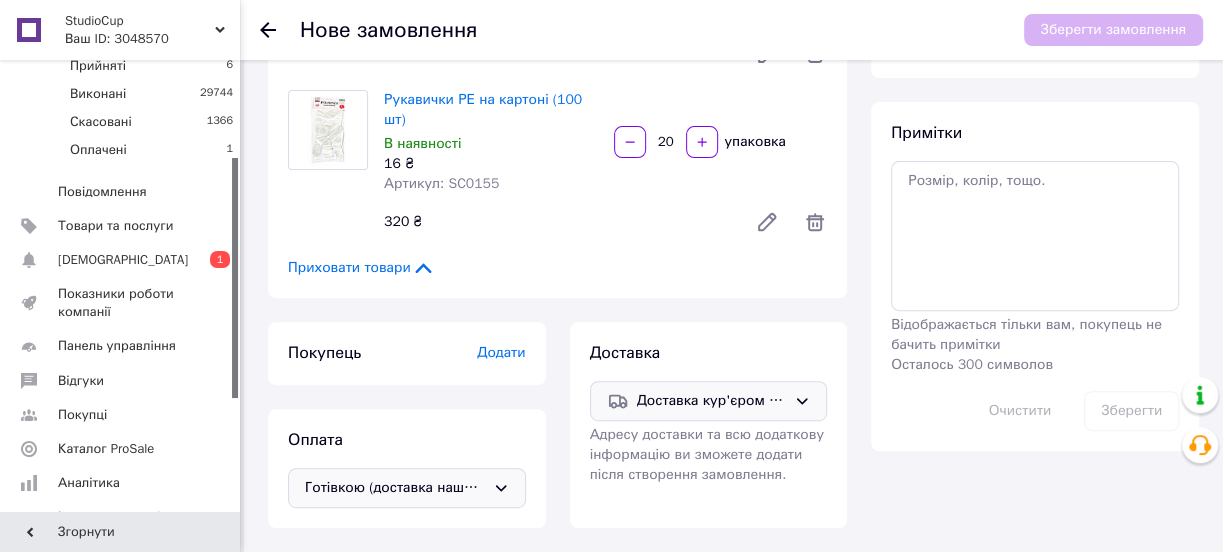 scroll, scrollTop: 348, scrollLeft: 0, axis: vertical 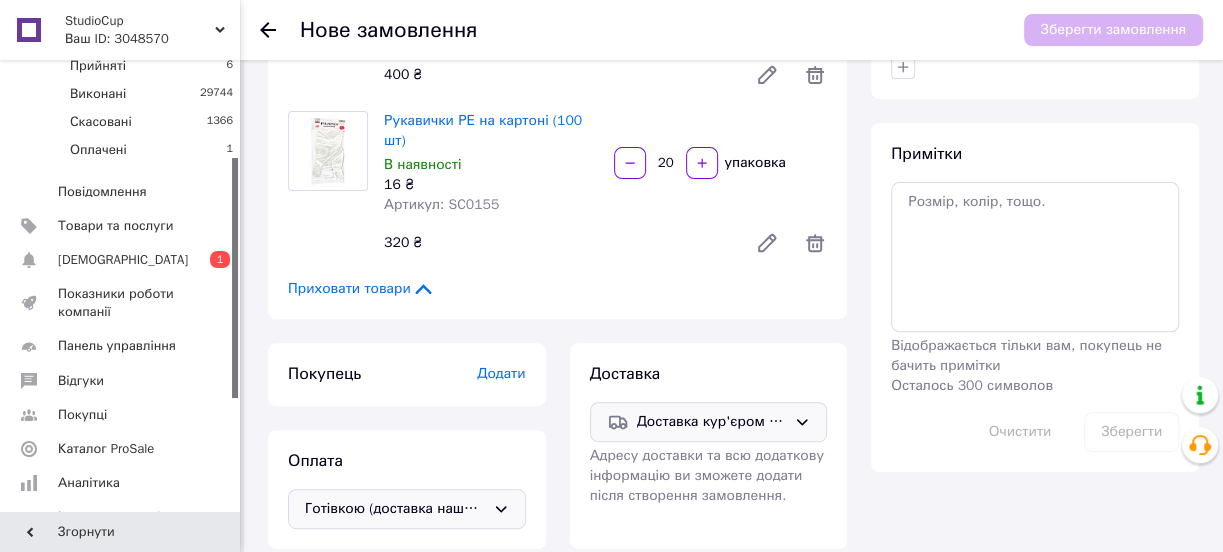 click on "Додати" at bounding box center [501, 373] 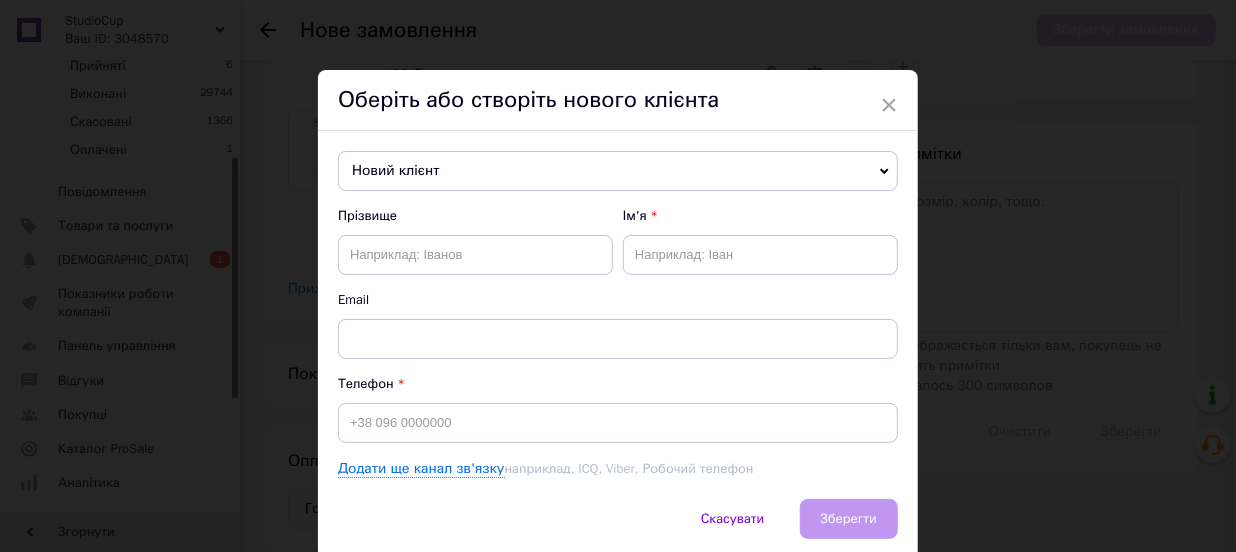 click on "Новий клієнт" at bounding box center (618, 171) 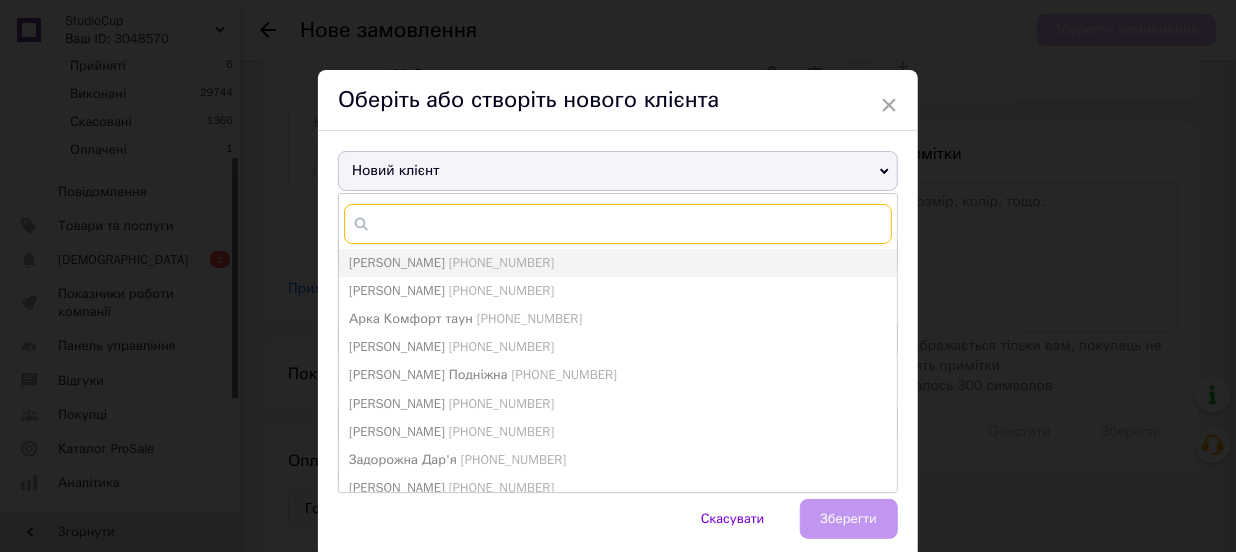 click at bounding box center (618, 224) 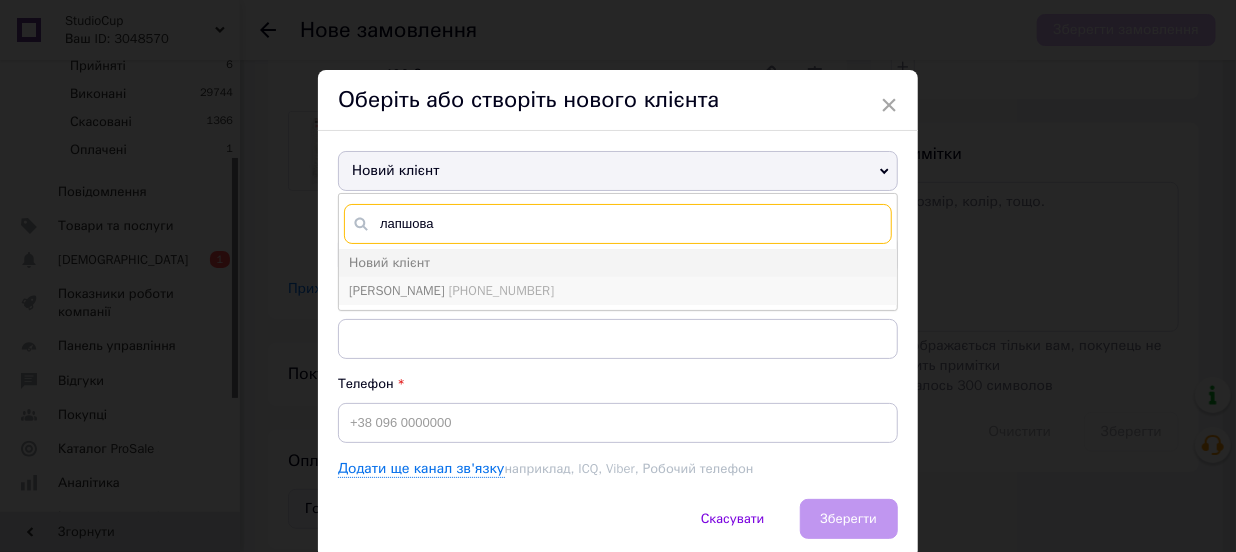 type on "лапшова" 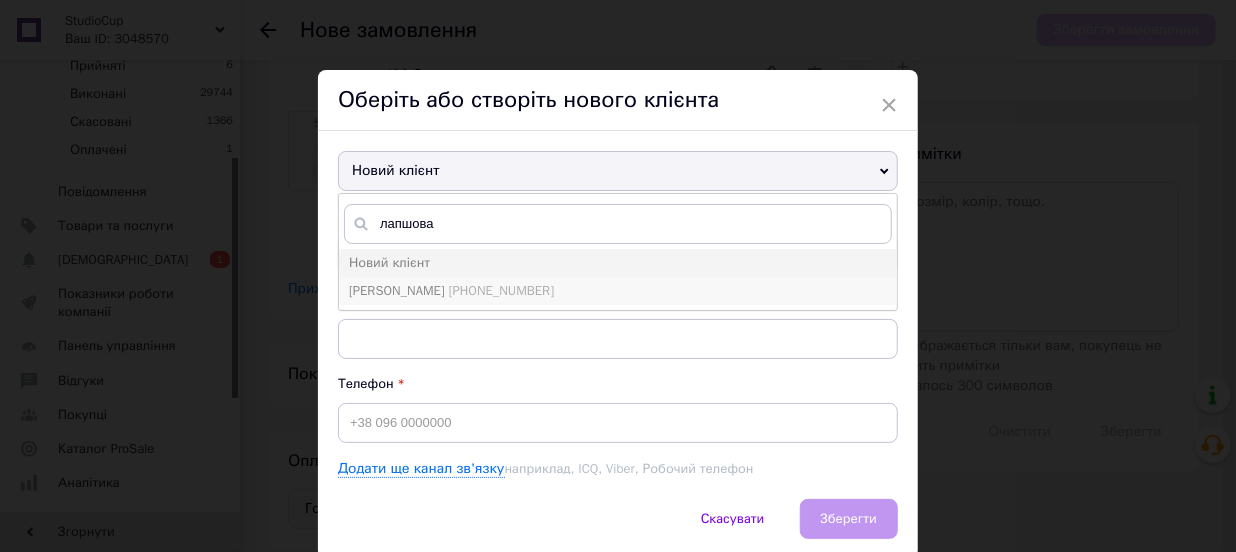 click on "[PHONE_NUMBER]" at bounding box center (501, 290) 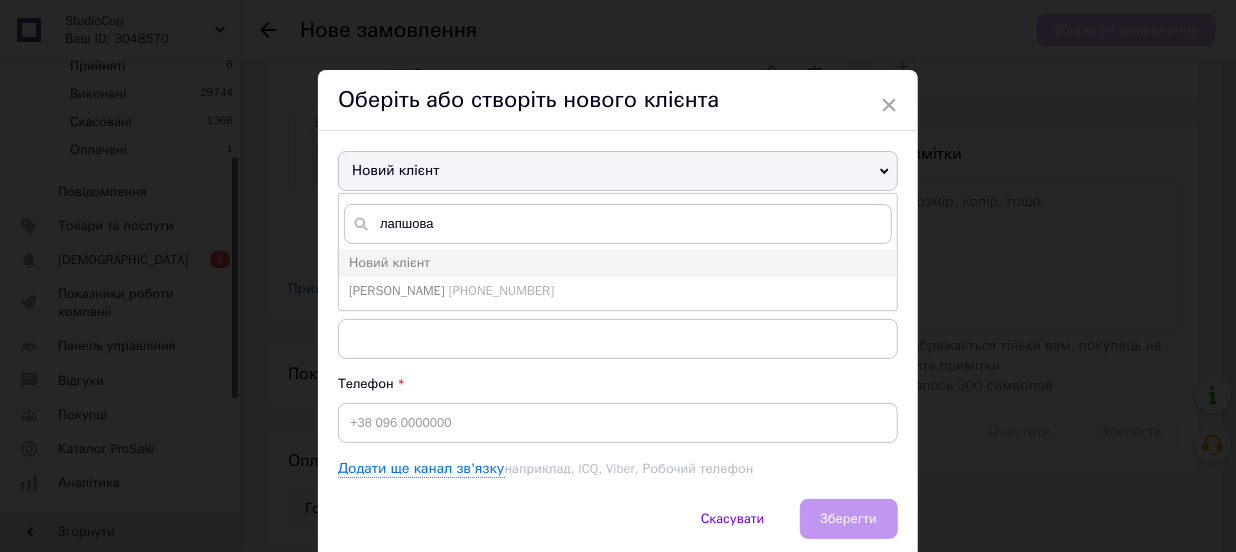 type on "[PERSON_NAME]" 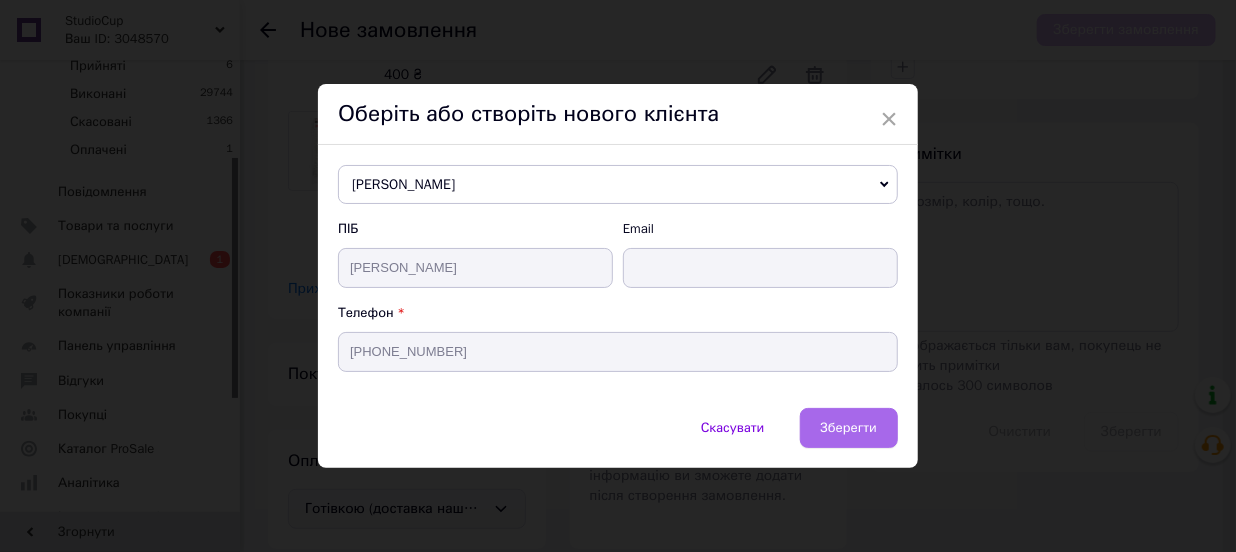 click on "Зберегти" at bounding box center [849, 428] 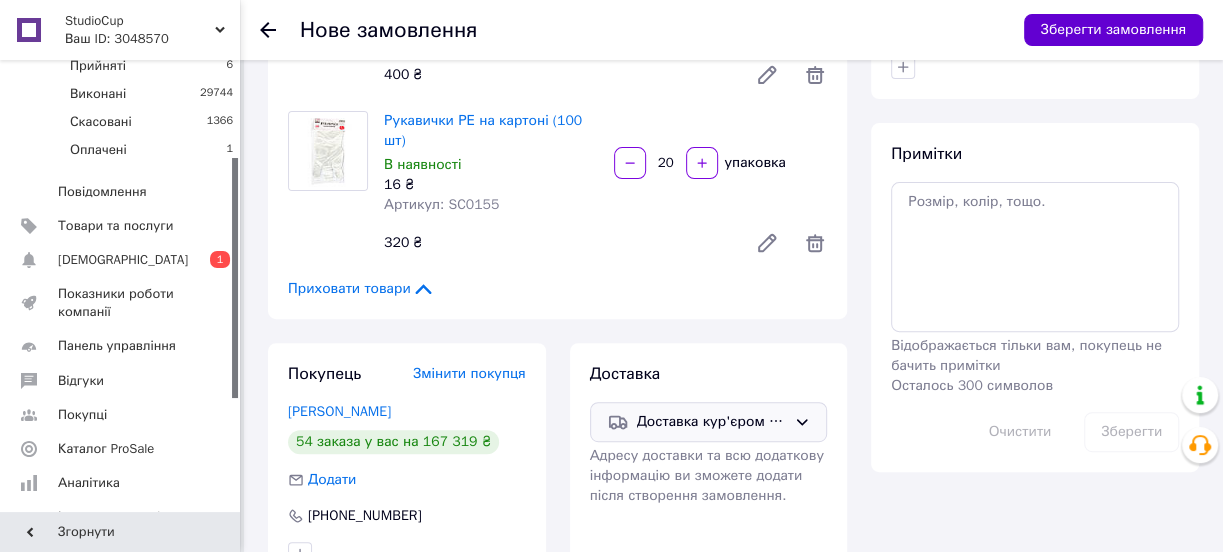 click on "Зберегти замовлення" at bounding box center [1113, 30] 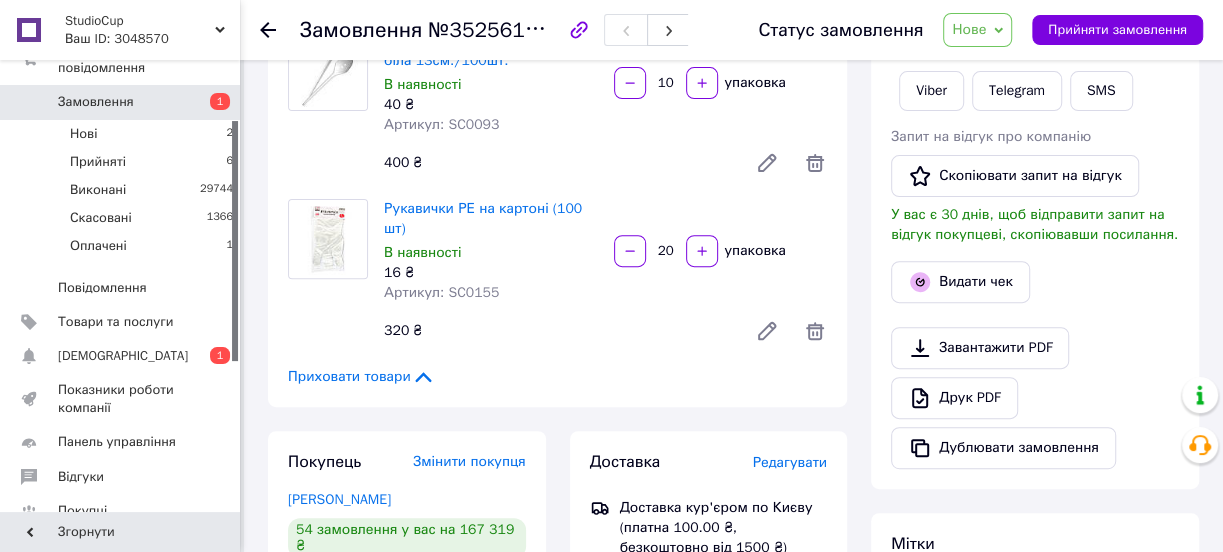 scroll, scrollTop: 0, scrollLeft: 0, axis: both 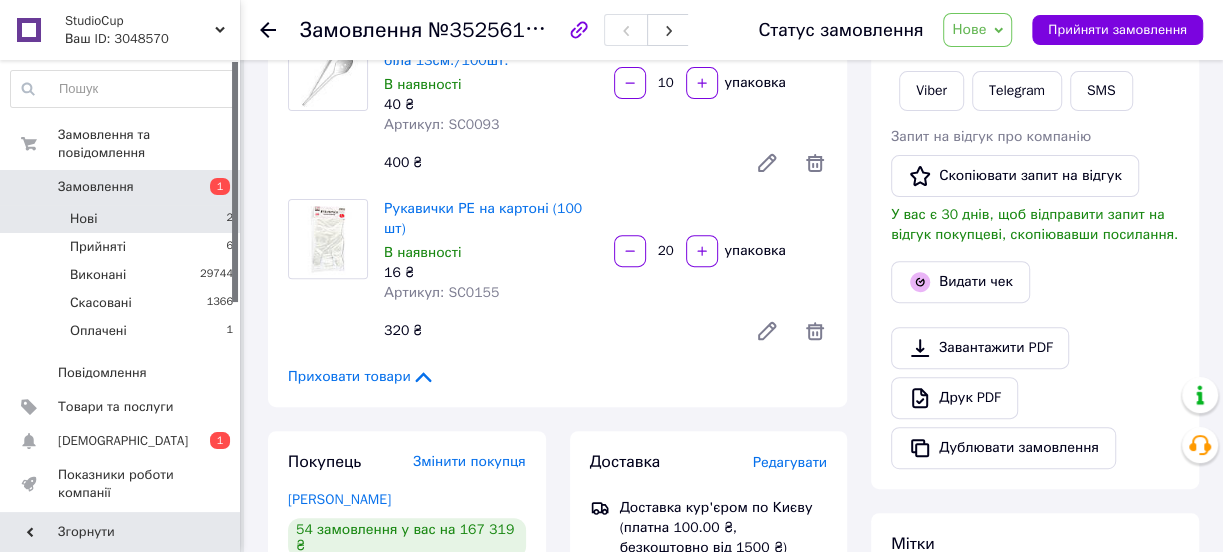 click on "Нові" at bounding box center (83, 219) 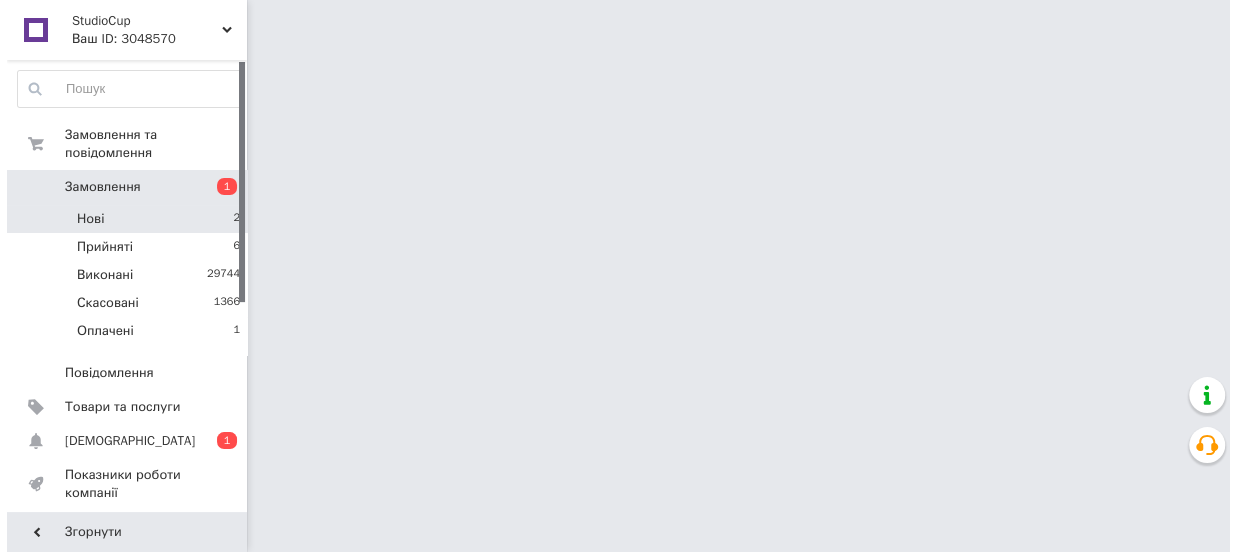 scroll, scrollTop: 0, scrollLeft: 0, axis: both 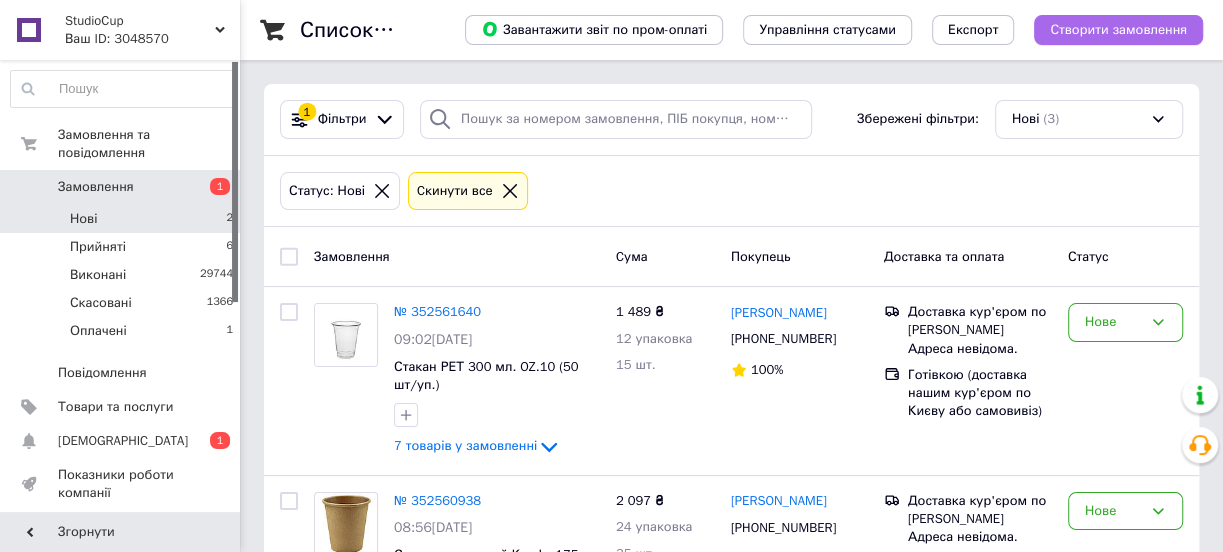 click on "Створити замовлення" at bounding box center [1118, 30] 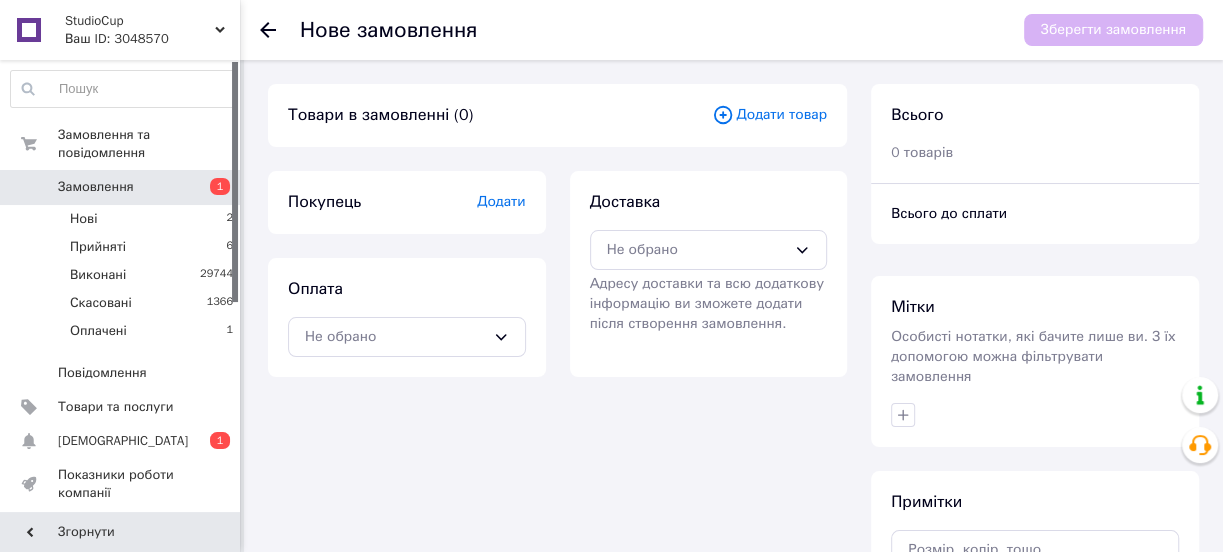 click on "Додати товар" at bounding box center (769, 115) 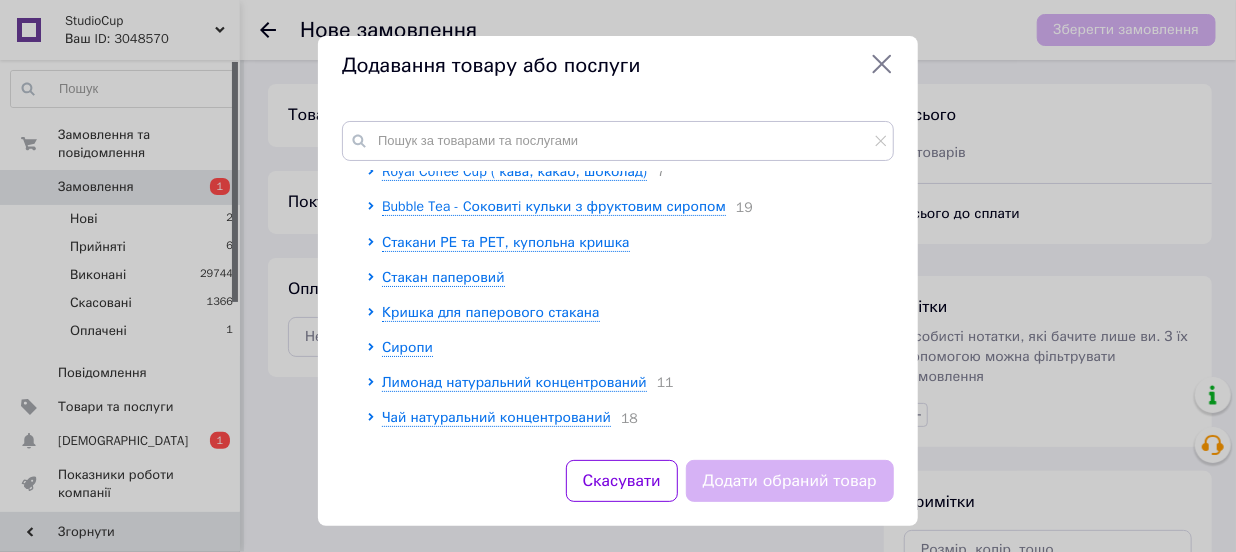scroll, scrollTop: 181, scrollLeft: 0, axis: vertical 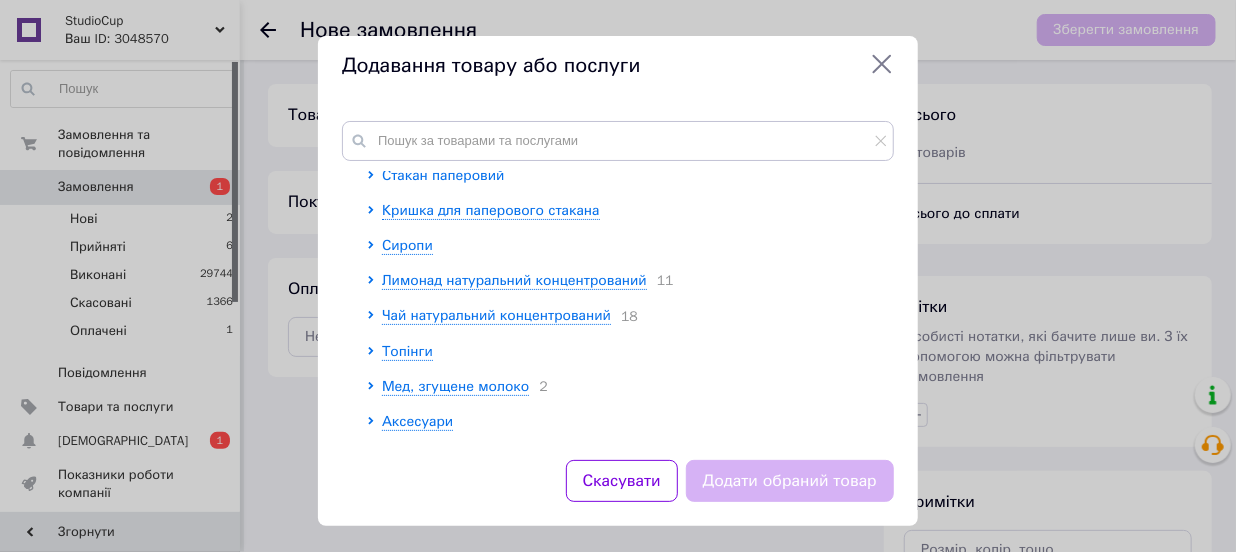 click on "Стакан паперовий" at bounding box center (443, 175) 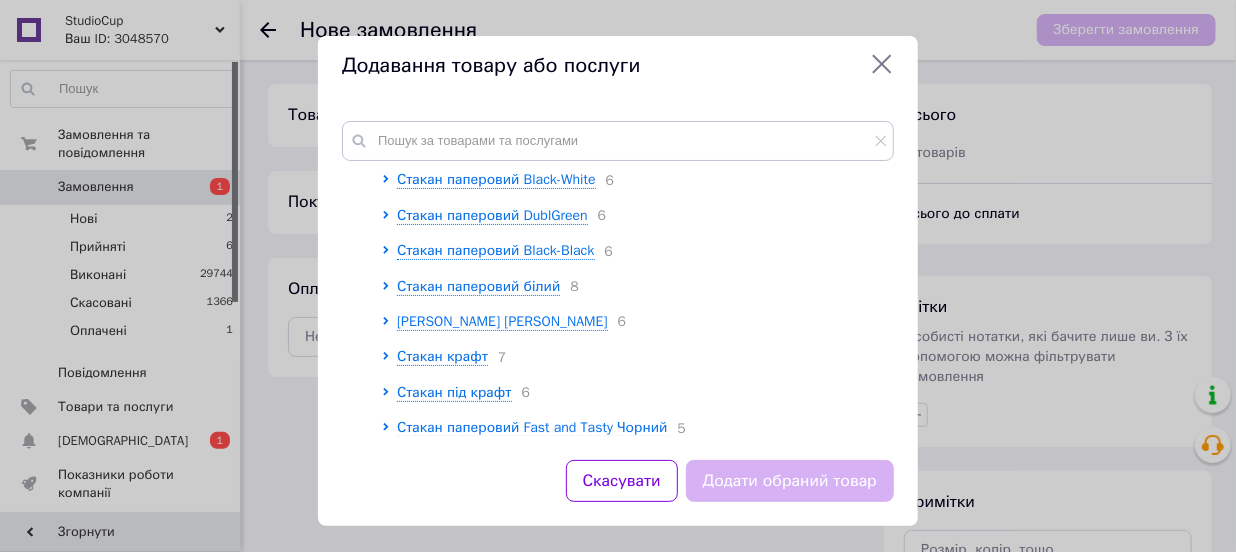scroll, scrollTop: 454, scrollLeft: 0, axis: vertical 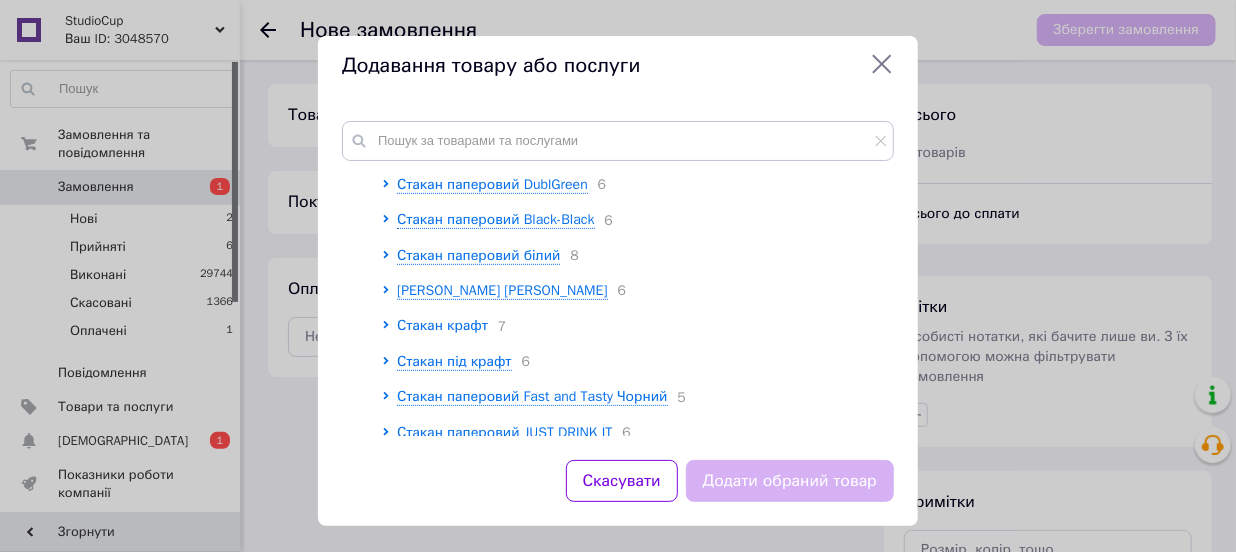 click on "Стакан крафт" at bounding box center (442, 325) 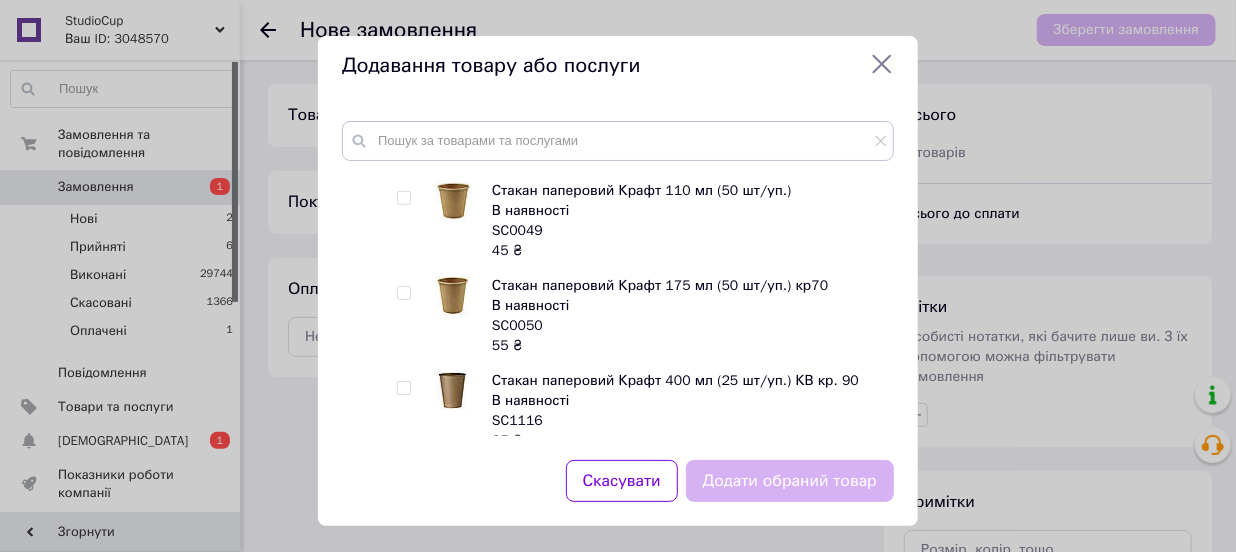 scroll, scrollTop: 727, scrollLeft: 0, axis: vertical 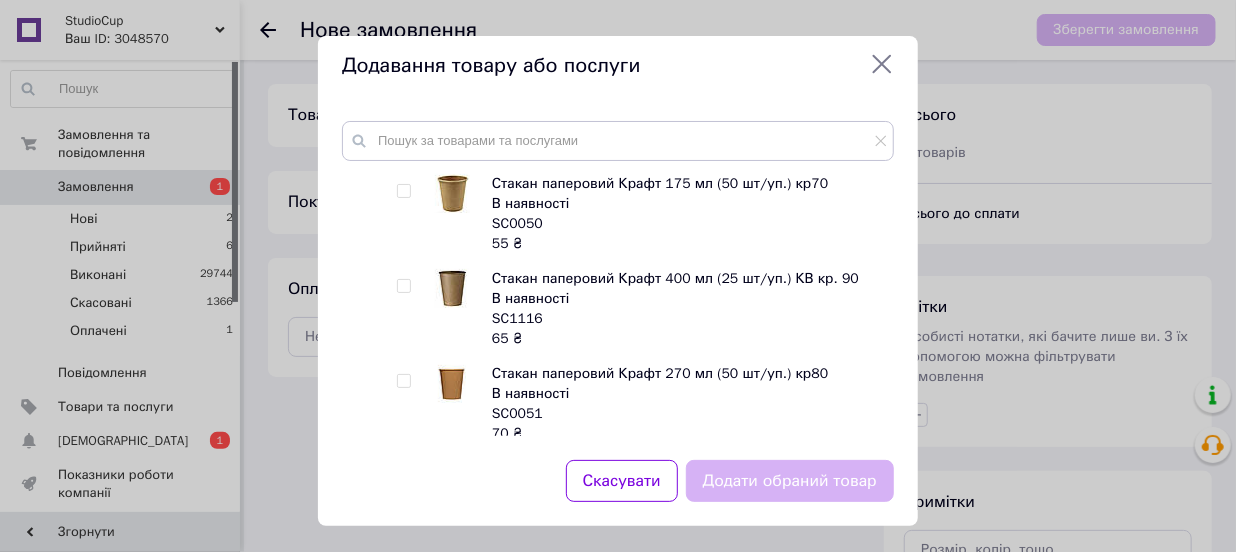 click at bounding box center [403, 191] 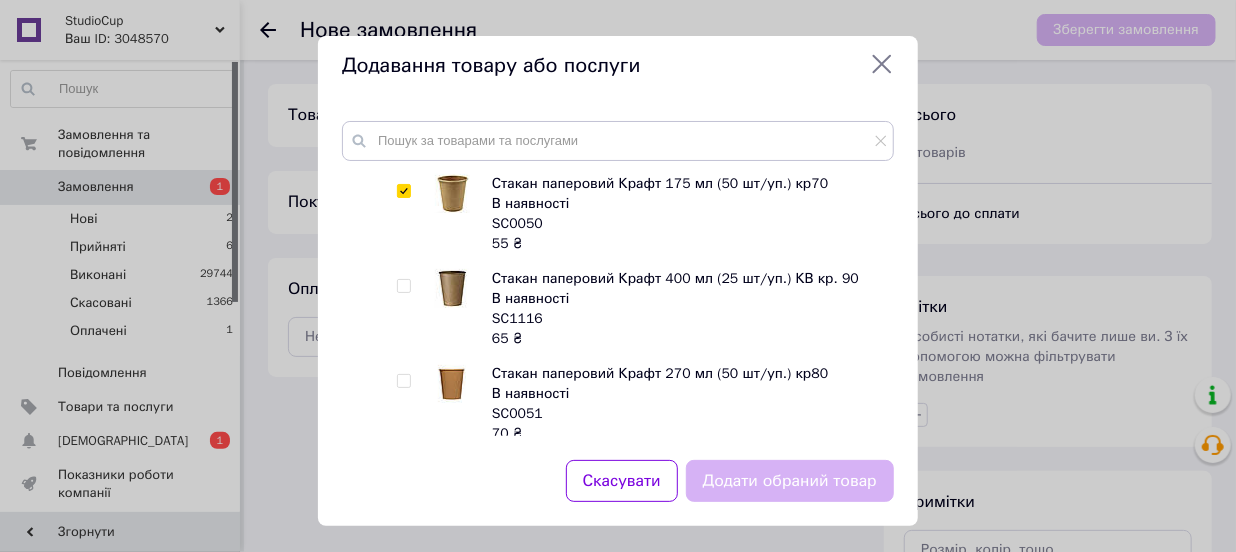 checkbox on "true" 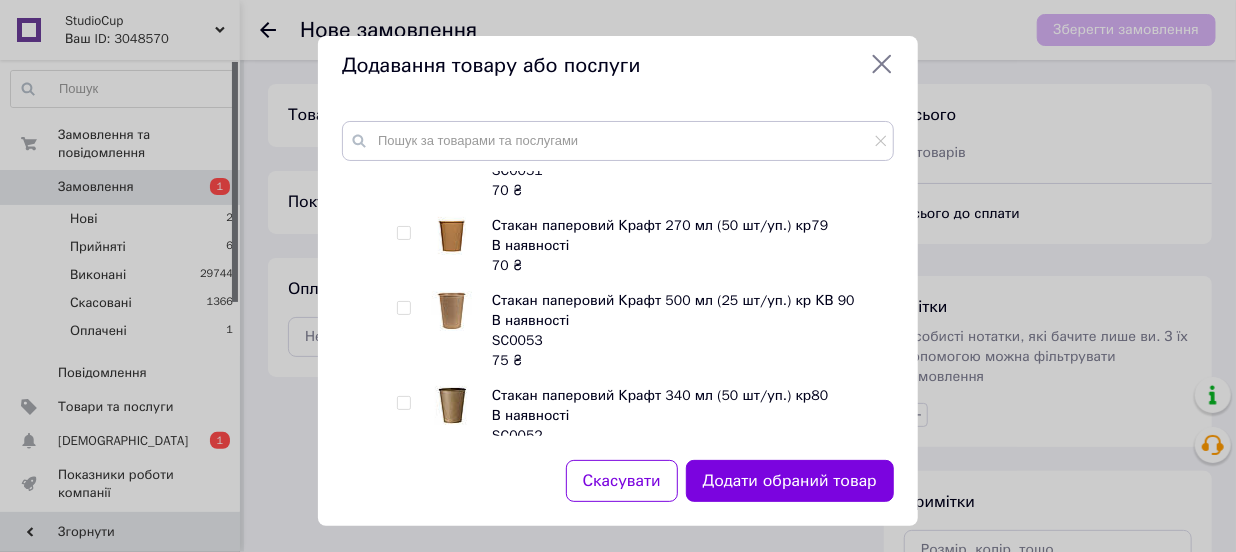 scroll, scrollTop: 1000, scrollLeft: 0, axis: vertical 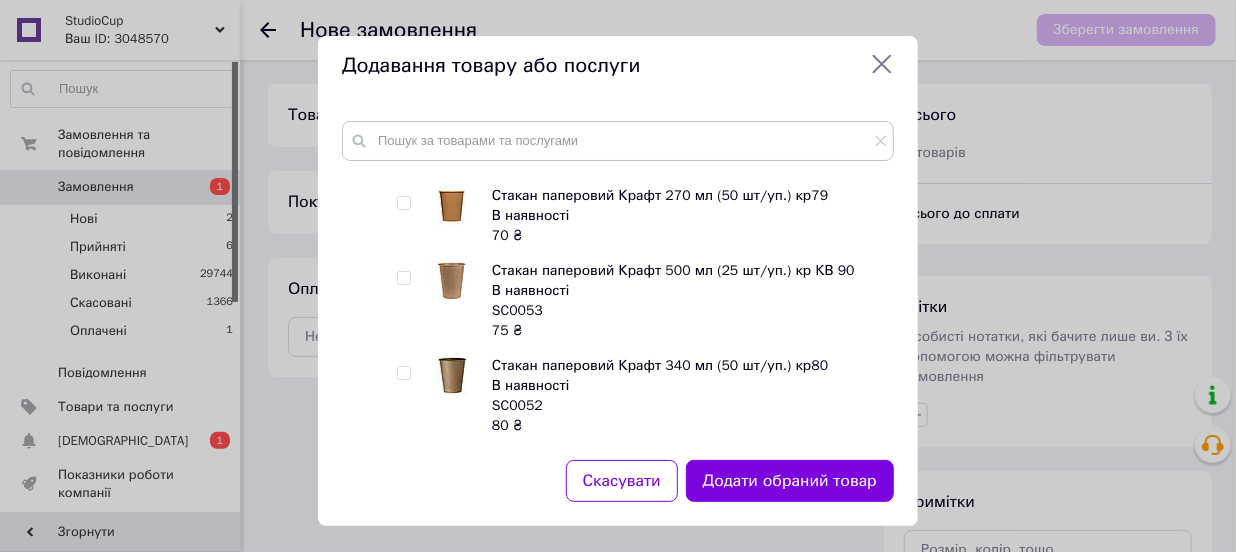 click at bounding box center [403, 278] 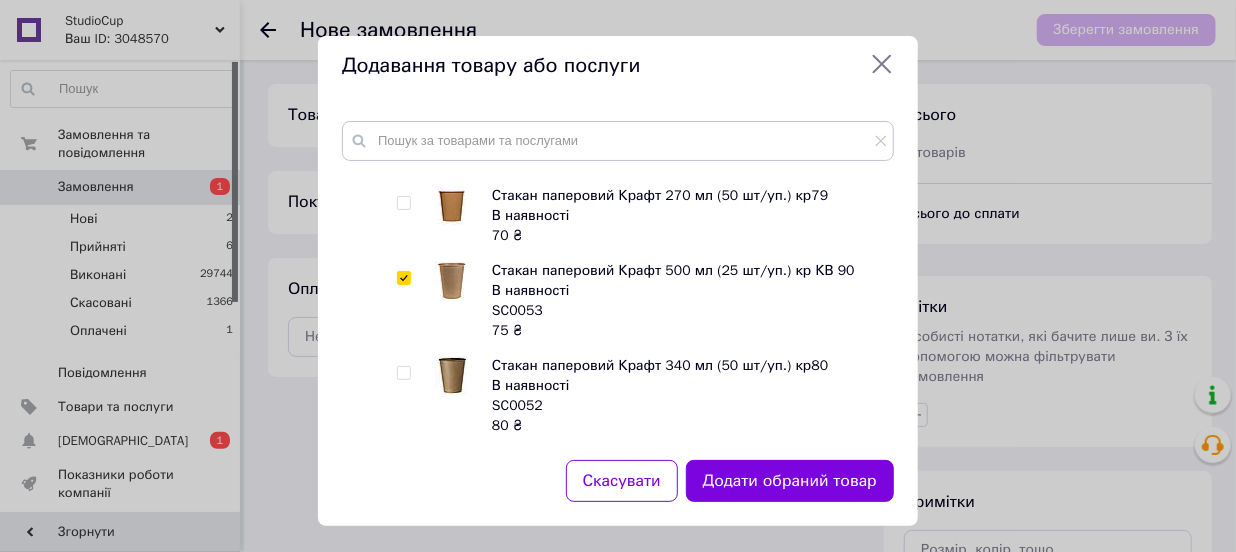 checkbox on "true" 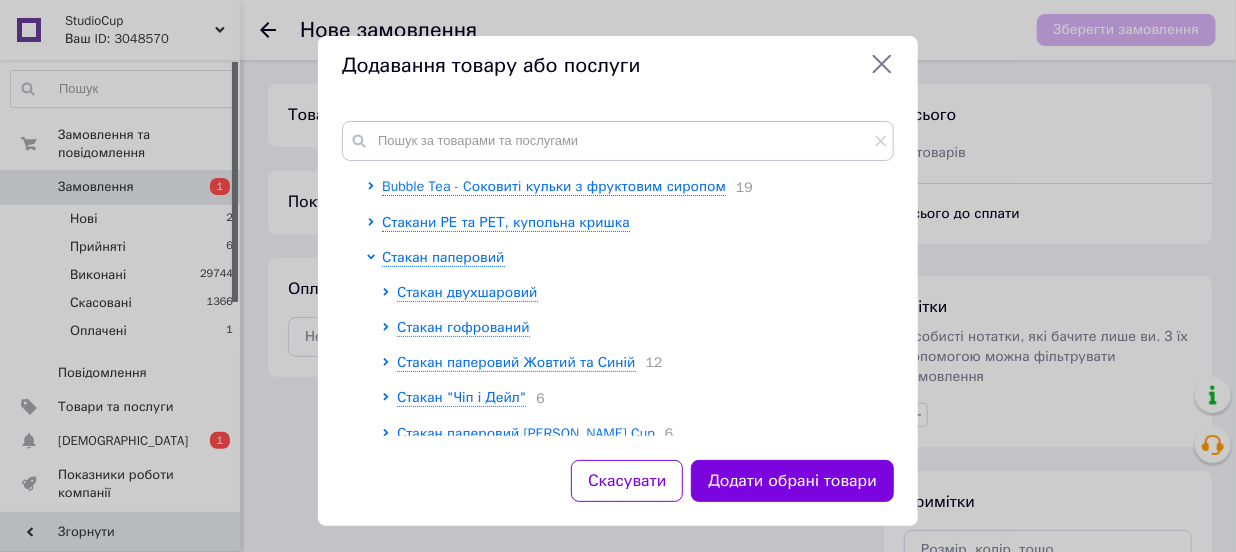 scroll, scrollTop: 0, scrollLeft: 0, axis: both 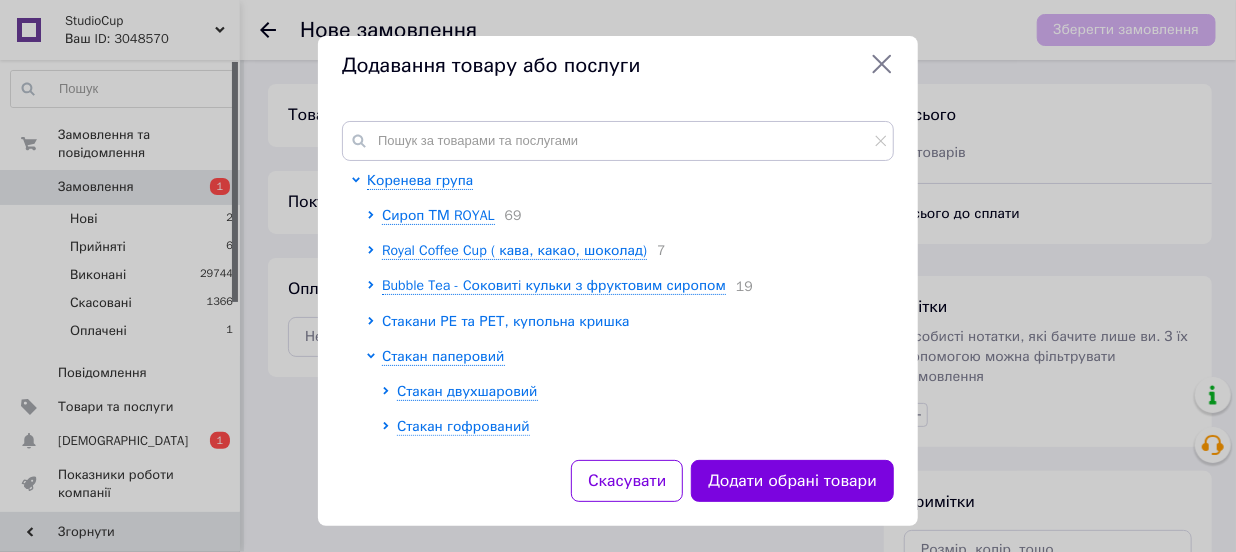 drag, startPoint x: 439, startPoint y: 327, endPoint x: 481, endPoint y: 325, distance: 42.047592 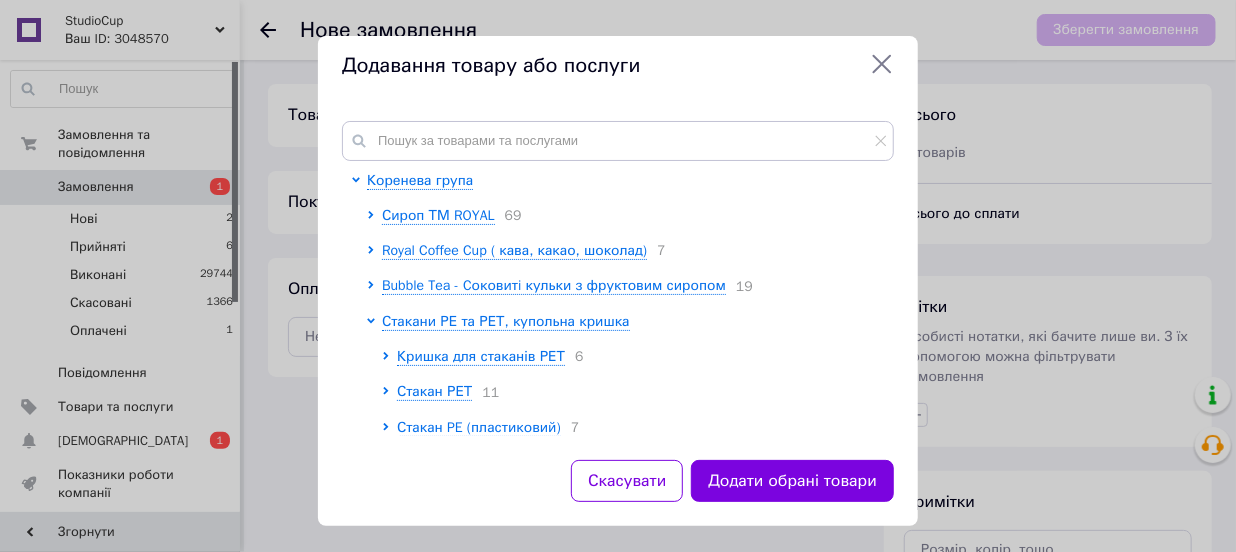 scroll, scrollTop: 90, scrollLeft: 0, axis: vertical 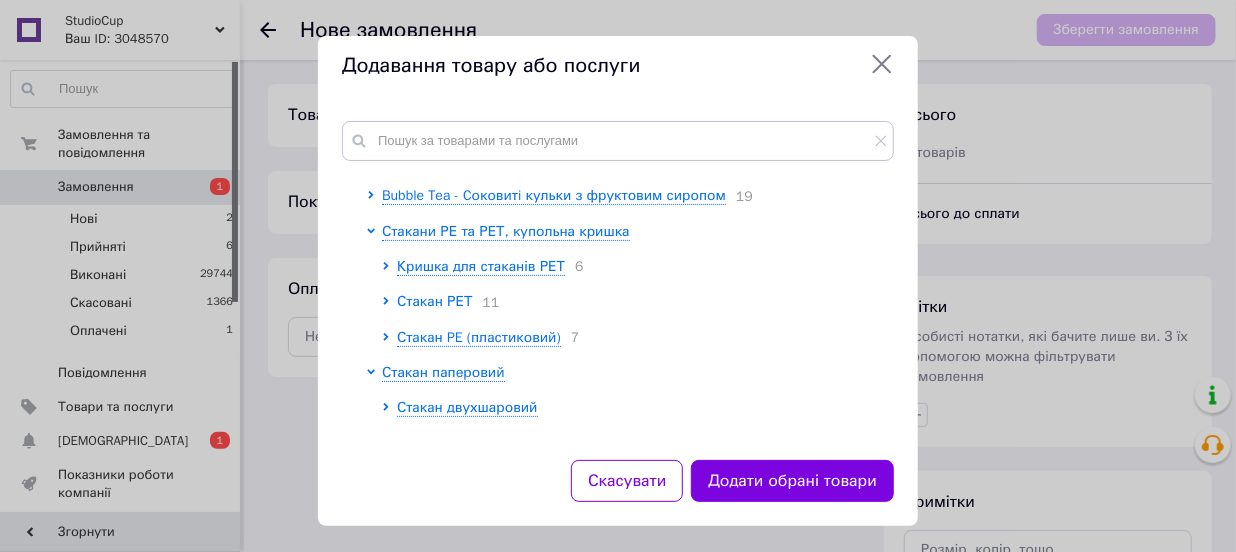 click on "Стакан РЕТ" at bounding box center [434, 301] 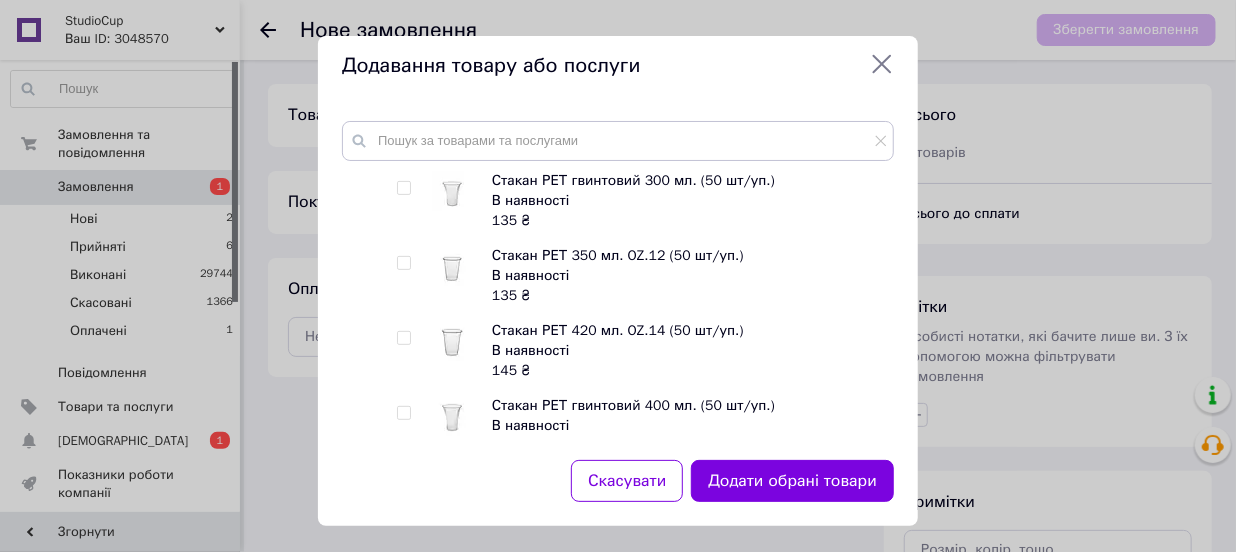 scroll, scrollTop: 454, scrollLeft: 0, axis: vertical 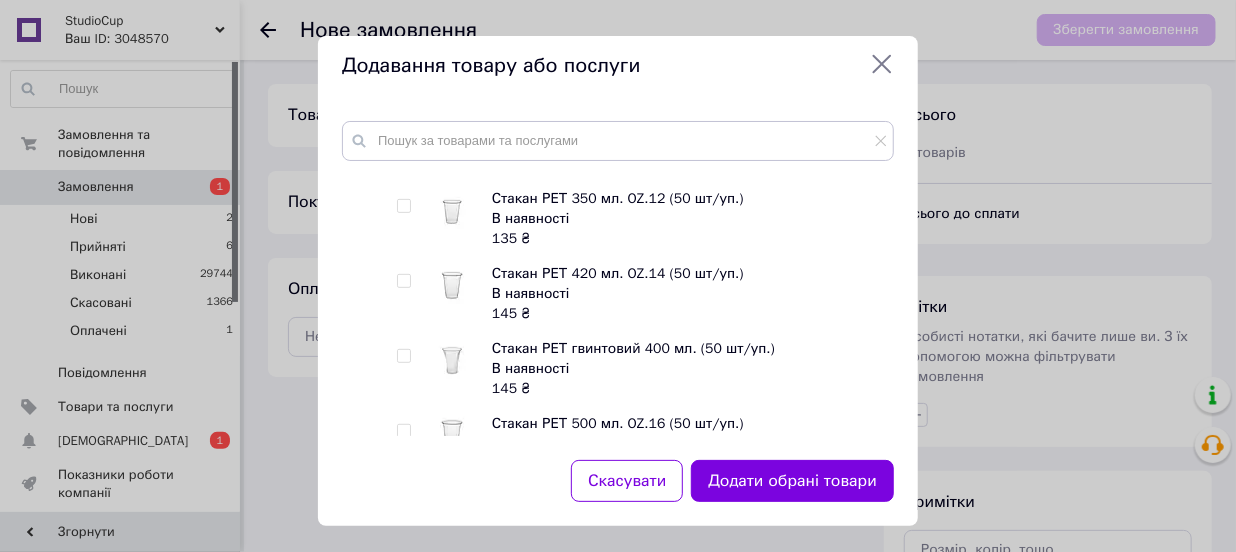 click at bounding box center [403, 281] 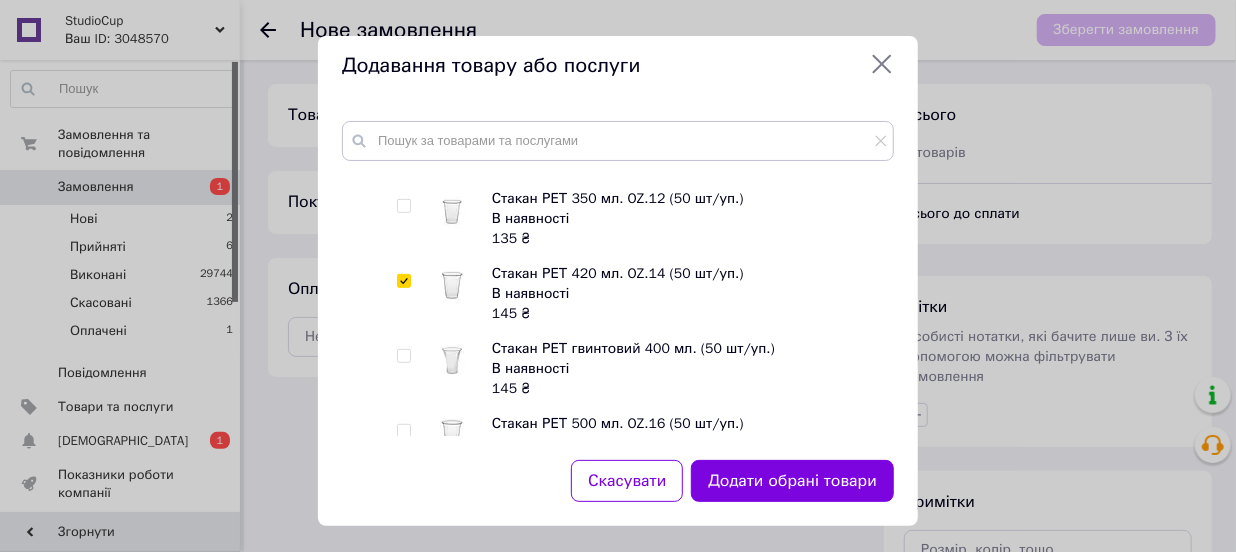 checkbox on "true" 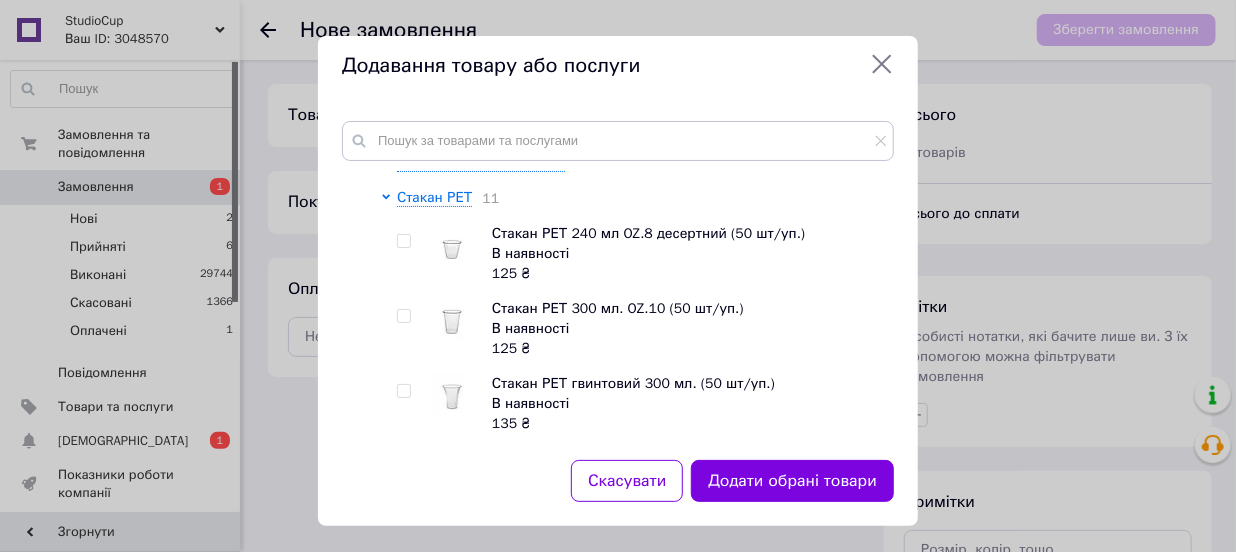 scroll, scrollTop: 90, scrollLeft: 0, axis: vertical 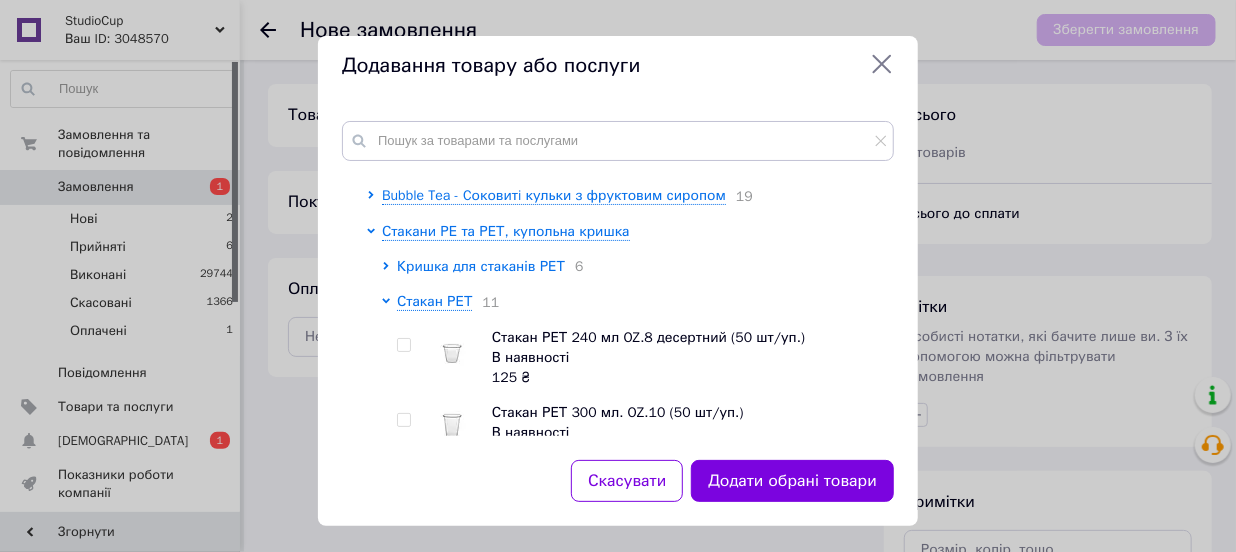 click on "Кришка для стаканів РЕТ" at bounding box center (481, 266) 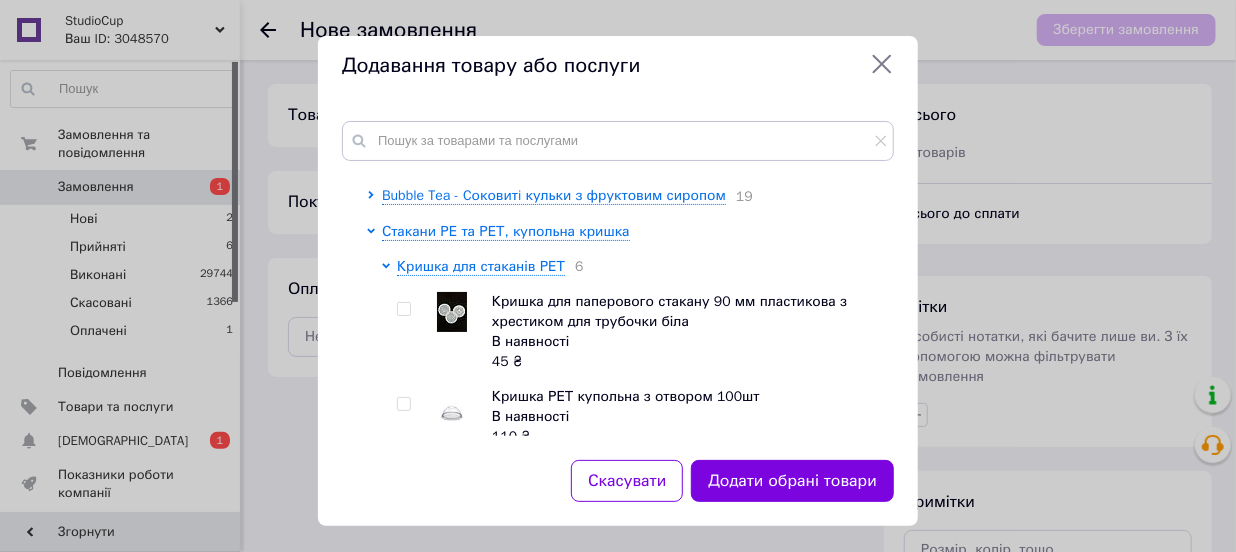 scroll, scrollTop: 272, scrollLeft: 0, axis: vertical 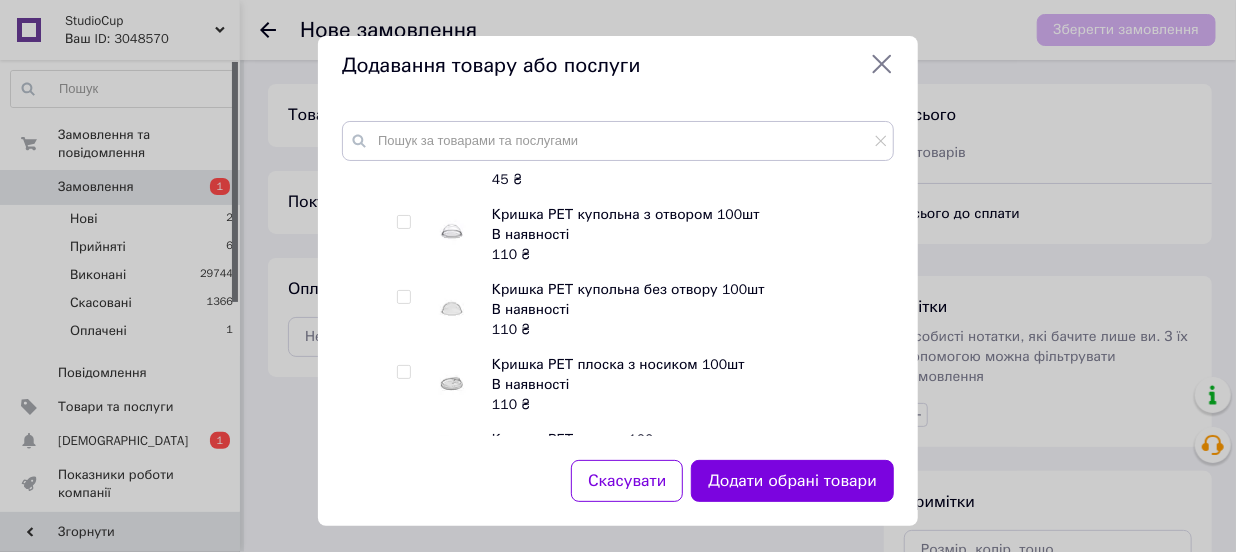 drag, startPoint x: 400, startPoint y: 224, endPoint x: 438, endPoint y: 274, distance: 62.801273 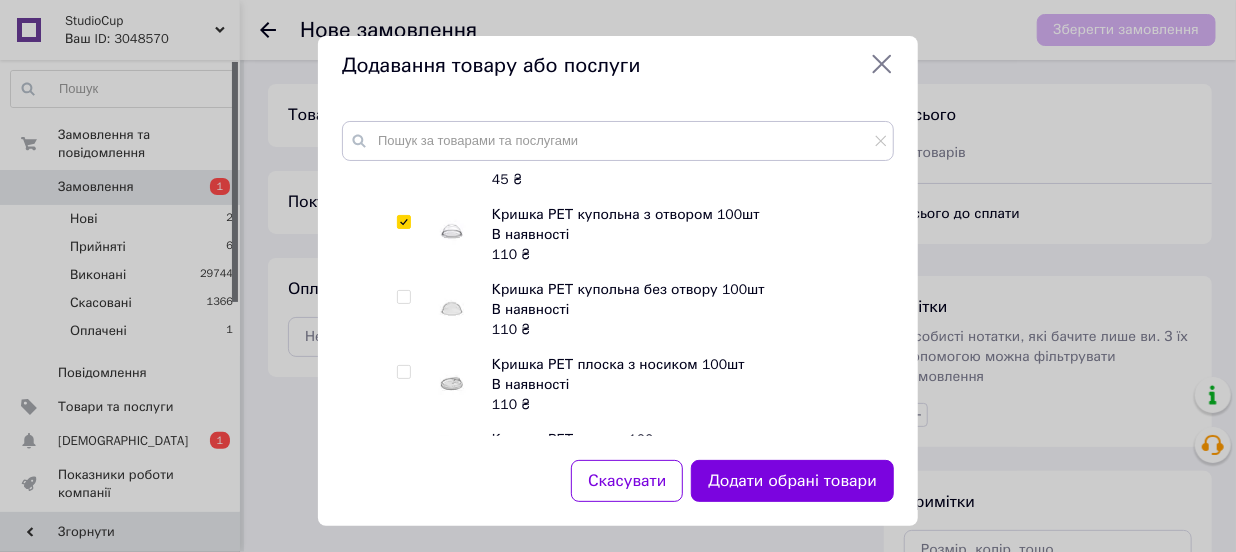 checkbox on "true" 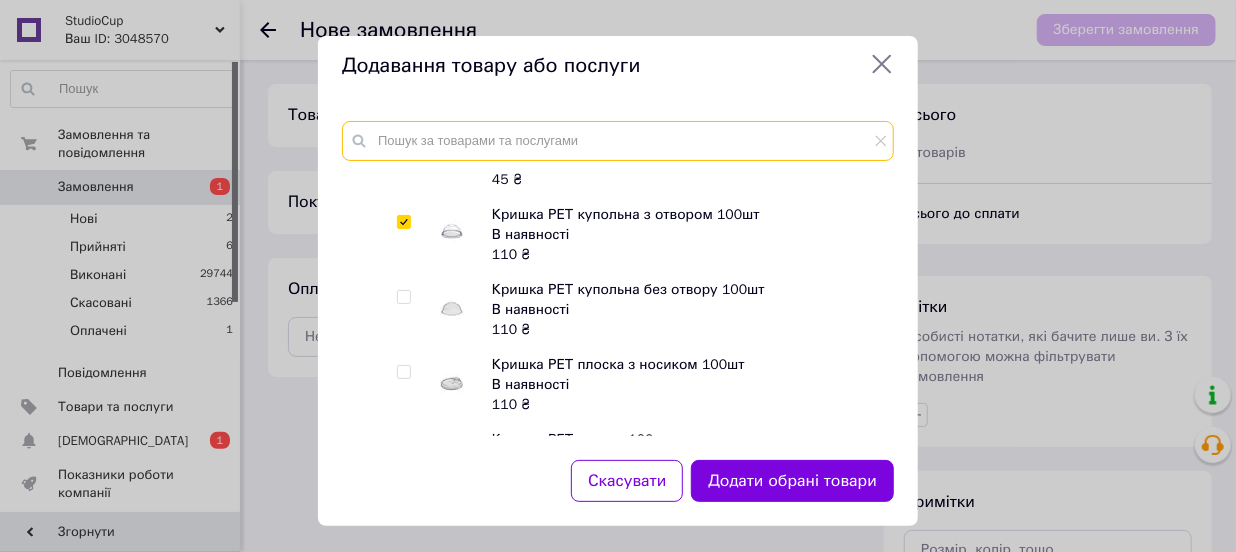 click at bounding box center (618, 141) 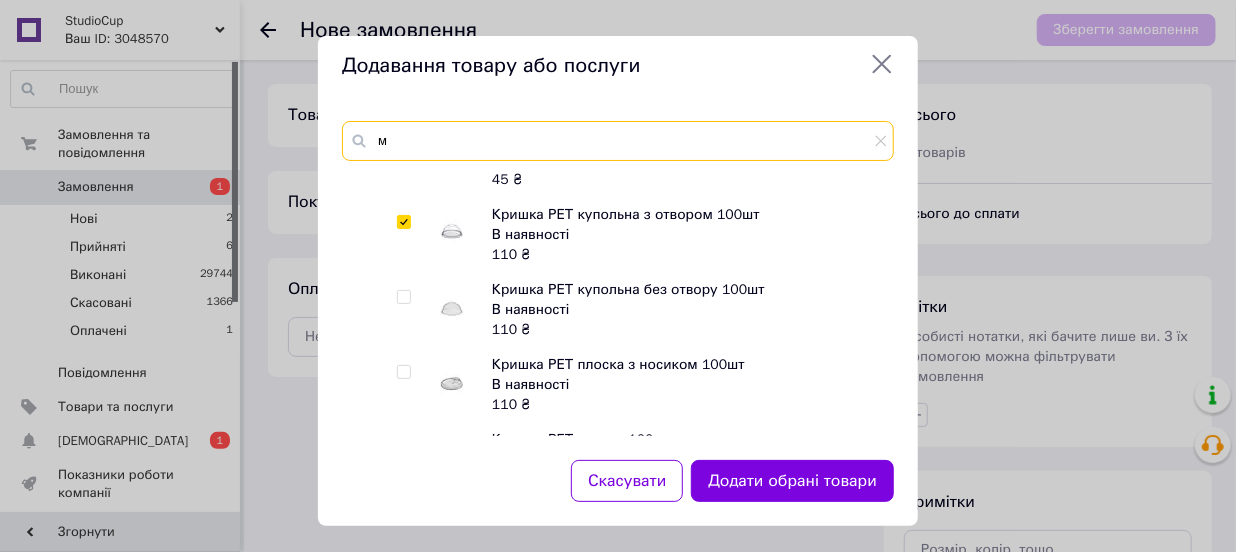 scroll, scrollTop: 0, scrollLeft: 0, axis: both 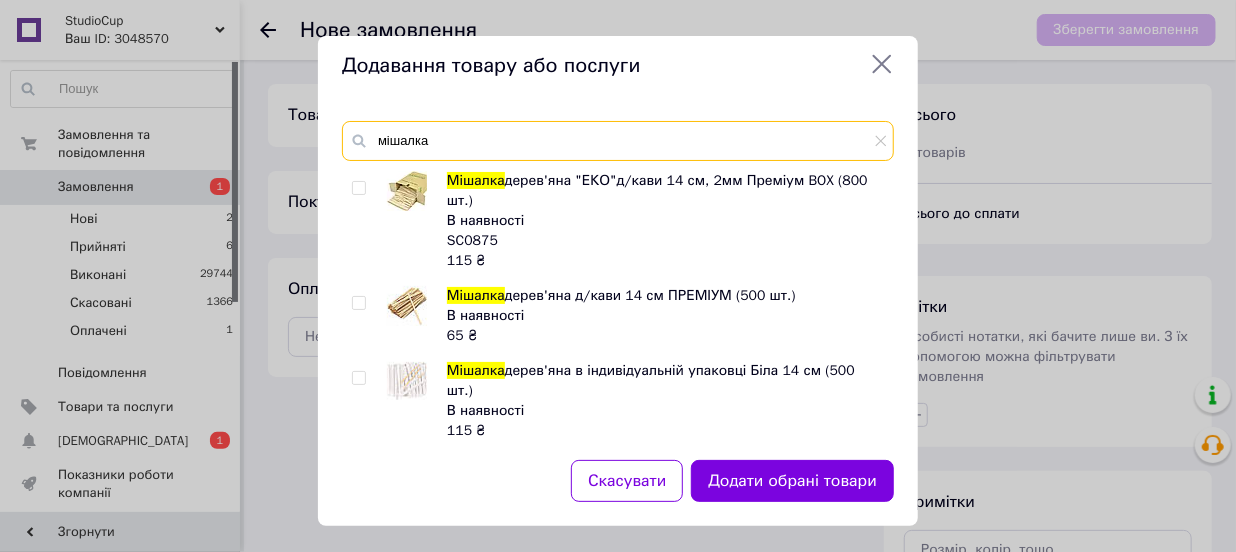 type on "мішалка" 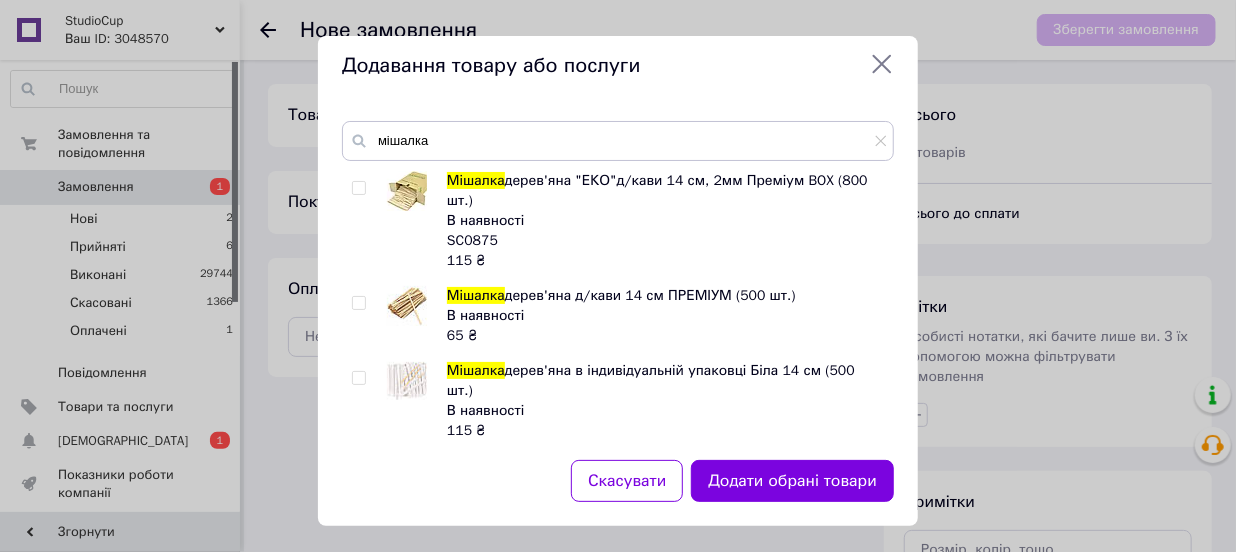 click at bounding box center [358, 303] 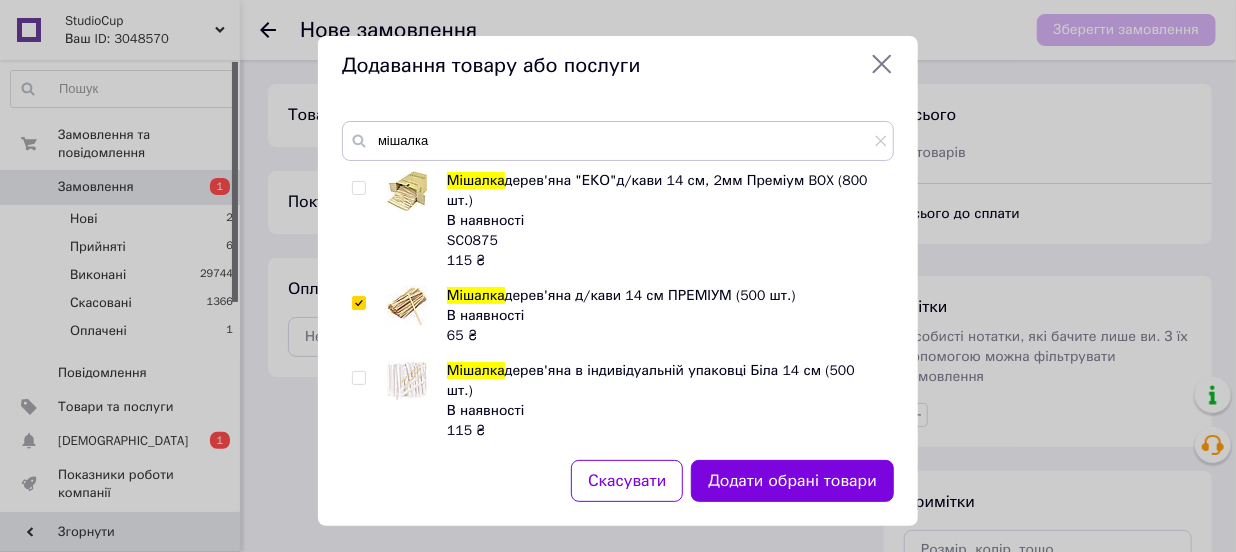 checkbox on "true" 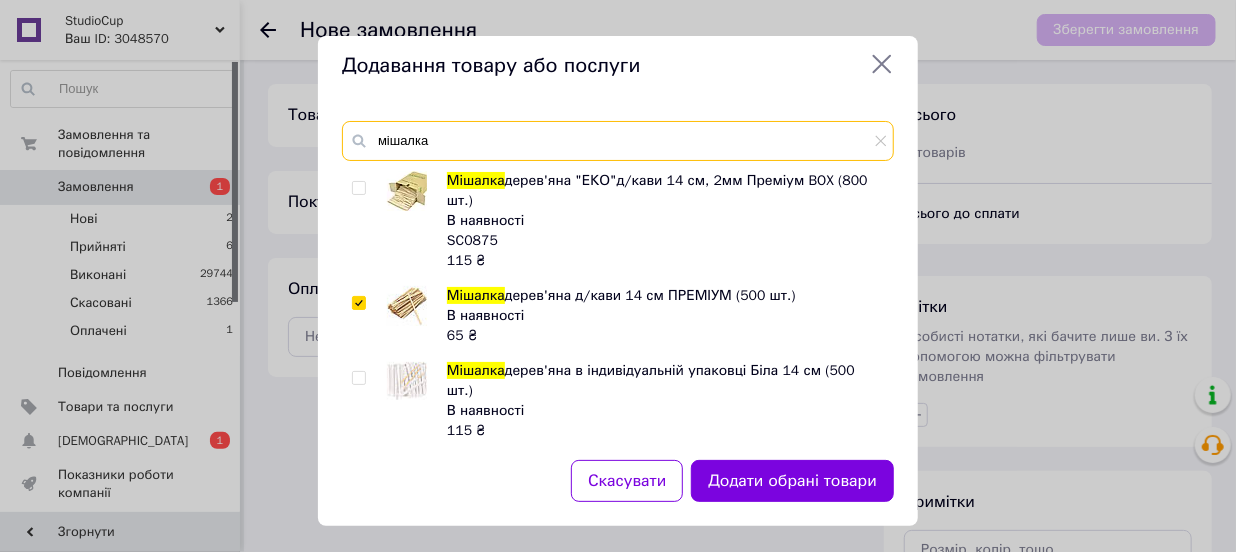 drag, startPoint x: 472, startPoint y: 135, endPoint x: 363, endPoint y: 147, distance: 109.65856 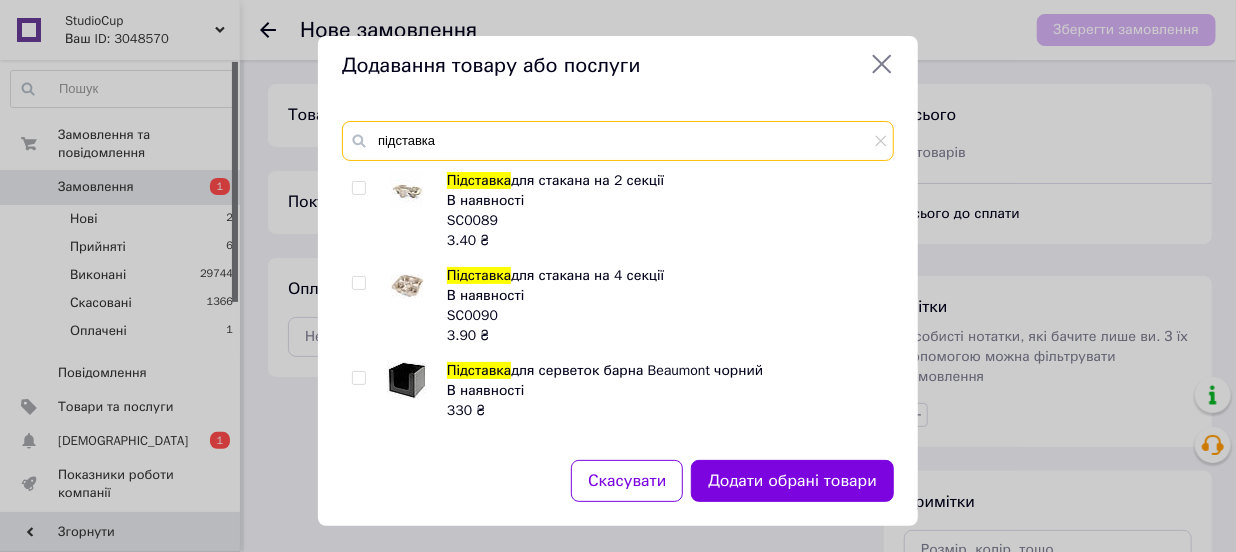 type on "підставка" 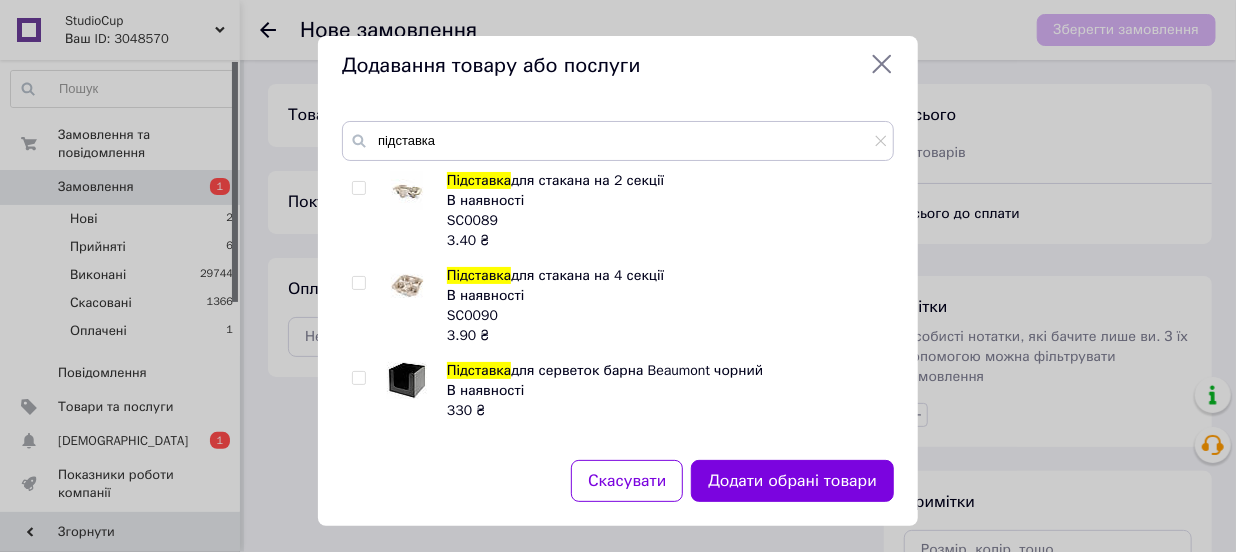 click on "Підставка  для стакана на 2 секції В наявності SC0089 3.40   ₴ Підставка  для стакана на 4 секції В наявності SC0090 3.90   ₴ Підставка  для серветок барна Beaumont чорний В наявності 330   ₴ Підставка  для стакана на 2 секції з цукрової тростини 50 шт В наявності 180   ₴" at bounding box center (617, 303) 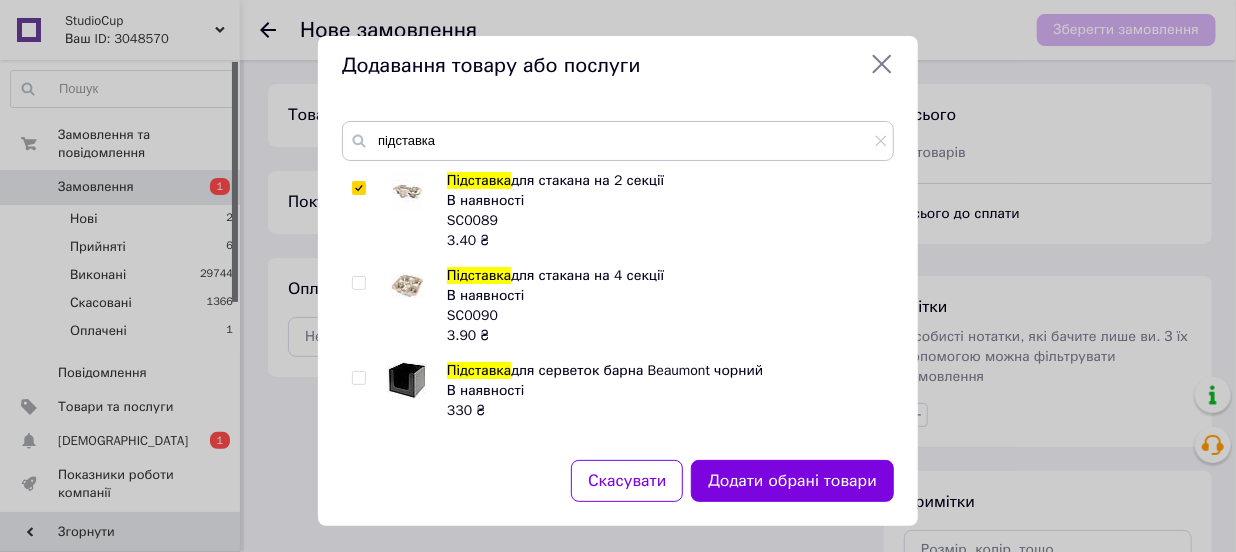 checkbox on "true" 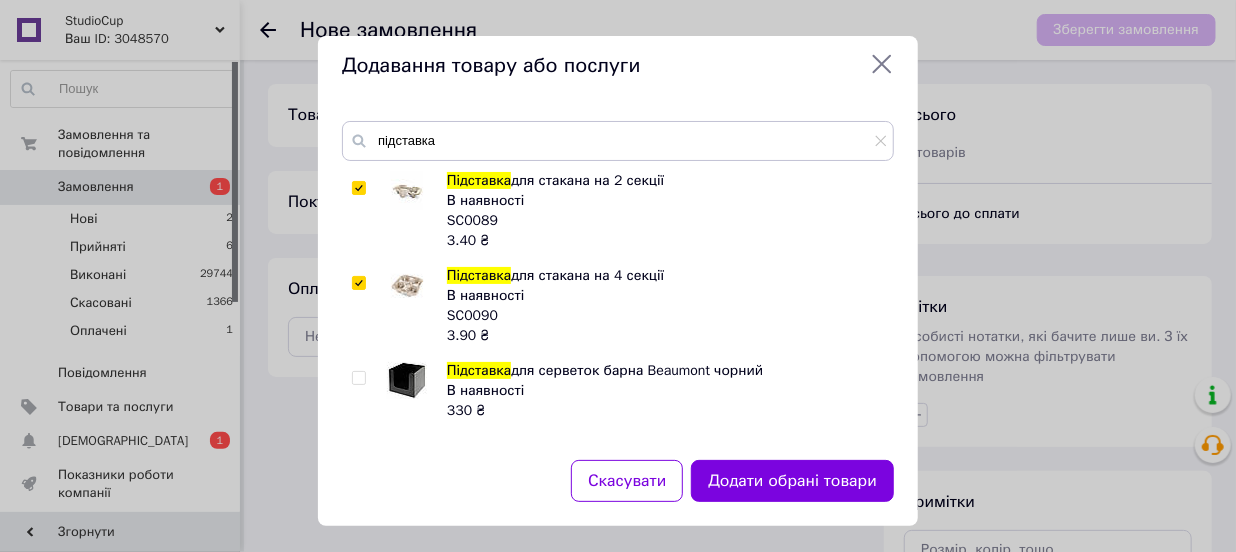 checkbox on "true" 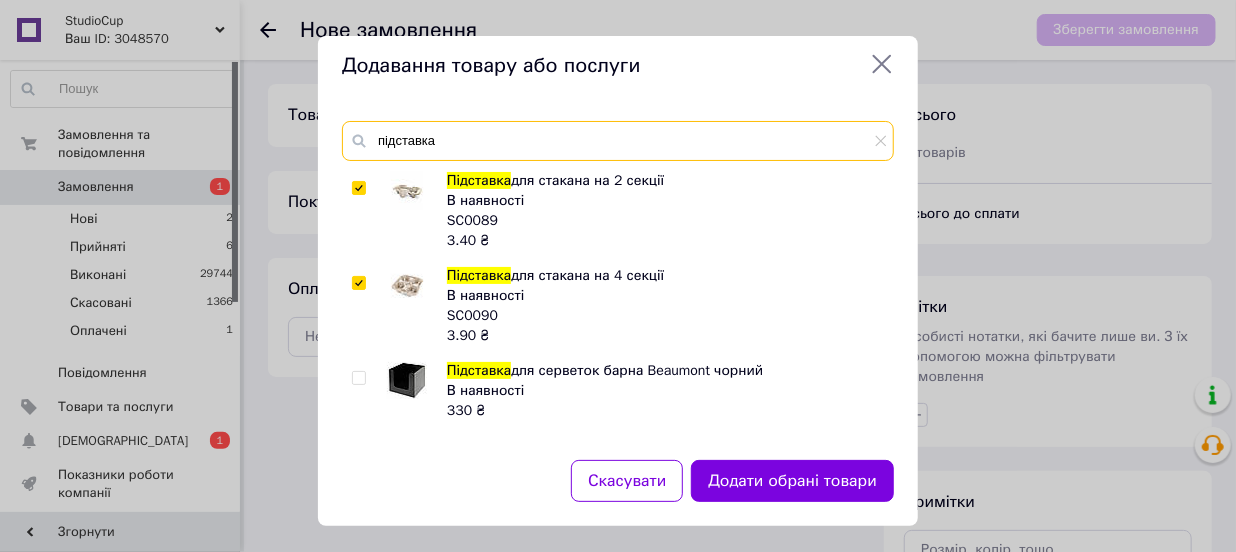 drag, startPoint x: 510, startPoint y: 149, endPoint x: 350, endPoint y: 144, distance: 160.07811 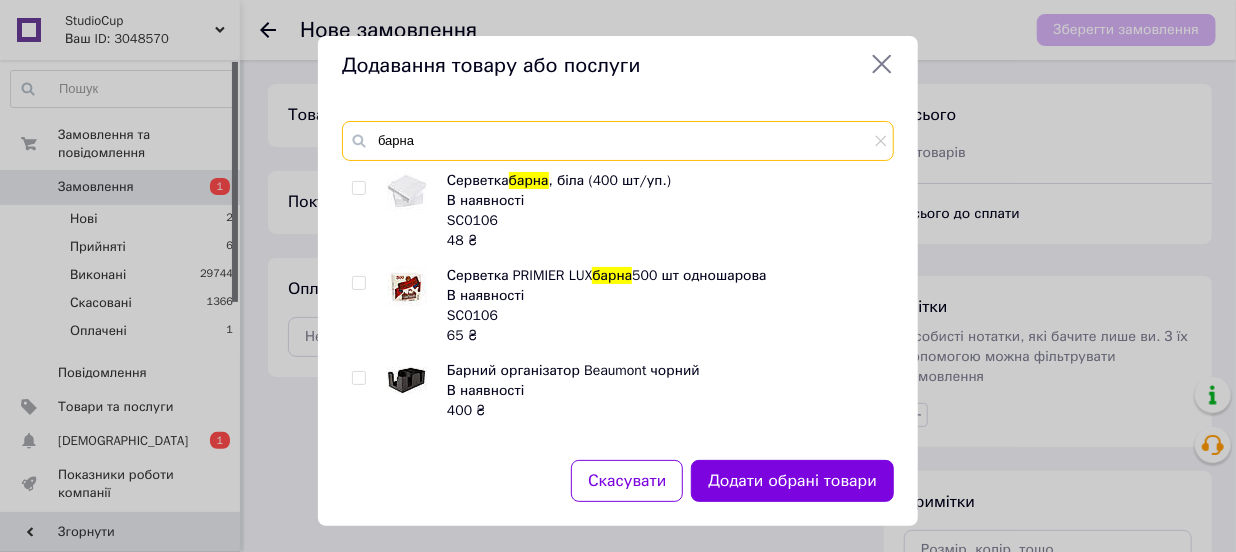 type on "барна" 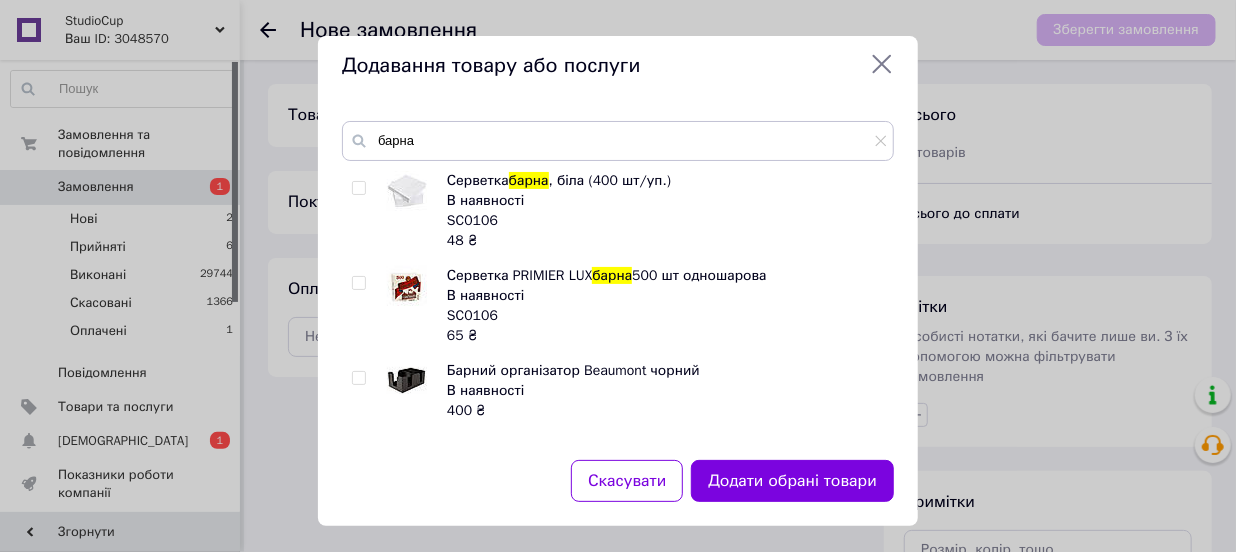 click at bounding box center [358, 188] 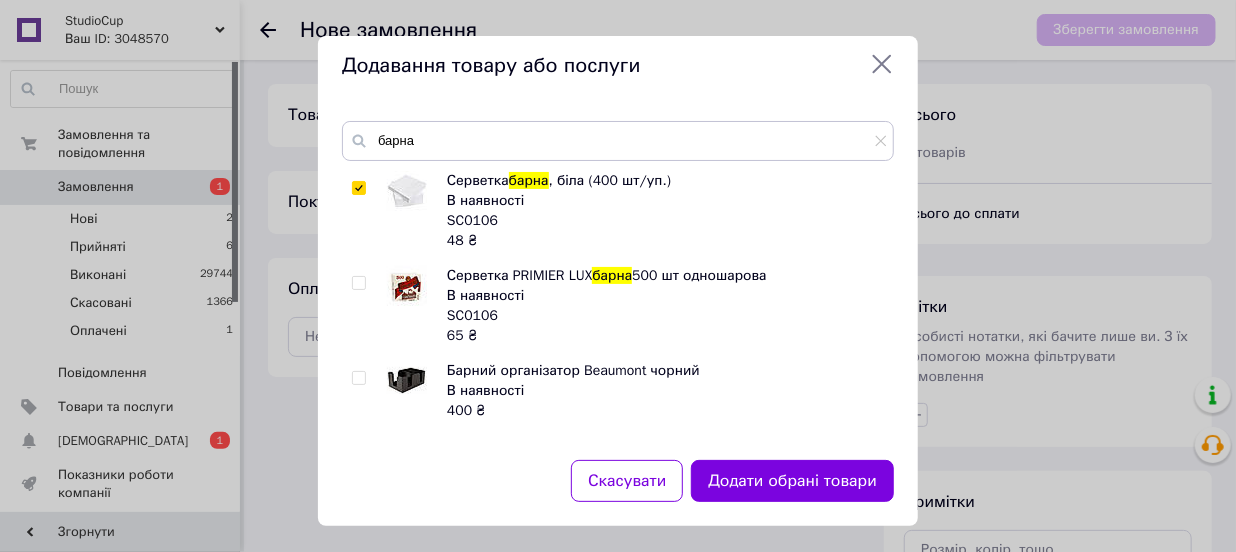 checkbox on "true" 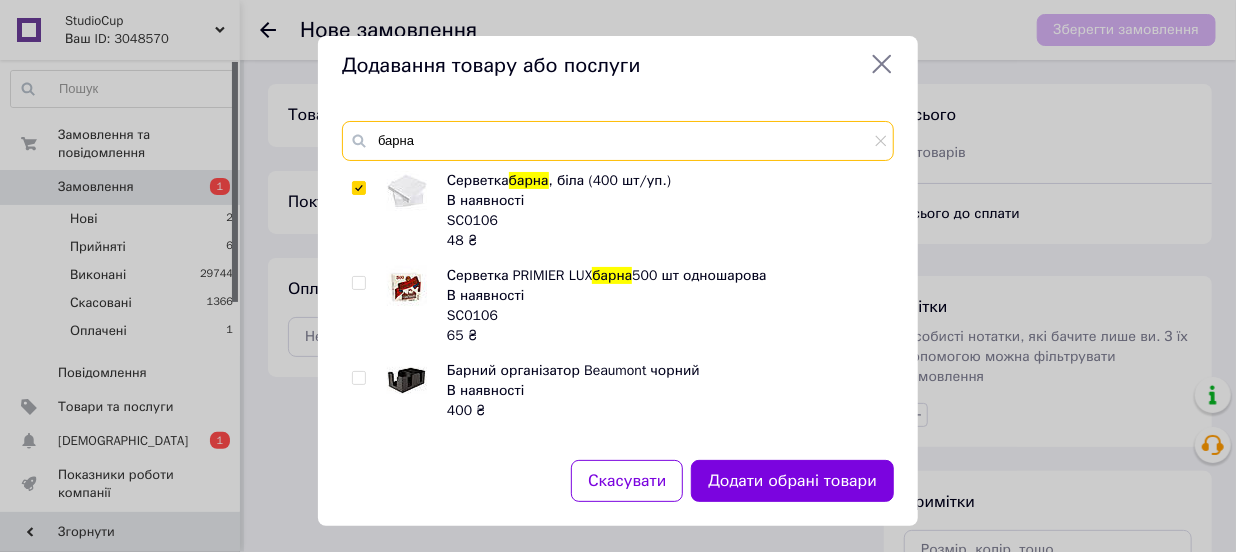 drag, startPoint x: 466, startPoint y: 136, endPoint x: 343, endPoint y: 139, distance: 123.03658 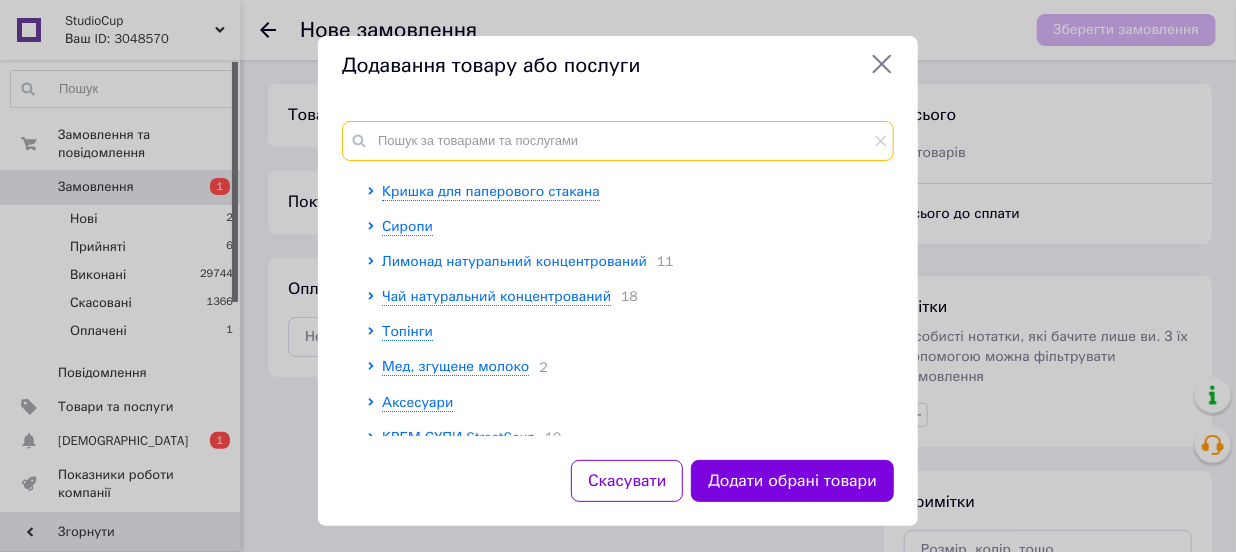 scroll, scrollTop: 3090, scrollLeft: 0, axis: vertical 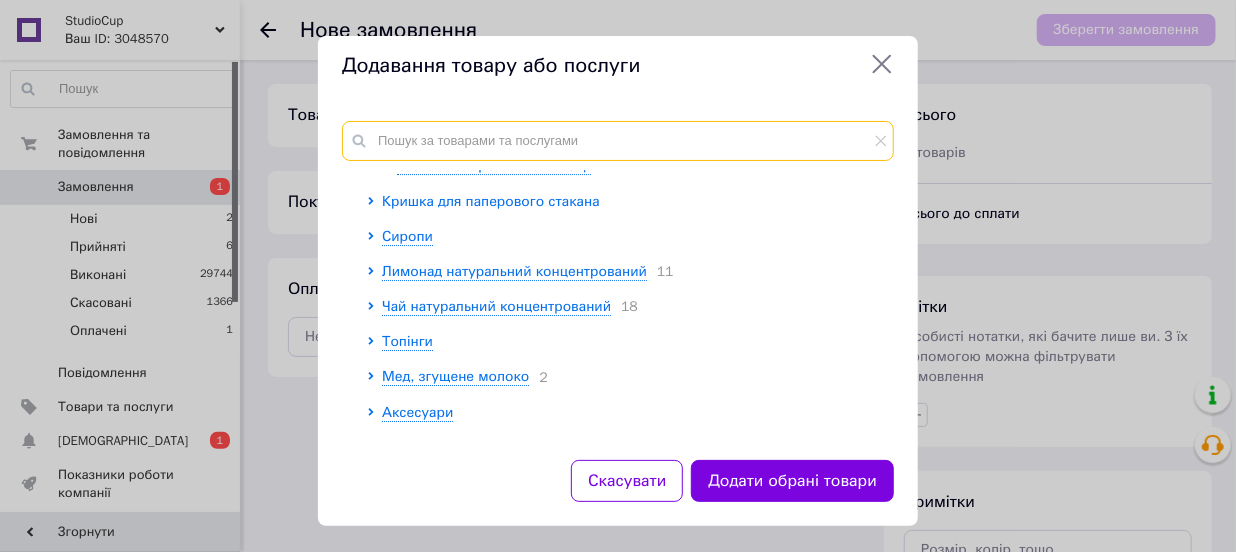 type 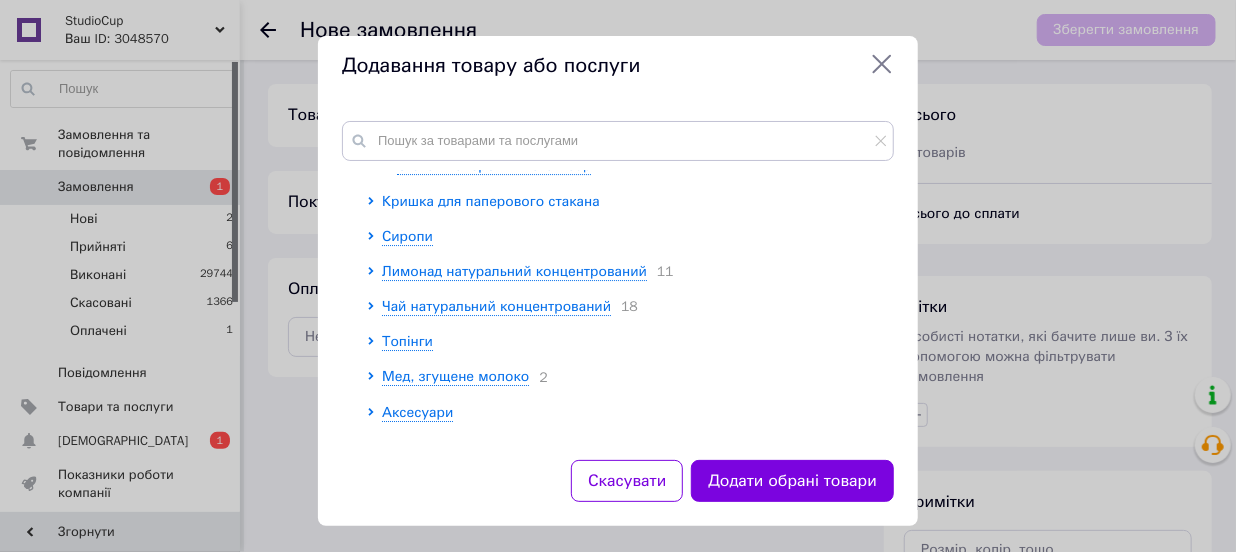 click on "Кришка для паперового стакана" at bounding box center [491, 201] 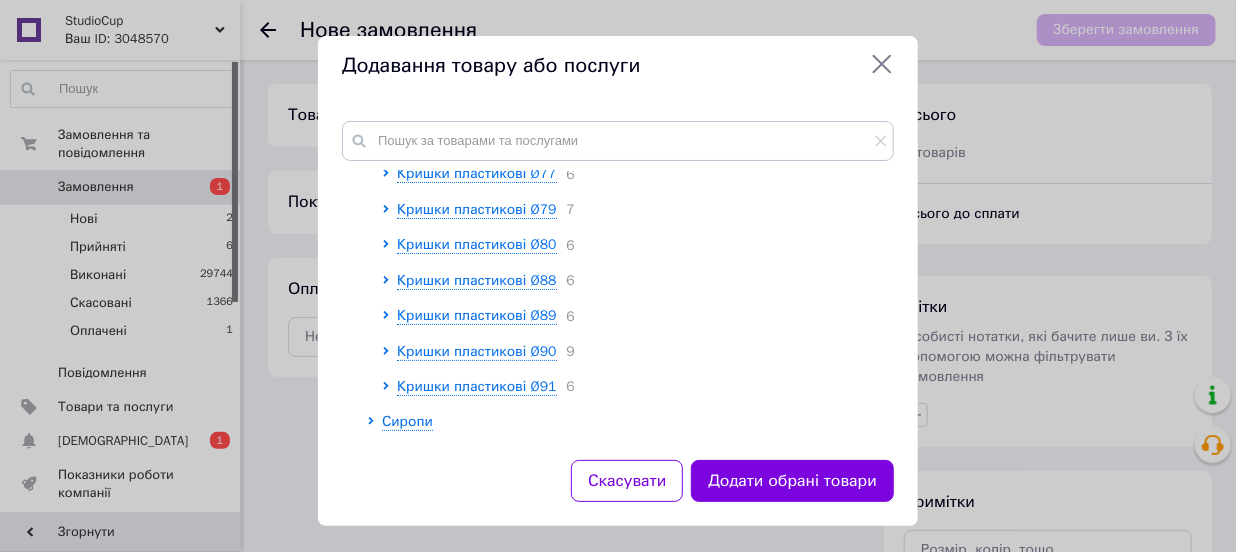 scroll, scrollTop: 3545, scrollLeft: 0, axis: vertical 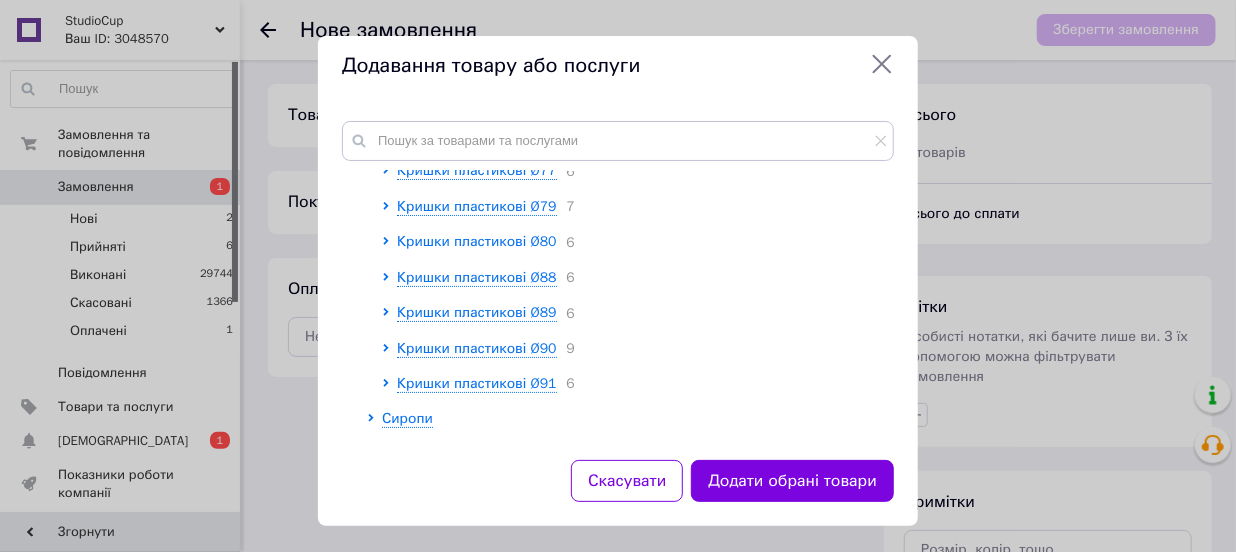 click on "Кришки пластикові Ø80" at bounding box center [477, 241] 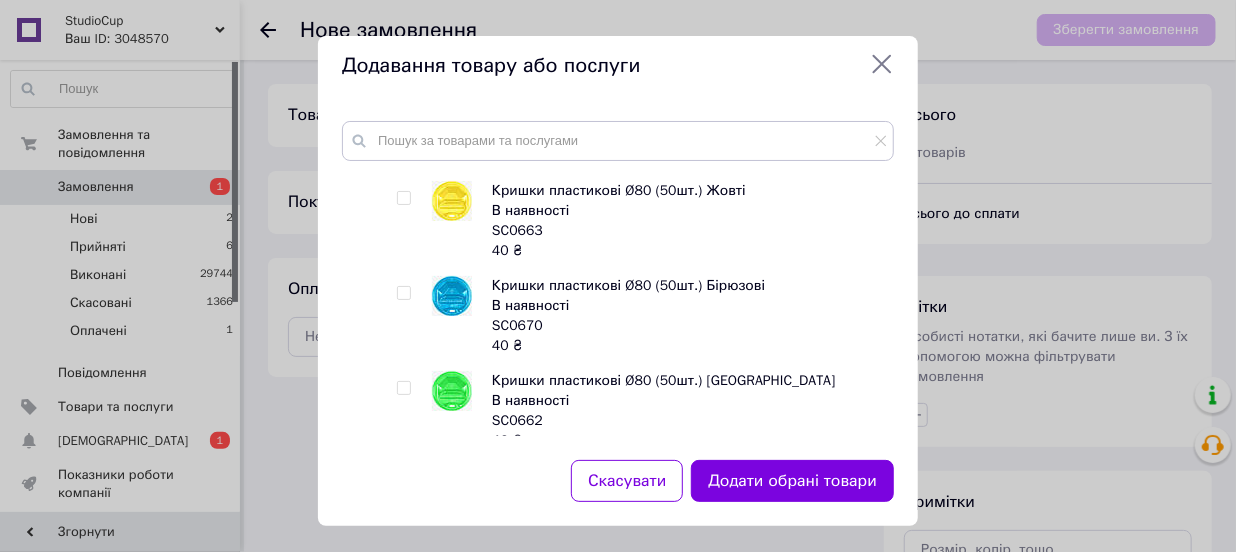 scroll, scrollTop: 3545, scrollLeft: 0, axis: vertical 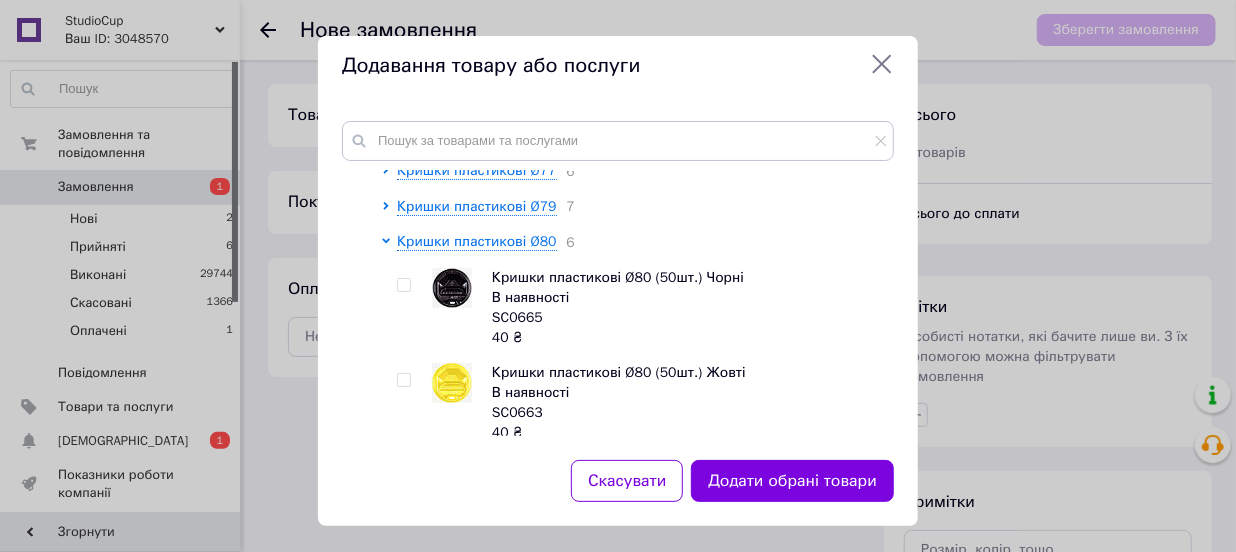 click at bounding box center (403, 285) 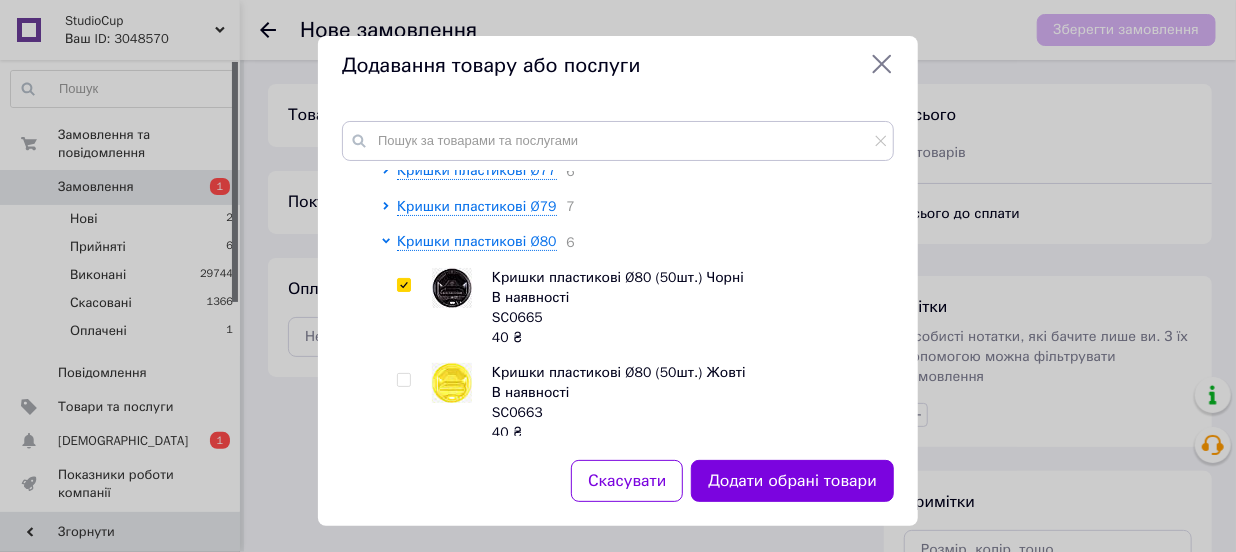 checkbox on "true" 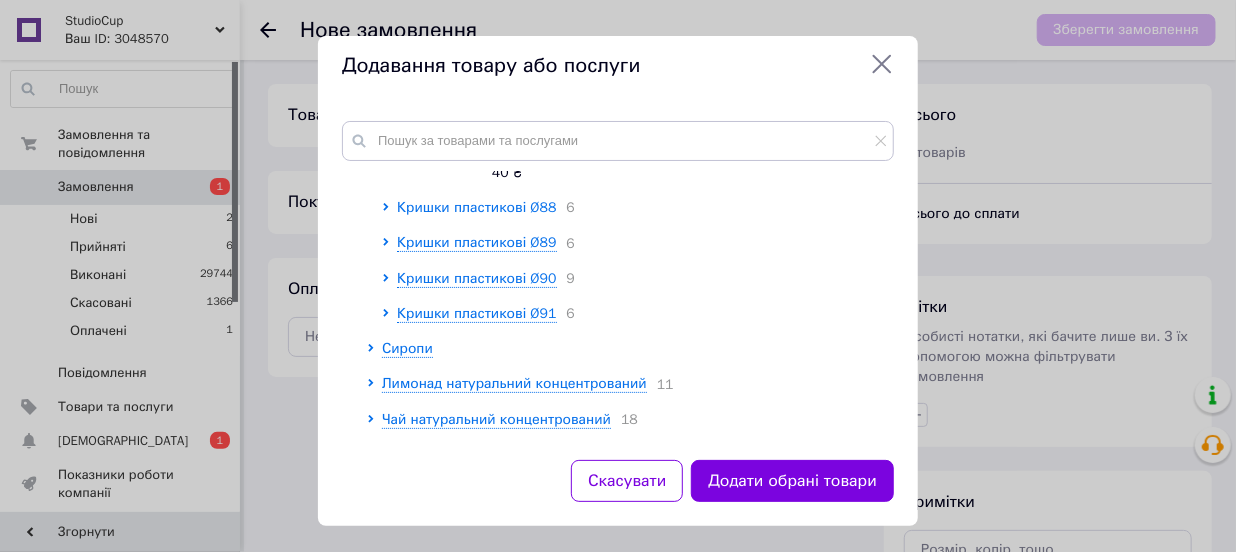 scroll, scrollTop: 4181, scrollLeft: 0, axis: vertical 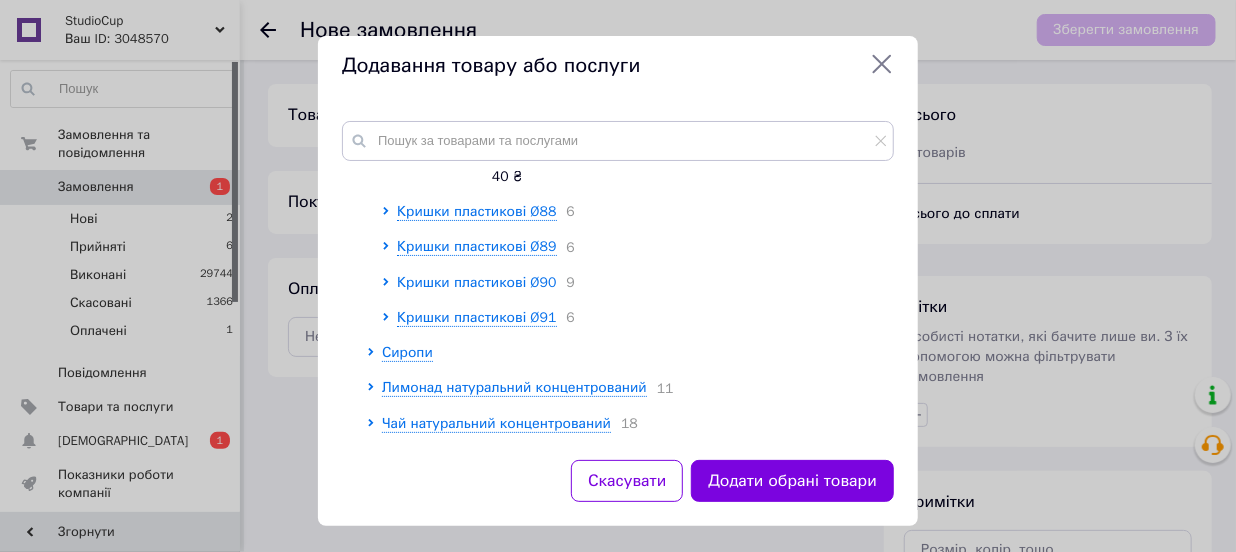 click on "Кришки пластикові Ø90" at bounding box center [477, 282] 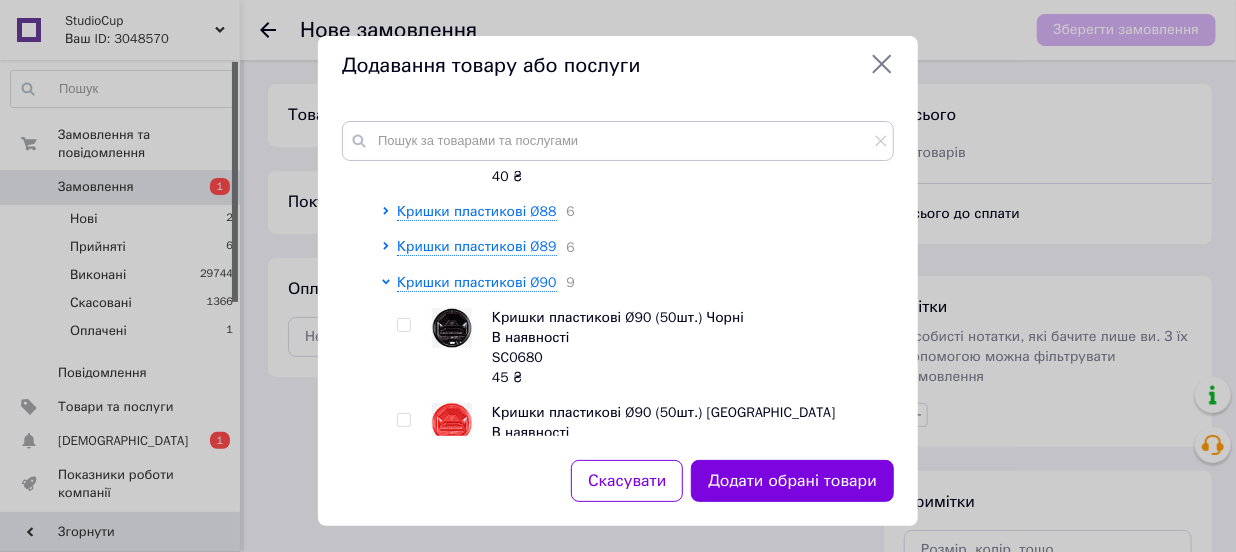 scroll, scrollTop: 4272, scrollLeft: 0, axis: vertical 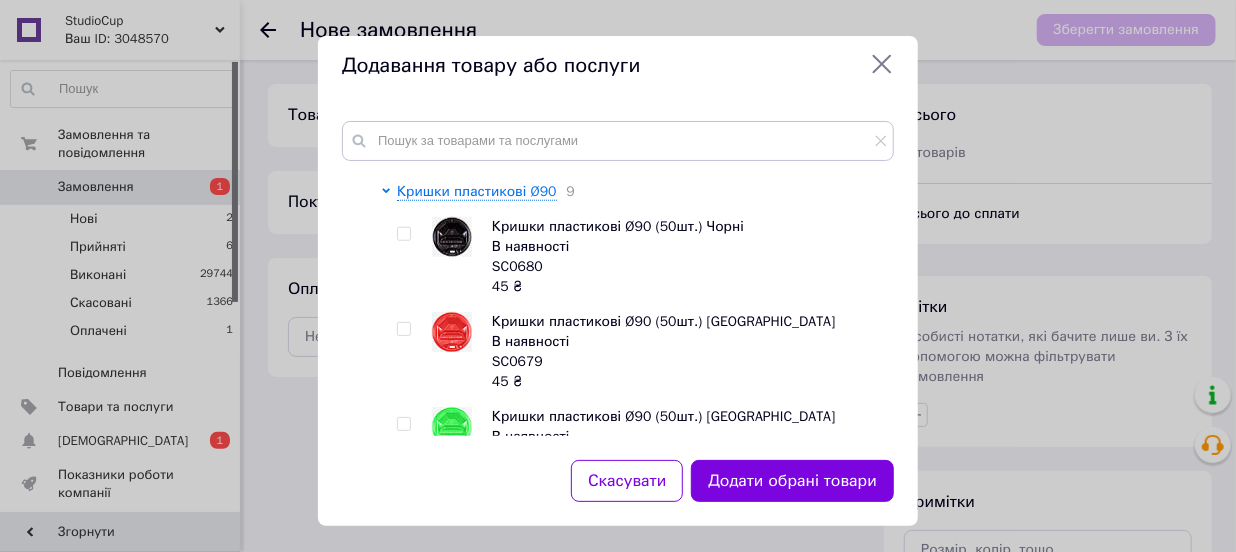 click at bounding box center (403, 234) 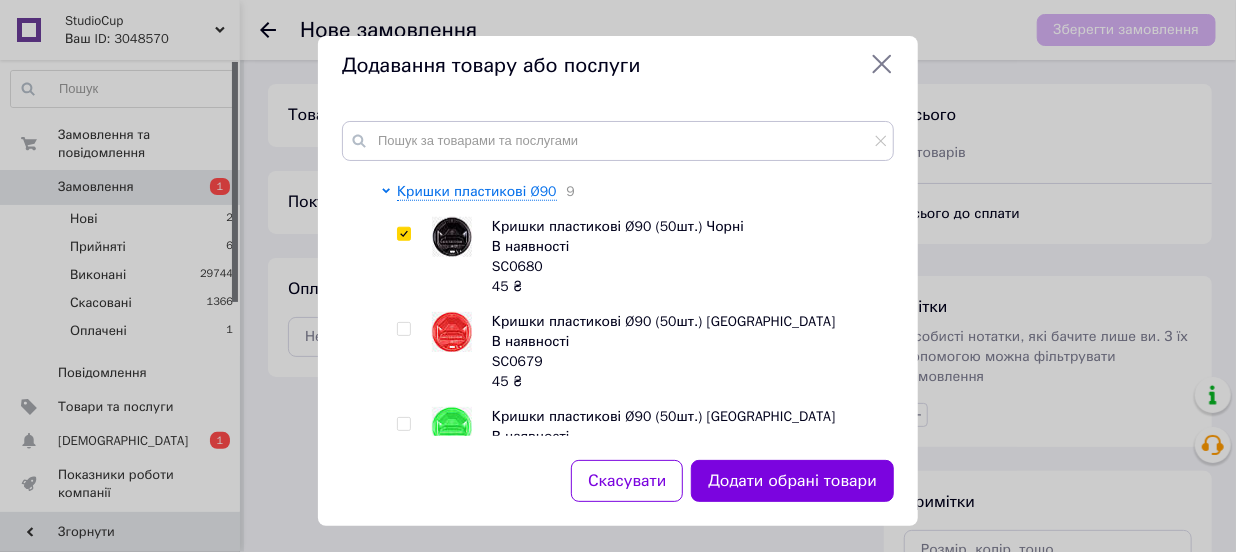 checkbox on "true" 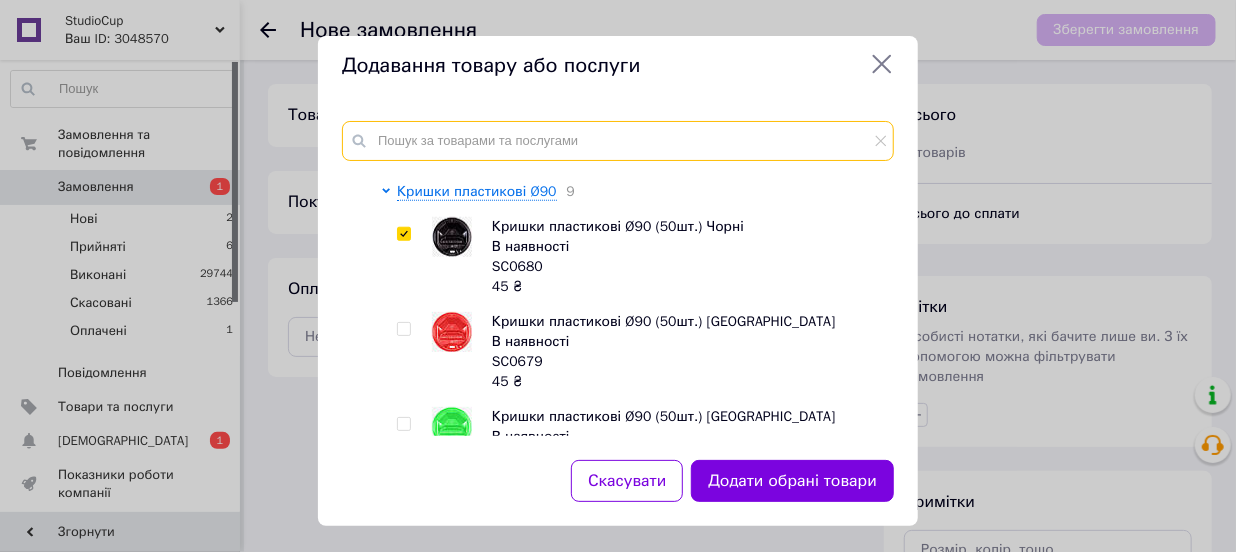 click at bounding box center [618, 141] 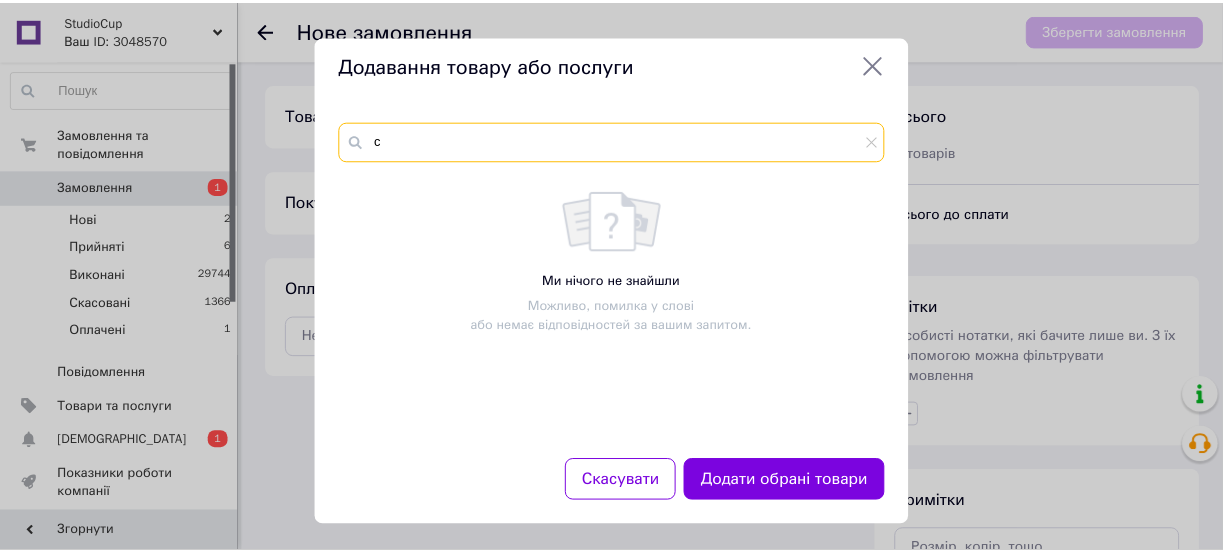 scroll, scrollTop: 0, scrollLeft: 0, axis: both 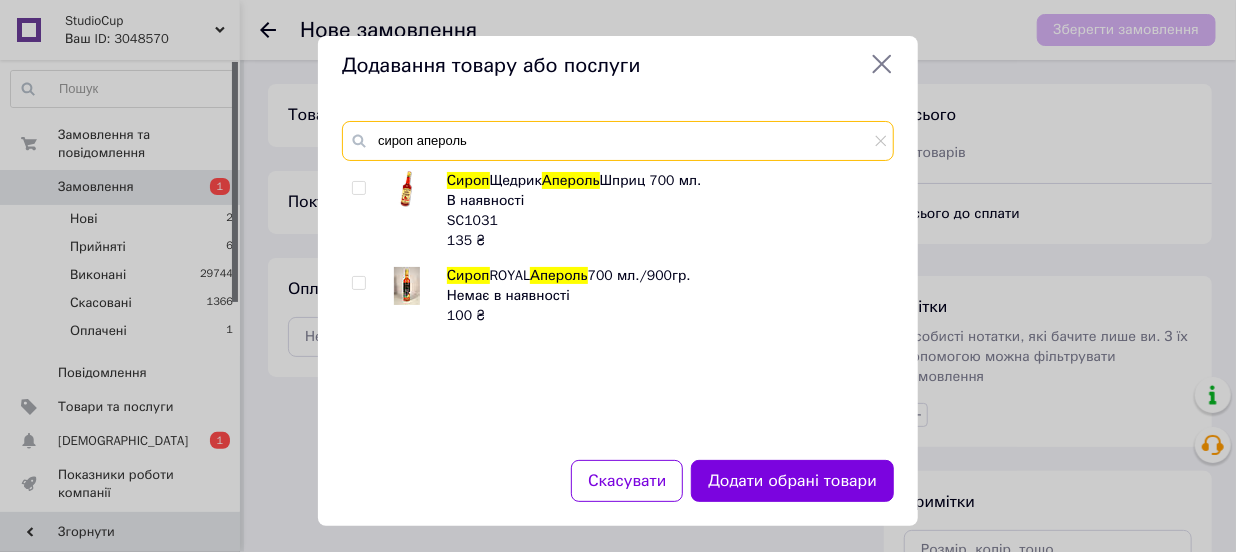 type on "сироп апероль" 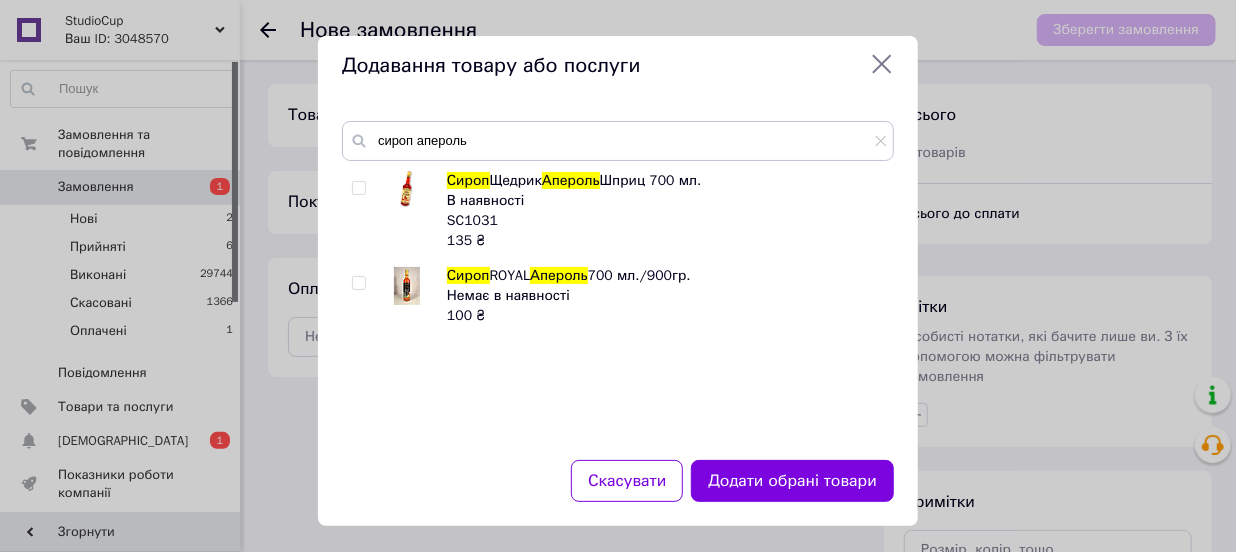 click at bounding box center [358, 283] 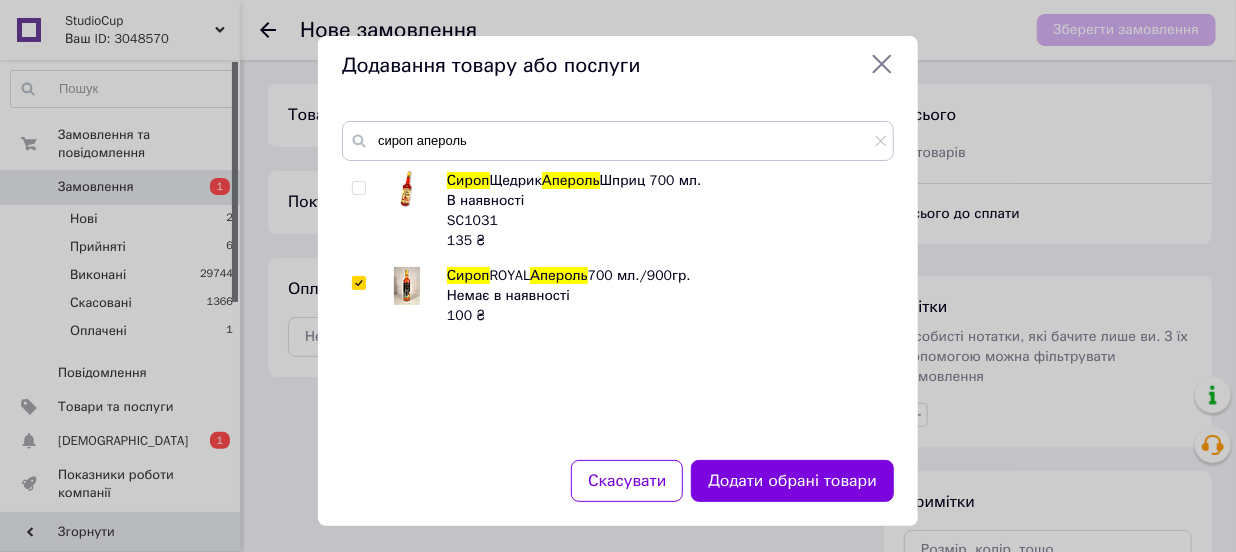 checkbox on "true" 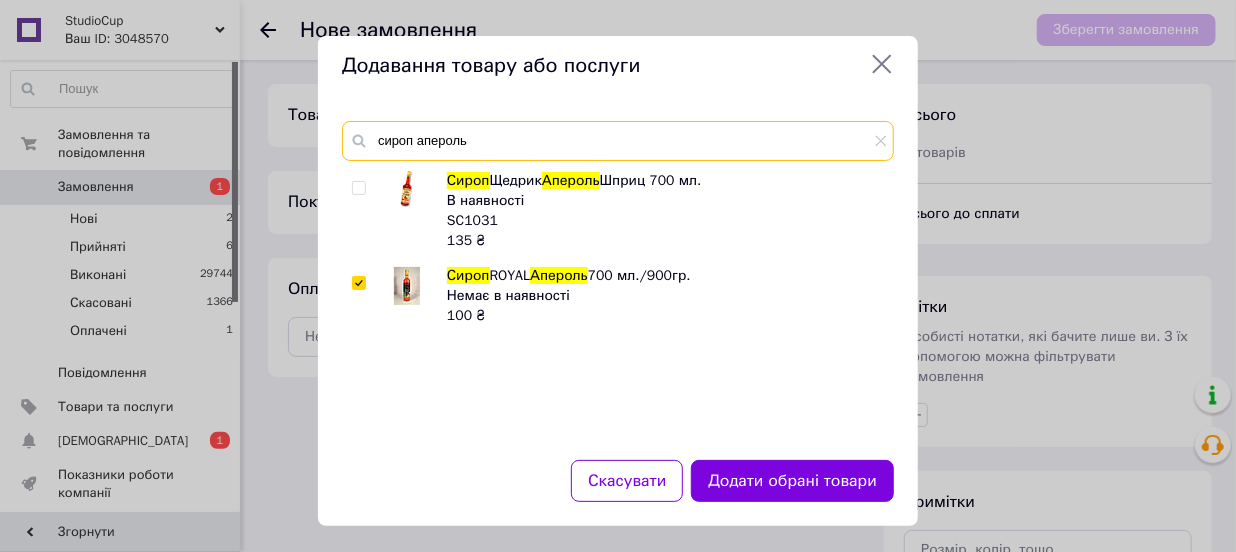 drag, startPoint x: 415, startPoint y: 140, endPoint x: 638, endPoint y: 164, distance: 224.28777 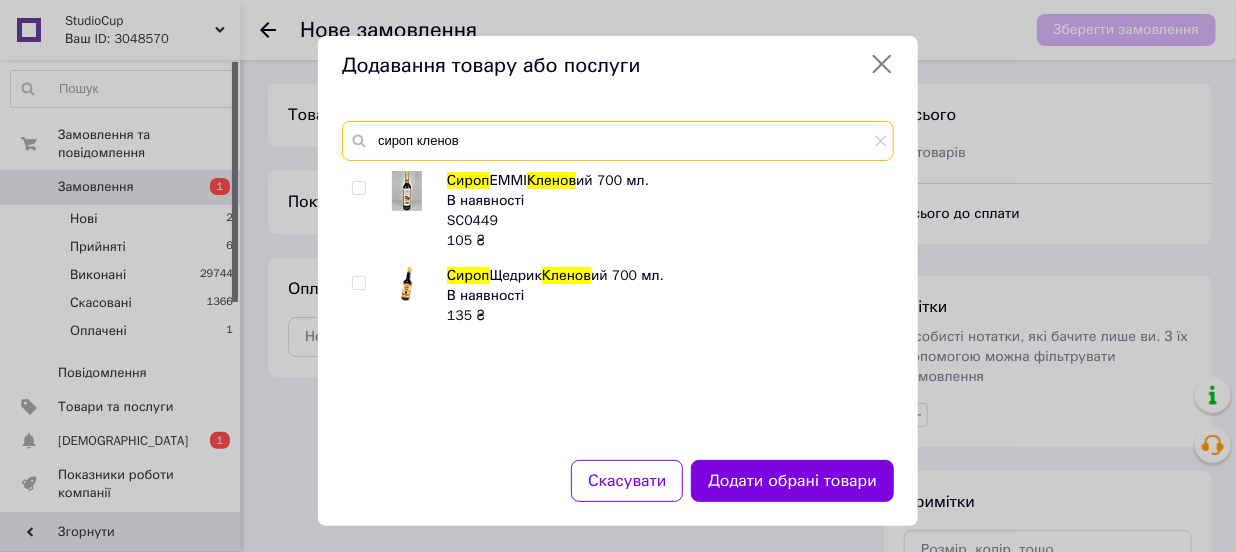 type on "сироп кленов" 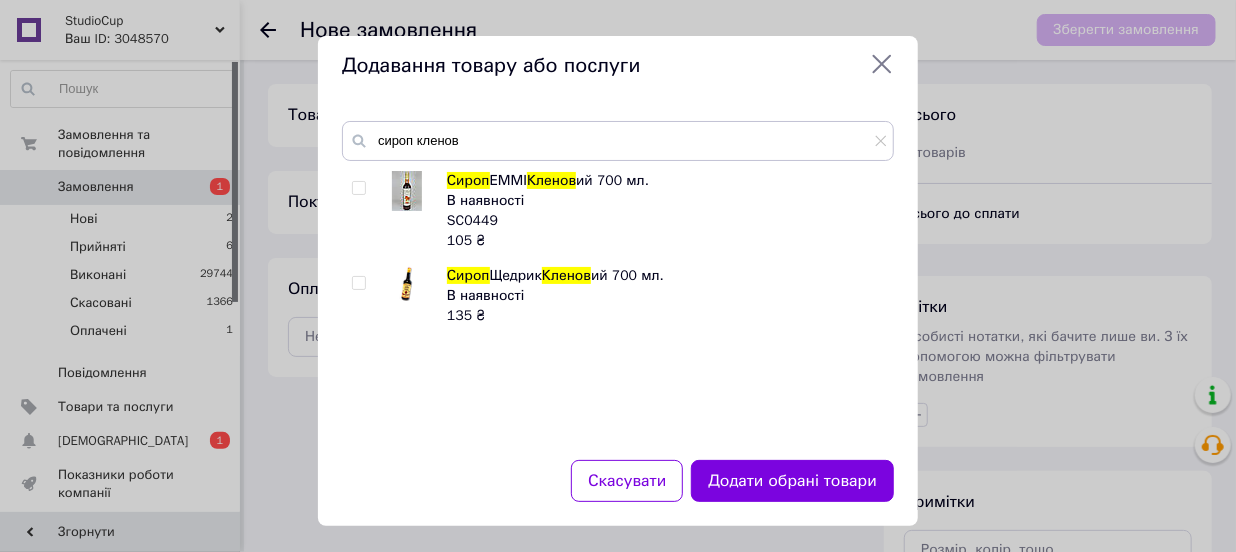 click at bounding box center (358, 188) 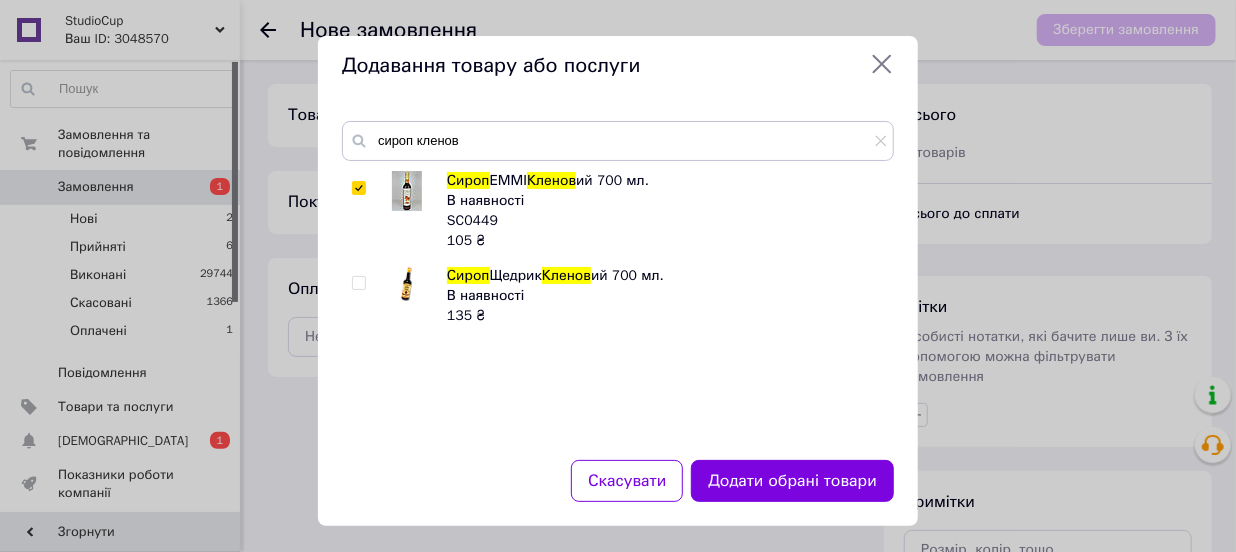 checkbox on "true" 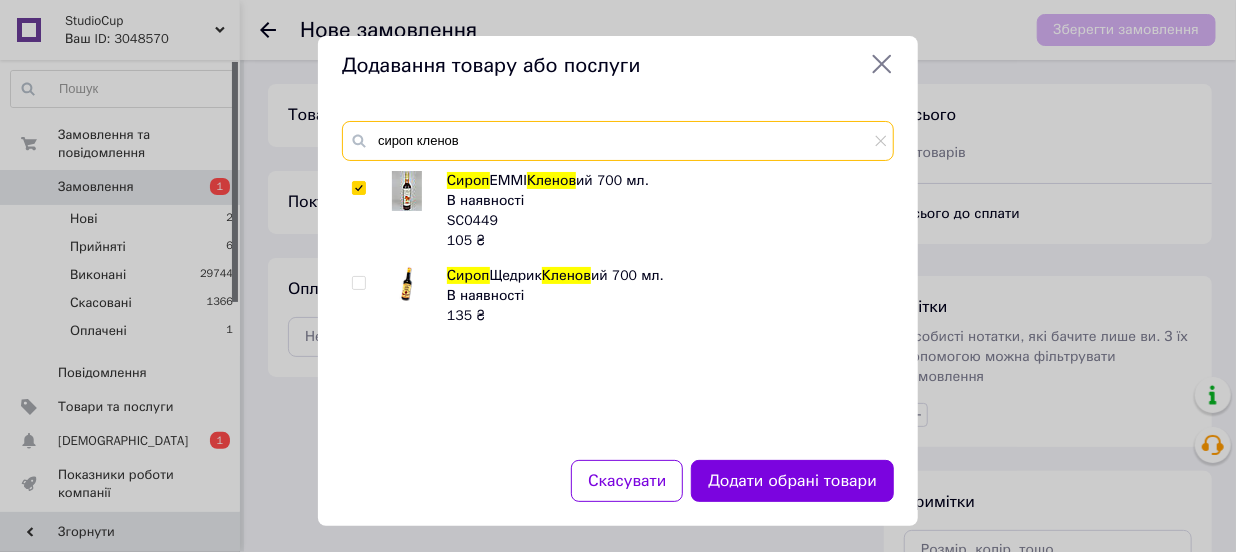 drag, startPoint x: 414, startPoint y: 137, endPoint x: 618, endPoint y: 160, distance: 205.29248 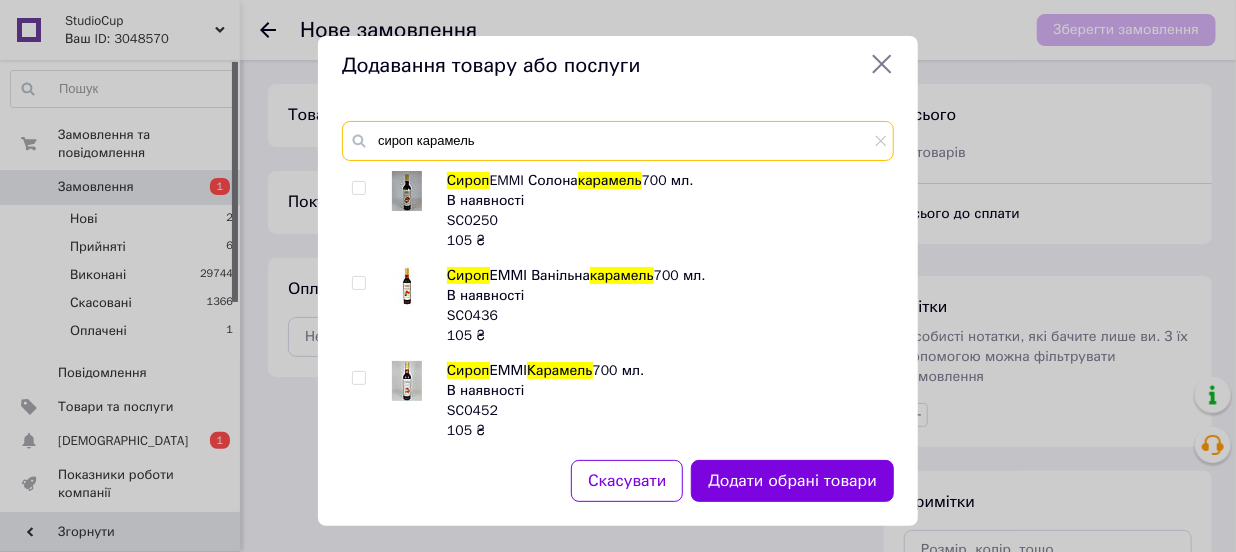 type on "сироп карамель" 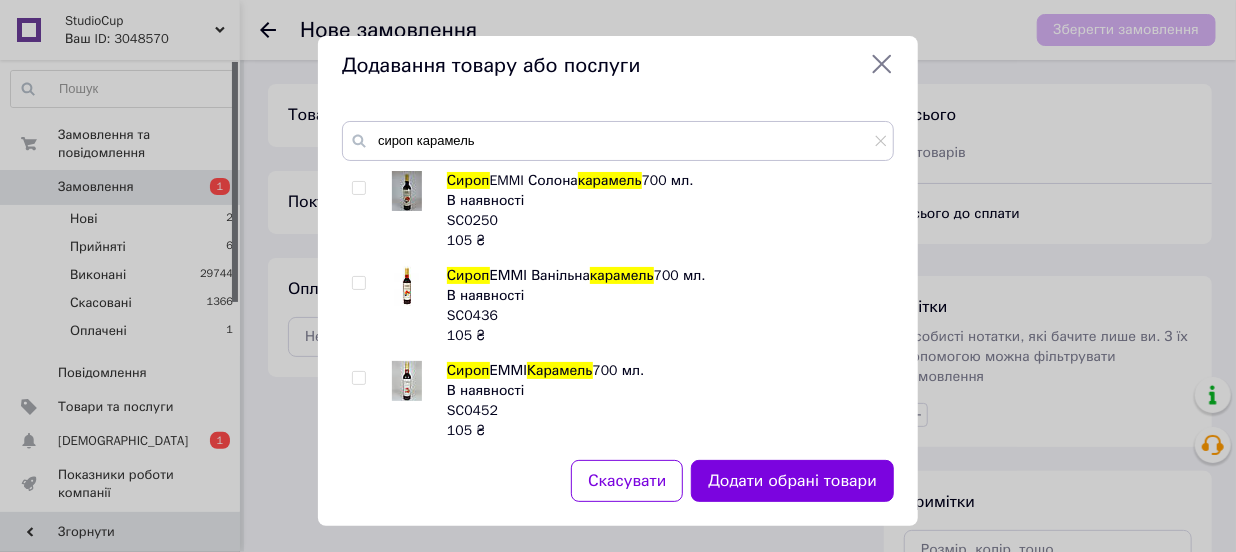 click at bounding box center (358, 378) 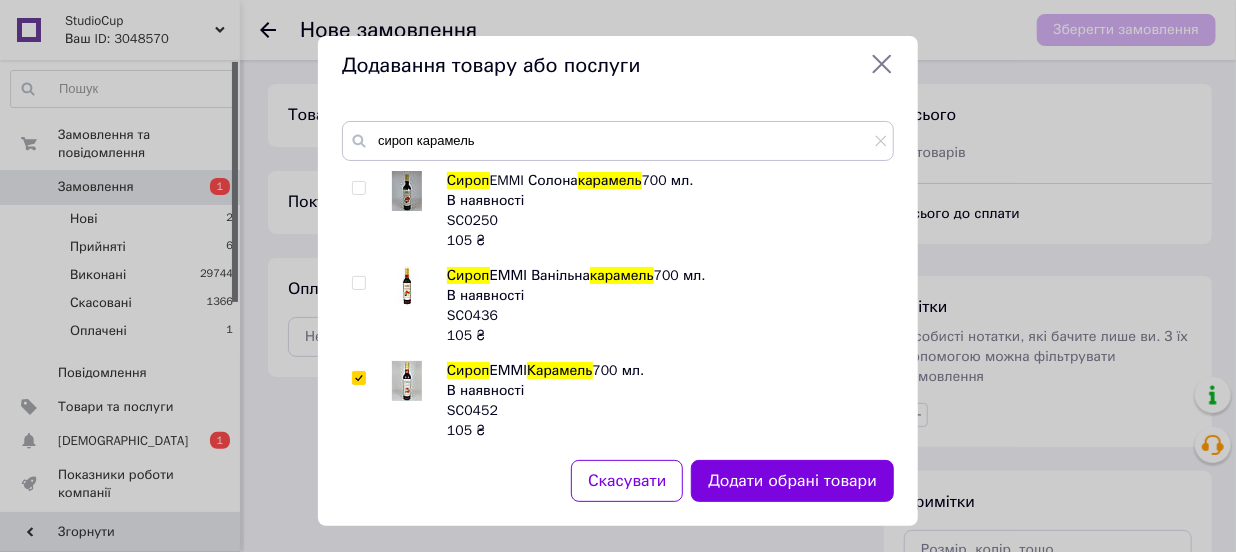 checkbox on "true" 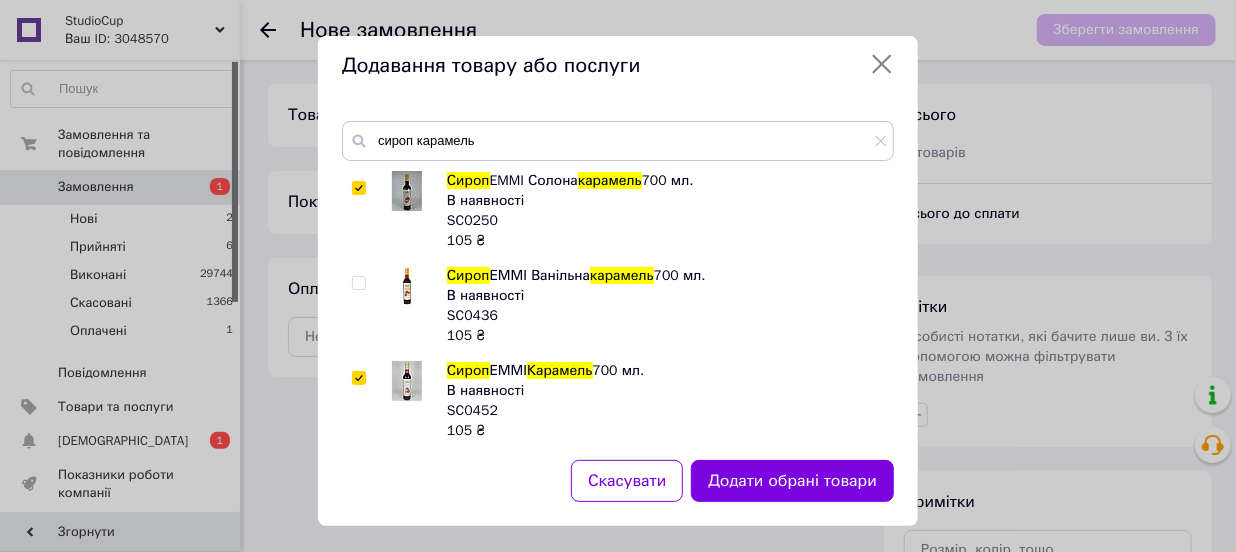 checkbox on "true" 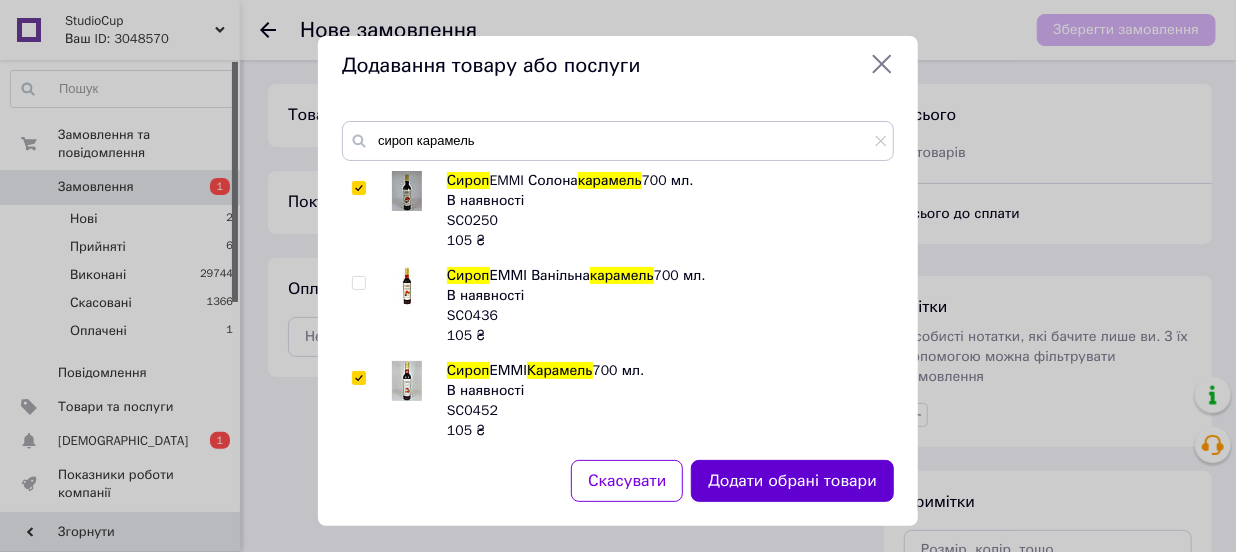 click on "Додати обрані товари" at bounding box center (792, 481) 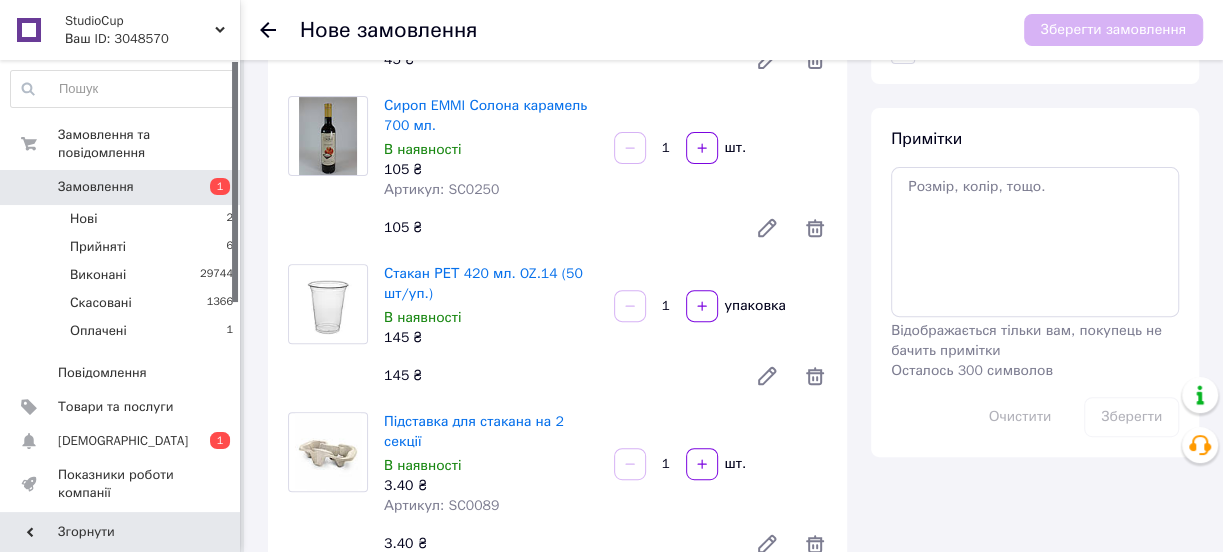 scroll, scrollTop: 454, scrollLeft: 0, axis: vertical 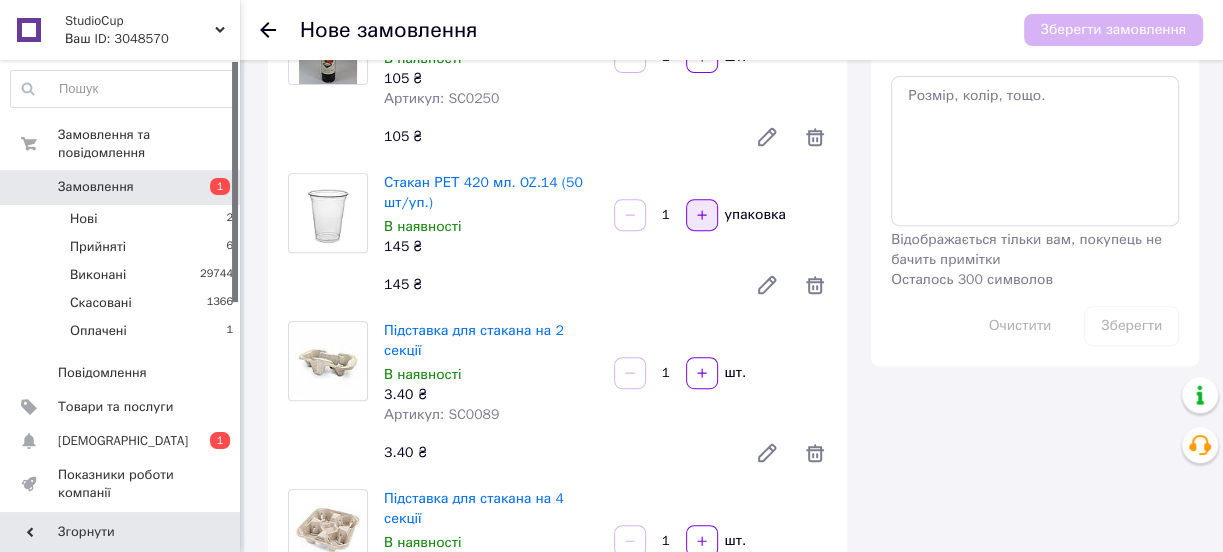 click 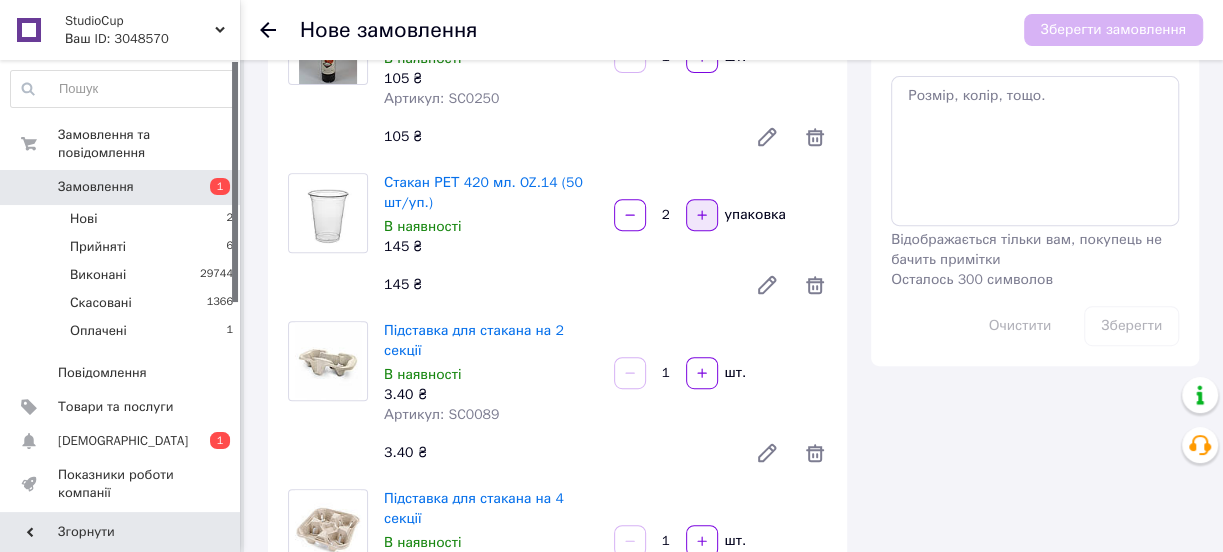 click 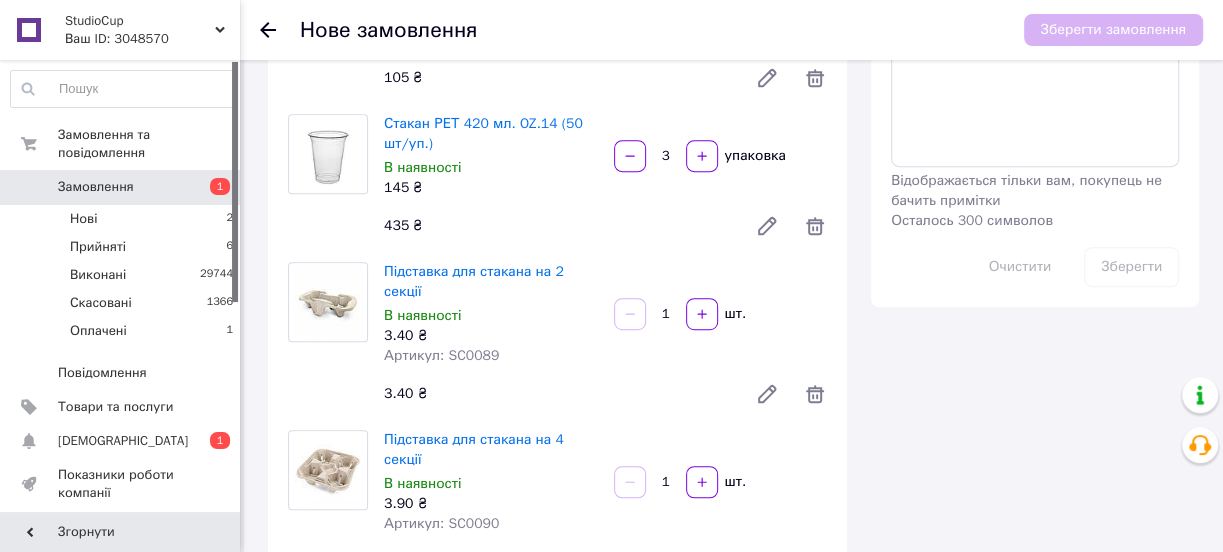 scroll, scrollTop: 545, scrollLeft: 0, axis: vertical 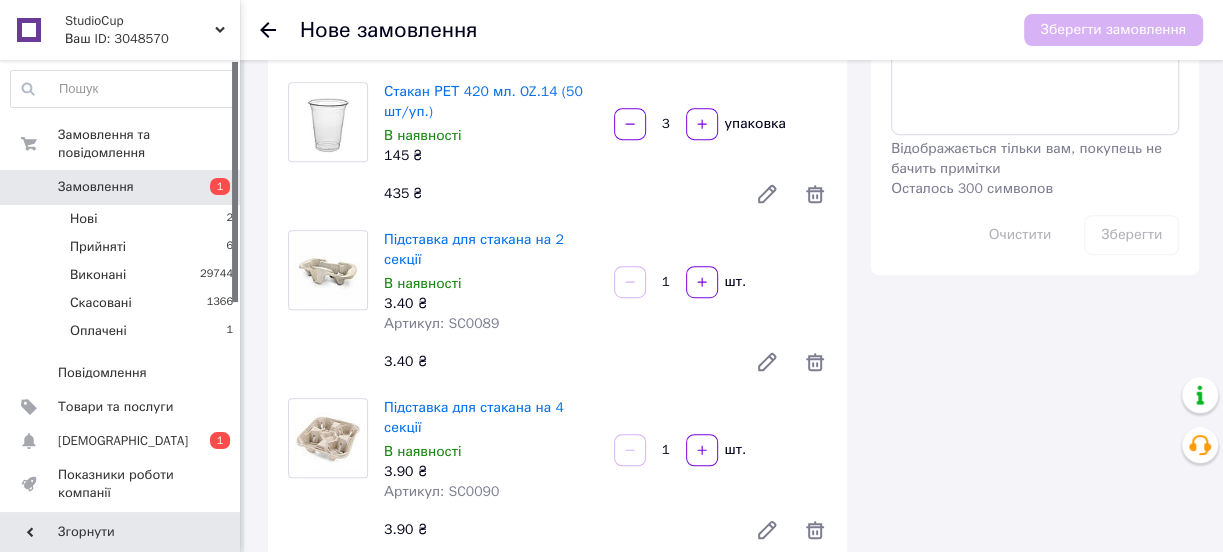 click on "1" at bounding box center (666, 282) 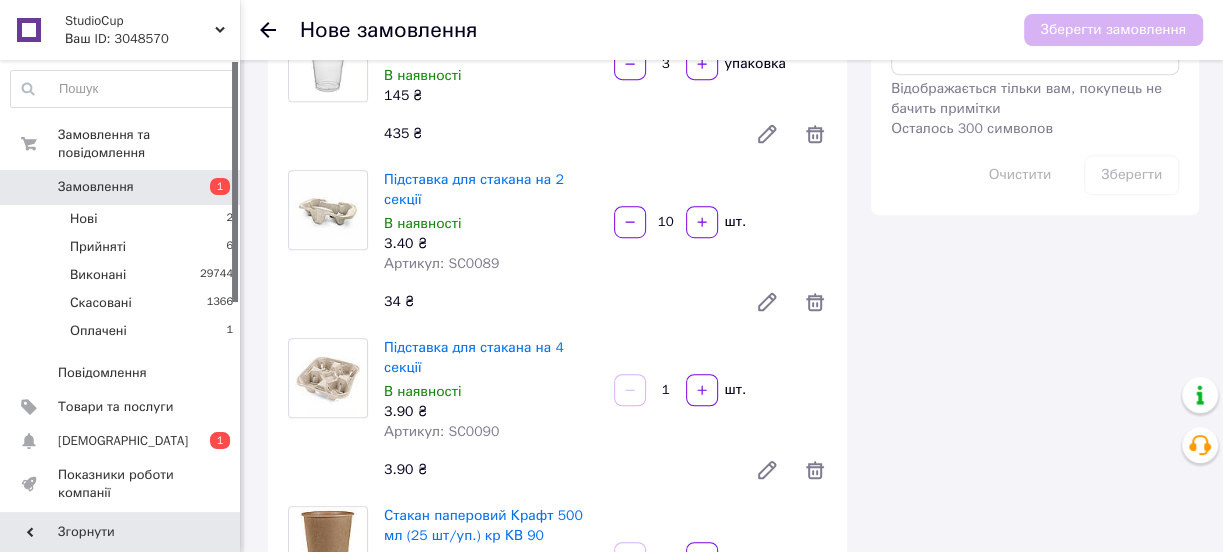 scroll, scrollTop: 636, scrollLeft: 0, axis: vertical 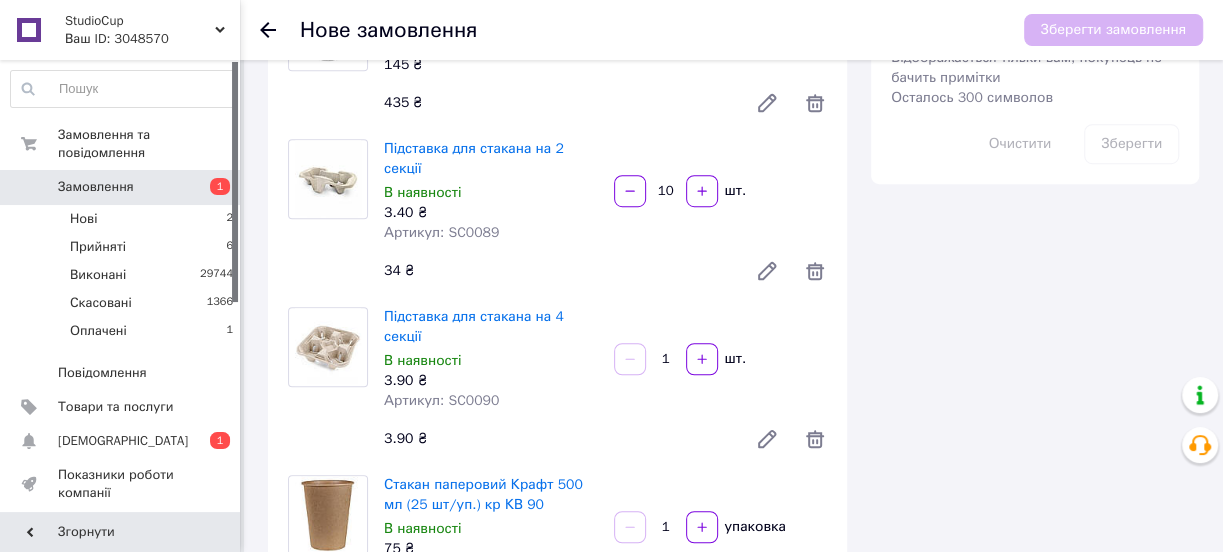 type on "10" 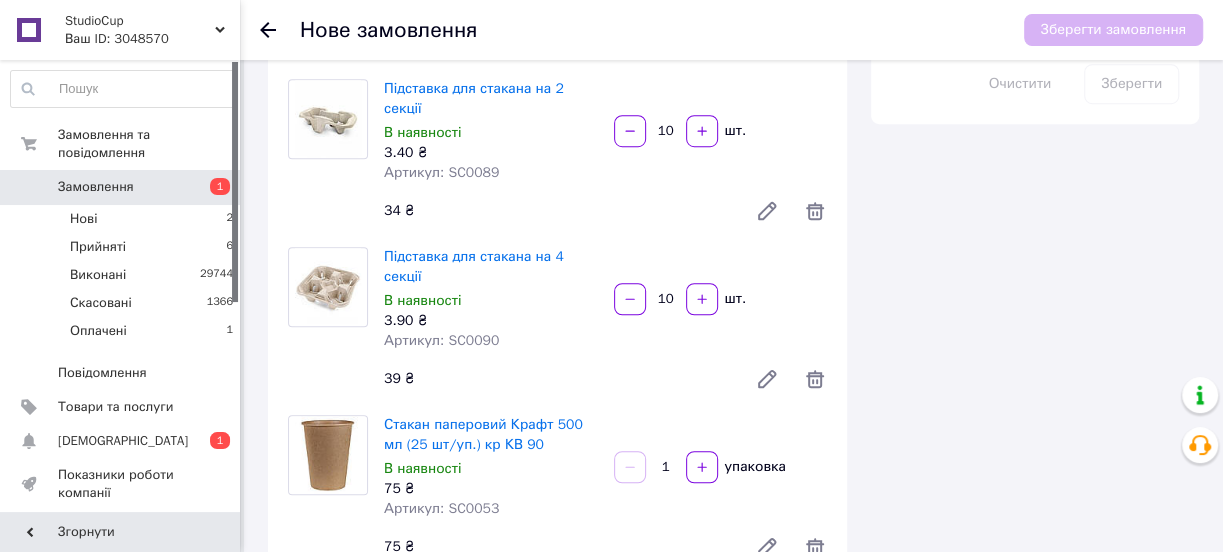 scroll, scrollTop: 727, scrollLeft: 0, axis: vertical 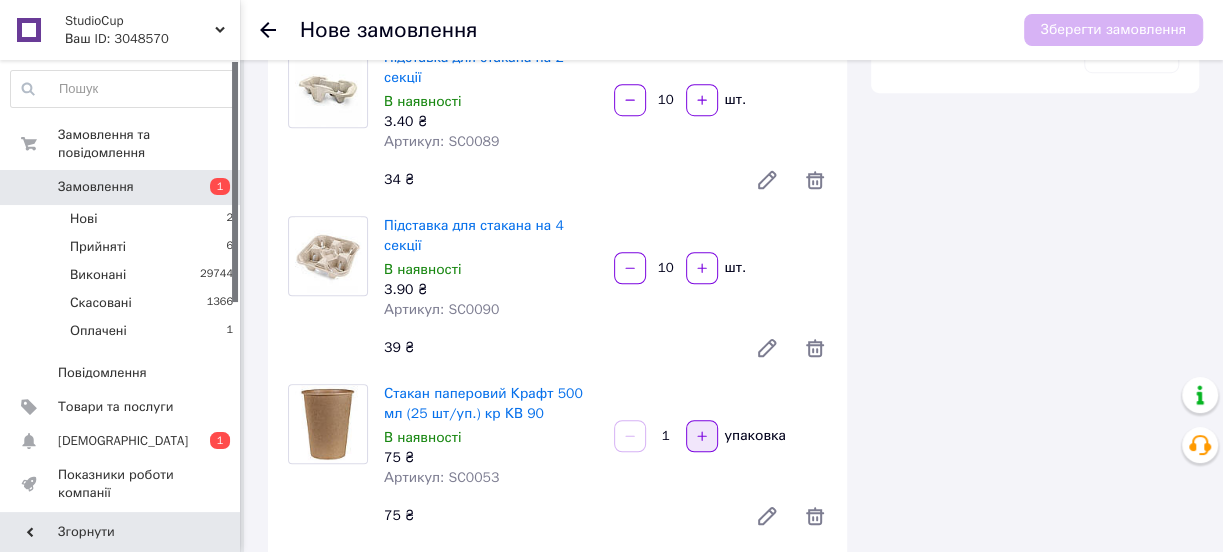 type on "10" 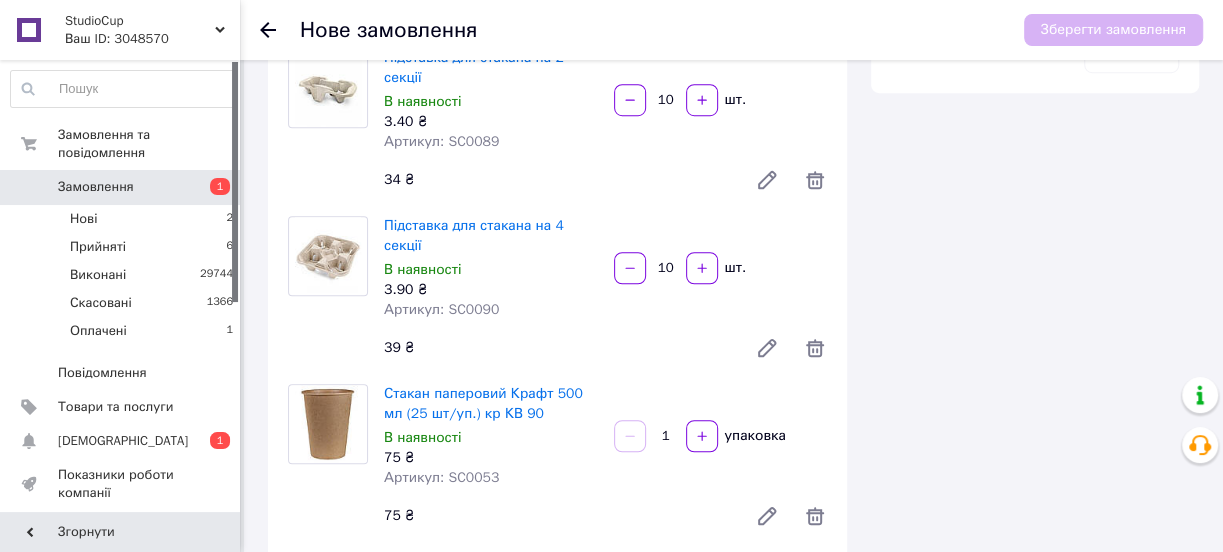 type on "2" 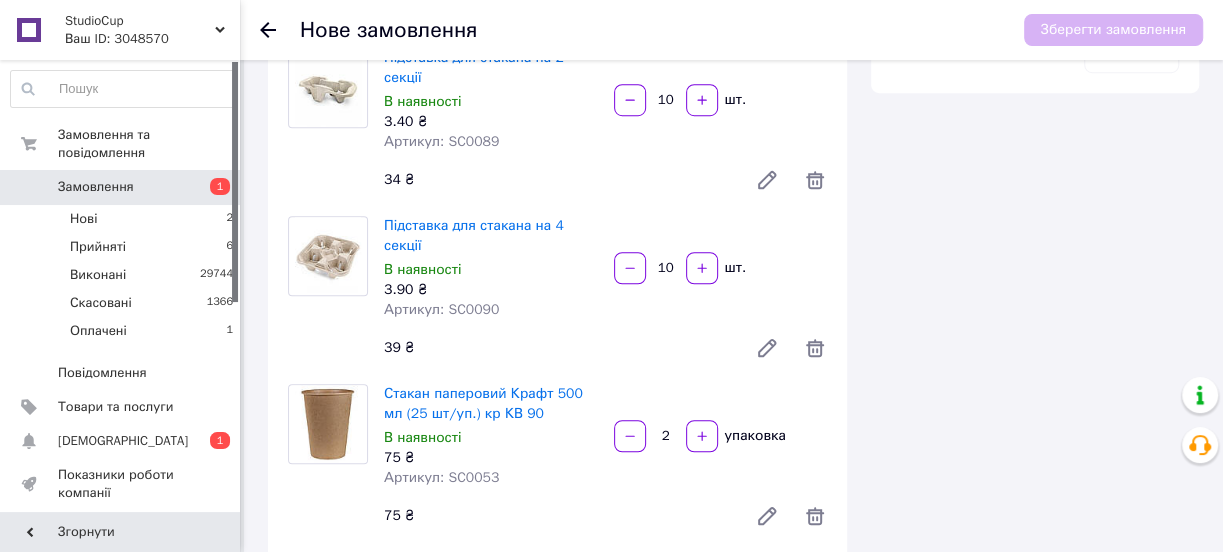 scroll, scrollTop: 1000, scrollLeft: 0, axis: vertical 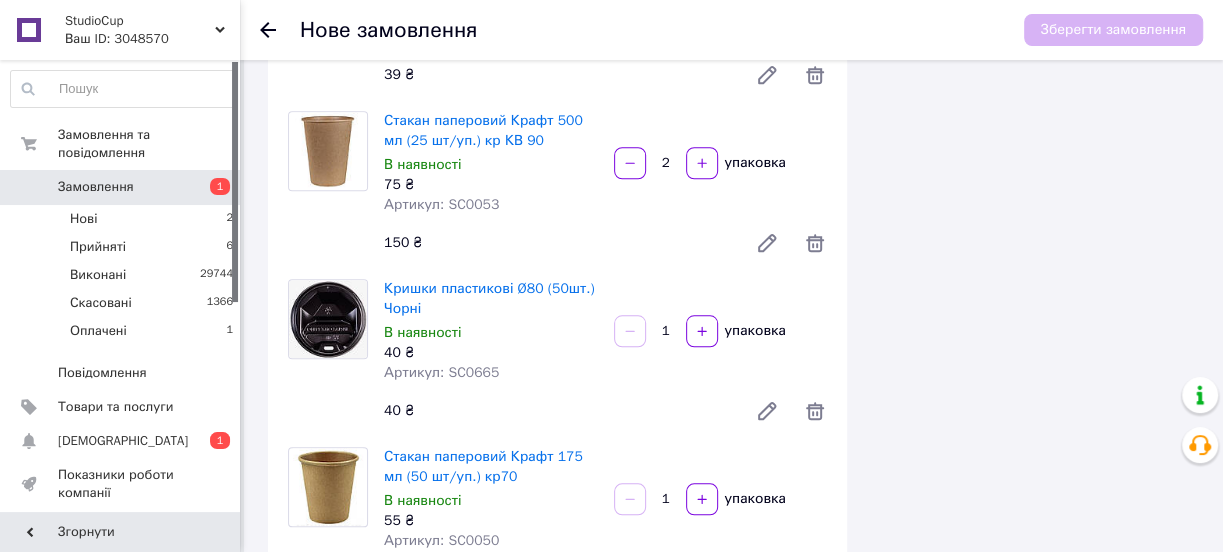 drag, startPoint x: 667, startPoint y: 454, endPoint x: 617, endPoint y: 487, distance: 59.908264 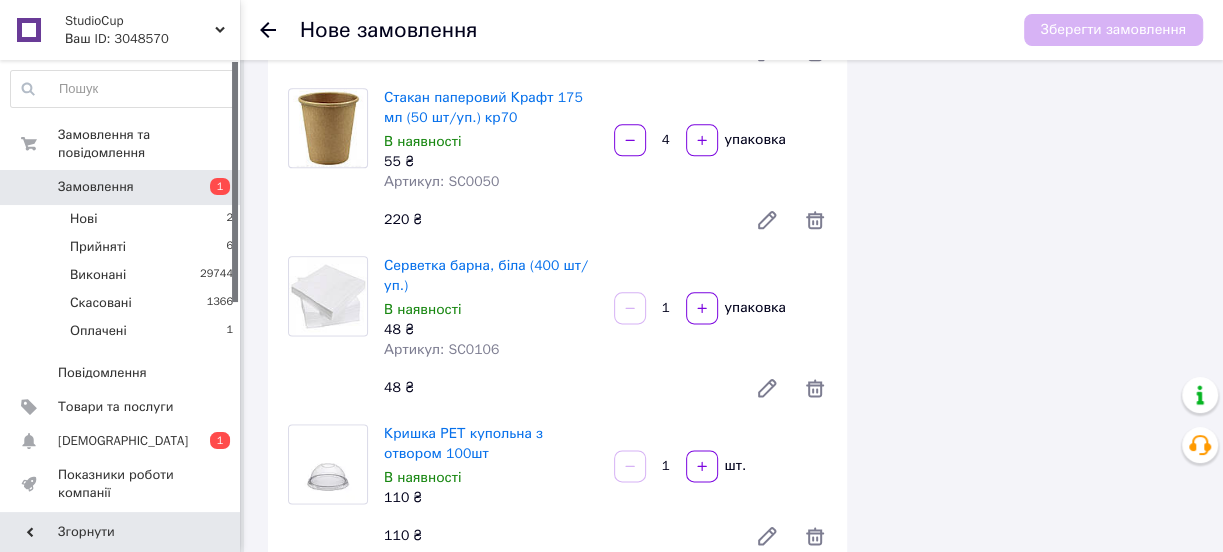 scroll, scrollTop: 1363, scrollLeft: 0, axis: vertical 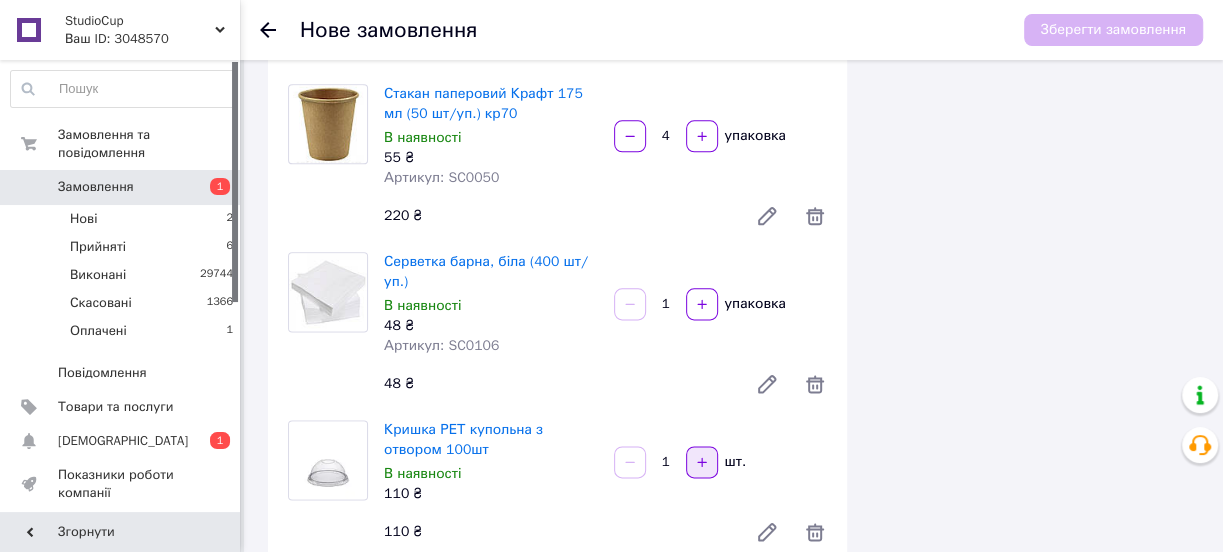 type on "4" 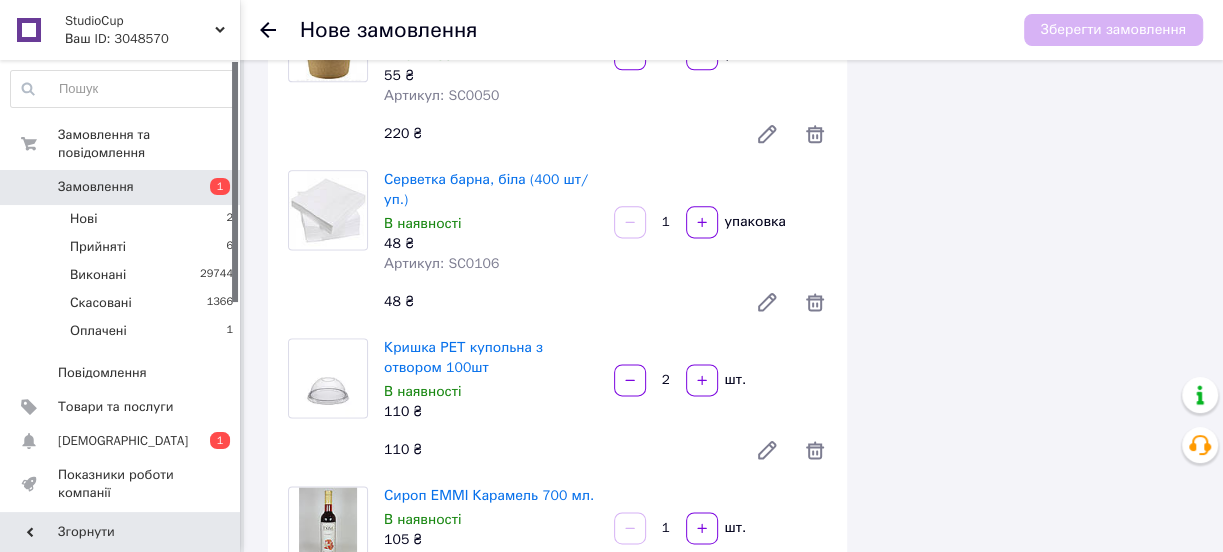 scroll, scrollTop: 1545, scrollLeft: 0, axis: vertical 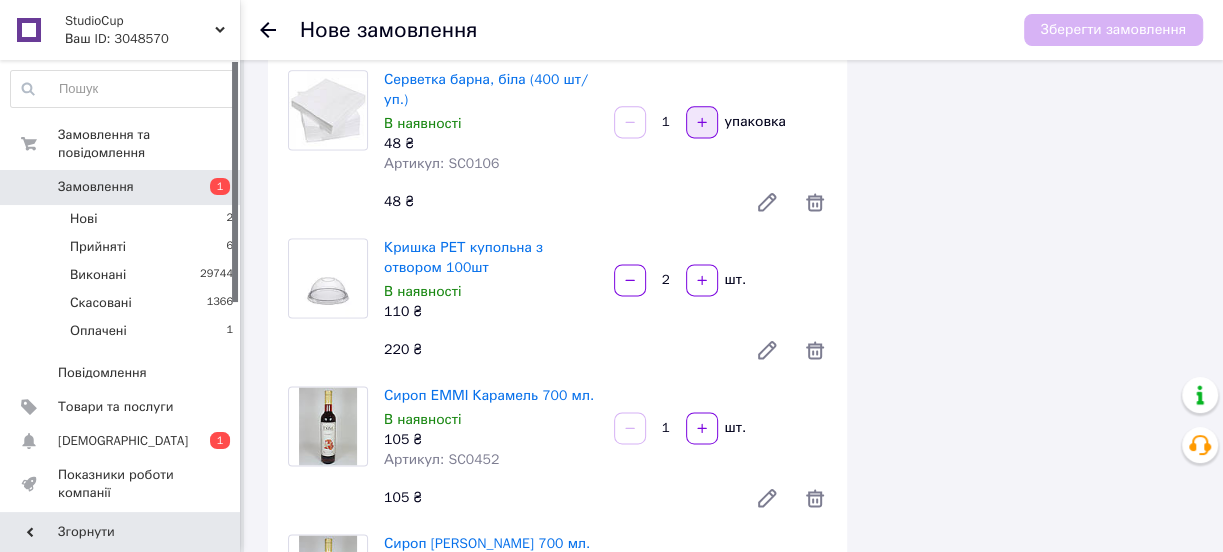 click at bounding box center [702, 122] 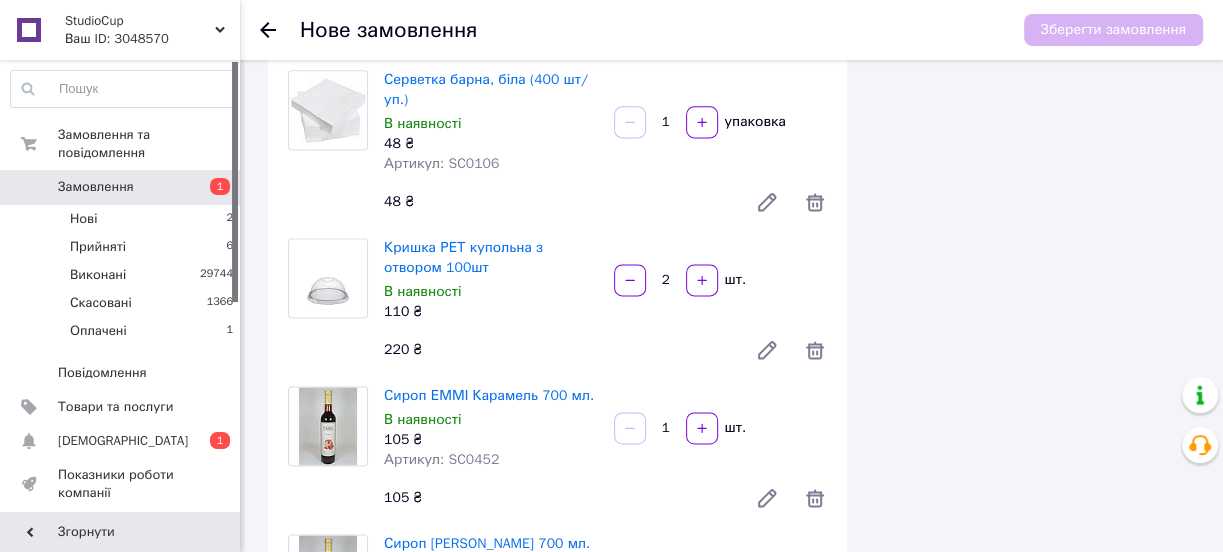 type on "2" 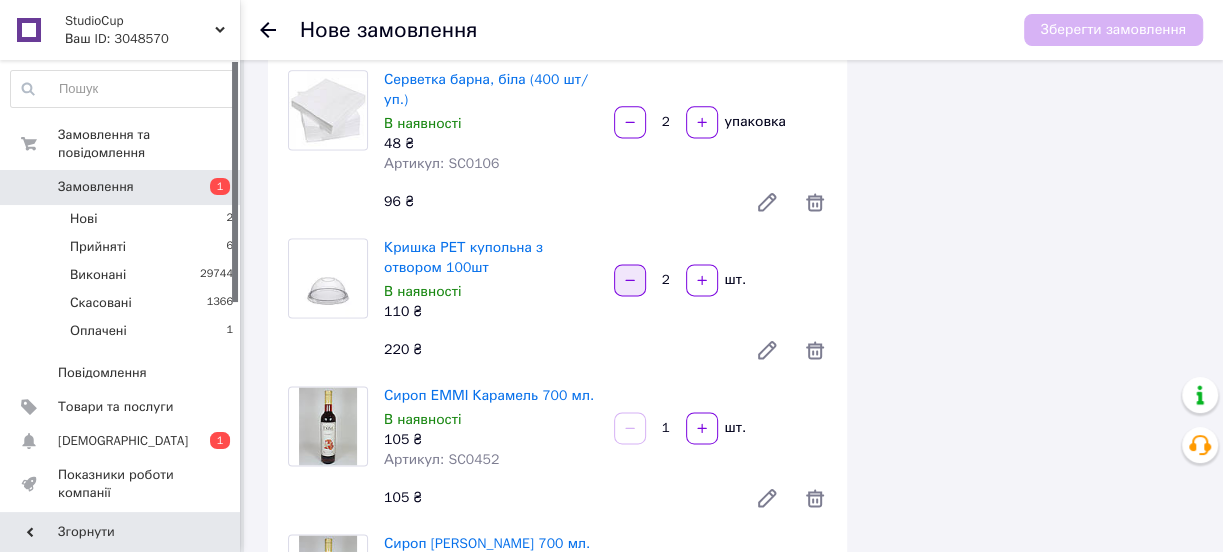 click 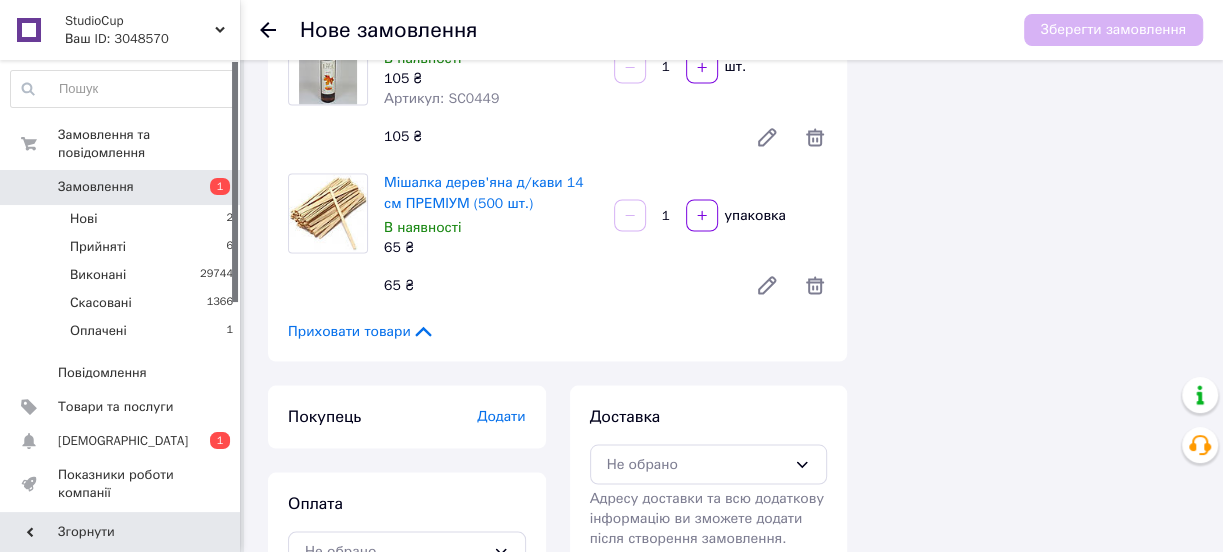 scroll, scrollTop: 2056, scrollLeft: 0, axis: vertical 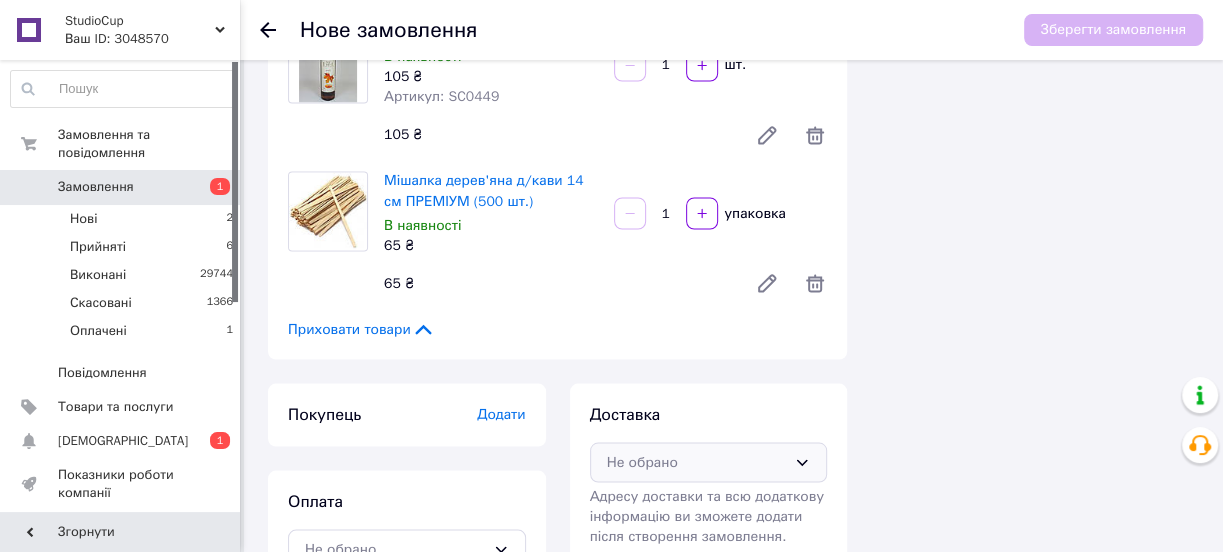 drag, startPoint x: 718, startPoint y: 387, endPoint x: 789, endPoint y: 387, distance: 71 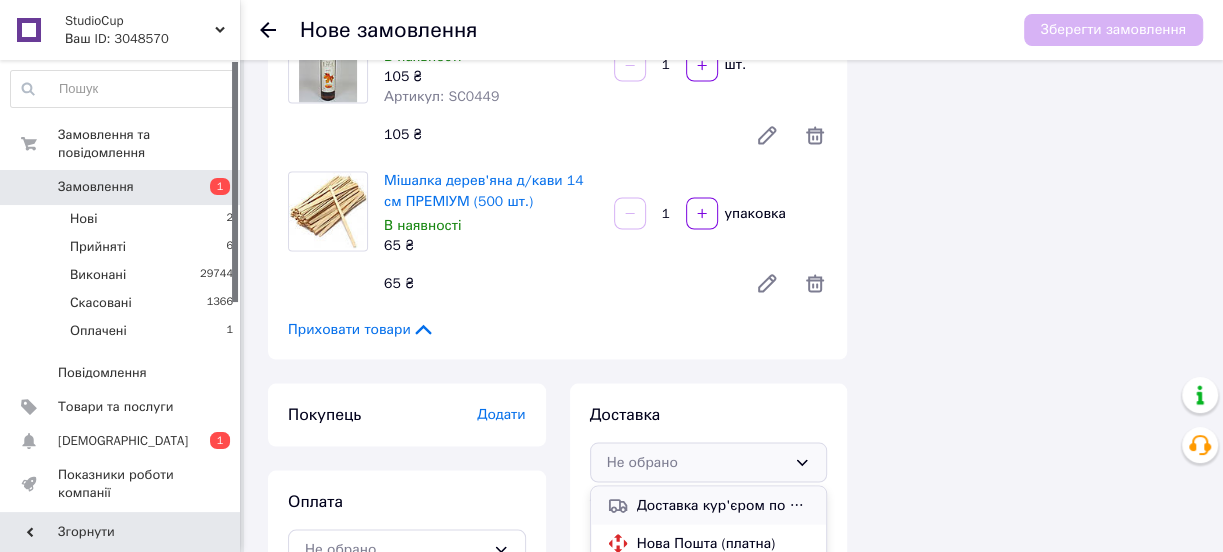 click on "Доставка кур'єром по Києву (платна 100.00 ₴, безкоштовно від 1500 ₴)" at bounding box center [724, 505] 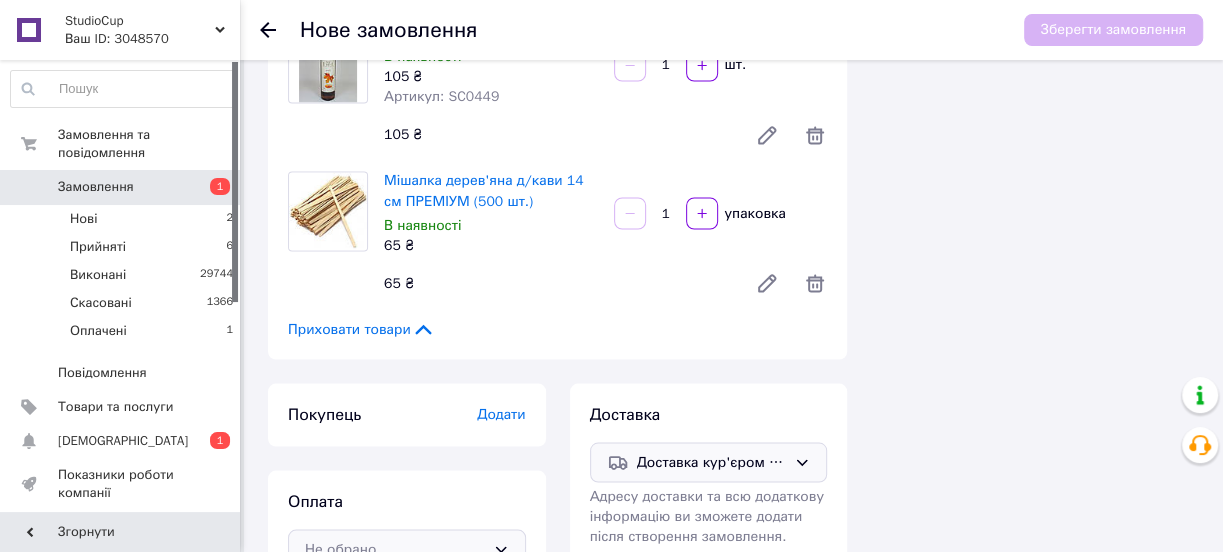 click on "Не обрано" at bounding box center (395, 549) 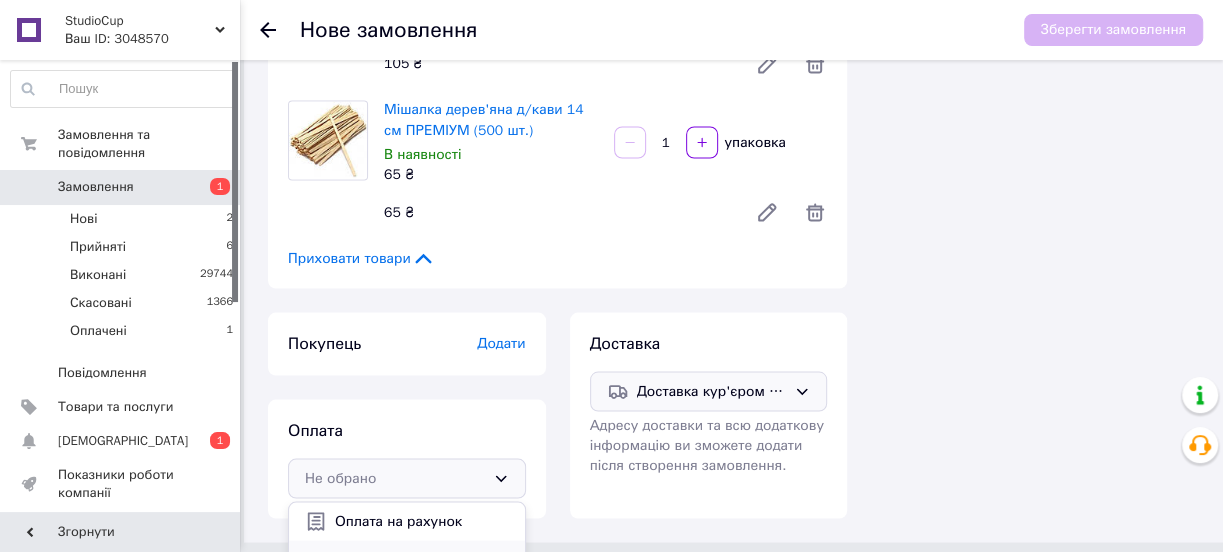 click on "Готівкою (доставка нашим кур'єром по Києву або самовивіз)" at bounding box center (407, 558) 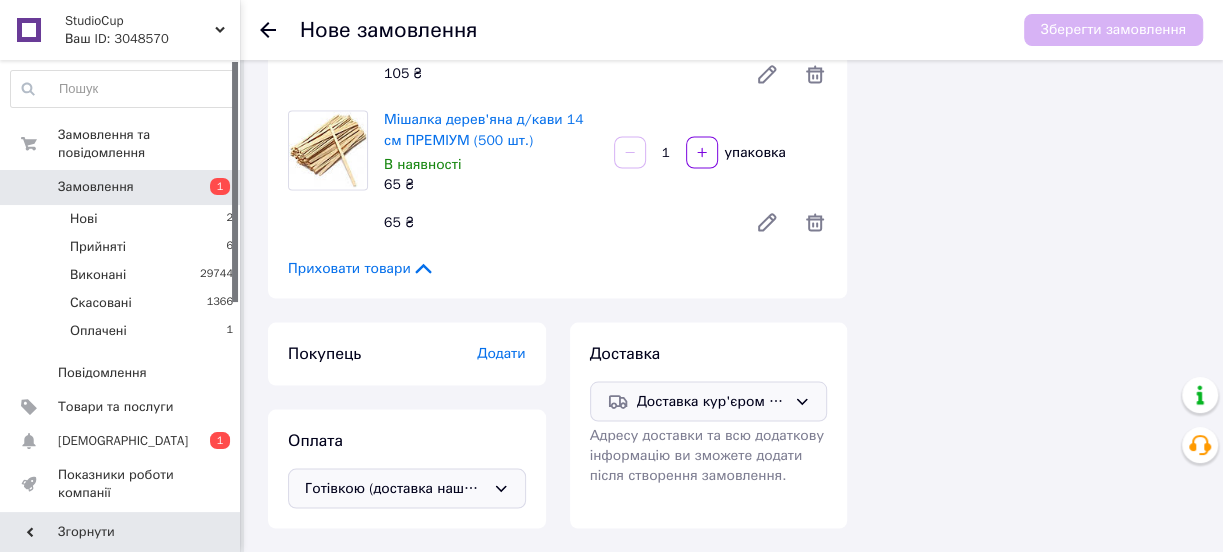 scroll, scrollTop: 2056, scrollLeft: 0, axis: vertical 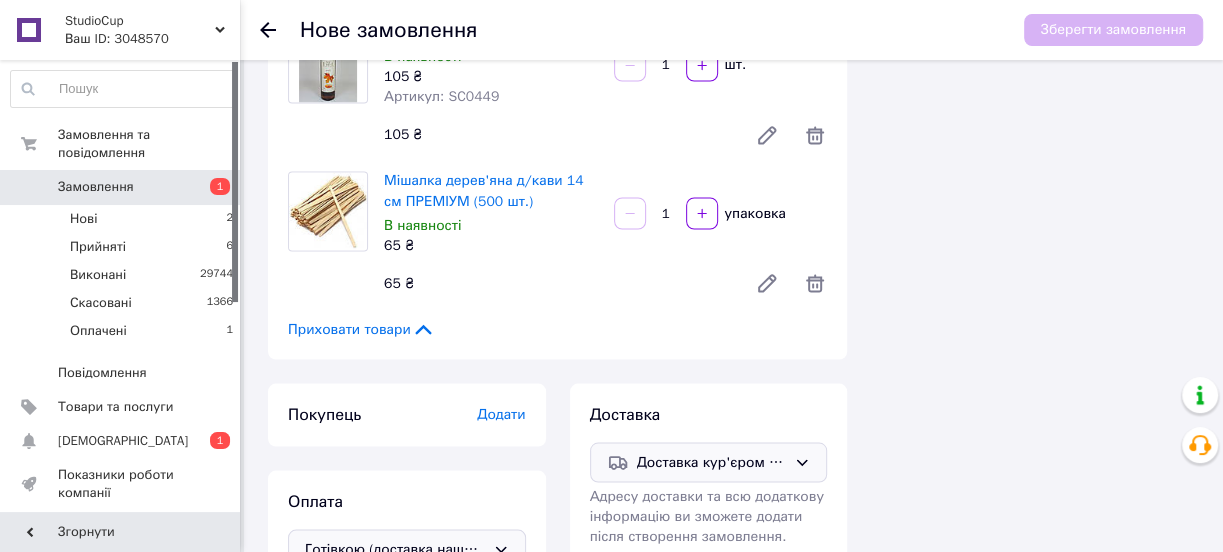 click on "Додати" at bounding box center (501, 413) 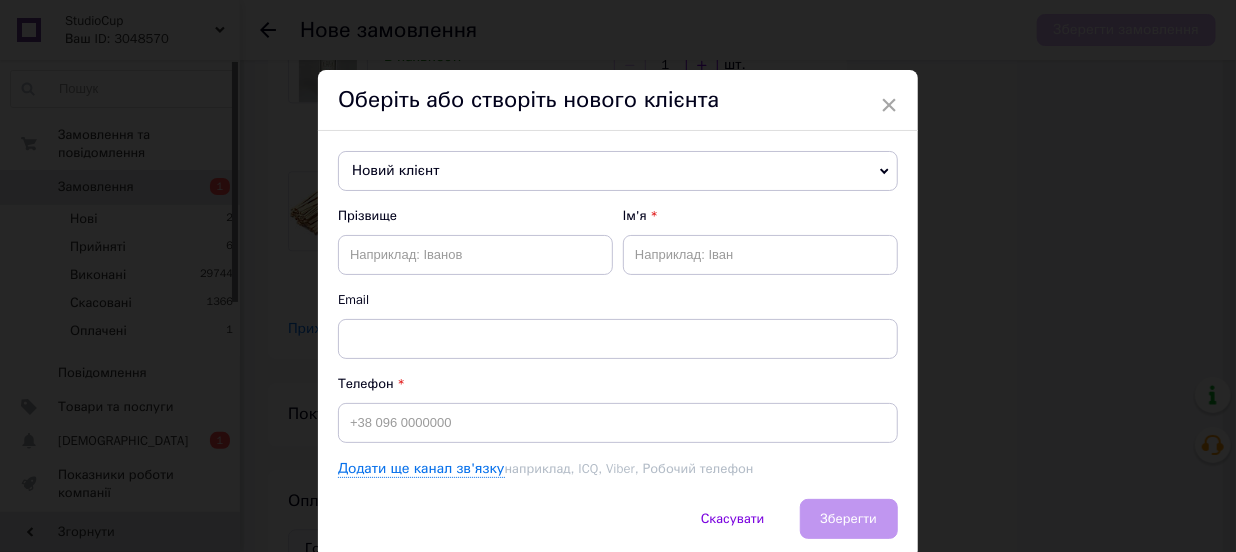 click on "Новий клієнт" at bounding box center [618, 171] 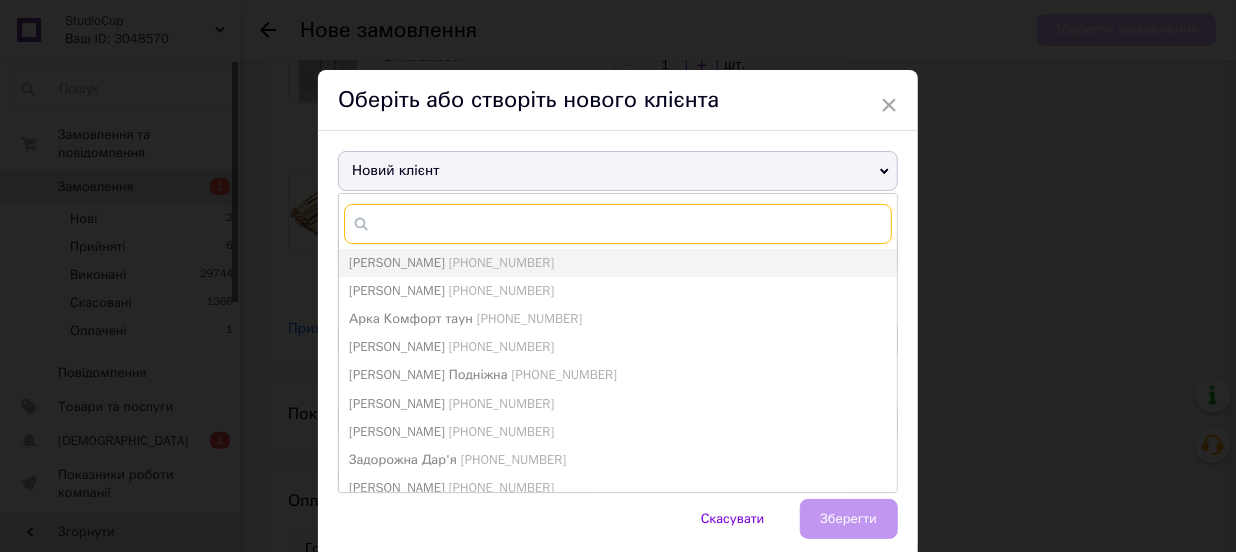 click at bounding box center [618, 224] 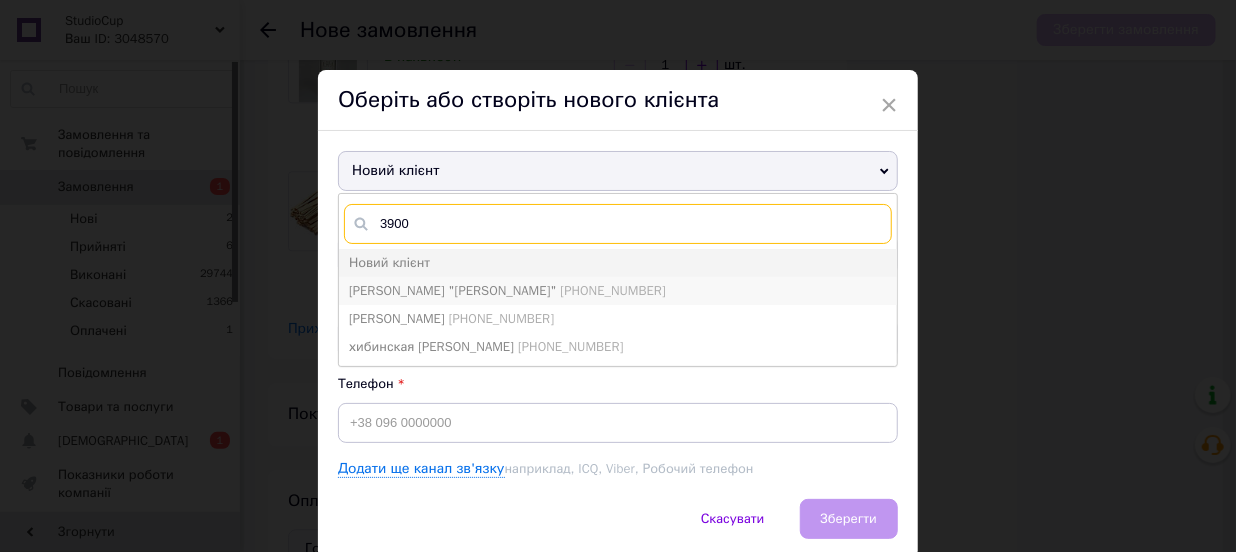 type on "3900" 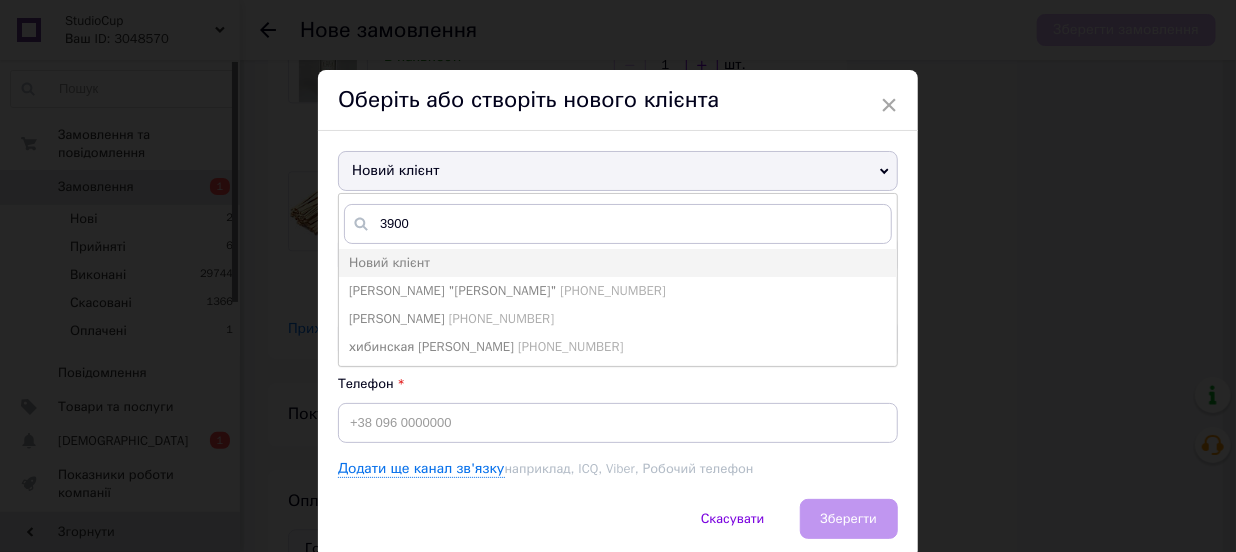 click on "[PHONE_NUMBER]" at bounding box center [612, 290] 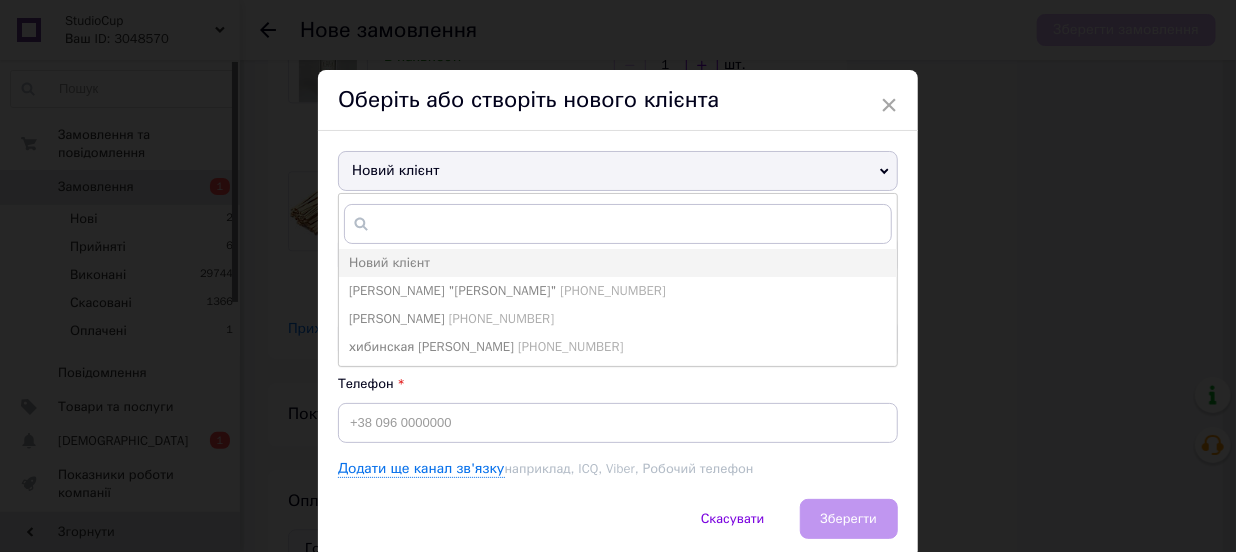 type on "[PERSON_NAME] "[PERSON_NAME]"" 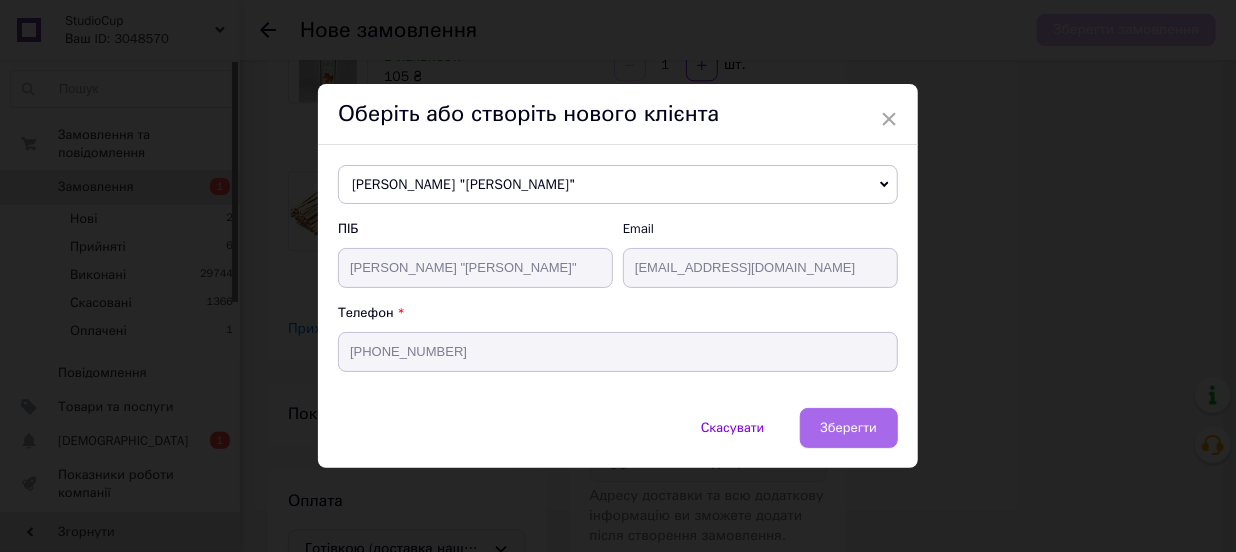 click on "Зберегти" at bounding box center (849, 427) 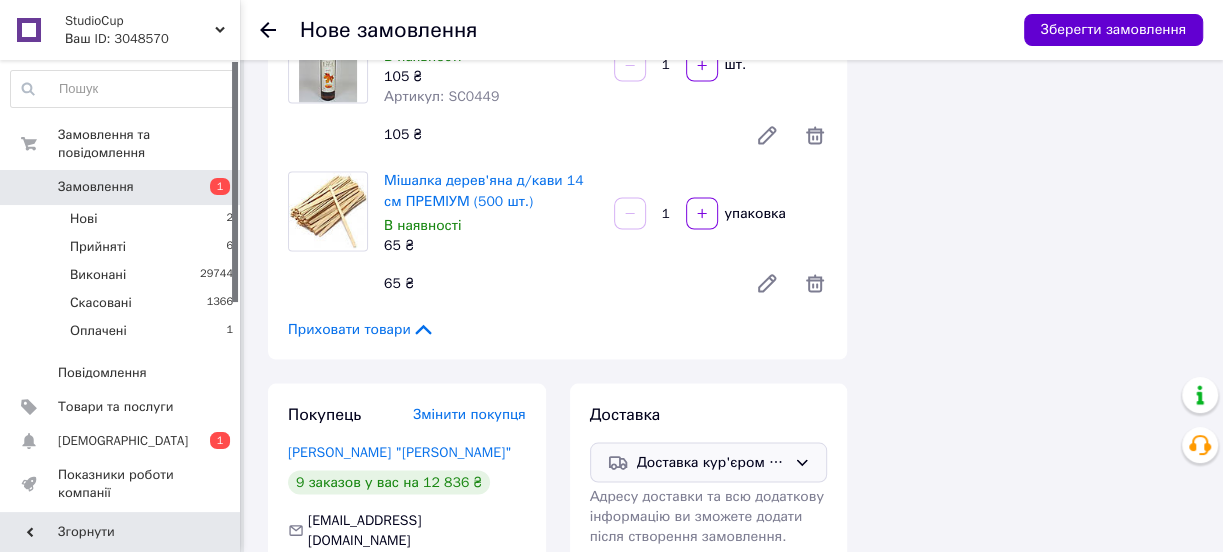 click on "Зберегти замовлення" at bounding box center (1113, 30) 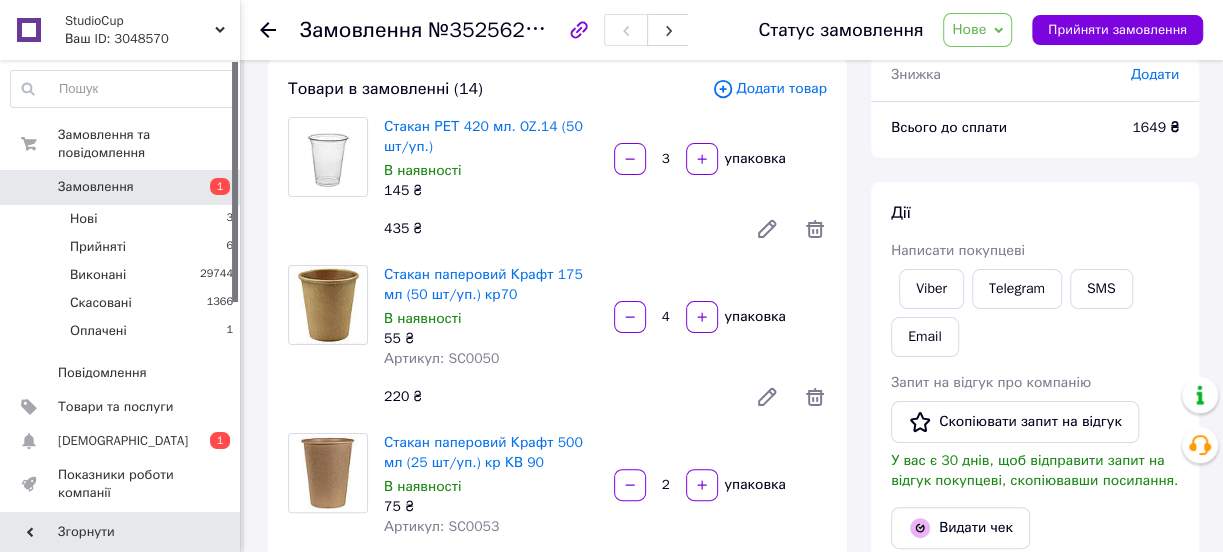 scroll, scrollTop: 0, scrollLeft: 0, axis: both 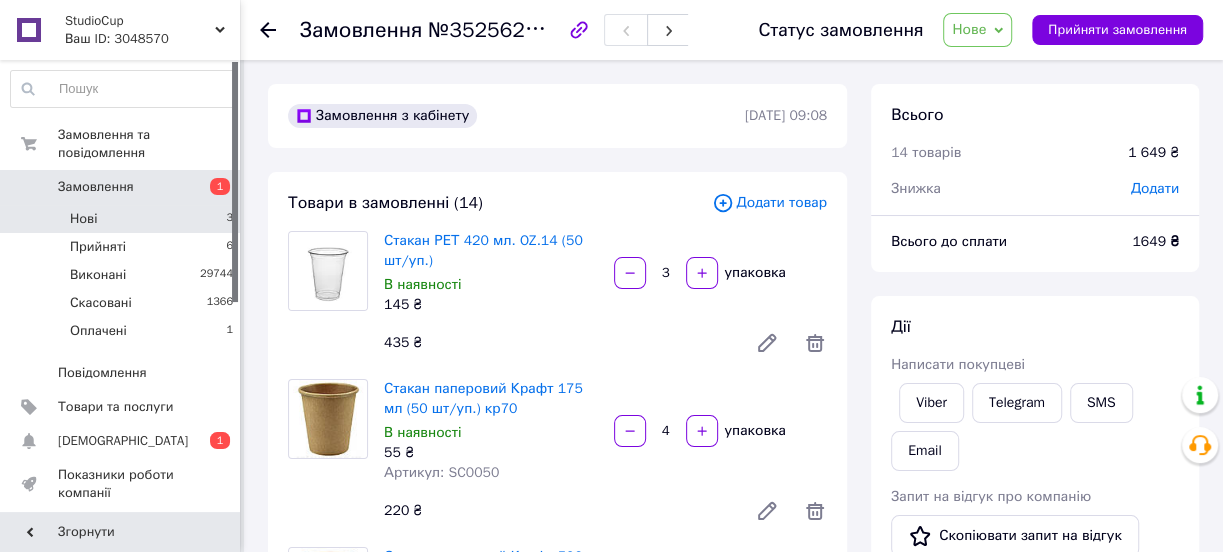 click on "Нові 3" at bounding box center (122, 219) 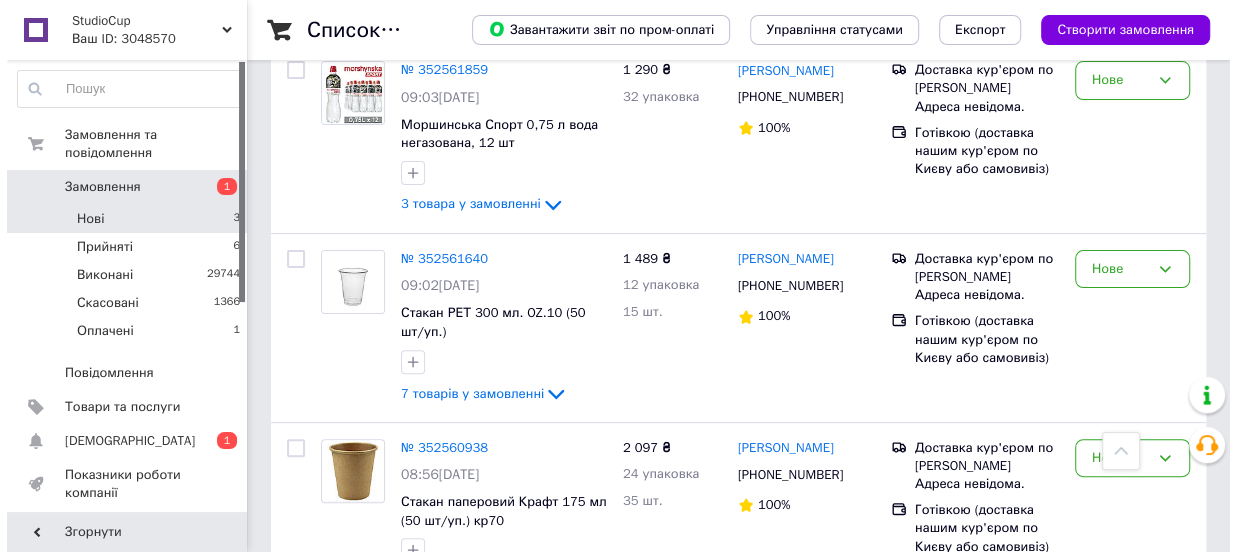 scroll, scrollTop: 0, scrollLeft: 0, axis: both 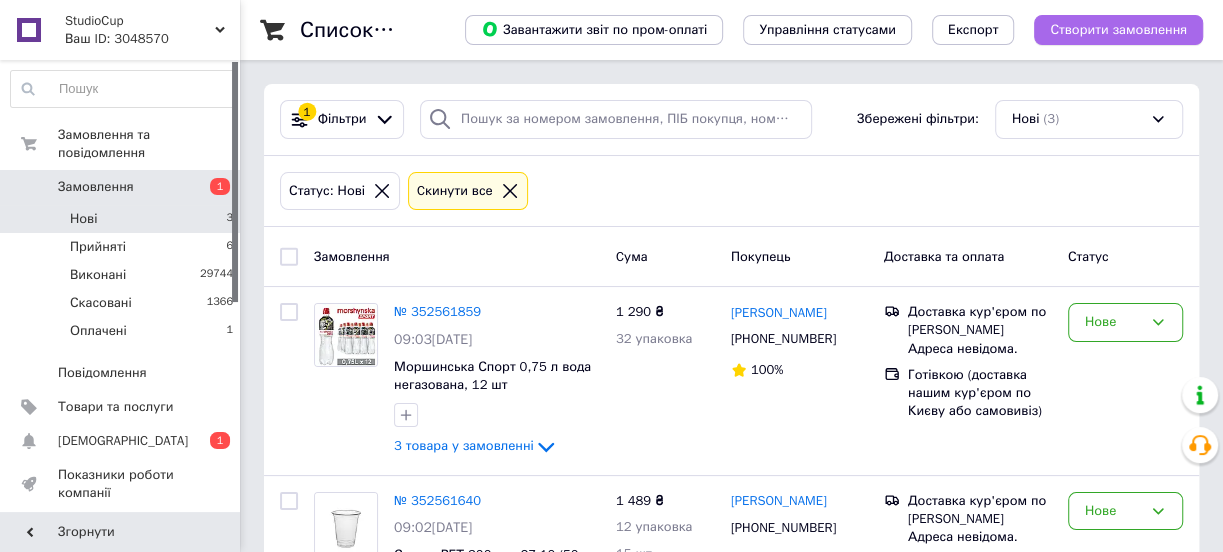 click on "Створити замовлення" at bounding box center (1118, 30) 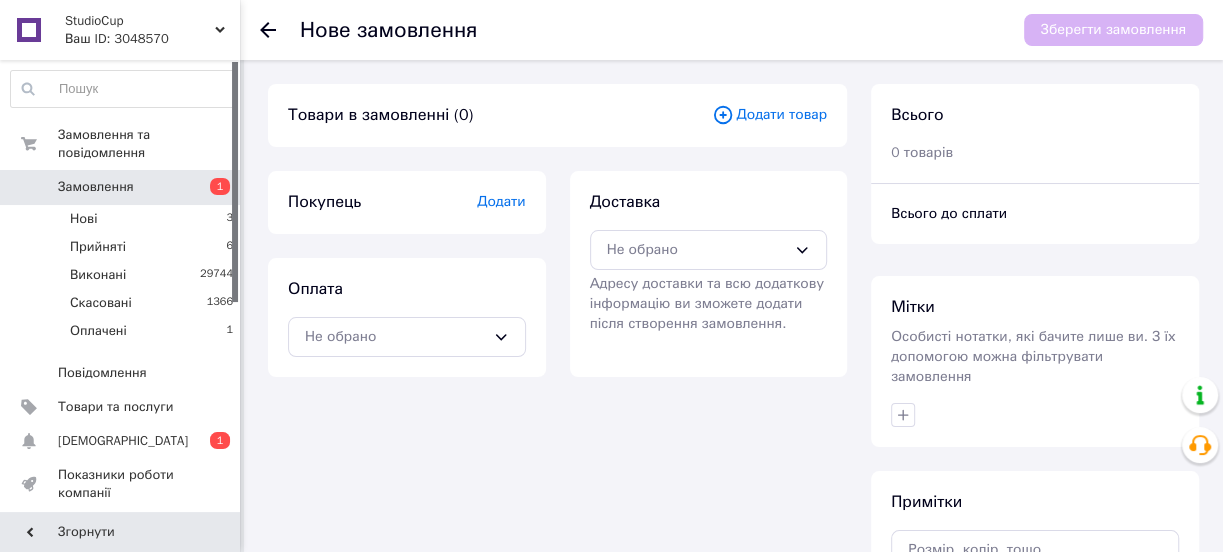 click on "Додати товар" at bounding box center [769, 115] 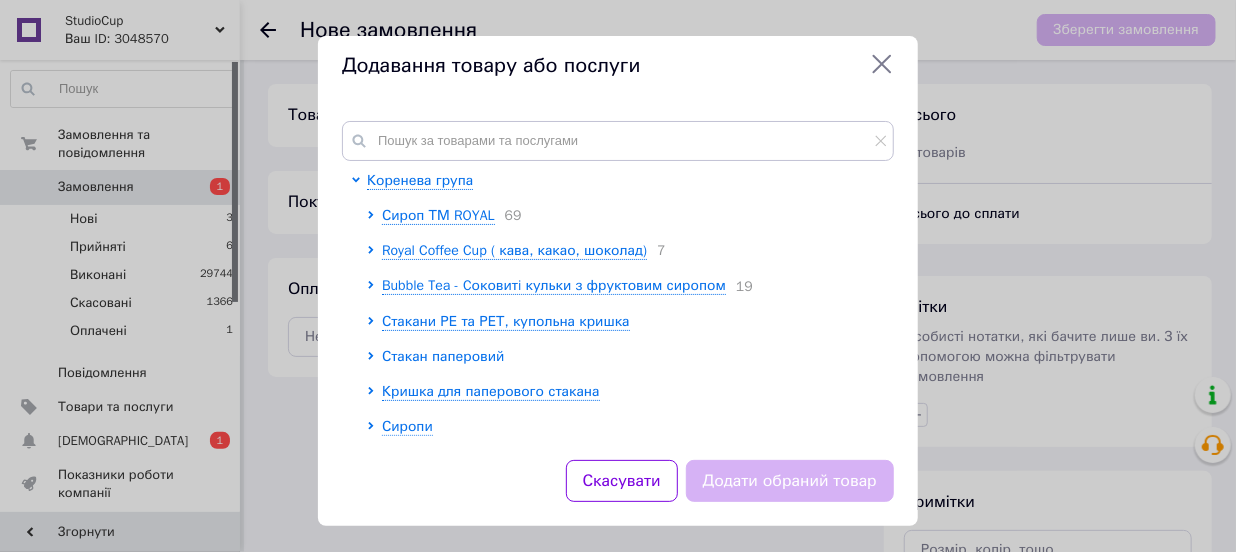 click on "Стакан паперовий" at bounding box center (443, 356) 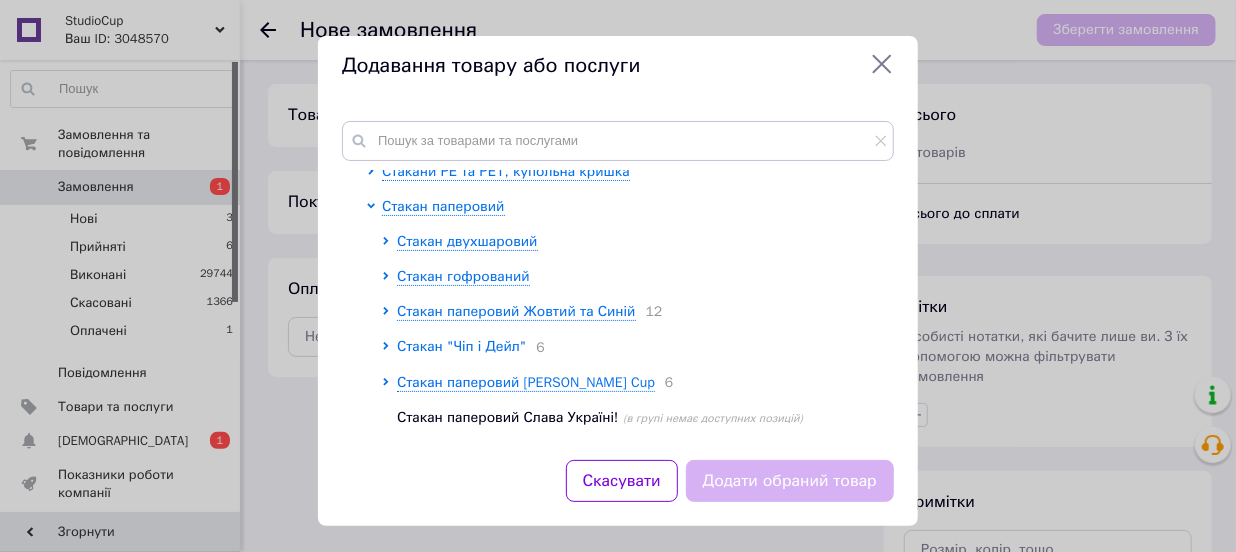 scroll, scrollTop: 181, scrollLeft: 0, axis: vertical 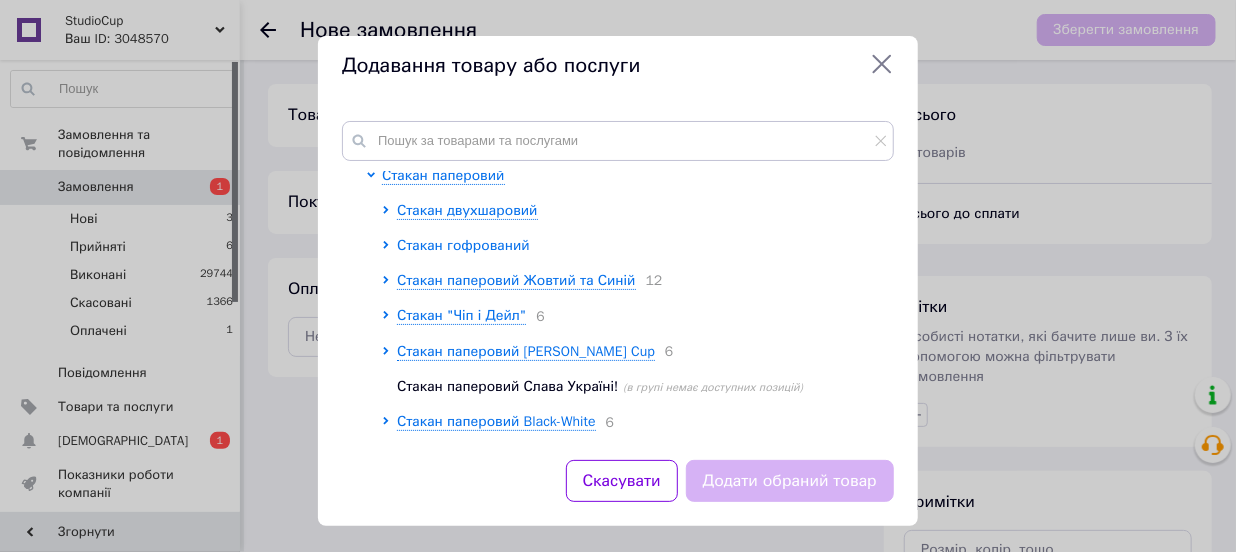 click on "Стакан гофрований" at bounding box center (463, 245) 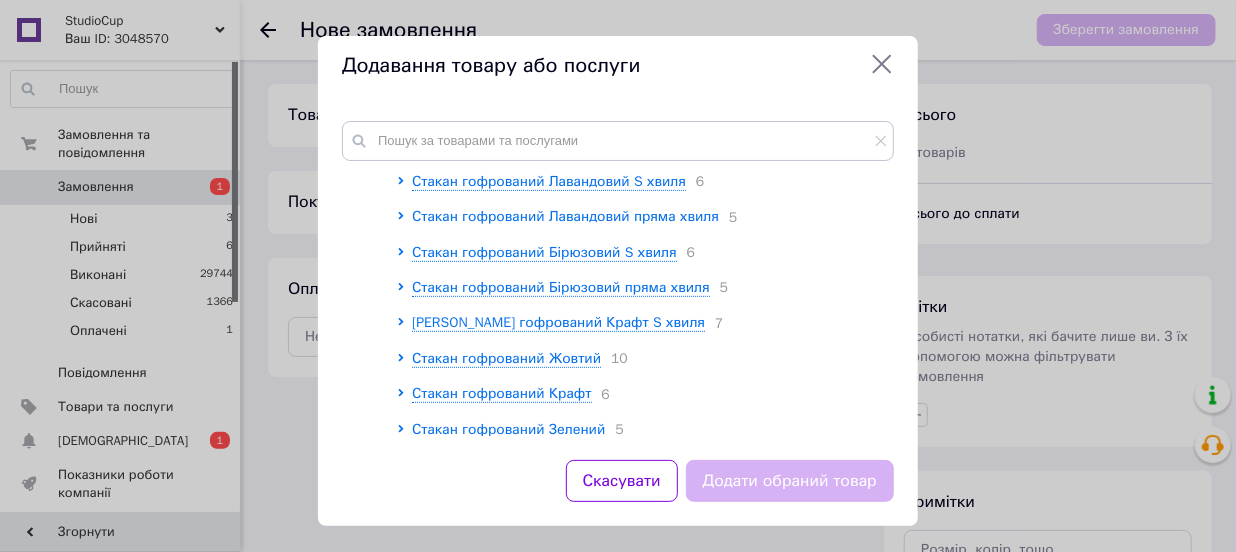 scroll, scrollTop: 454, scrollLeft: 0, axis: vertical 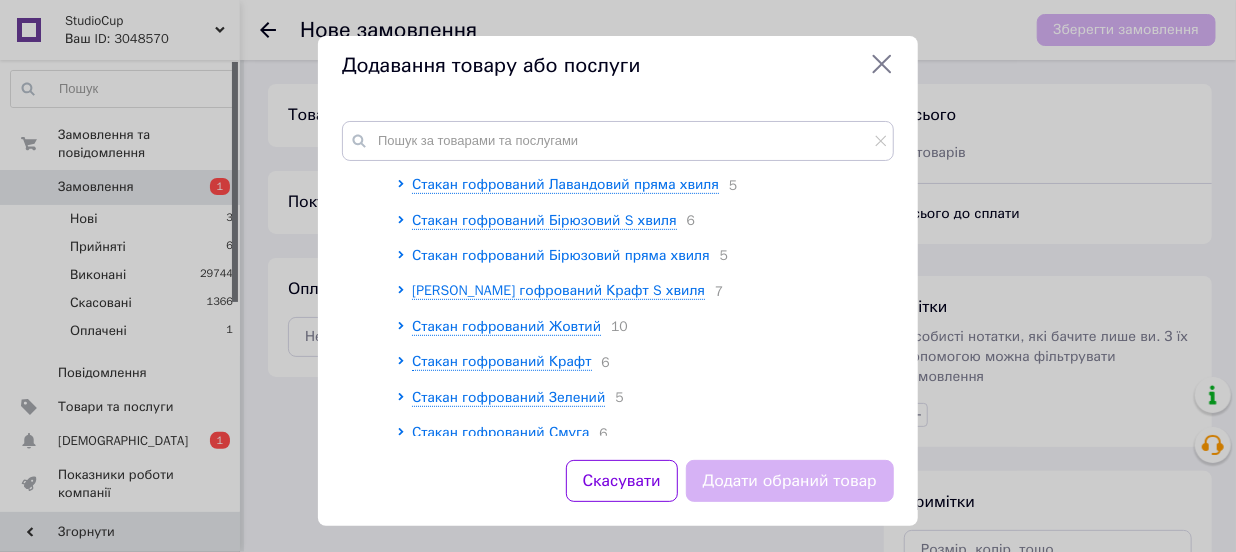 click on "Стакан гофрований Бірюзовий пряма хвиля" at bounding box center (561, 255) 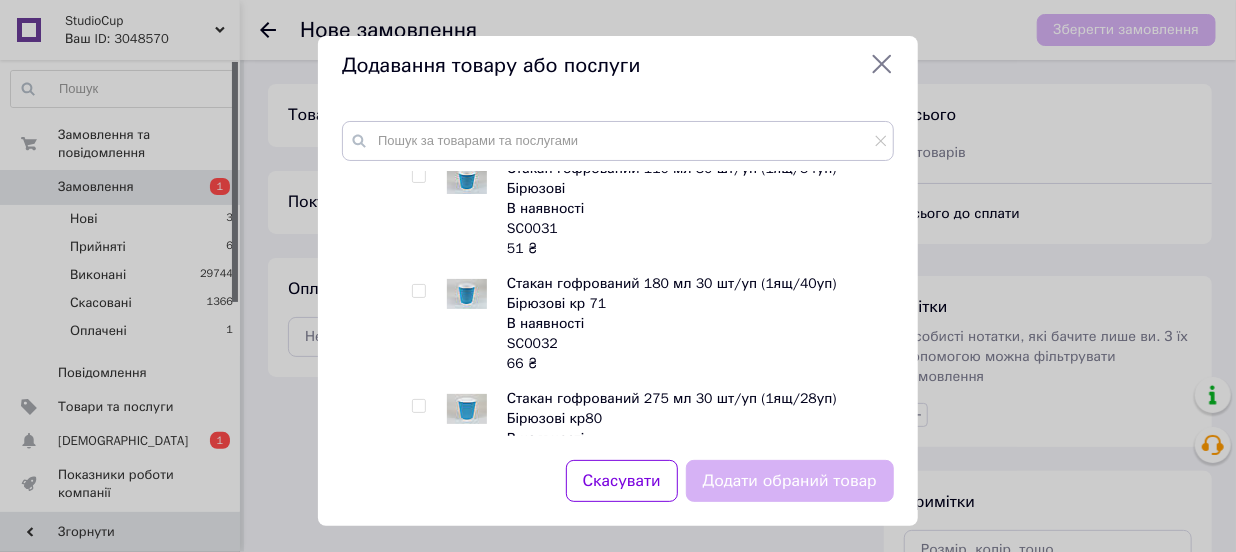 scroll, scrollTop: 545, scrollLeft: 0, axis: vertical 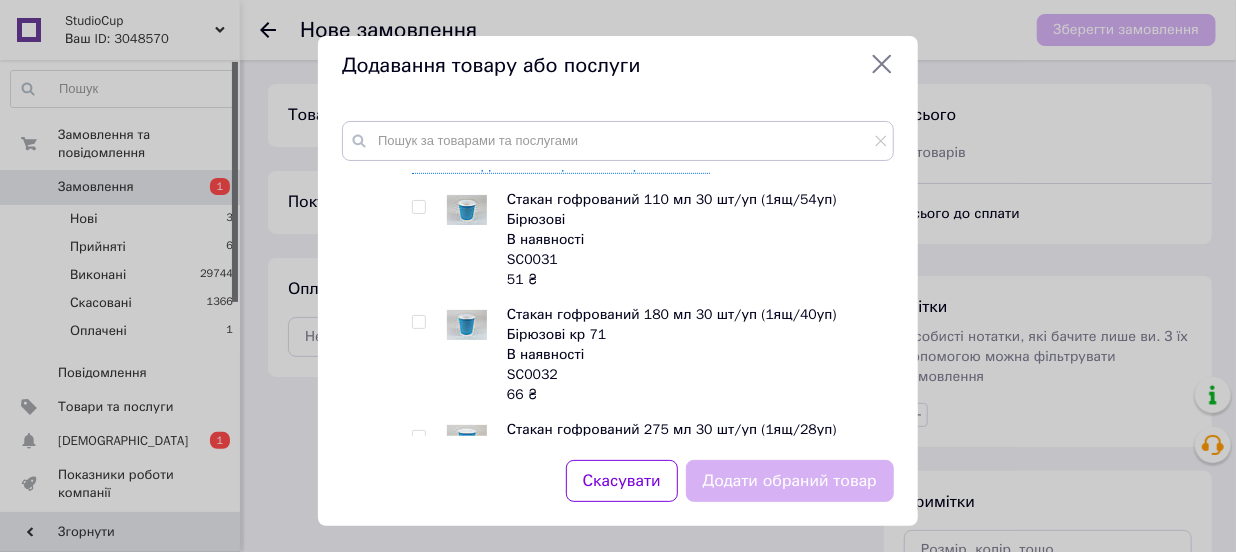 click at bounding box center [418, 207] 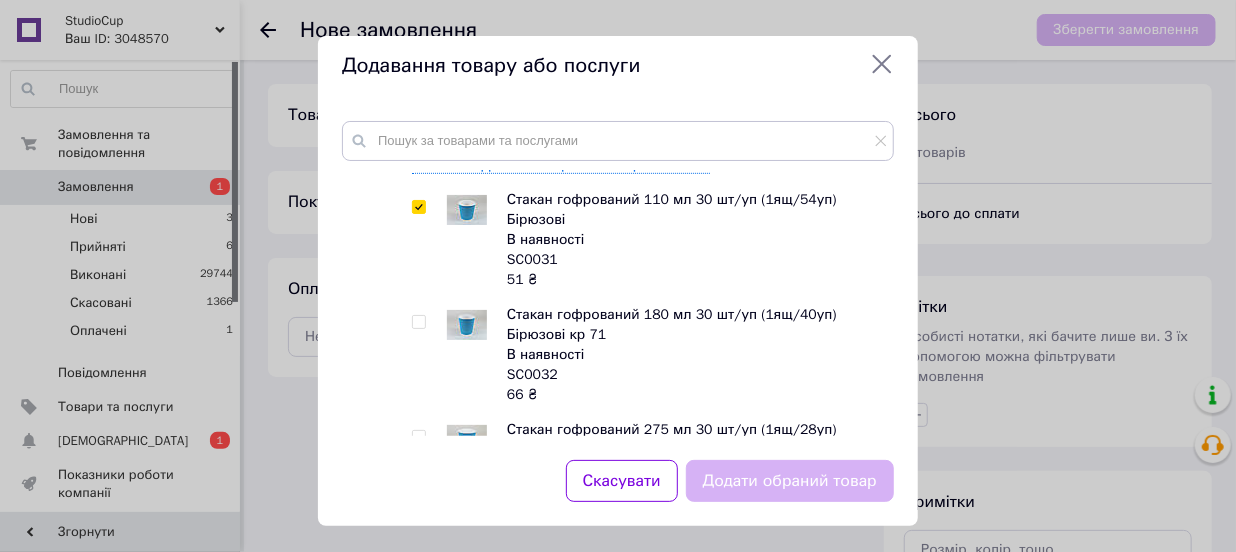 checkbox on "true" 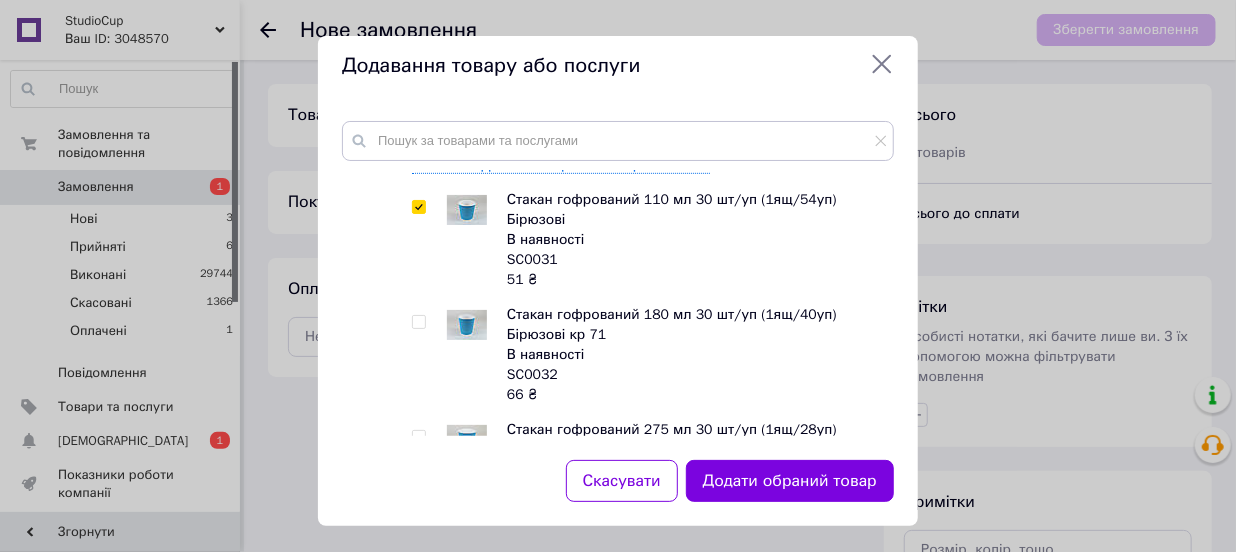 drag, startPoint x: 418, startPoint y: 320, endPoint x: 403, endPoint y: 324, distance: 15.524175 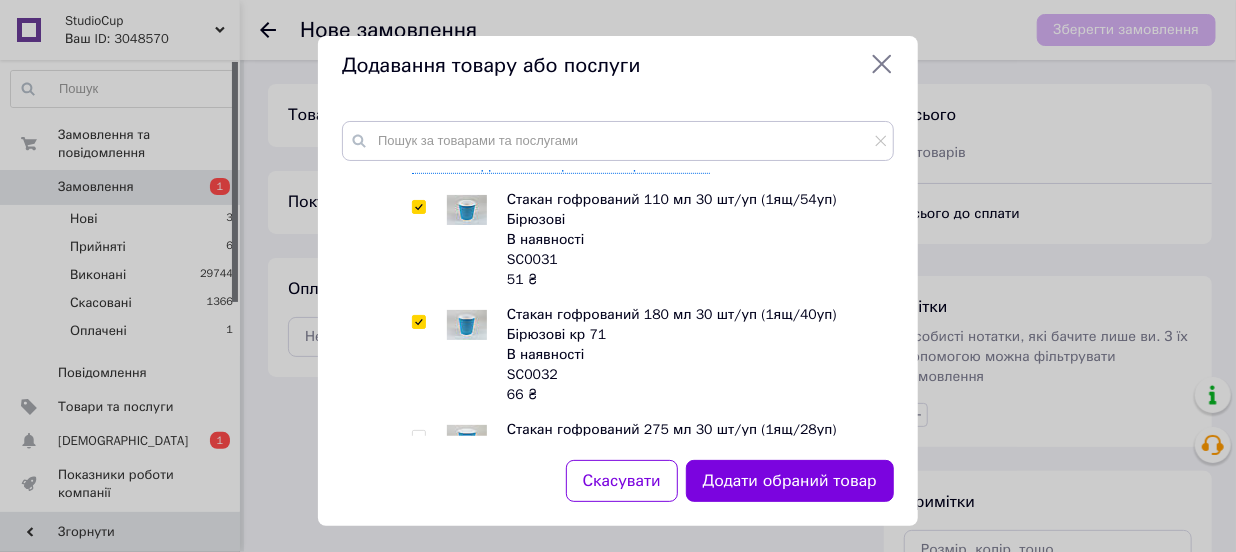 checkbox on "true" 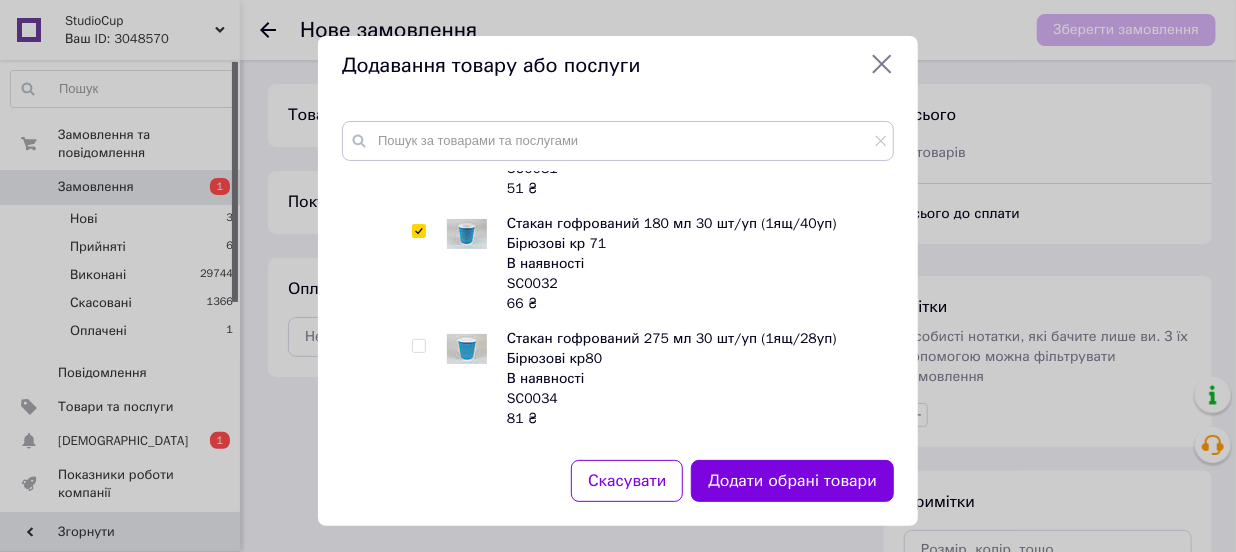 scroll, scrollTop: 727, scrollLeft: 0, axis: vertical 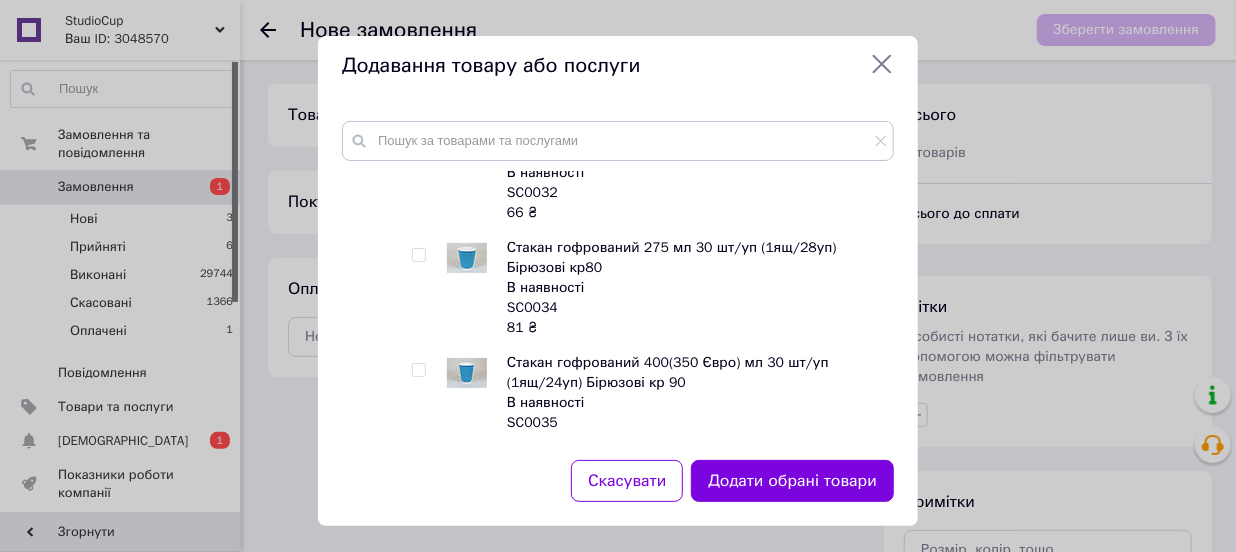 click at bounding box center (418, 255) 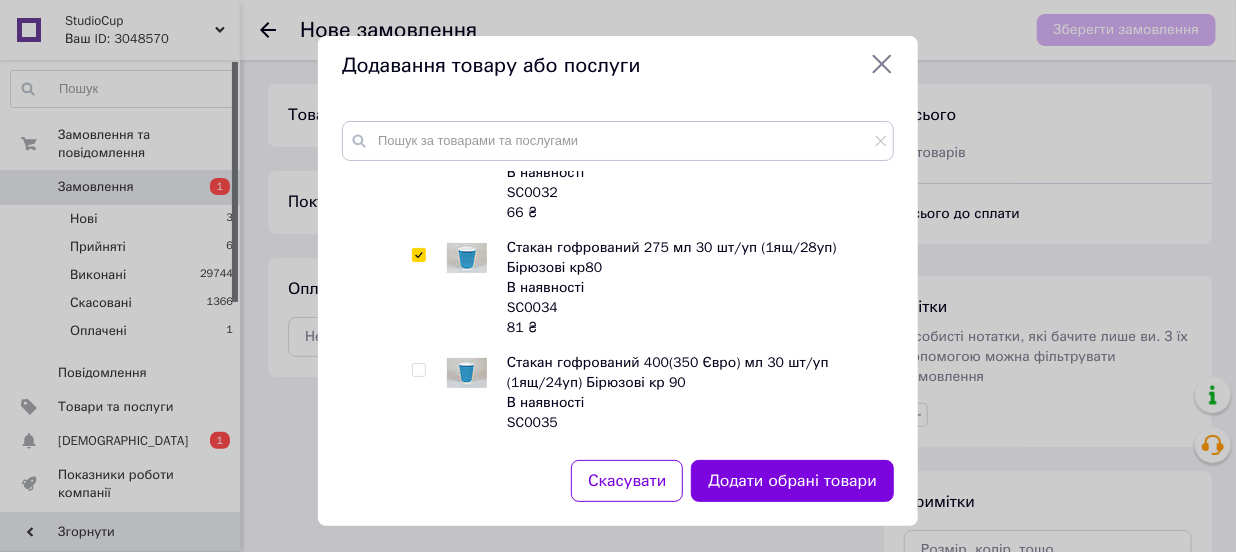 checkbox on "true" 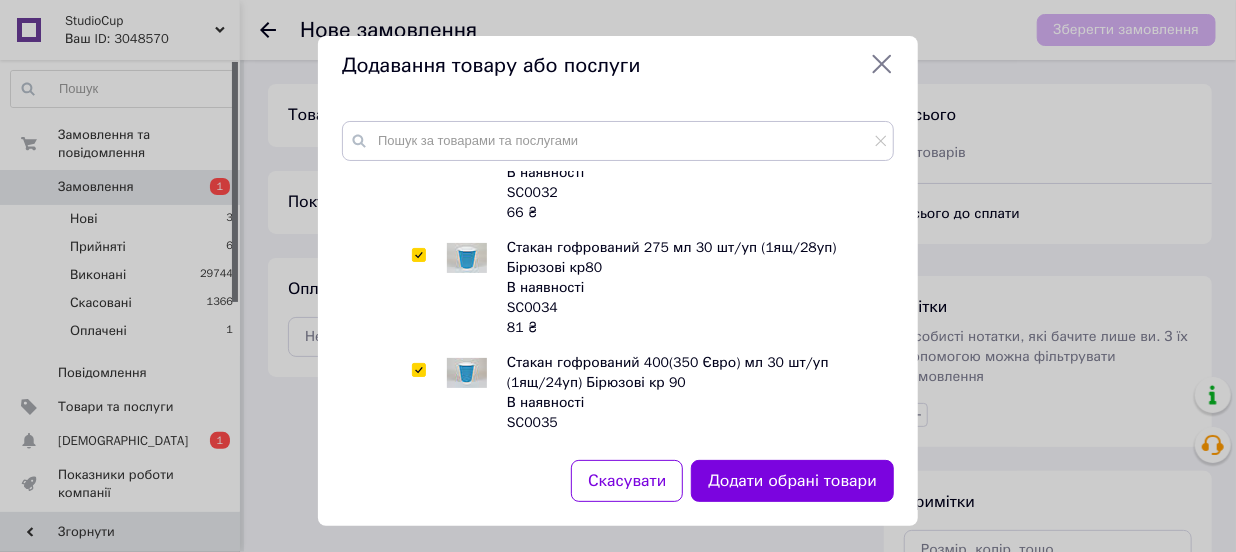 checkbox on "true" 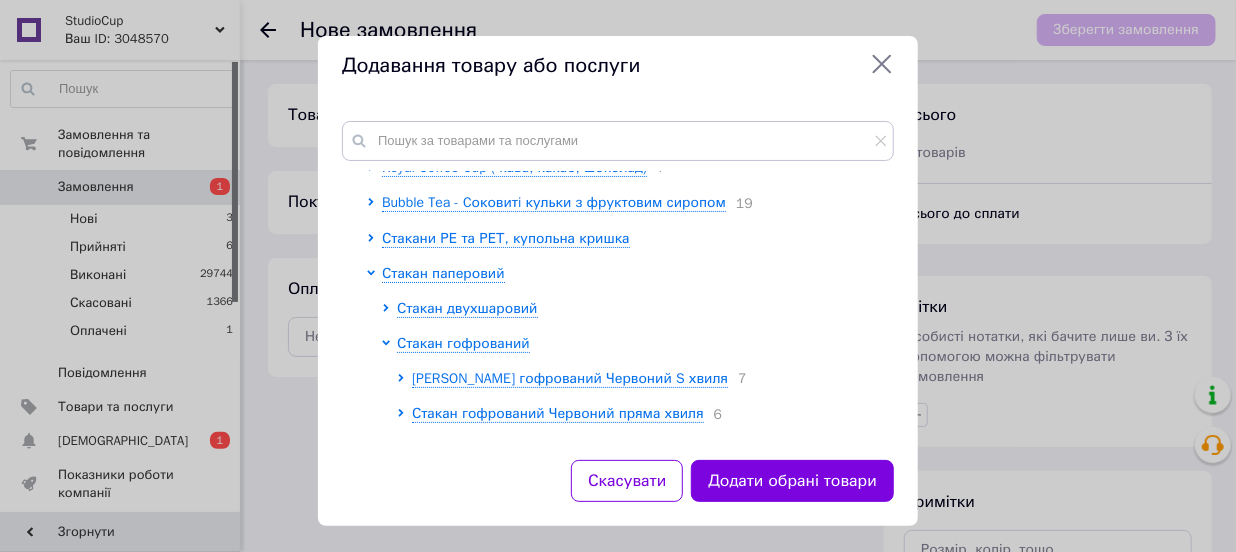 scroll, scrollTop: 0, scrollLeft: 0, axis: both 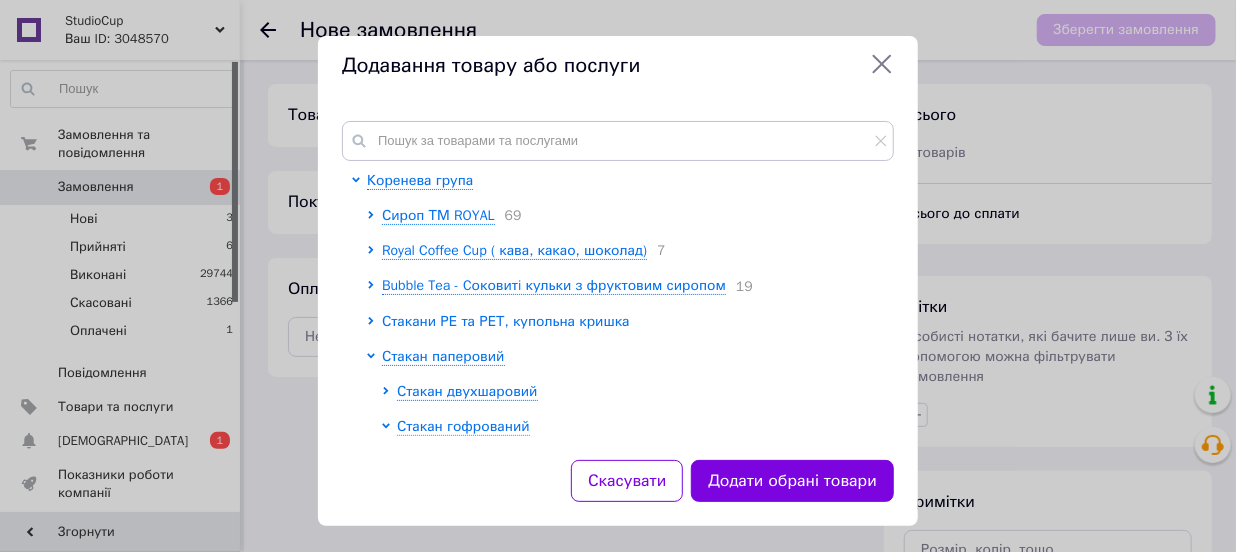 click on "Стакани РЕ та  РЕТ,  купольна кришка" at bounding box center [506, 321] 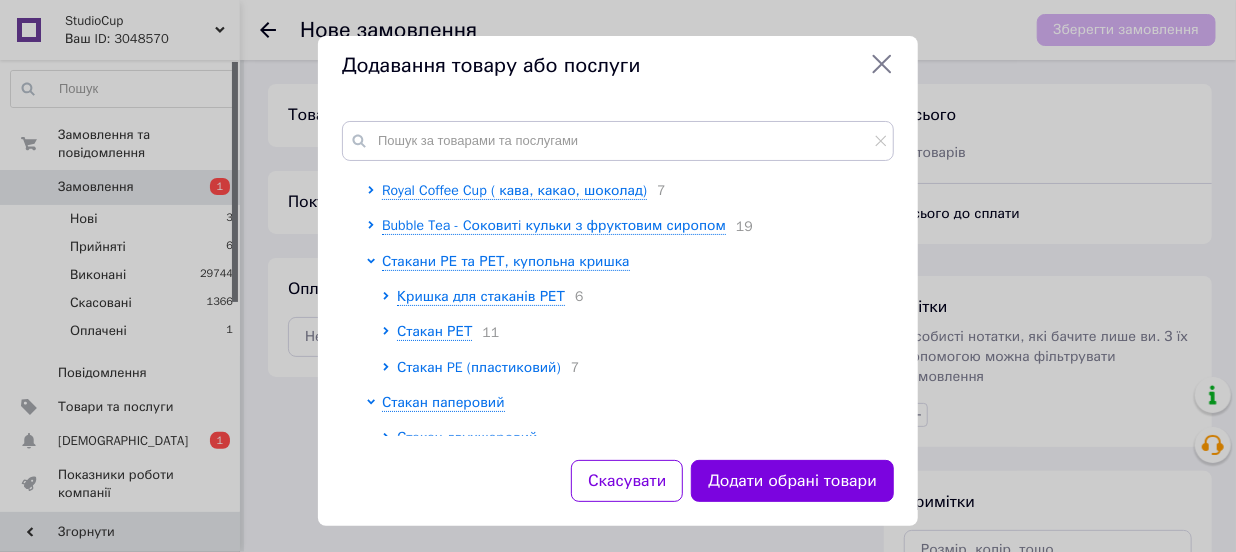 scroll, scrollTop: 90, scrollLeft: 0, axis: vertical 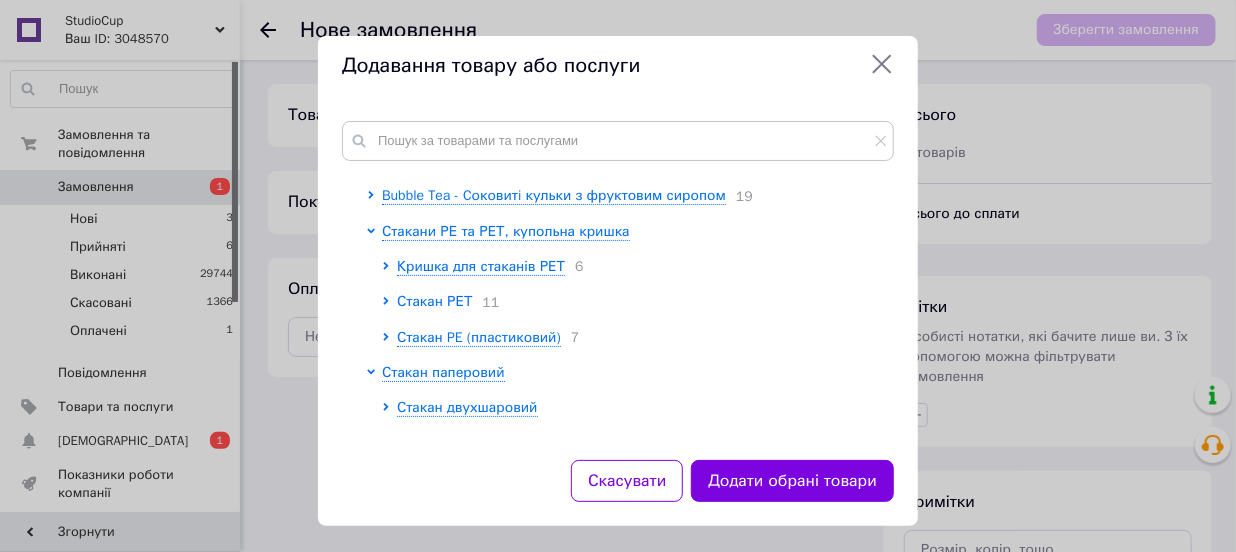 click on "Стакан РЕТ" at bounding box center (434, 301) 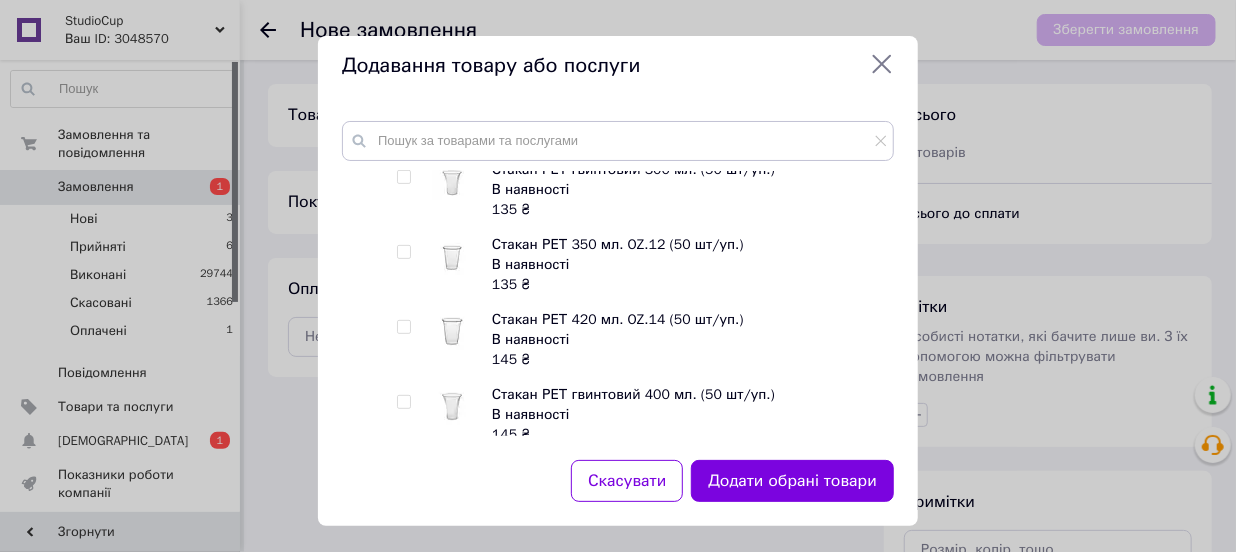 scroll, scrollTop: 454, scrollLeft: 0, axis: vertical 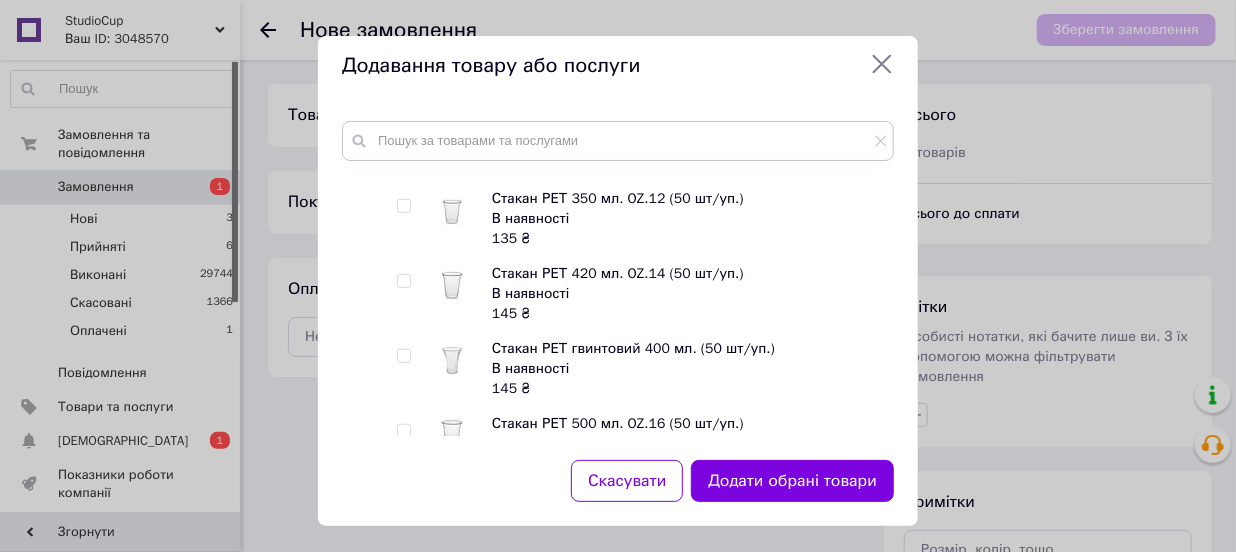 click at bounding box center (403, 281) 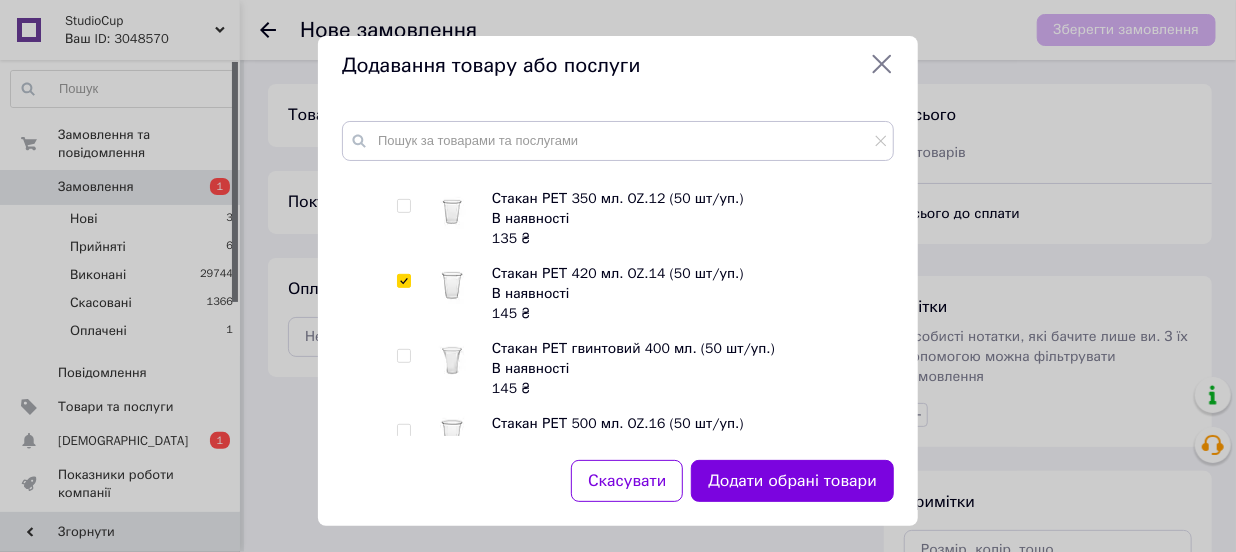 checkbox on "true" 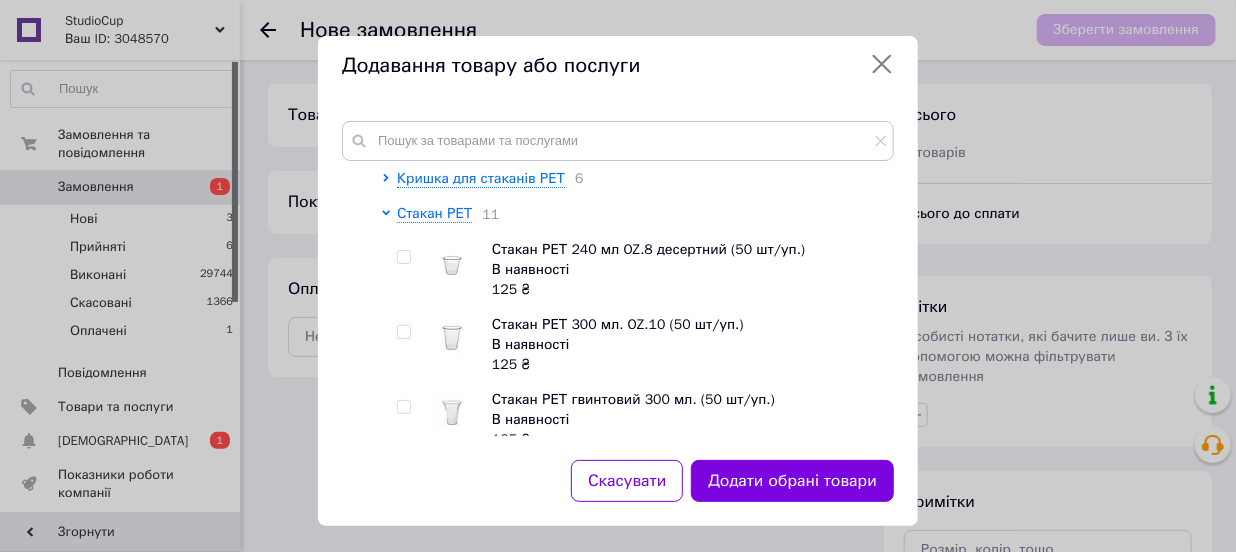 scroll, scrollTop: 90, scrollLeft: 0, axis: vertical 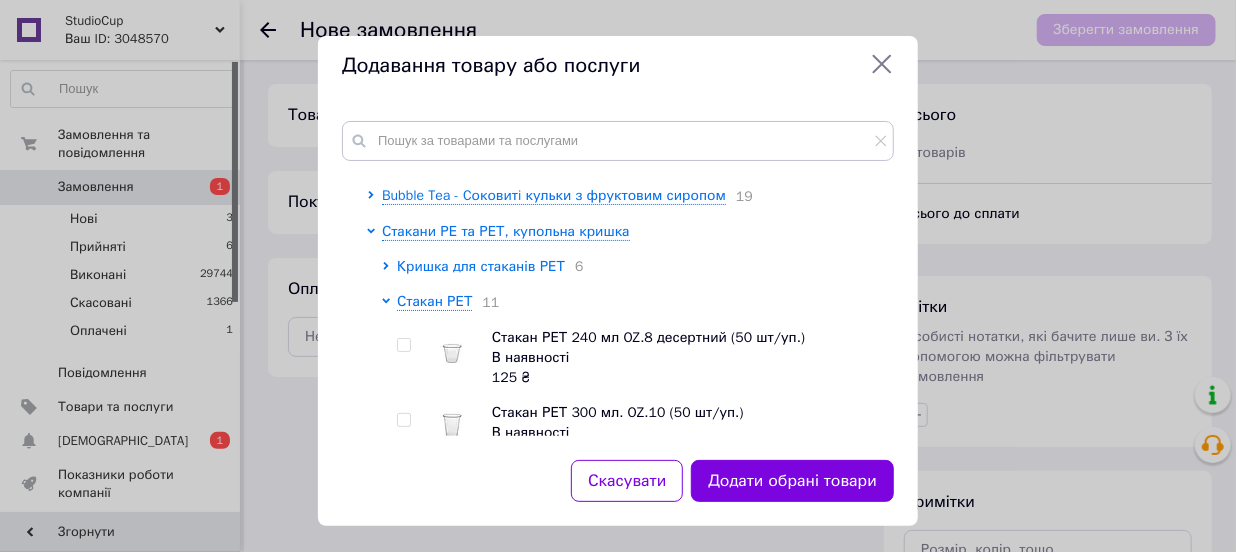 click on "Кришка для стаканів РЕТ" at bounding box center (481, 266) 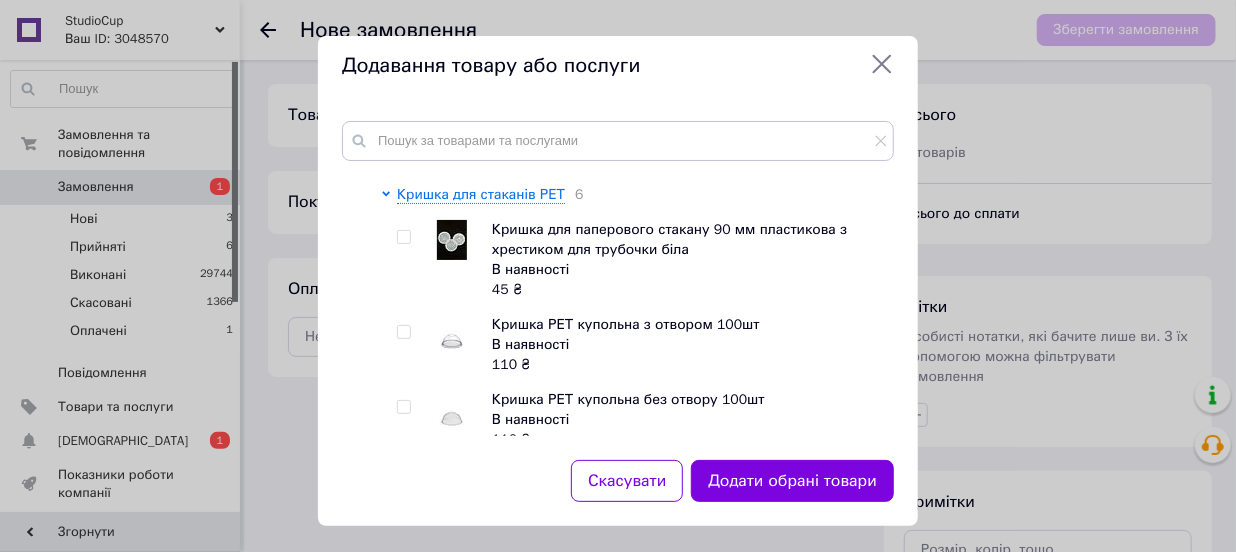 scroll, scrollTop: 181, scrollLeft: 0, axis: vertical 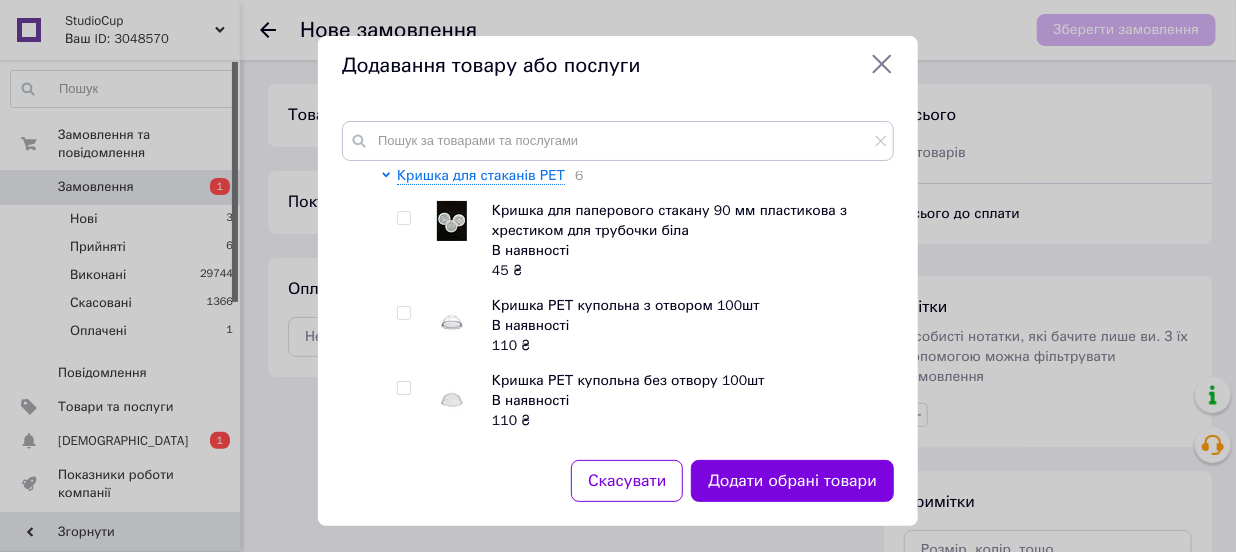 click at bounding box center [403, 313] 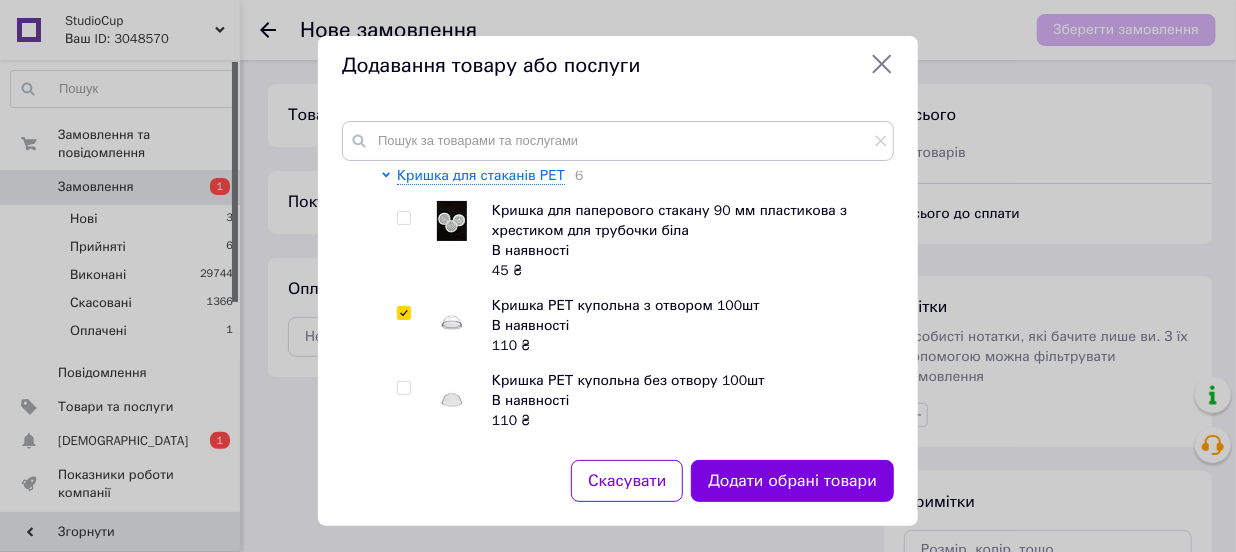 checkbox on "true" 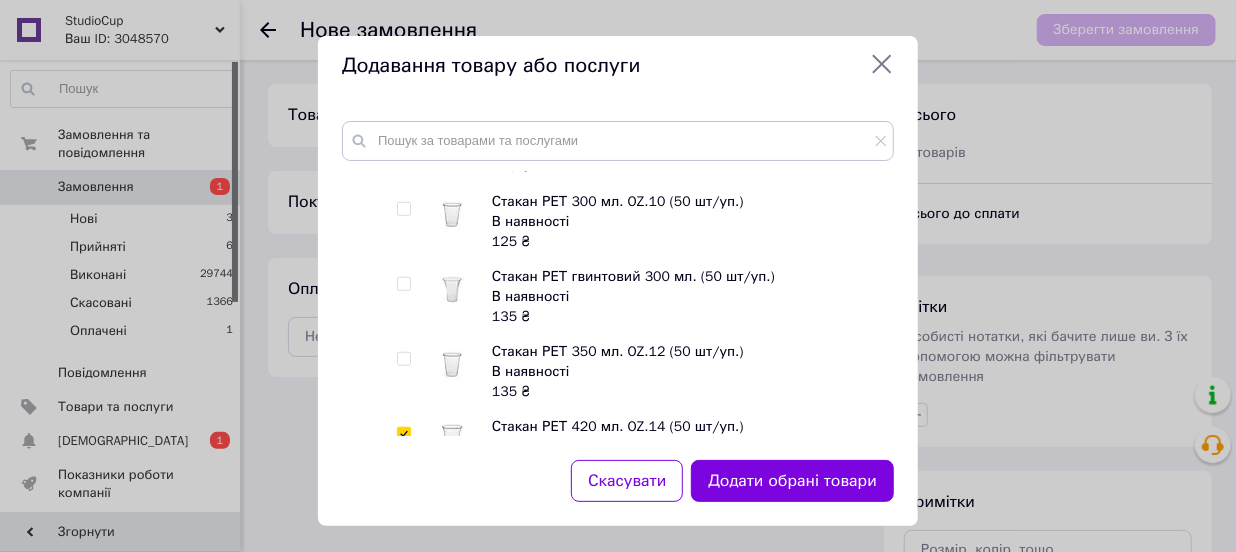scroll, scrollTop: 818, scrollLeft: 0, axis: vertical 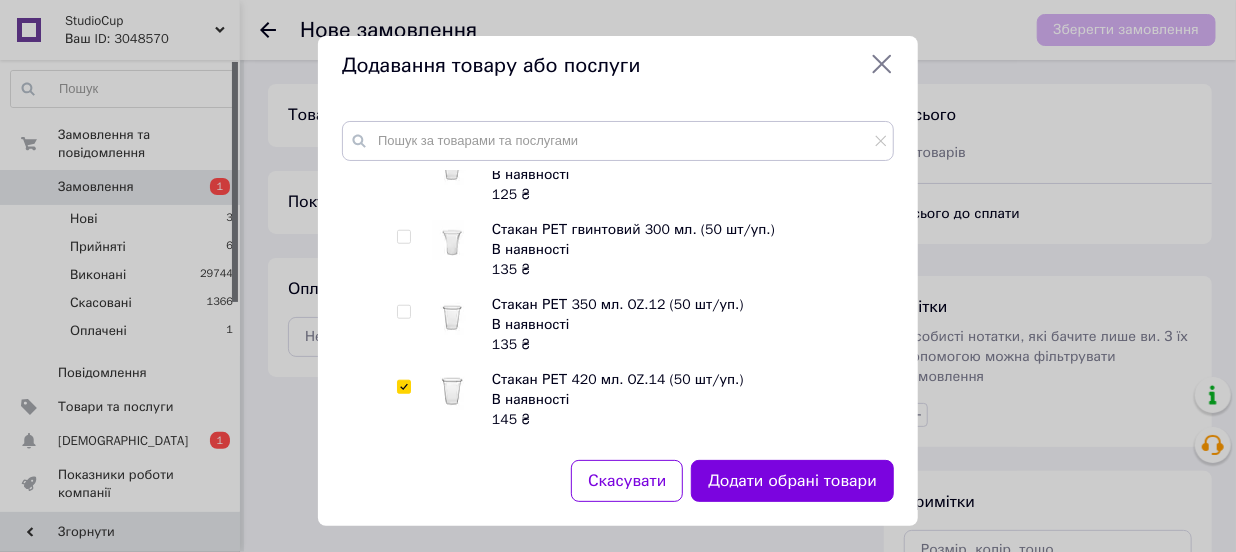 click at bounding box center (403, 237) 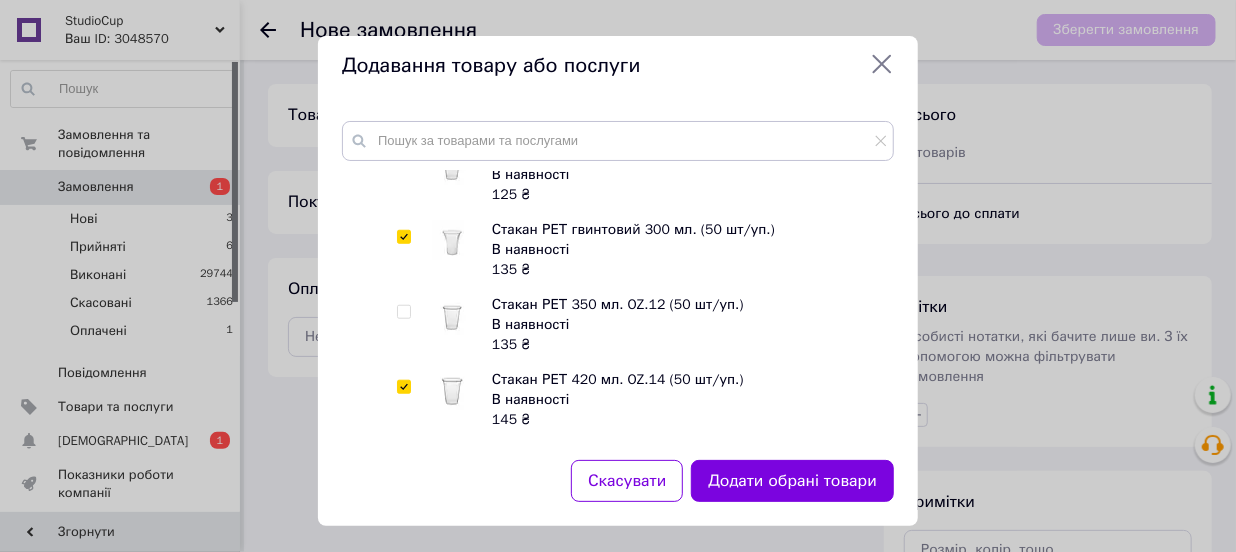 checkbox on "true" 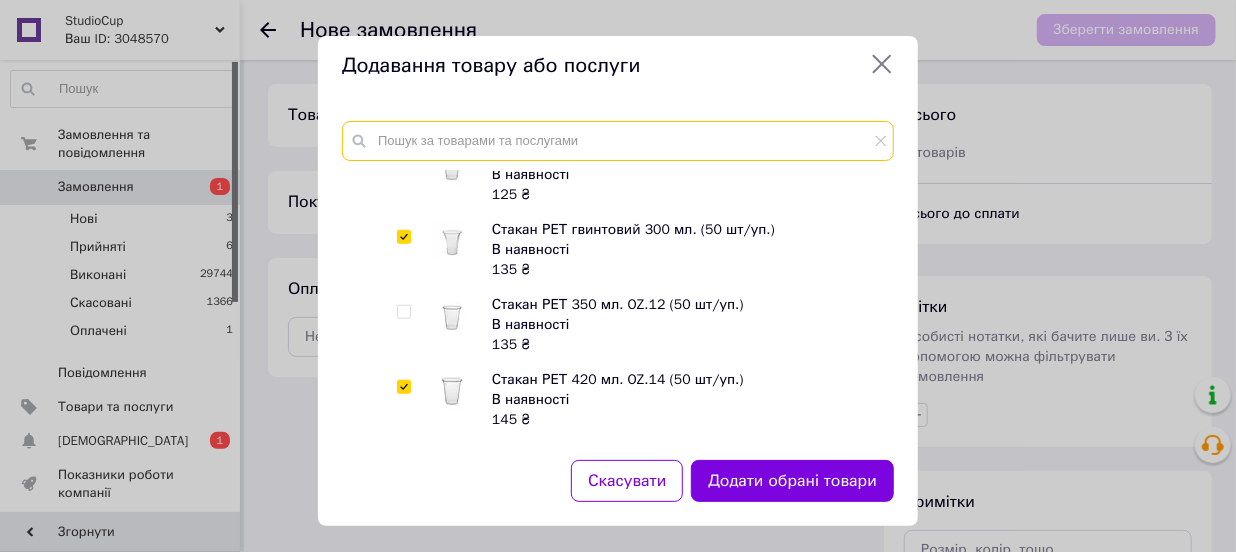 click at bounding box center [618, 141] 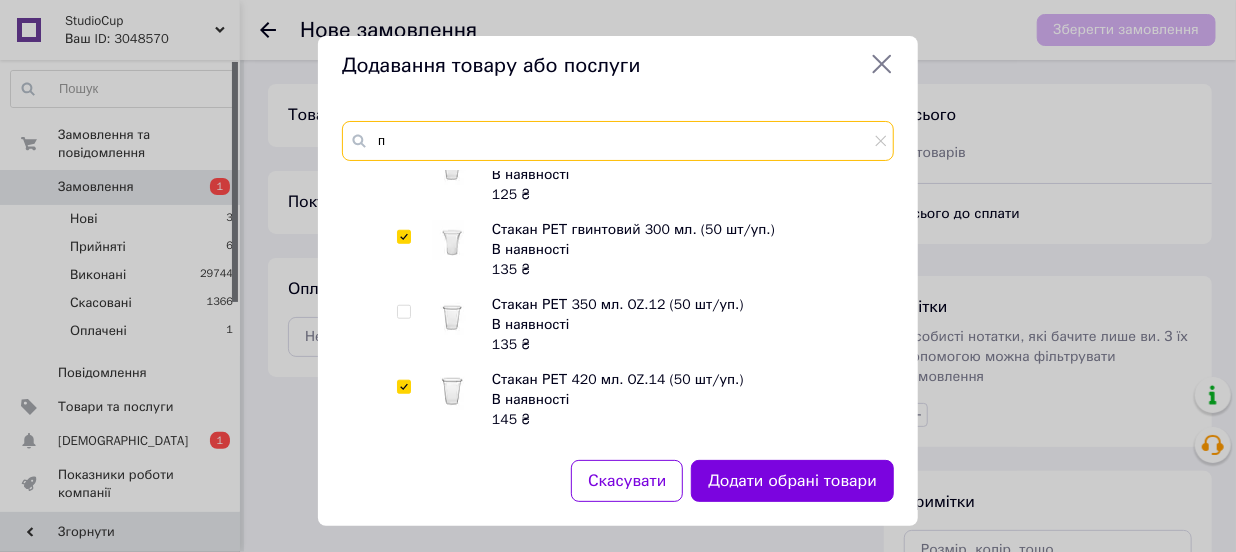 scroll, scrollTop: 0, scrollLeft: 0, axis: both 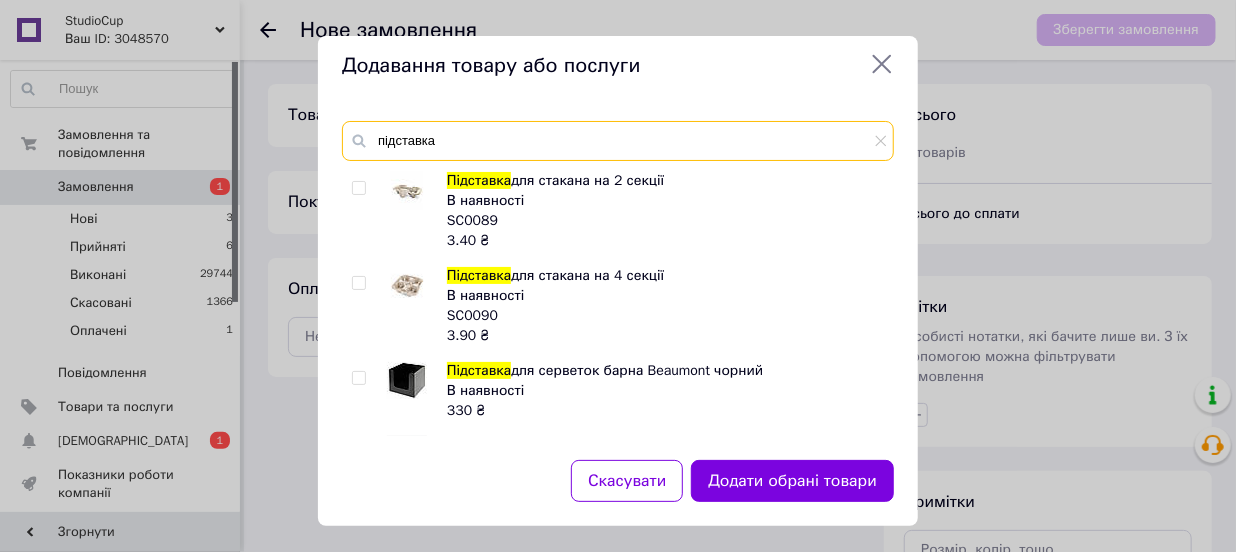 type on "підставка" 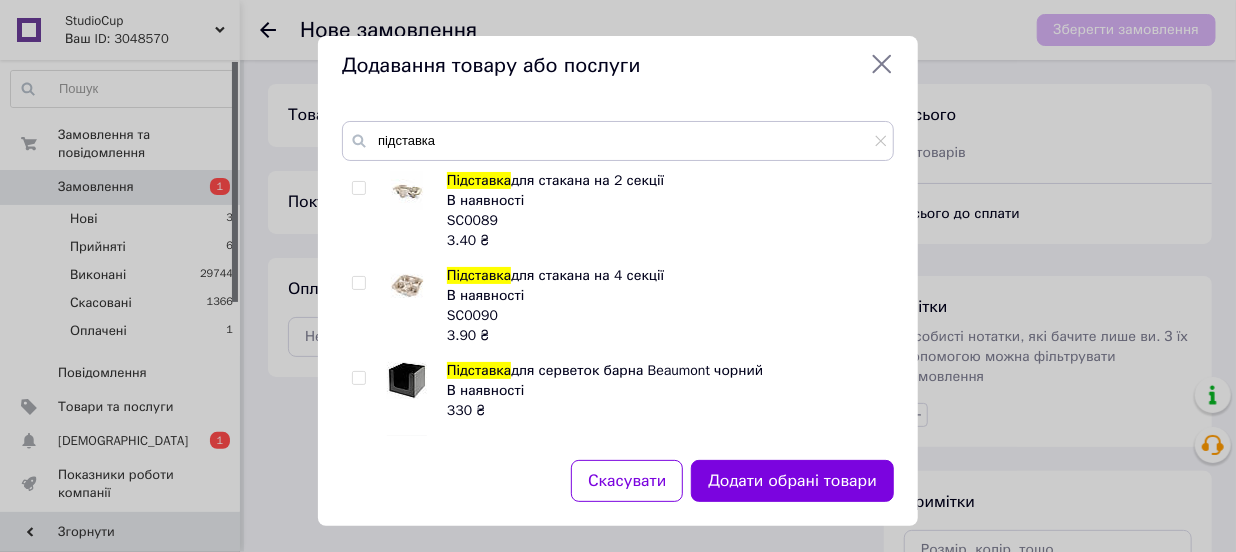 click at bounding box center (358, 188) 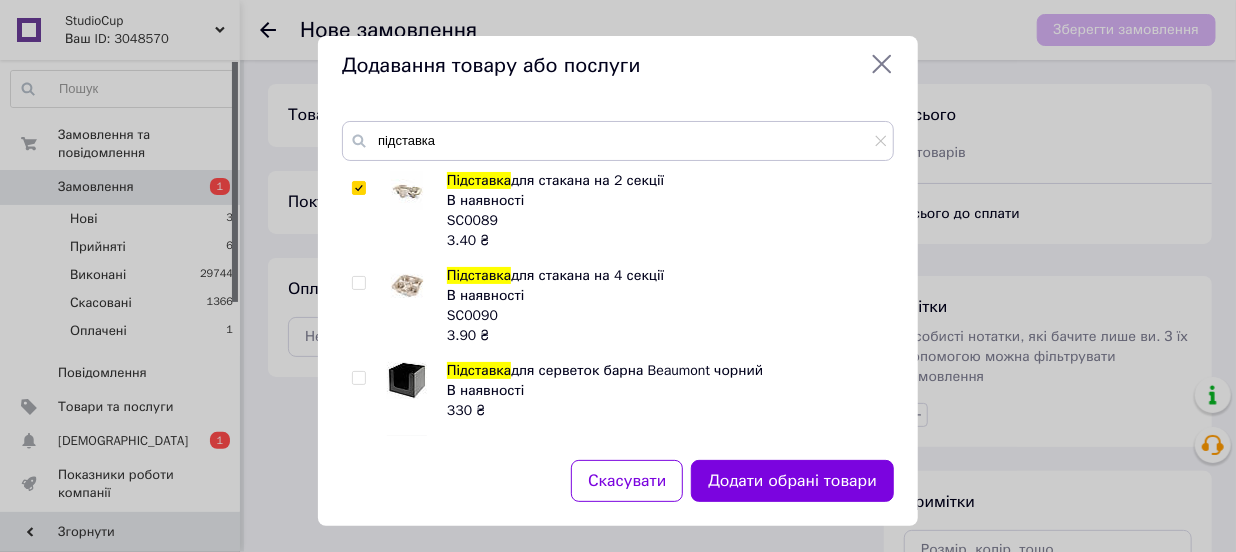 checkbox on "true" 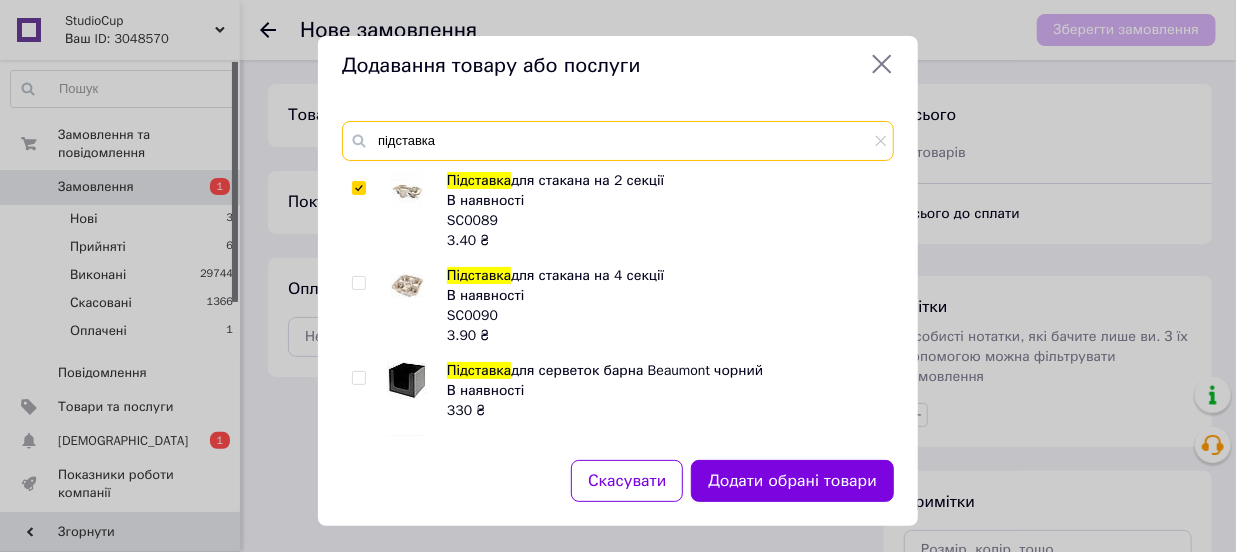 drag, startPoint x: 430, startPoint y: 143, endPoint x: 379, endPoint y: 138, distance: 51.24451 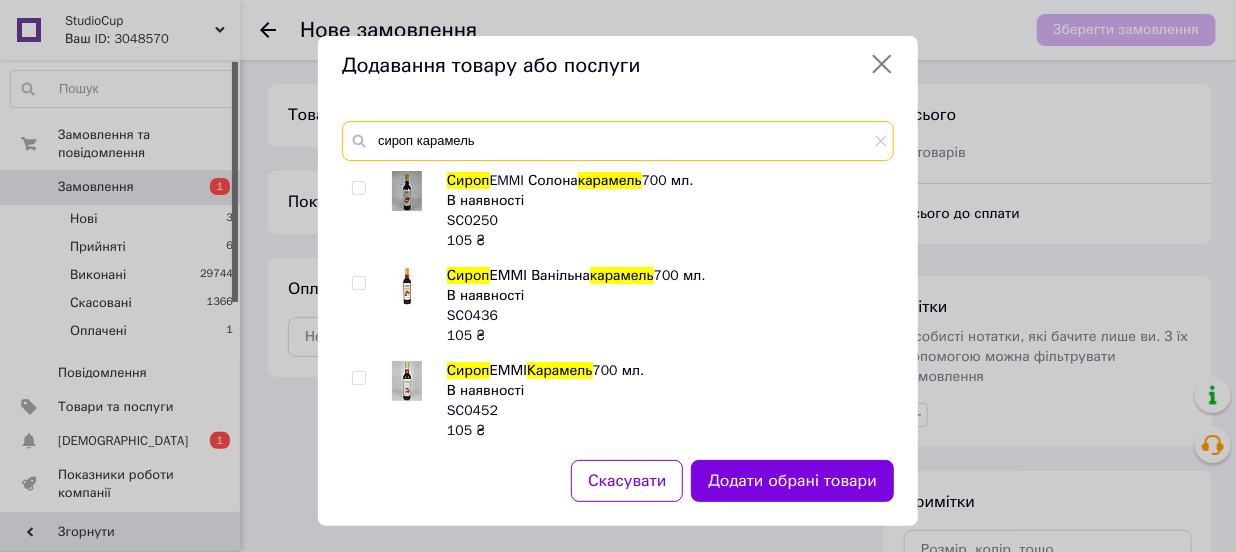 type on "сироп карамель" 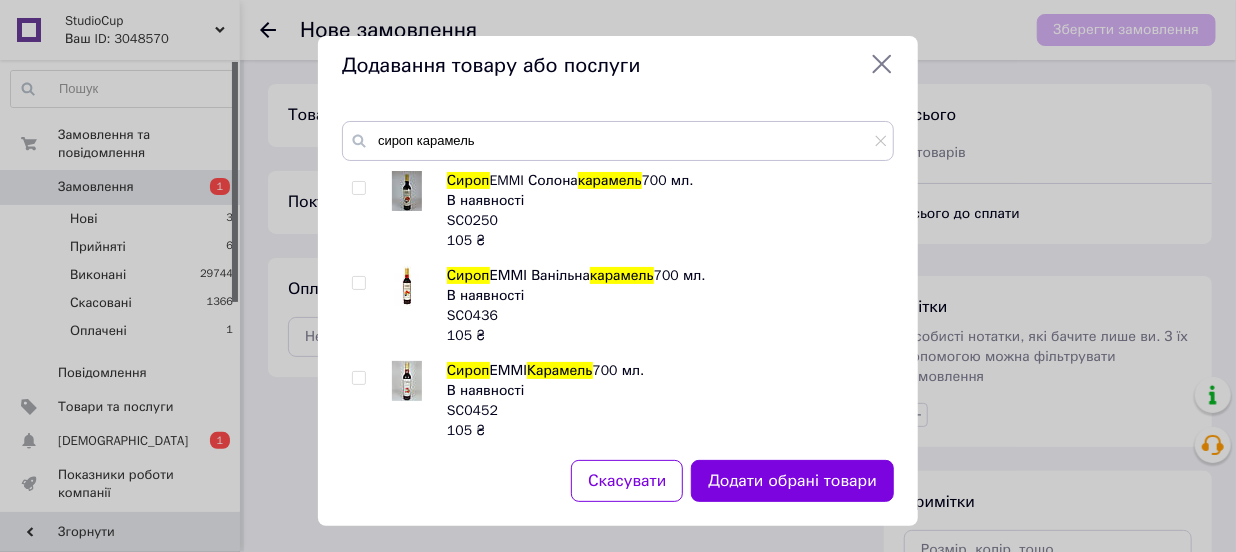 click at bounding box center (358, 188) 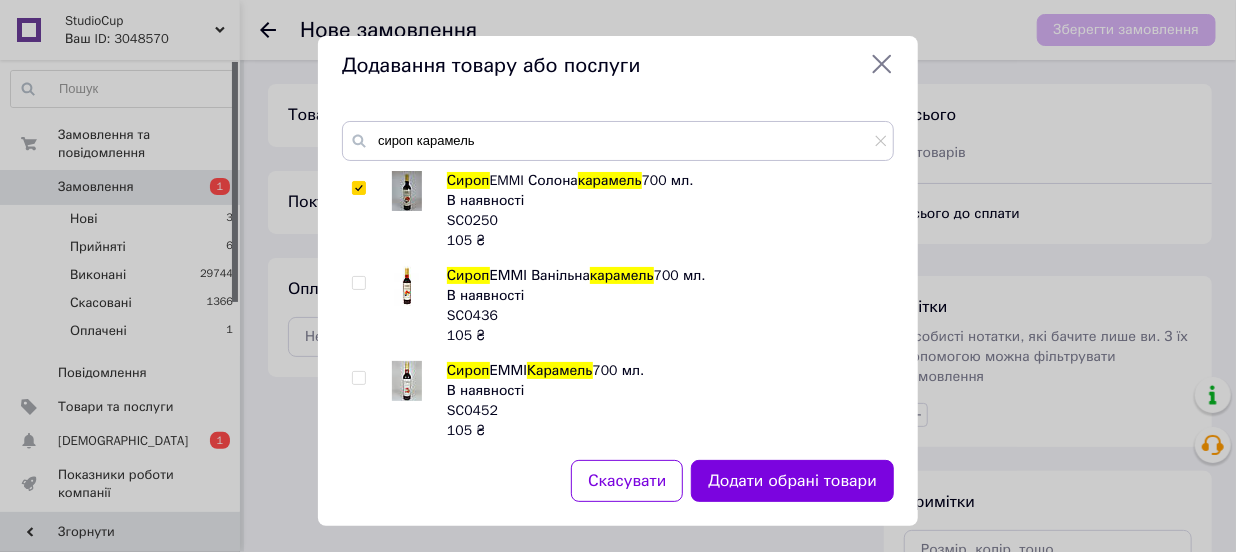 checkbox on "true" 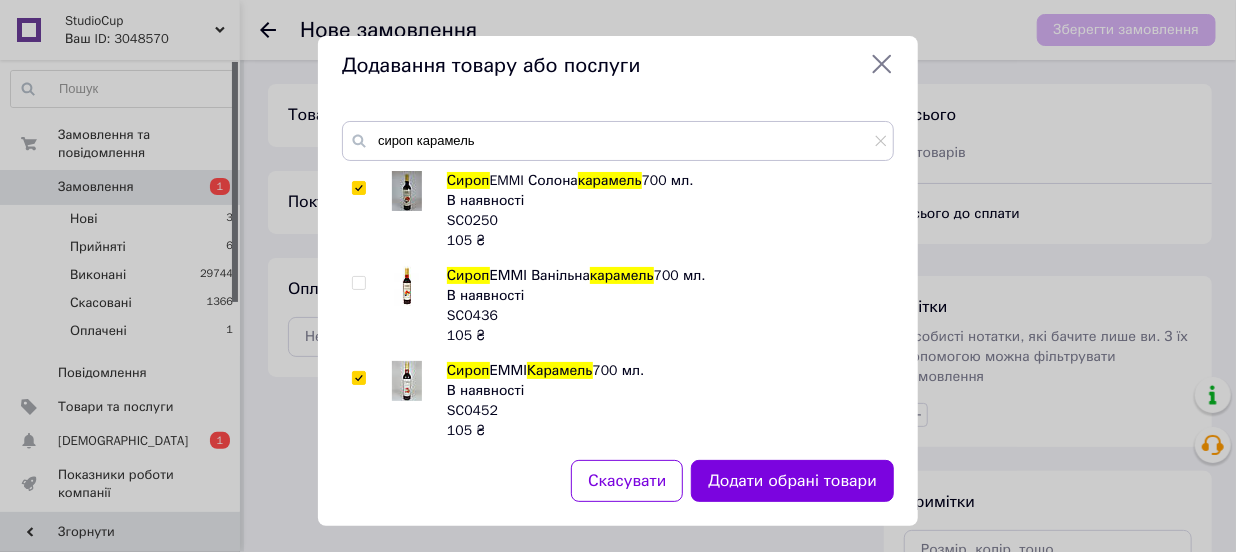 checkbox on "true" 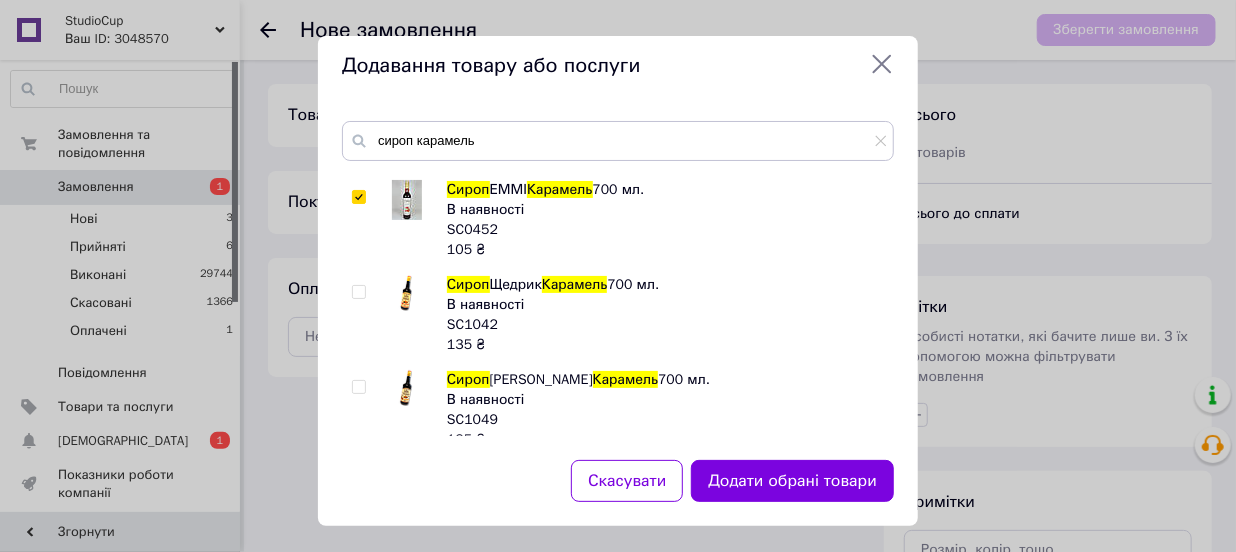 scroll, scrollTop: 272, scrollLeft: 0, axis: vertical 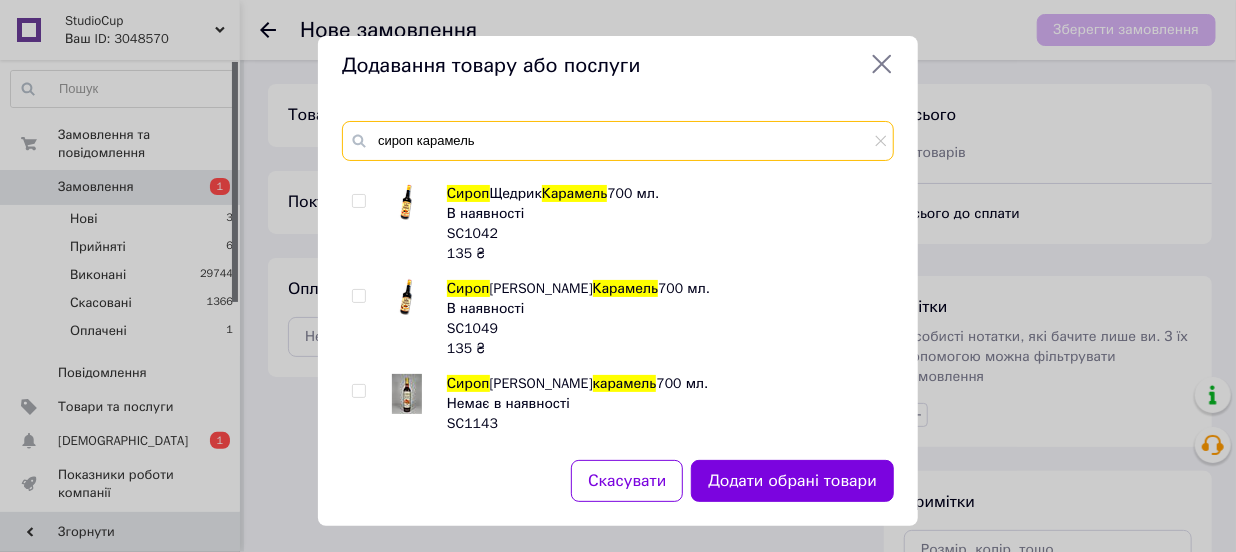 drag, startPoint x: 414, startPoint y: 141, endPoint x: 701, endPoint y: 143, distance: 287.00696 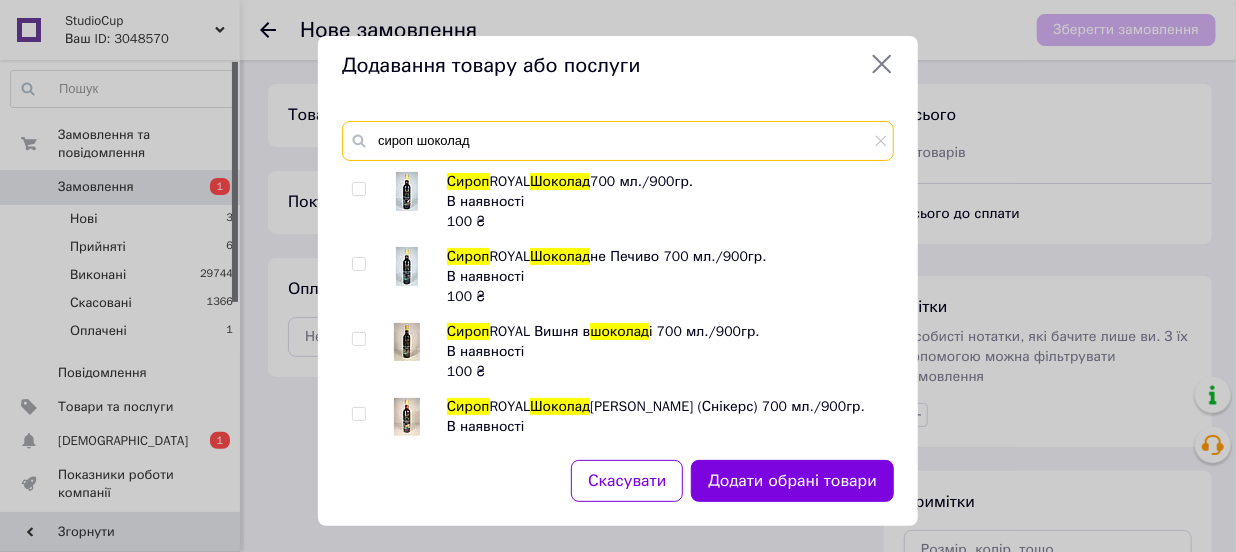 scroll, scrollTop: 474, scrollLeft: 0, axis: vertical 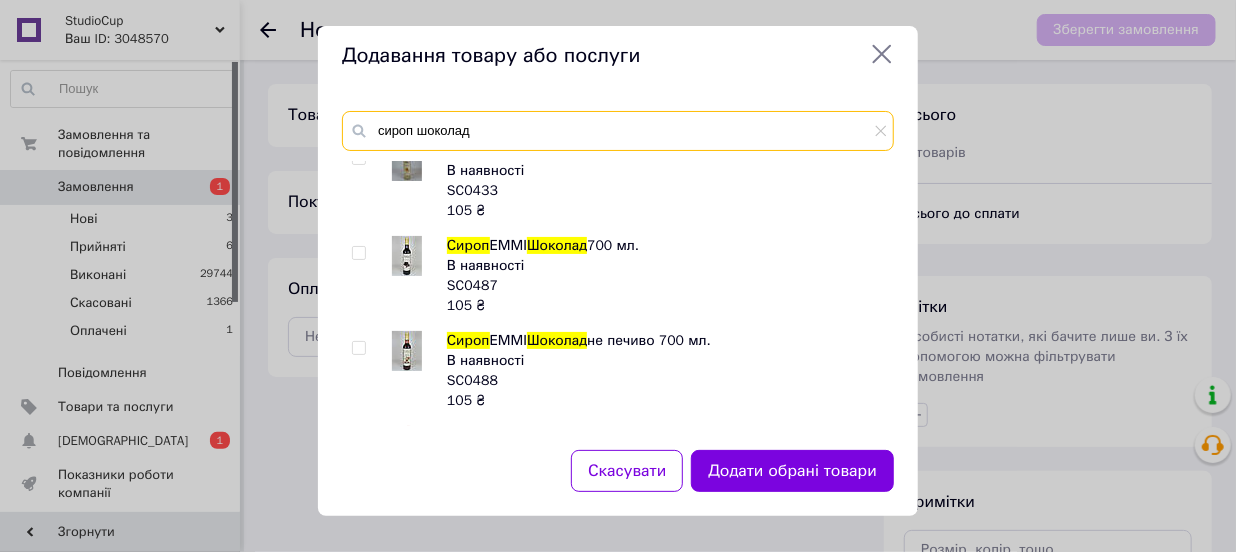 type on "сироп шоколад" 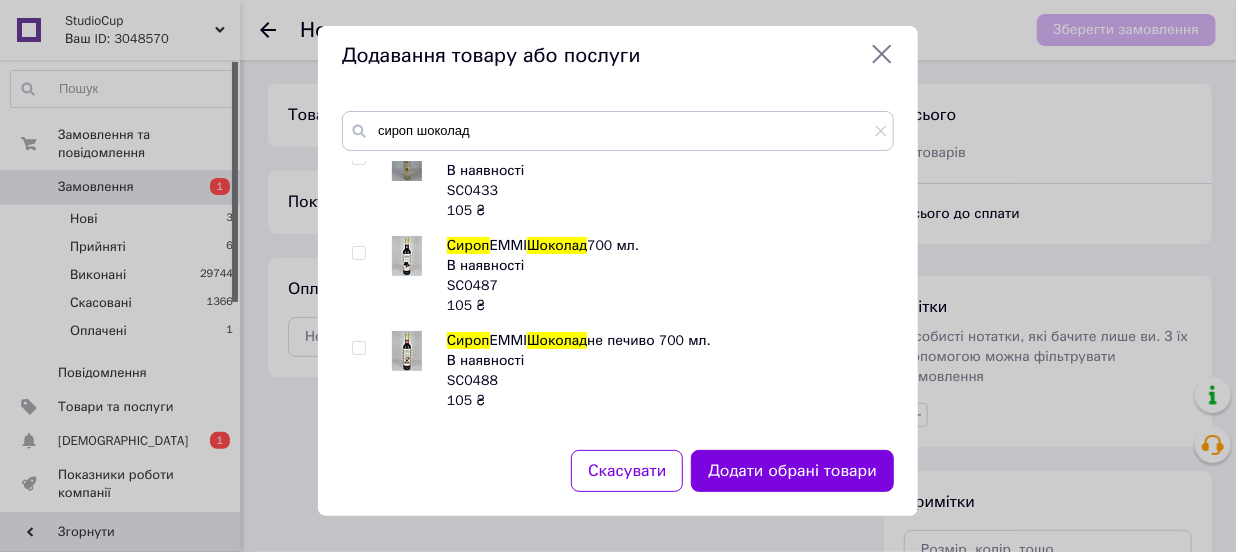click at bounding box center (358, 253) 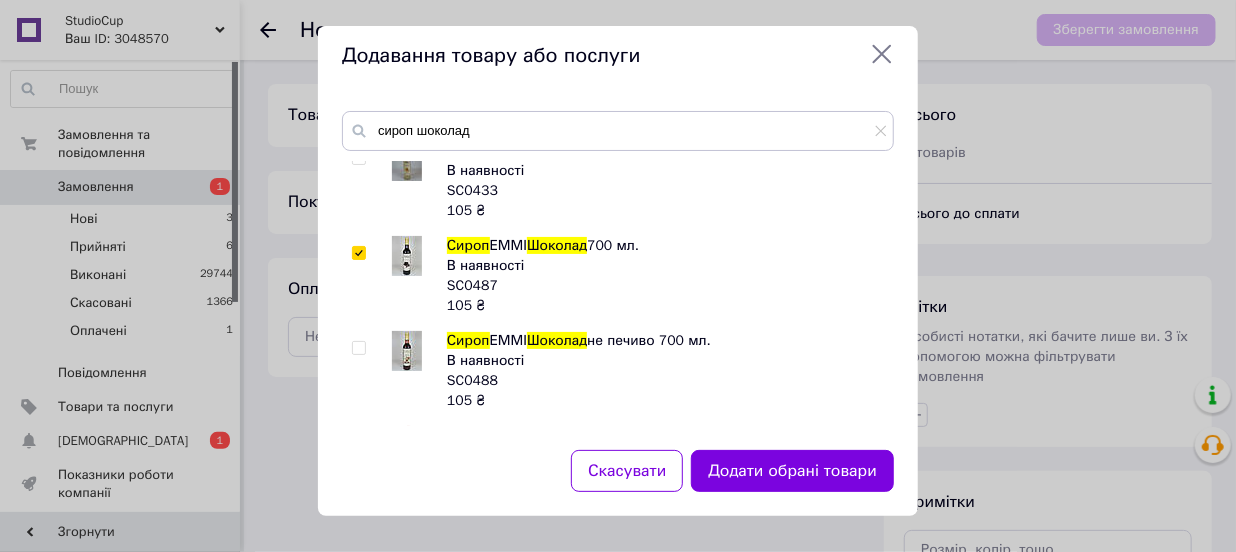 checkbox on "true" 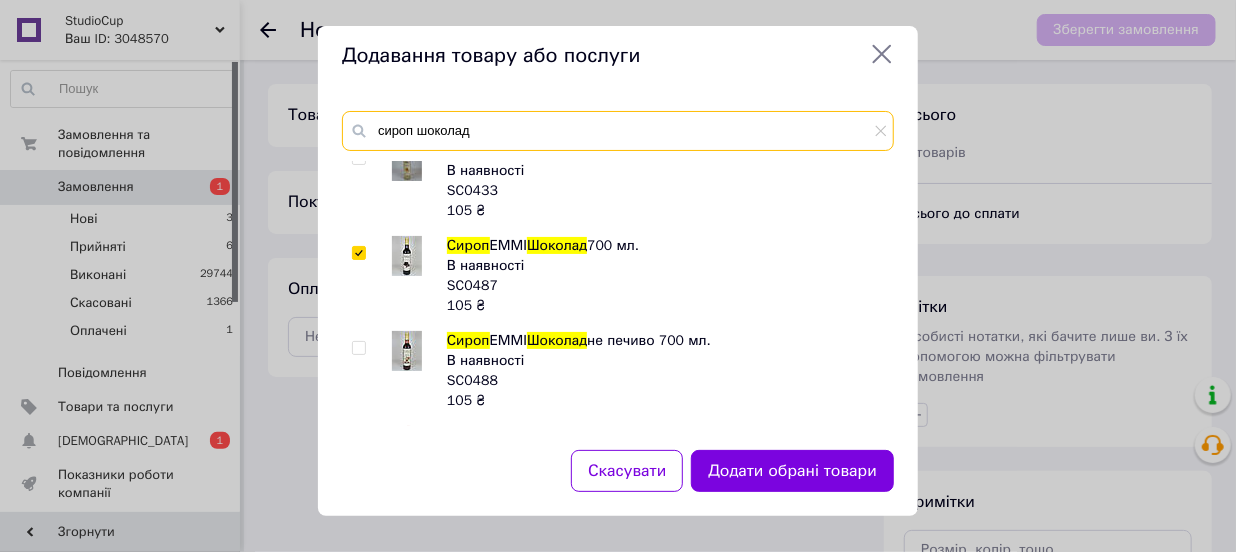 drag, startPoint x: 413, startPoint y: 128, endPoint x: 700, endPoint y: 168, distance: 289.77405 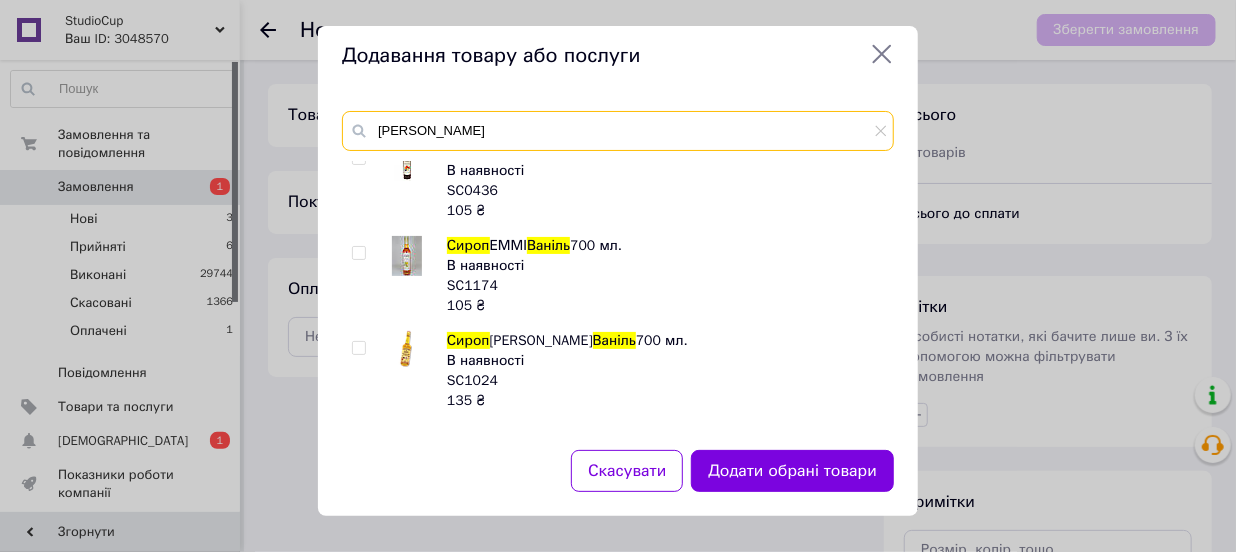type on "[PERSON_NAME]" 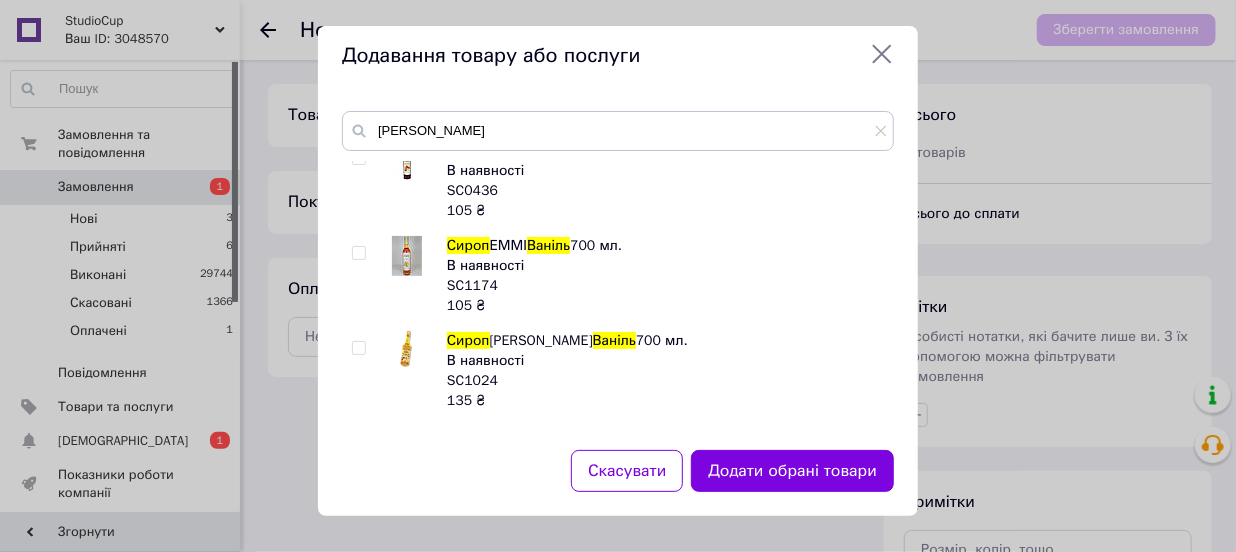 click at bounding box center (358, 253) 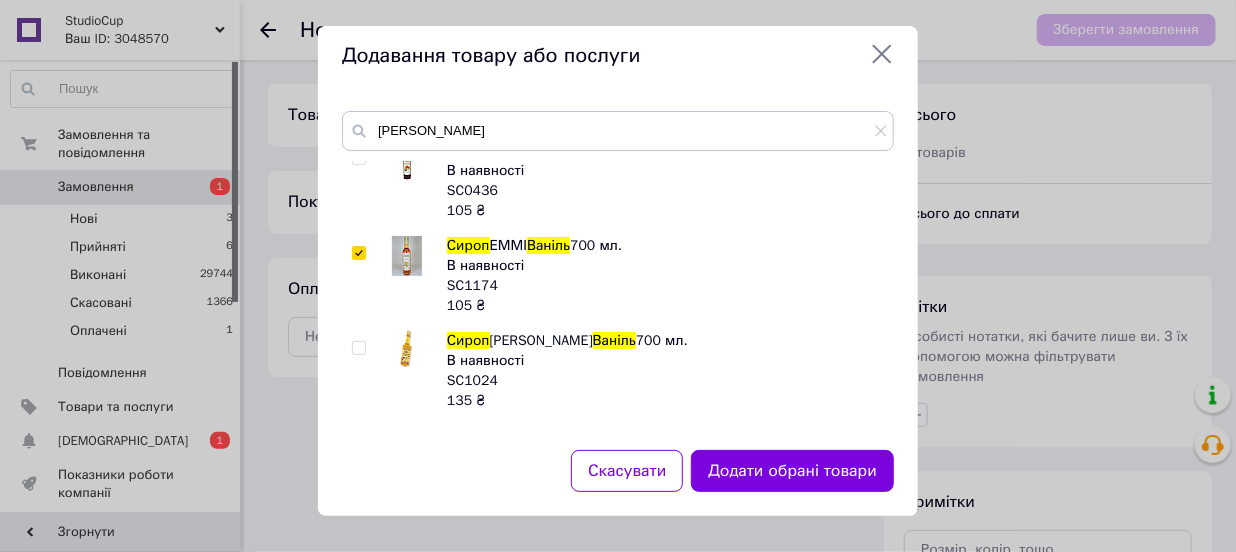 checkbox on "true" 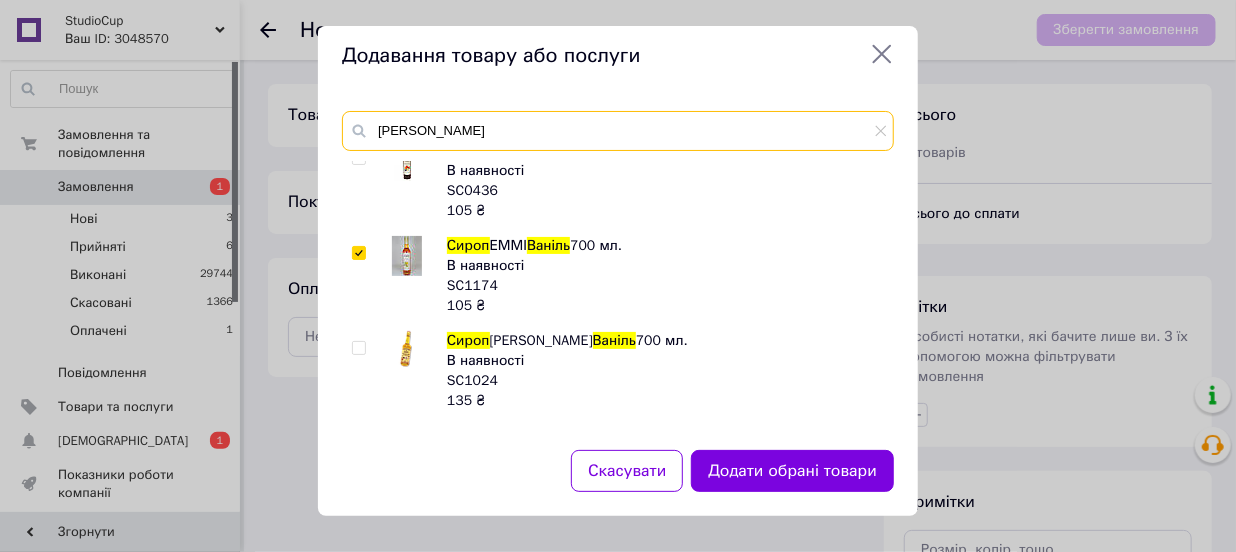 drag, startPoint x: 412, startPoint y: 131, endPoint x: 818, endPoint y: 170, distance: 407.86887 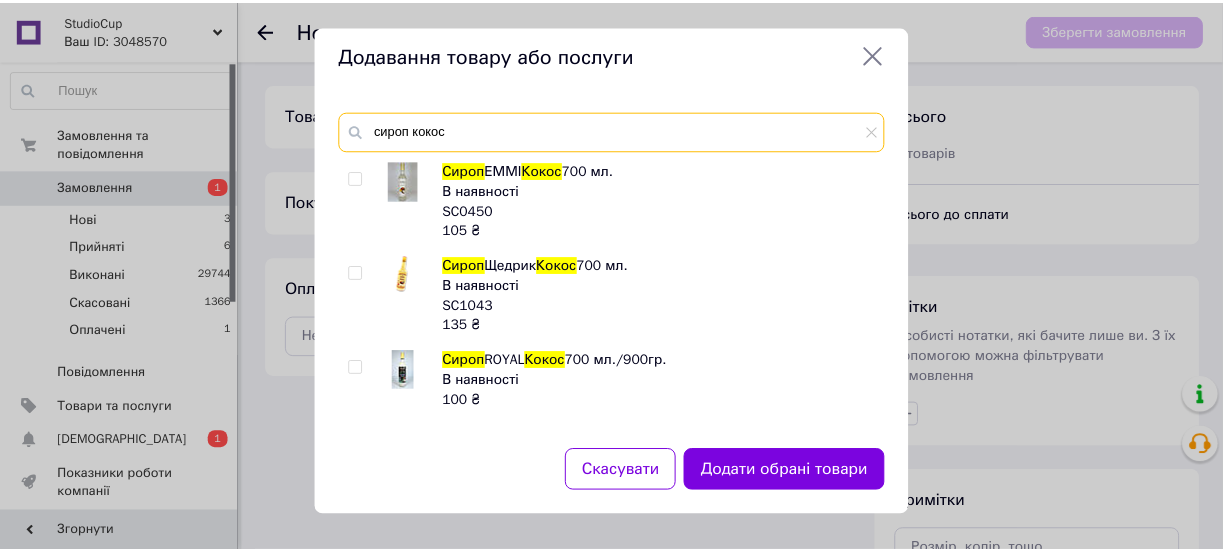 scroll, scrollTop: 0, scrollLeft: 0, axis: both 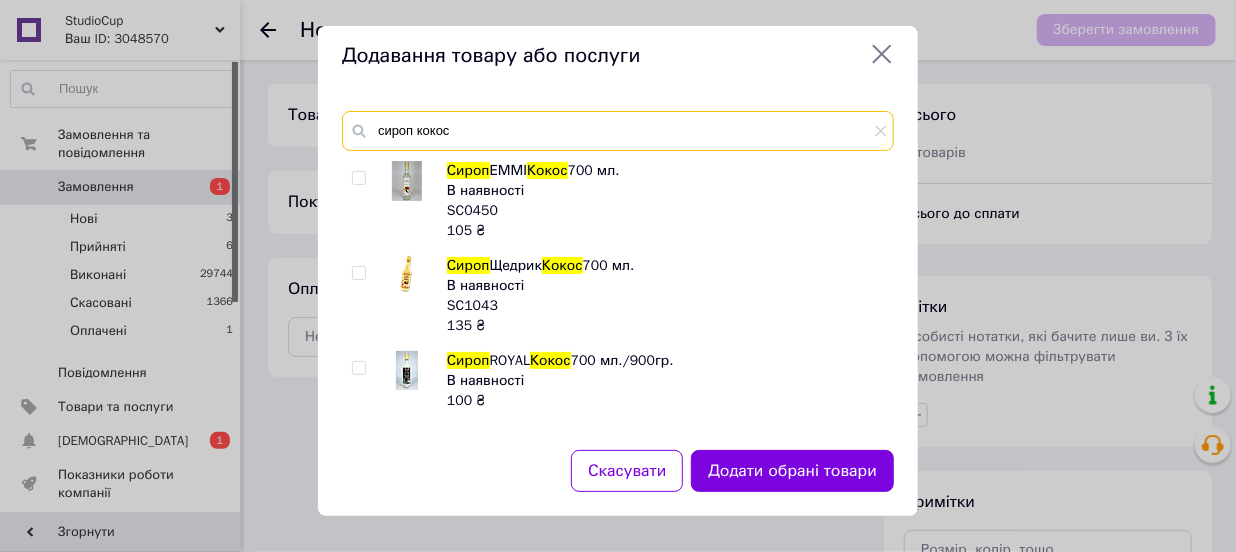 type on "сироп кокос" 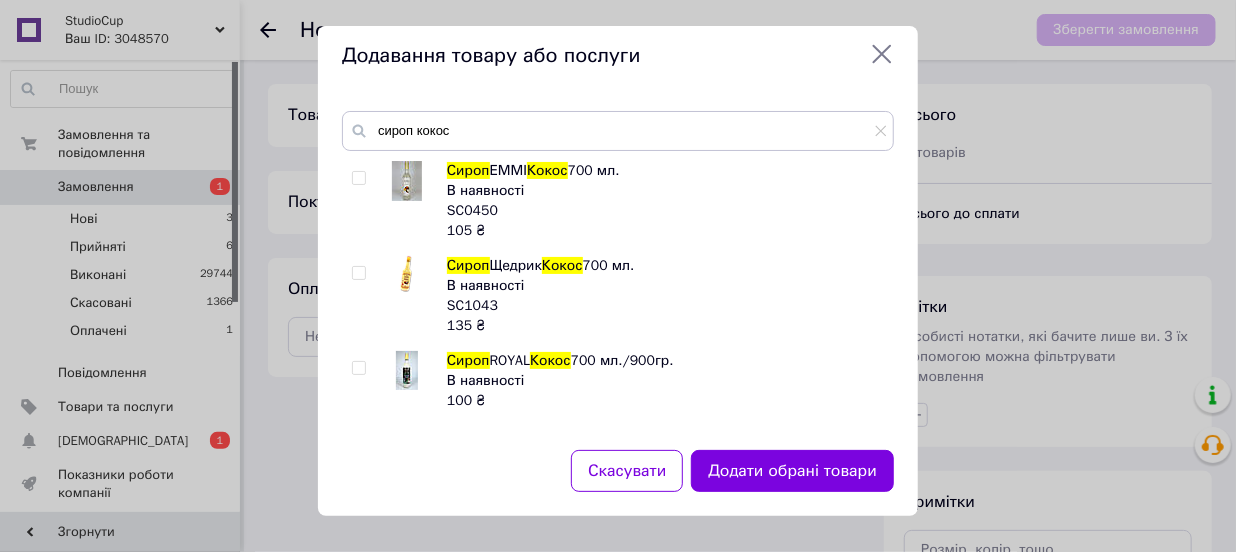 drag, startPoint x: 355, startPoint y: 179, endPoint x: 386, endPoint y: 154, distance: 39.824615 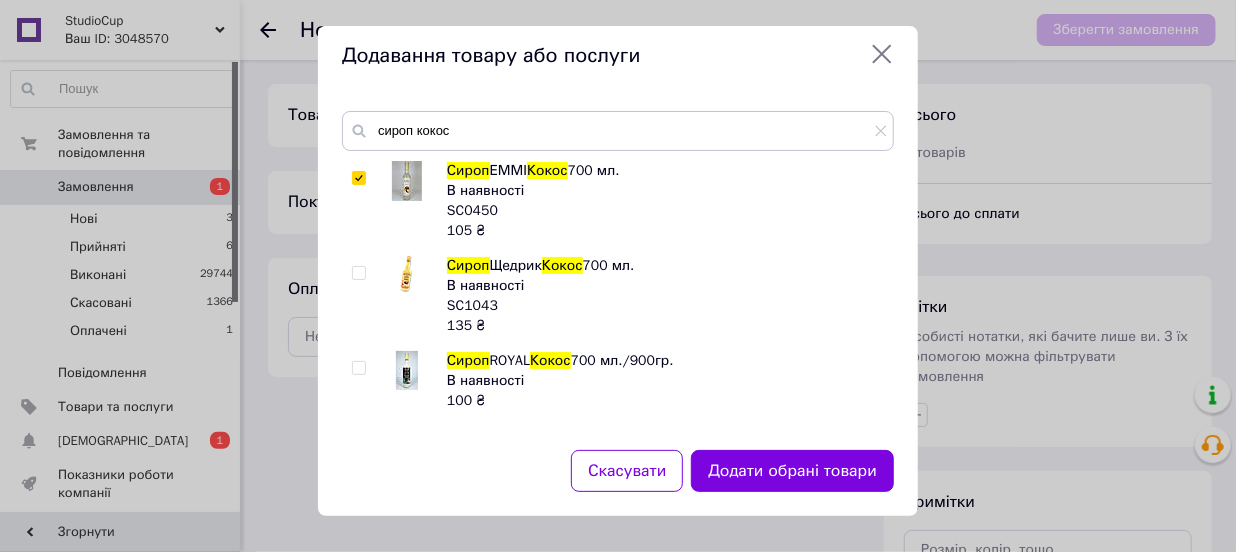 checkbox on "true" 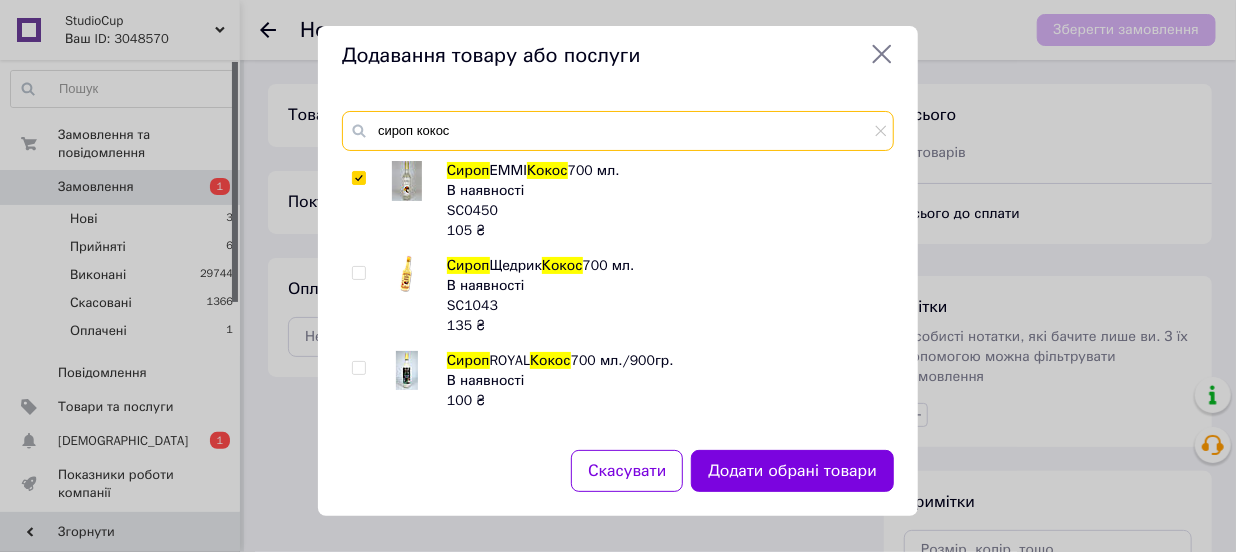 drag, startPoint x: 417, startPoint y: 128, endPoint x: 536, endPoint y: 150, distance: 121.016525 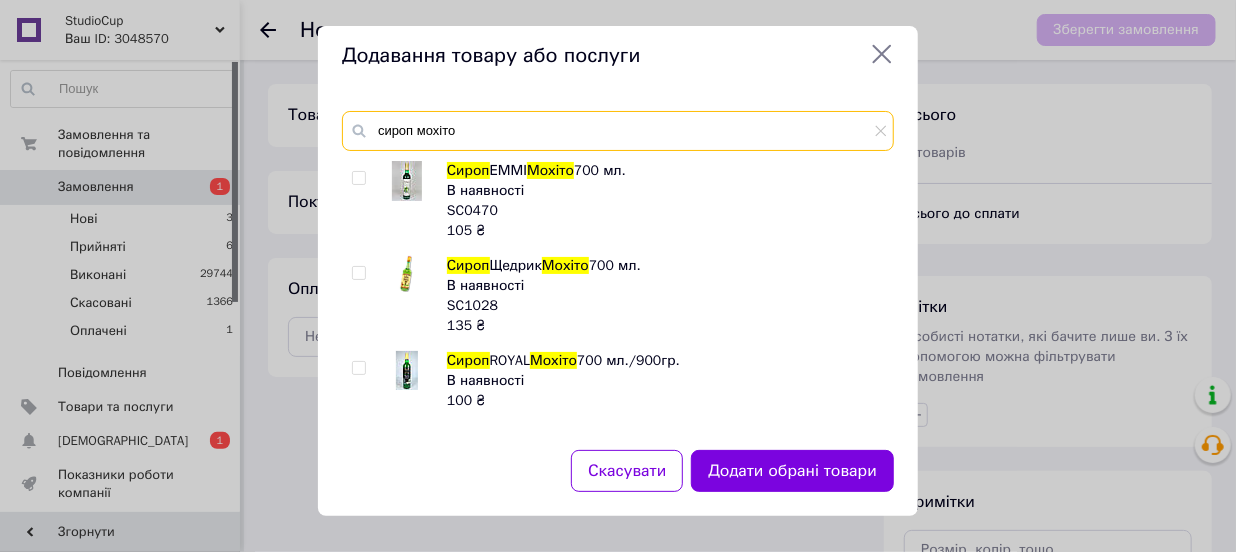 type on "сироп мохіто" 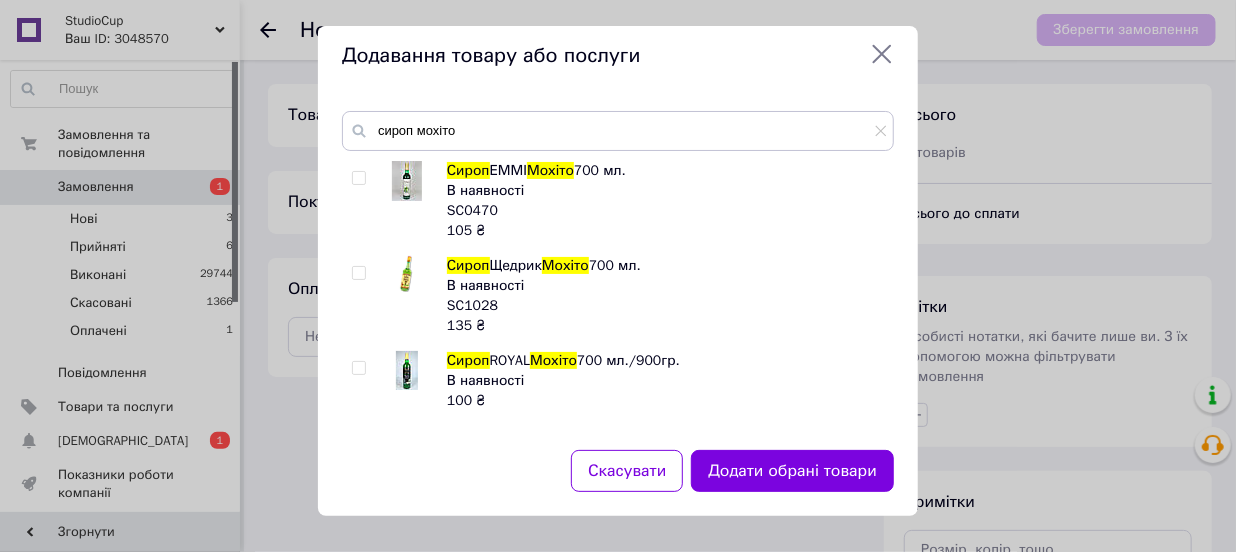 click at bounding box center [358, 178] 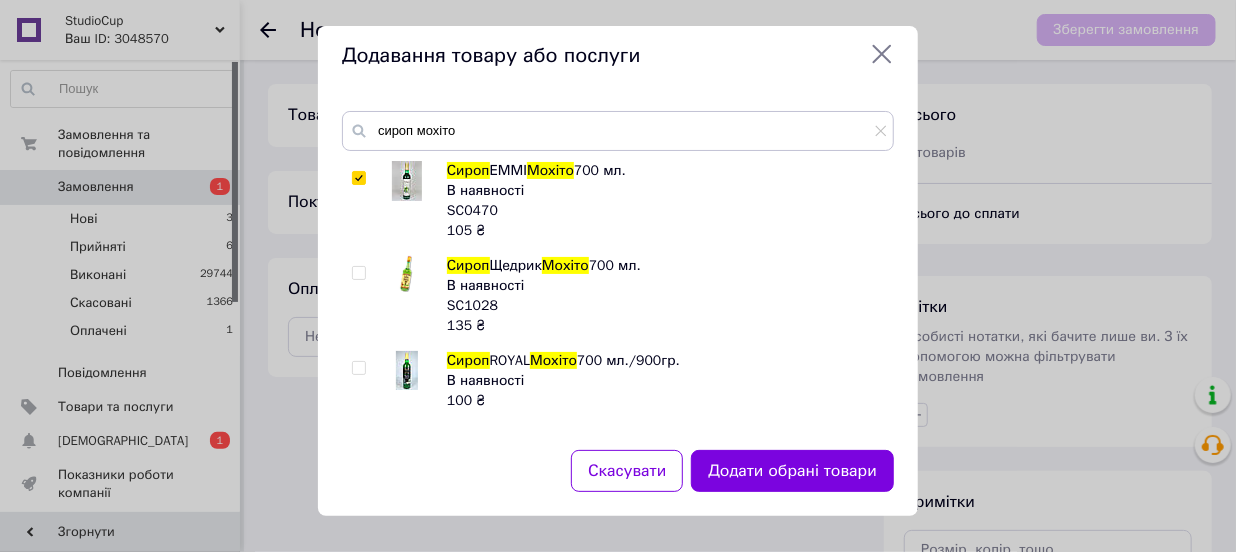 checkbox on "true" 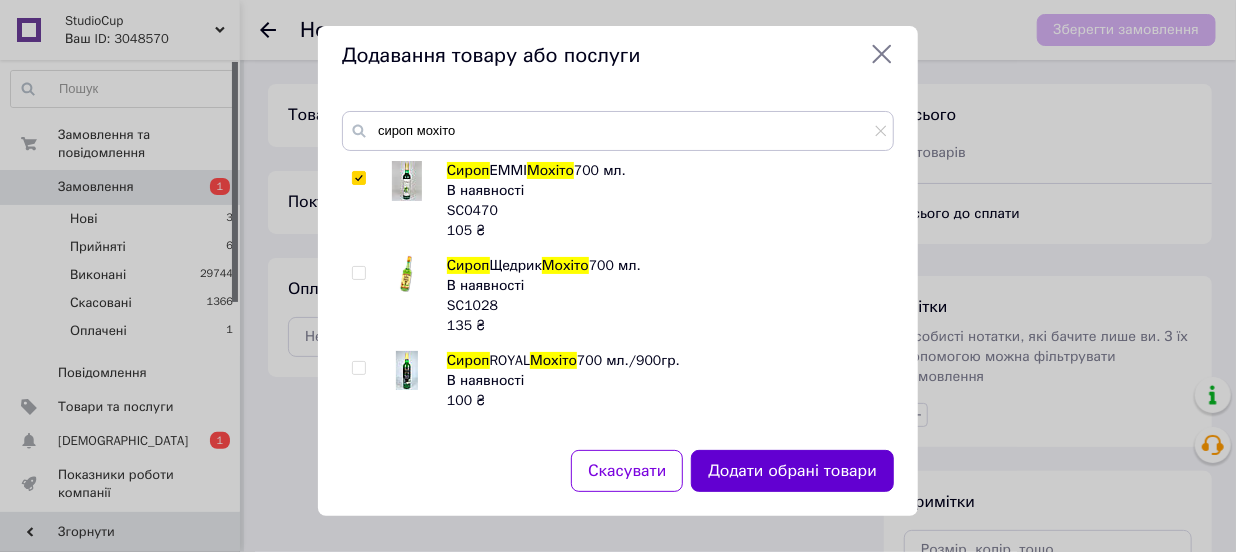 click on "Додати обрані товари" at bounding box center [792, 471] 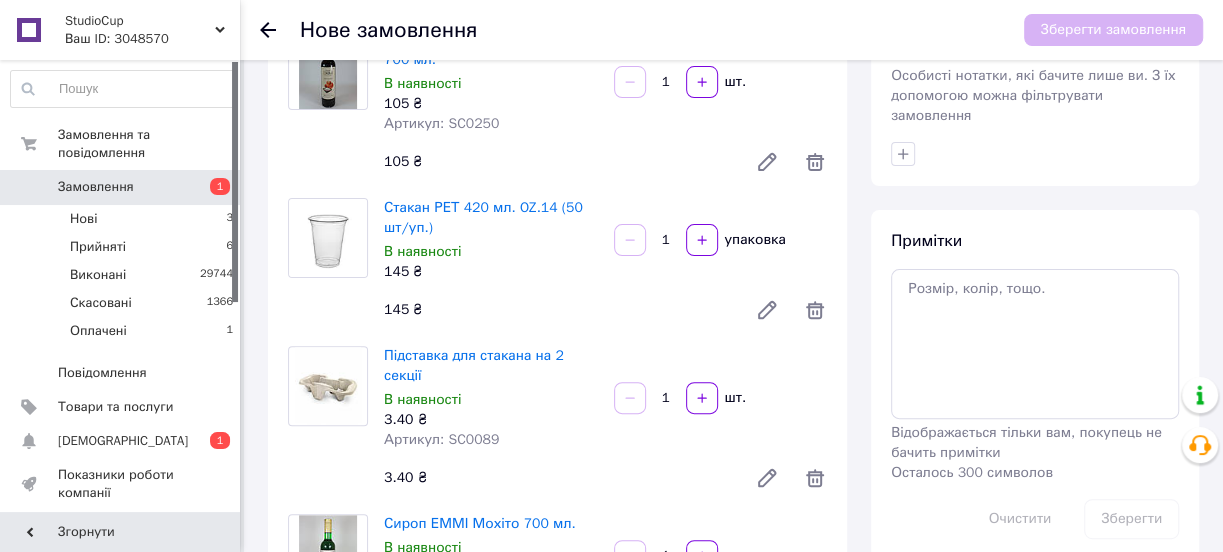 scroll, scrollTop: 272, scrollLeft: 0, axis: vertical 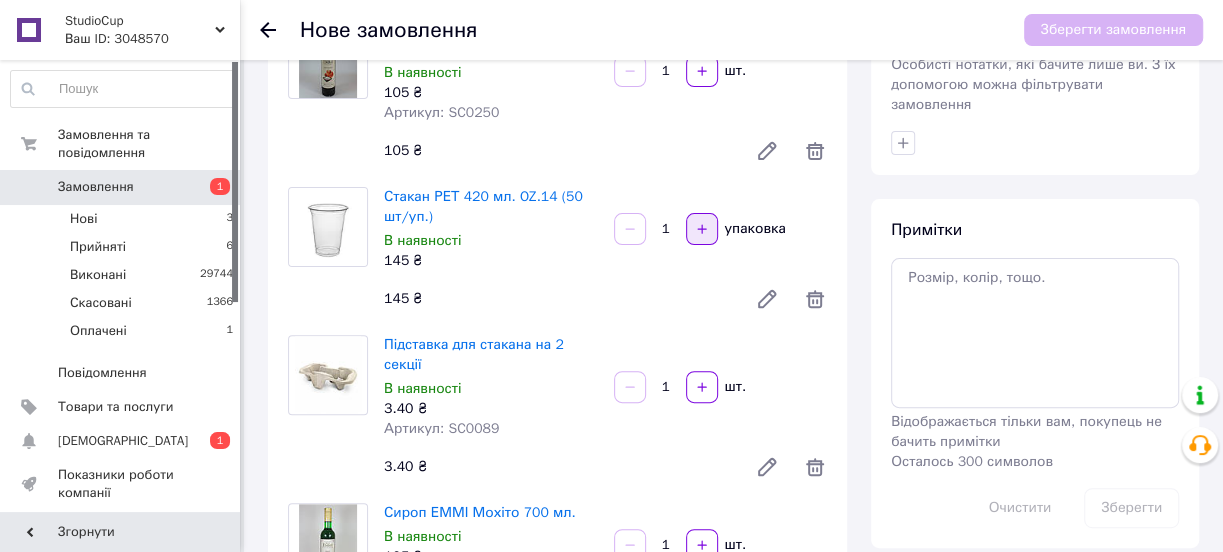click 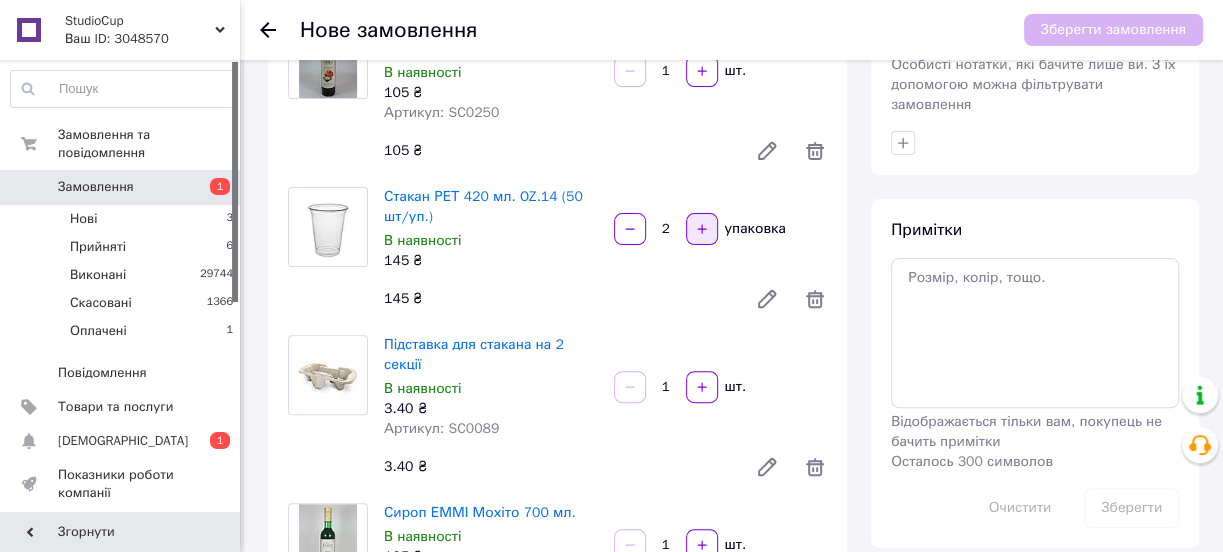 click 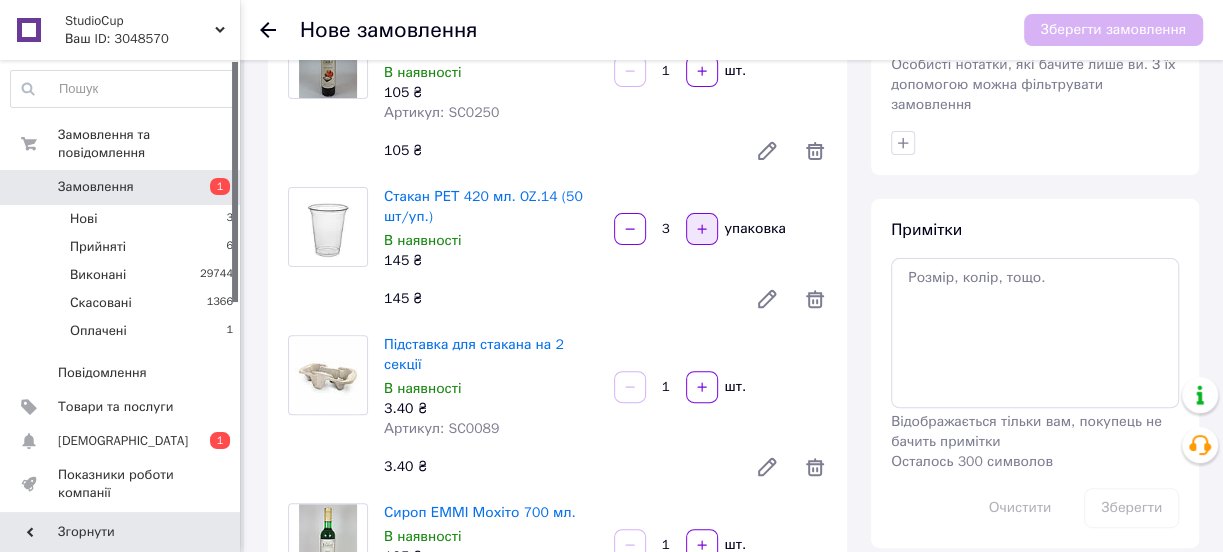 click 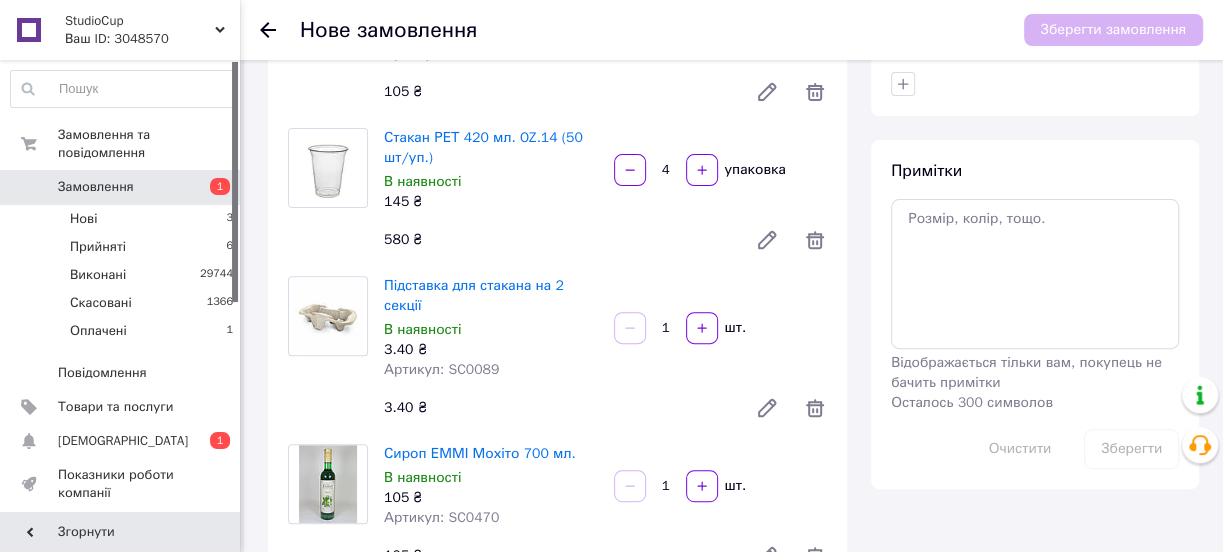 scroll, scrollTop: 363, scrollLeft: 0, axis: vertical 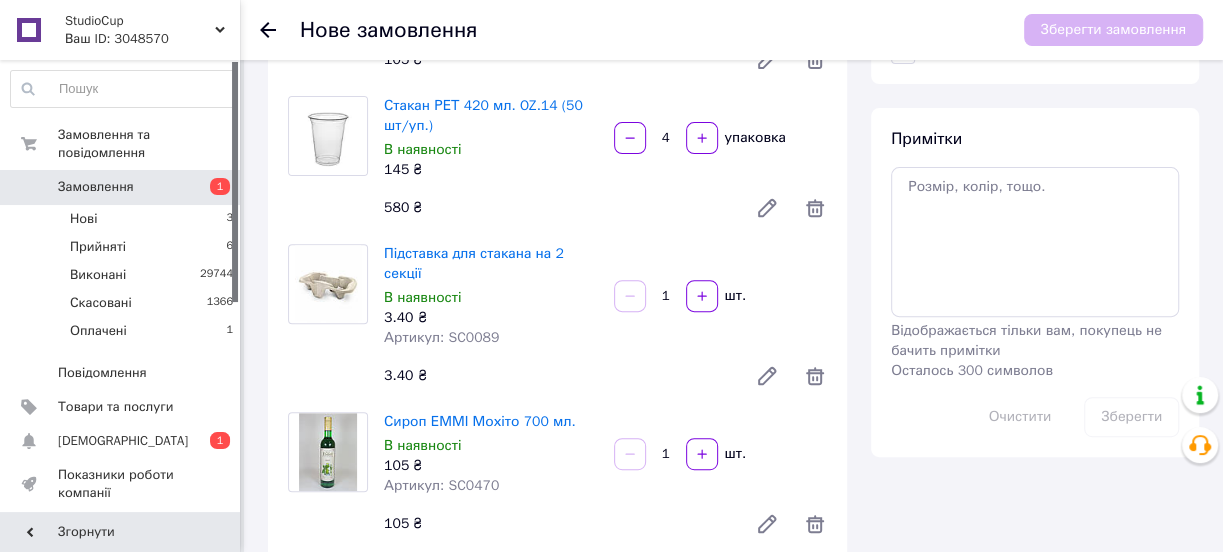 click on "1" at bounding box center (666, 296) 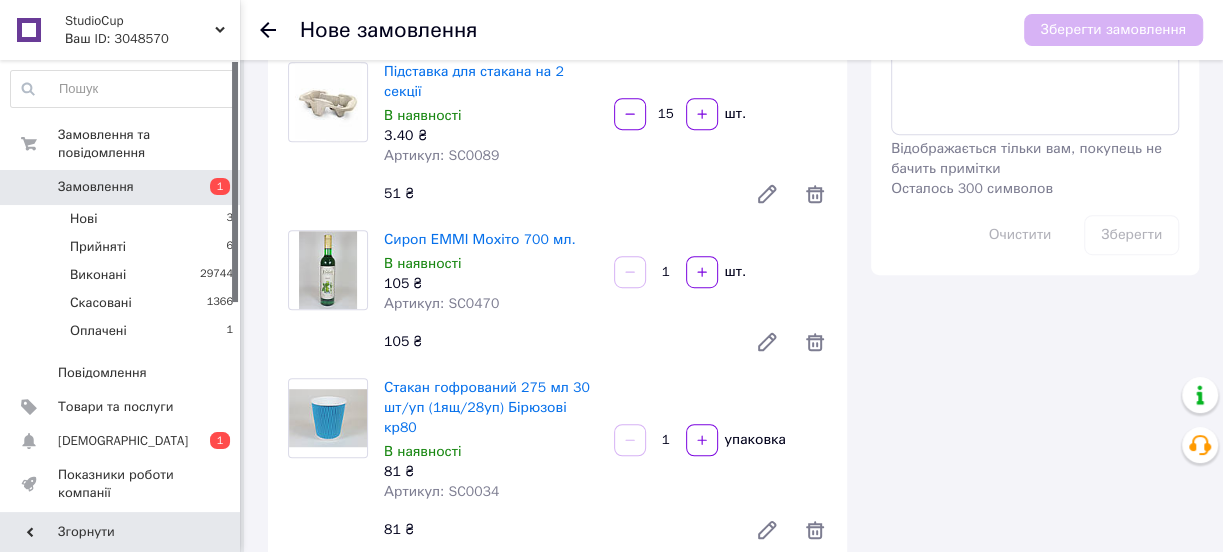 scroll, scrollTop: 636, scrollLeft: 0, axis: vertical 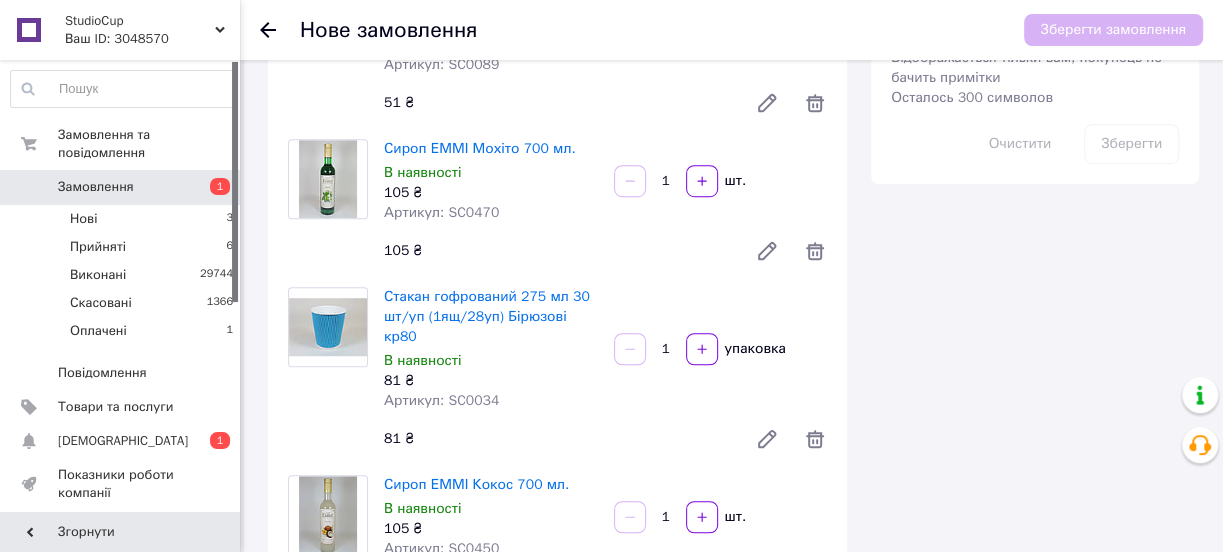 type on "15" 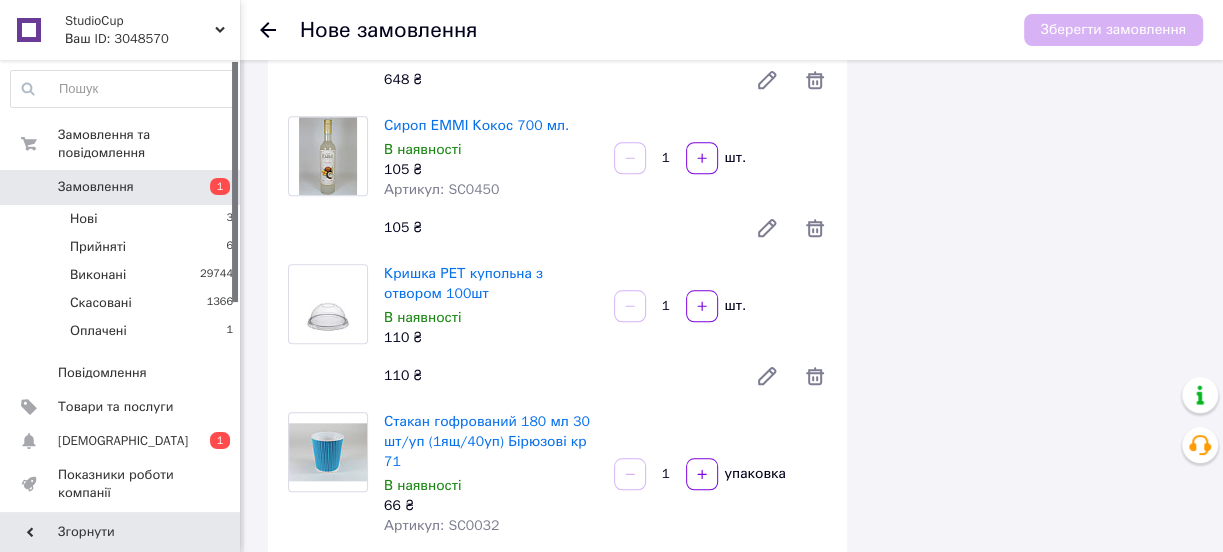 scroll, scrollTop: 1000, scrollLeft: 0, axis: vertical 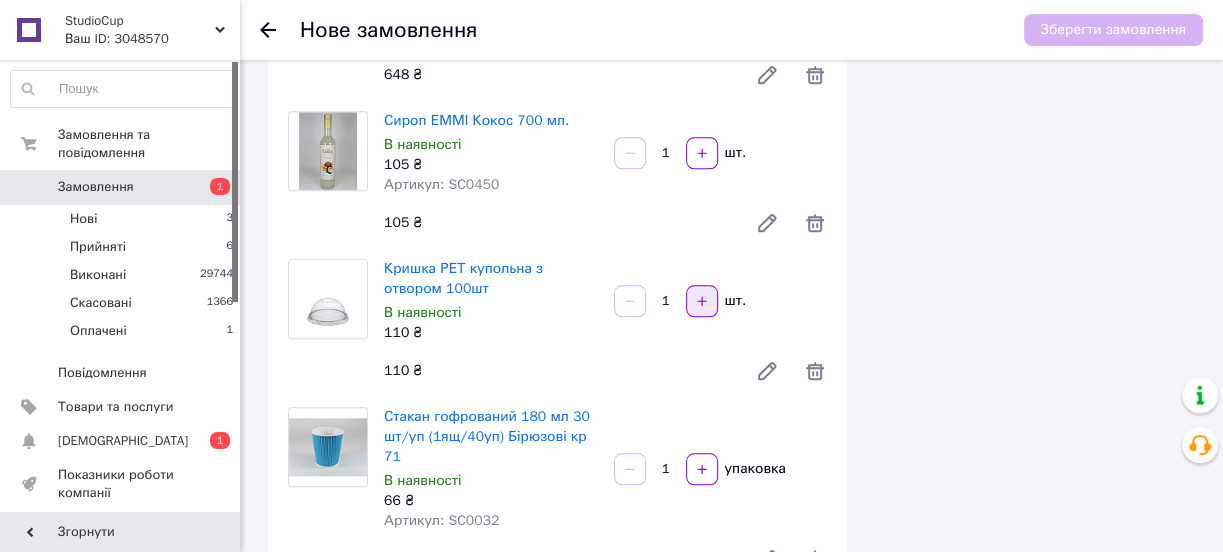 type on "8" 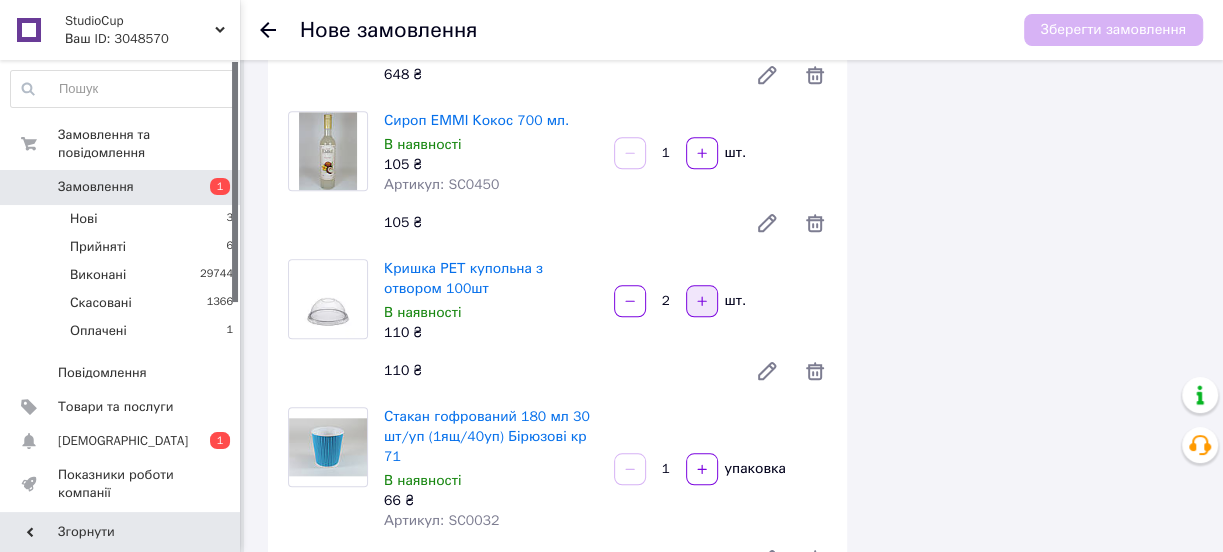 click 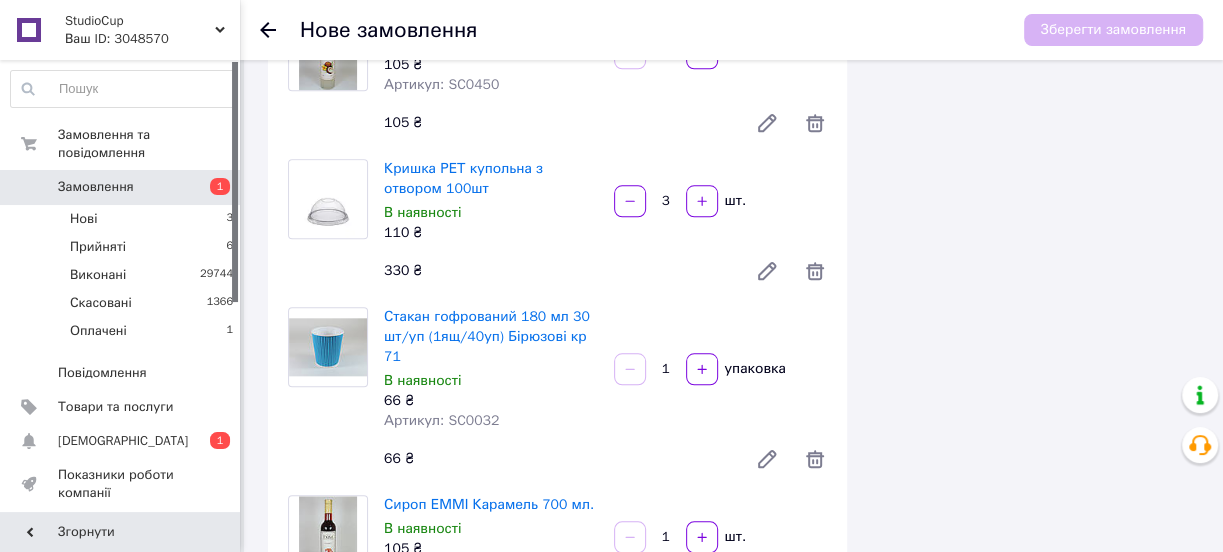 scroll, scrollTop: 1181, scrollLeft: 0, axis: vertical 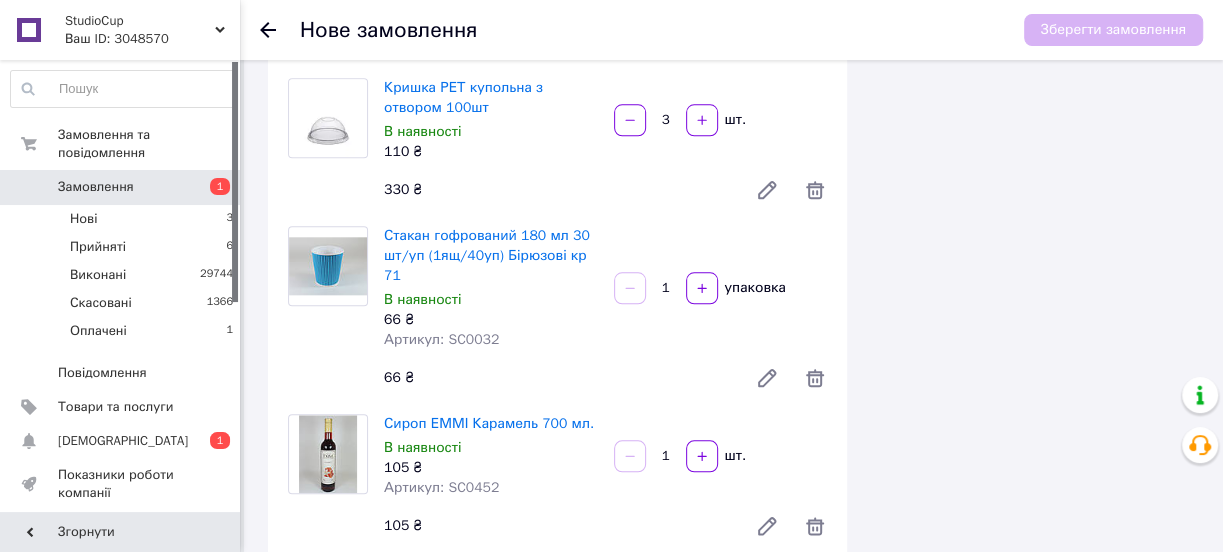 drag, startPoint x: 671, startPoint y: 229, endPoint x: 657, endPoint y: 243, distance: 19.79899 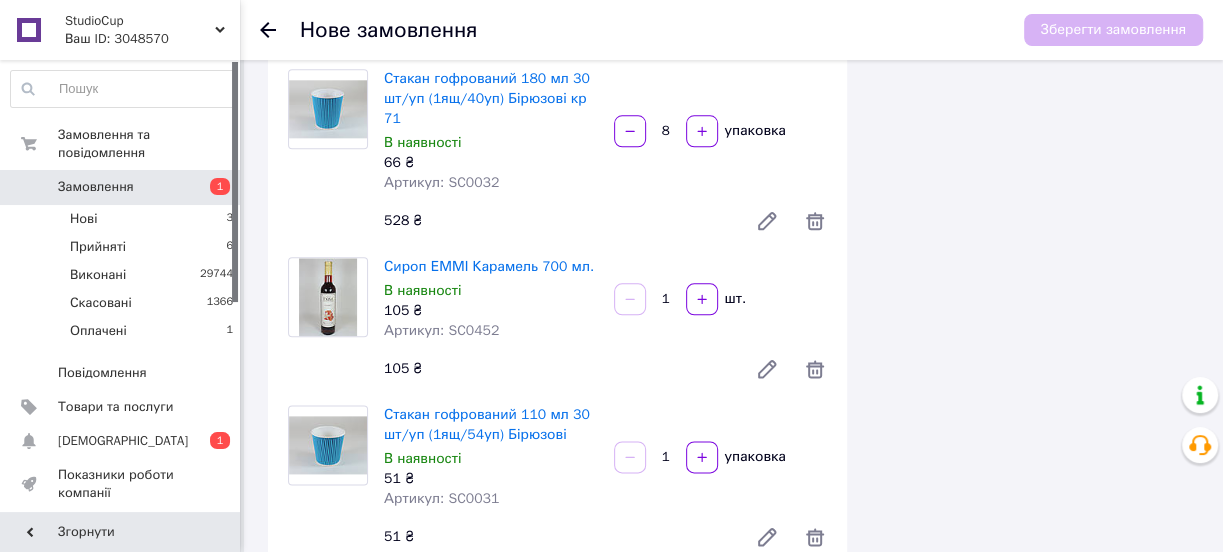 scroll, scrollTop: 1363, scrollLeft: 0, axis: vertical 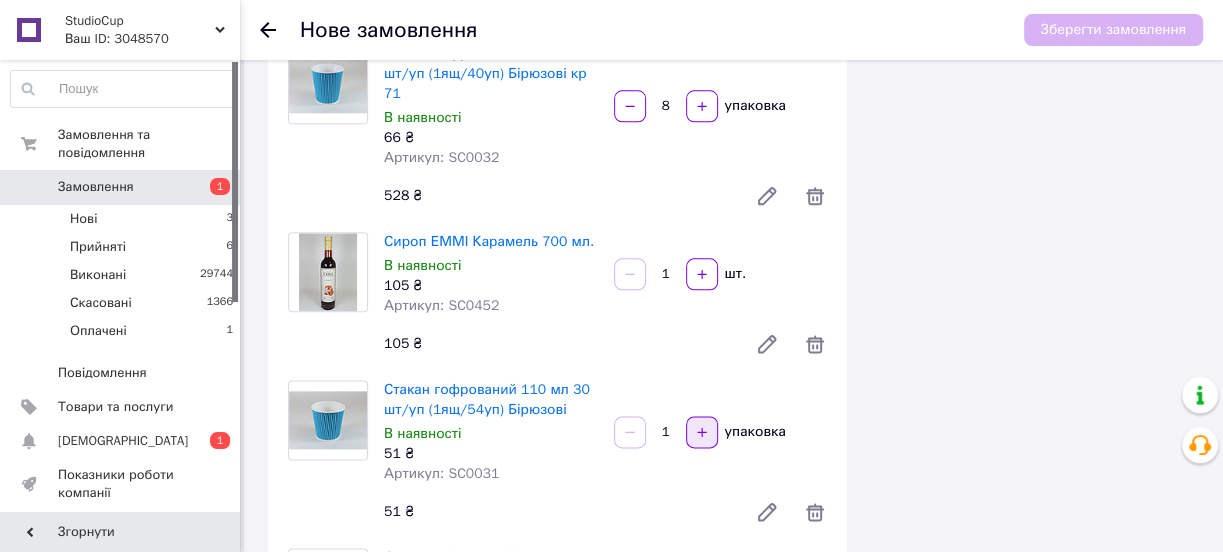 type on "8" 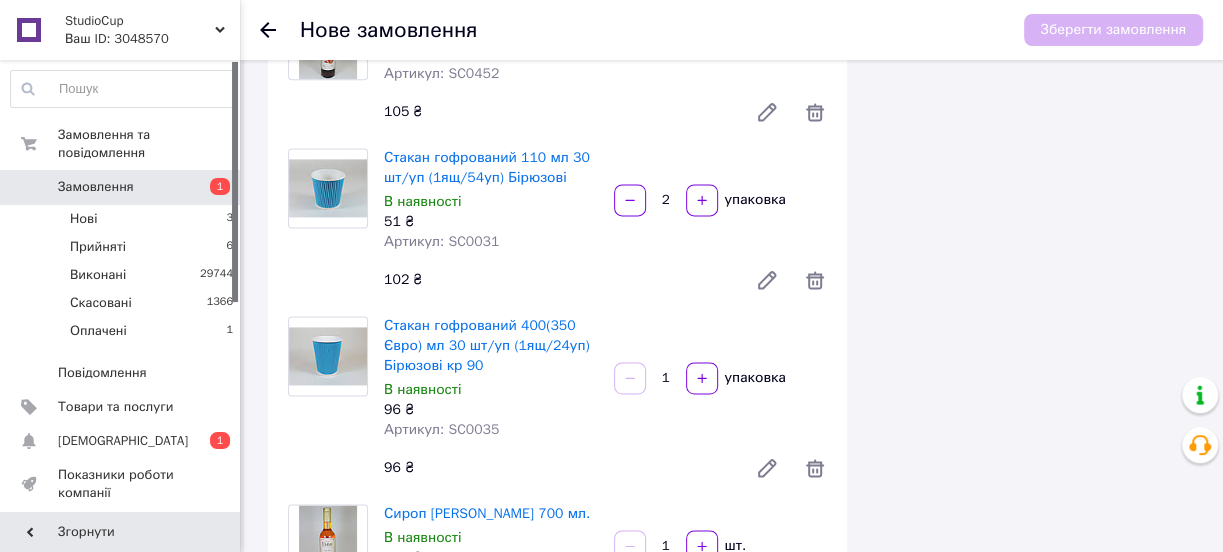scroll, scrollTop: 1636, scrollLeft: 0, axis: vertical 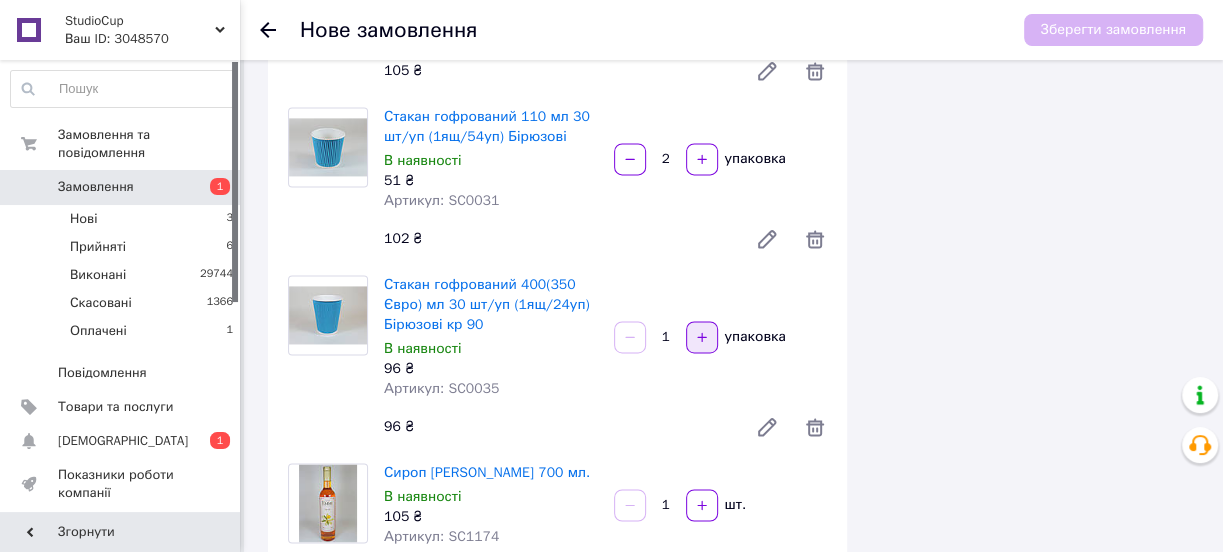 click 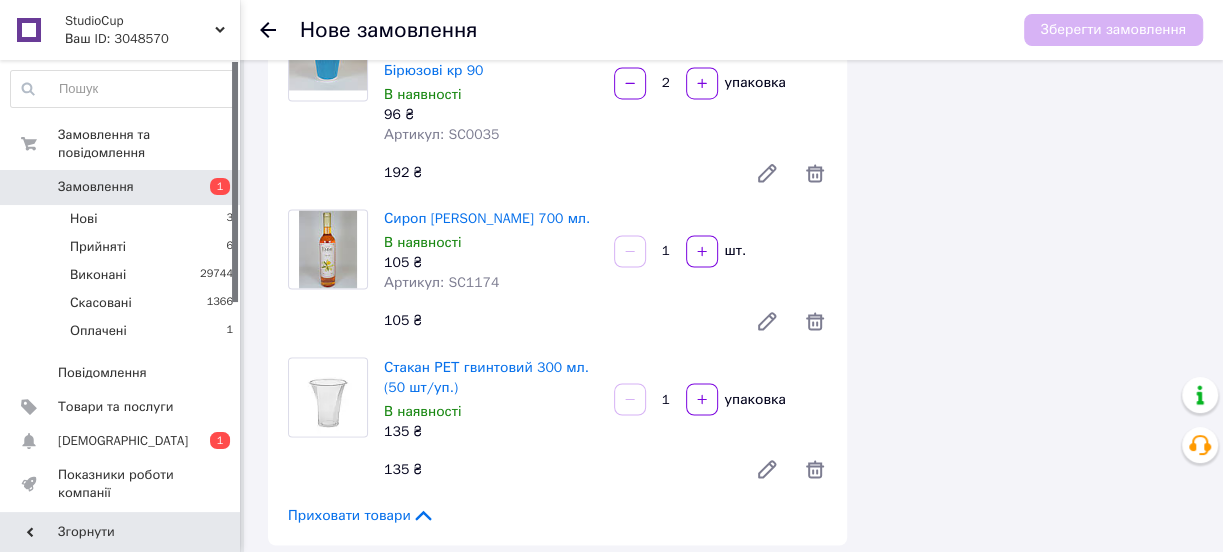 scroll, scrollTop: 2000, scrollLeft: 0, axis: vertical 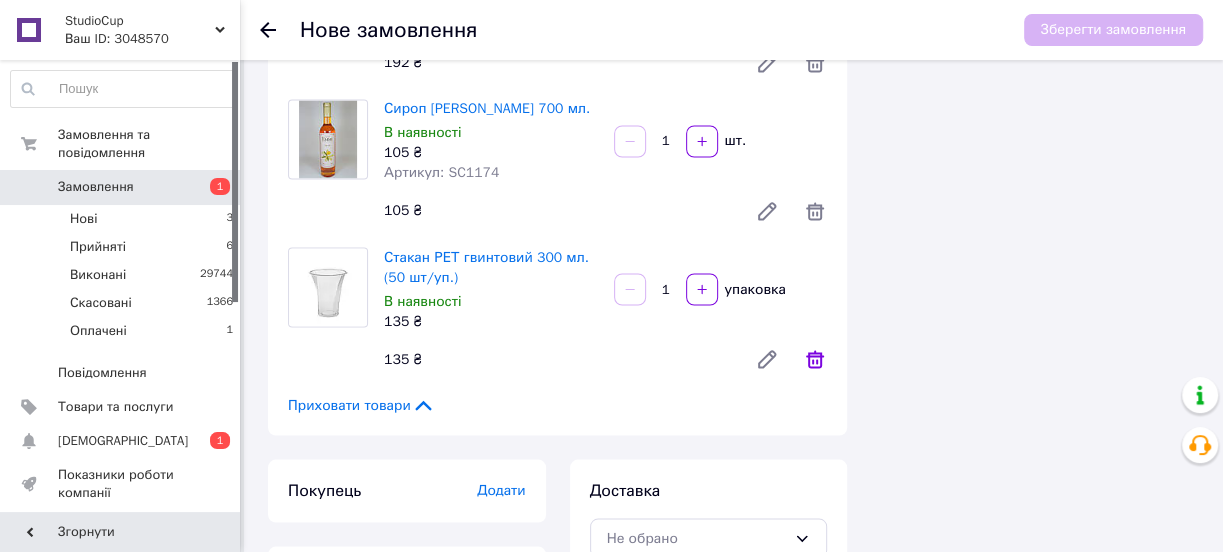 click 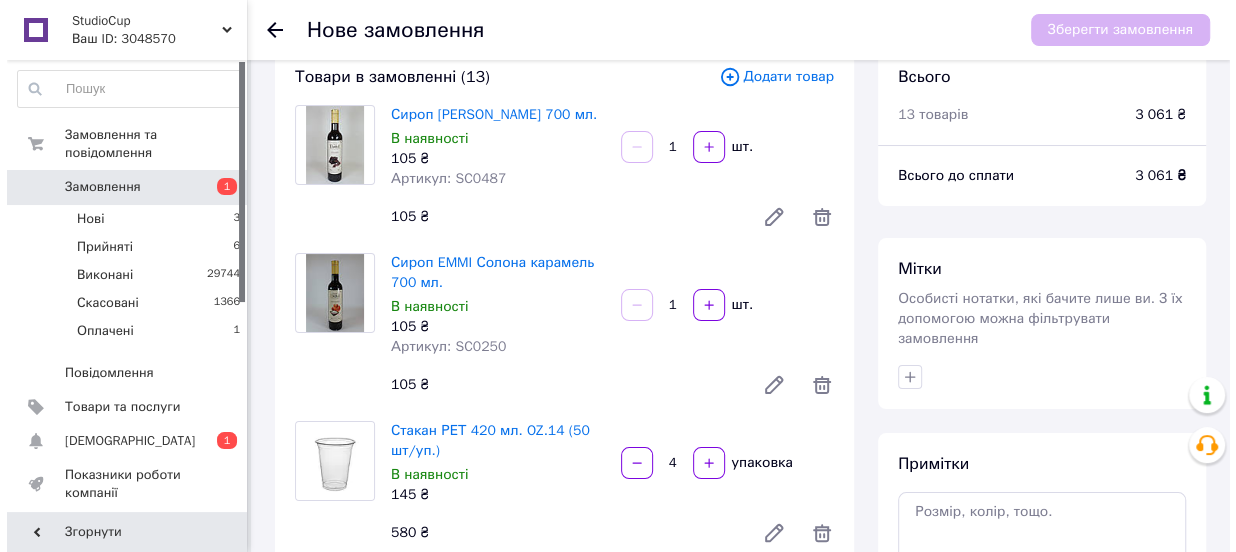 scroll, scrollTop: 19, scrollLeft: 0, axis: vertical 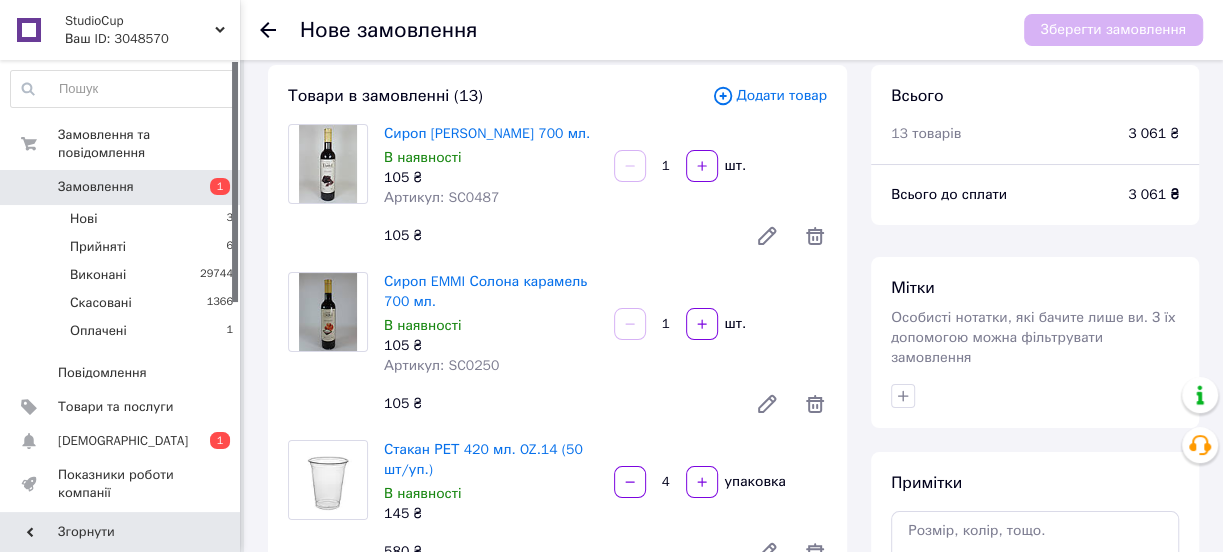 click on "Додати товар" at bounding box center [769, 96] 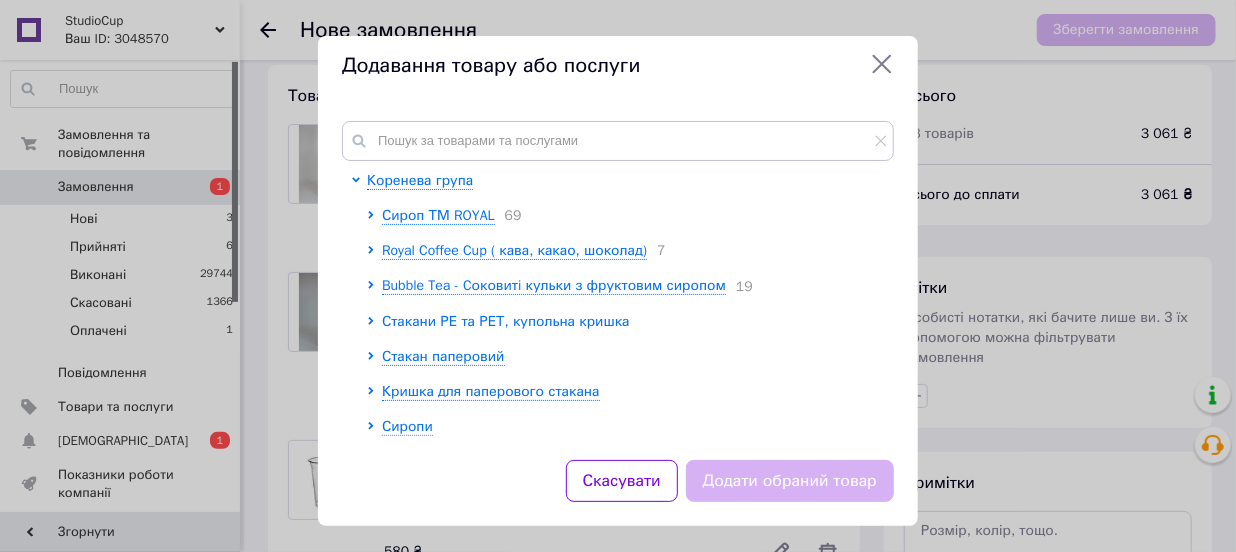 click on "Стакани РЕ та  РЕТ,  купольна кришка" at bounding box center [506, 321] 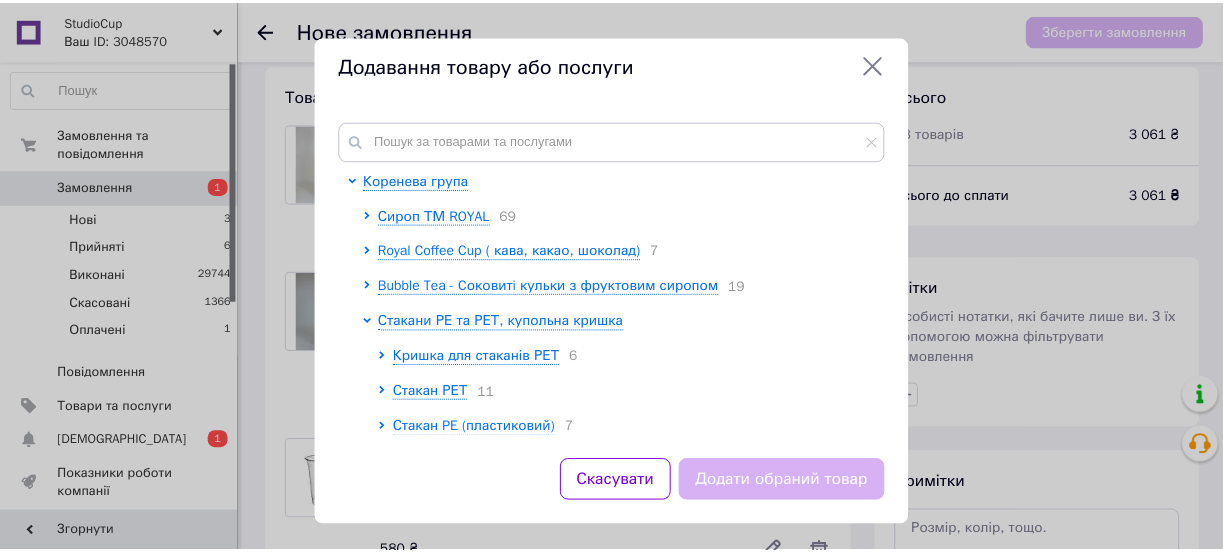 scroll, scrollTop: 181, scrollLeft: 0, axis: vertical 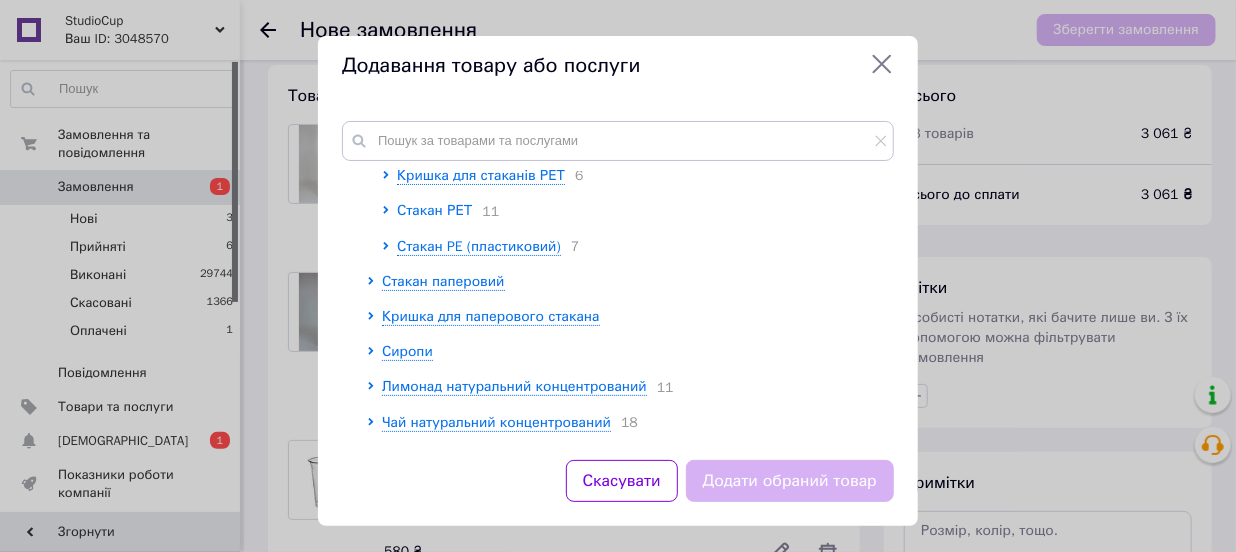 click on "Стакан РЕТ" at bounding box center (434, 210) 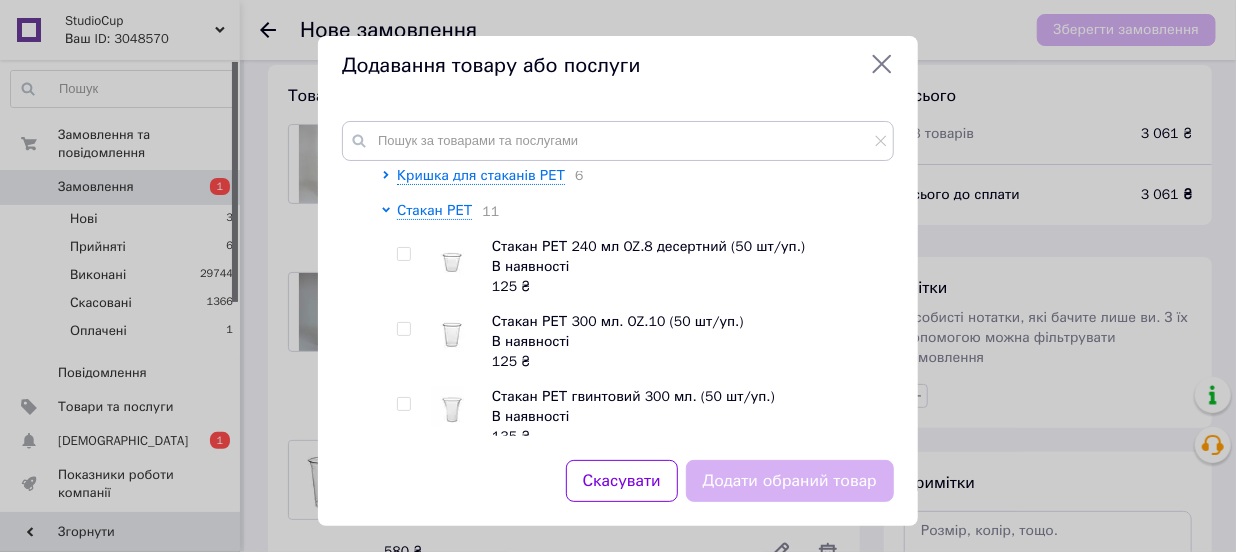 click at bounding box center (403, 329) 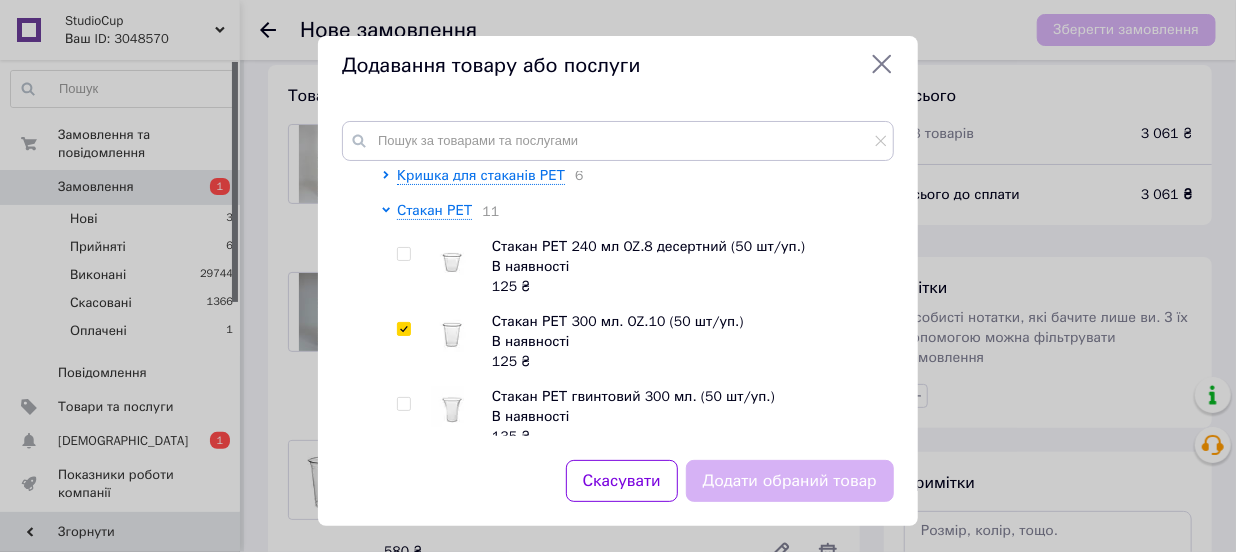 checkbox on "true" 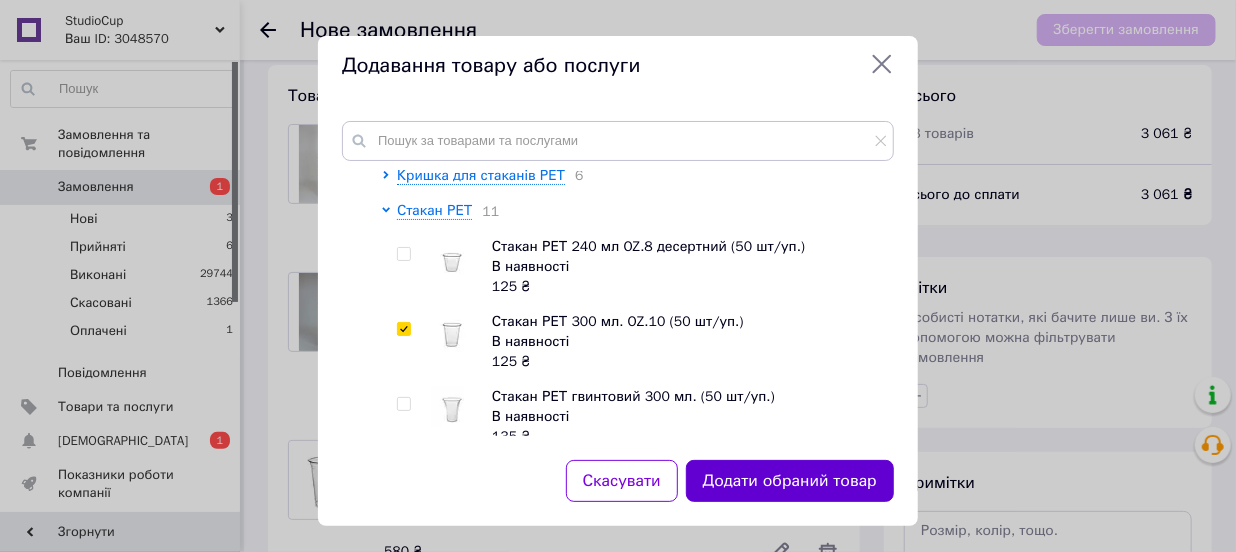 click on "Додати обраний товар" at bounding box center [790, 481] 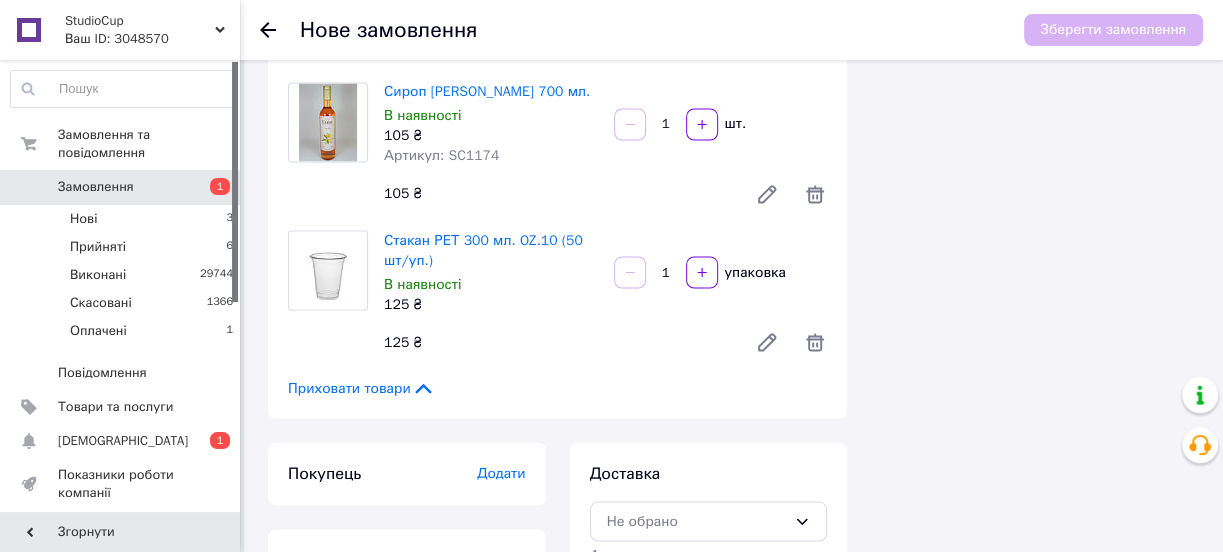 scroll, scrollTop: 2019, scrollLeft: 0, axis: vertical 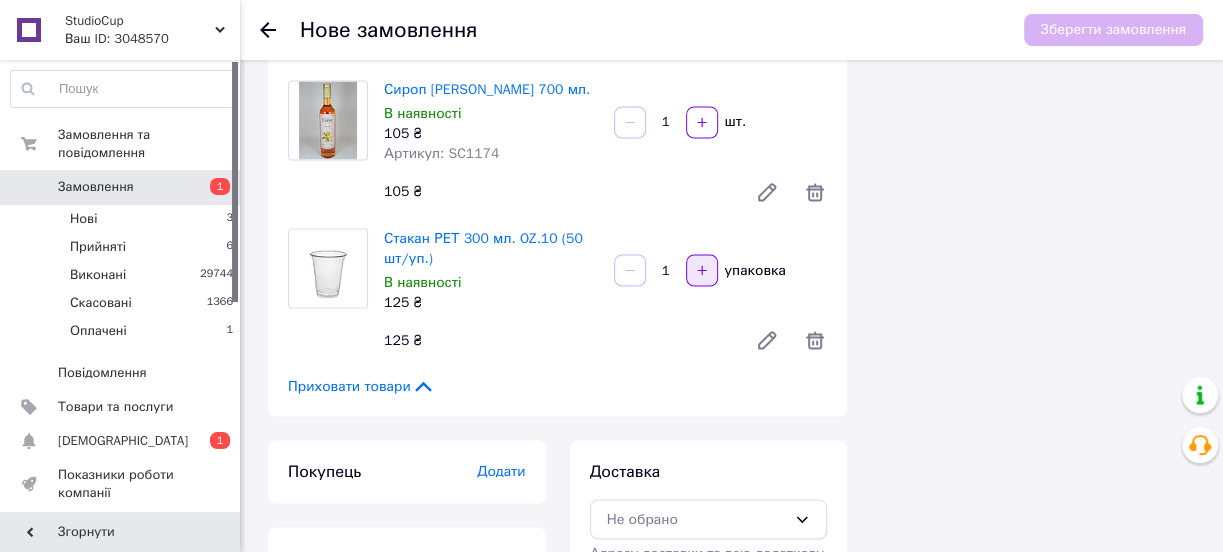 click 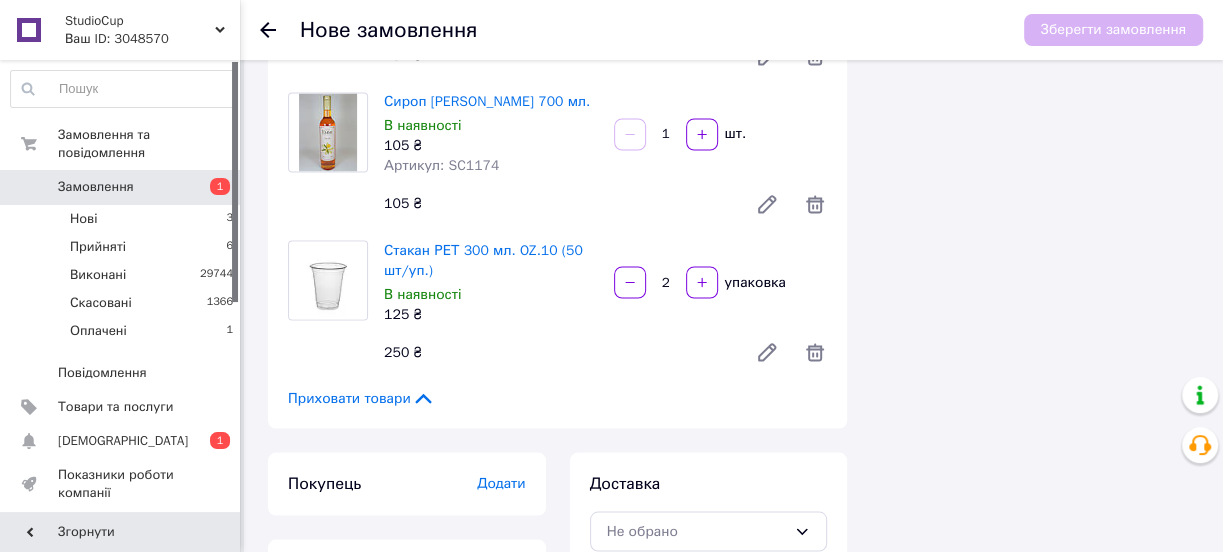 scroll, scrollTop: 2076, scrollLeft: 0, axis: vertical 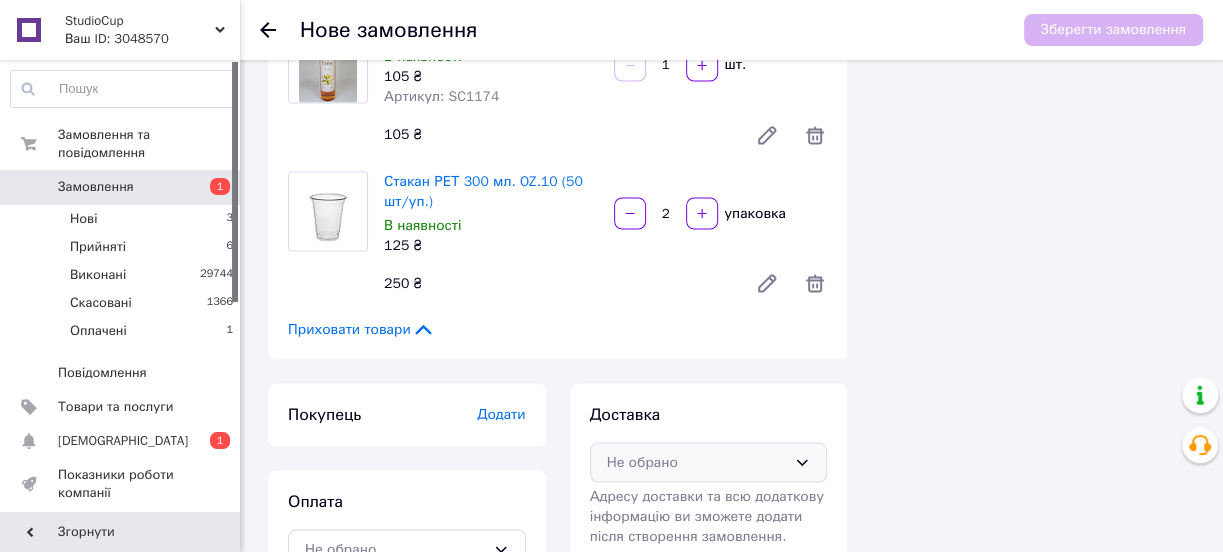 click on "Не обрано" at bounding box center (697, 462) 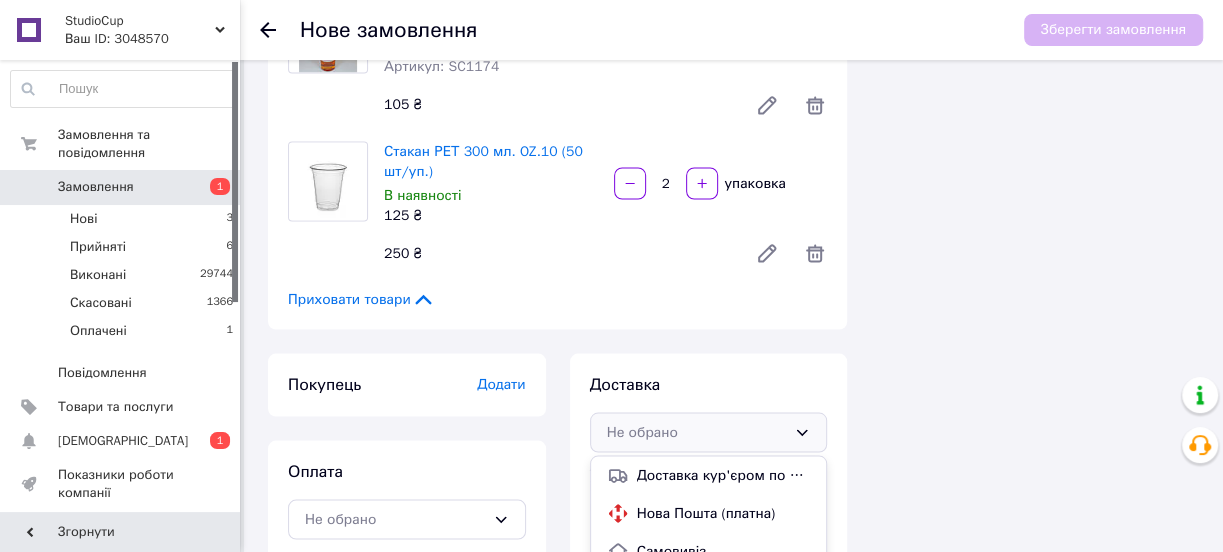 scroll, scrollTop: 2121, scrollLeft: 0, axis: vertical 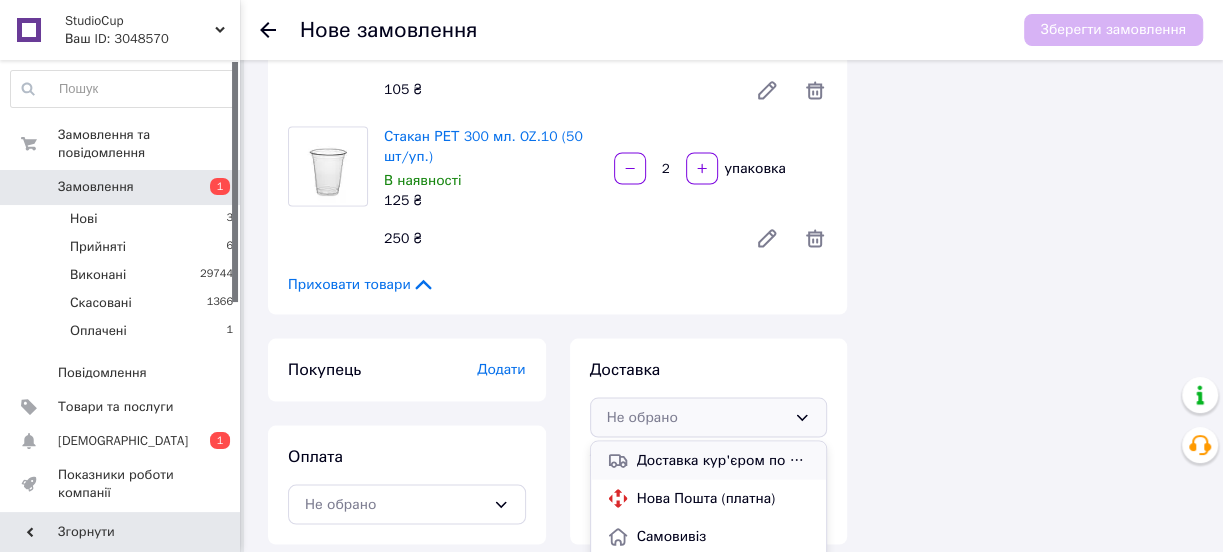 click on "Доставка кур'єром по Києву (платна 100.00 ₴, безкоштовно від 1500 ₴)" at bounding box center [724, 460] 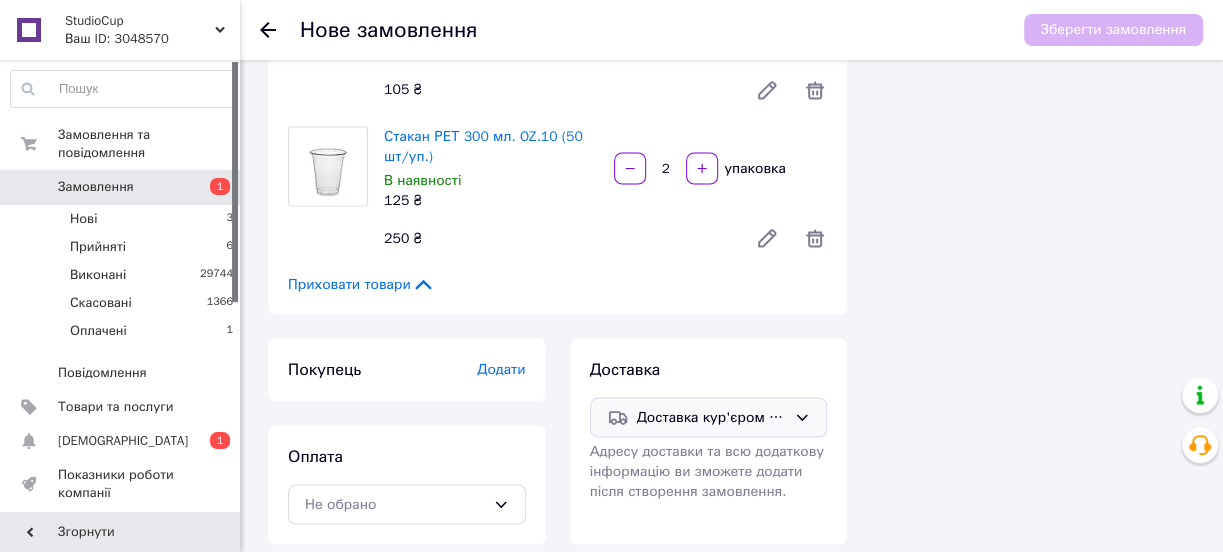 scroll, scrollTop: 2076, scrollLeft: 0, axis: vertical 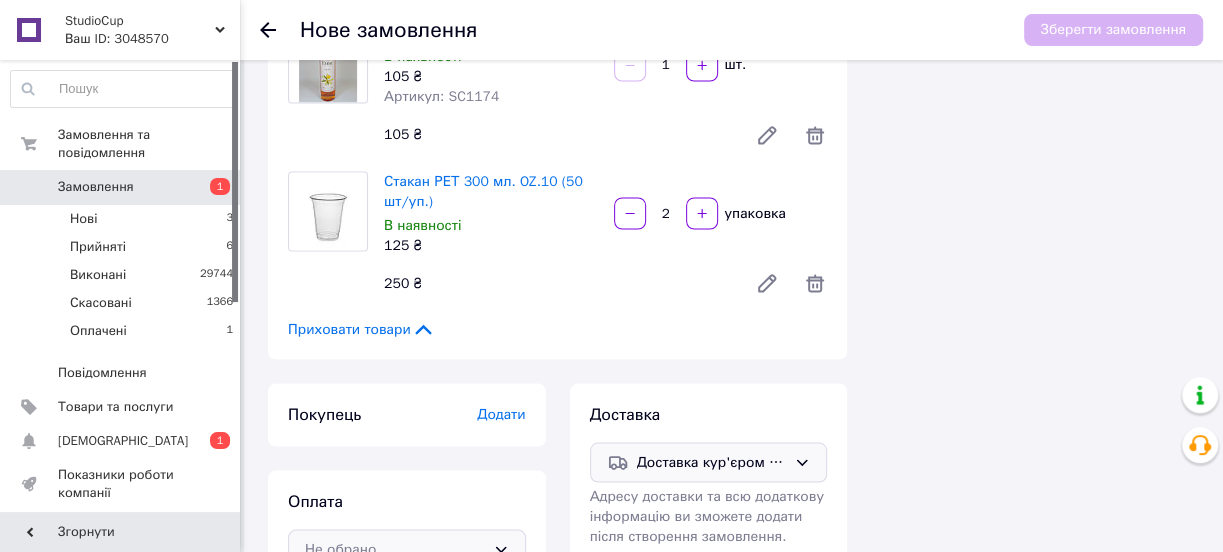 click on "Не обрано" at bounding box center [395, 549] 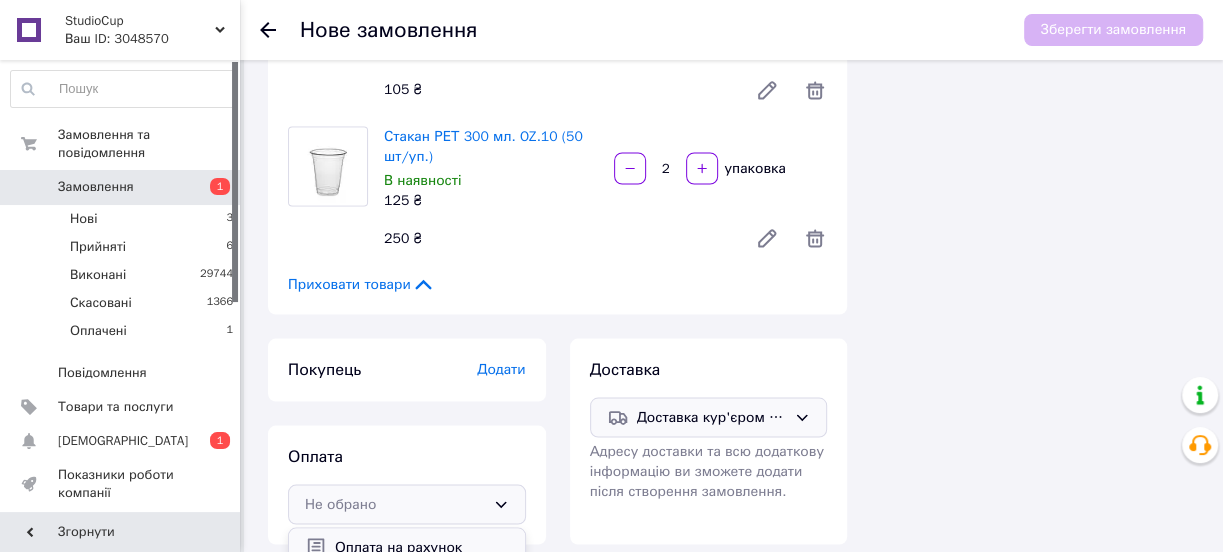 scroll, scrollTop: 2147, scrollLeft: 0, axis: vertical 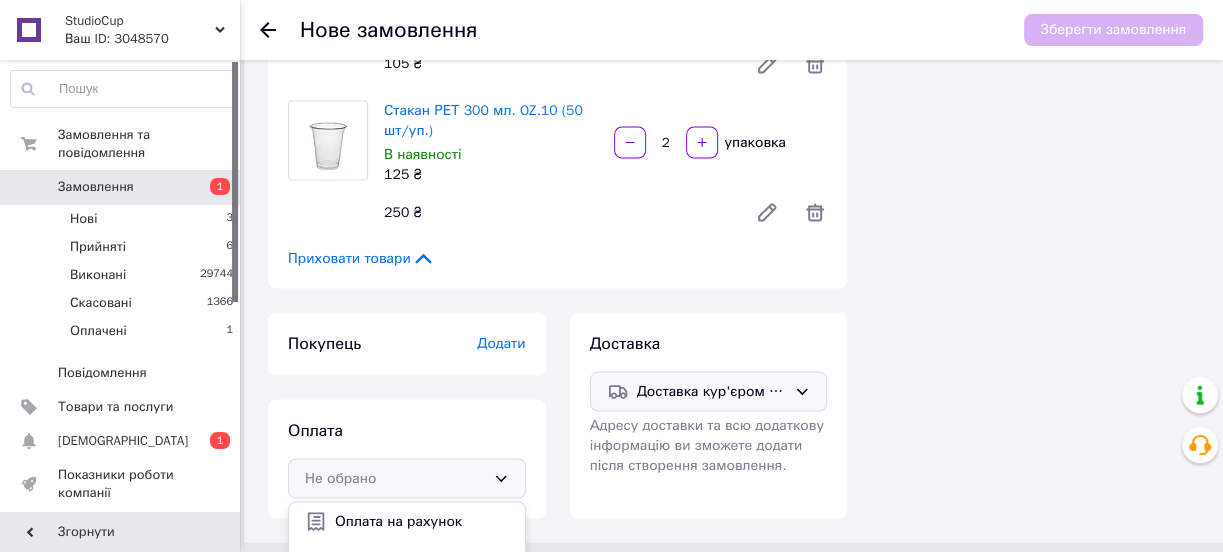 drag, startPoint x: 415, startPoint y: 451, endPoint x: 421, endPoint y: 400, distance: 51.351727 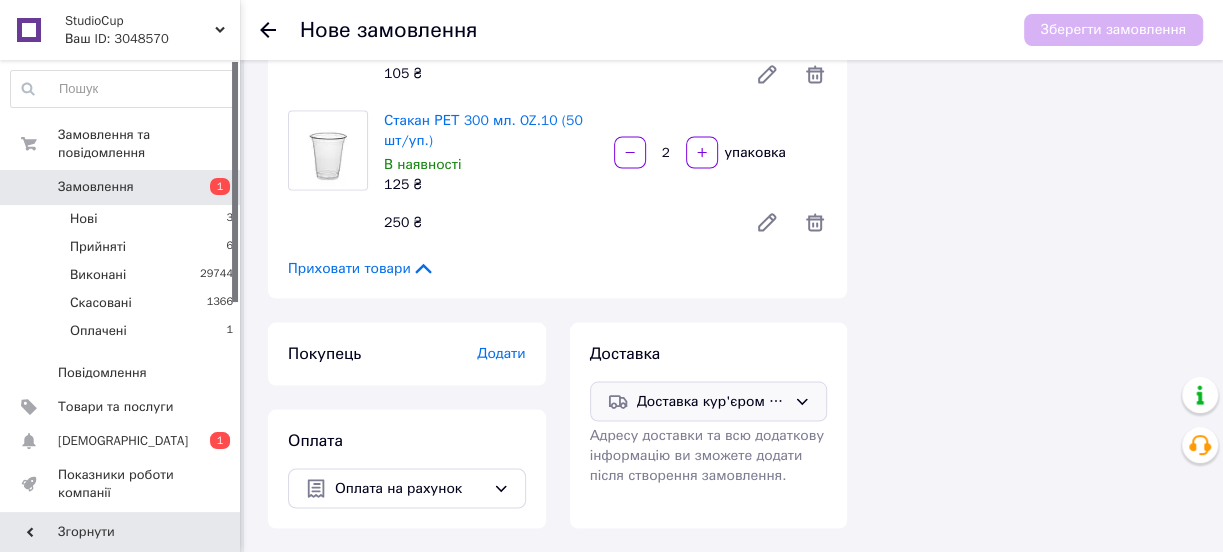 scroll, scrollTop: 2076, scrollLeft: 0, axis: vertical 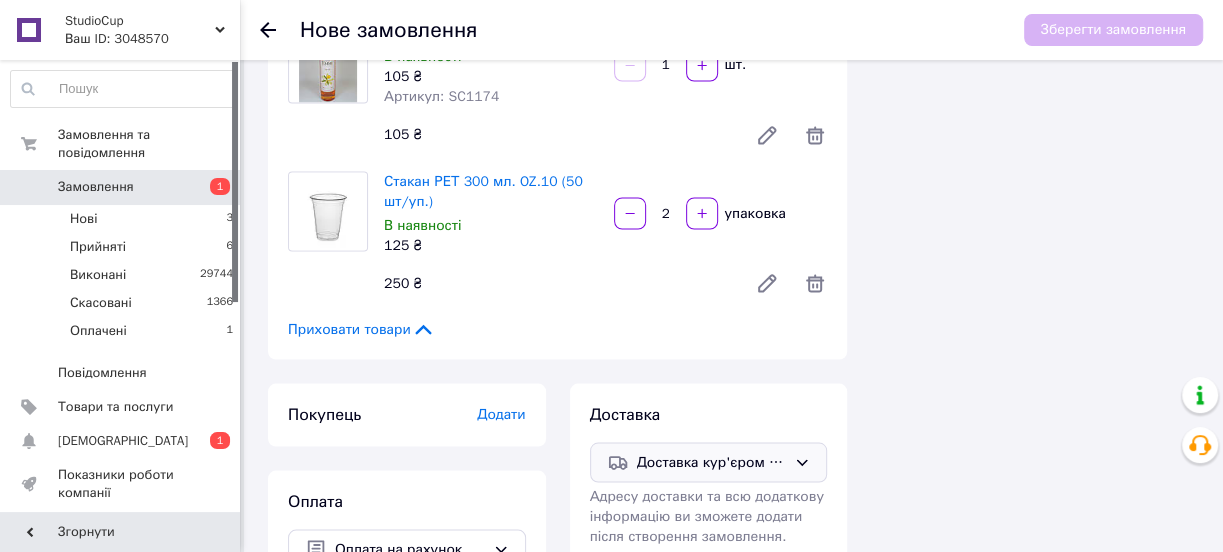 click on "Додати" at bounding box center [501, 413] 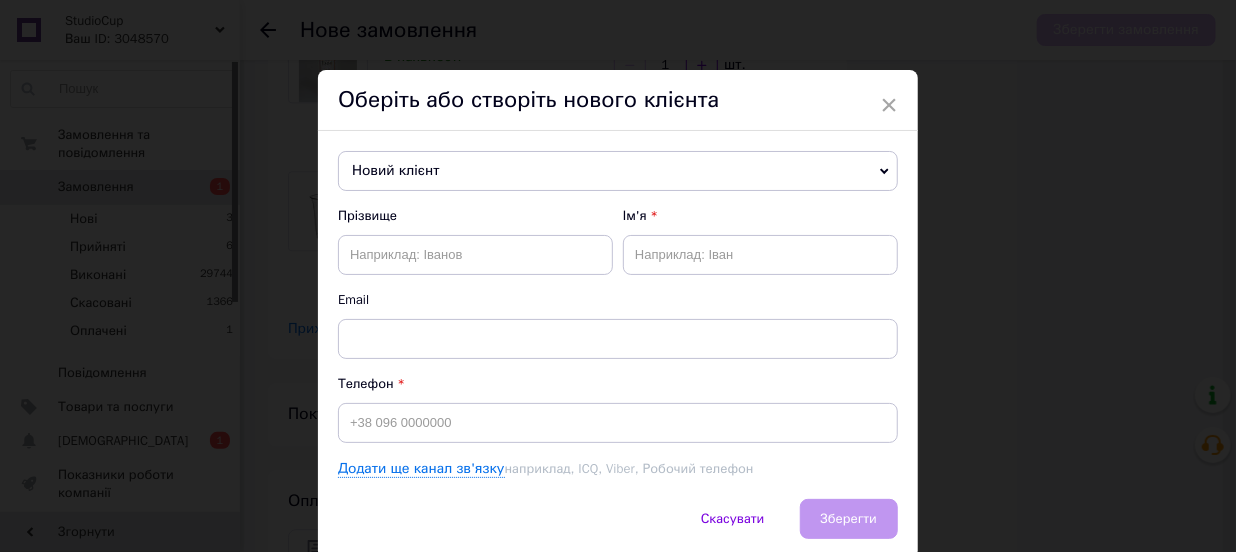 click on "Новий клієнт" at bounding box center [618, 171] 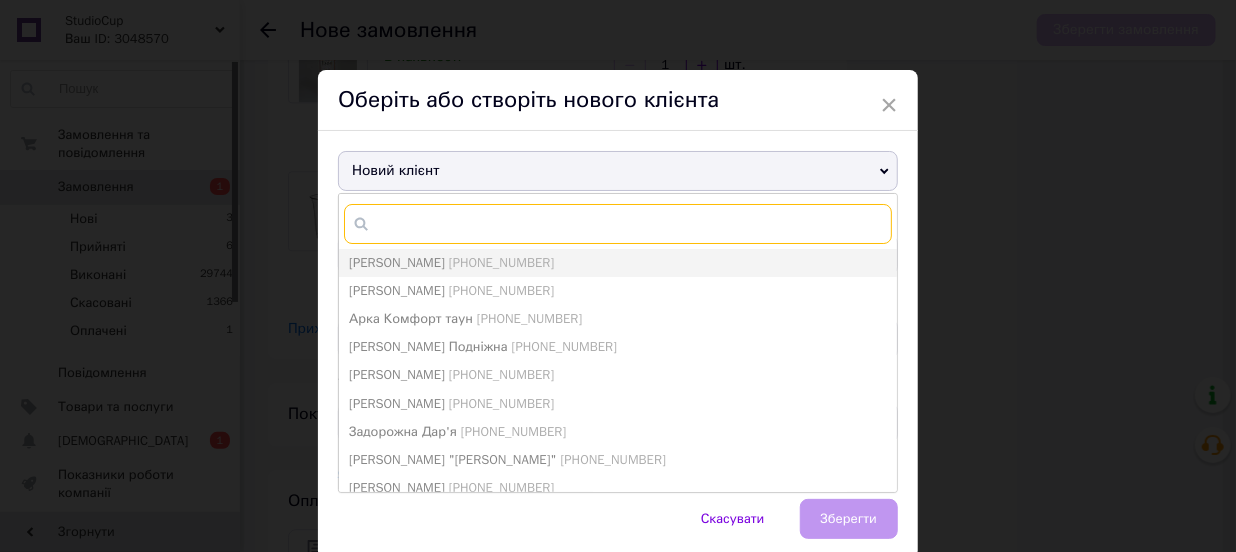 click at bounding box center (618, 224) 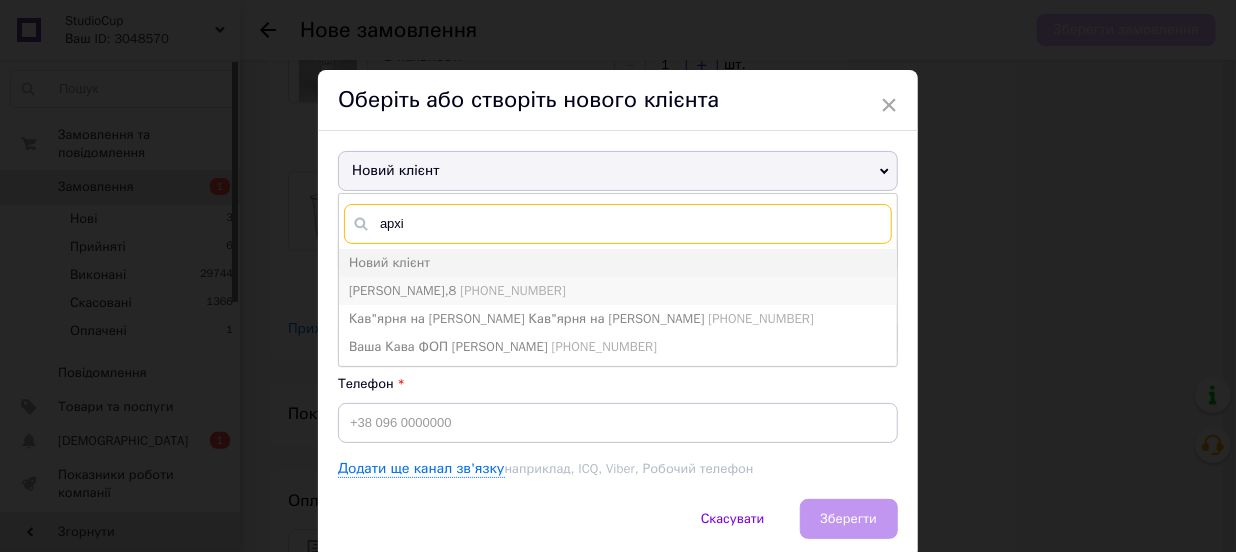 type on "архі" 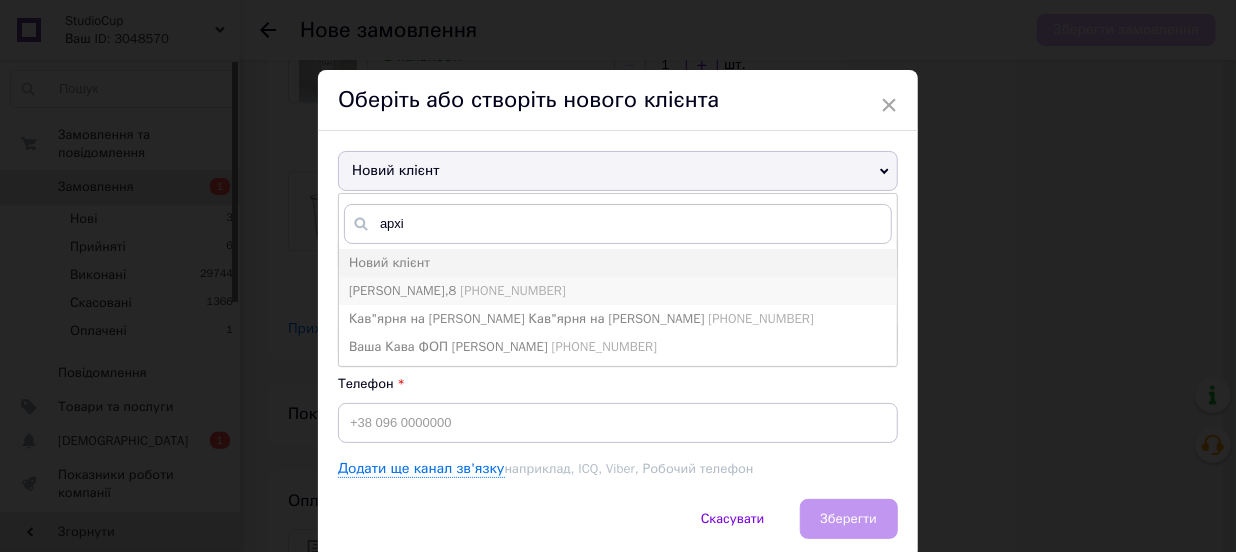click on "[PHONE_NUMBER]" at bounding box center [512, 290] 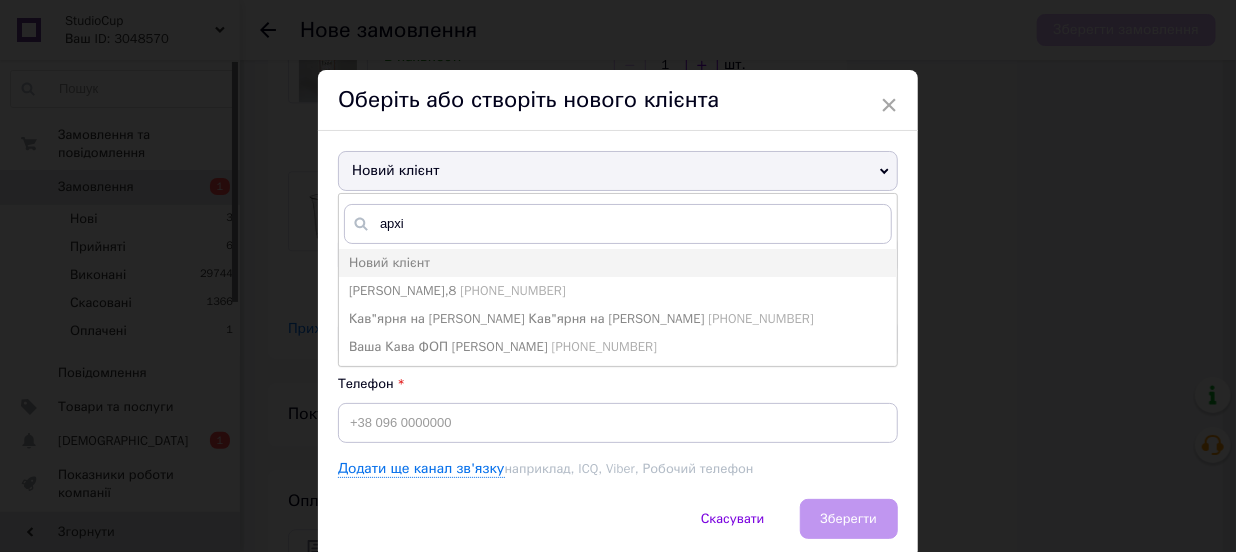 type on "[PERSON_NAME],8" 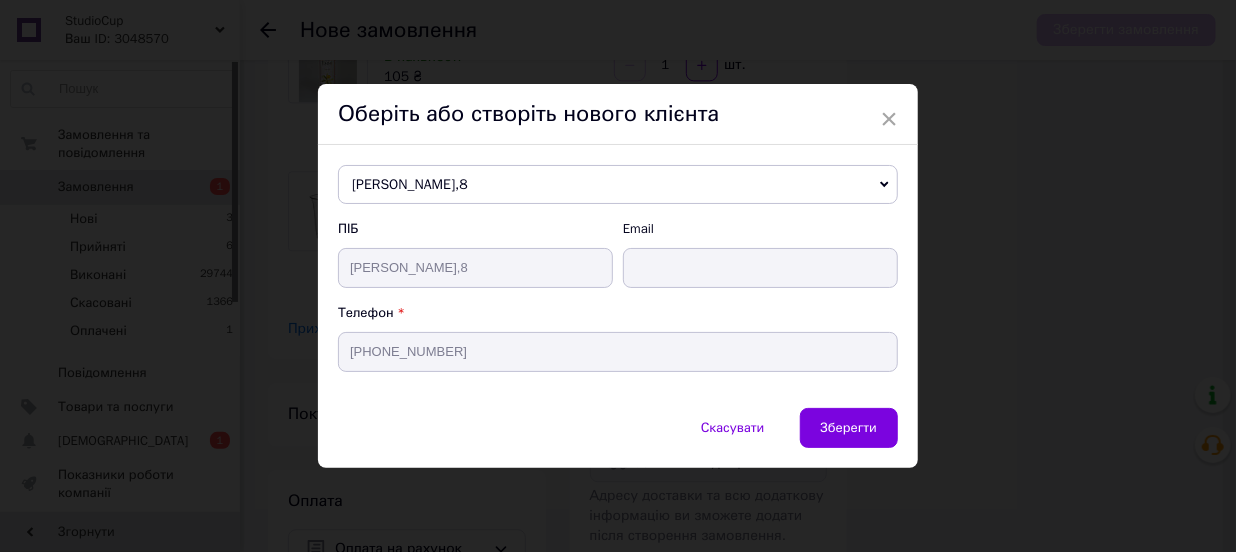 click on "Зберегти" at bounding box center (849, 427) 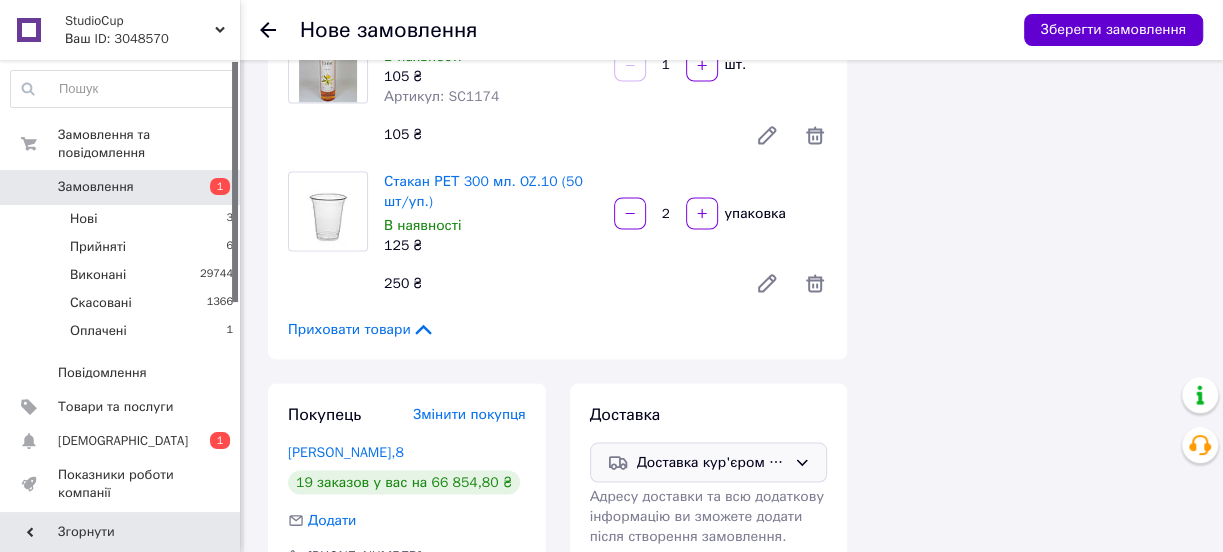 click on "Зберегти замовлення" at bounding box center [1113, 30] 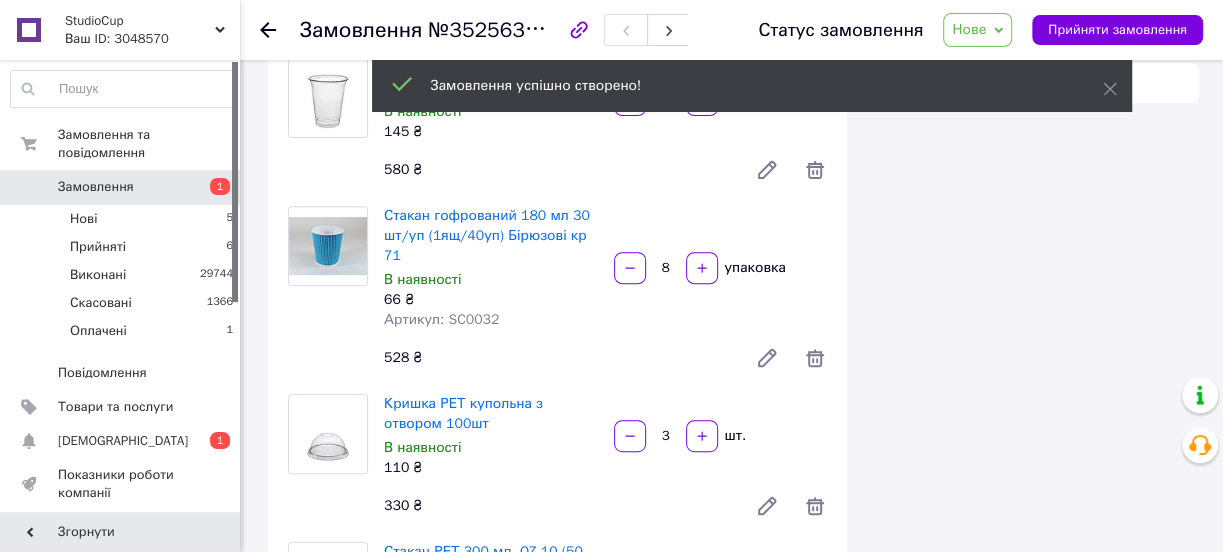 scroll, scrollTop: 2076, scrollLeft: 0, axis: vertical 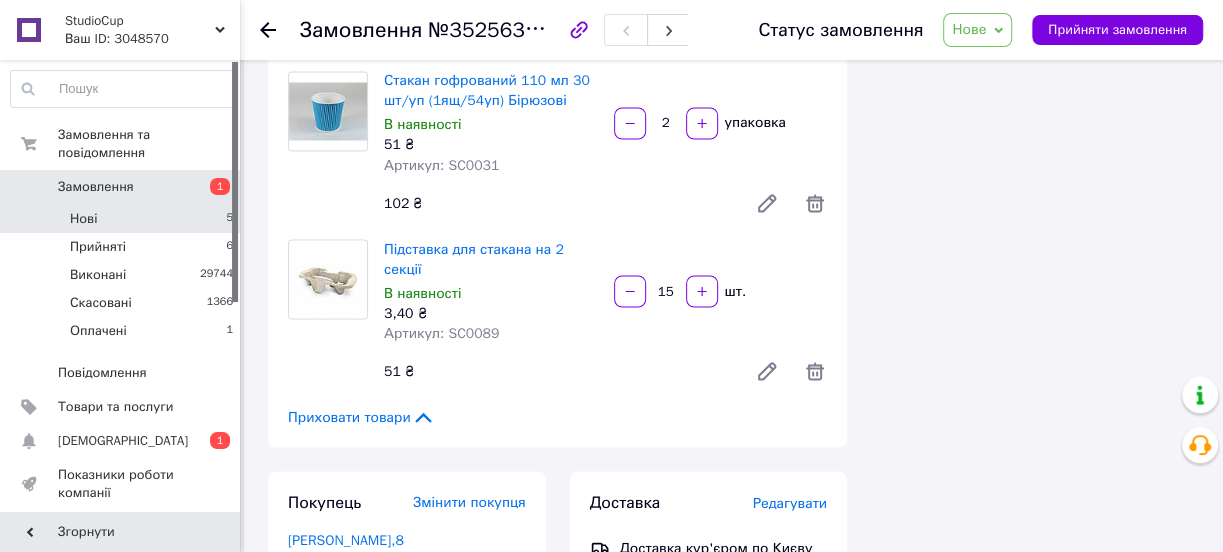 click on "Нові 5" at bounding box center [122, 219] 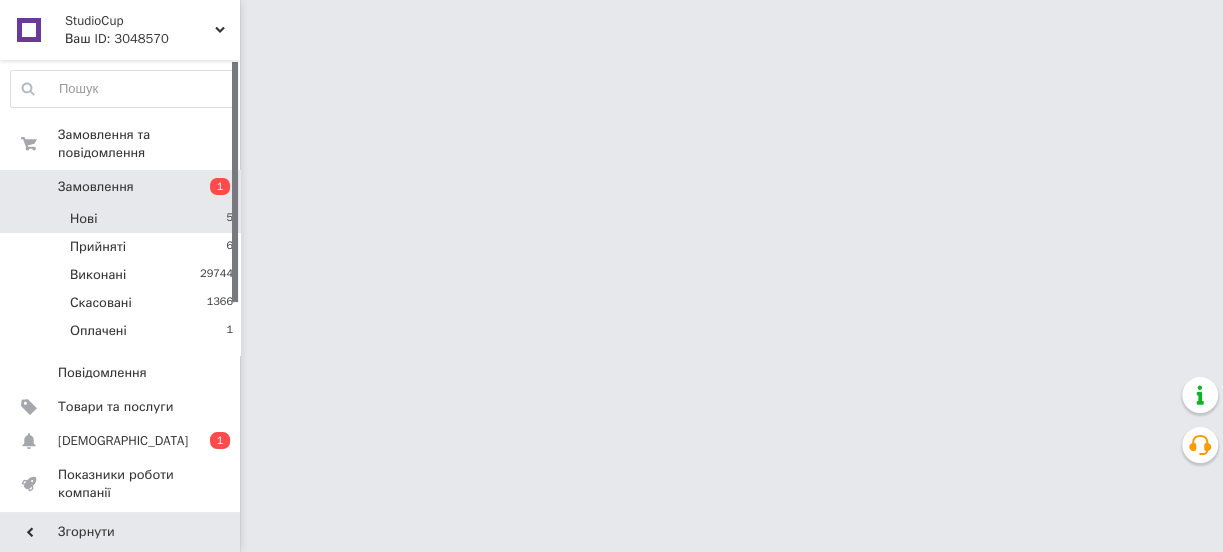 scroll, scrollTop: 0, scrollLeft: 0, axis: both 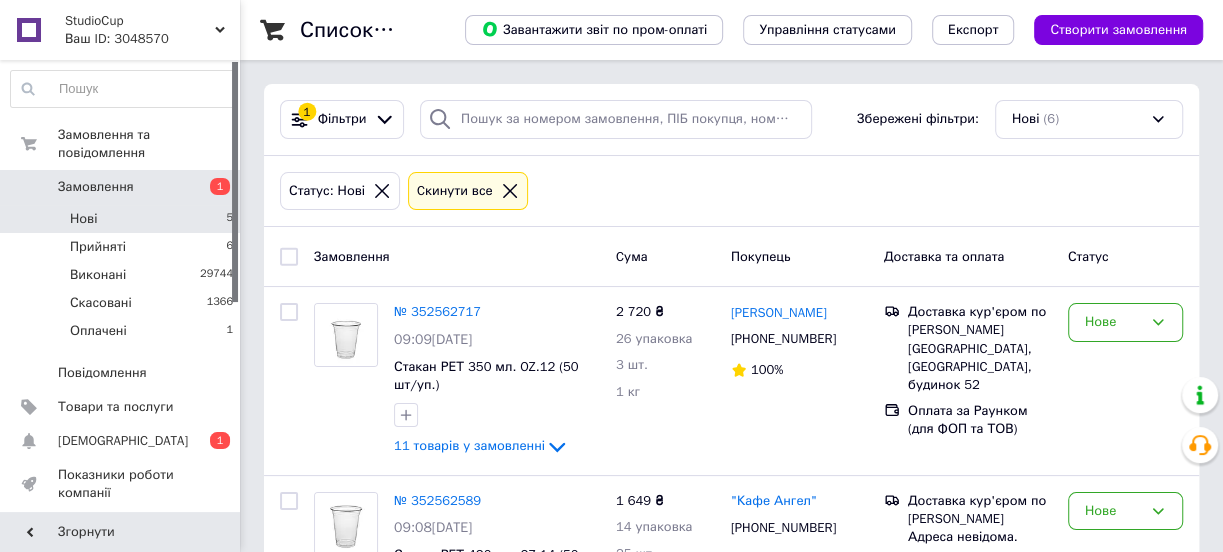 drag, startPoint x: 1090, startPoint y: 29, endPoint x: 1067, endPoint y: 42, distance: 26.41969 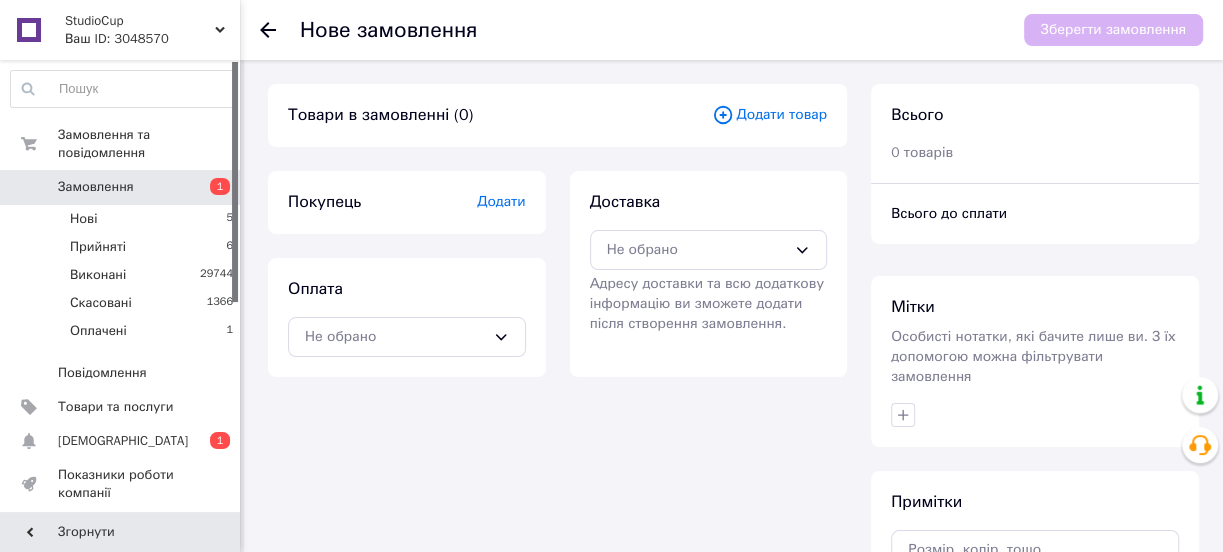 click on "Додати товар" at bounding box center [769, 115] 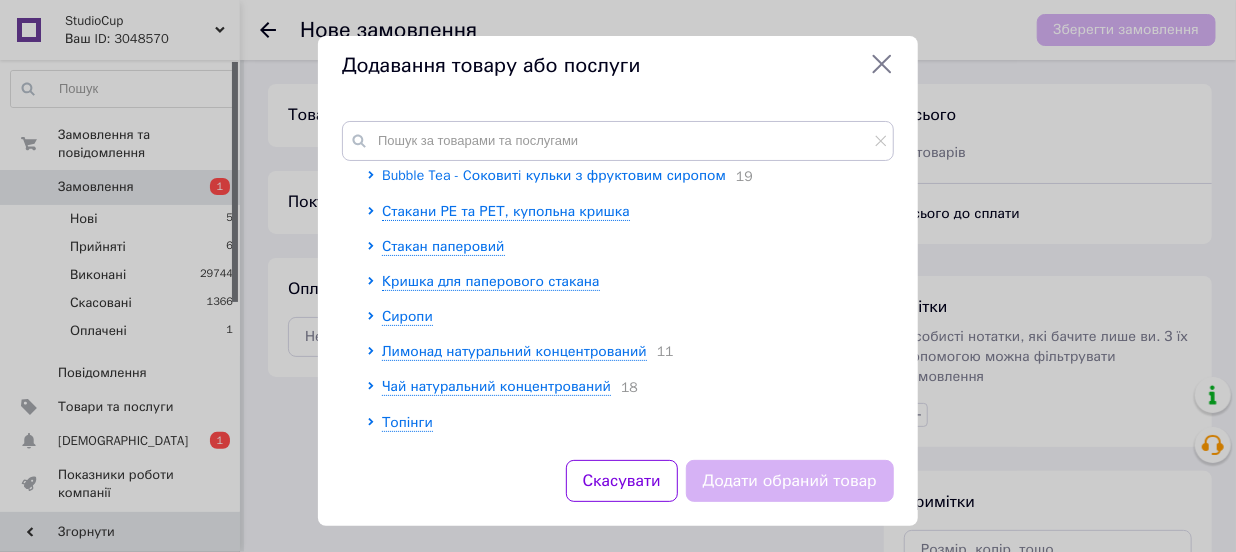 scroll, scrollTop: 181, scrollLeft: 0, axis: vertical 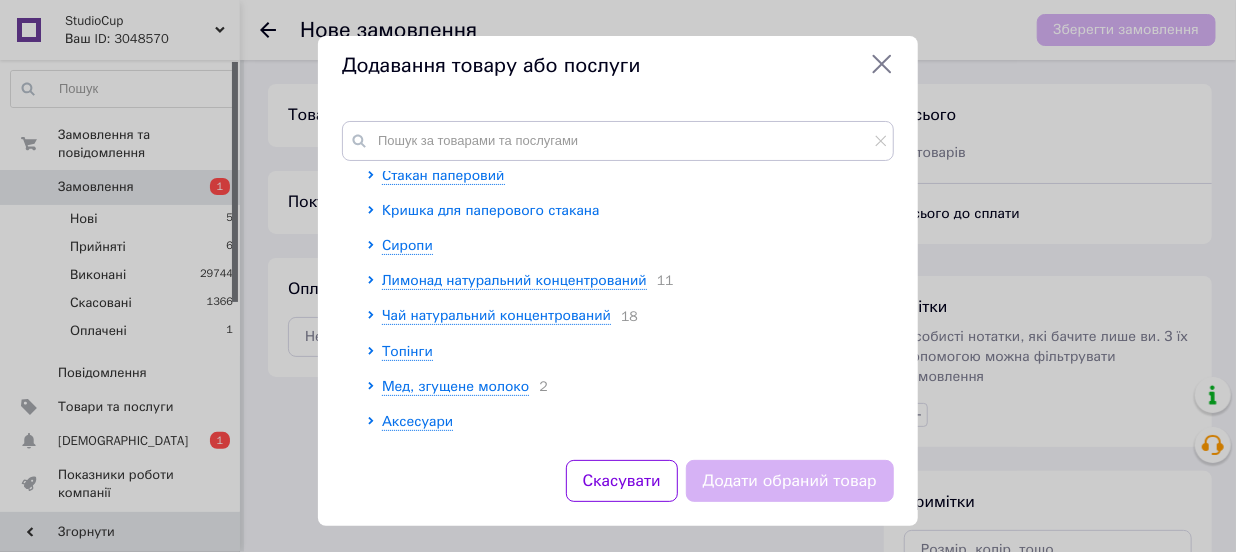 click on "Кришка для паперового стакана" at bounding box center [491, 210] 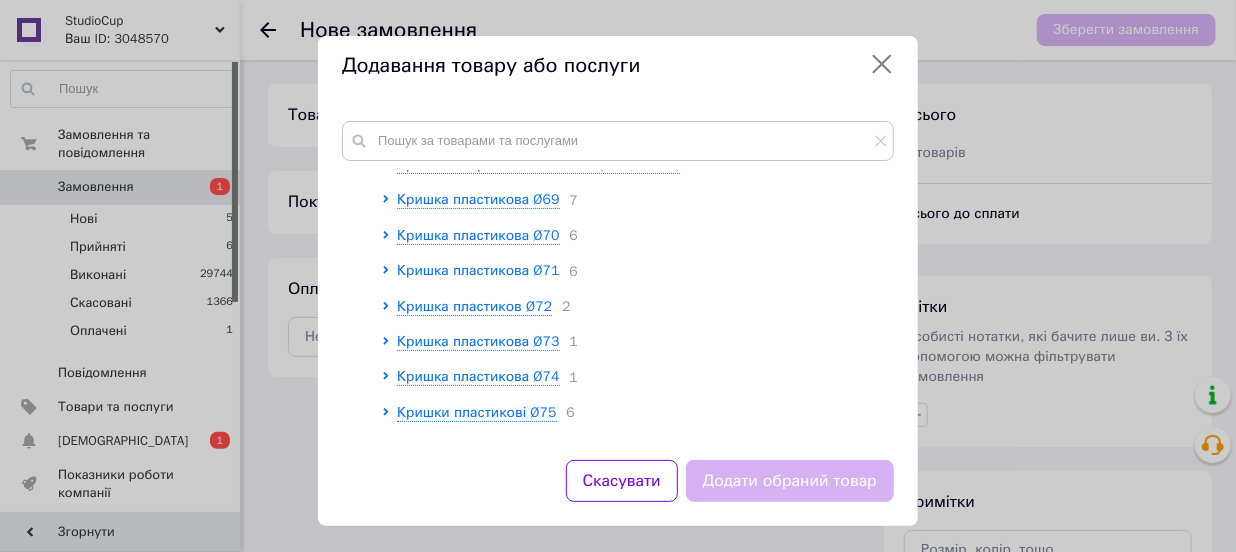 scroll, scrollTop: 363, scrollLeft: 0, axis: vertical 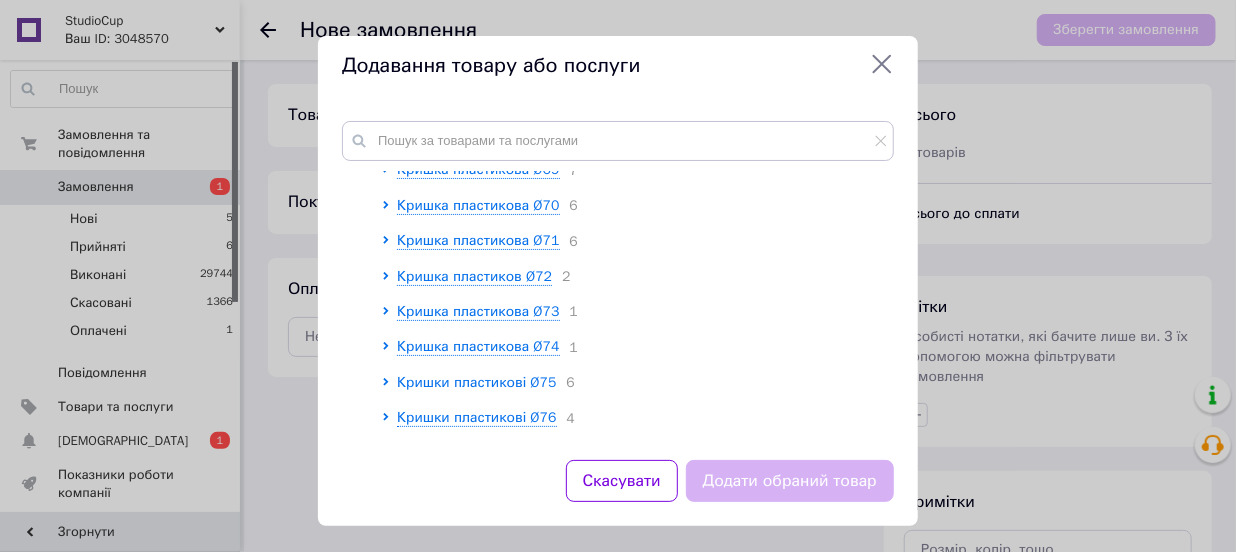 click on "Кришки пластикові Ø75" at bounding box center (477, 382) 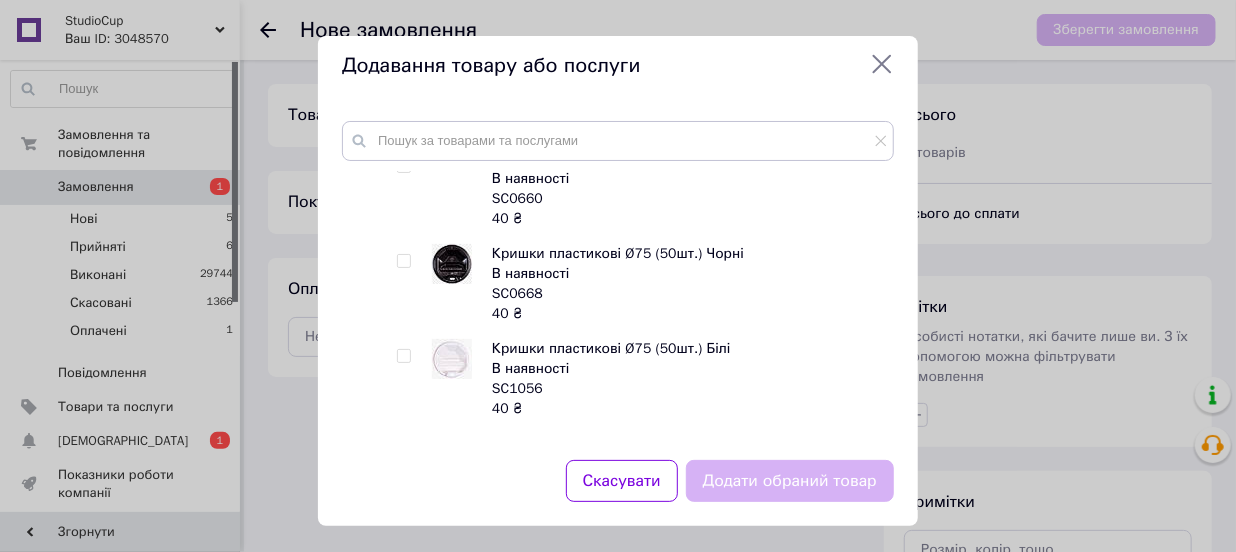 scroll, scrollTop: 909, scrollLeft: 0, axis: vertical 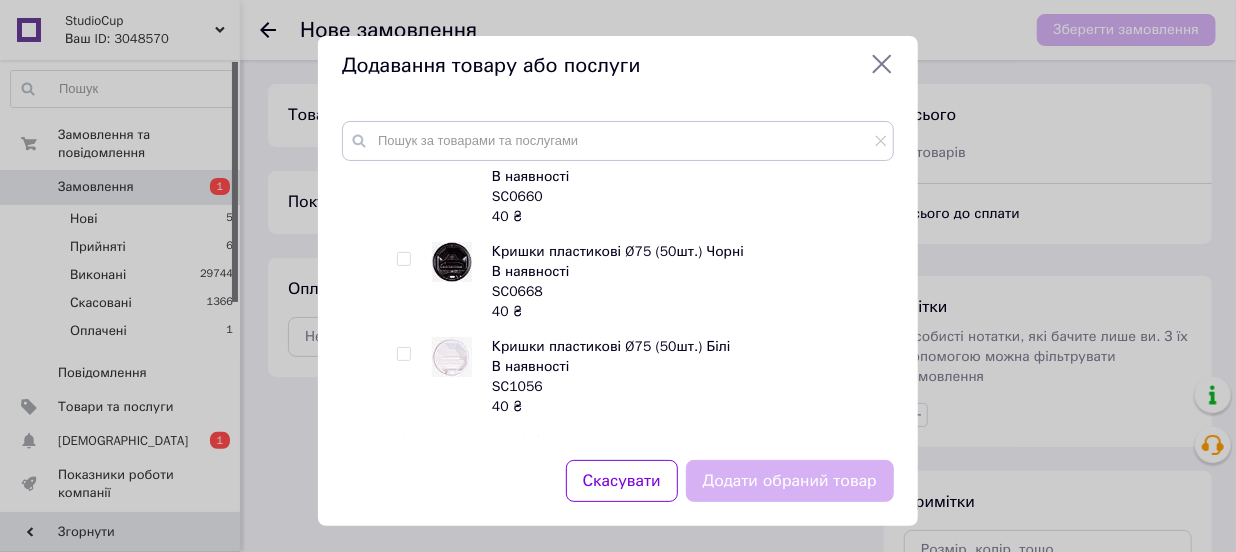 click at bounding box center (404, 259) 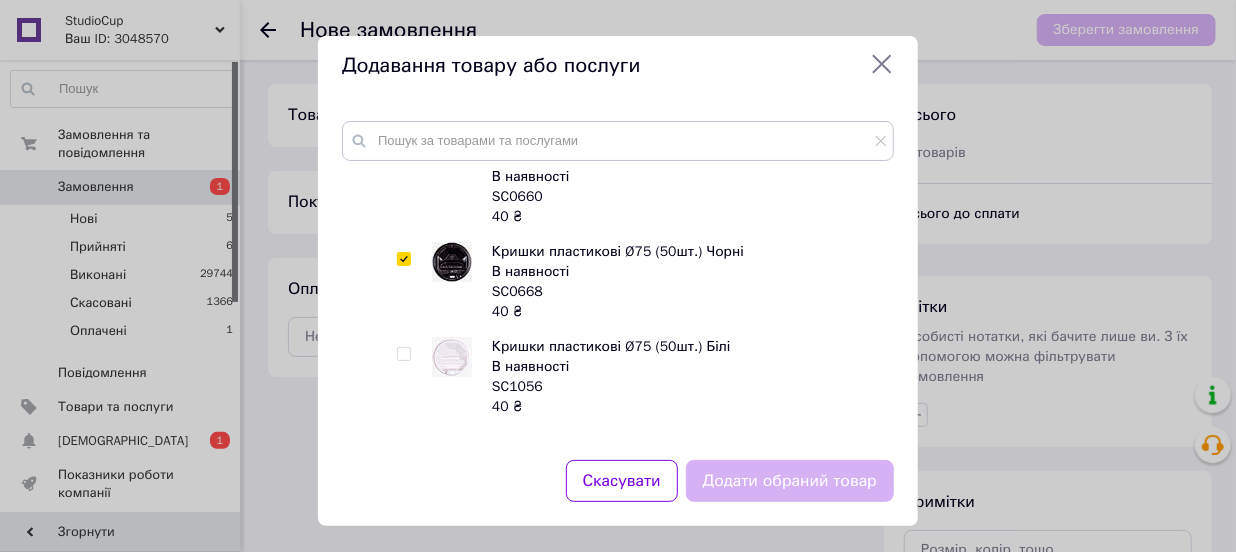 checkbox on "true" 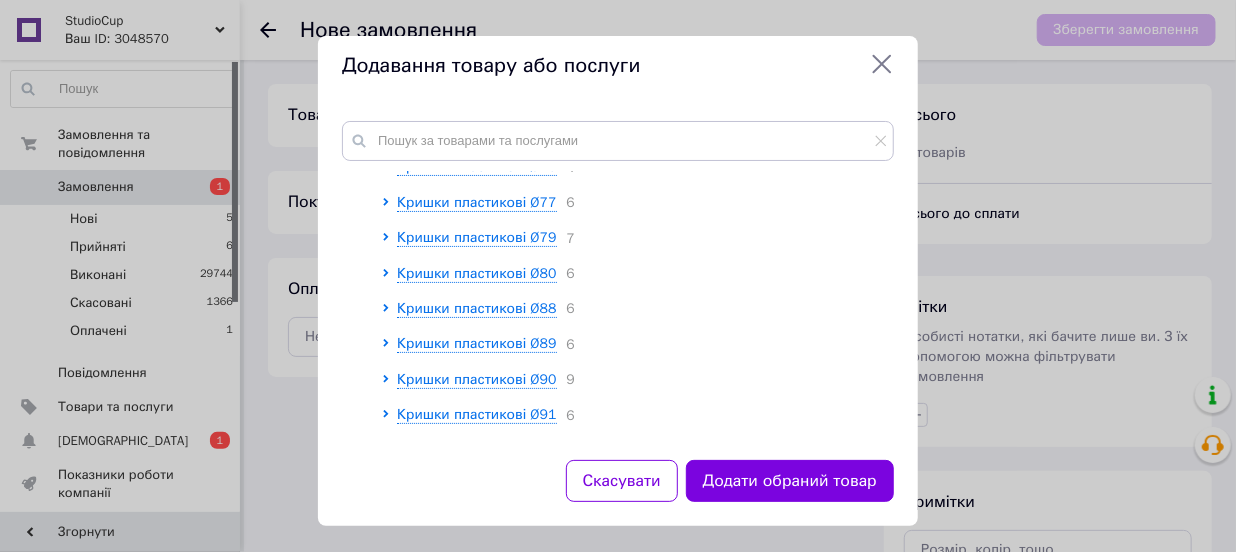 scroll, scrollTop: 1181, scrollLeft: 0, axis: vertical 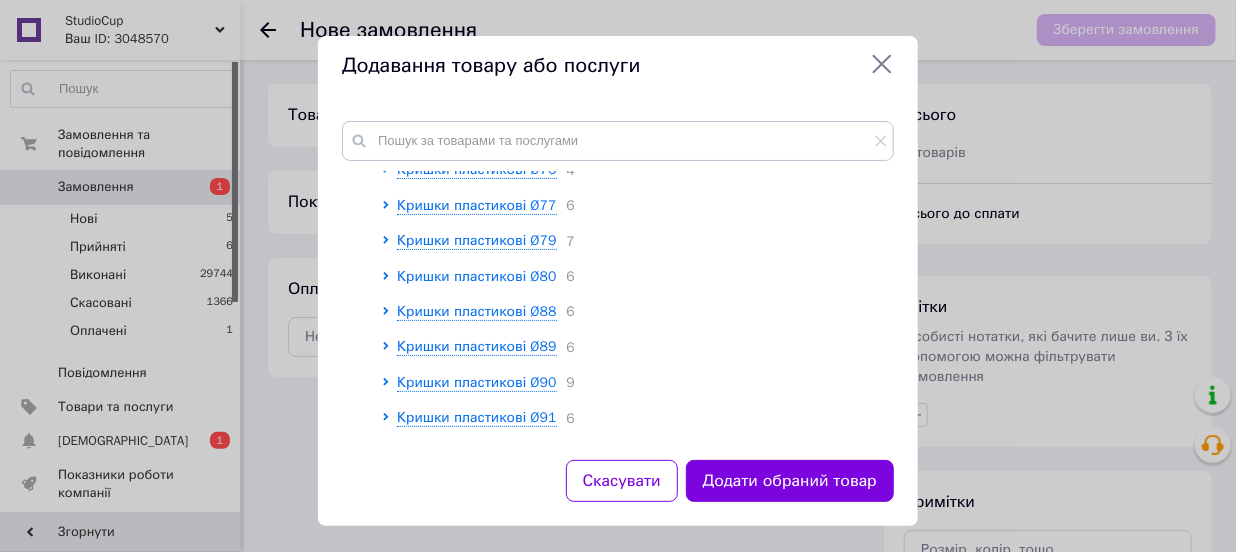 click on "Кришки пластикові Ø80" at bounding box center [477, 276] 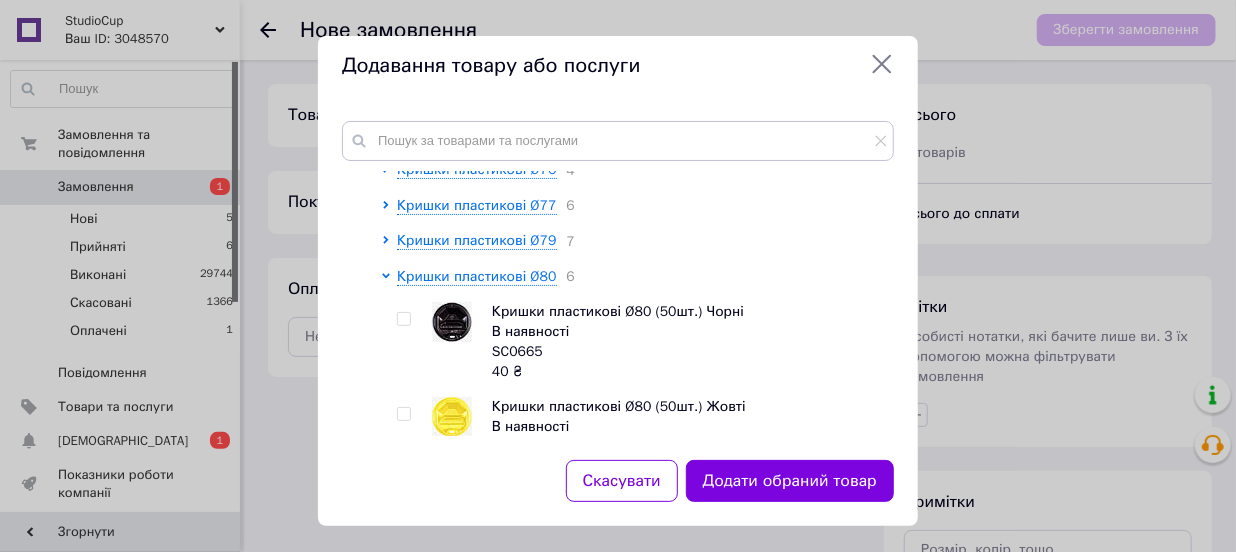 click at bounding box center [403, 319] 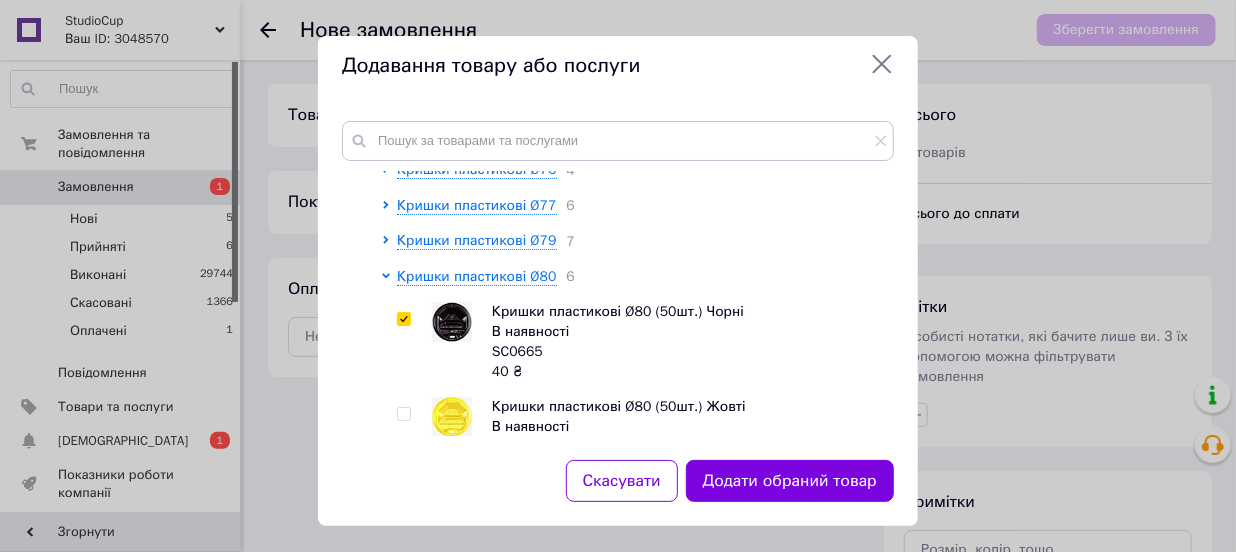 checkbox on "true" 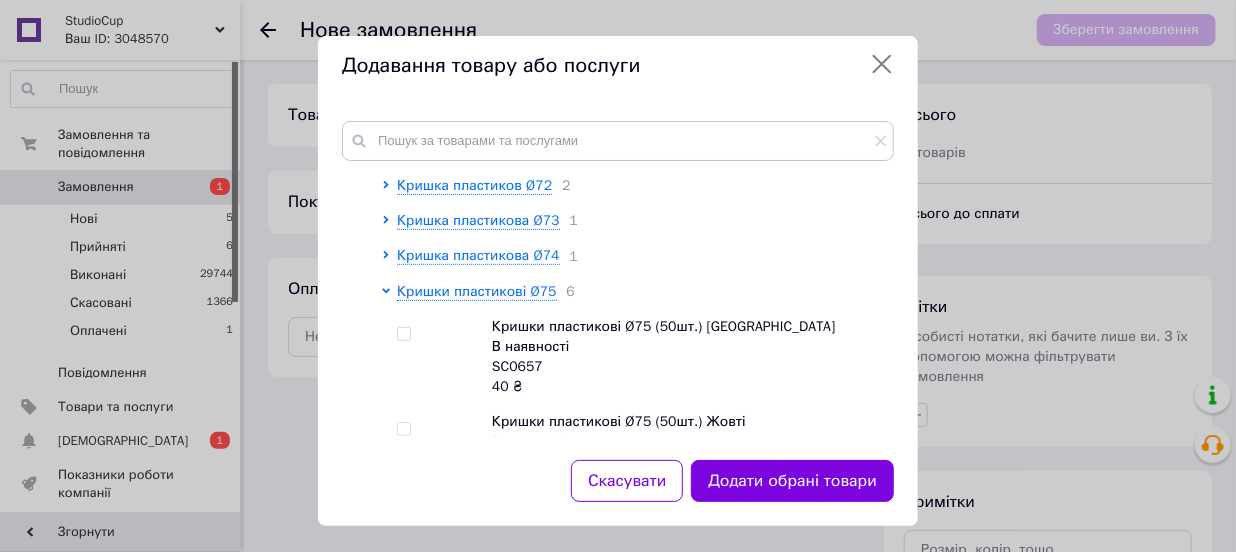 scroll, scrollTop: 90, scrollLeft: 0, axis: vertical 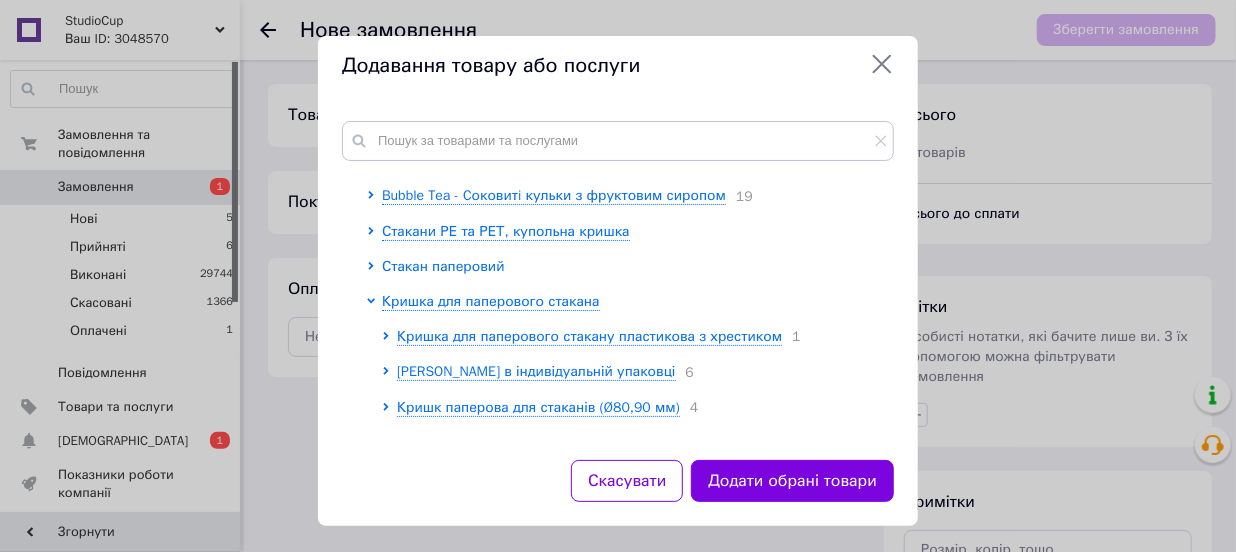 click on "Стакан паперовий" at bounding box center (443, 266) 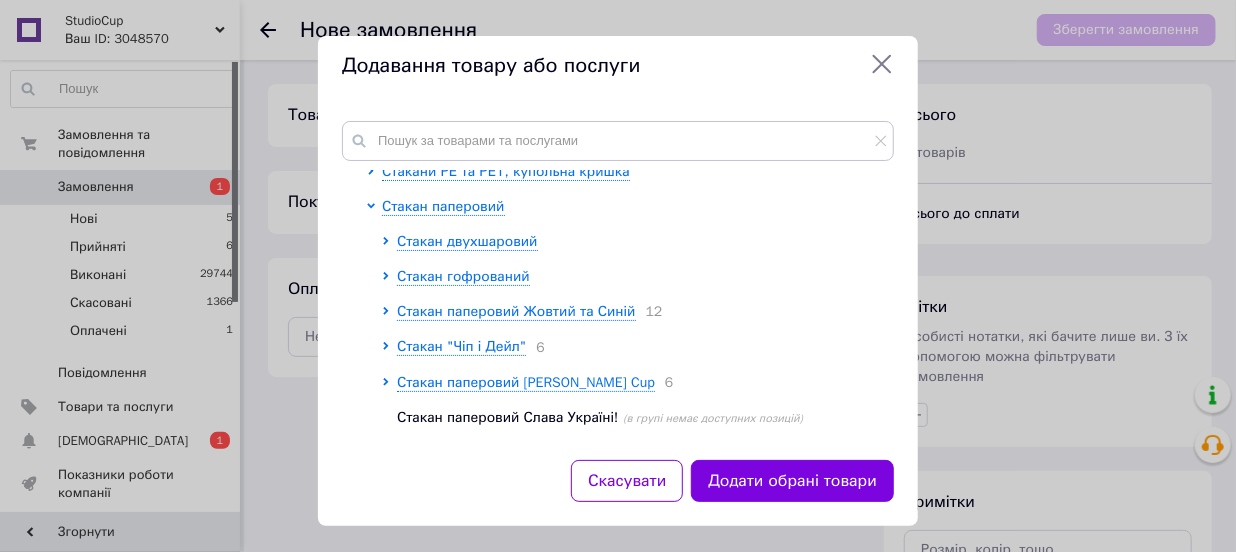 scroll, scrollTop: 181, scrollLeft: 0, axis: vertical 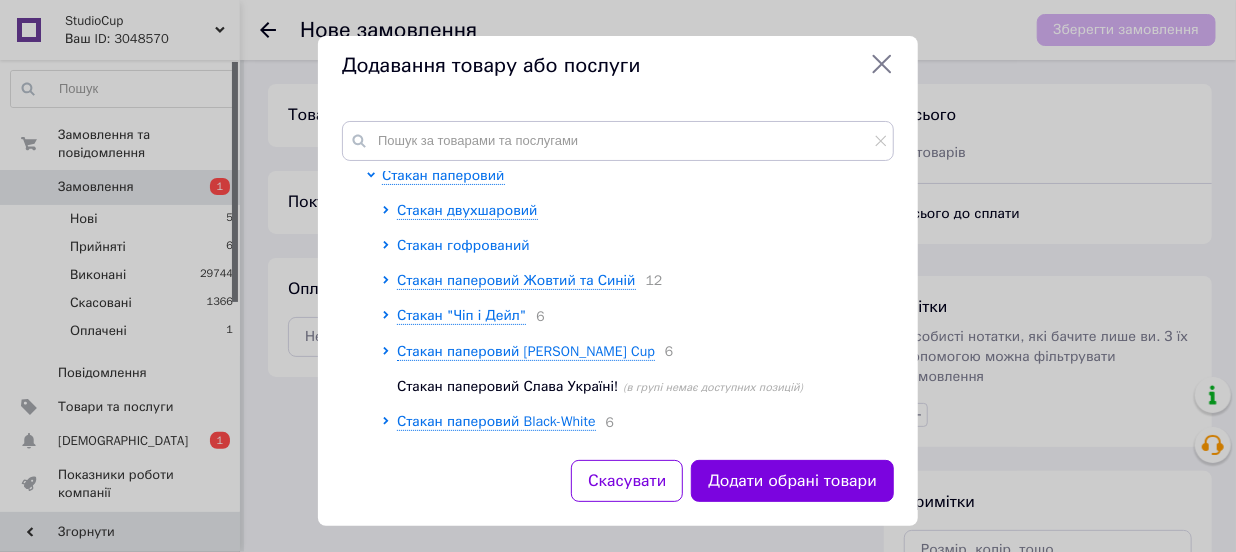 click on "Стакан гофрований" at bounding box center [463, 245] 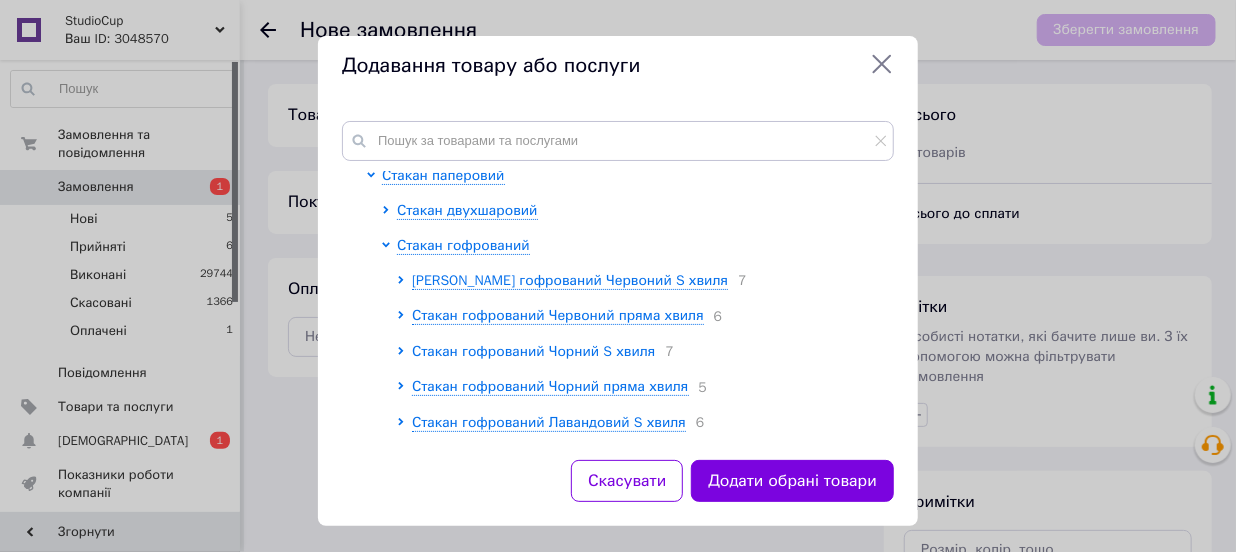 click on "Стакан гофрований Чорний S хвиля" at bounding box center (533, 351) 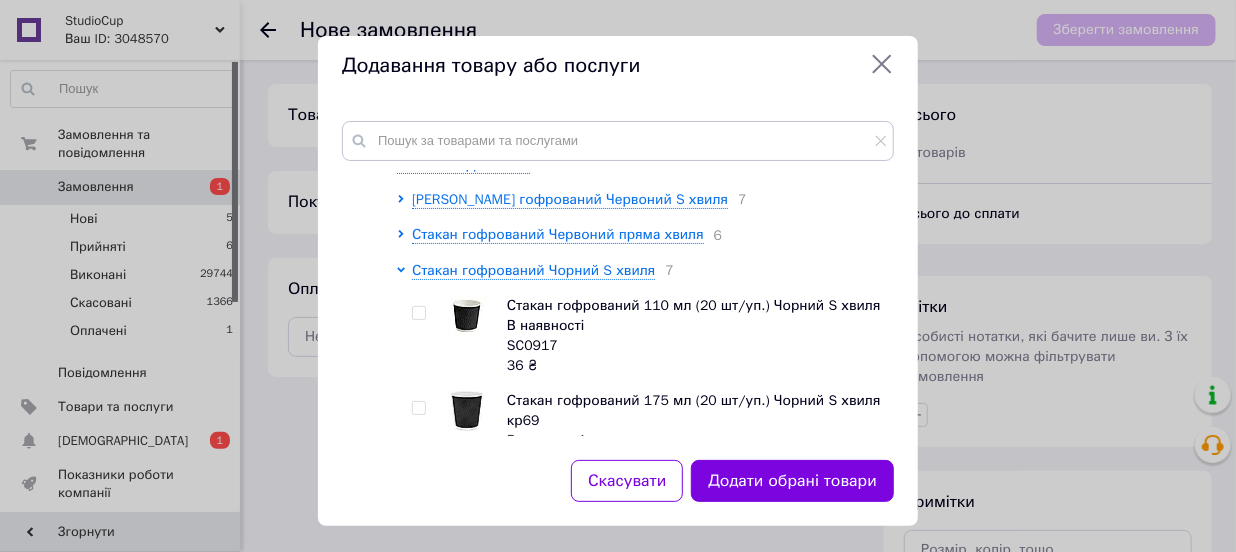 scroll, scrollTop: 272, scrollLeft: 0, axis: vertical 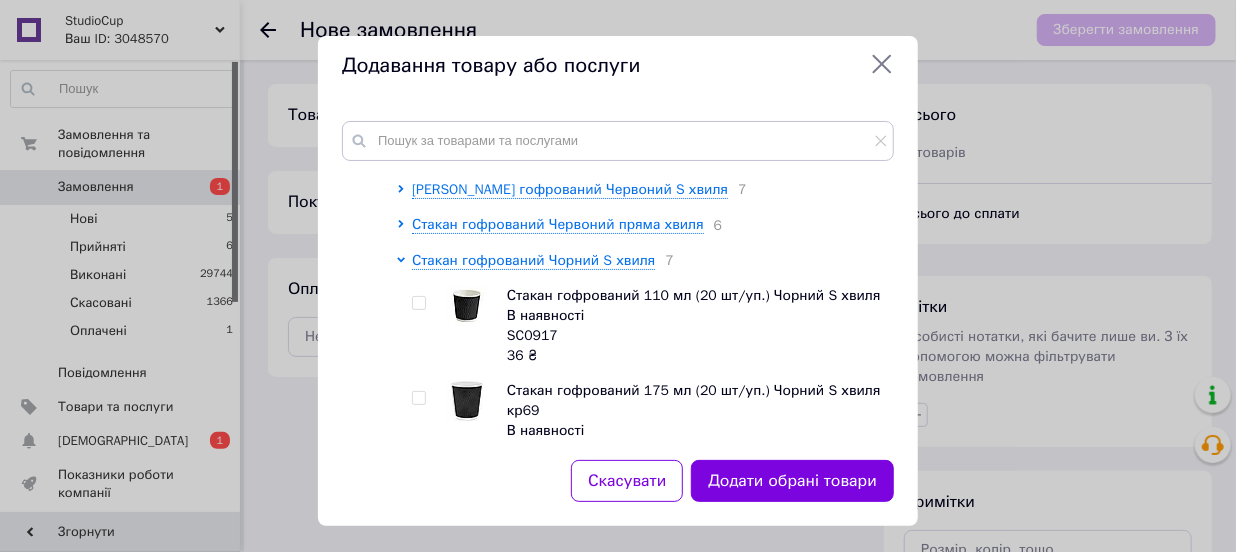 click at bounding box center (418, 303) 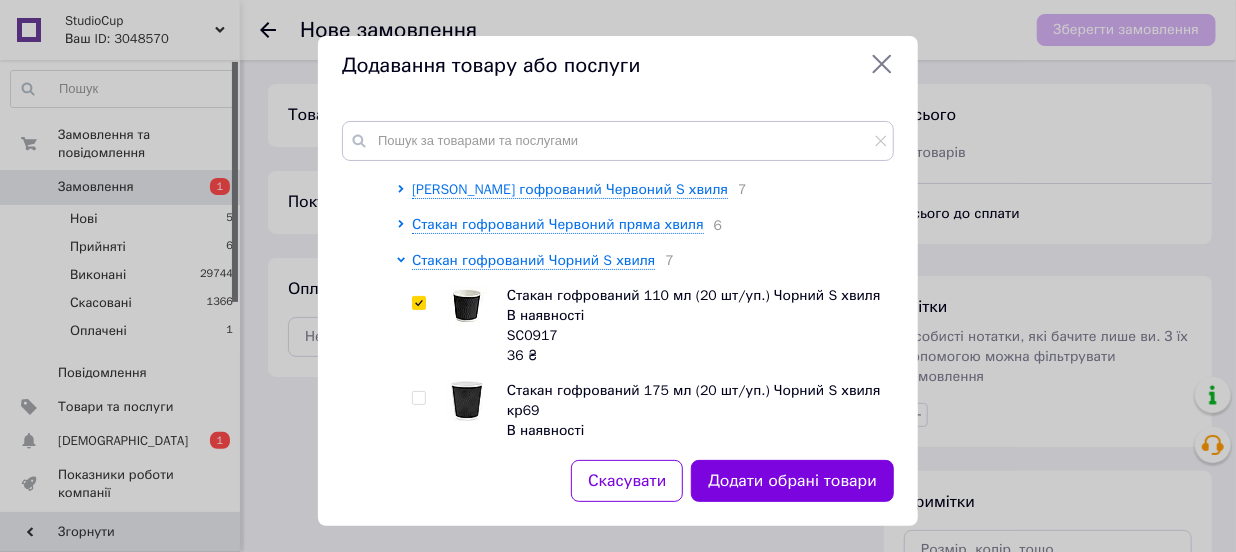 checkbox on "true" 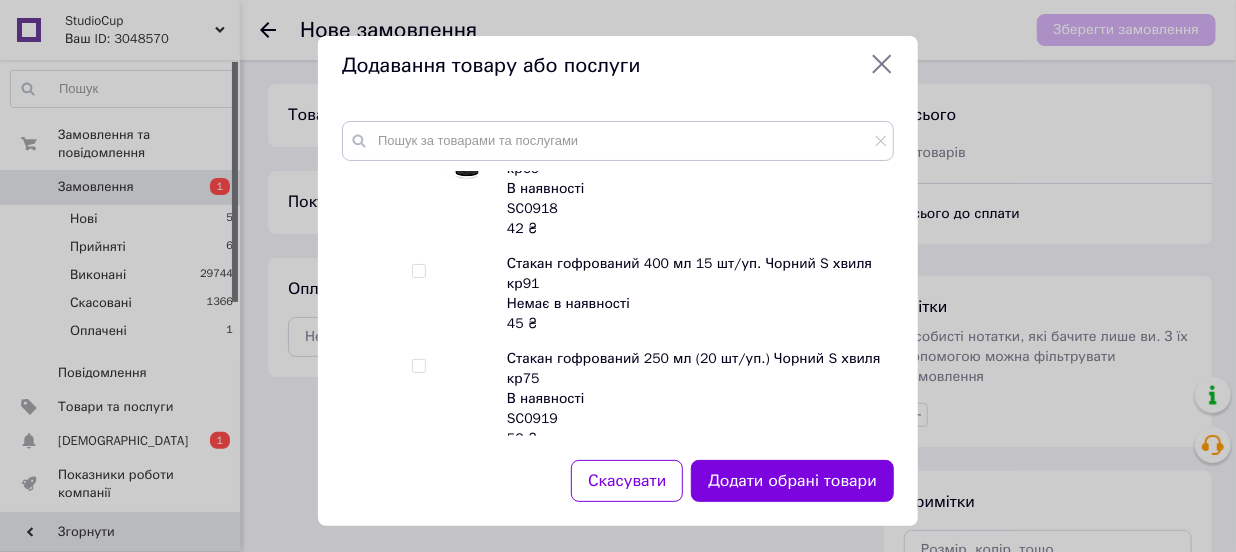 scroll, scrollTop: 545, scrollLeft: 0, axis: vertical 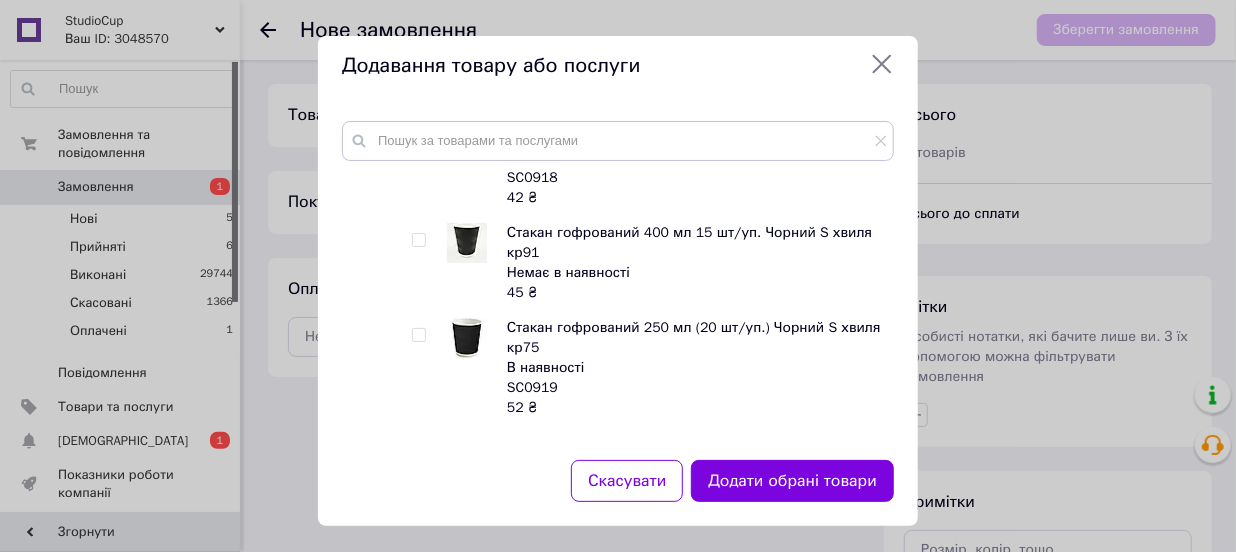 click at bounding box center (418, 335) 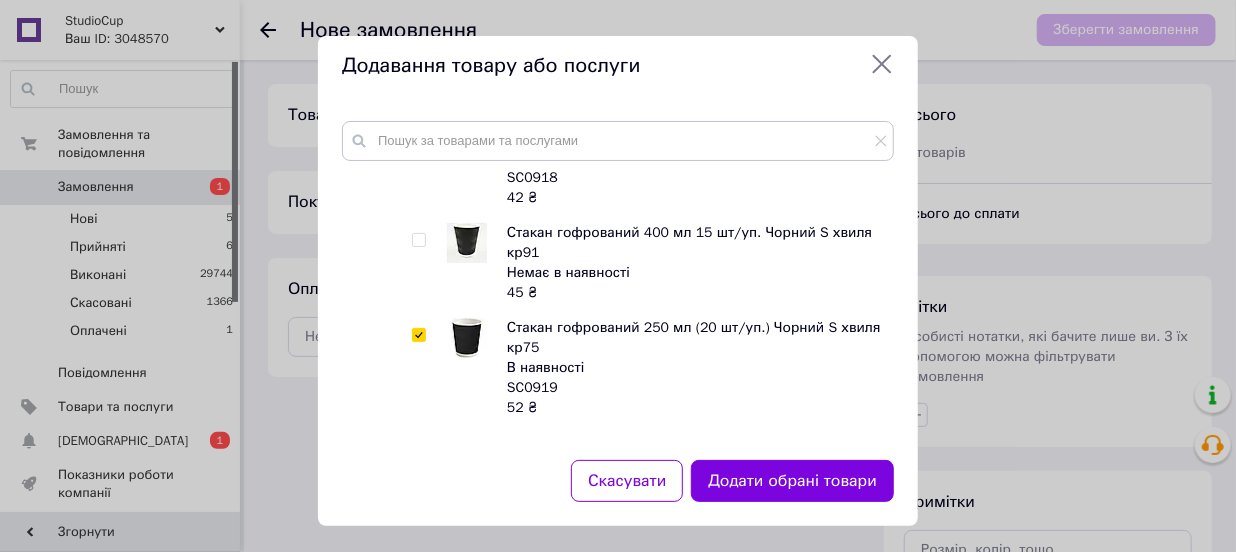 checkbox on "true" 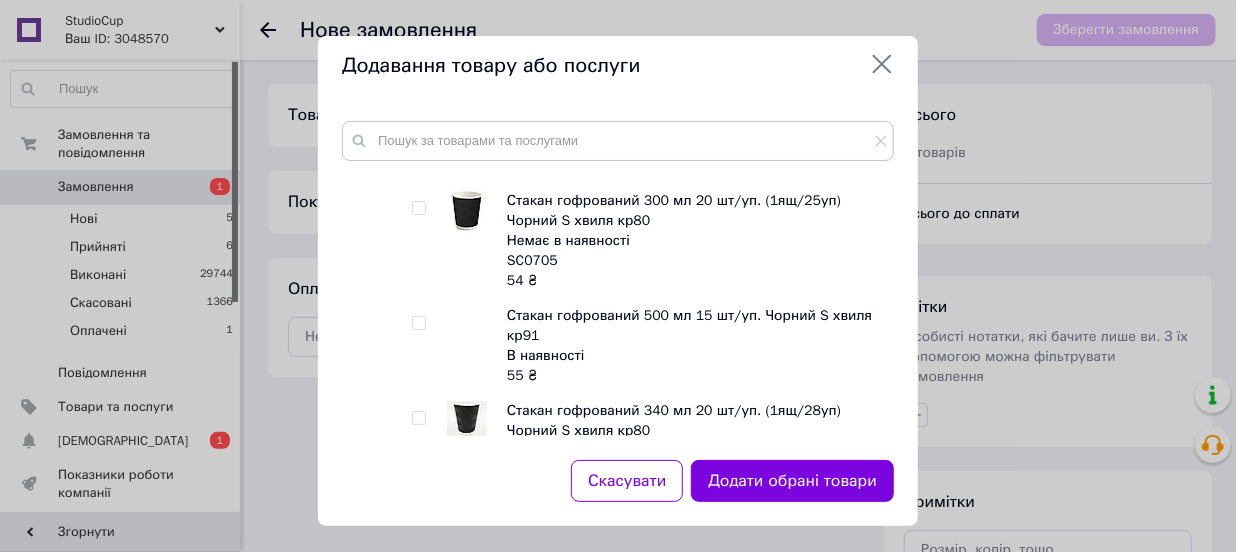 scroll, scrollTop: 818, scrollLeft: 0, axis: vertical 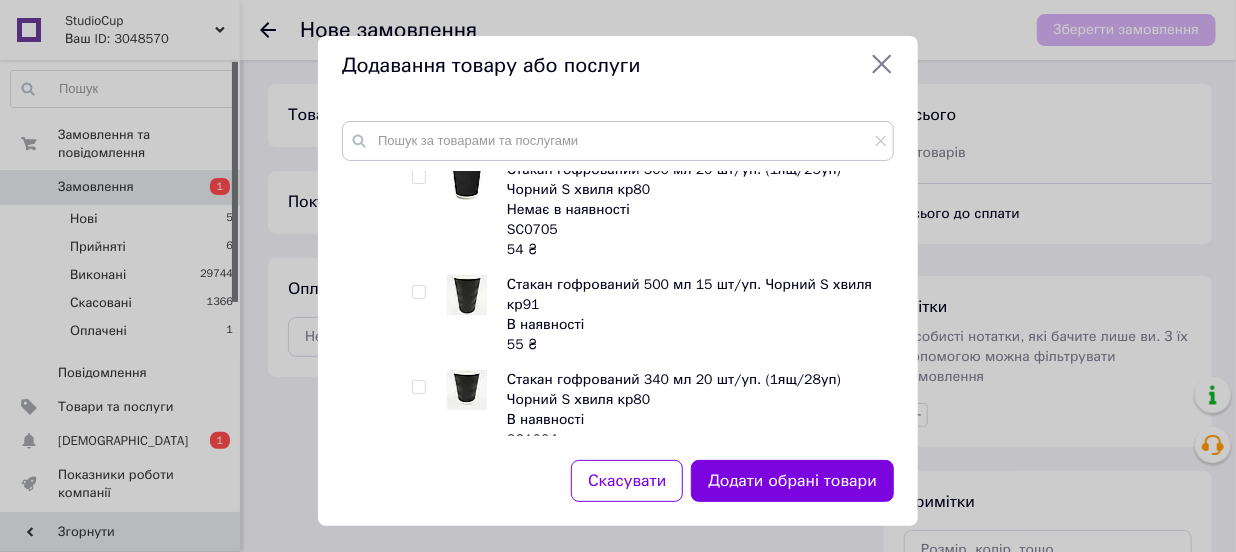 click at bounding box center (418, 387) 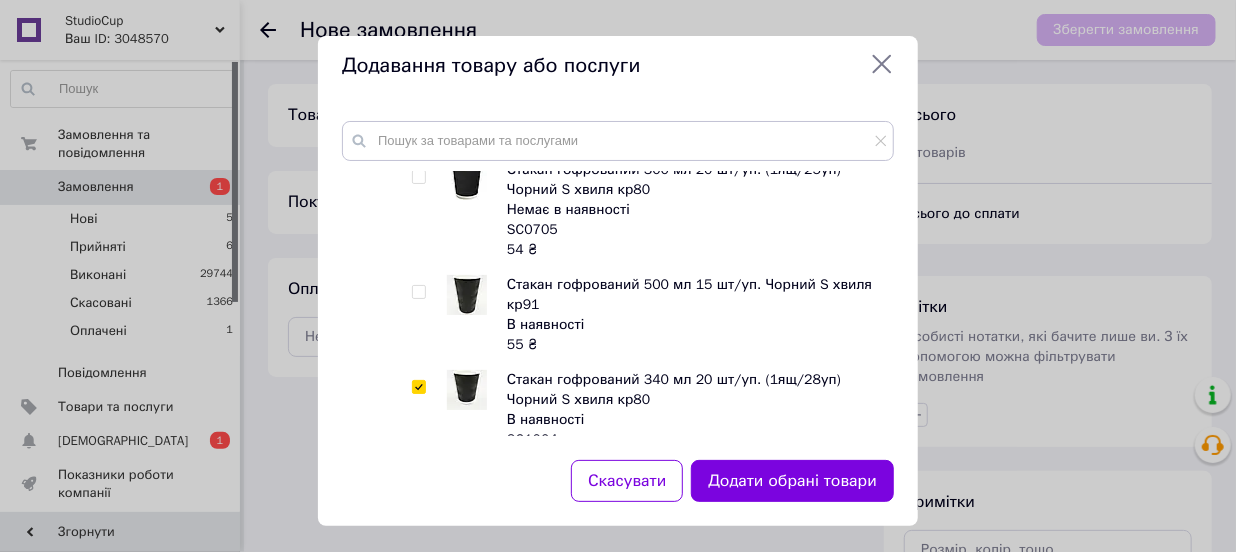 checkbox on "true" 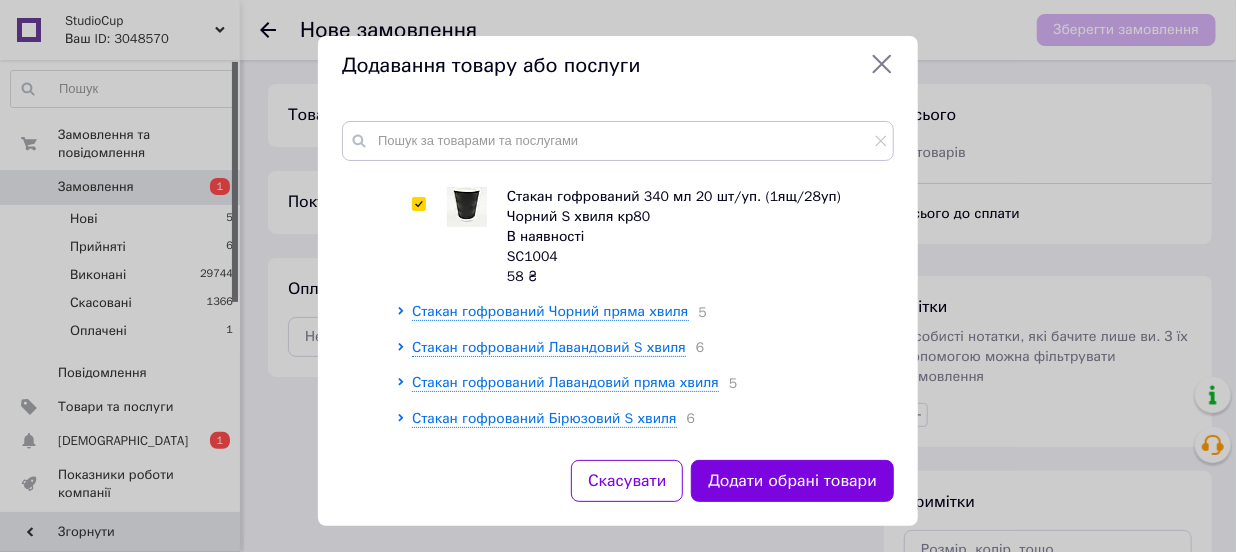 scroll, scrollTop: 1000, scrollLeft: 0, axis: vertical 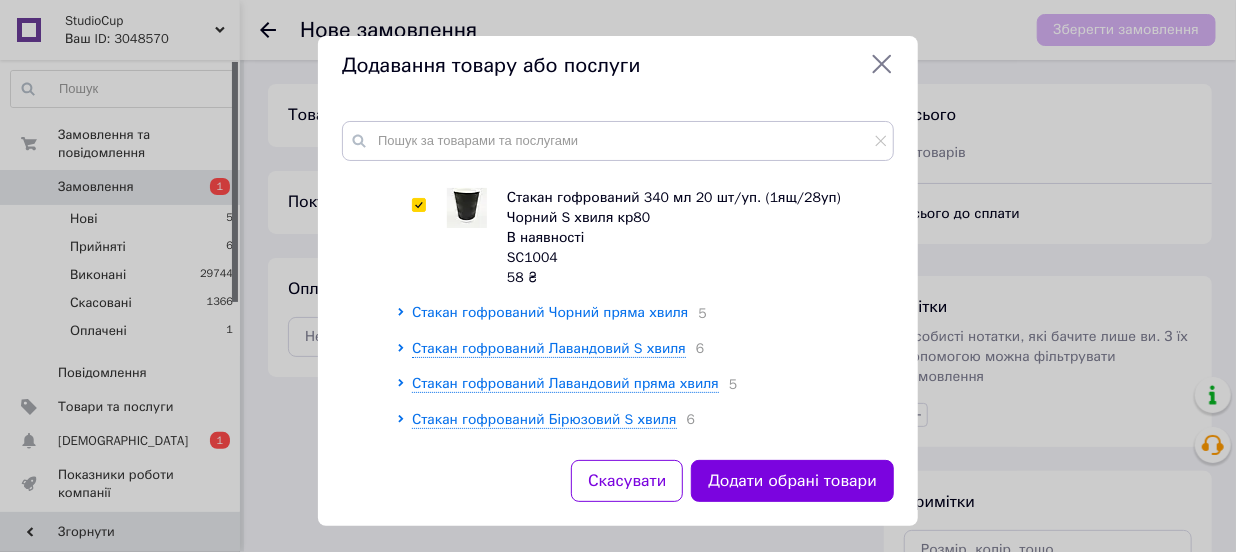 click on "Стакан гофрований Чорний пряма хвиля" at bounding box center (550, 312) 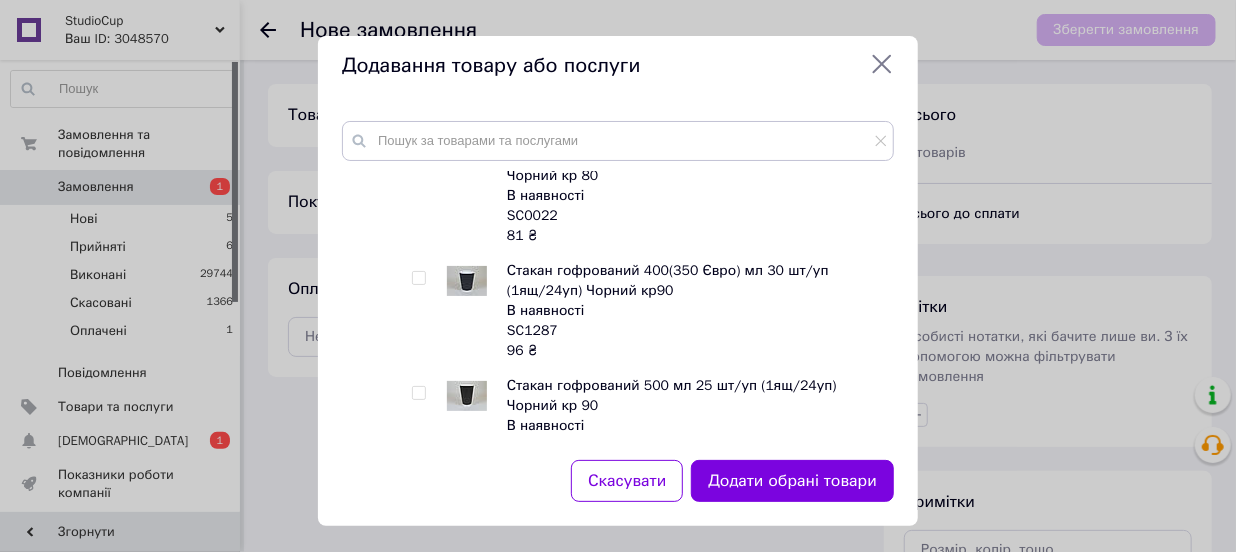scroll, scrollTop: 1454, scrollLeft: 0, axis: vertical 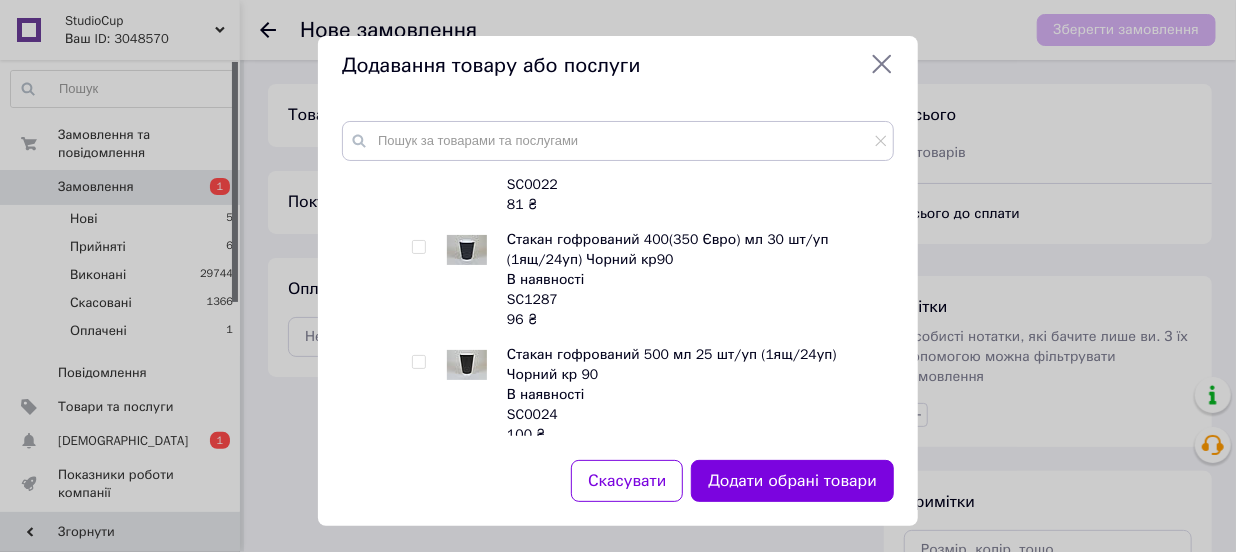 click at bounding box center (418, 362) 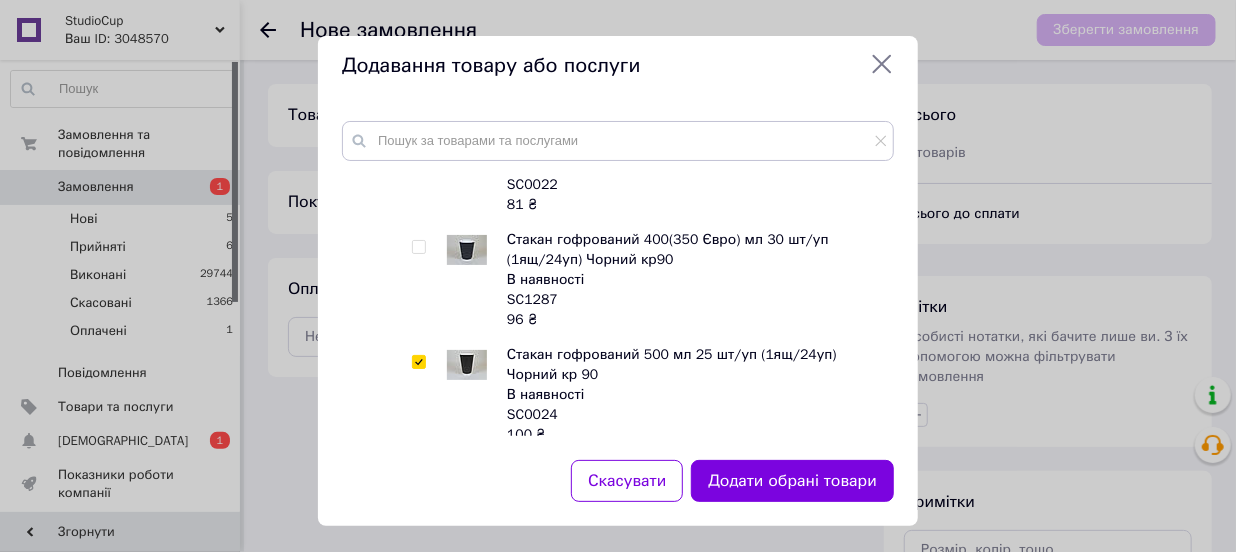 checkbox on "true" 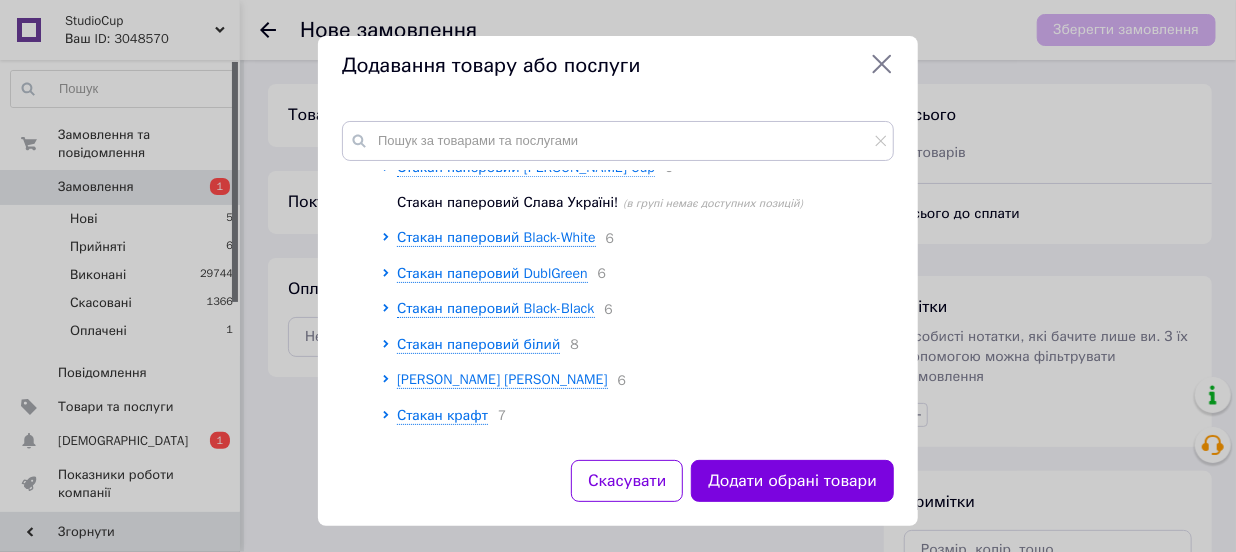 scroll, scrollTop: 2272, scrollLeft: 0, axis: vertical 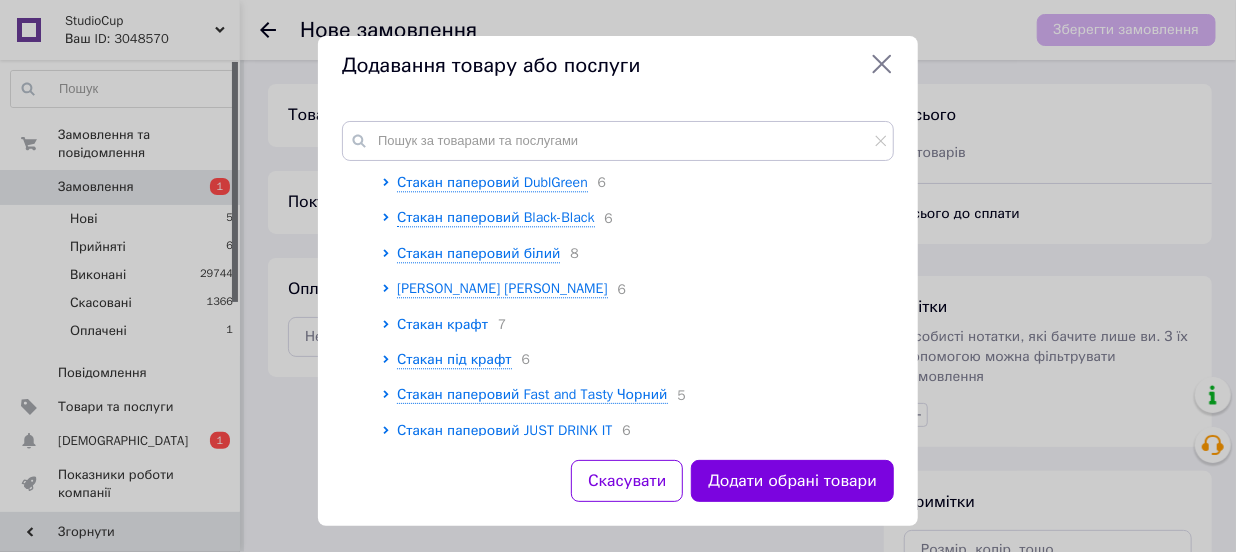 click on "Стакан крафт" at bounding box center [442, 324] 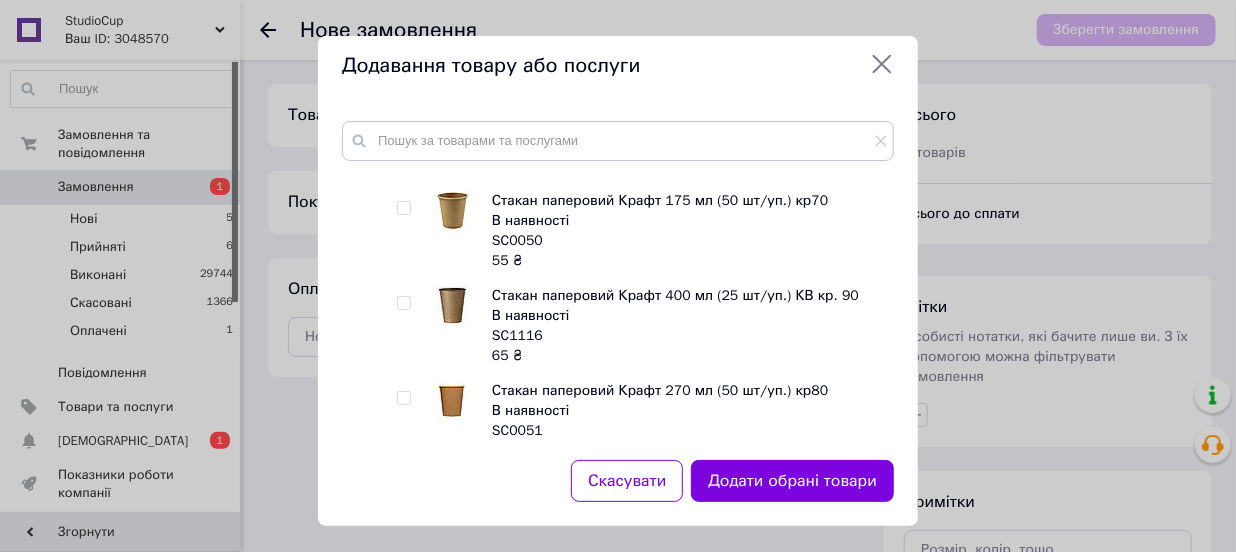 scroll, scrollTop: 2545, scrollLeft: 0, axis: vertical 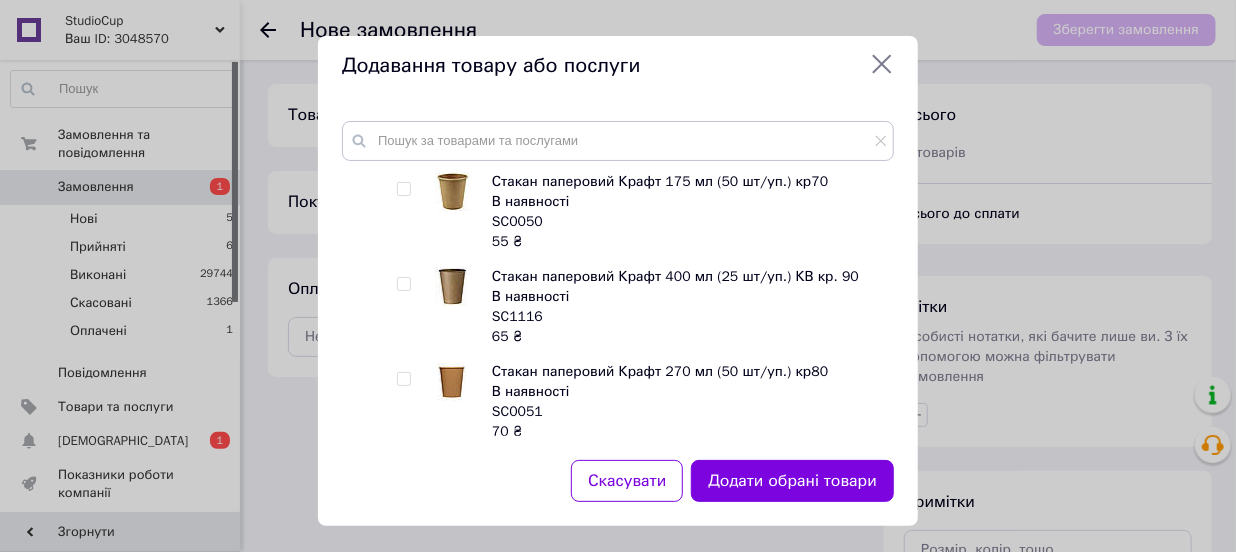 click at bounding box center [403, 189] 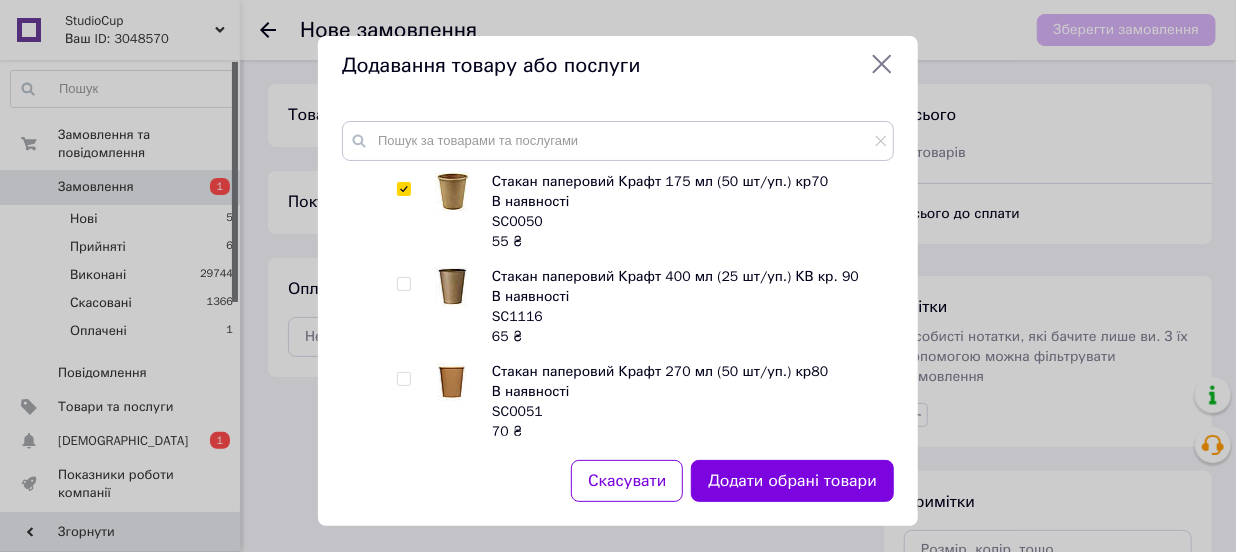 checkbox on "true" 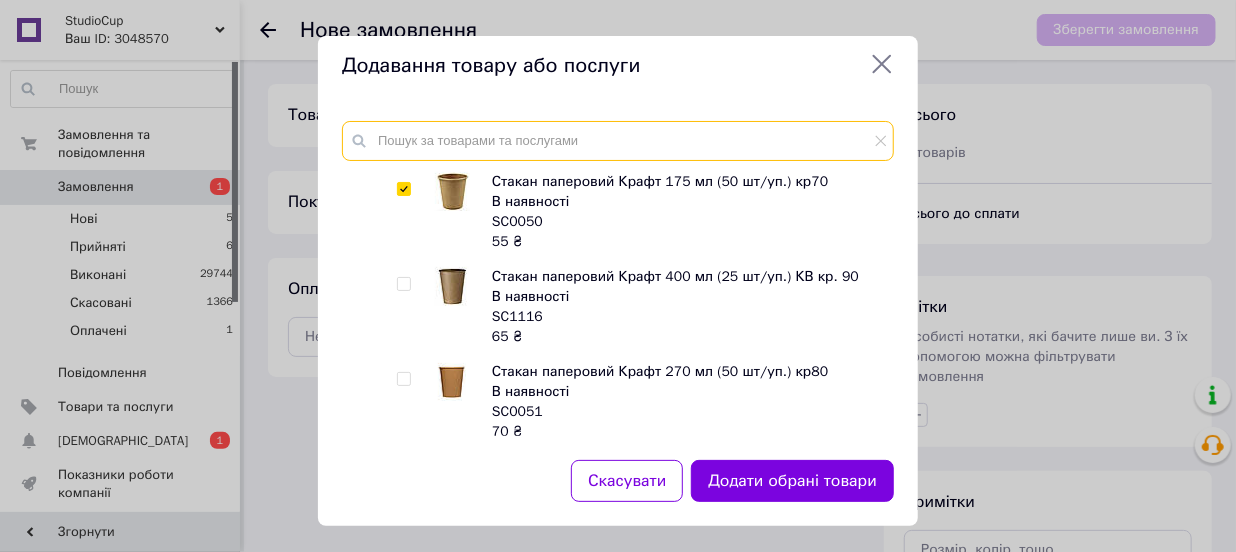 click at bounding box center (618, 141) 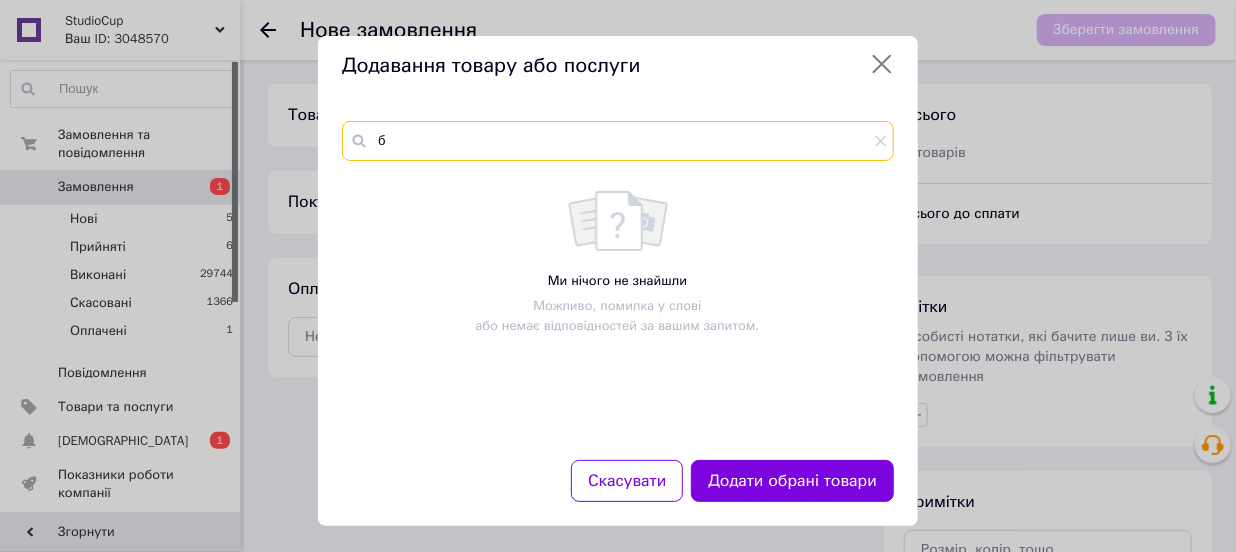 scroll, scrollTop: 0, scrollLeft: 0, axis: both 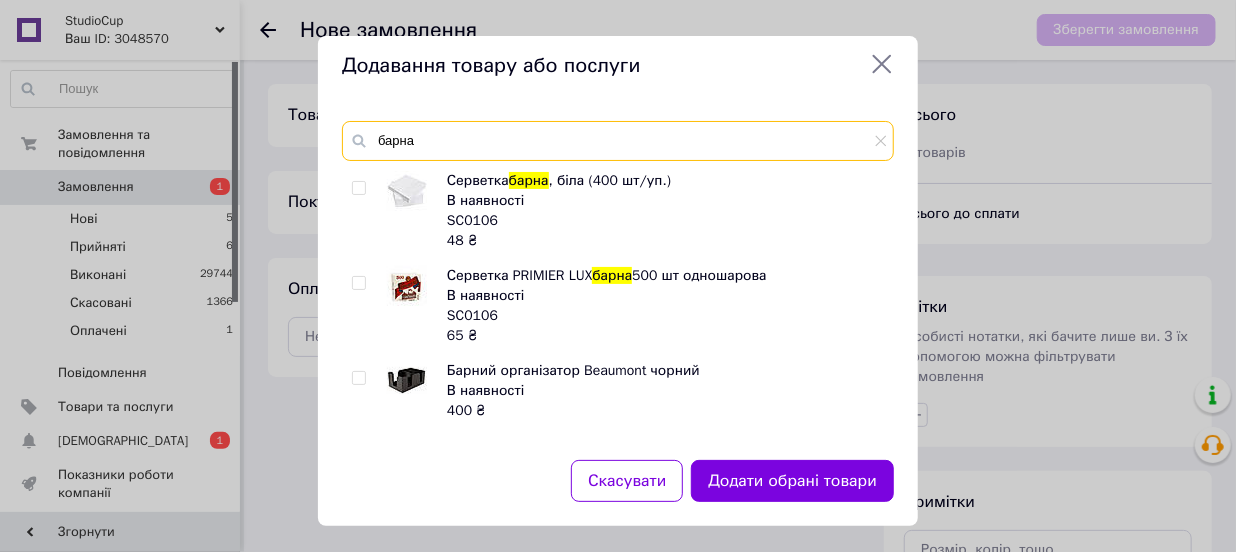 type on "барна" 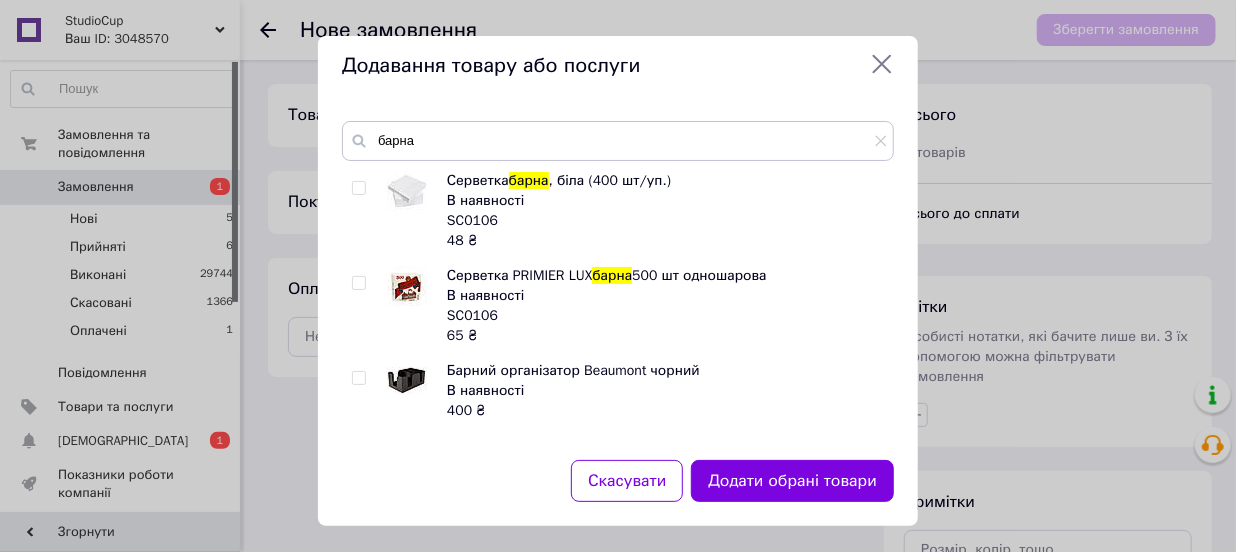 click at bounding box center [358, 188] 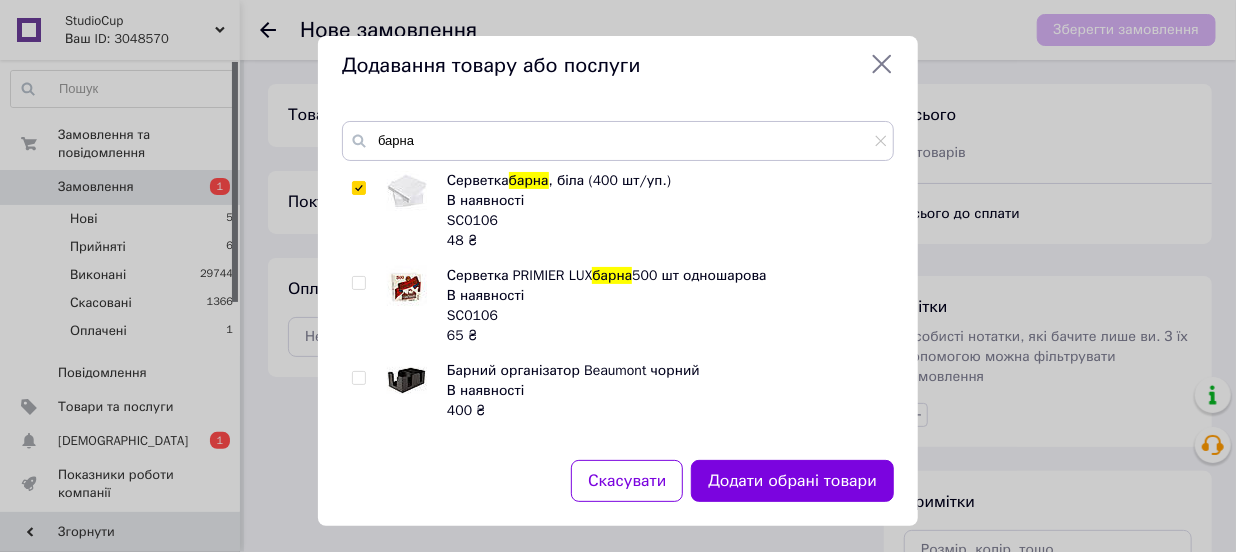 checkbox on "true" 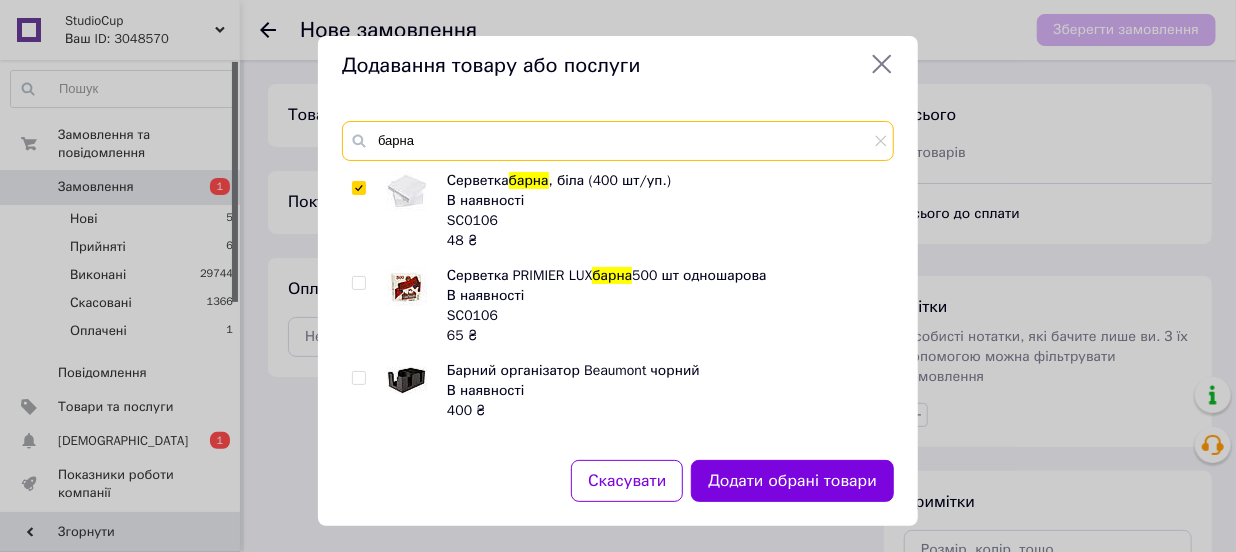 drag, startPoint x: 449, startPoint y: 140, endPoint x: 370, endPoint y: 148, distance: 79.40403 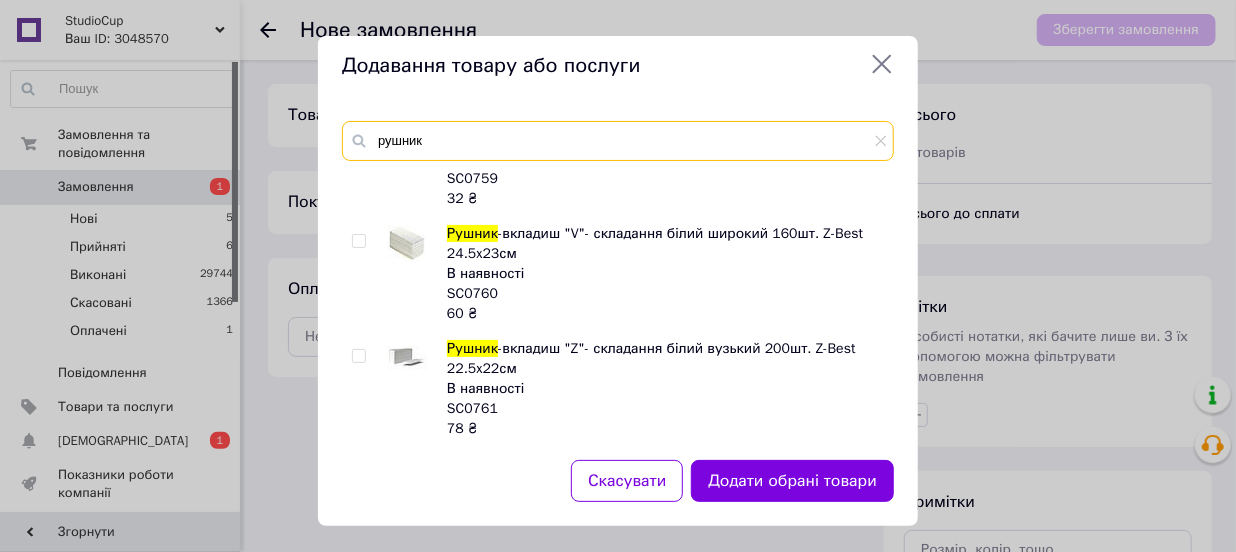 scroll, scrollTop: 545, scrollLeft: 0, axis: vertical 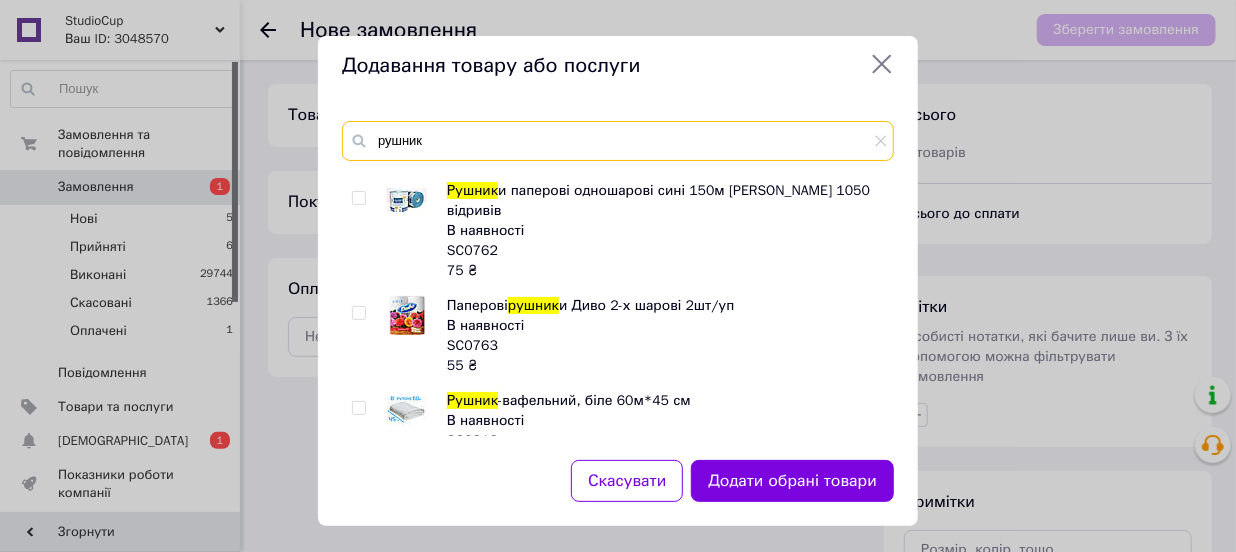 click on "рушник" at bounding box center [618, 141] 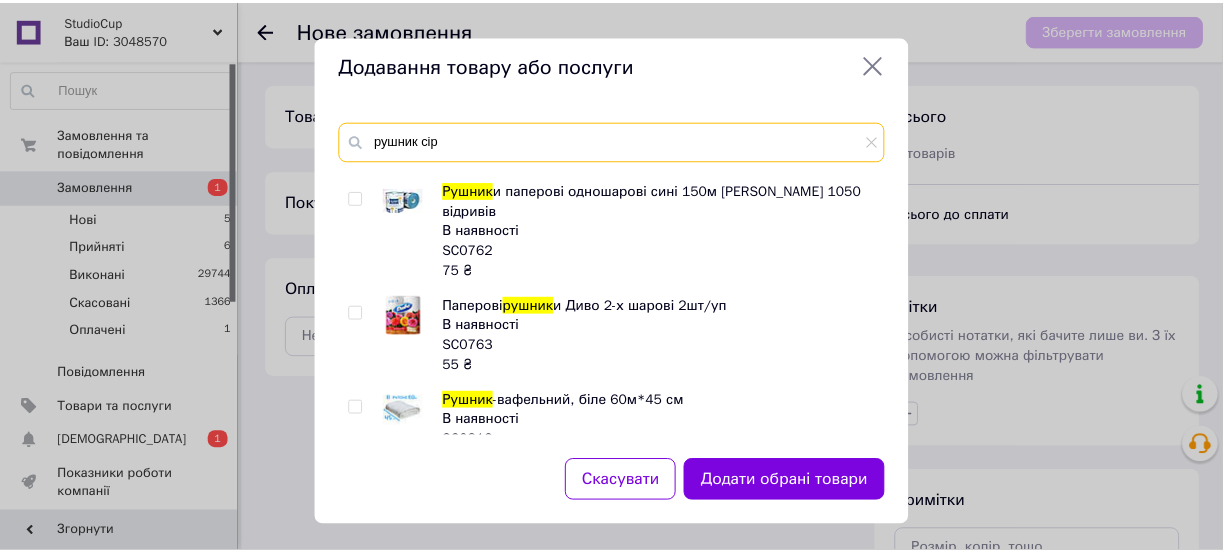 scroll, scrollTop: 0, scrollLeft: 0, axis: both 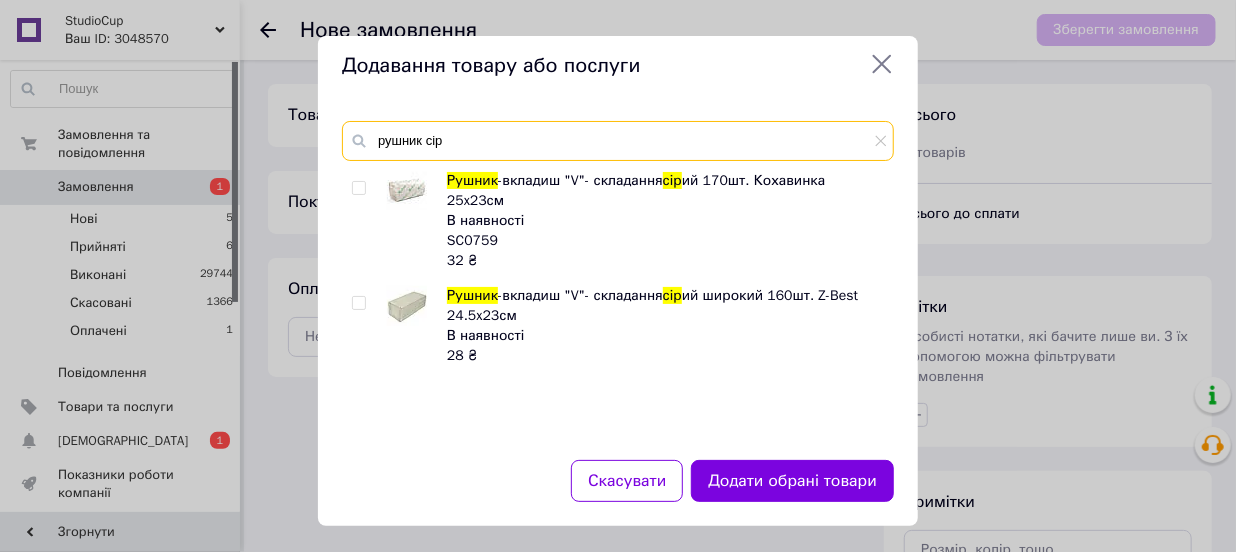 type on "рушник сір" 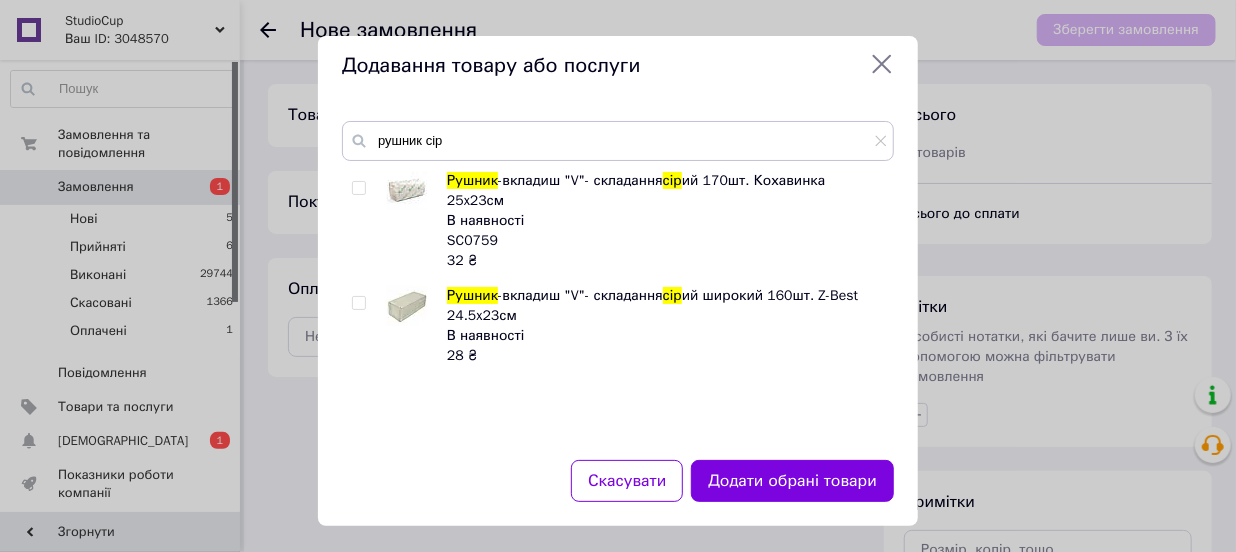 click at bounding box center (358, 188) 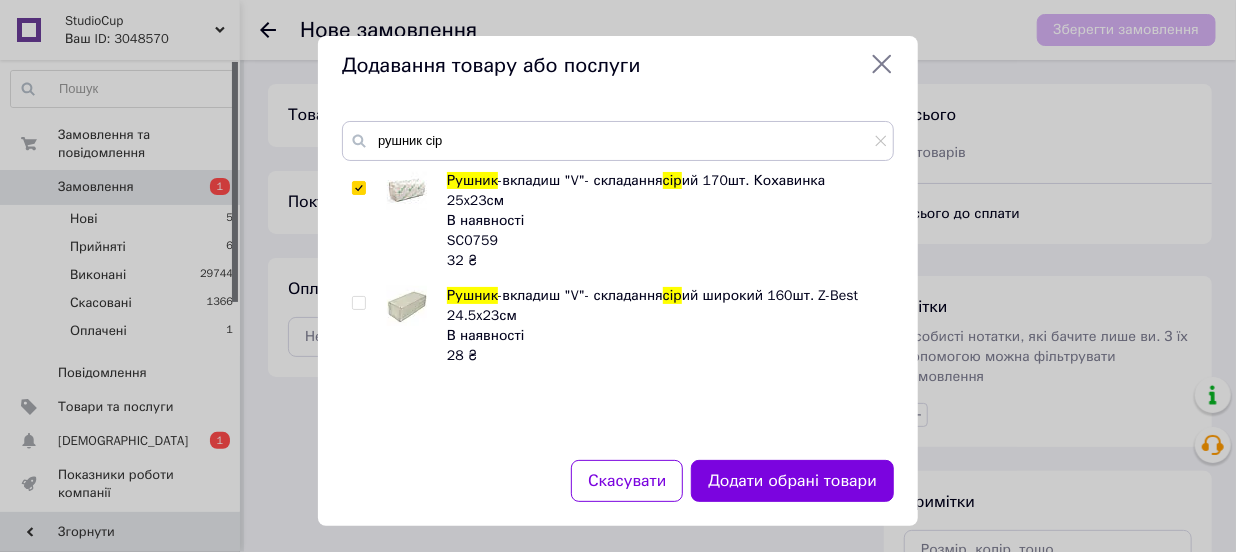 checkbox on "true" 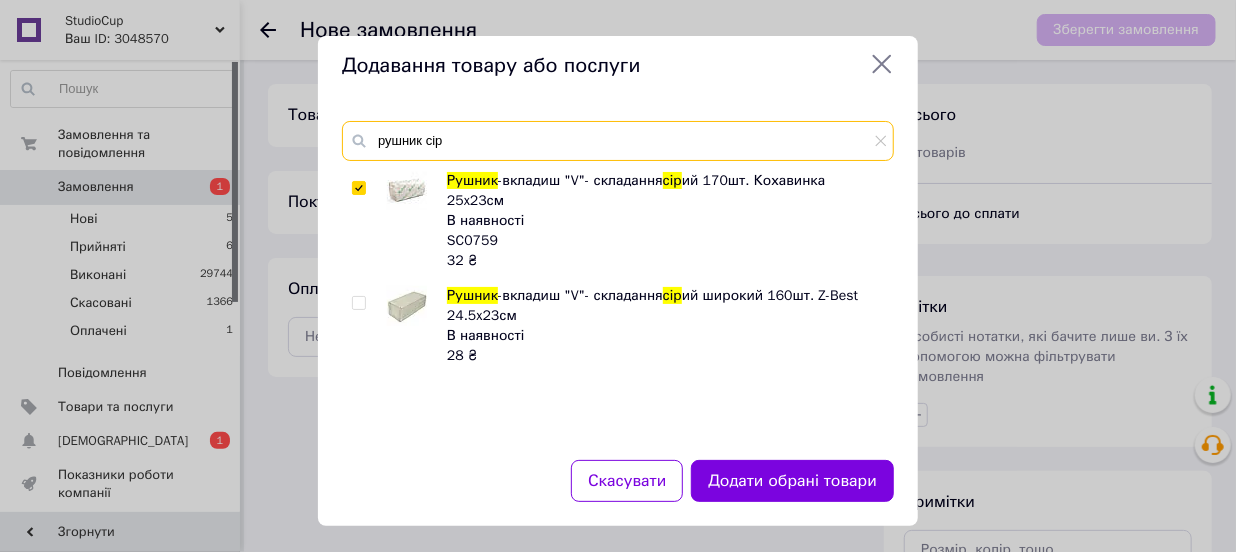 drag, startPoint x: 495, startPoint y: 144, endPoint x: 330, endPoint y: 140, distance: 165.04848 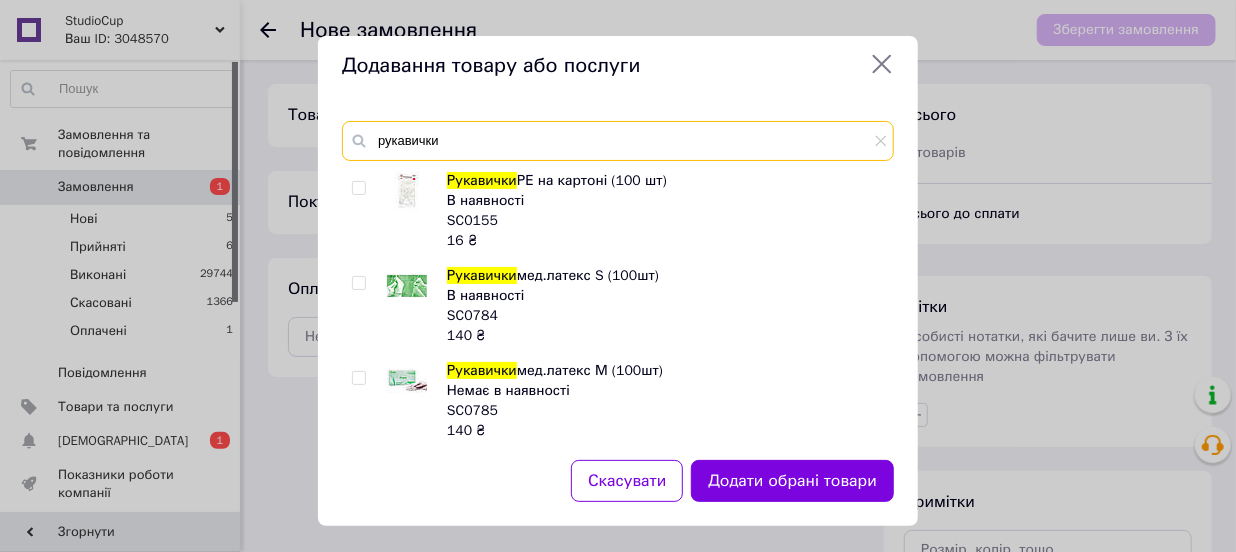 type on "рукавички" 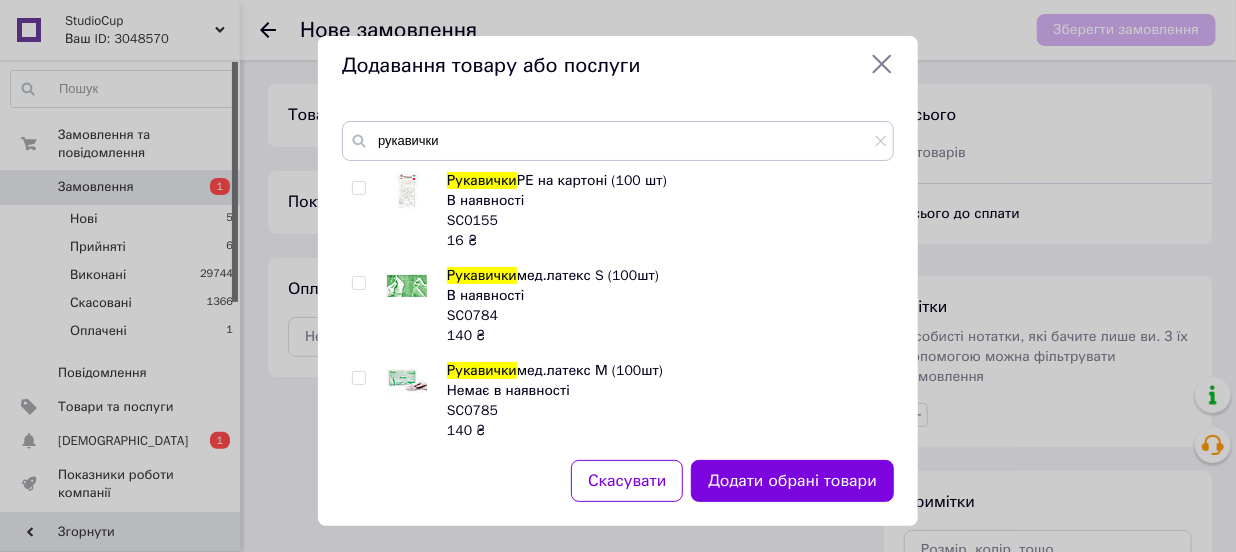 click at bounding box center [358, 188] 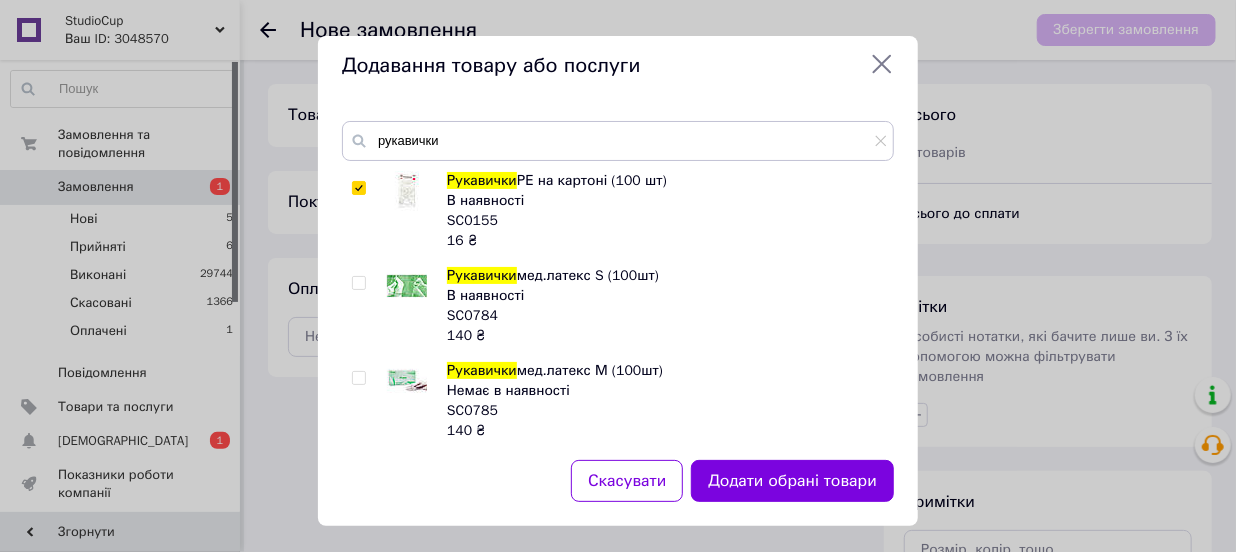 checkbox on "true" 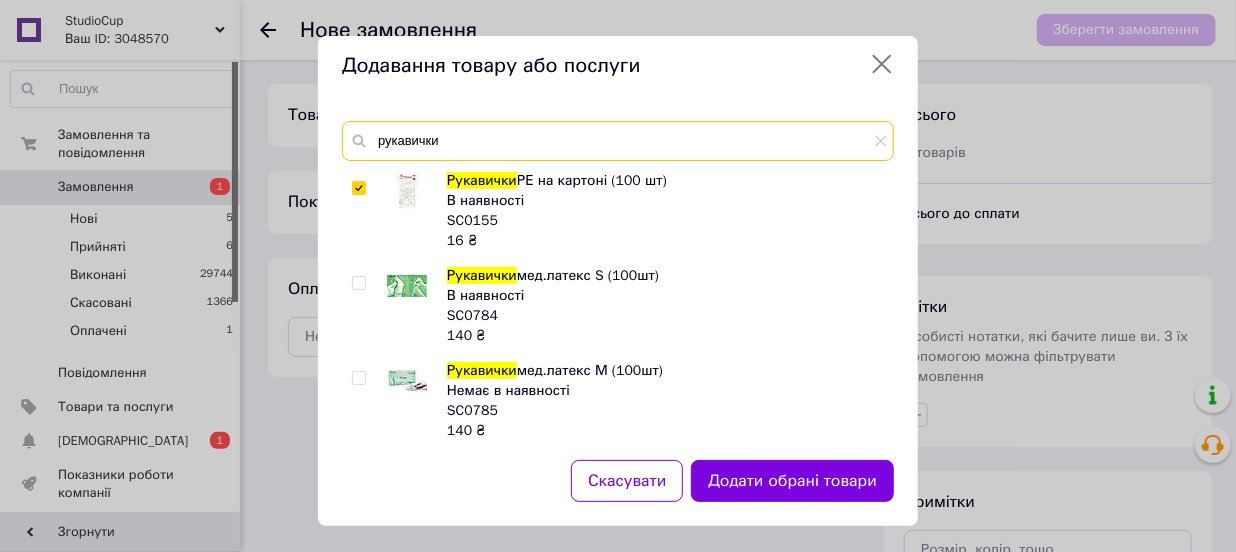 drag, startPoint x: 374, startPoint y: 140, endPoint x: 604, endPoint y: 178, distance: 233.118 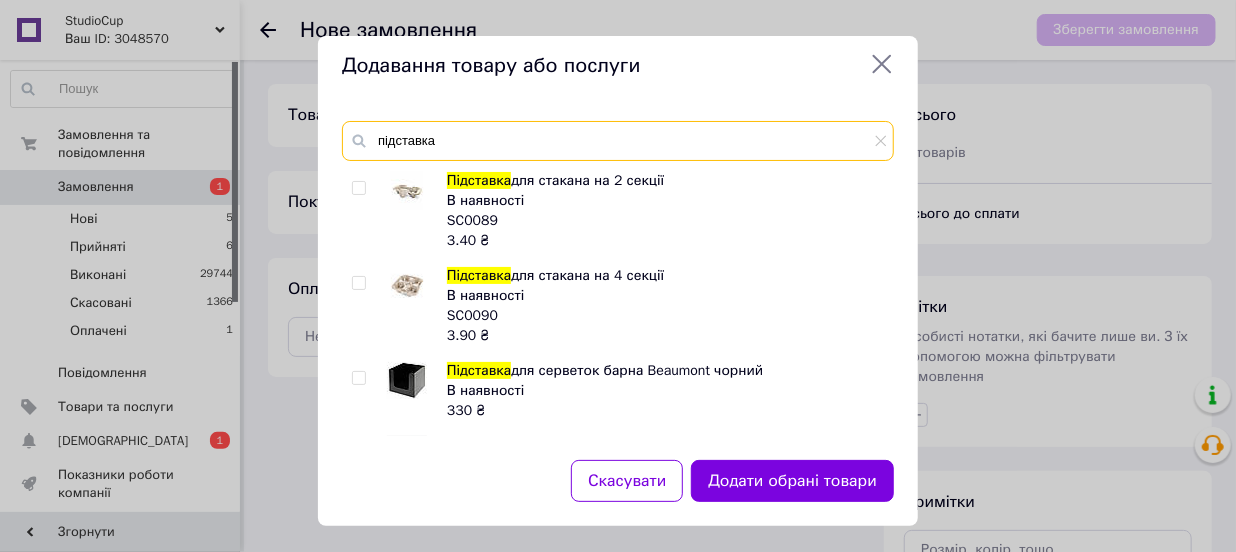 type on "підставка" 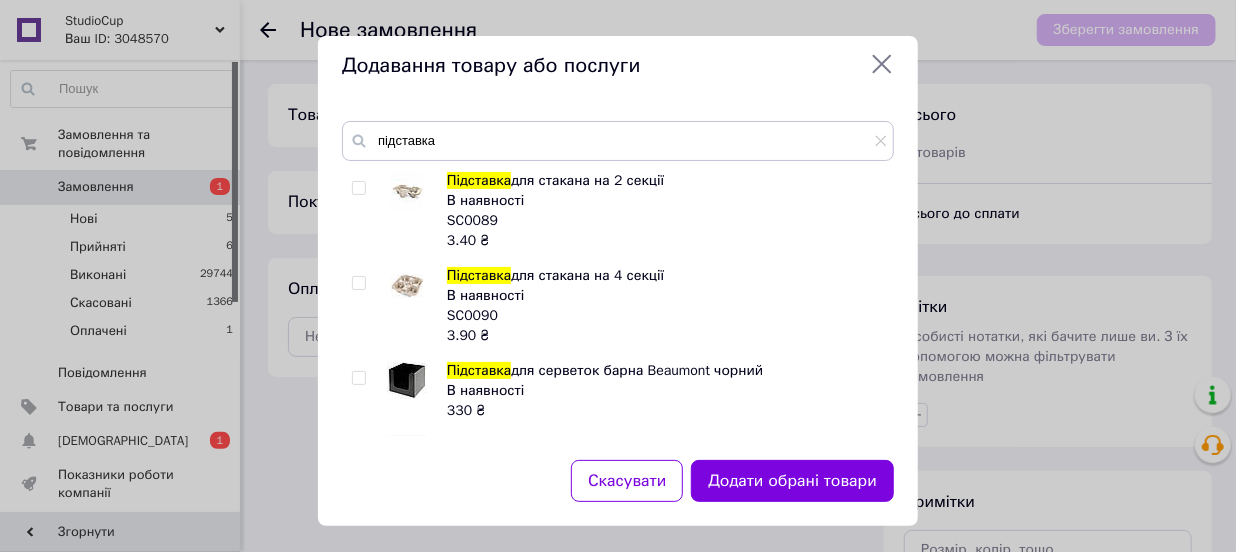 click at bounding box center (358, 188) 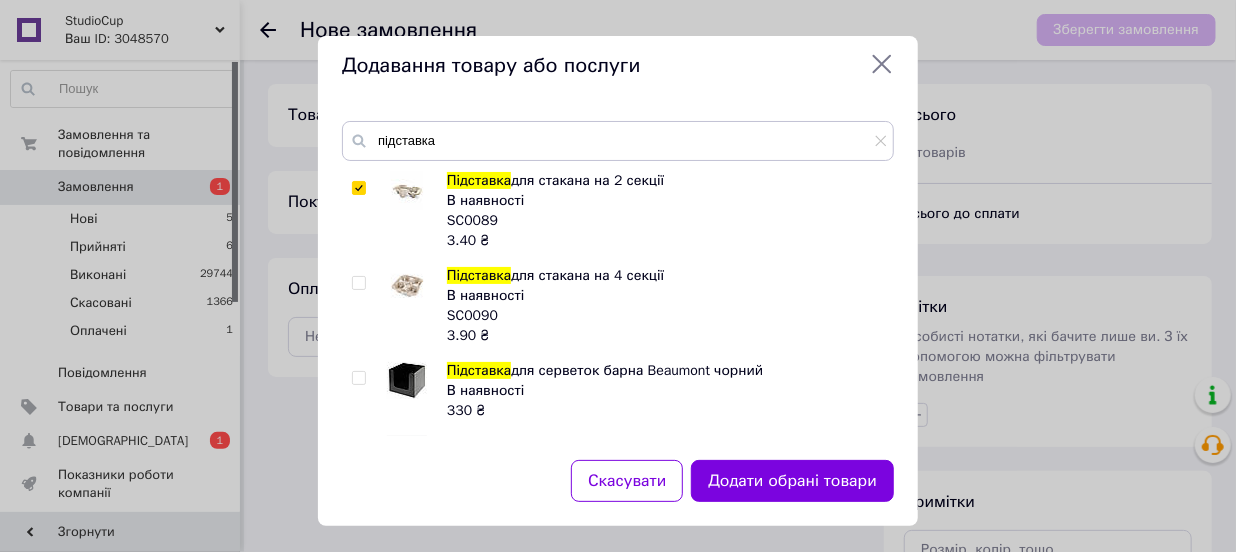 checkbox on "true" 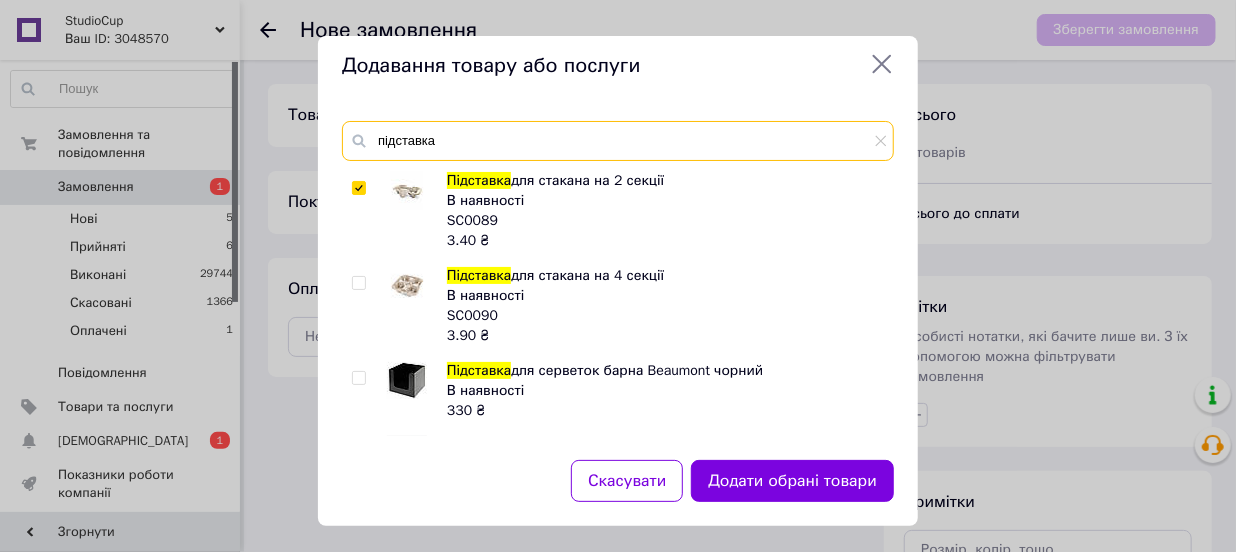 drag, startPoint x: 464, startPoint y: 140, endPoint x: 346, endPoint y: 150, distance: 118.42297 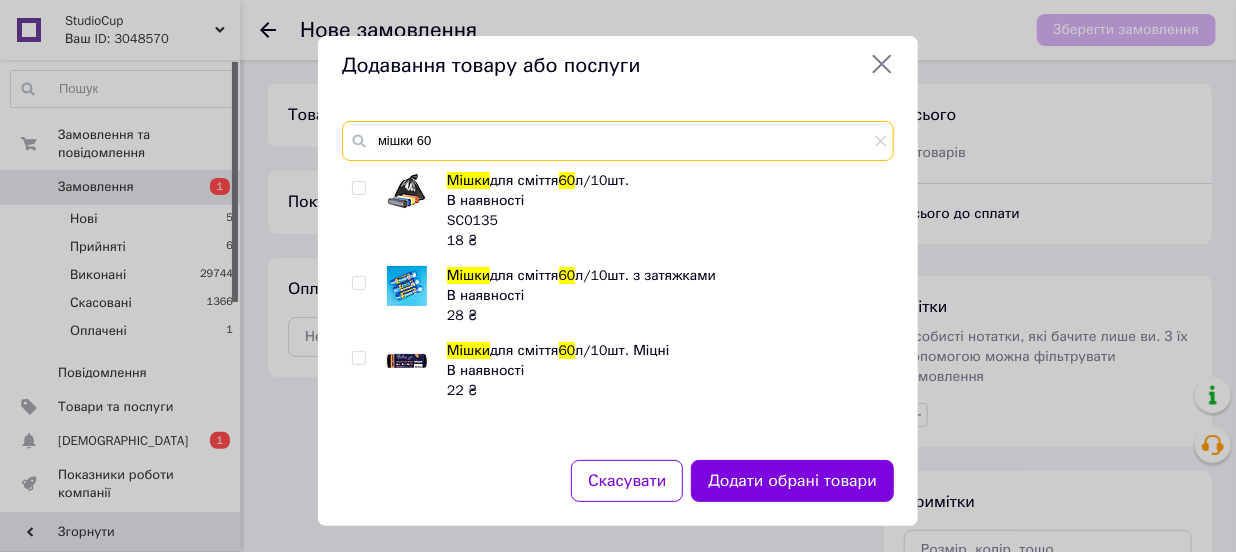 type on "мішки 60" 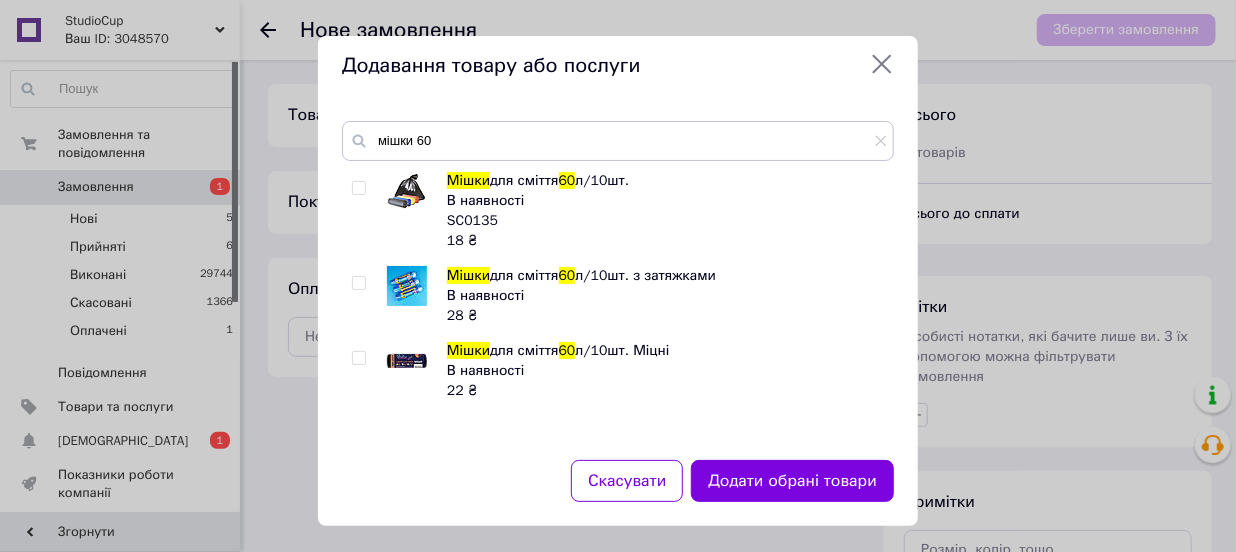 click at bounding box center (358, 188) 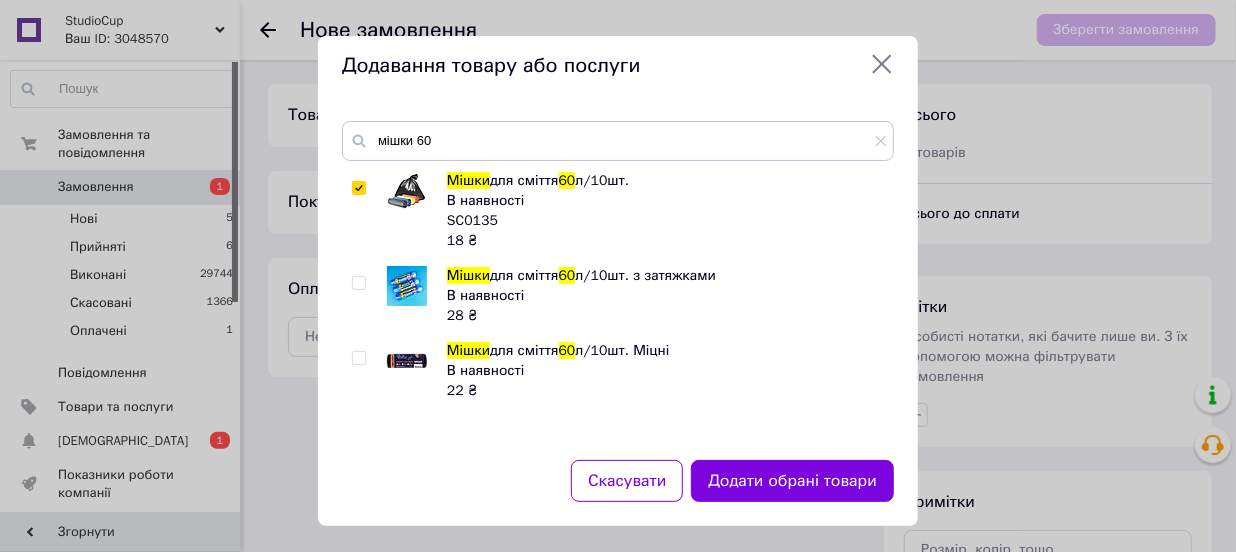 checkbox on "true" 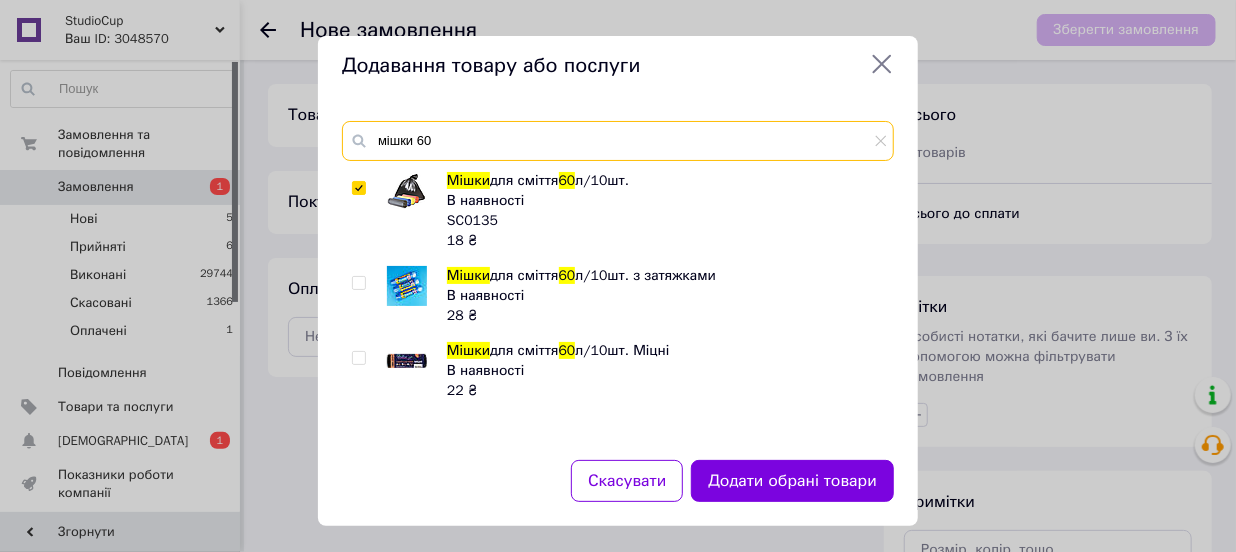 drag, startPoint x: 414, startPoint y: 139, endPoint x: 517, endPoint y: 150, distance: 103.58572 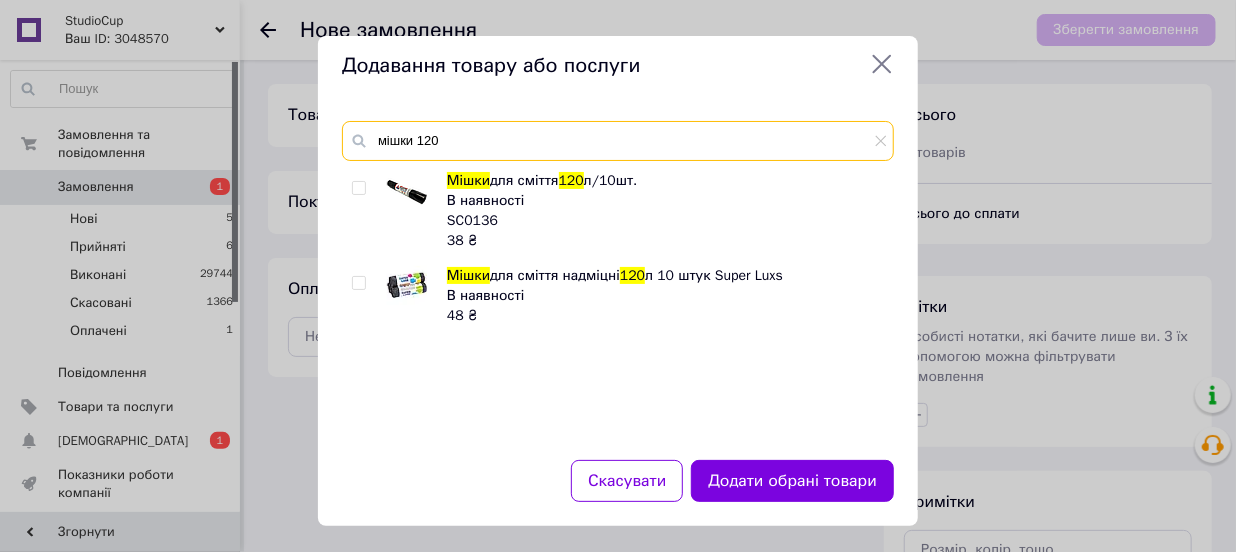 type on "мішки 120" 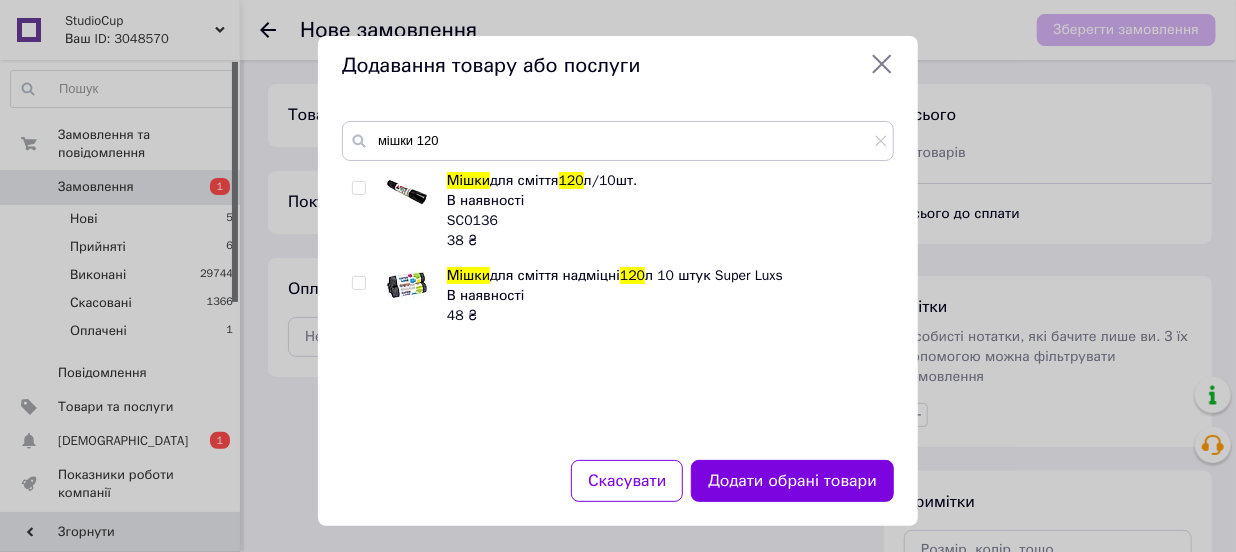 click at bounding box center (358, 283) 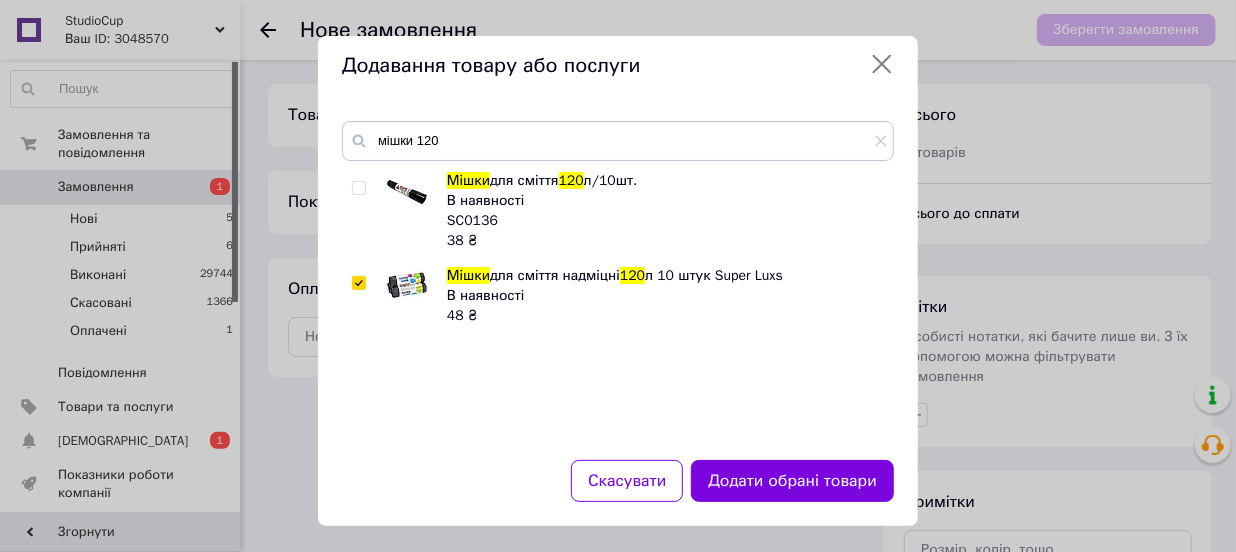 checkbox on "true" 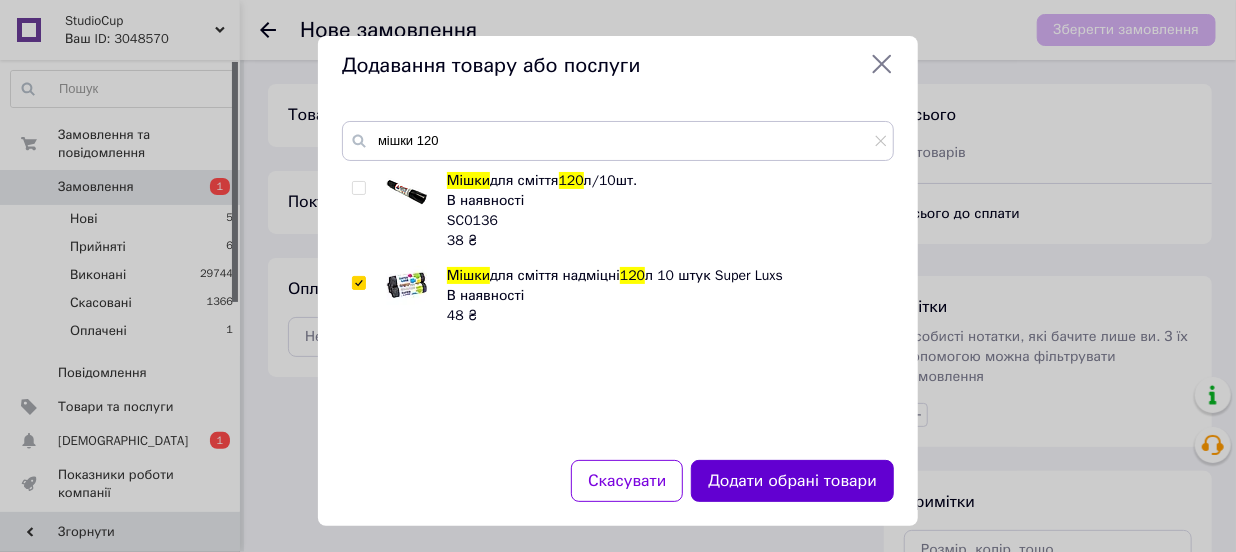 click on "Додати обрані товари" at bounding box center [792, 481] 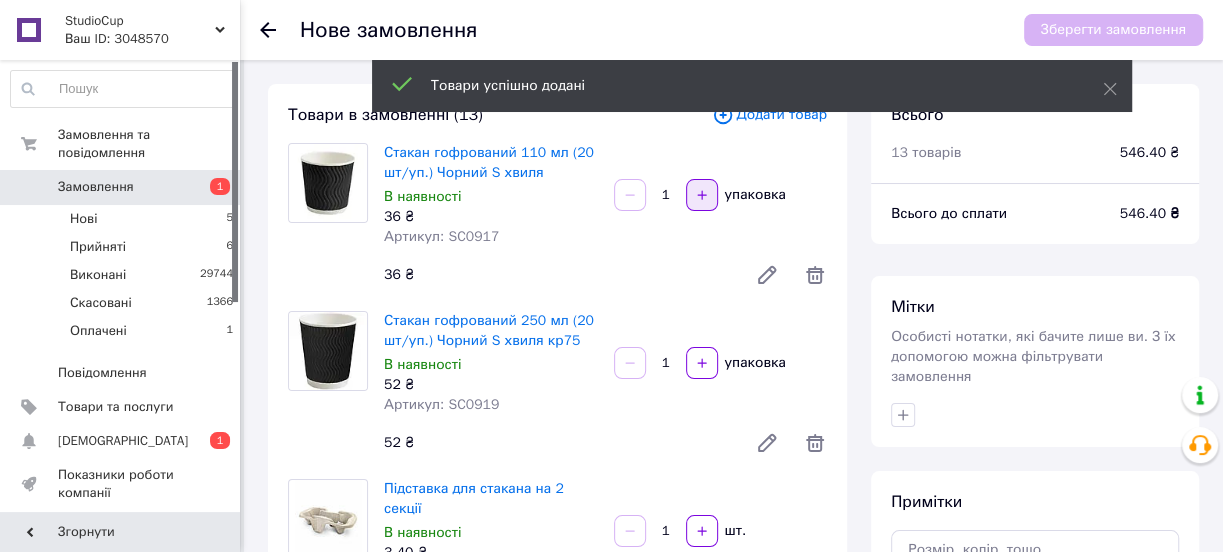 click 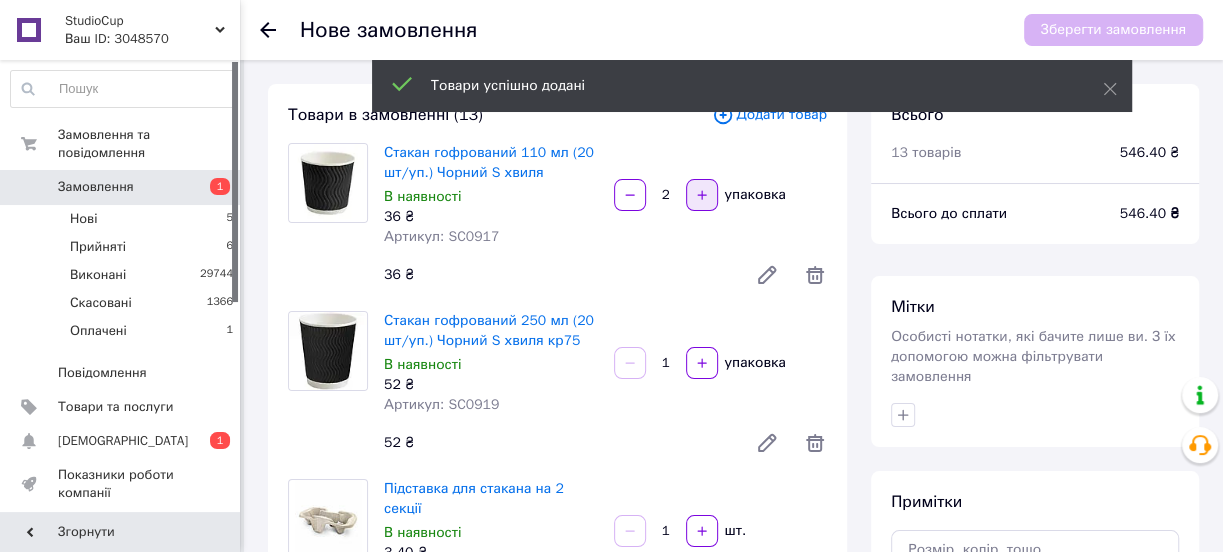 click 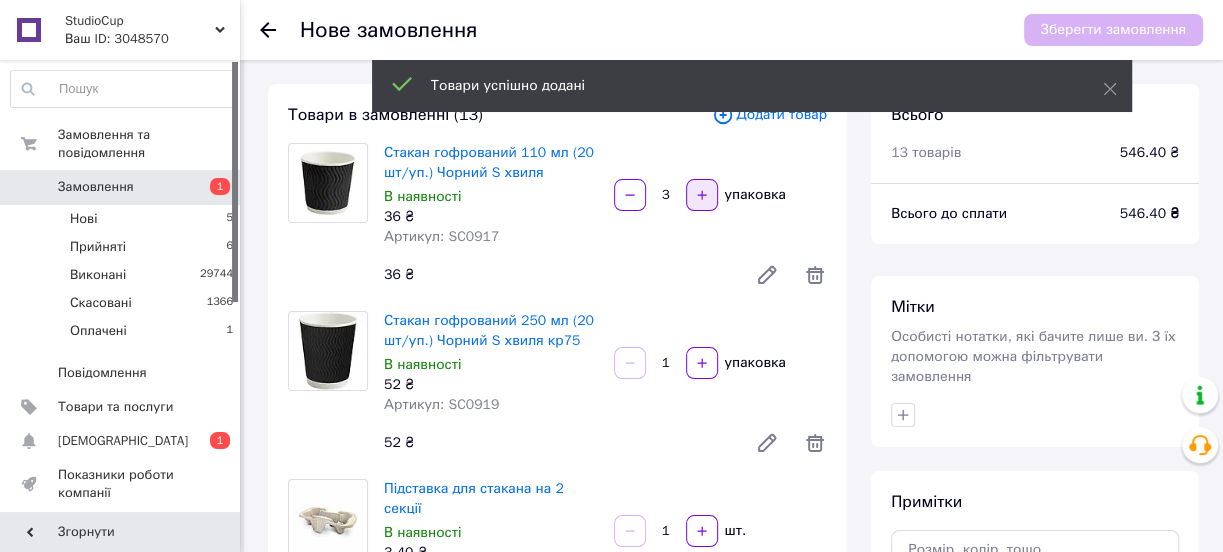 click 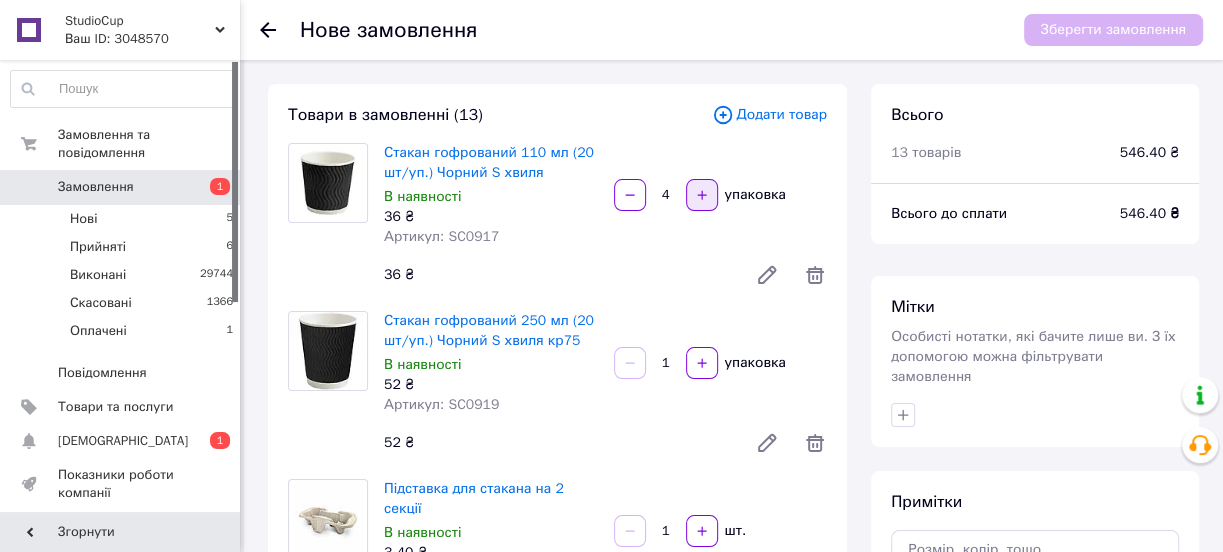 click 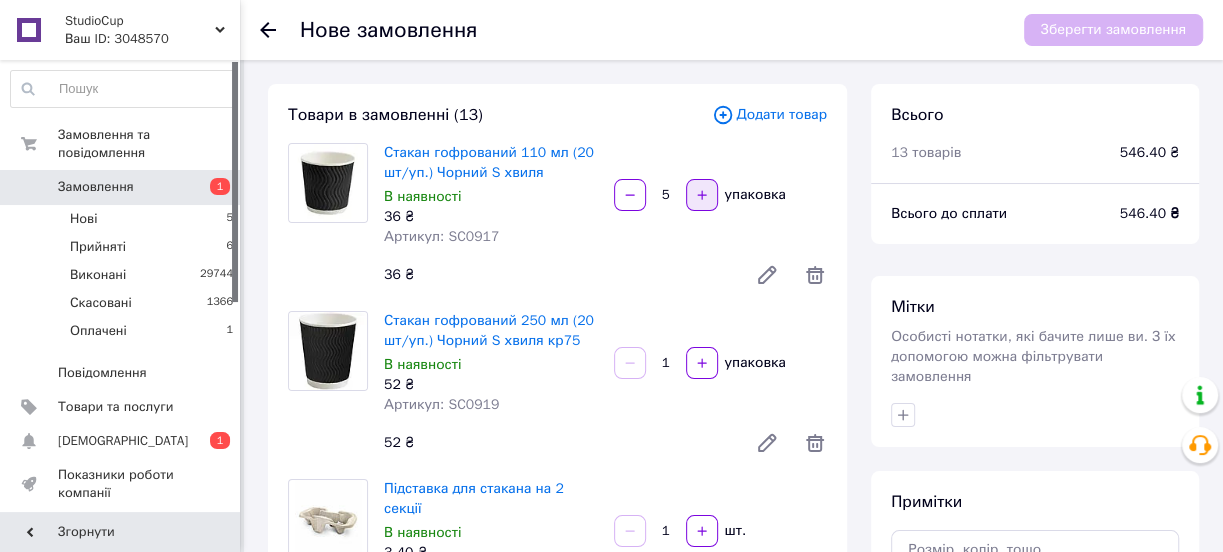 click 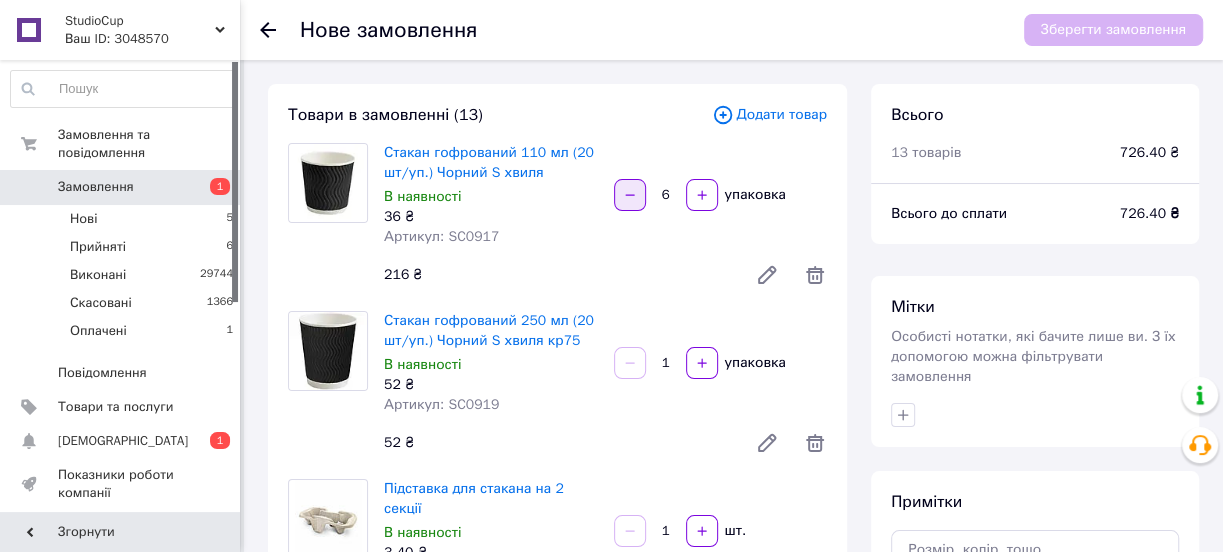 click 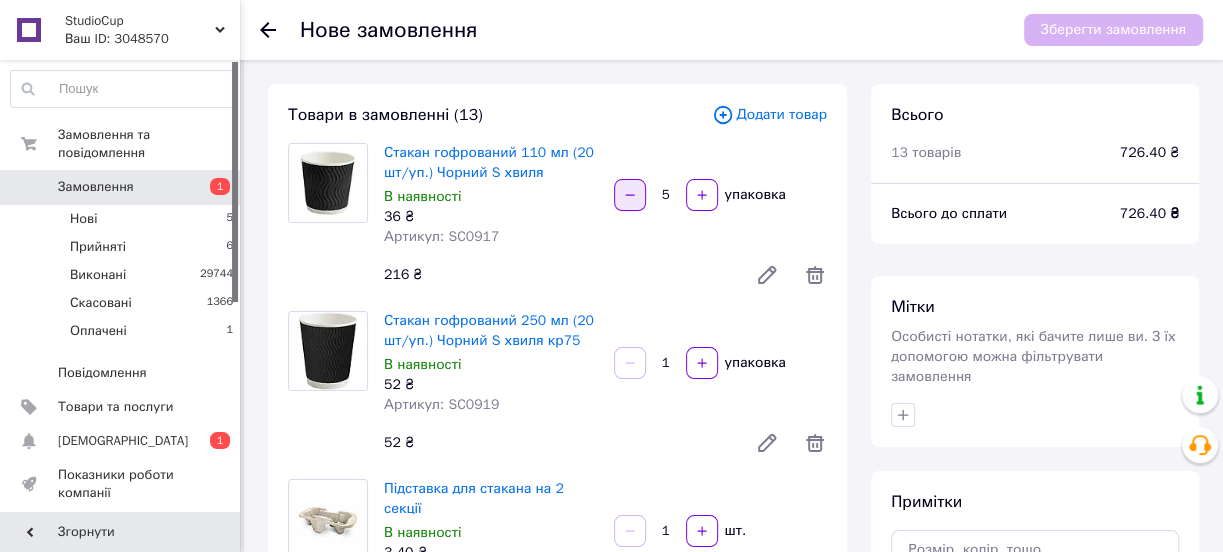 click 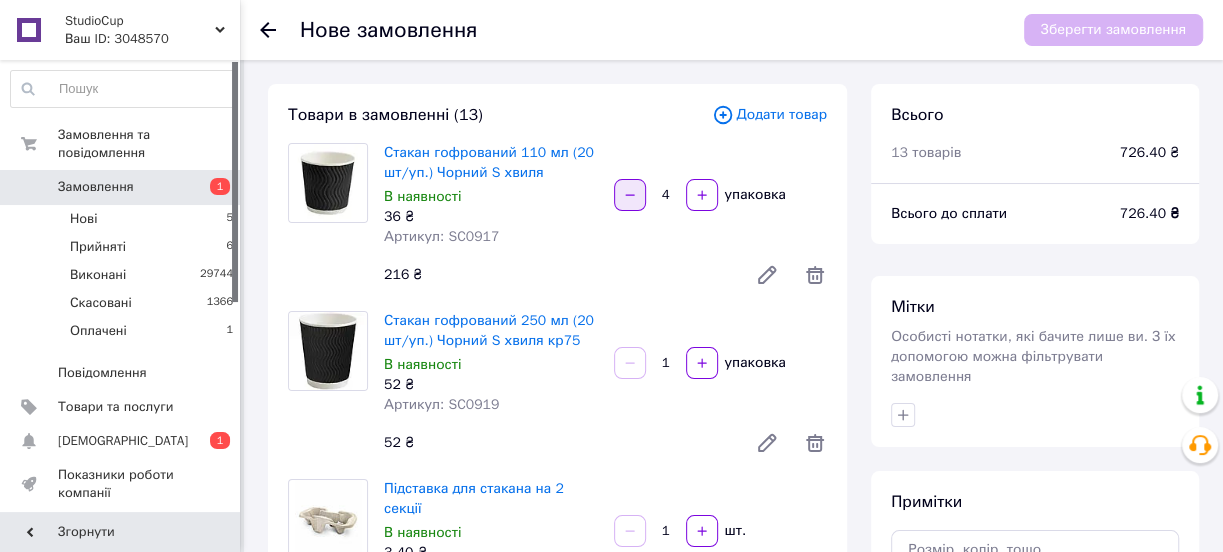 click 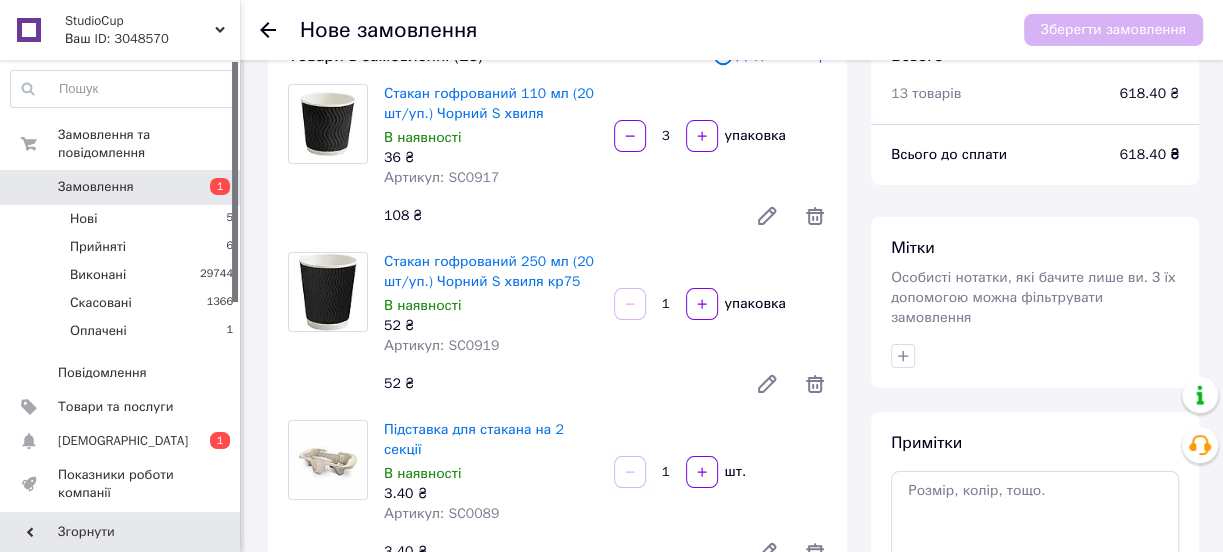 scroll, scrollTop: 90, scrollLeft: 0, axis: vertical 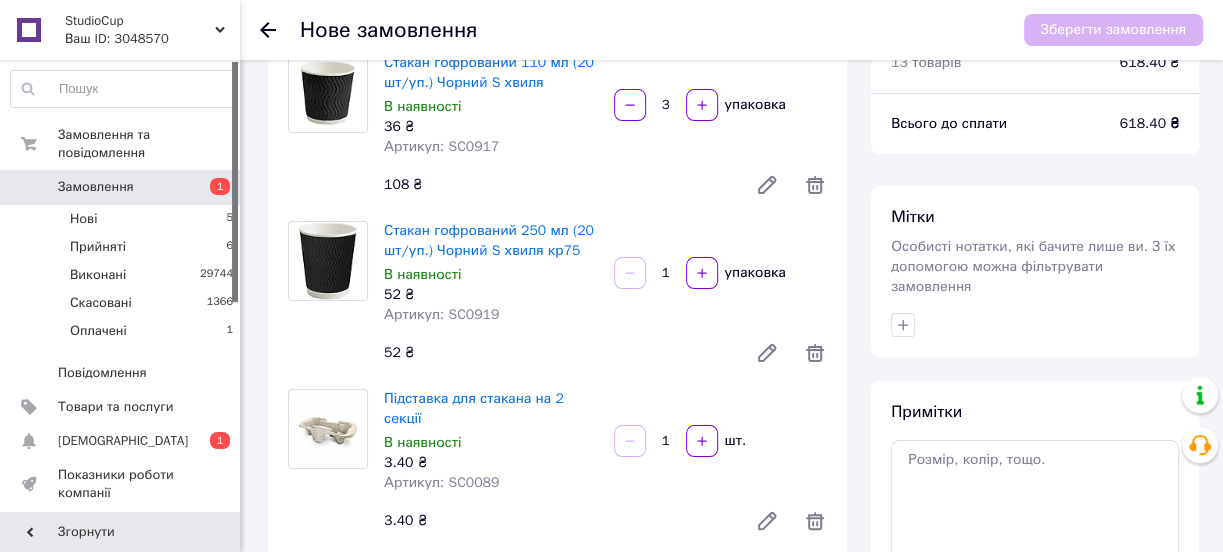 drag, startPoint x: 670, startPoint y: 277, endPoint x: 645, endPoint y: 284, distance: 25.96151 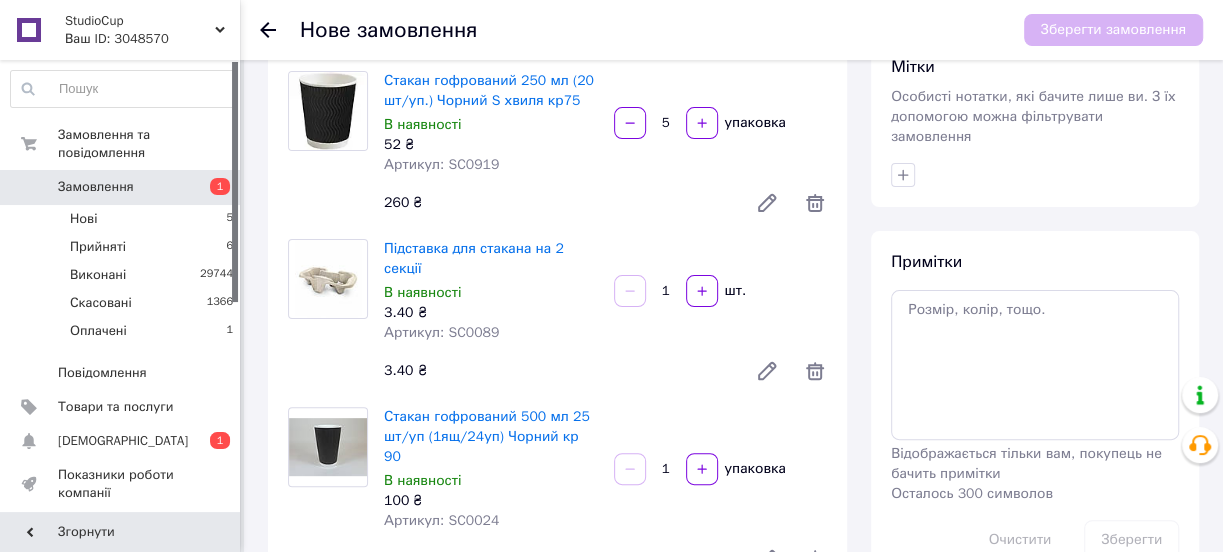 scroll, scrollTop: 272, scrollLeft: 0, axis: vertical 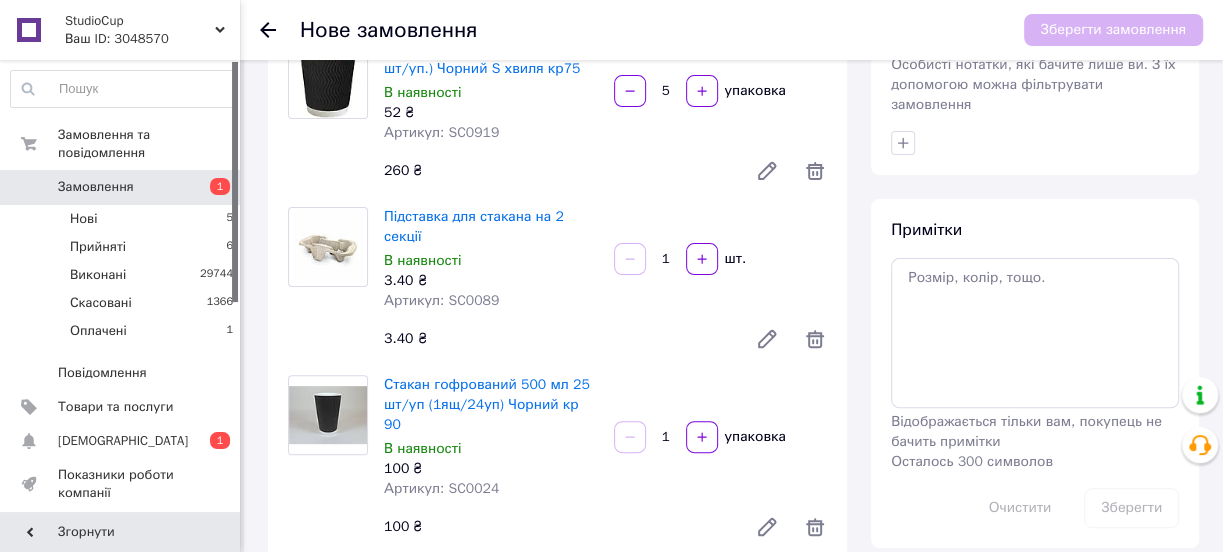 type on "5" 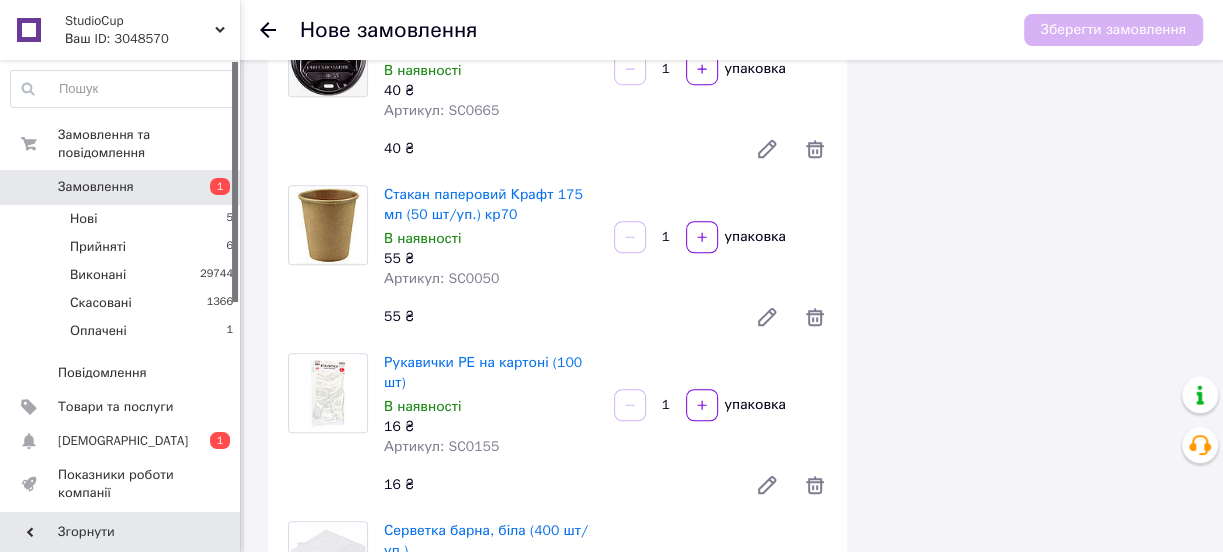 scroll, scrollTop: 909, scrollLeft: 0, axis: vertical 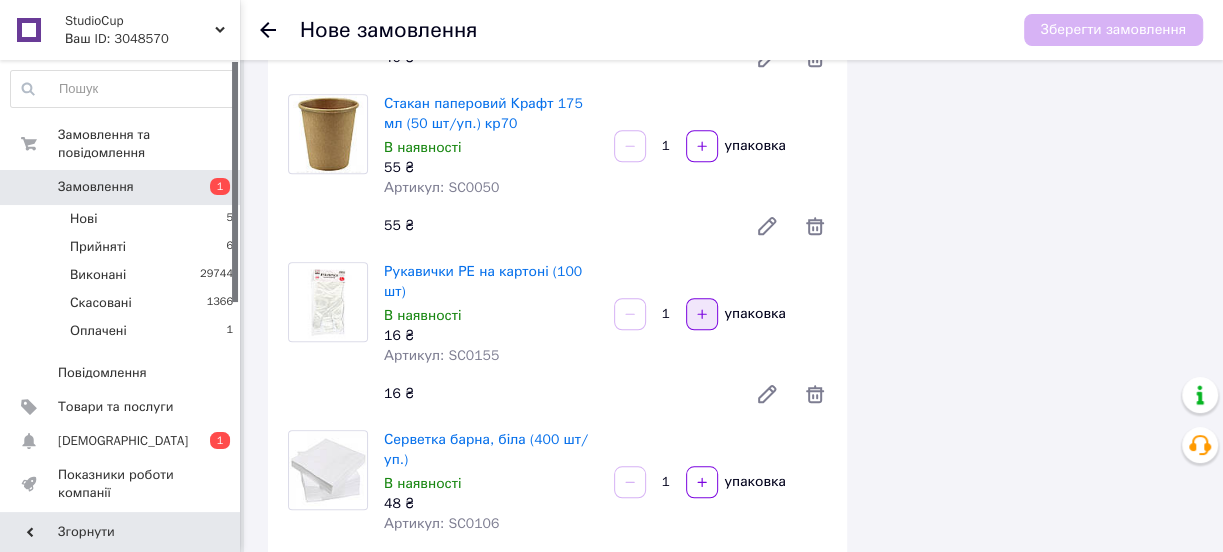 type on "10" 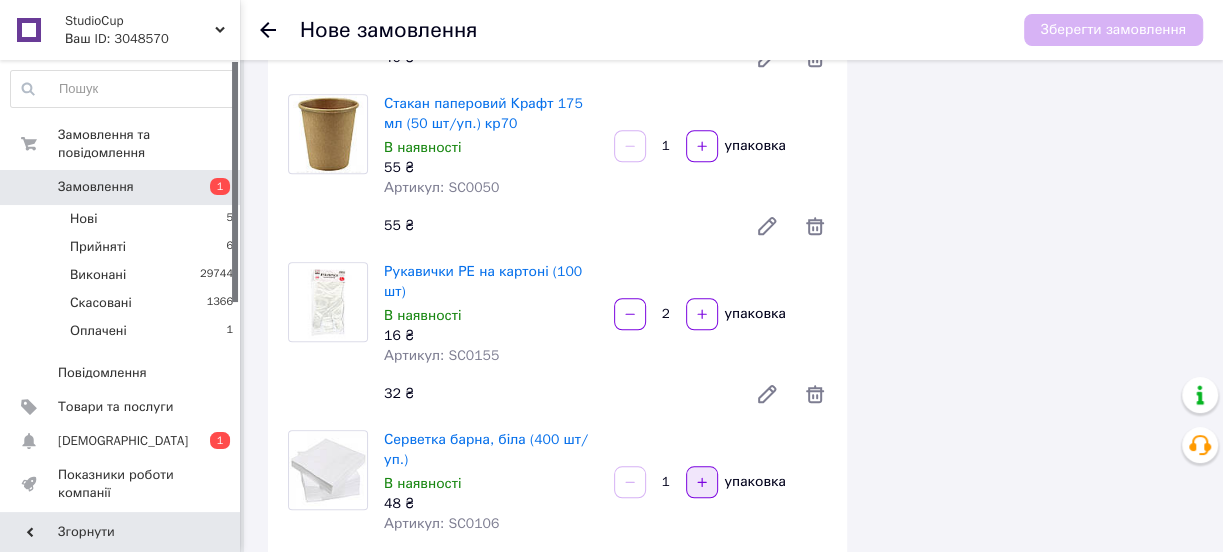 click 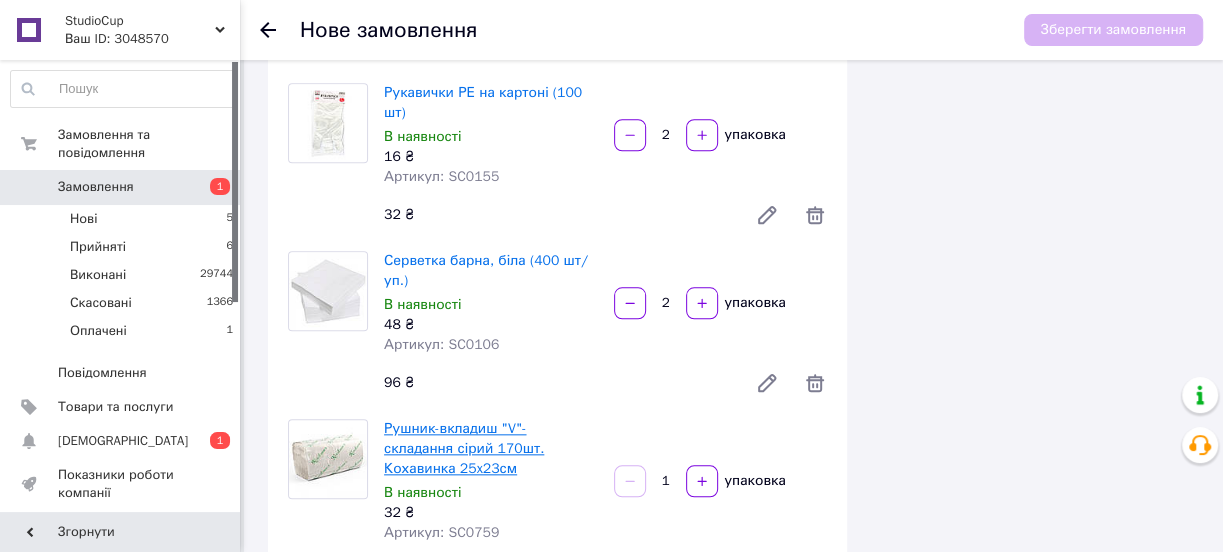 scroll, scrollTop: 1090, scrollLeft: 0, axis: vertical 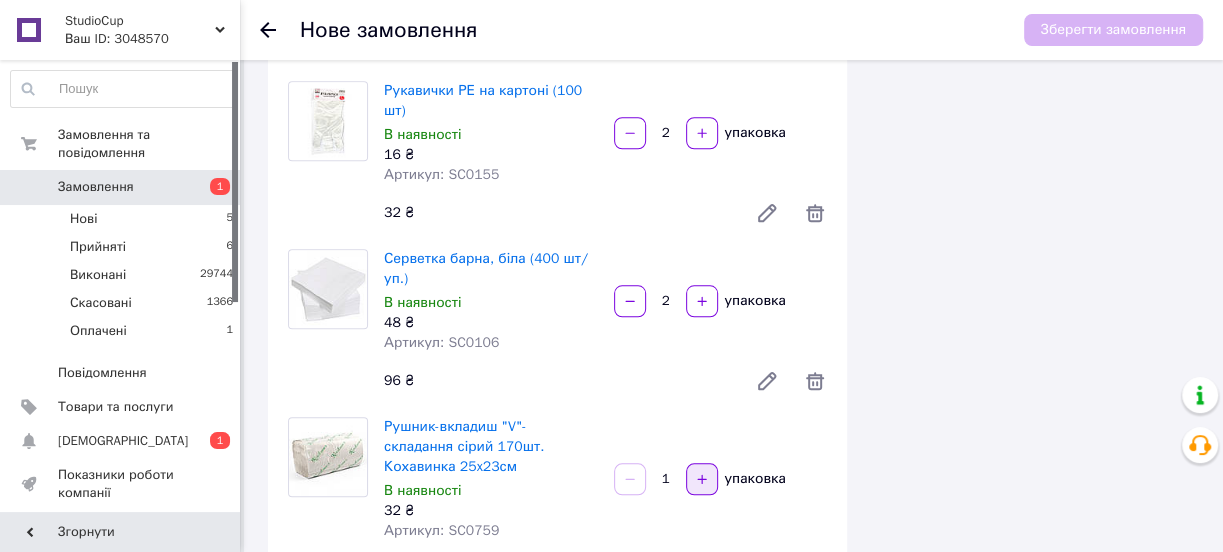 click 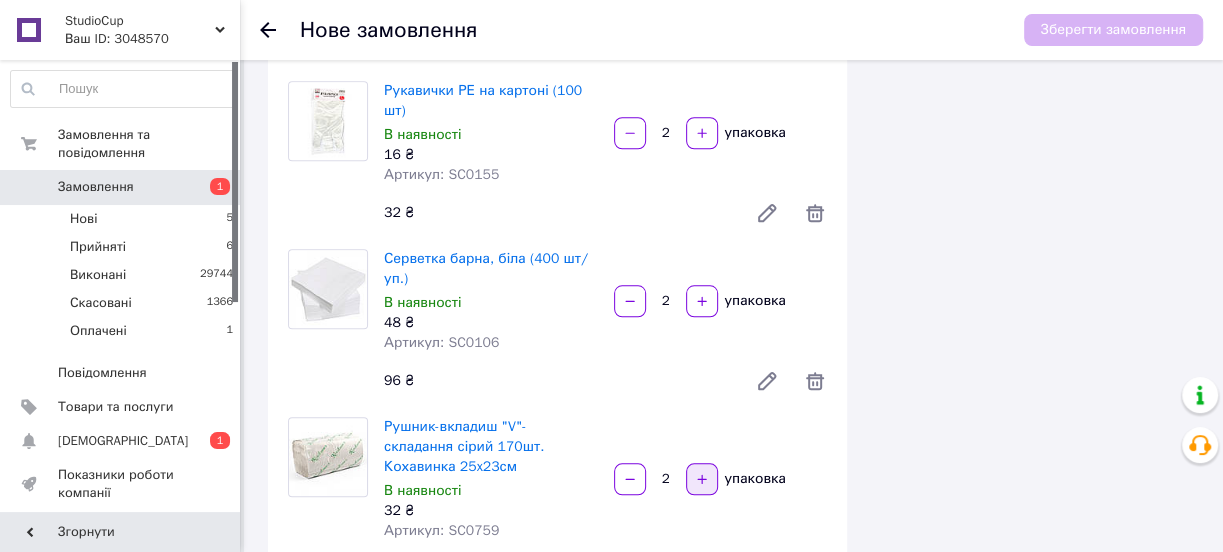 click 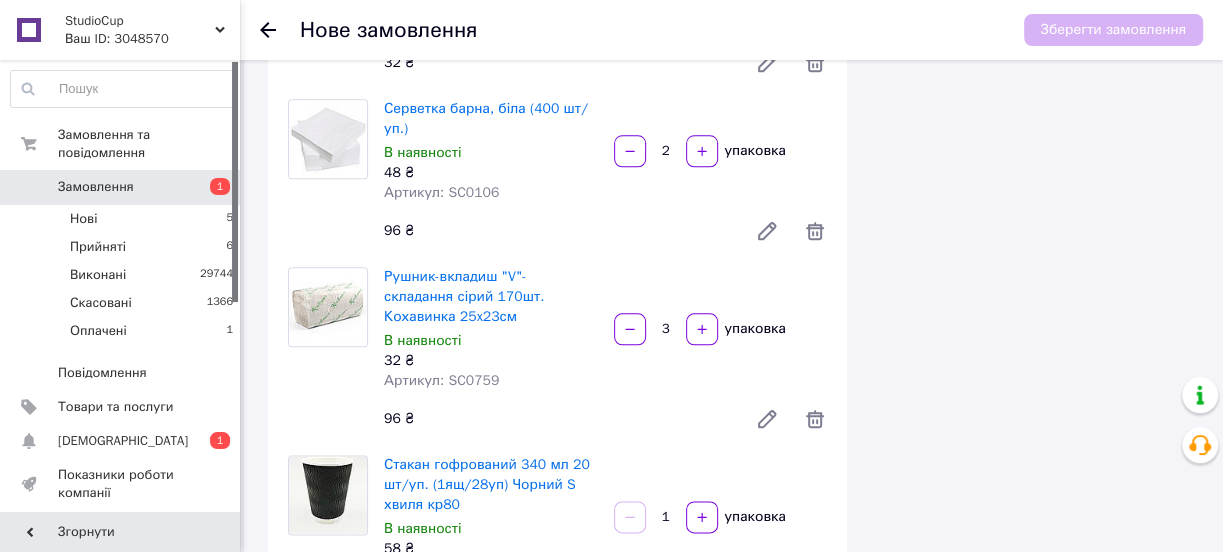scroll, scrollTop: 1272, scrollLeft: 0, axis: vertical 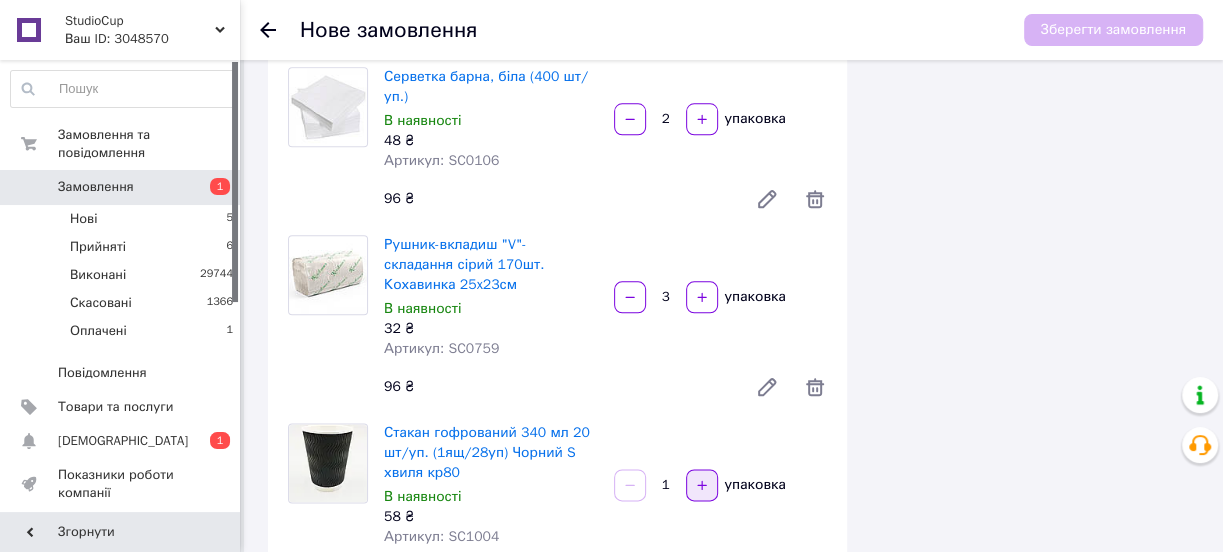 click 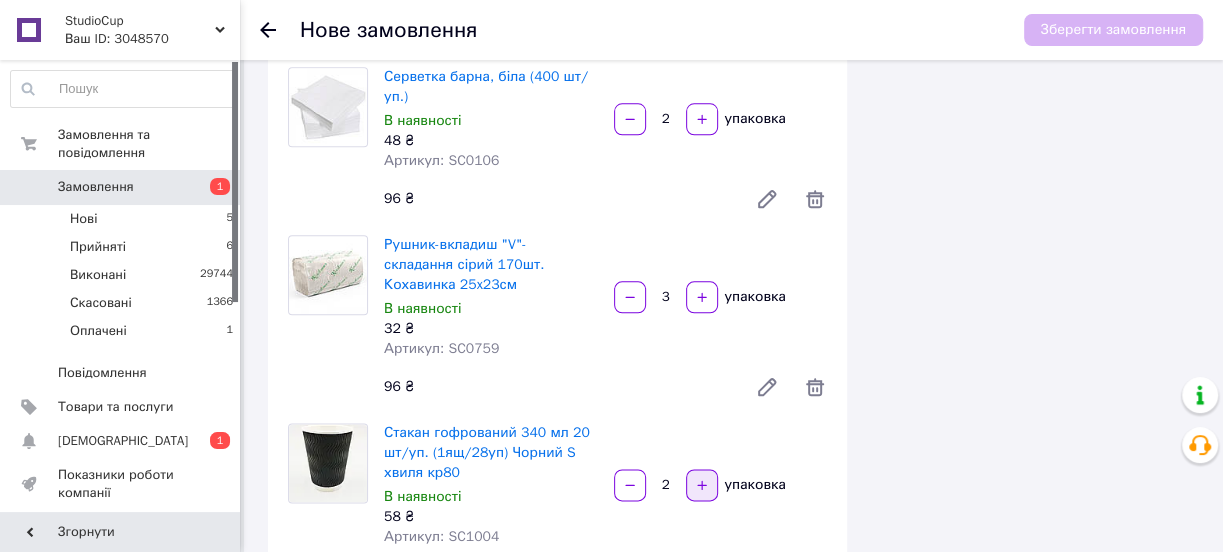 click 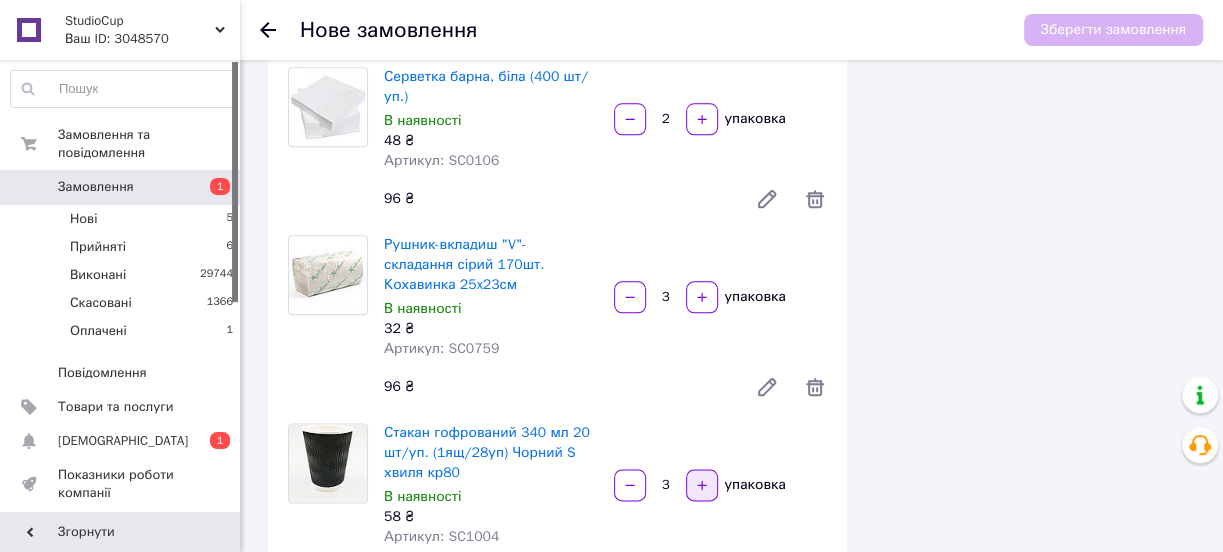 click 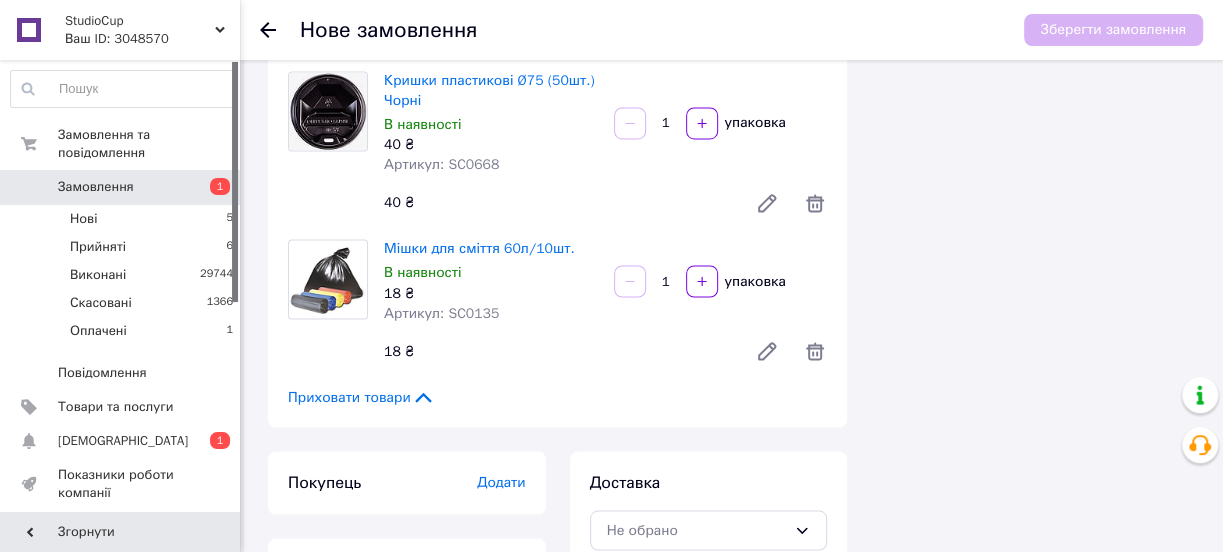 scroll, scrollTop: 1988, scrollLeft: 0, axis: vertical 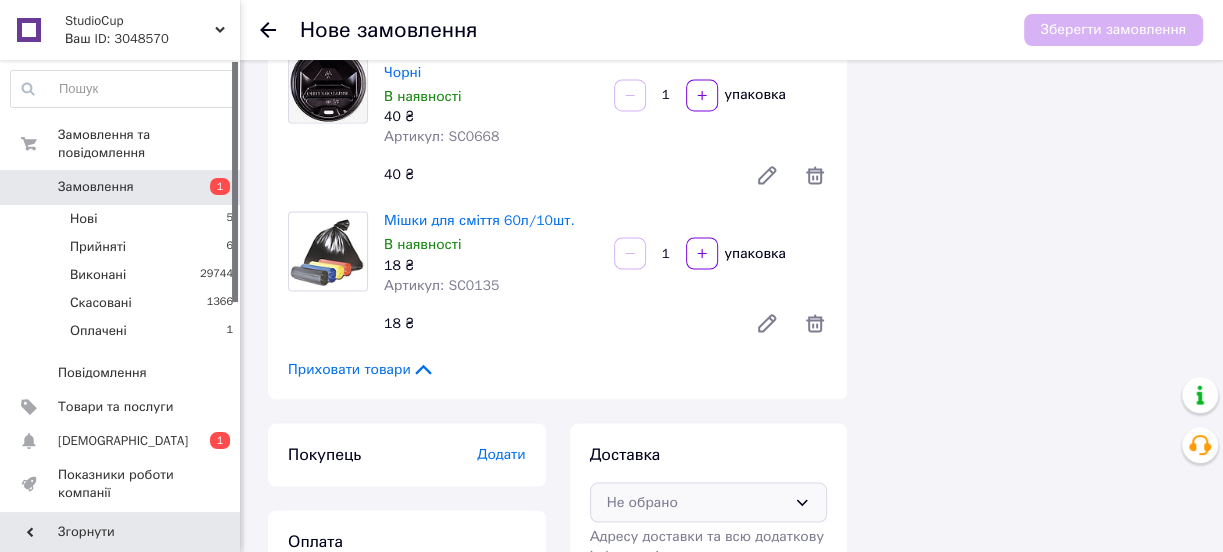 click on "Не обрано" at bounding box center (697, 502) 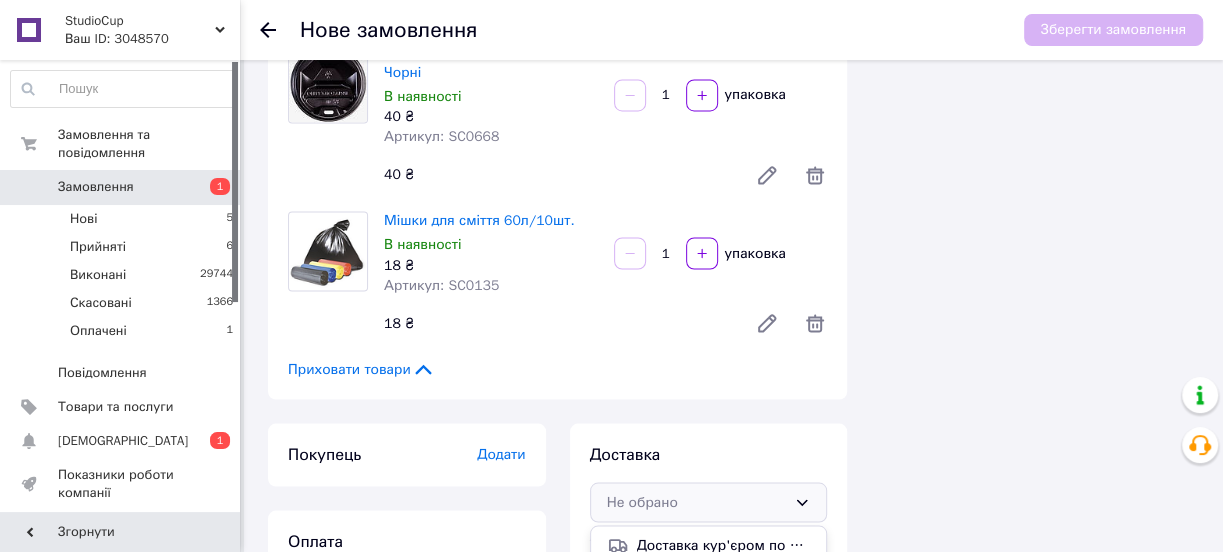 scroll, scrollTop: 2034, scrollLeft: 0, axis: vertical 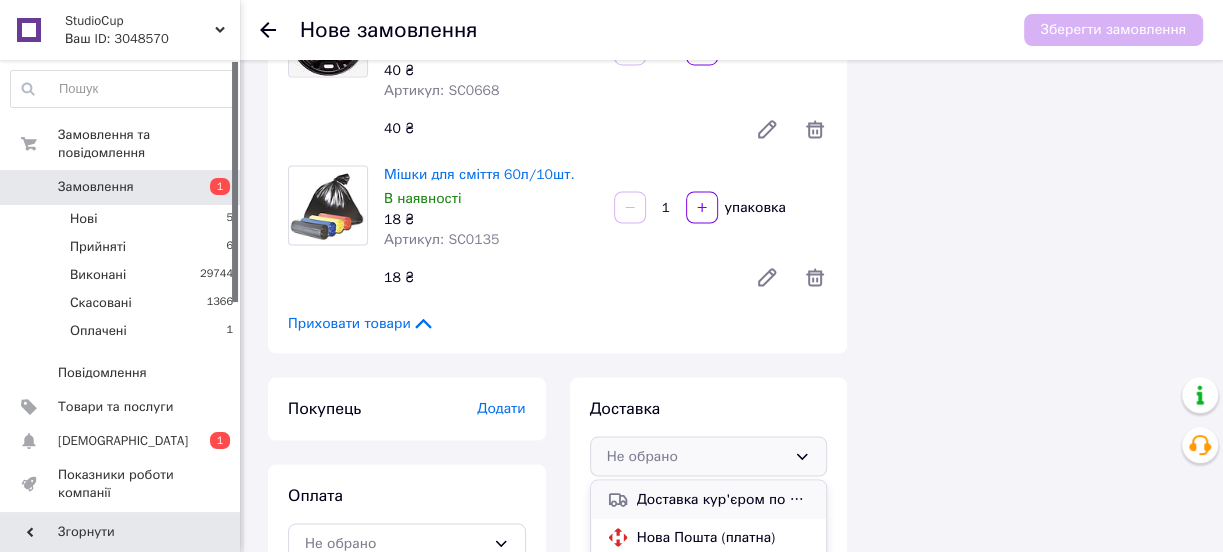 click on "Доставка кур'єром по Києву (платна 100.00 ₴, безкоштовно від 1500 ₴)" at bounding box center (724, 499) 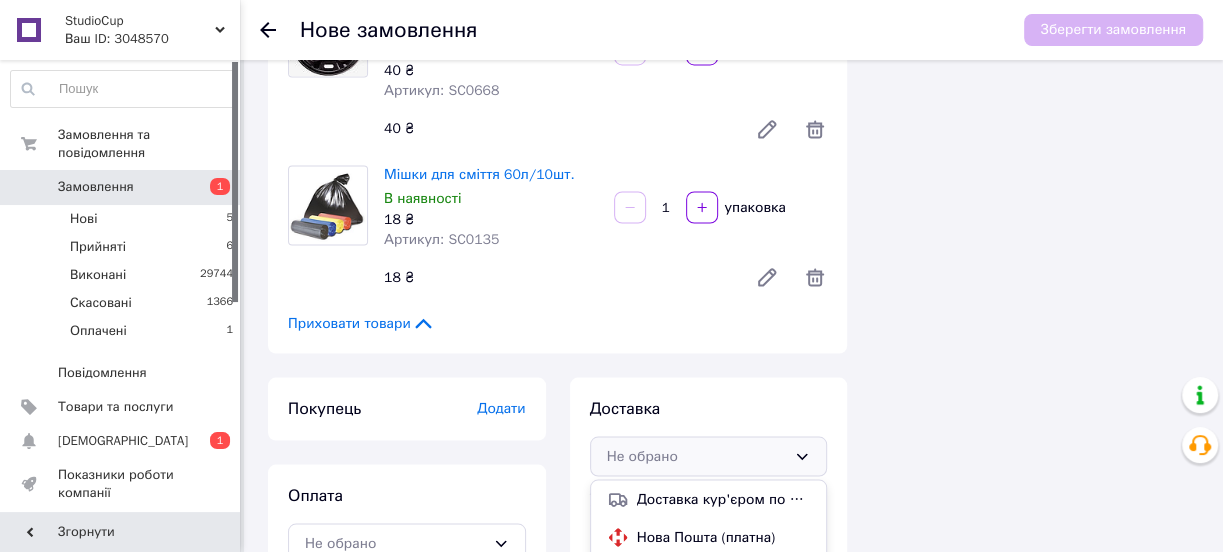 scroll, scrollTop: 1988, scrollLeft: 0, axis: vertical 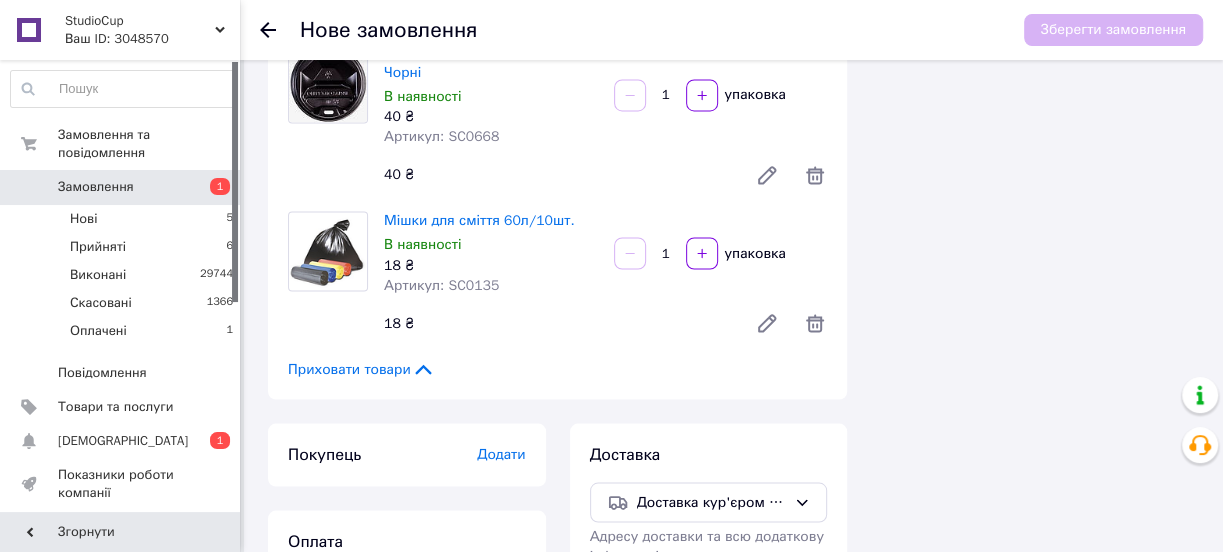 click on "Не обрано" at bounding box center [395, 589] 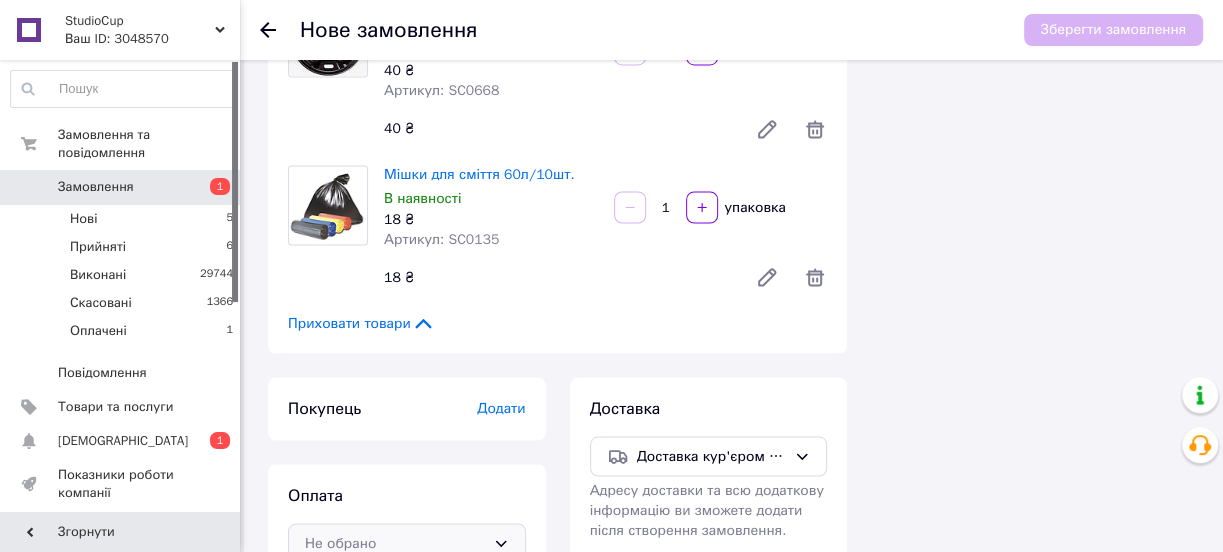 click on "Готівкою (доставка нашим кур'єром по Києву або самовивіз)" at bounding box center [407, 623] 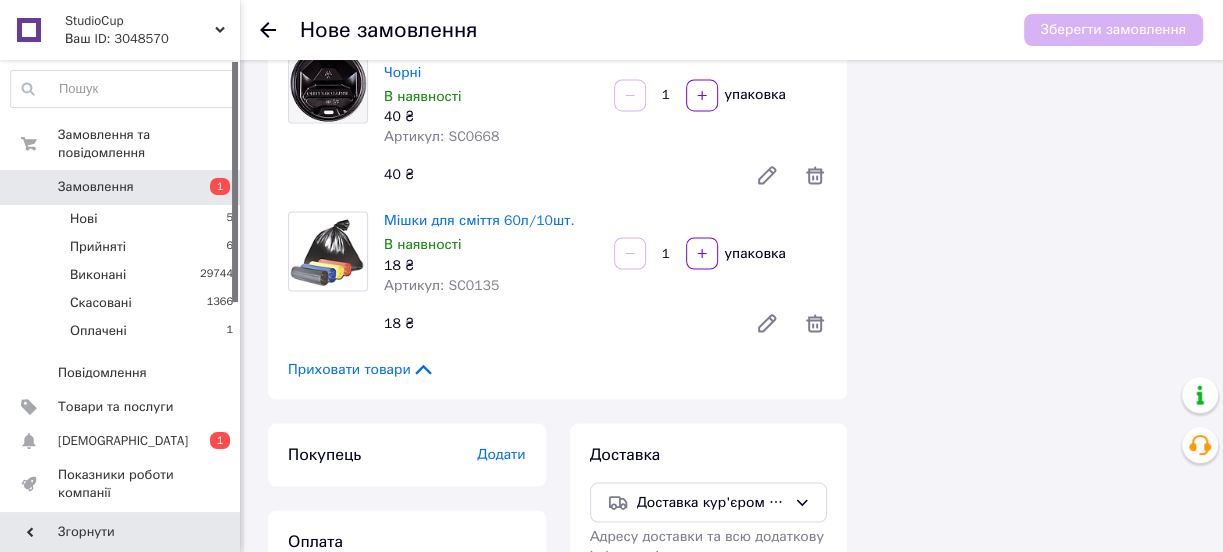 click on "Додати" at bounding box center [501, 453] 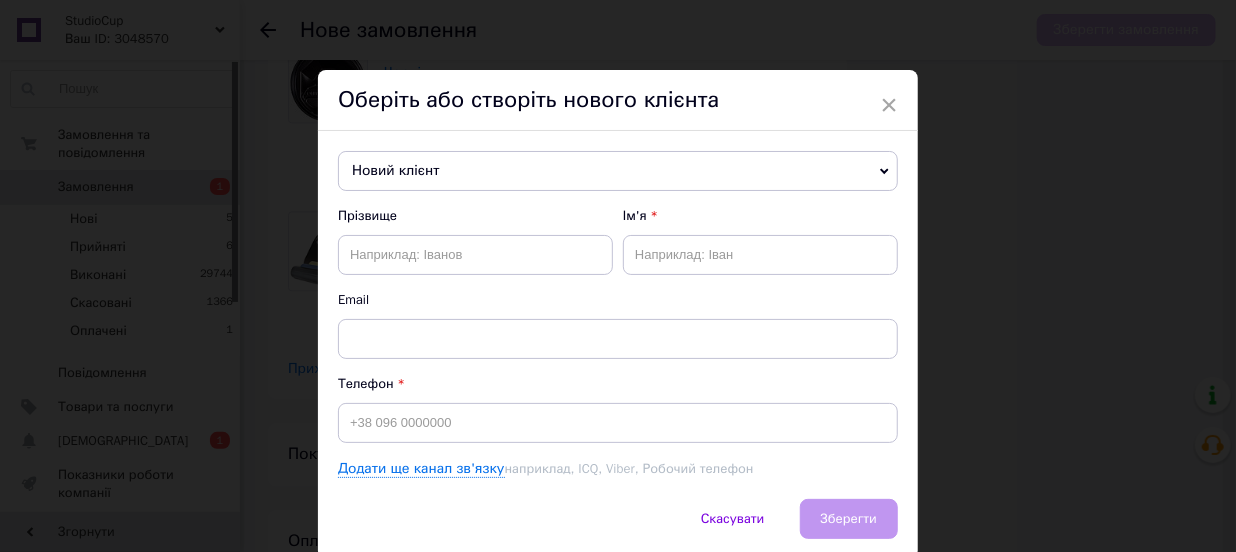click on "Новий клієнт" at bounding box center [618, 171] 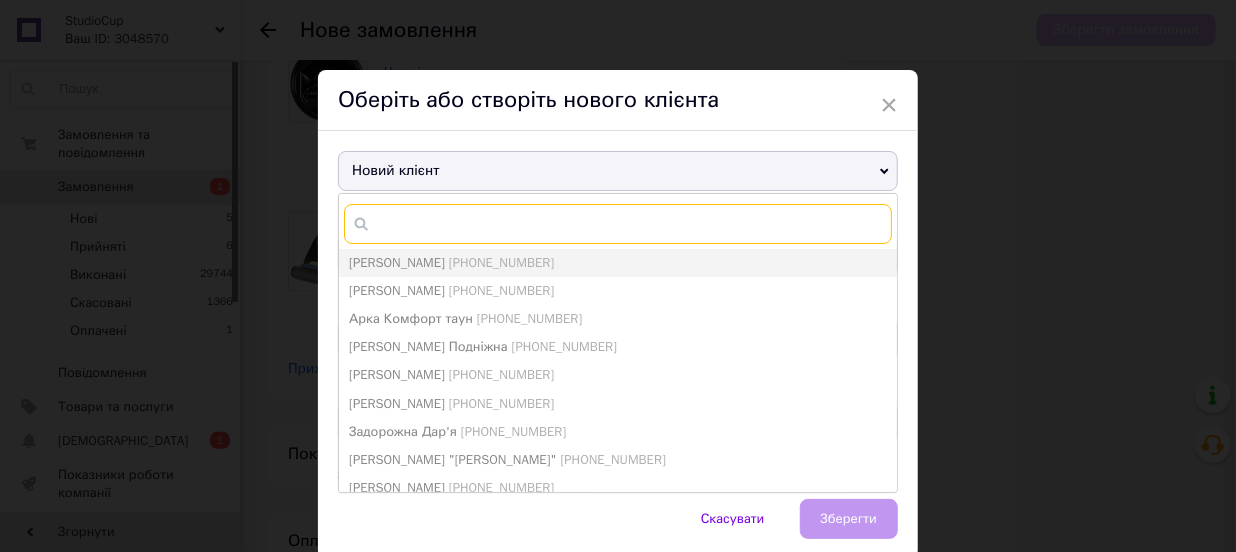 click at bounding box center [618, 224] 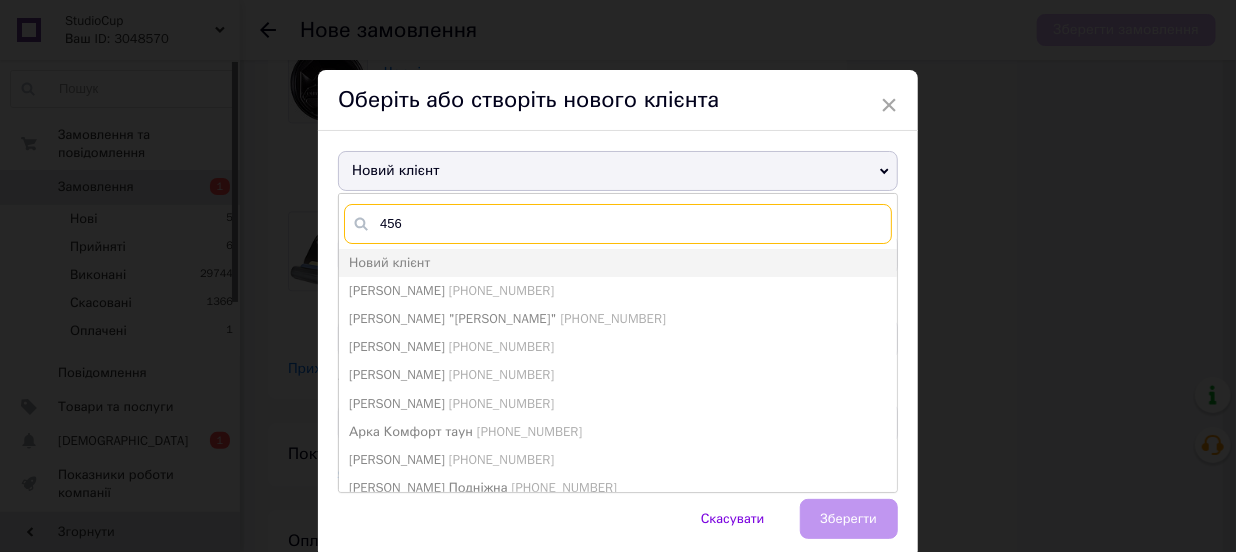 type on "4564" 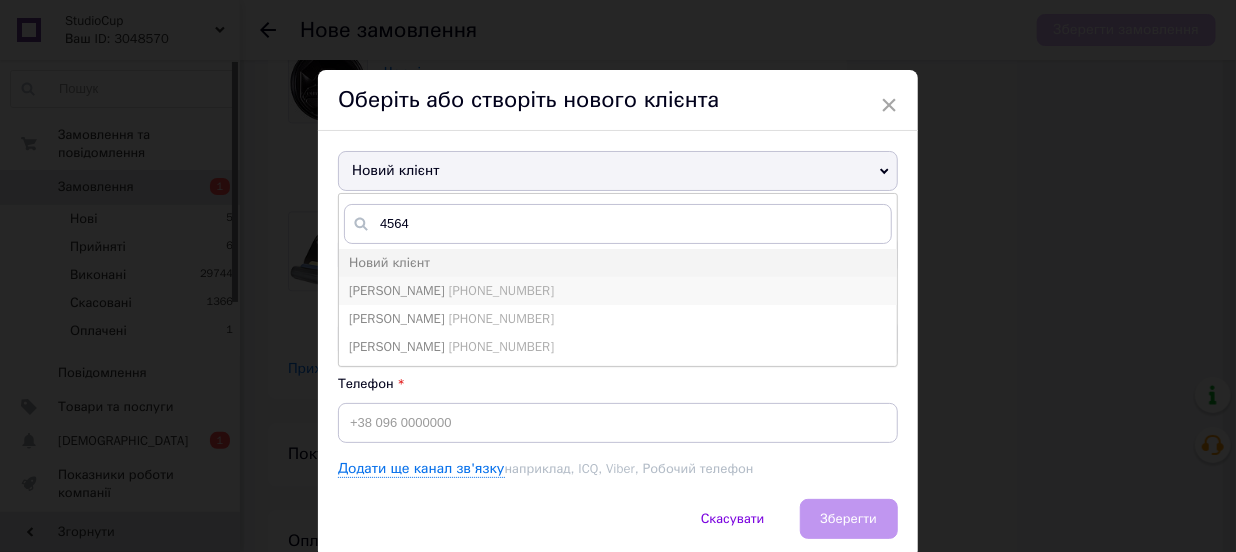 click on "[PHONE_NUMBER]" at bounding box center [501, 290] 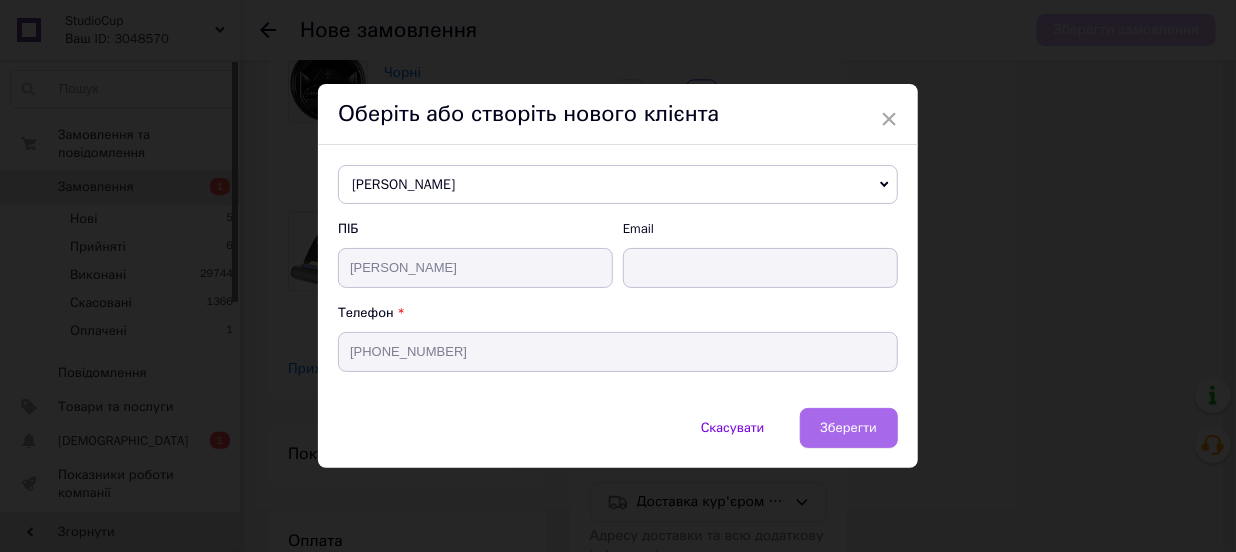 click on "Зберегти" at bounding box center [849, 427] 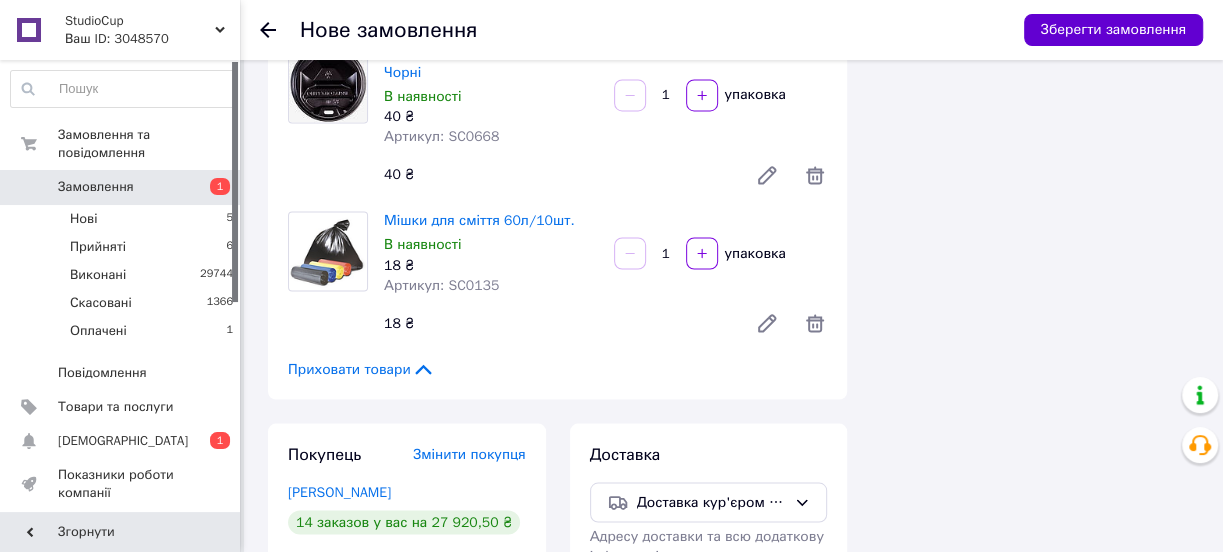 click on "Зберегти замовлення" at bounding box center [1113, 30] 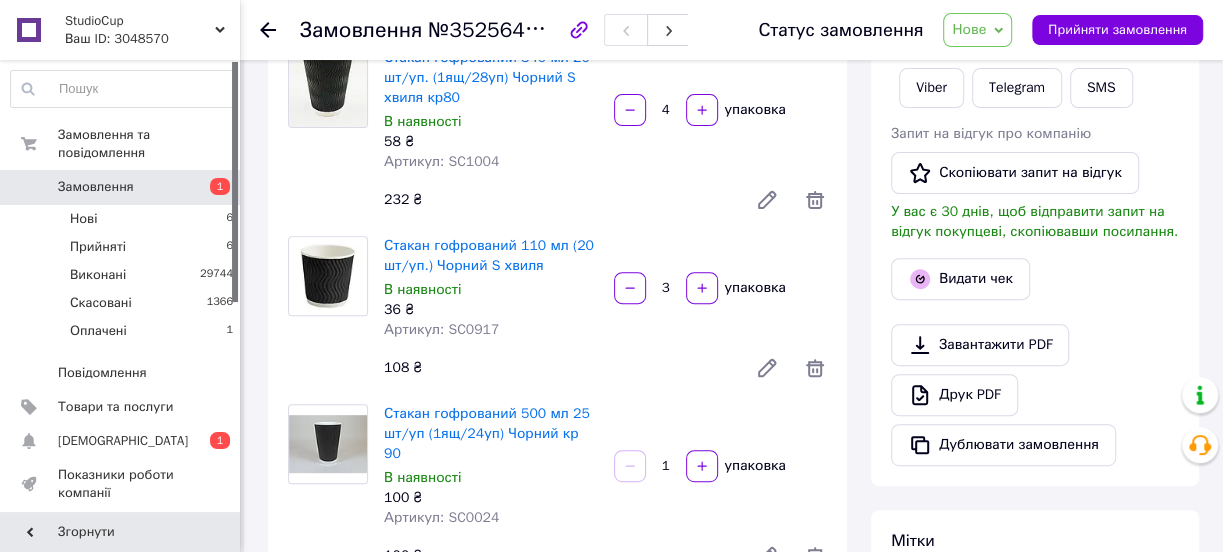 scroll, scrollTop: 0, scrollLeft: 0, axis: both 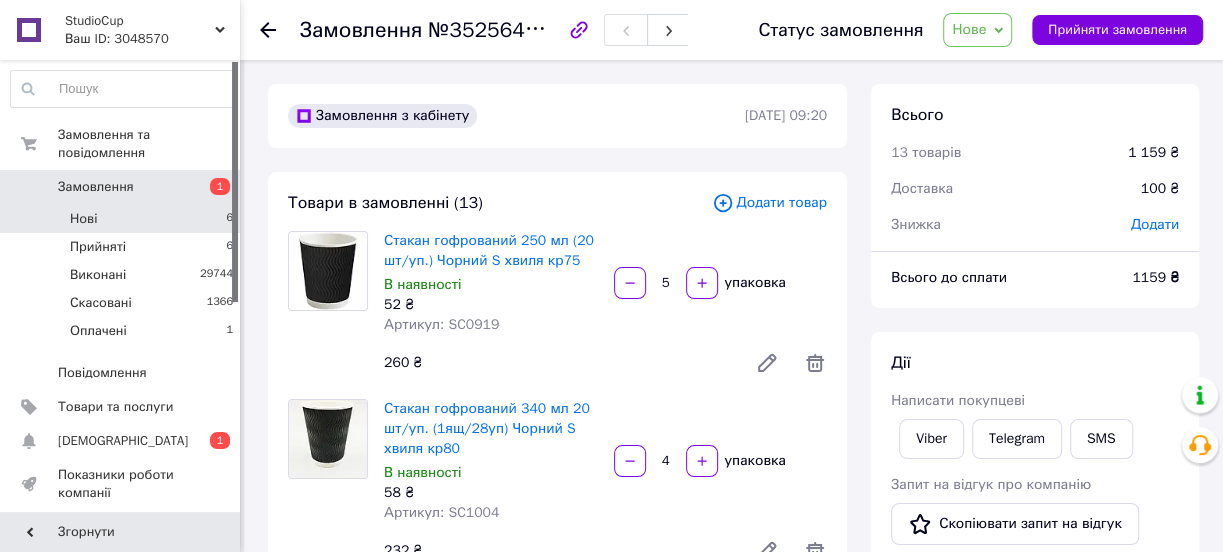 click on "Нові" at bounding box center (83, 219) 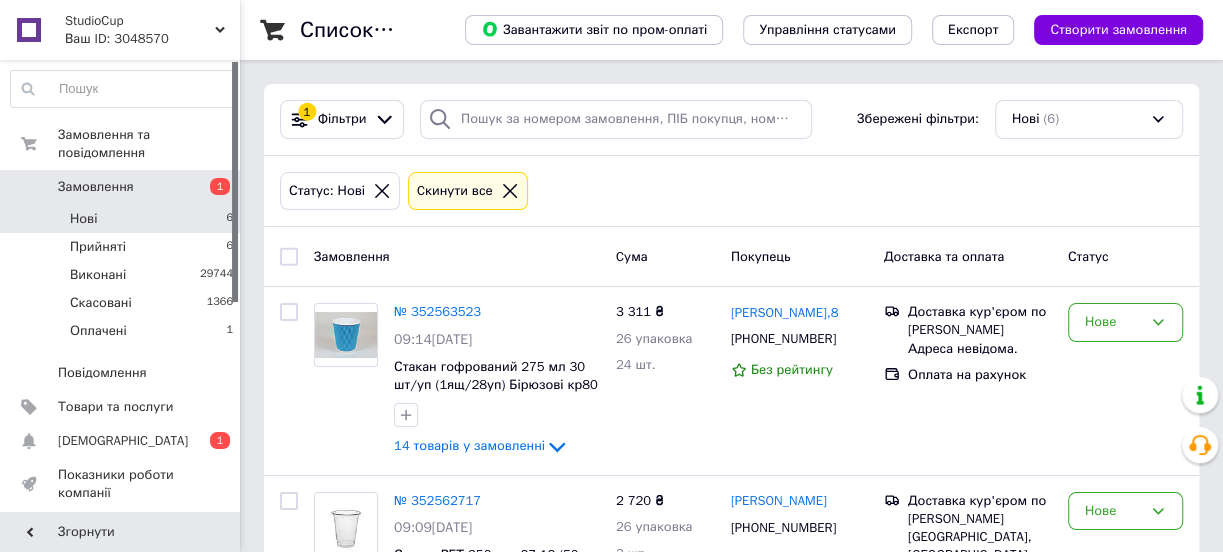 scroll, scrollTop: 181, scrollLeft: 0, axis: vertical 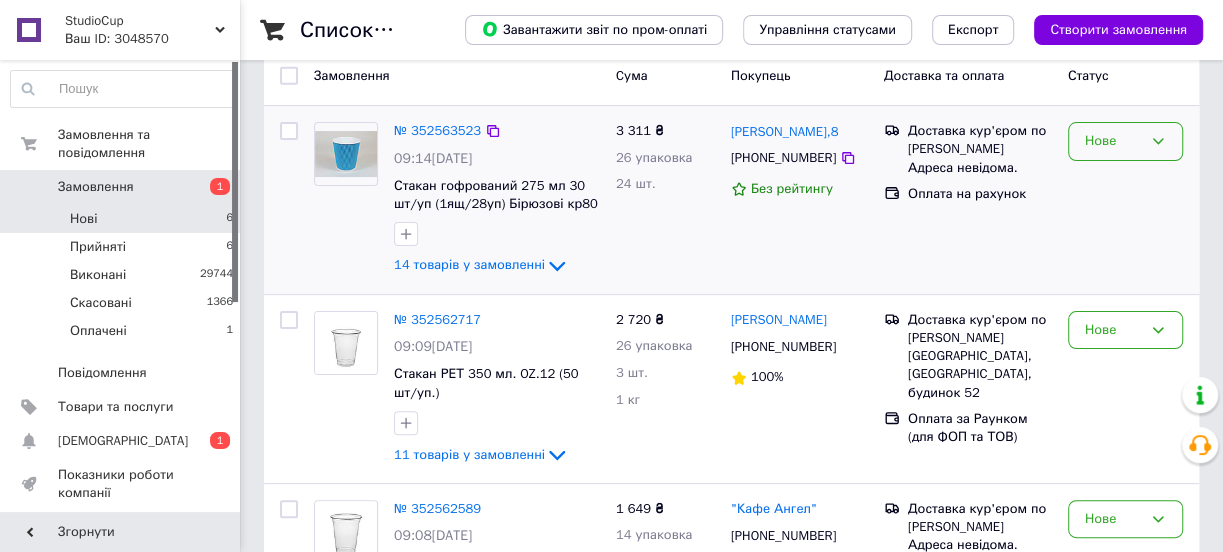 click on "Нове" at bounding box center [1113, 141] 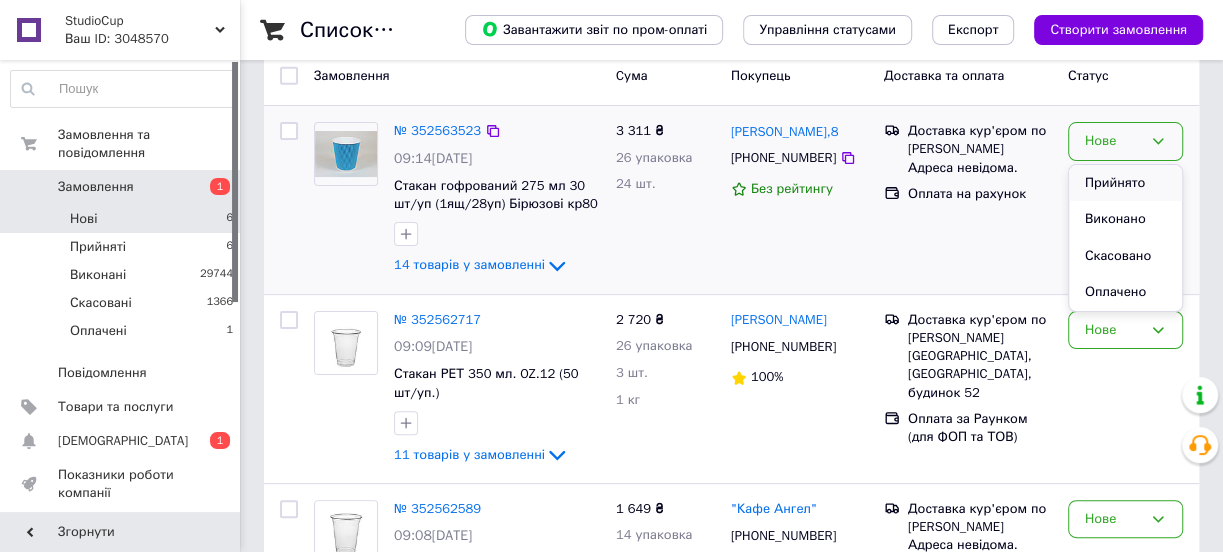 click on "Прийнято" at bounding box center [1125, 183] 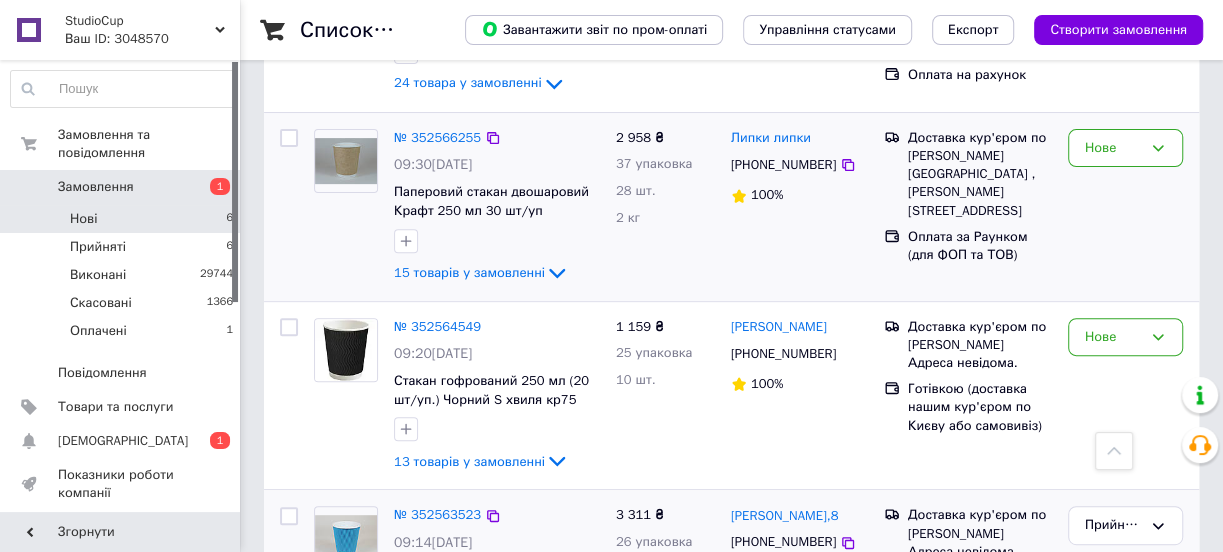 scroll, scrollTop: 454, scrollLeft: 0, axis: vertical 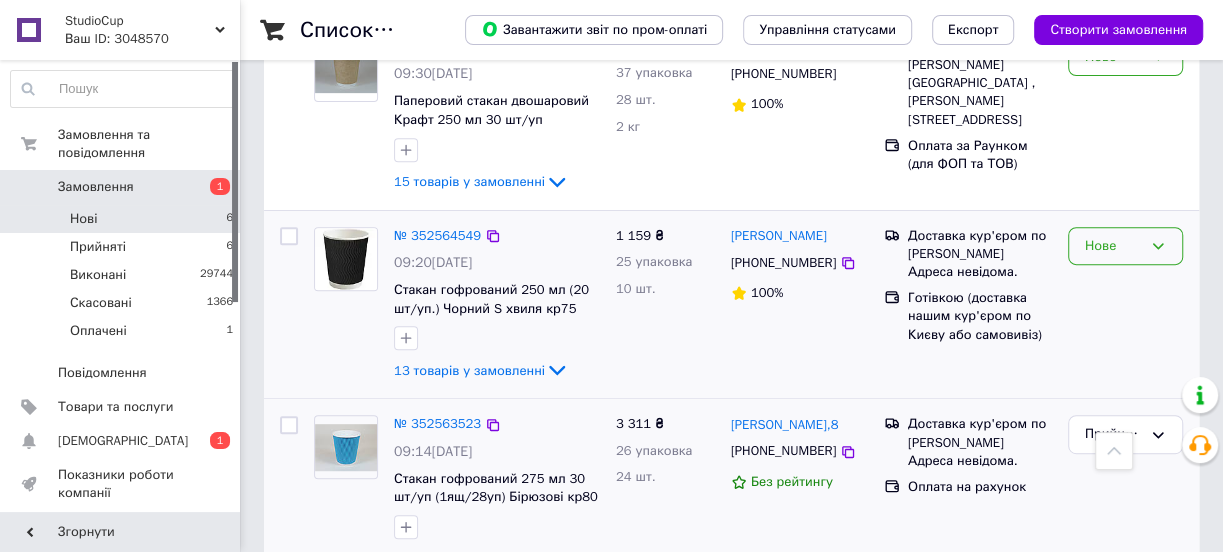 click on "Нове" at bounding box center [1113, 246] 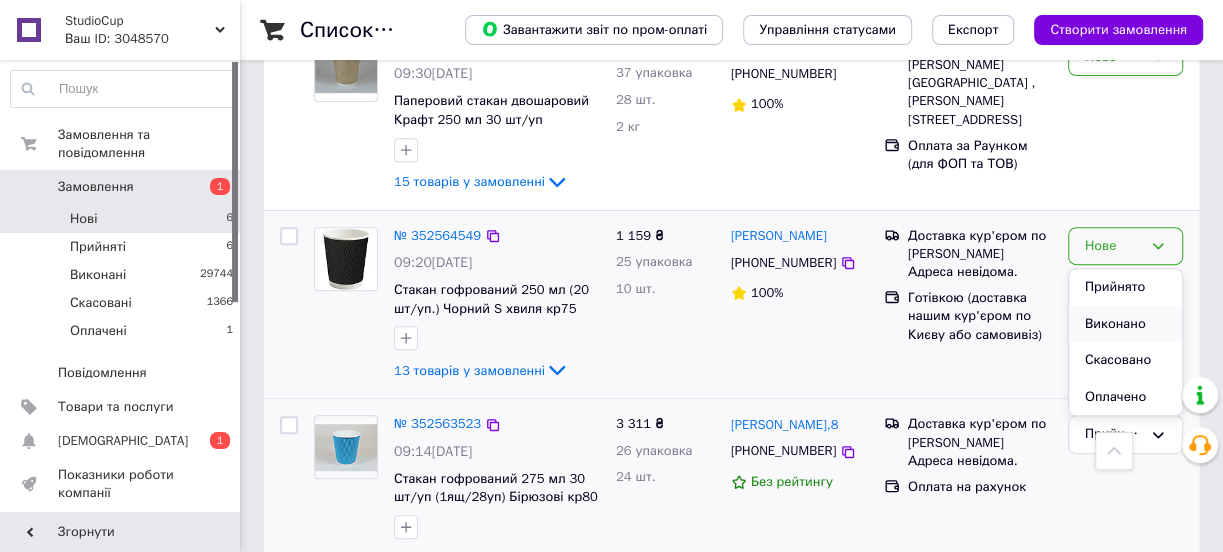 click on "Виконано" at bounding box center [1125, 324] 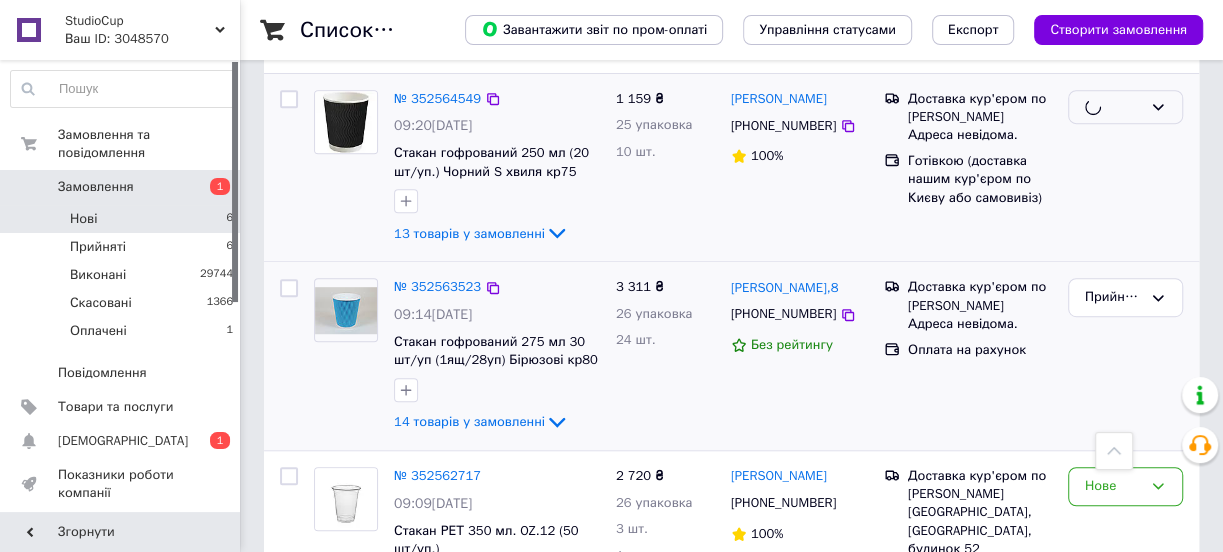 scroll, scrollTop: 636, scrollLeft: 0, axis: vertical 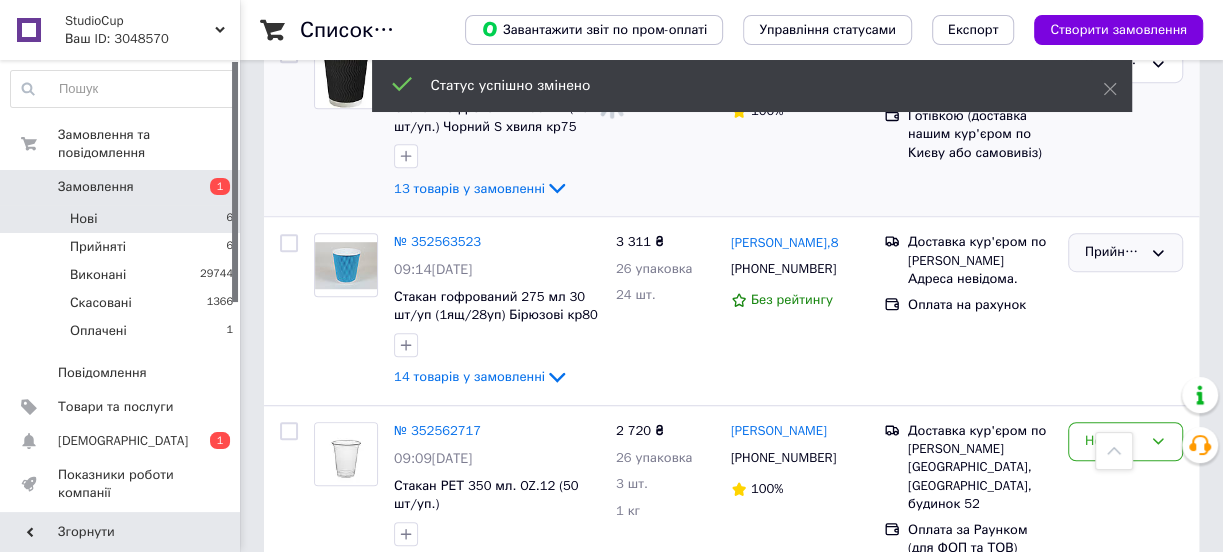 click on "Прийнято" at bounding box center (1113, 252) 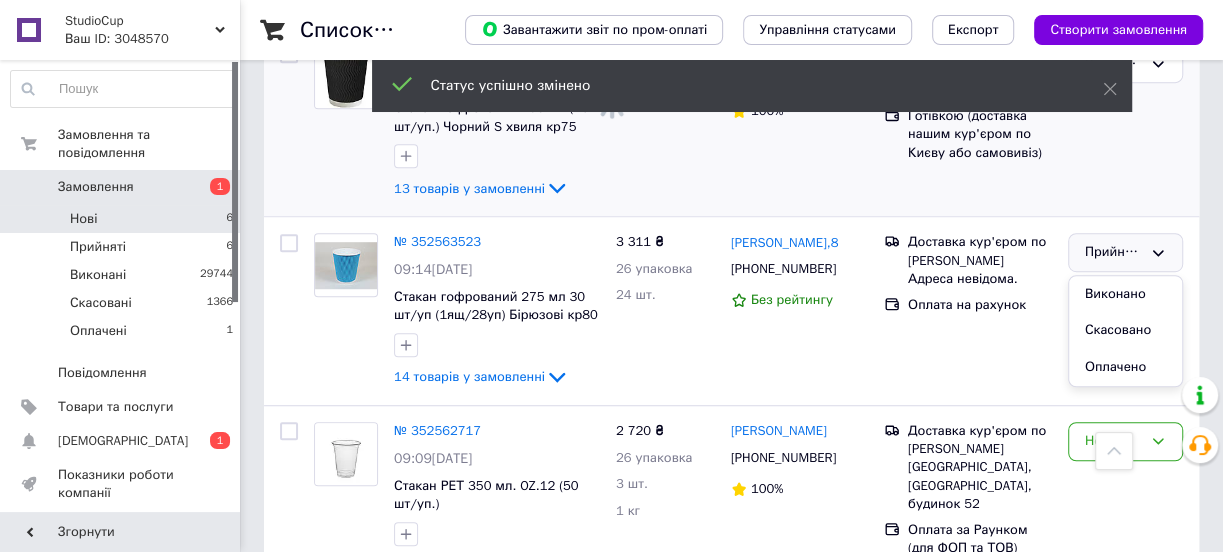 drag, startPoint x: 1104, startPoint y: 296, endPoint x: 967, endPoint y: 310, distance: 137.71347 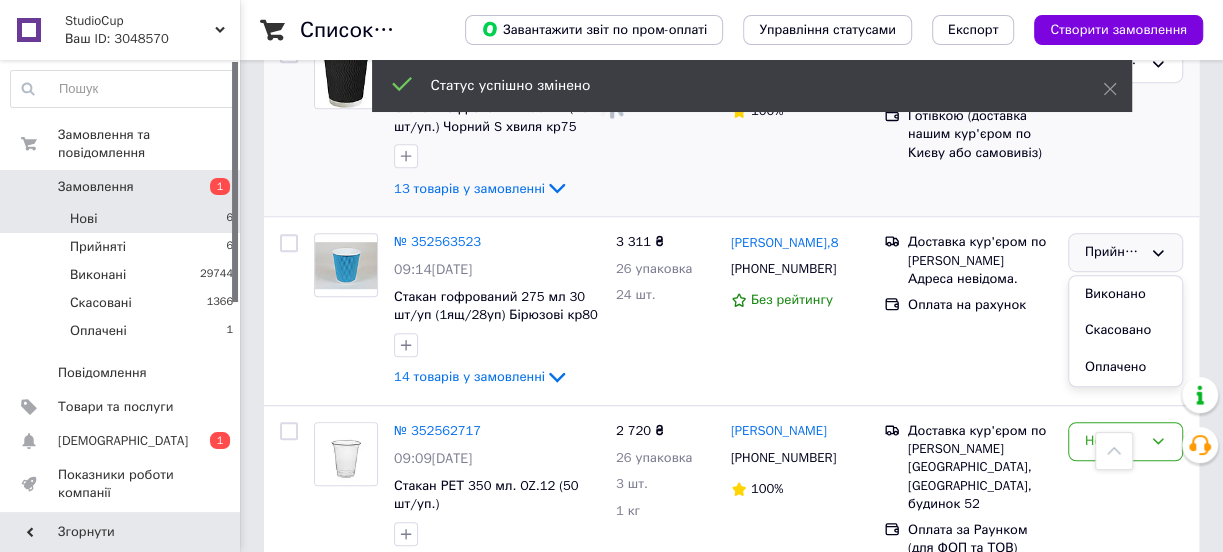 click on "Виконано" at bounding box center [1125, 294] 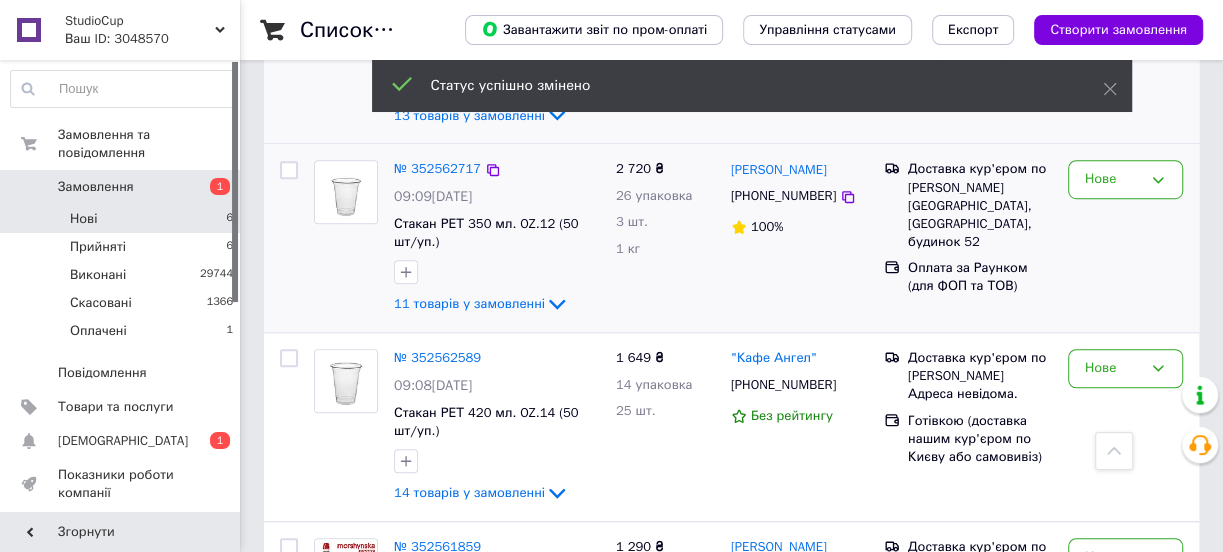 scroll, scrollTop: 630, scrollLeft: 0, axis: vertical 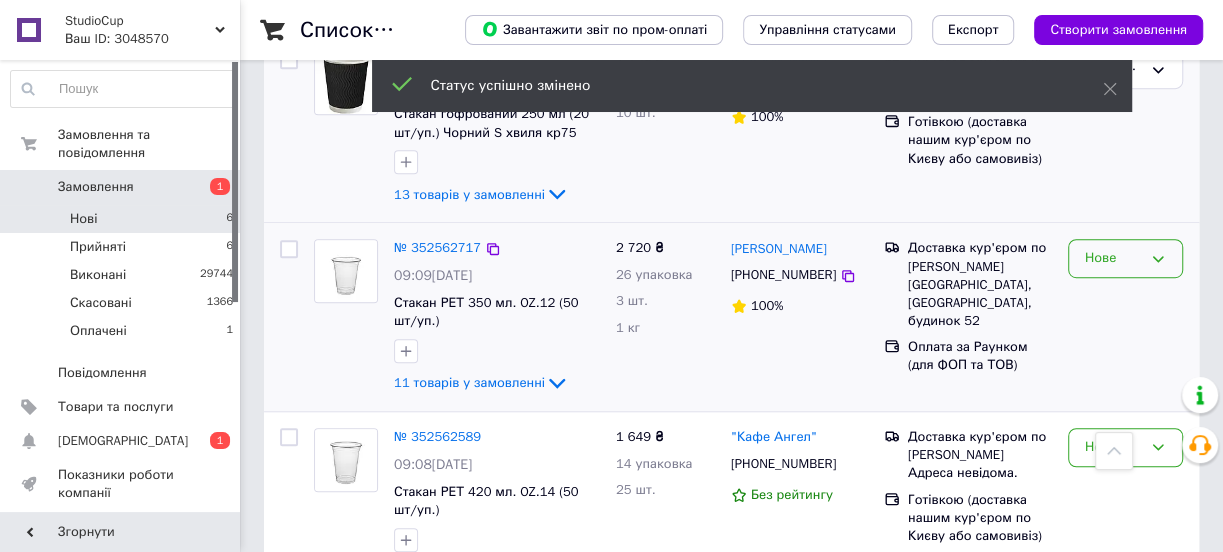 click on "Нове" at bounding box center (1113, 258) 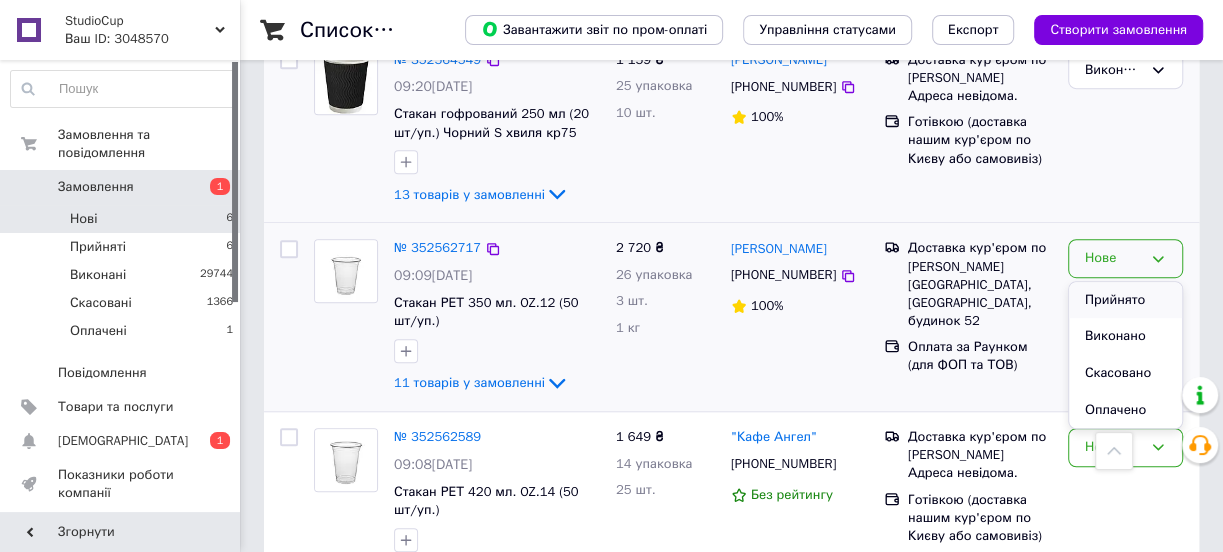 click on "Прийнято" at bounding box center (1125, 300) 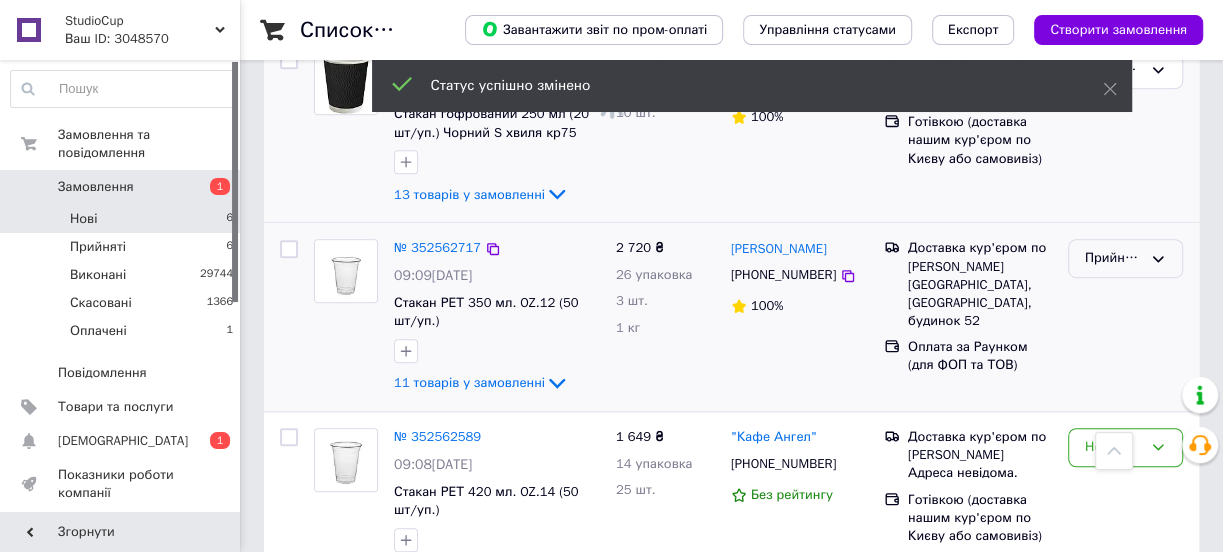 click on "Прийнято" at bounding box center (1113, 258) 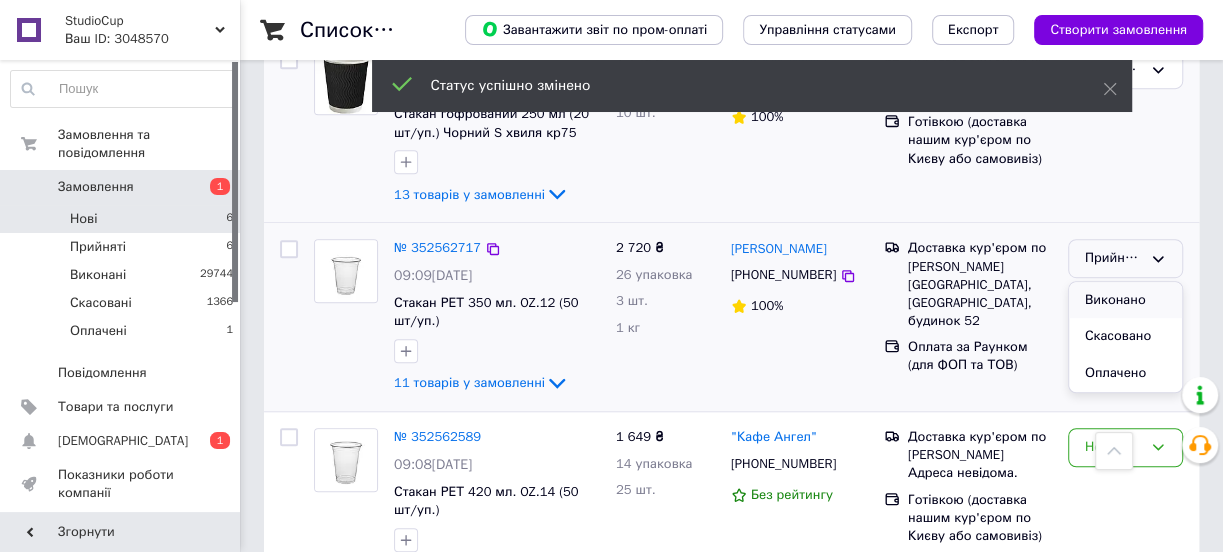 click on "Виконано" at bounding box center [1125, 300] 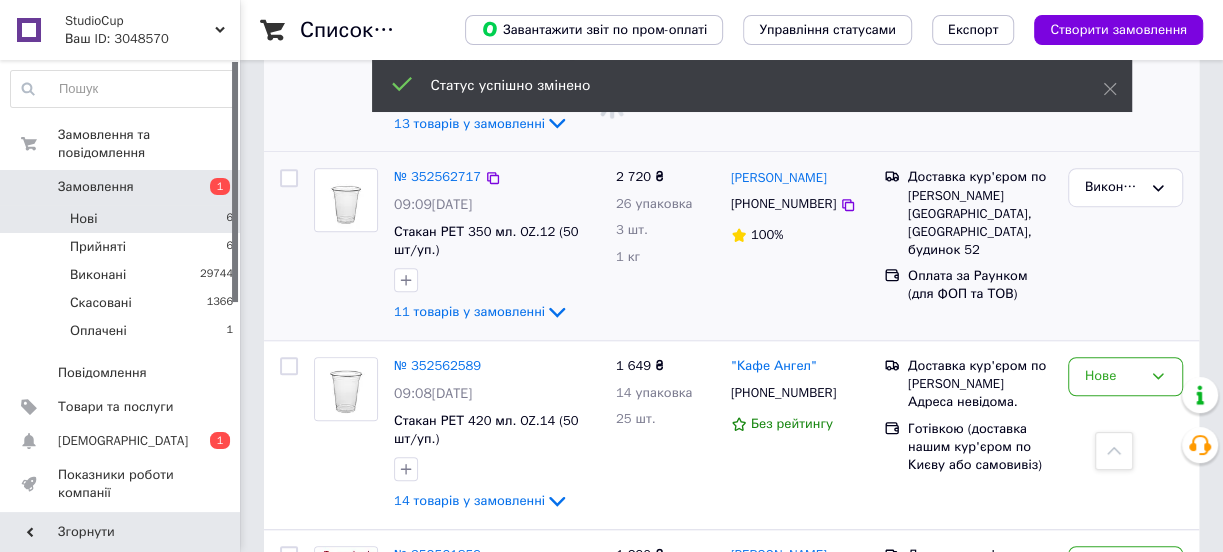 scroll, scrollTop: 720, scrollLeft: 0, axis: vertical 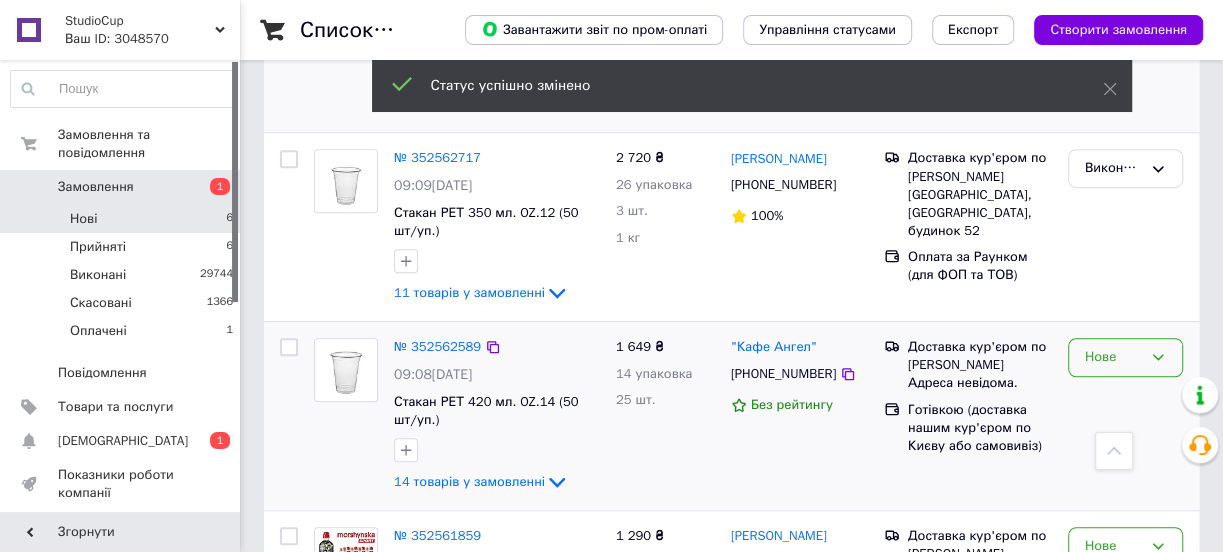 click on "Нове" at bounding box center [1113, 357] 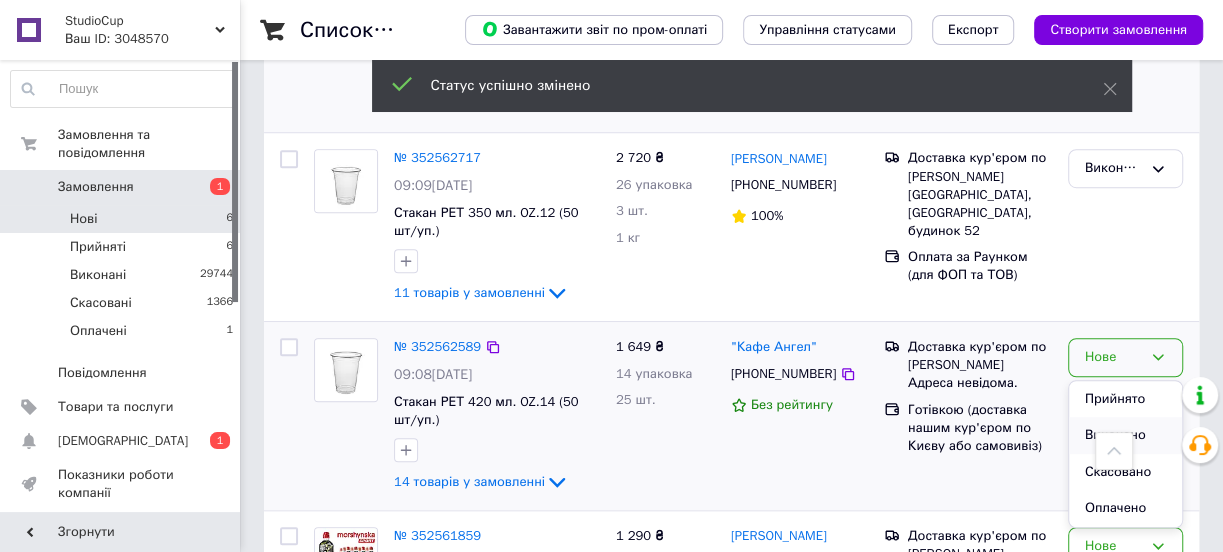 click on "Виконано" at bounding box center (1125, 435) 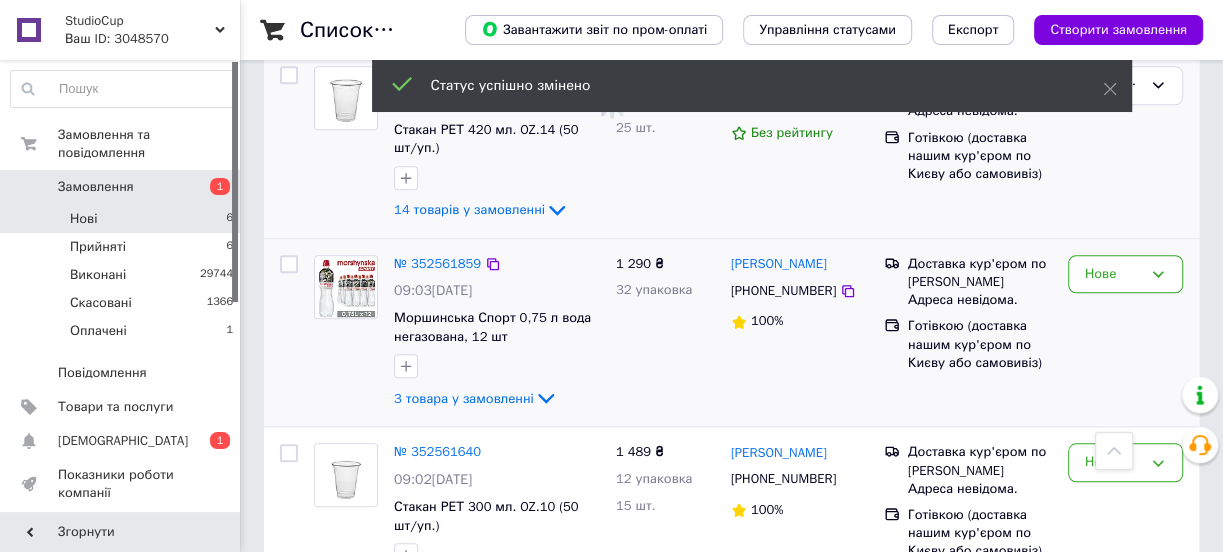 scroll, scrollTop: 993, scrollLeft: 0, axis: vertical 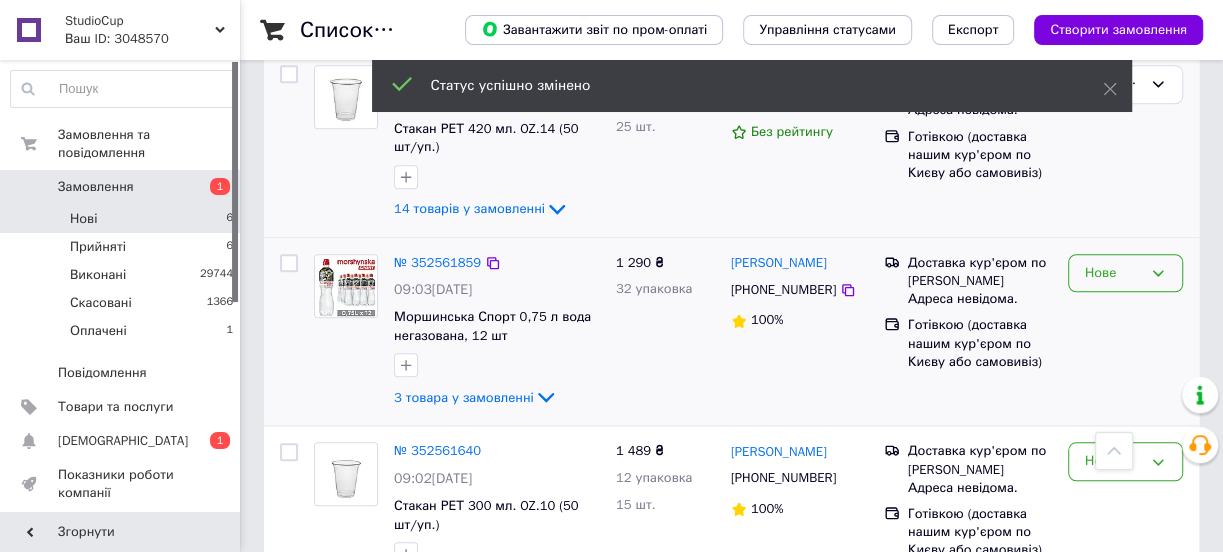 click on "Нове" at bounding box center [1113, 273] 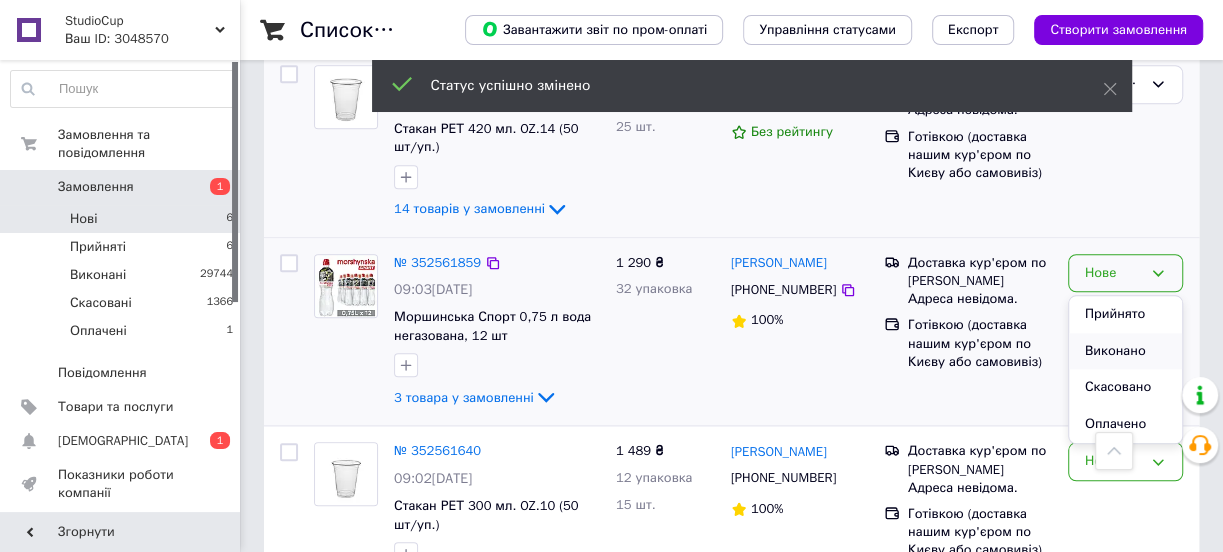 click on "Виконано" at bounding box center [1125, 351] 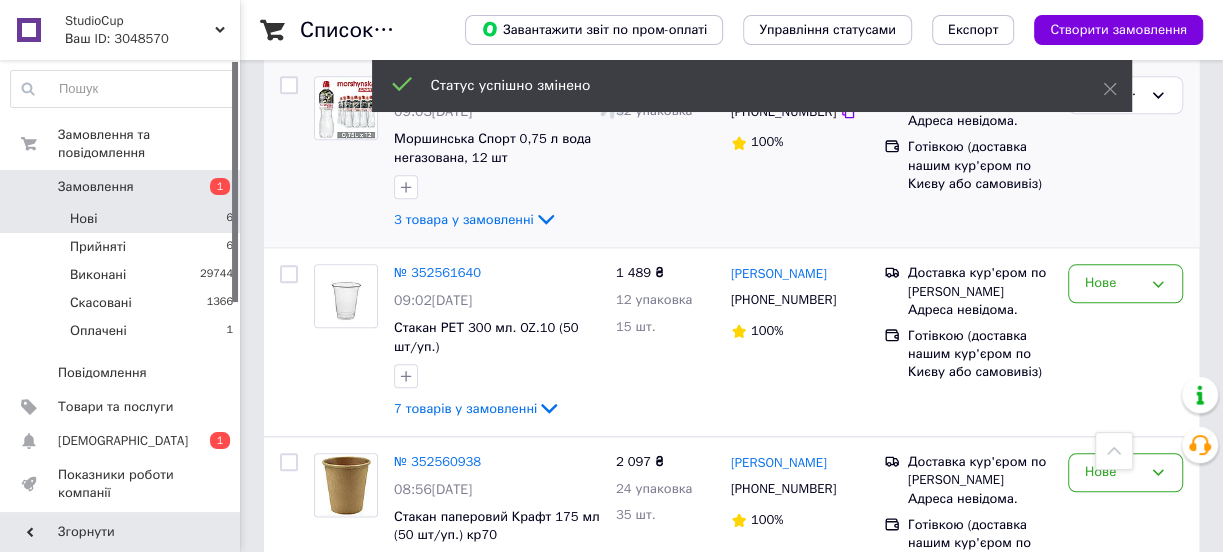 scroll, scrollTop: 1266, scrollLeft: 0, axis: vertical 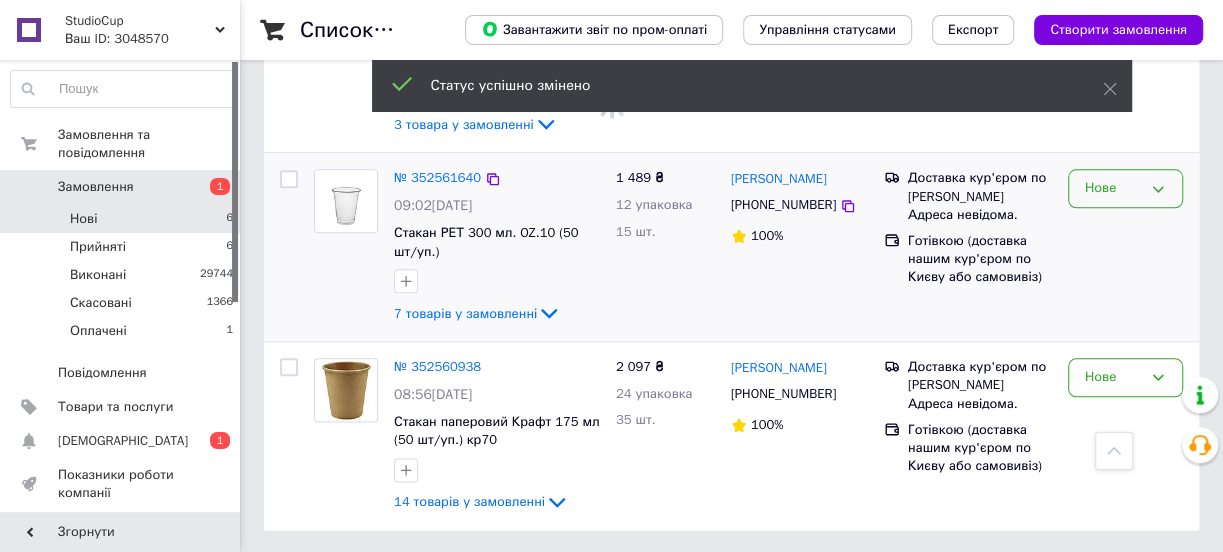 click on "Нове" at bounding box center (1113, 188) 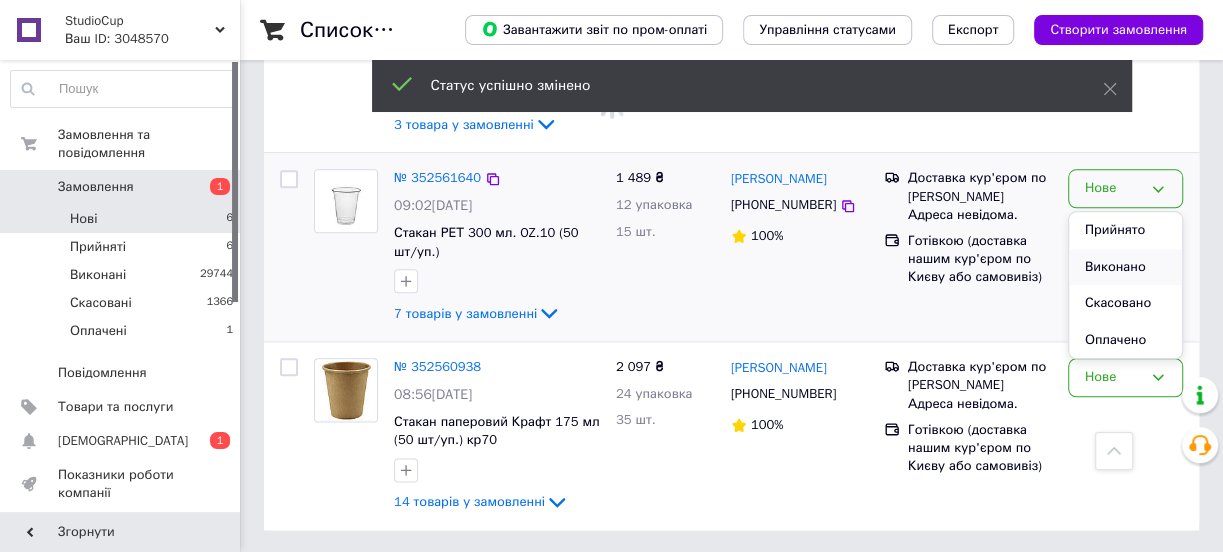 click on "Виконано" at bounding box center [1125, 267] 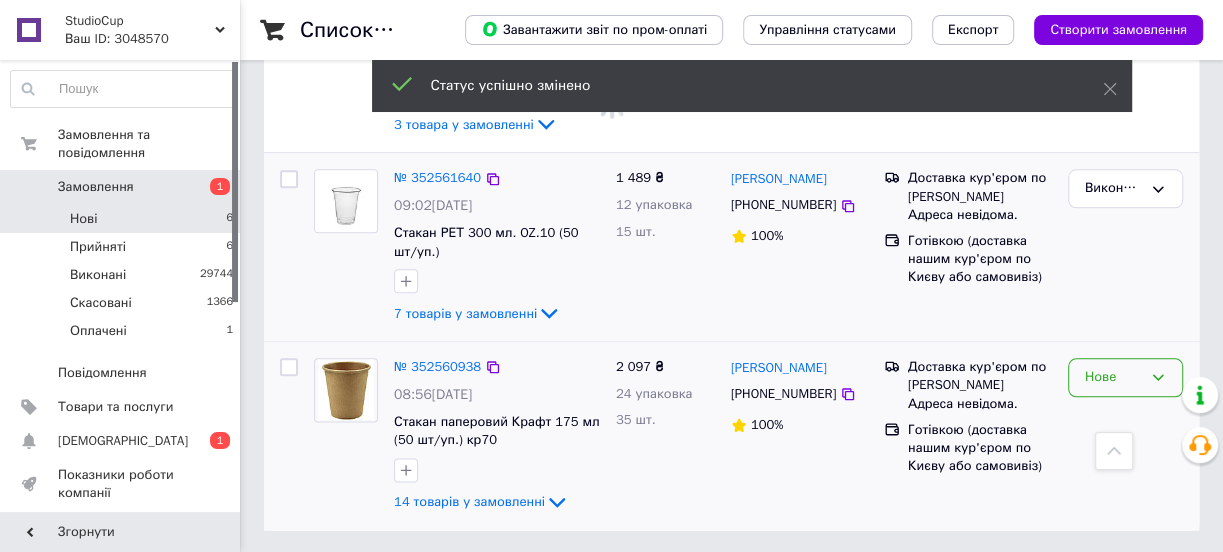 click on "Нове" at bounding box center [1113, 377] 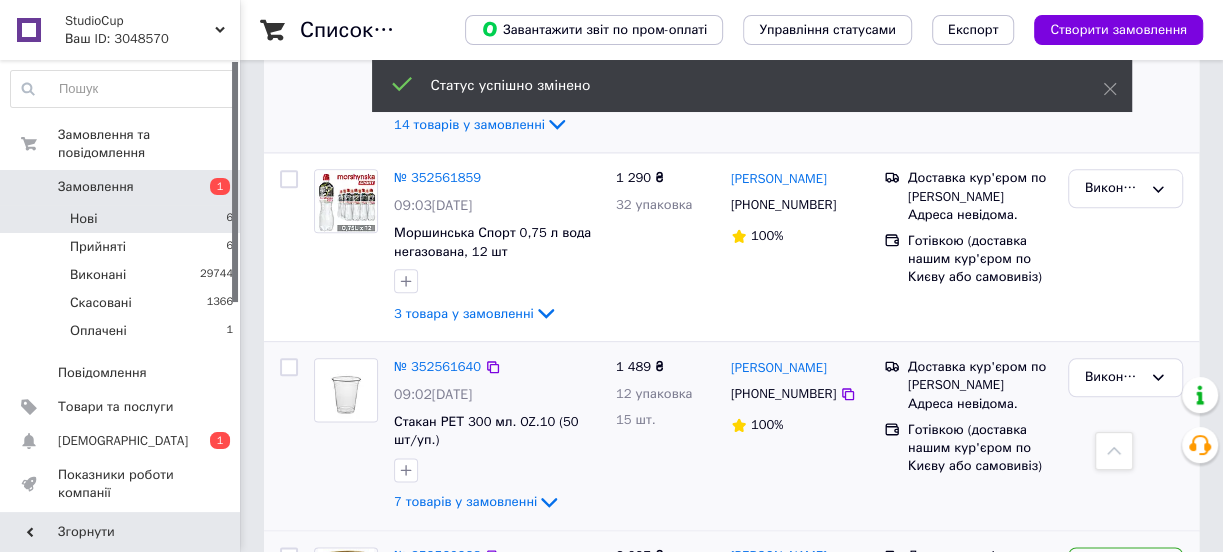 scroll, scrollTop: 1455, scrollLeft: 0, axis: vertical 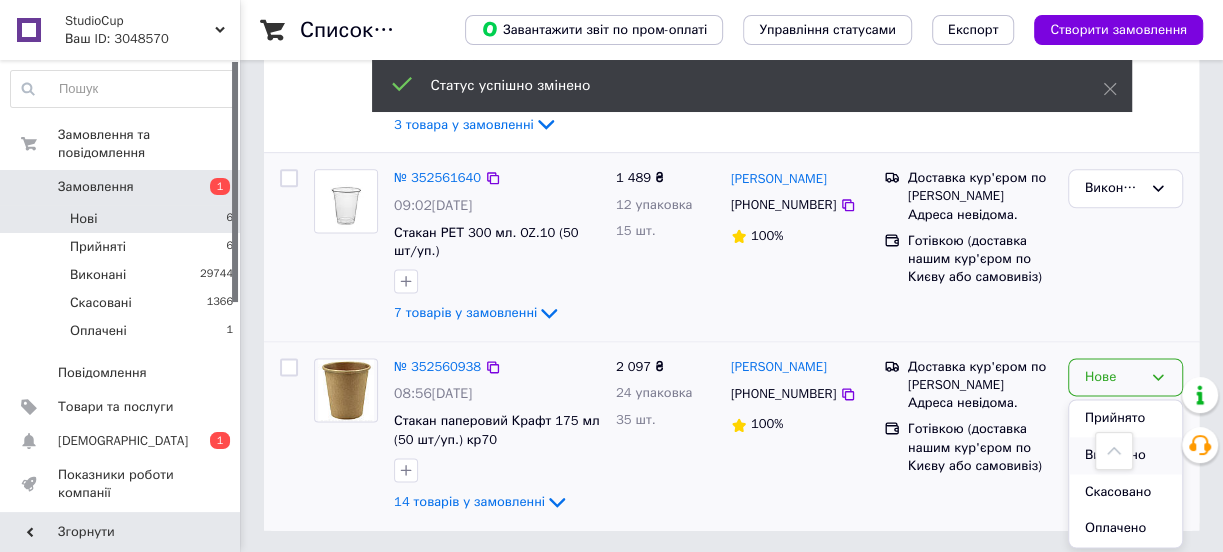 click on "Виконано" at bounding box center (1125, 455) 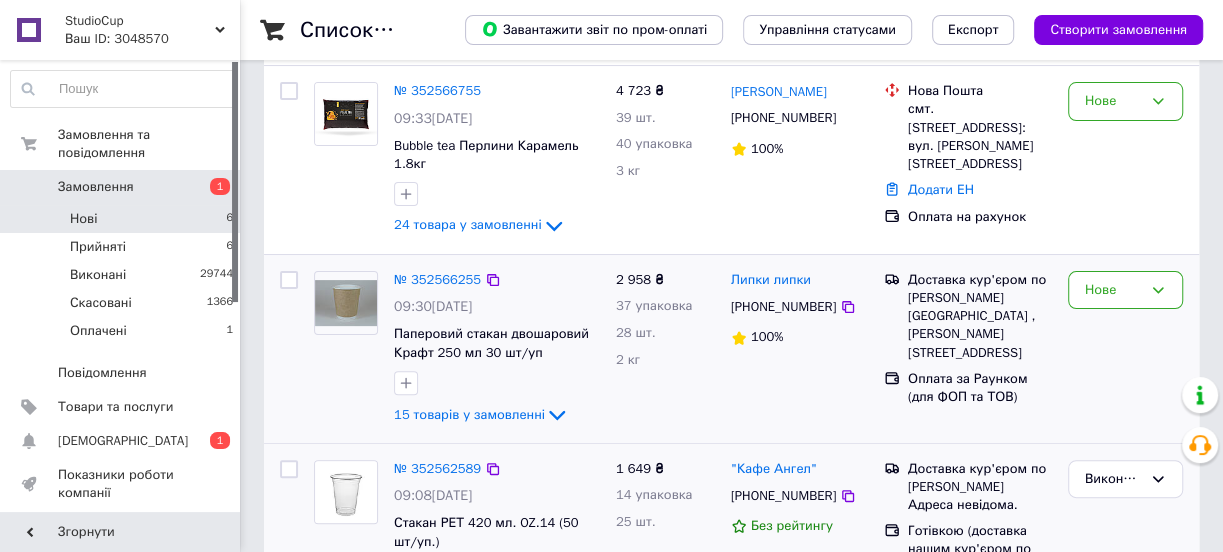 scroll, scrollTop: 252, scrollLeft: 0, axis: vertical 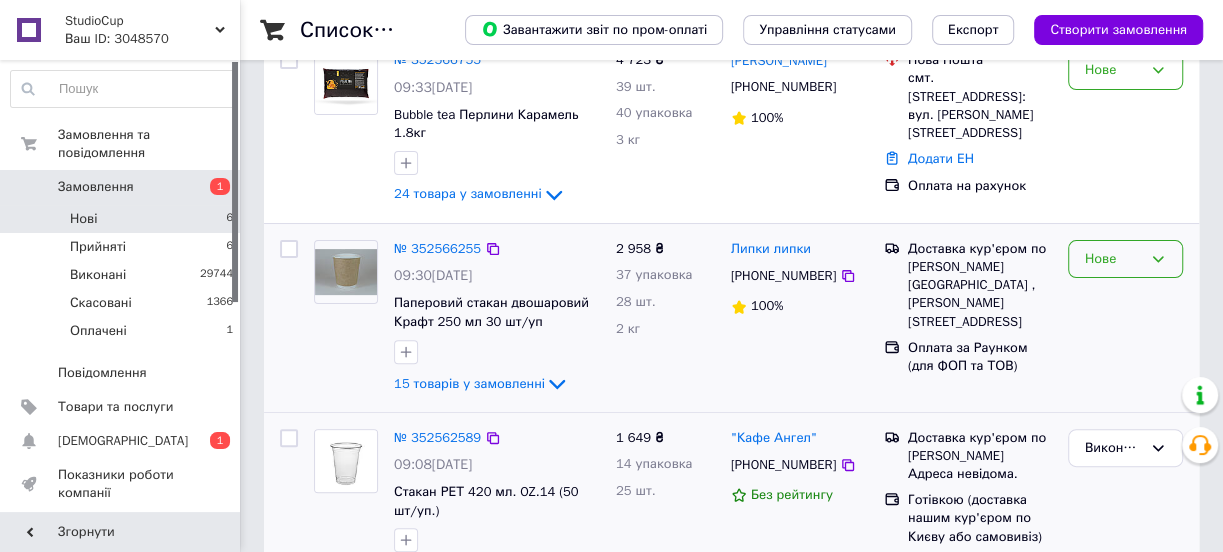 drag, startPoint x: 1107, startPoint y: 260, endPoint x: 1112, endPoint y: 270, distance: 11.18034 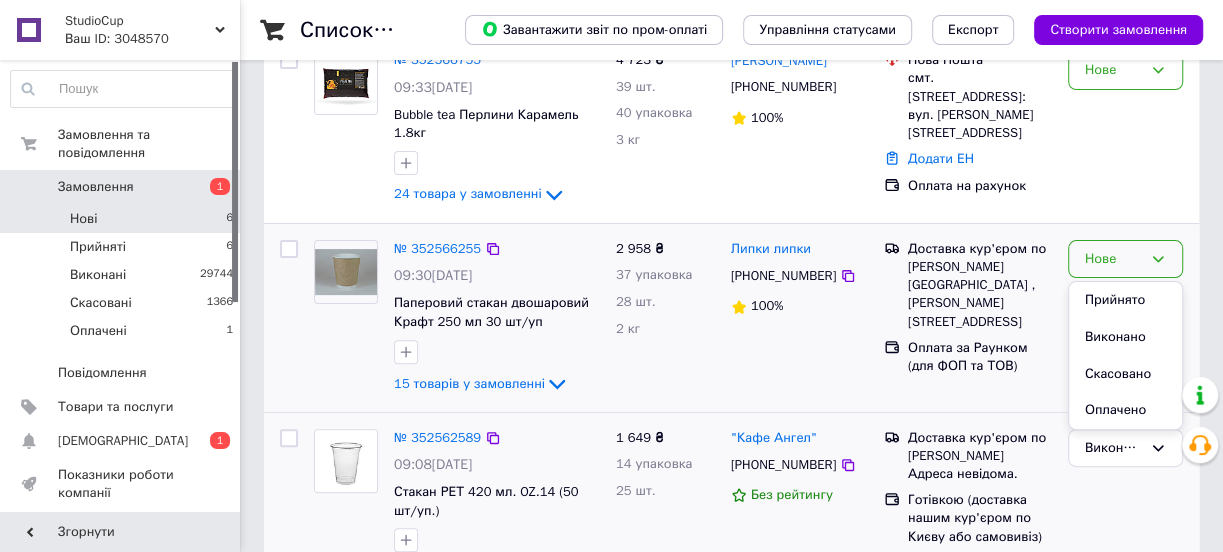 click on "Виконано" at bounding box center [1125, 337] 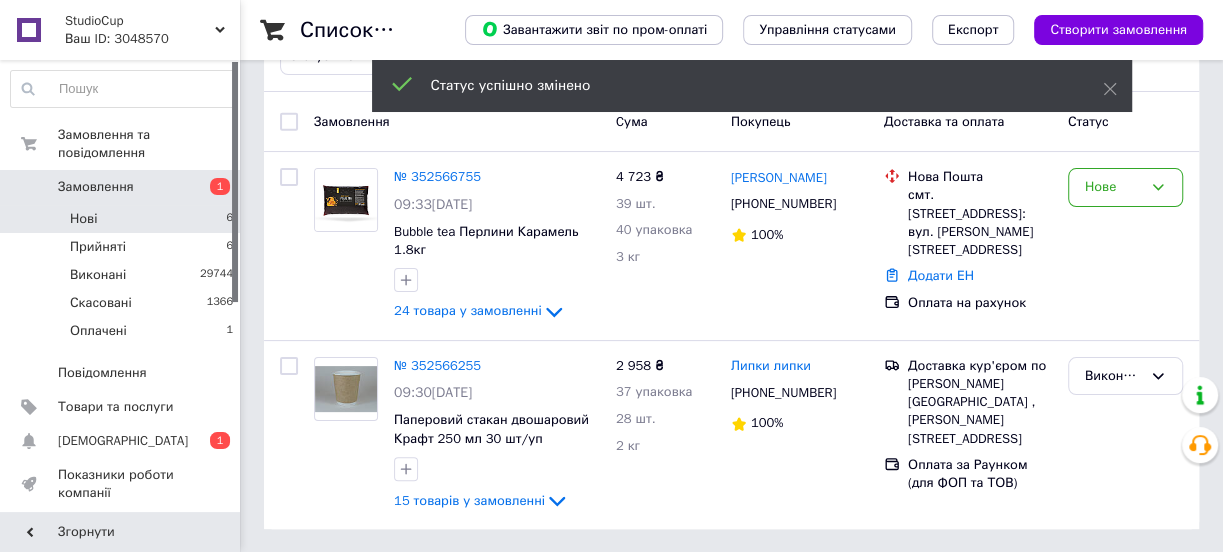 scroll, scrollTop: 44, scrollLeft: 0, axis: vertical 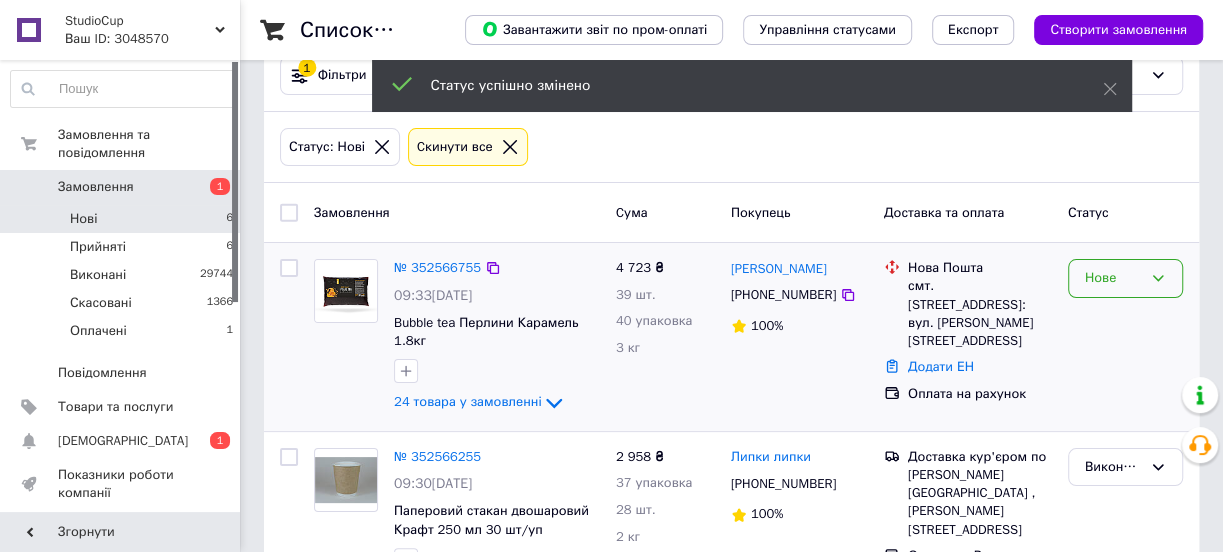 click on "Нове" at bounding box center (1113, 278) 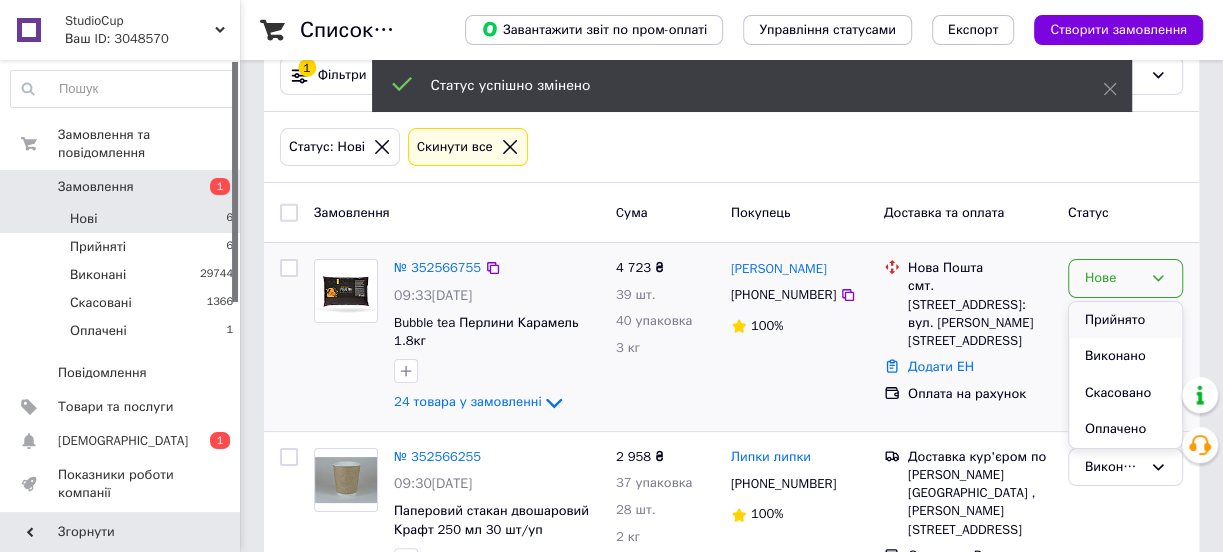 click on "Прийнято" at bounding box center [1125, 320] 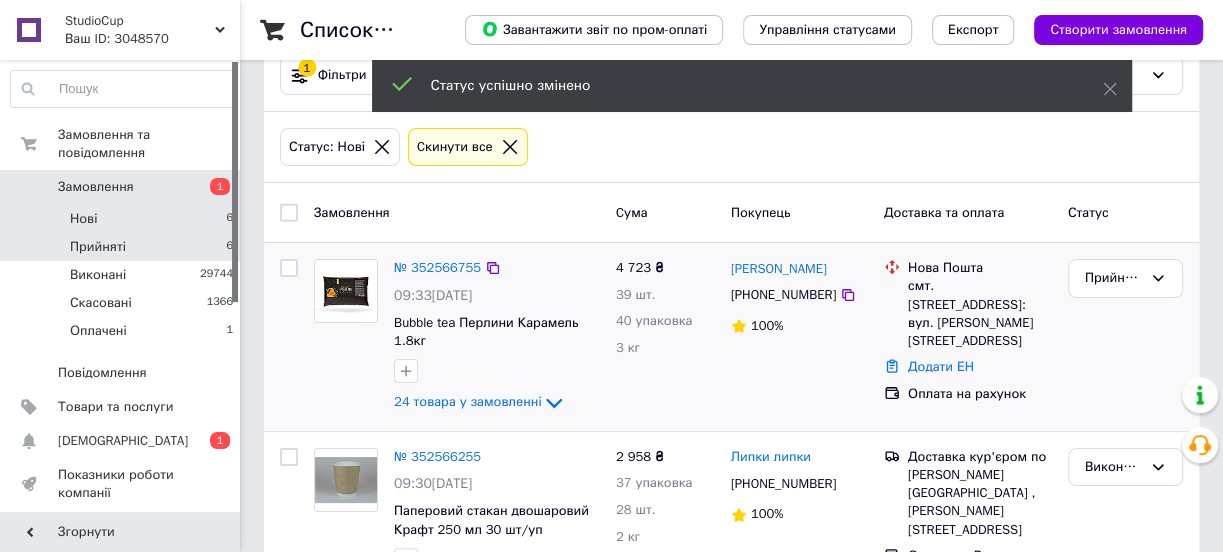 click on "Прийняті" at bounding box center [98, 247] 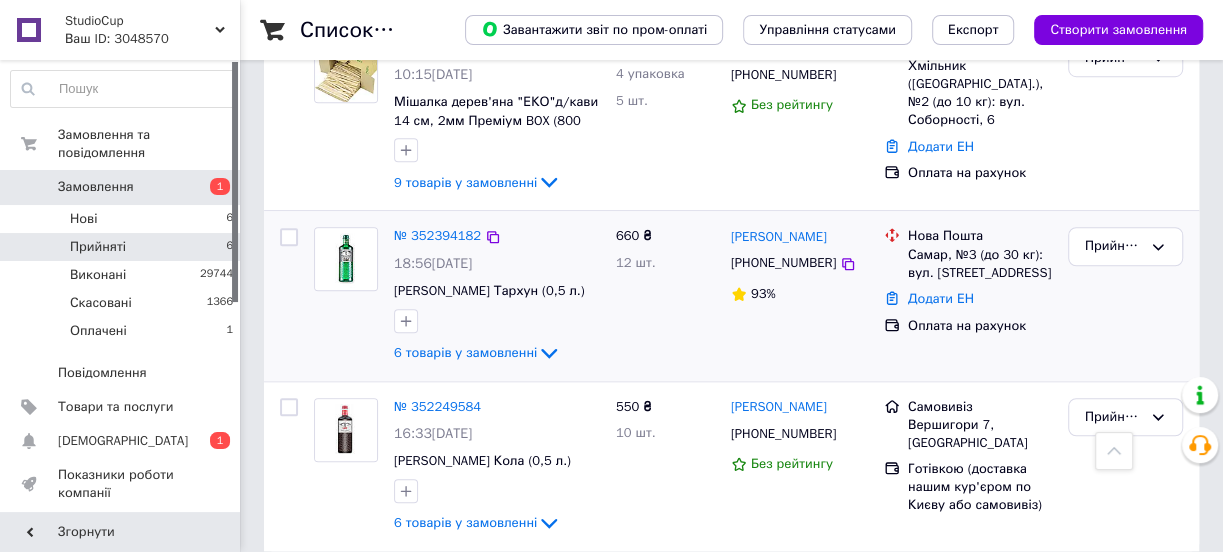 scroll, scrollTop: 858, scrollLeft: 0, axis: vertical 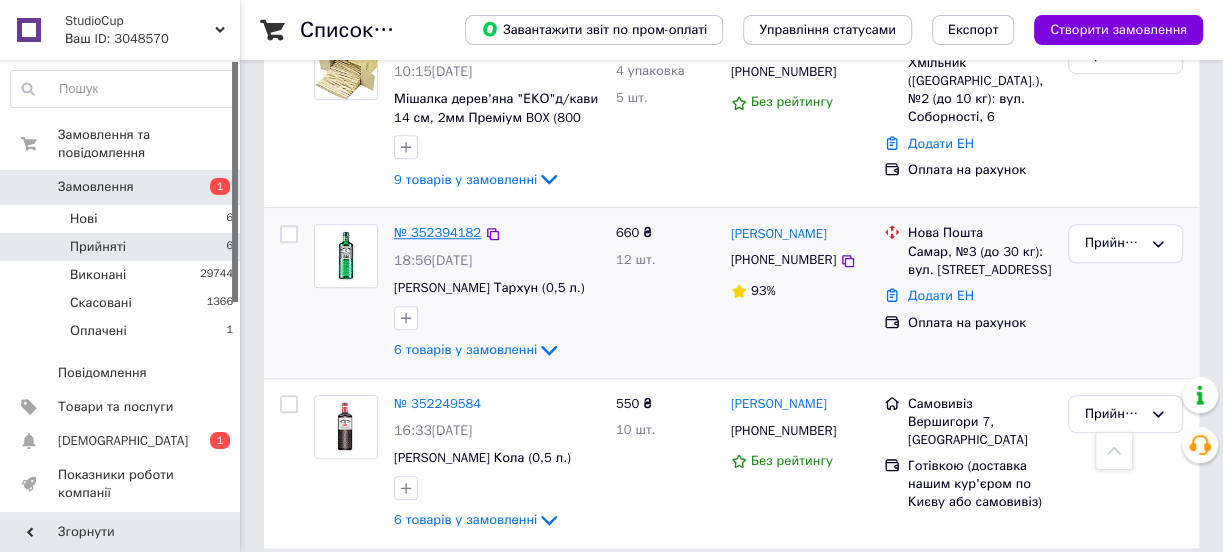 click on "№ 352394182" at bounding box center [437, 232] 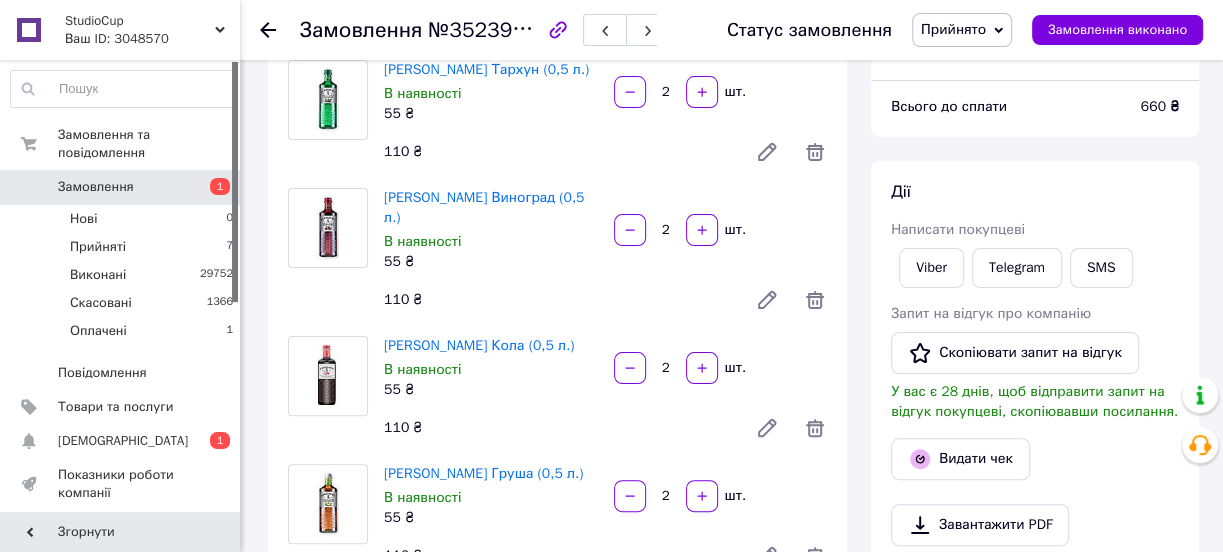 scroll, scrollTop: 181, scrollLeft: 0, axis: vertical 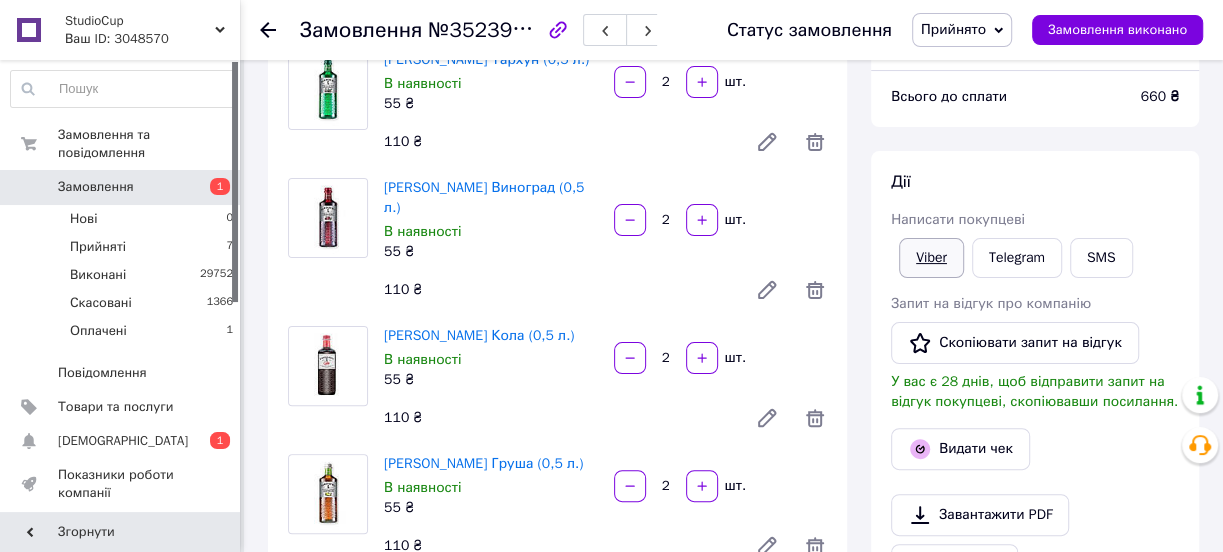 click on "Viber" at bounding box center (931, 258) 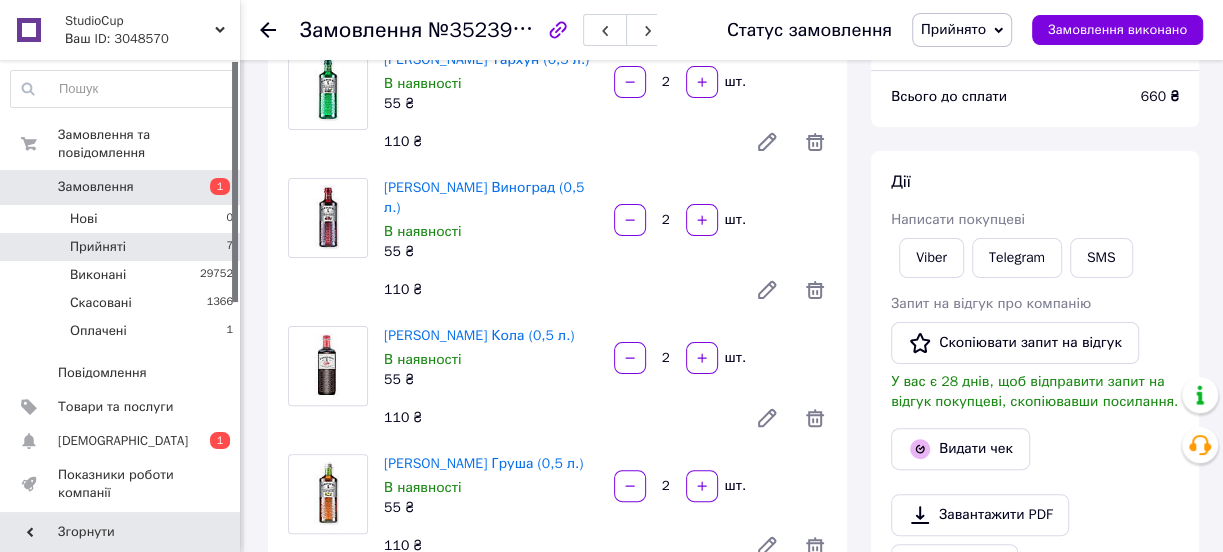 click on "Прийняті" at bounding box center (98, 247) 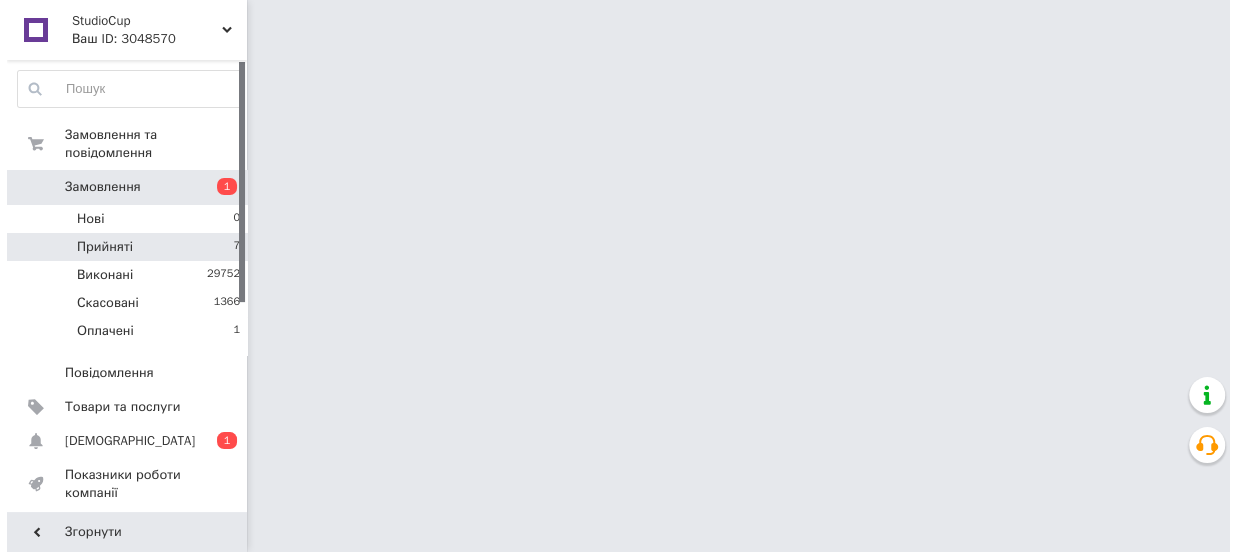 scroll, scrollTop: 0, scrollLeft: 0, axis: both 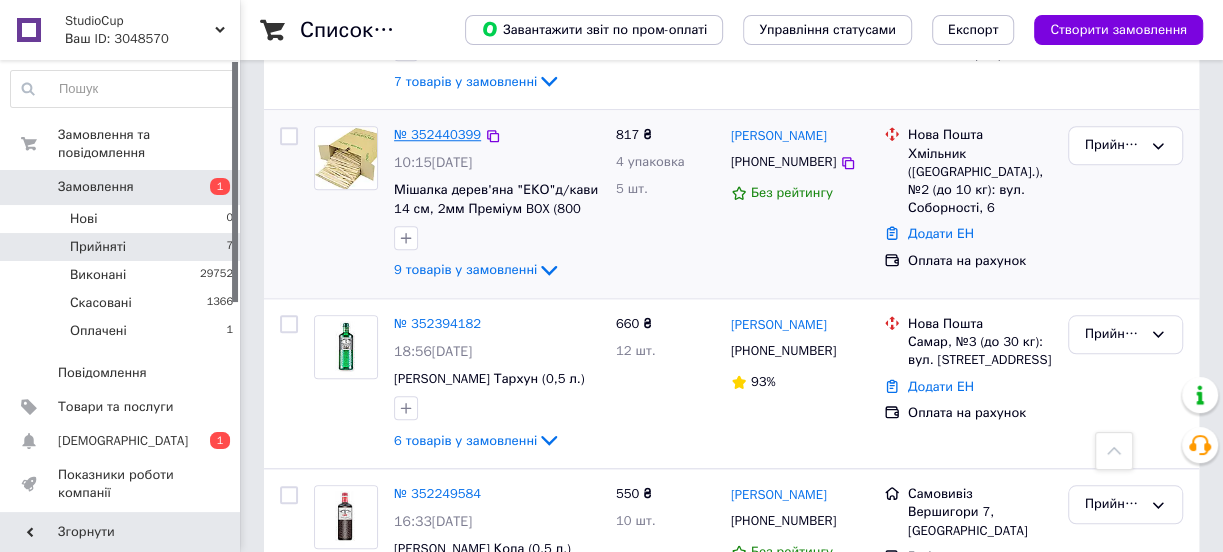 click on "№ 352440399" at bounding box center (437, 134) 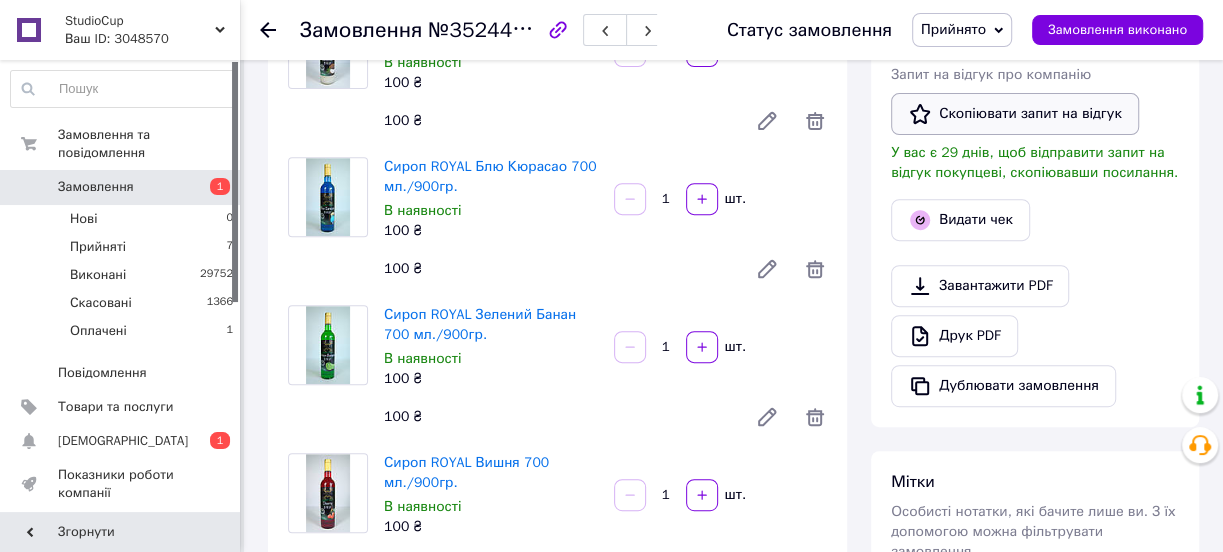 scroll, scrollTop: 229, scrollLeft: 0, axis: vertical 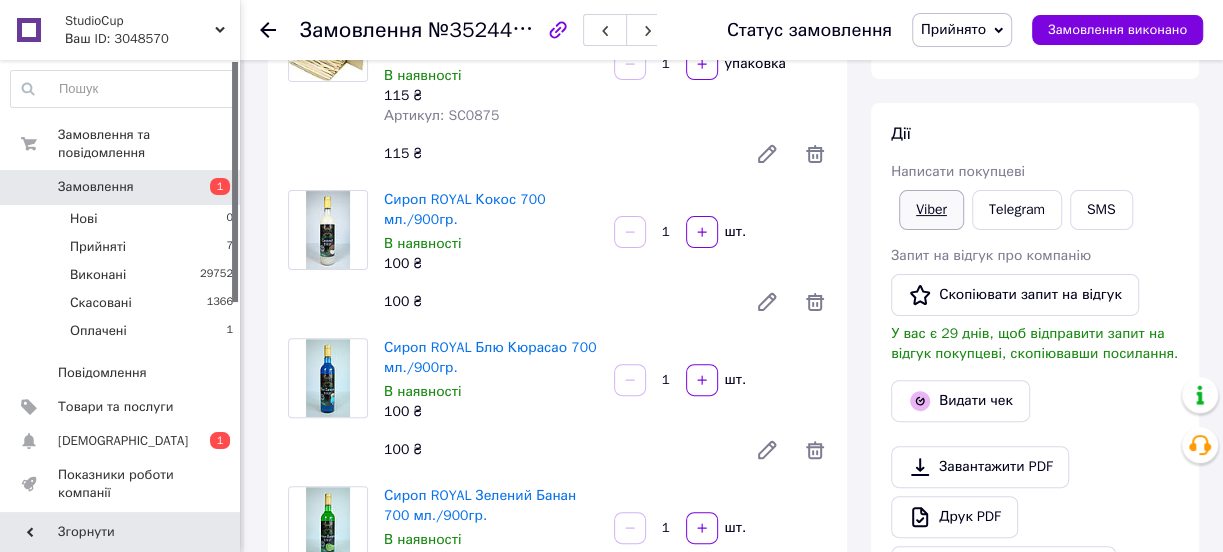 click on "Viber" at bounding box center [931, 210] 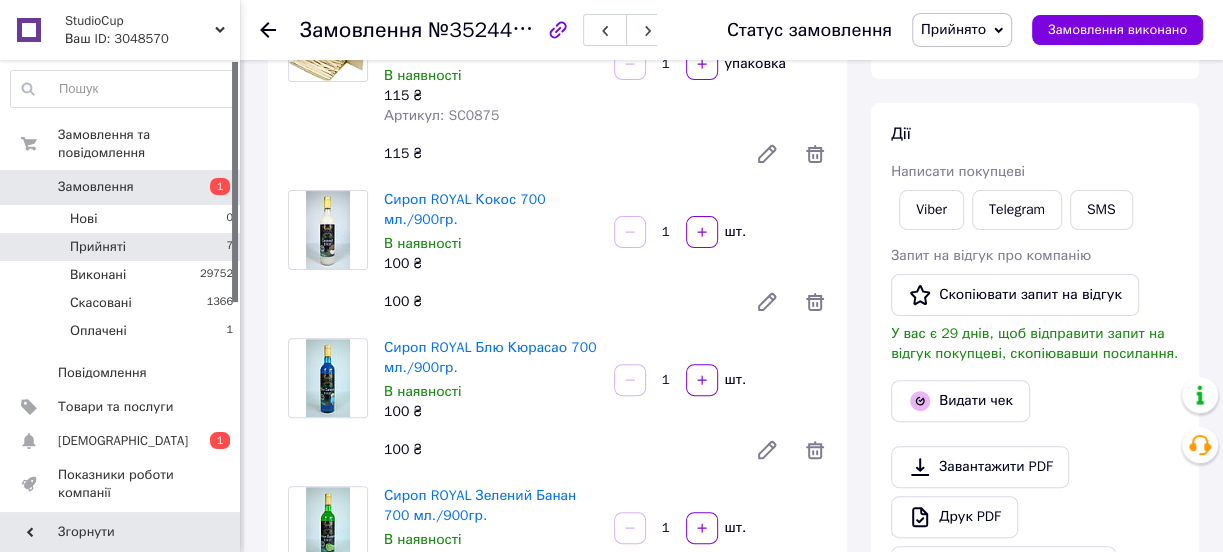 click on "Прийняті" at bounding box center [98, 247] 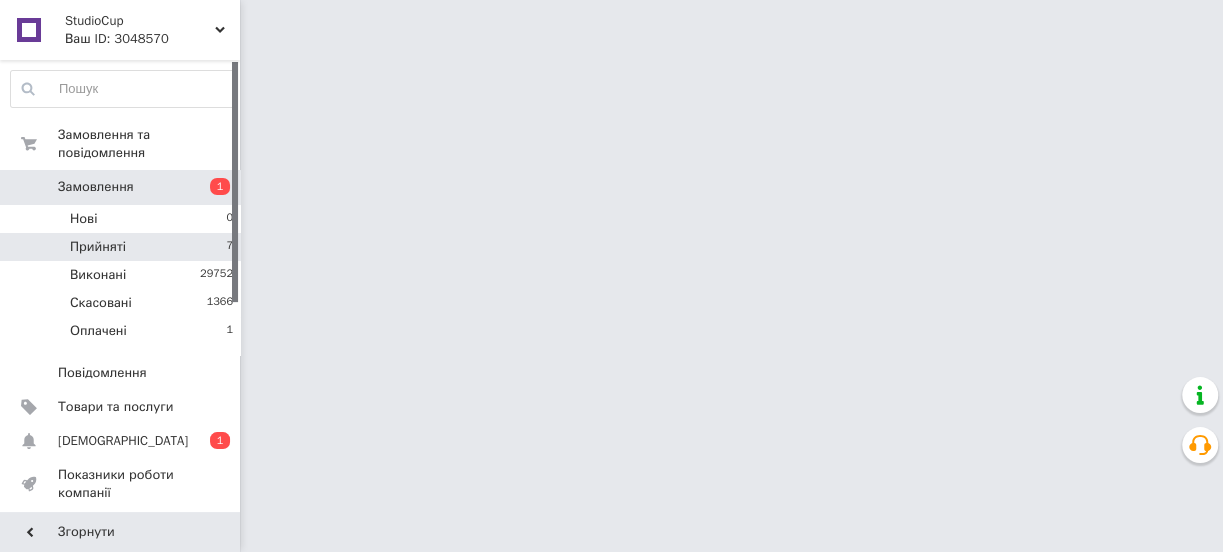 scroll, scrollTop: 0, scrollLeft: 0, axis: both 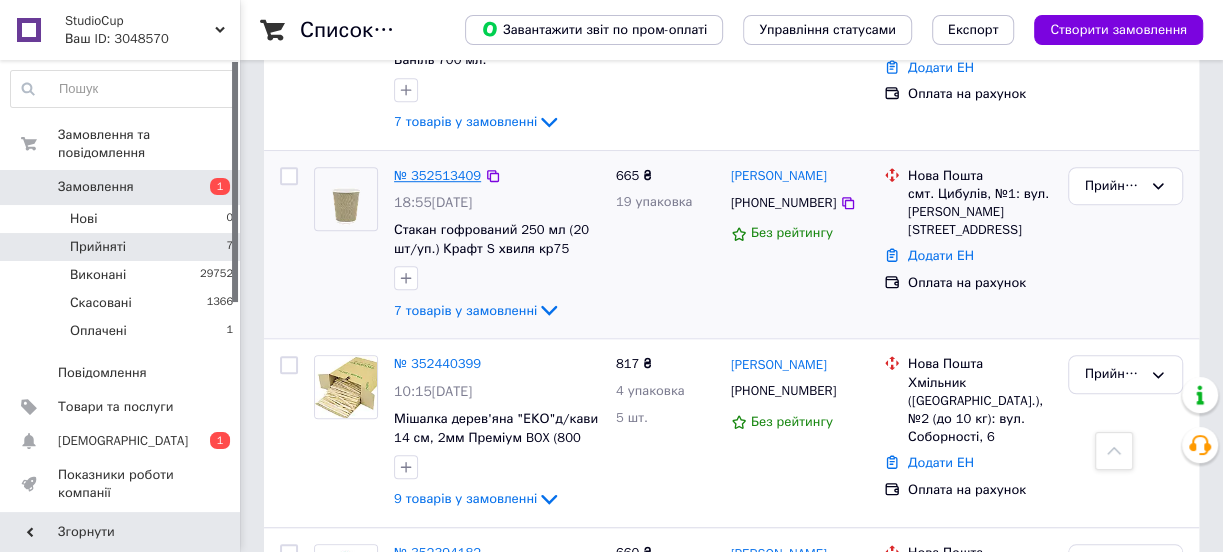 click on "№ 352513409" at bounding box center [437, 175] 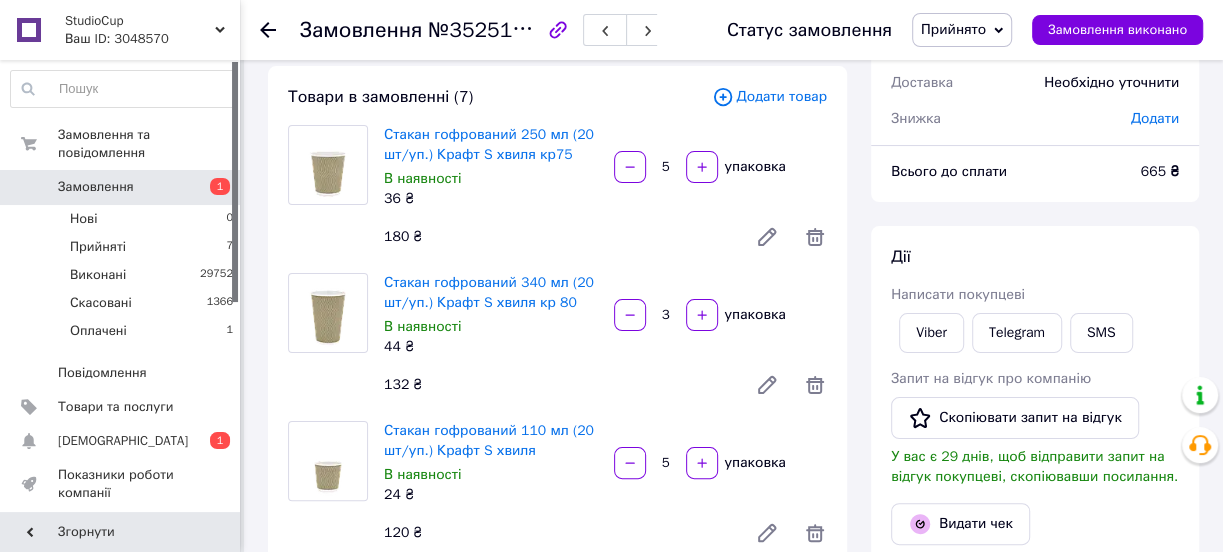 scroll, scrollTop: 272, scrollLeft: 0, axis: vertical 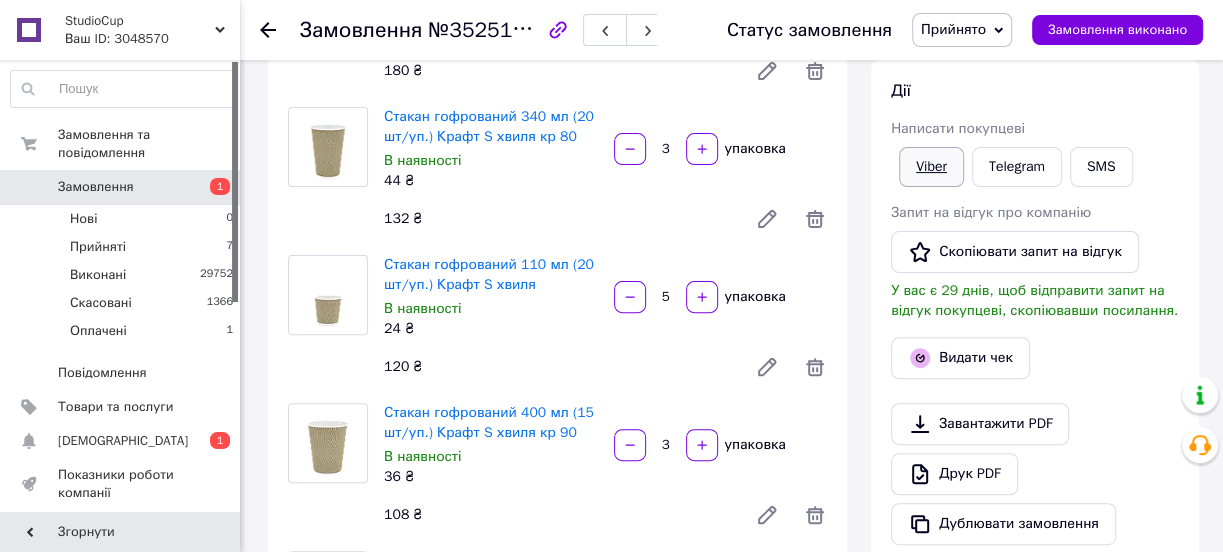click on "Viber" at bounding box center (931, 167) 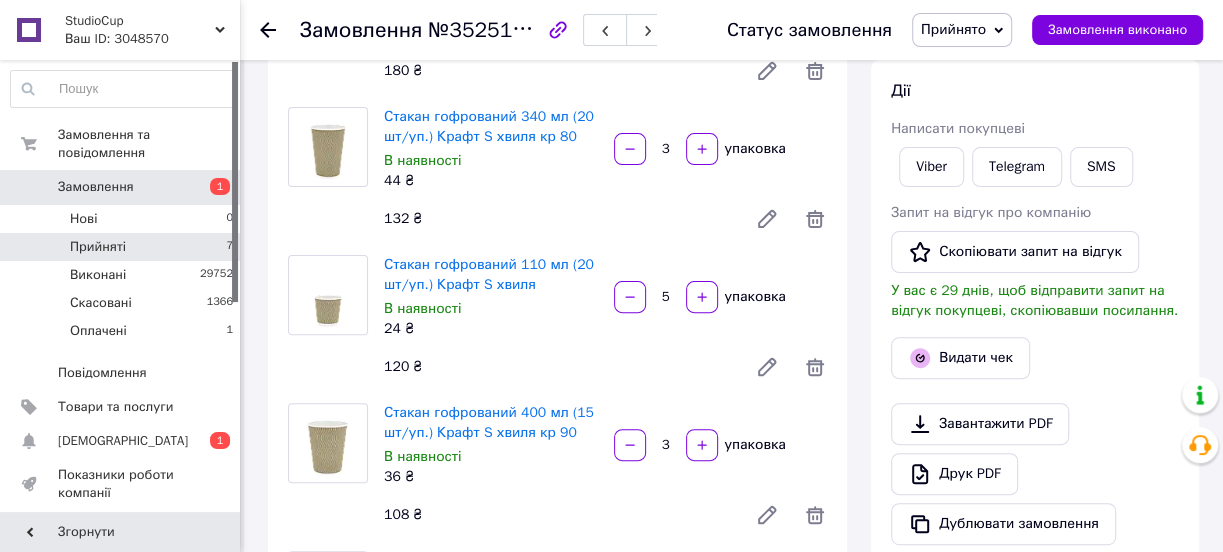 click on "Прийняті 7" at bounding box center [122, 247] 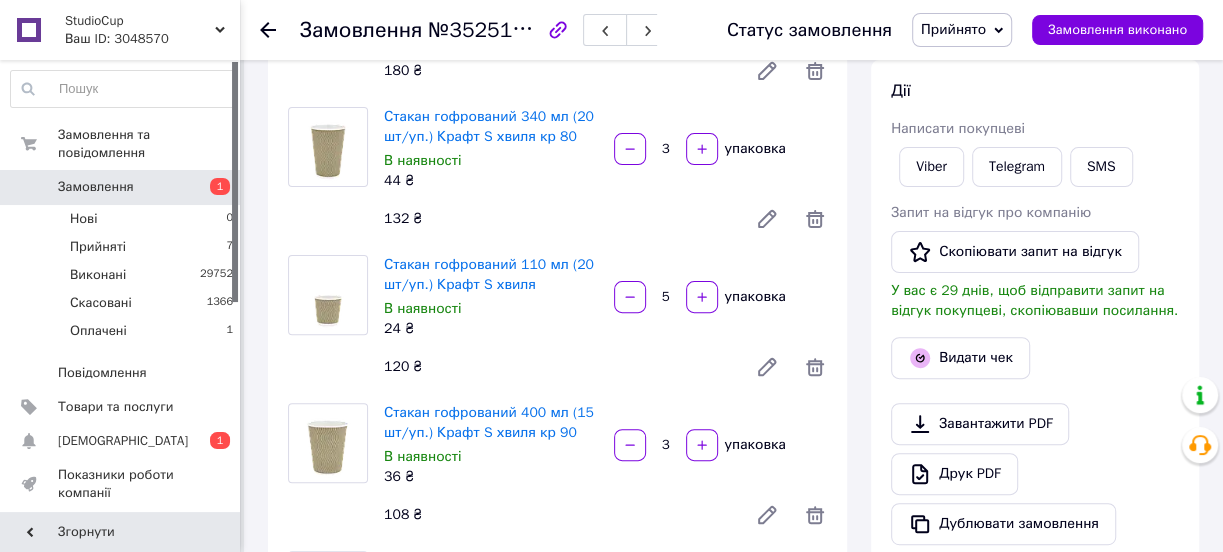 scroll, scrollTop: 0, scrollLeft: 0, axis: both 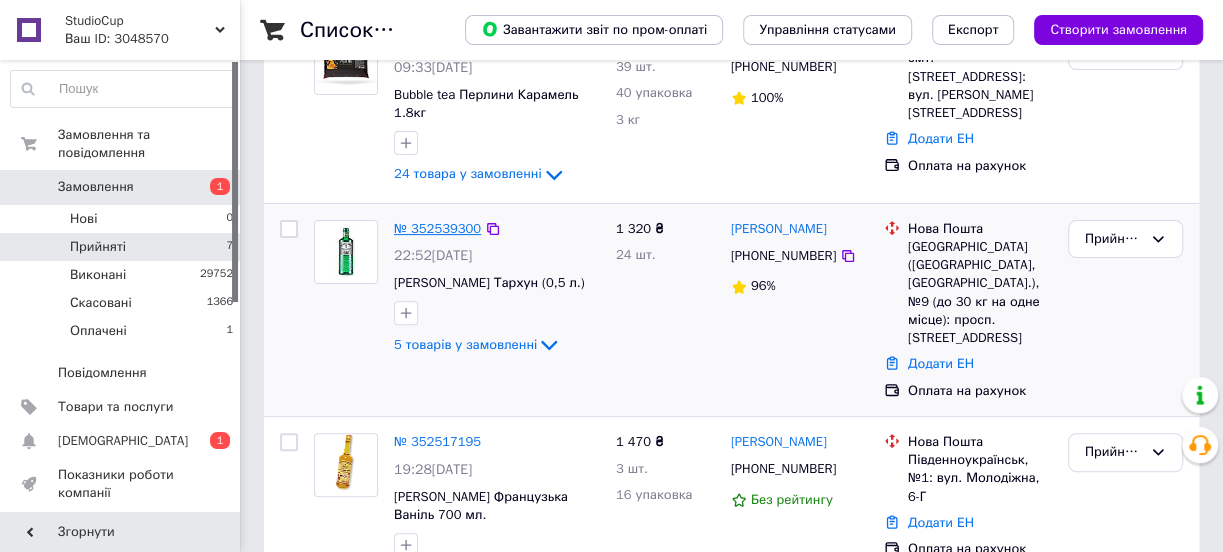 click on "№ 352539300" at bounding box center [437, 228] 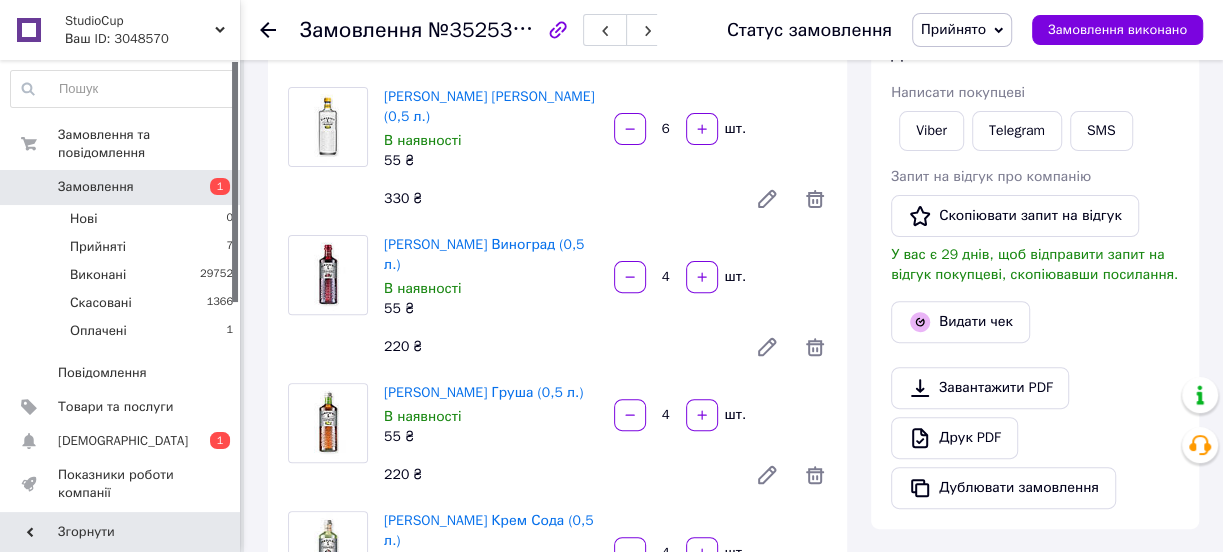click on "Написати покупцеві" at bounding box center (958, 92) 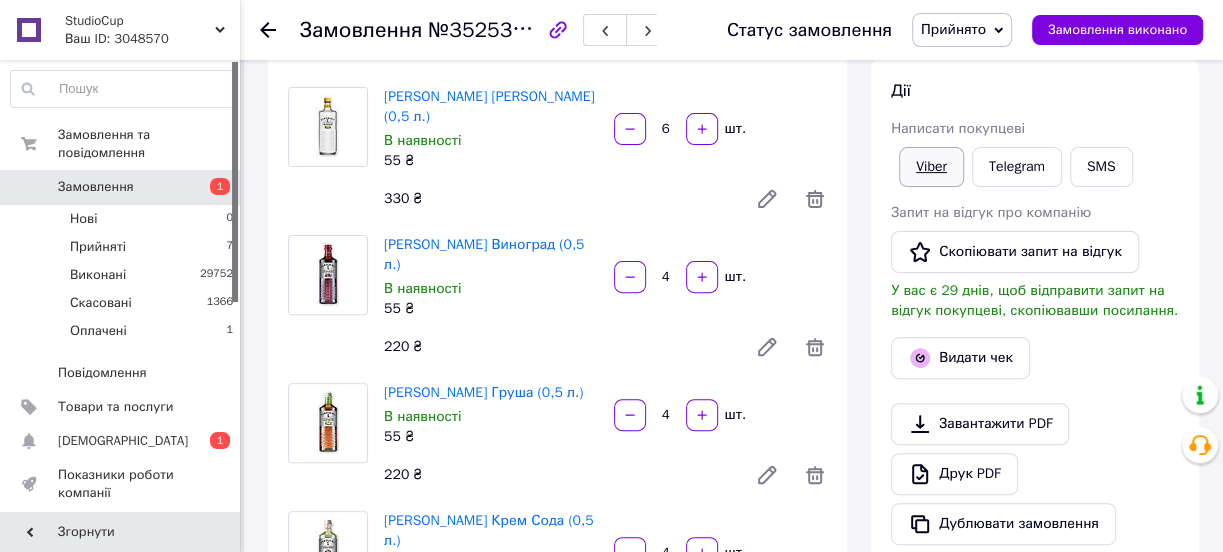 click on "Viber" at bounding box center (931, 167) 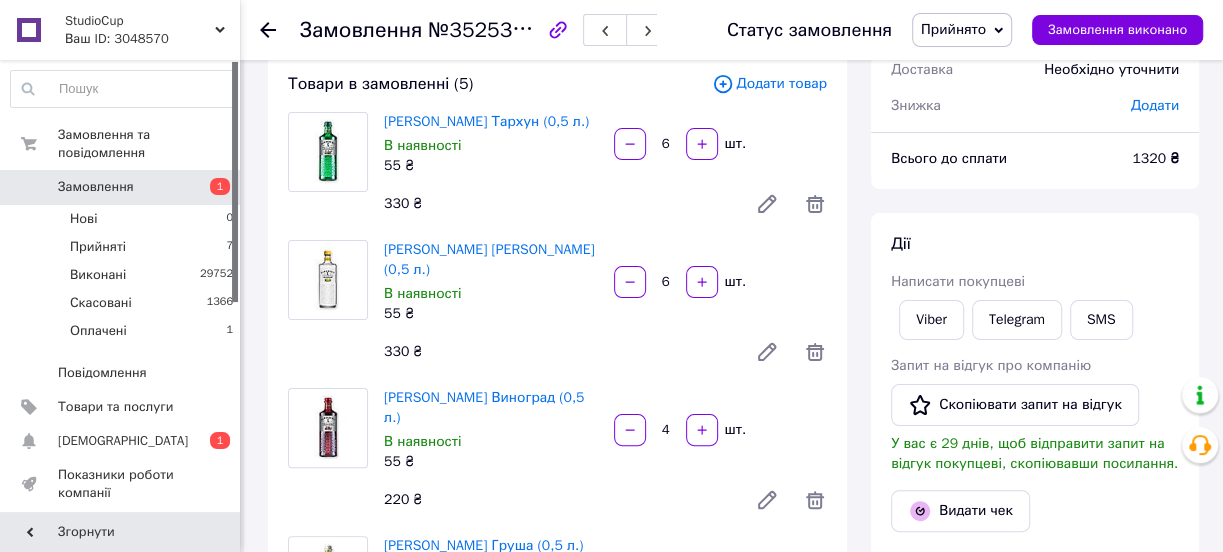 scroll, scrollTop: 0, scrollLeft: 0, axis: both 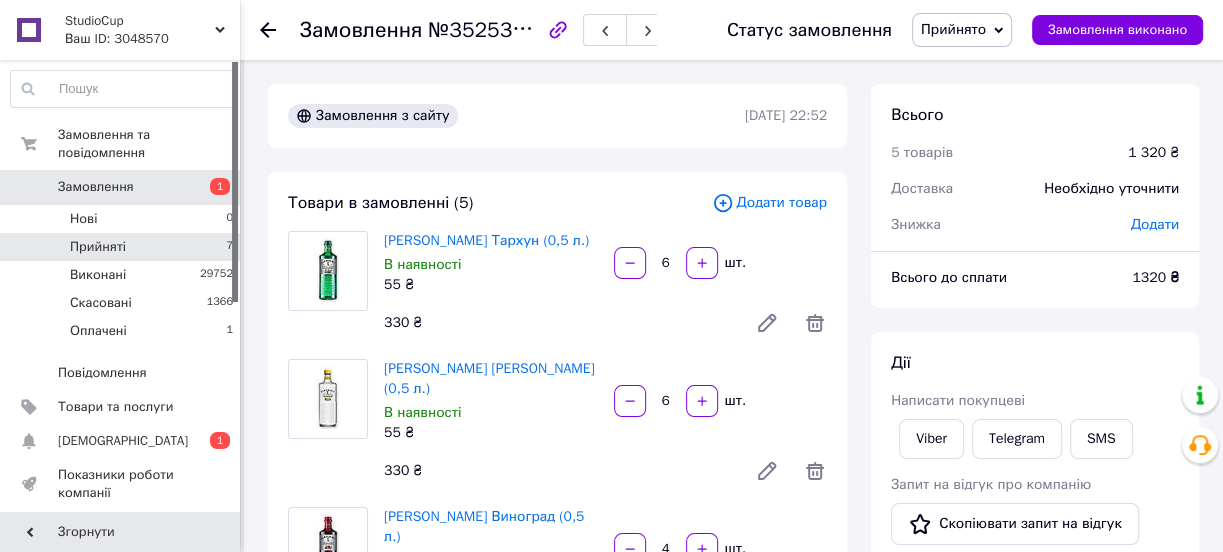 click on "Прийняті 7" at bounding box center (122, 247) 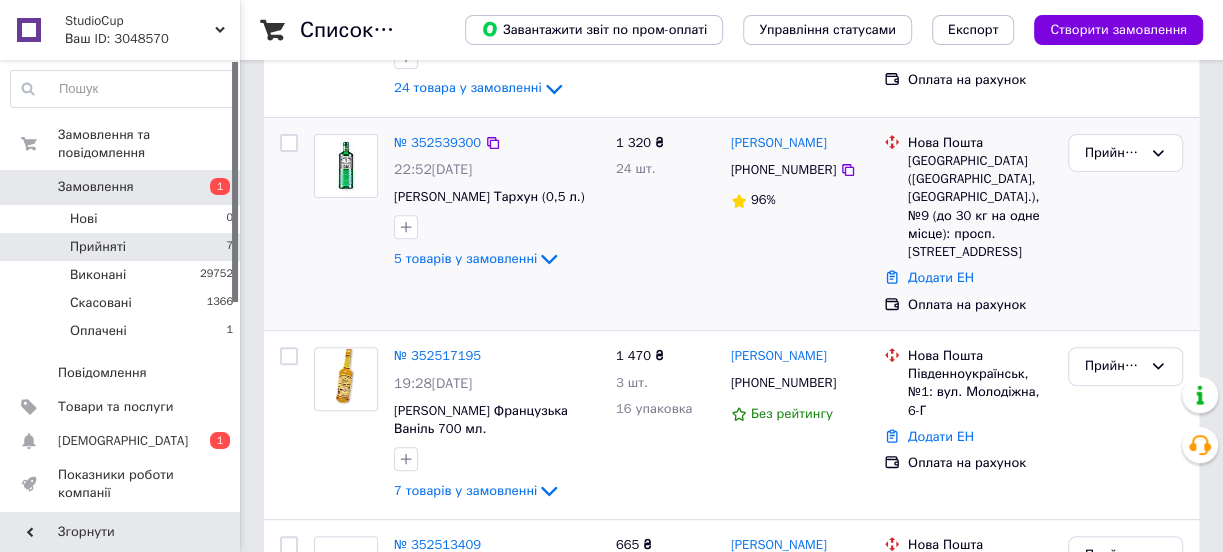 scroll, scrollTop: 363, scrollLeft: 0, axis: vertical 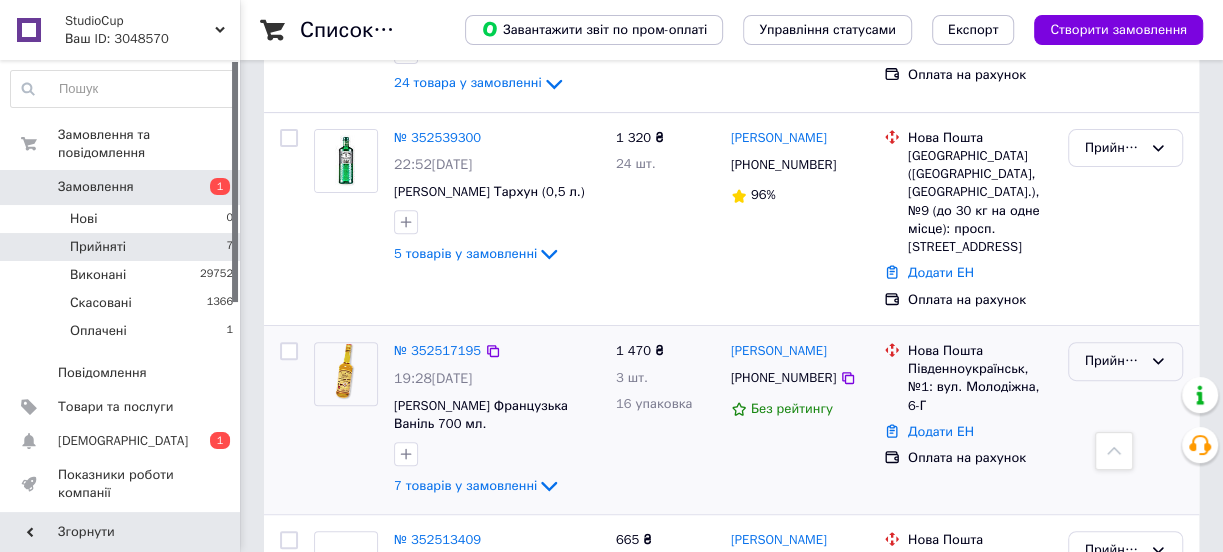 click on "Прийнято" at bounding box center [1113, 361] 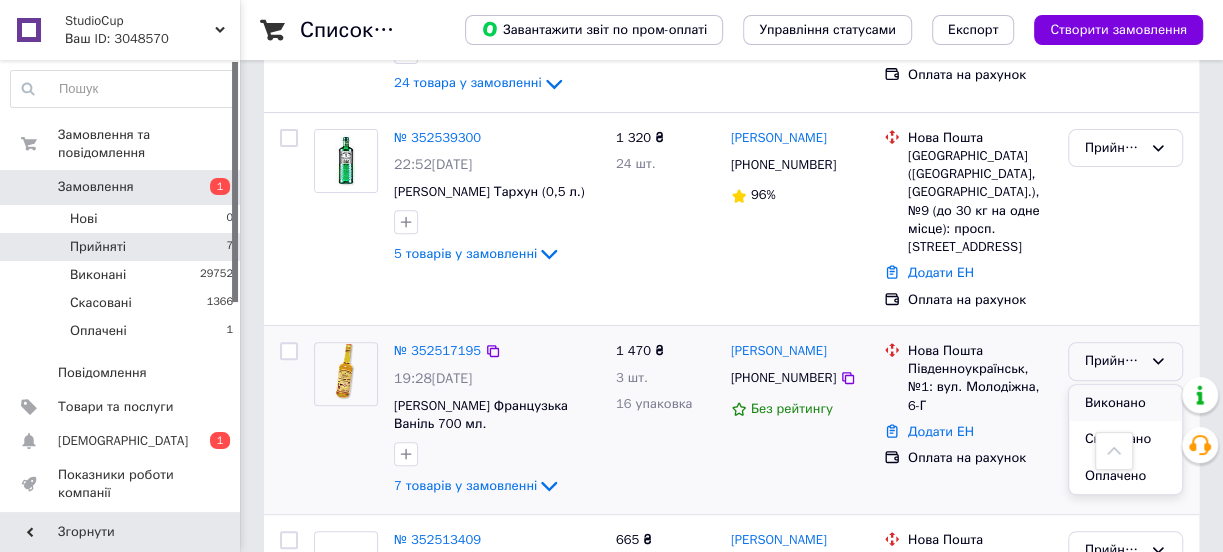 click on "Виконано" at bounding box center [1125, 403] 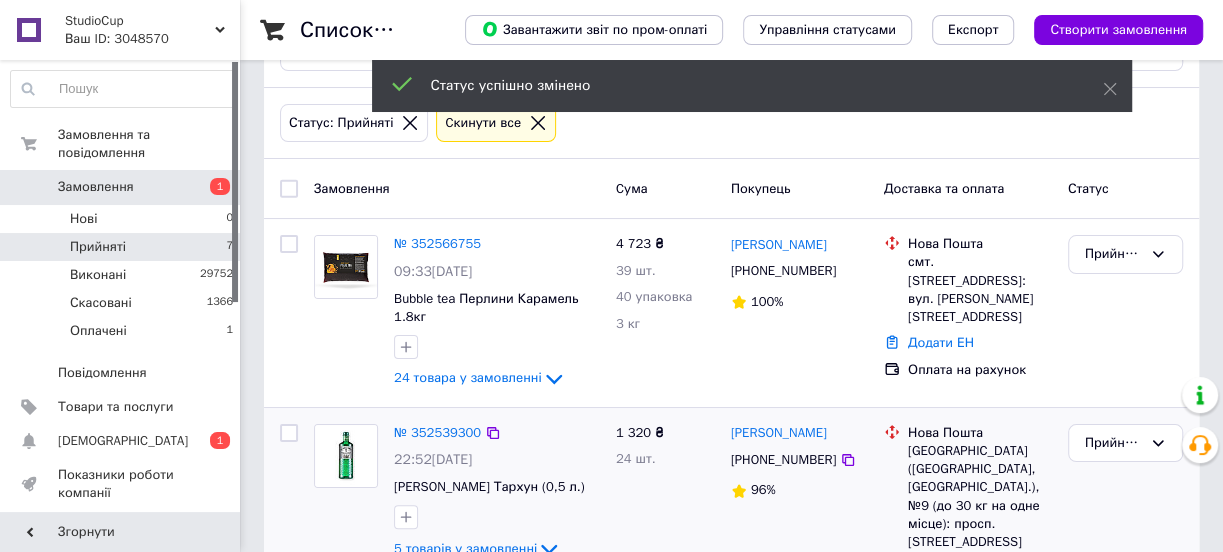scroll, scrollTop: 0, scrollLeft: 0, axis: both 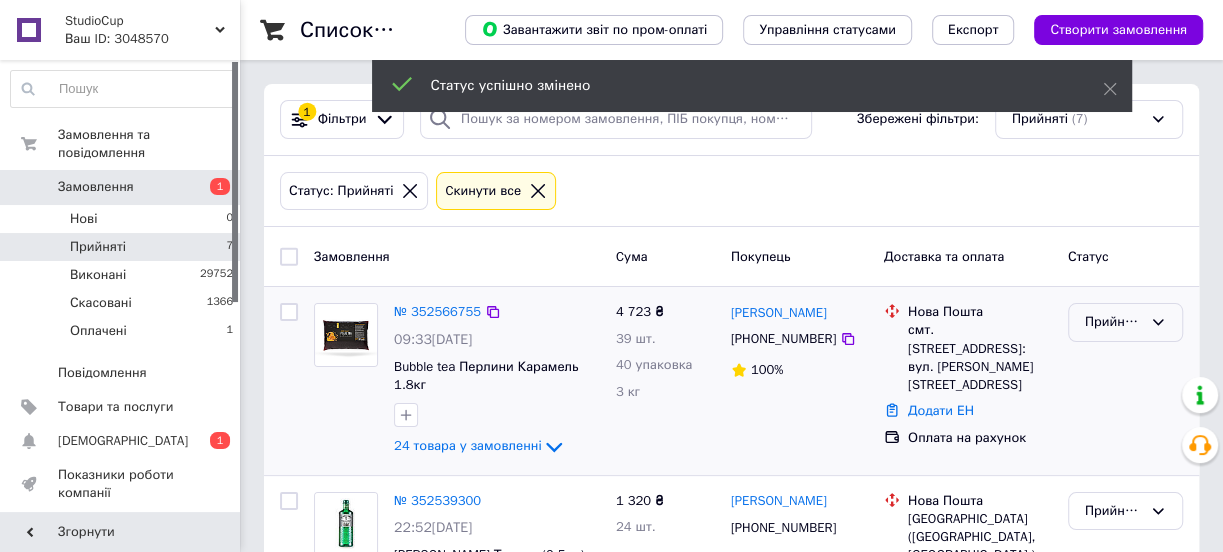 click on "Прийнято" at bounding box center (1113, 322) 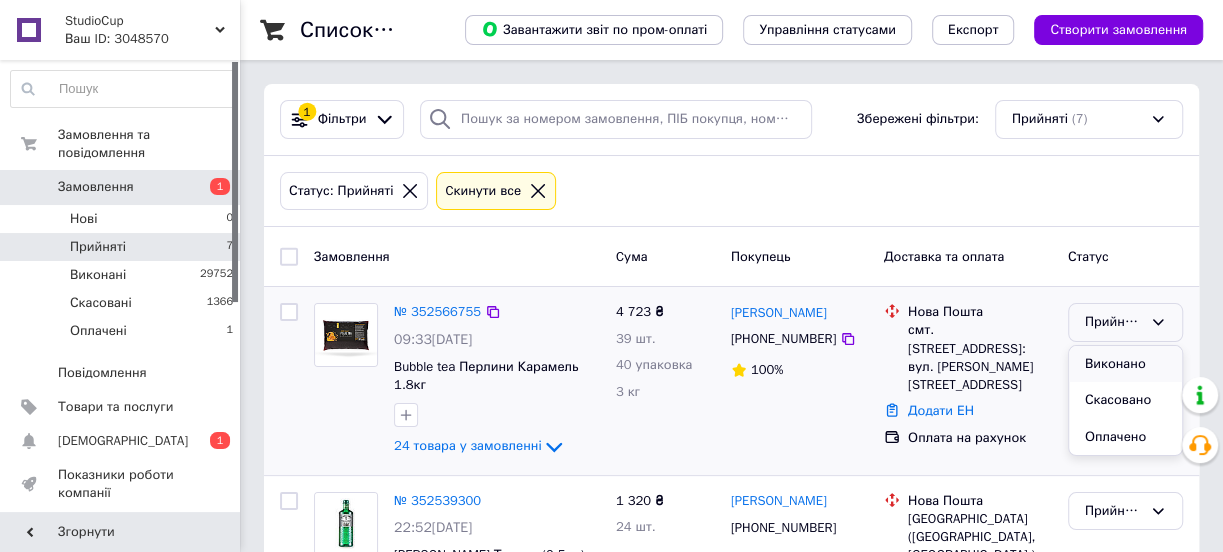 click on "Виконано" at bounding box center [1125, 364] 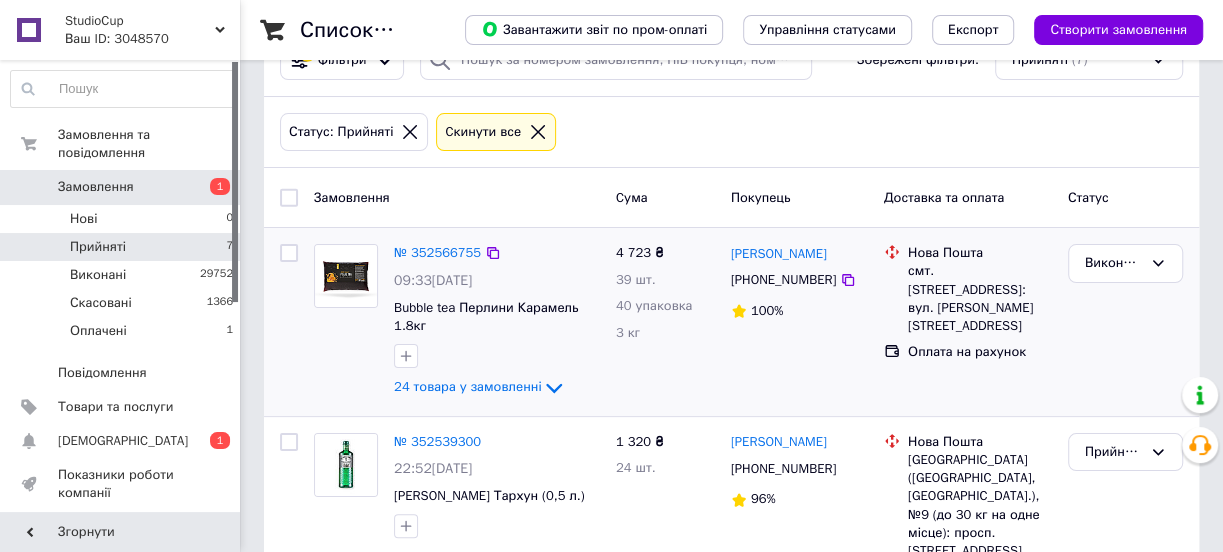 scroll, scrollTop: 90, scrollLeft: 0, axis: vertical 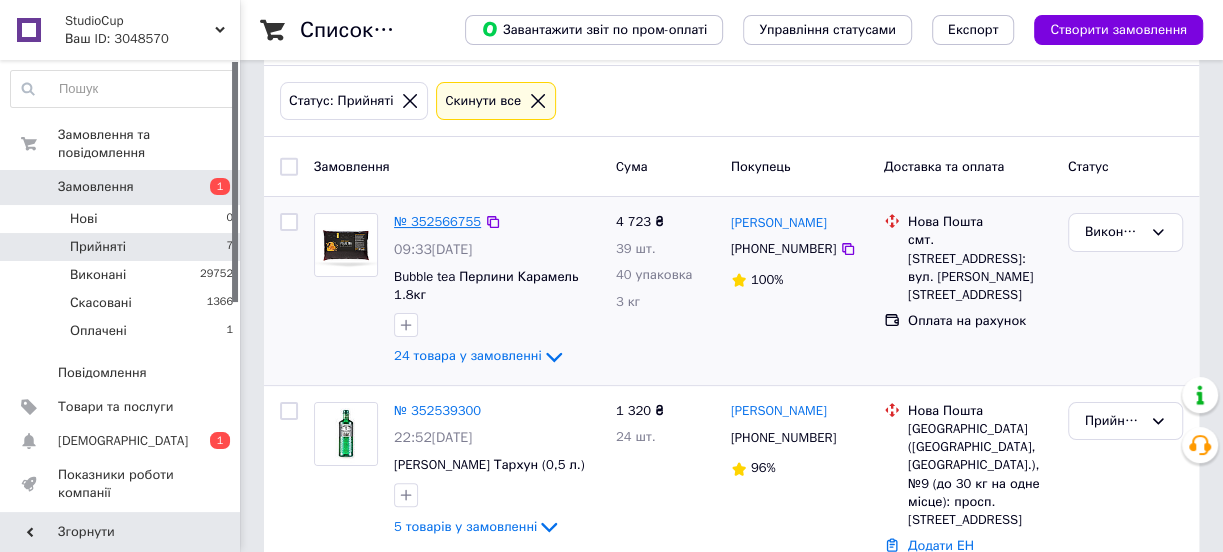 click on "№ 352566755" at bounding box center [437, 221] 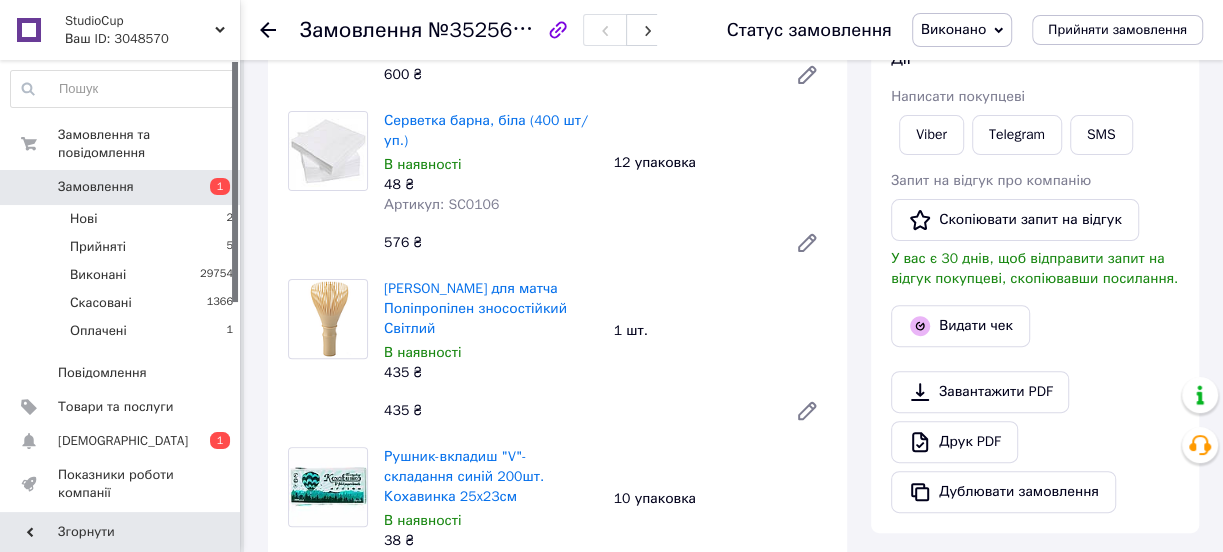 scroll, scrollTop: 0, scrollLeft: 0, axis: both 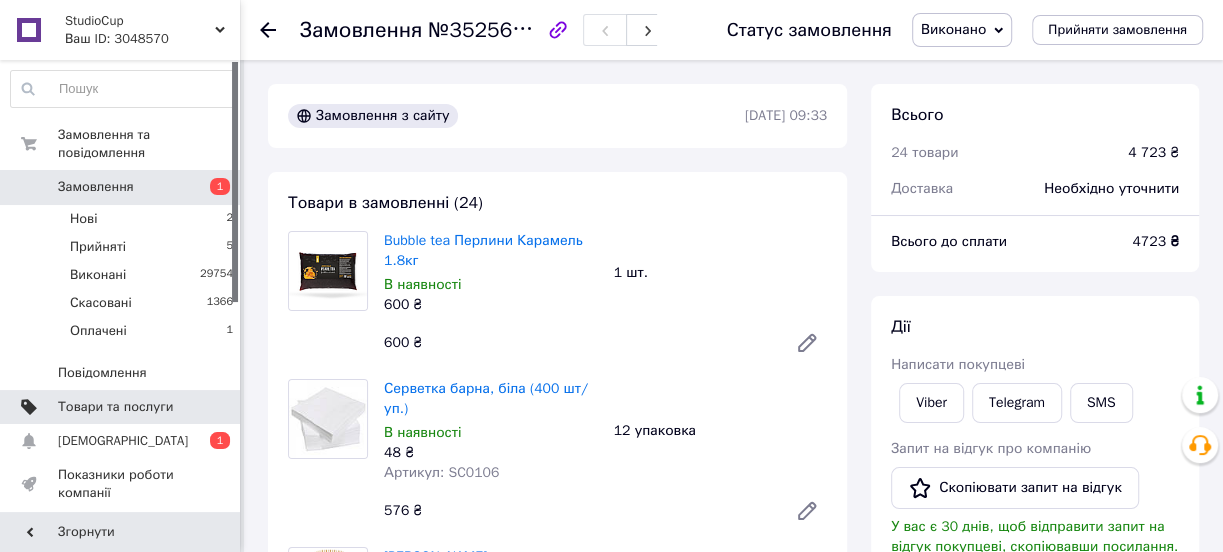 click on "Товари та послуги" at bounding box center [115, 407] 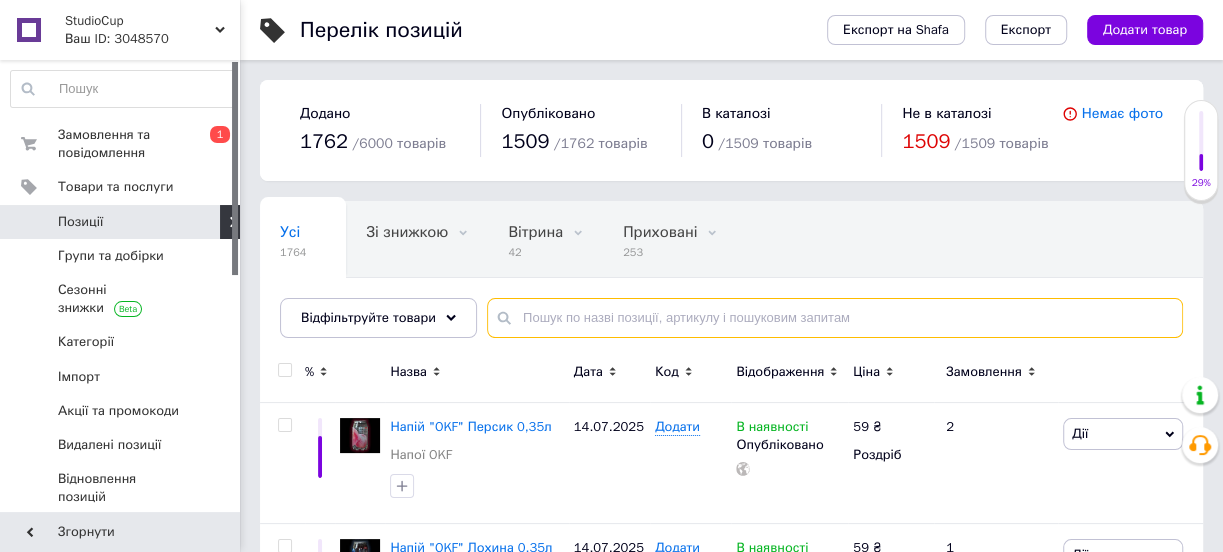 click at bounding box center (835, 318) 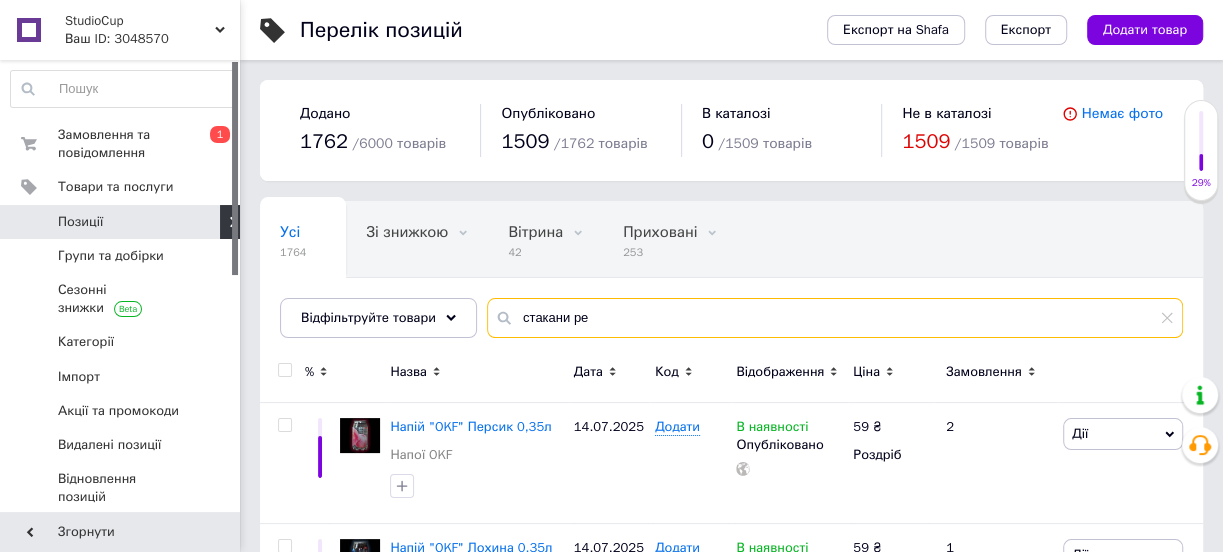 type on "стакани ре" 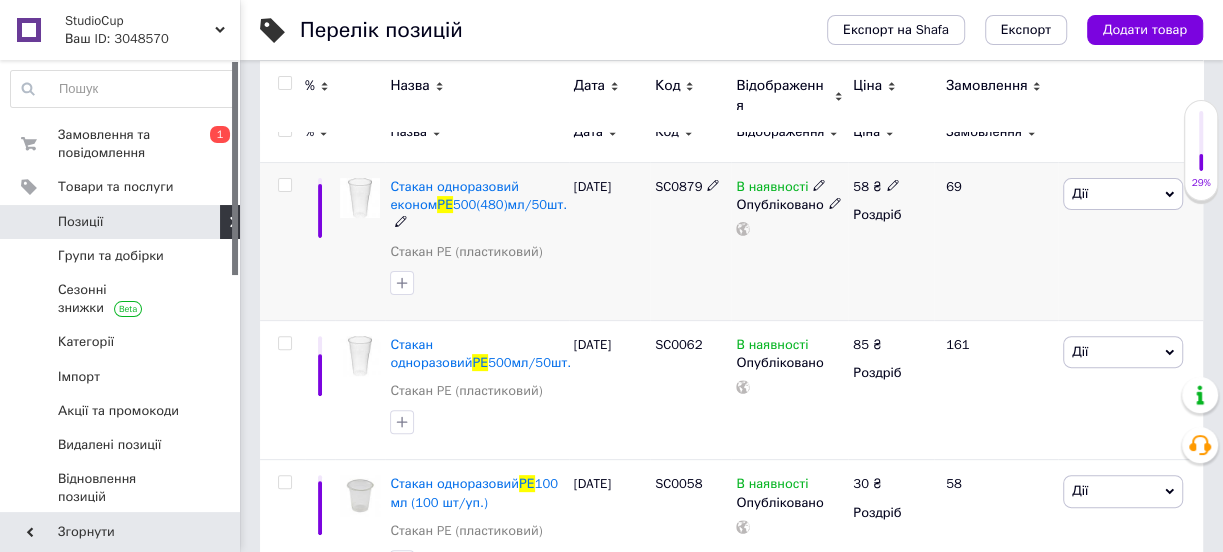 scroll, scrollTop: 272, scrollLeft: 0, axis: vertical 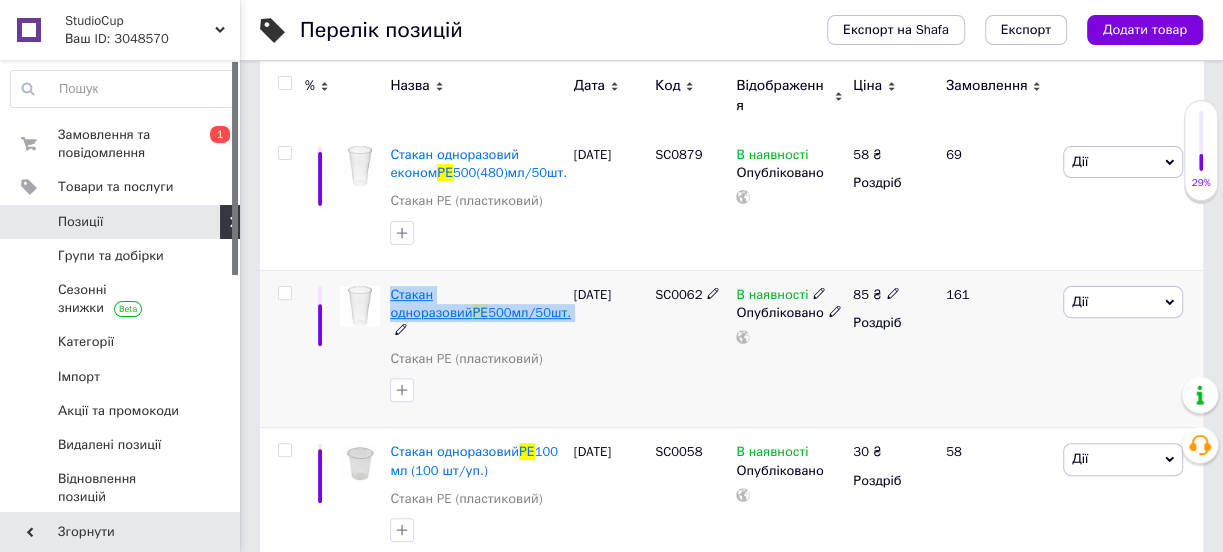drag, startPoint x: 479, startPoint y: 315, endPoint x: 392, endPoint y: 298, distance: 88.64536 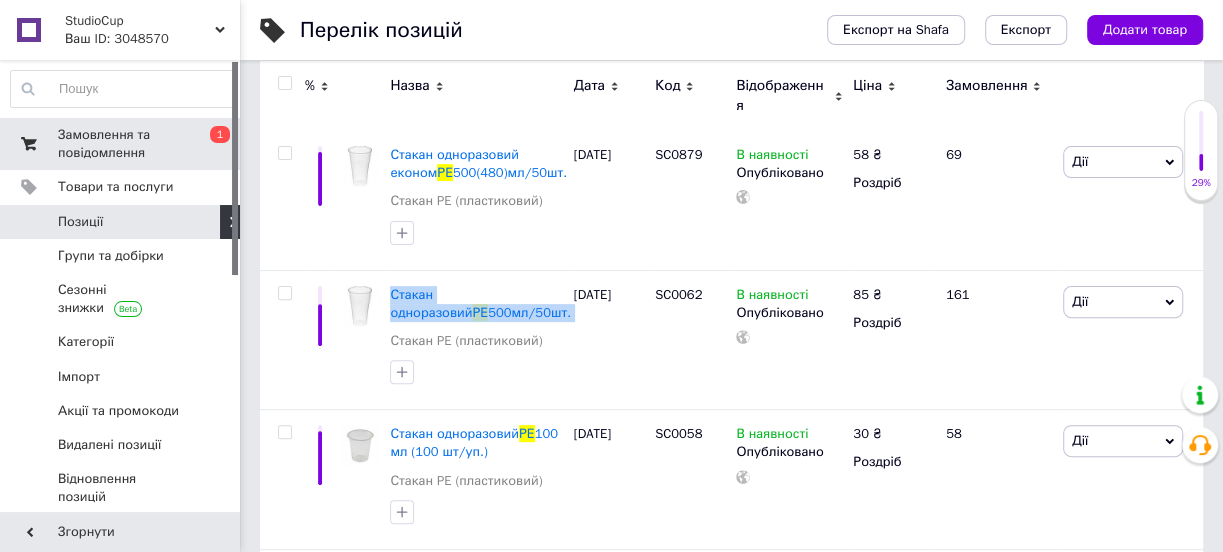 click on "Замовлення та повідомлення" at bounding box center (121, 144) 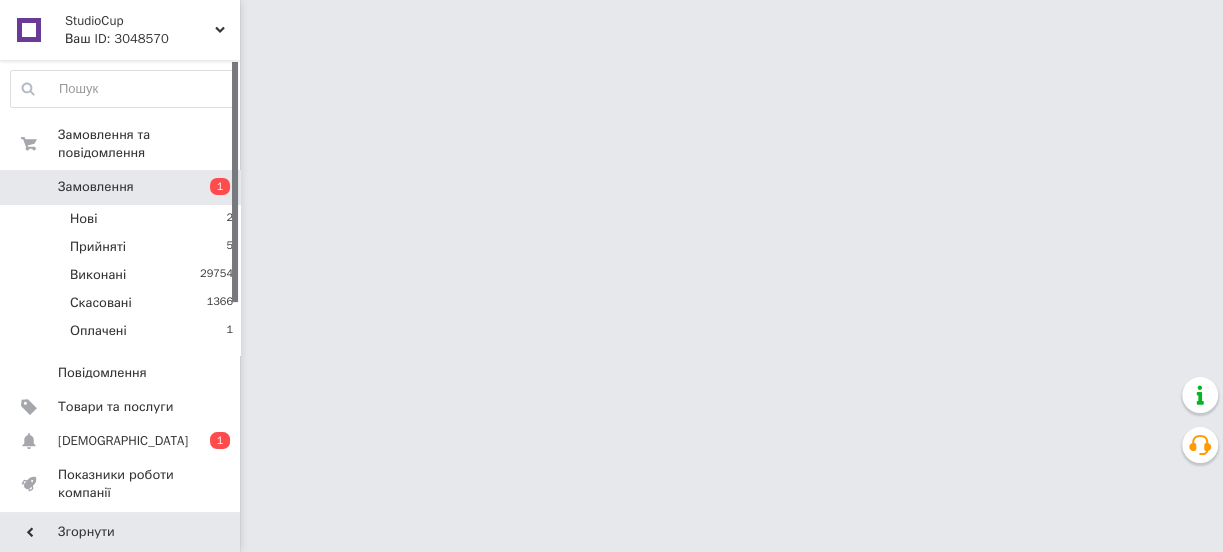 scroll, scrollTop: 0, scrollLeft: 0, axis: both 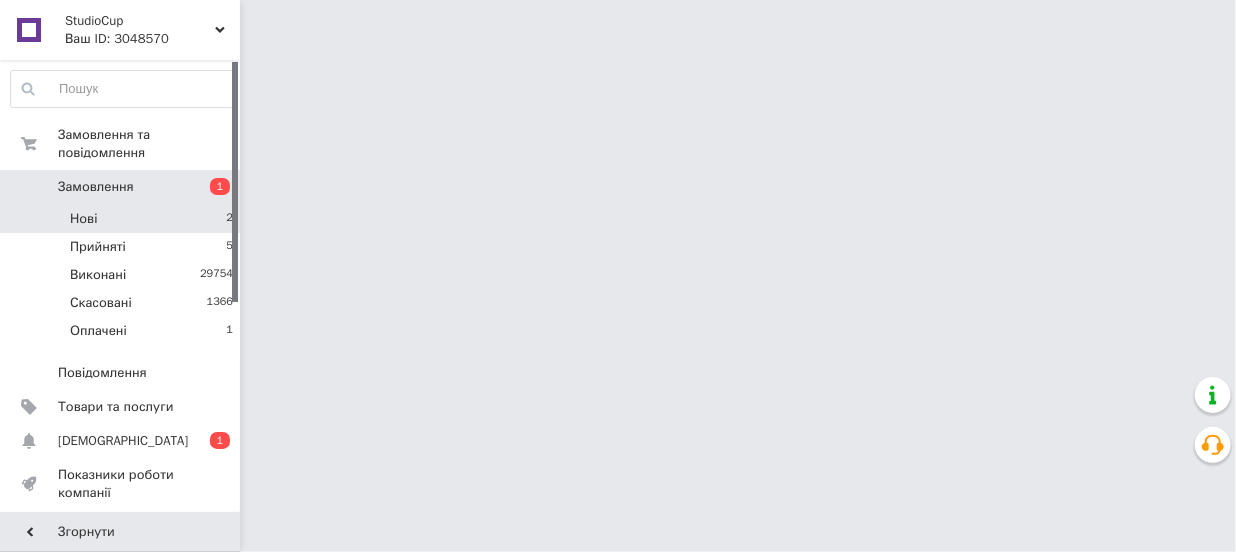 click on "Нові 2" at bounding box center (122, 219) 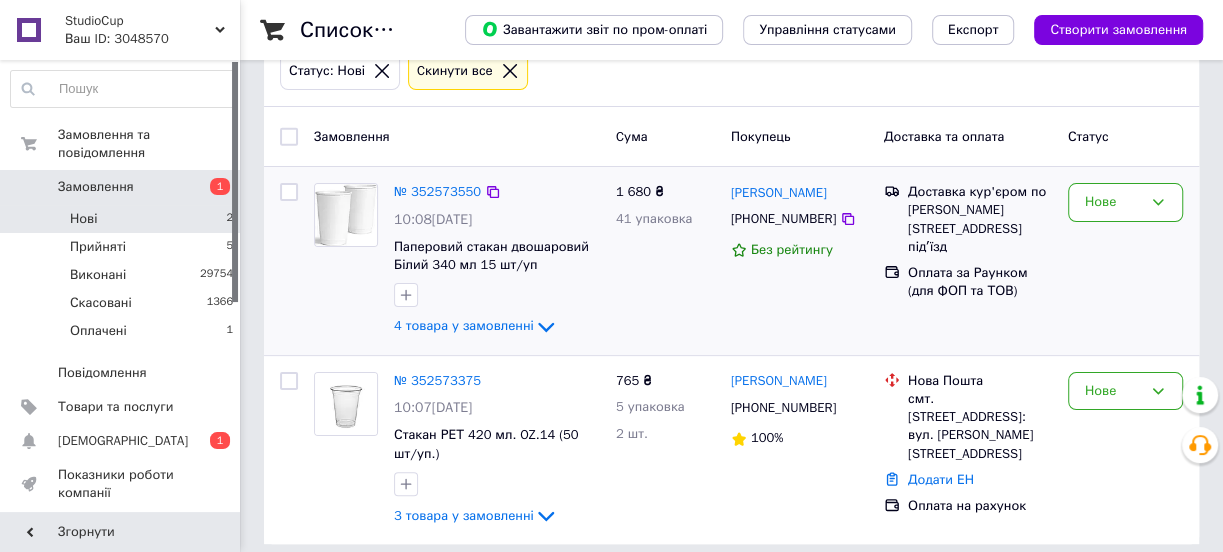 scroll, scrollTop: 135, scrollLeft: 0, axis: vertical 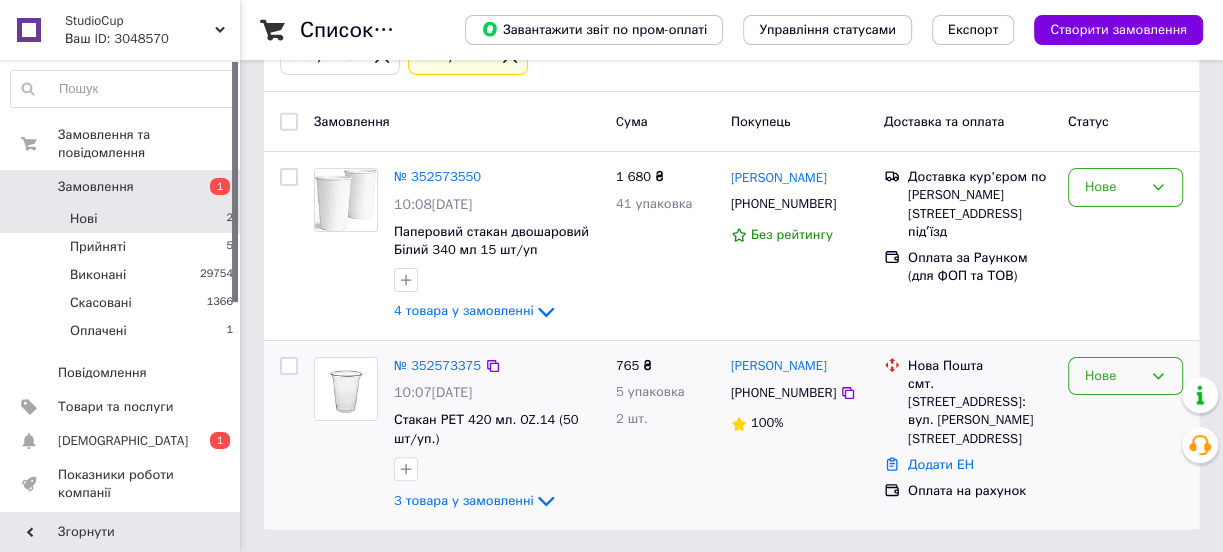 click on "Нове" at bounding box center [1113, 376] 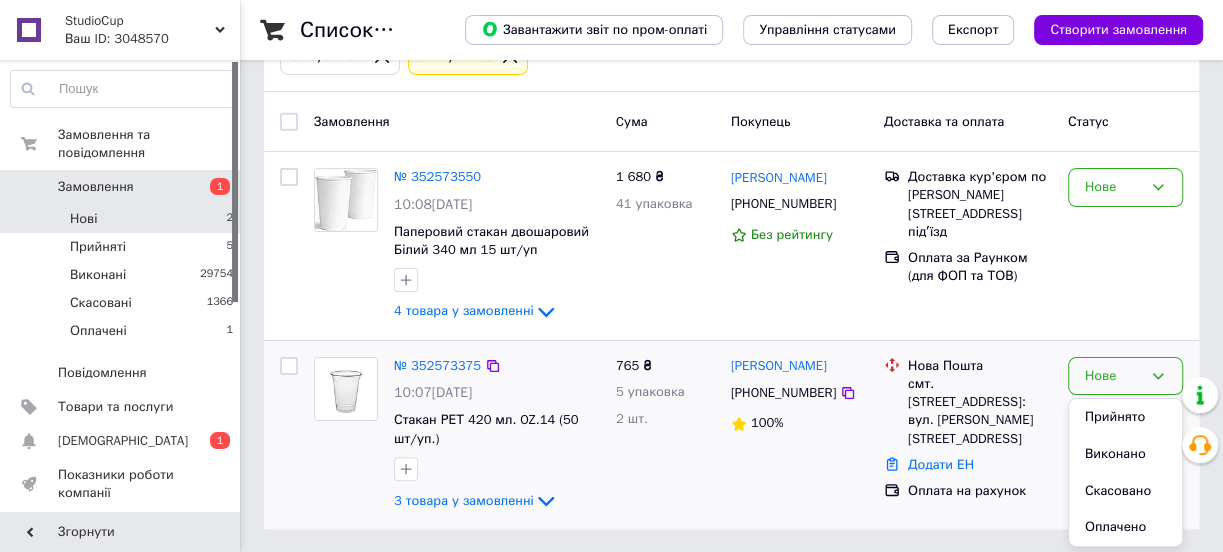 click on "765 ₴ 5 упаковка 2 шт." at bounding box center [665, 435] 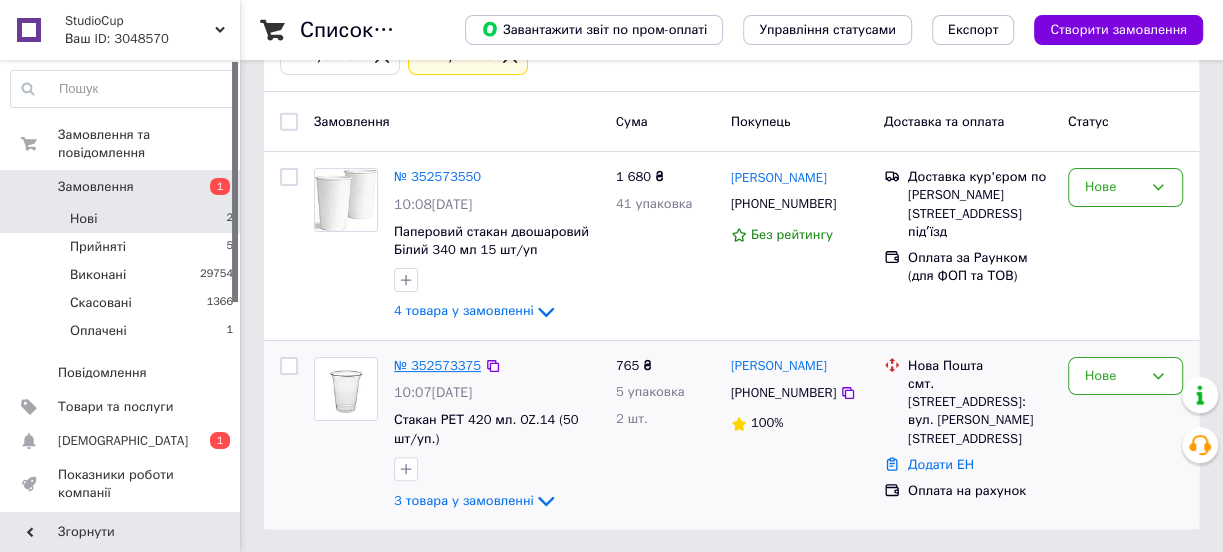 click on "№ 352573375" at bounding box center [437, 365] 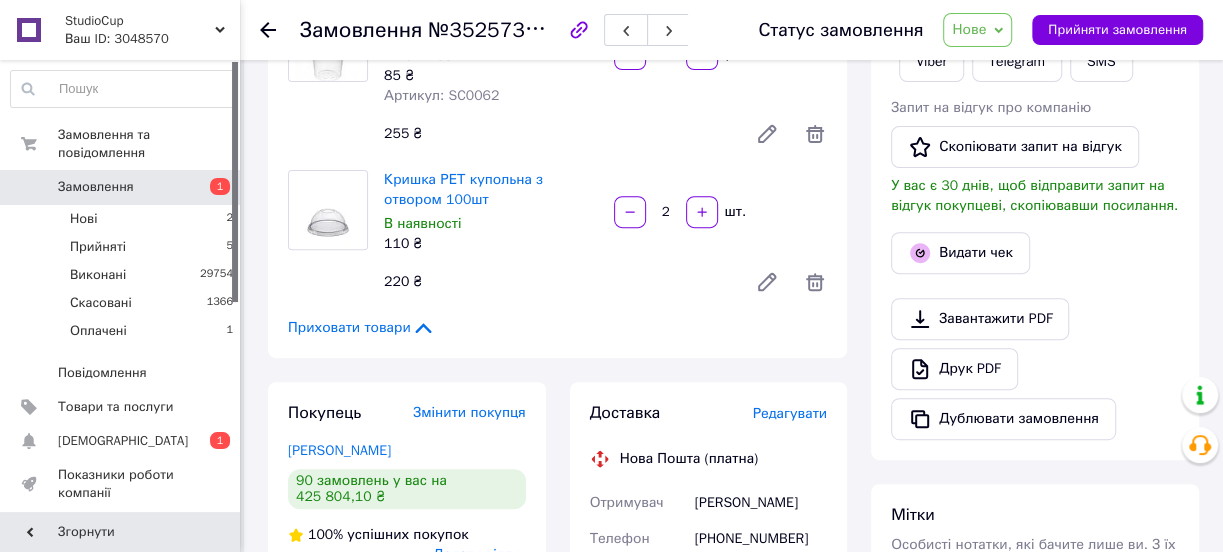 scroll, scrollTop: 44, scrollLeft: 0, axis: vertical 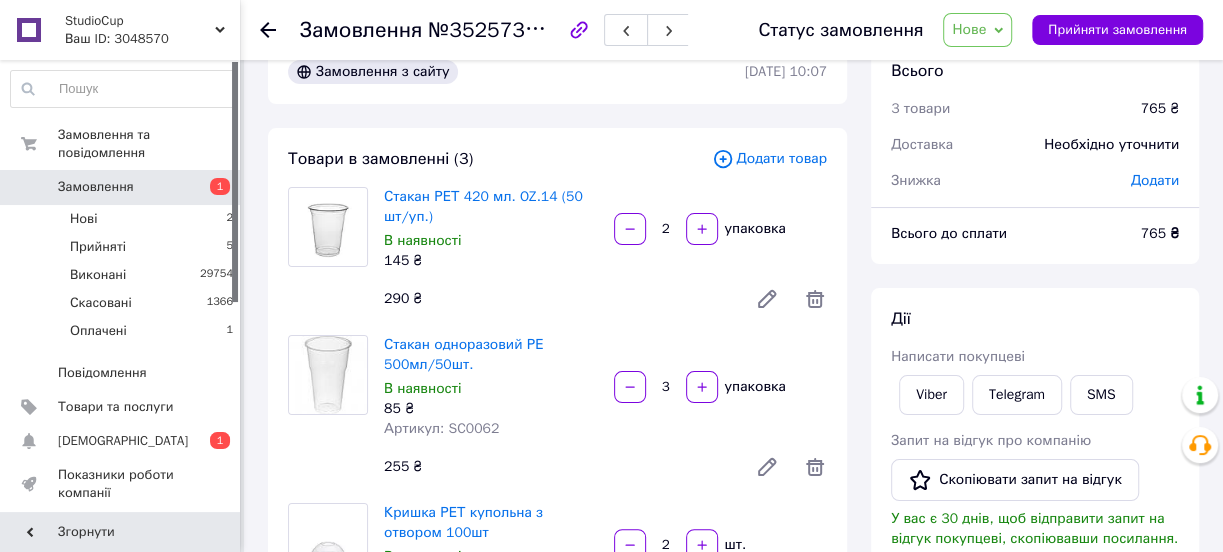 click on "Нове" at bounding box center (969, 29) 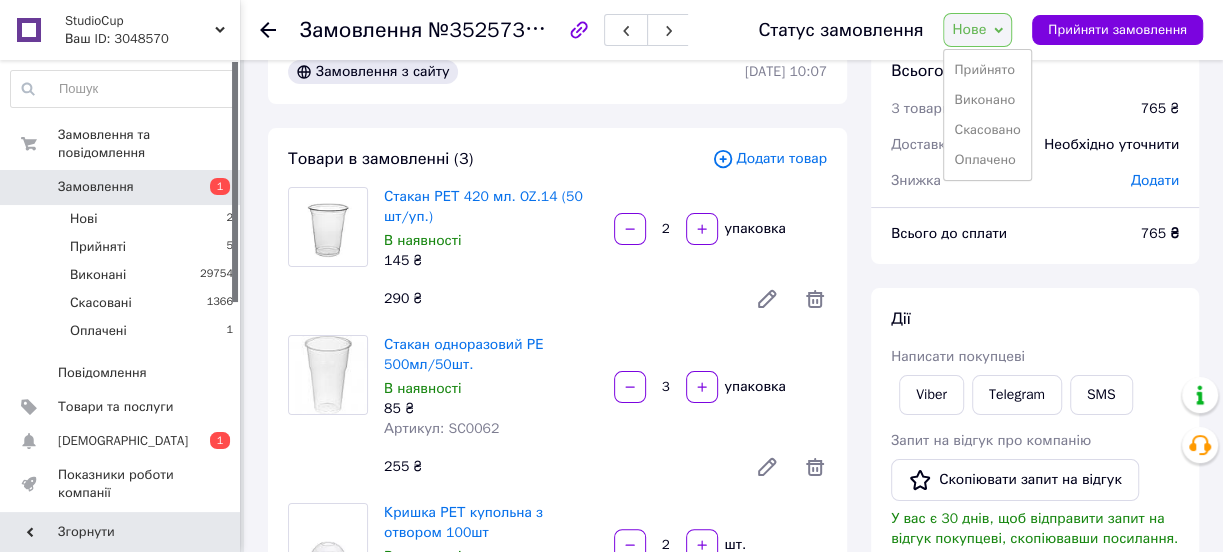 drag, startPoint x: 1007, startPoint y: 99, endPoint x: 921, endPoint y: 124, distance: 89.560036 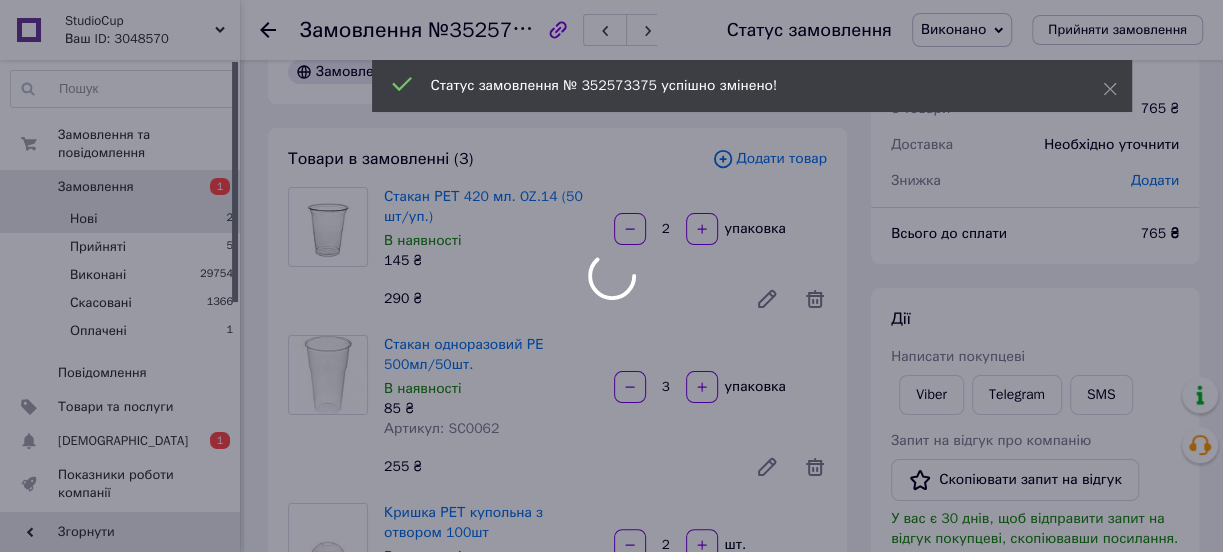 click on "StudioCup Ваш ID: 3048570 Сайт StudioCup Кабінет покупця Перевірити стан системи Сторінка на порталі Довідка Вийти Замовлення та повідомлення Замовлення 1 Нові 2 Прийняті 5 Виконані 29754 Скасовані 1366 Оплачені 1 Повідомлення 0 Товари та послуги Сповіщення 0 1 Показники роботи компанії Панель управління Відгуки Покупці Каталог ProSale Аналітика Інструменти веб-майстра та SEO Управління сайтом Гаманець компанії [PERSON_NAME] Тарифи та рахунки Prom мікс 6 000 Згорнути
Замовлення №352573375 Статус замовлення Виконано 2" at bounding box center (611, 755) 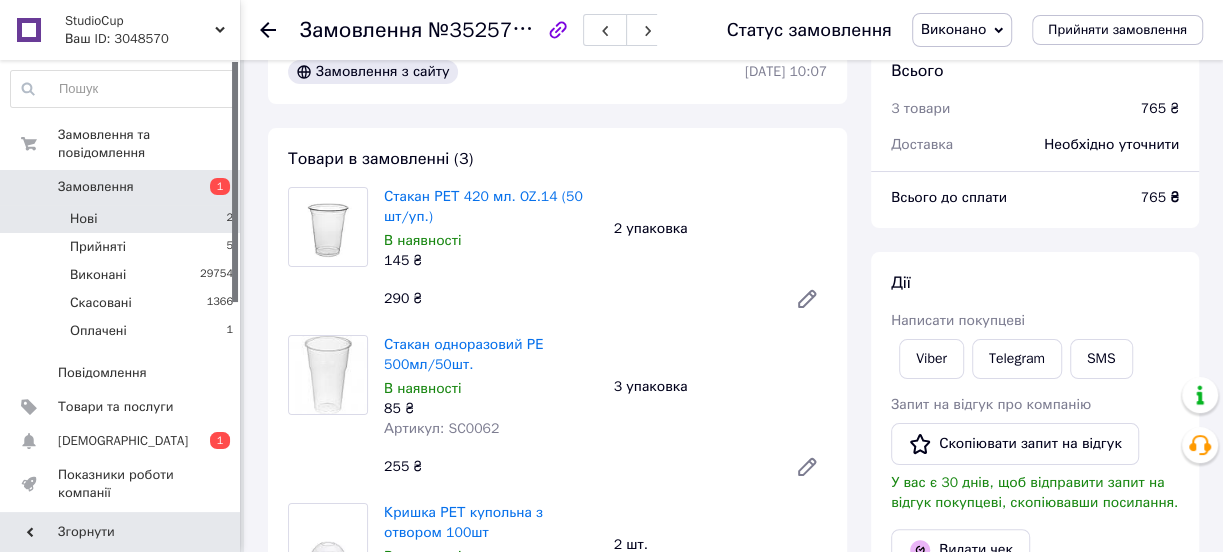 click on "Нові 2" at bounding box center (122, 219) 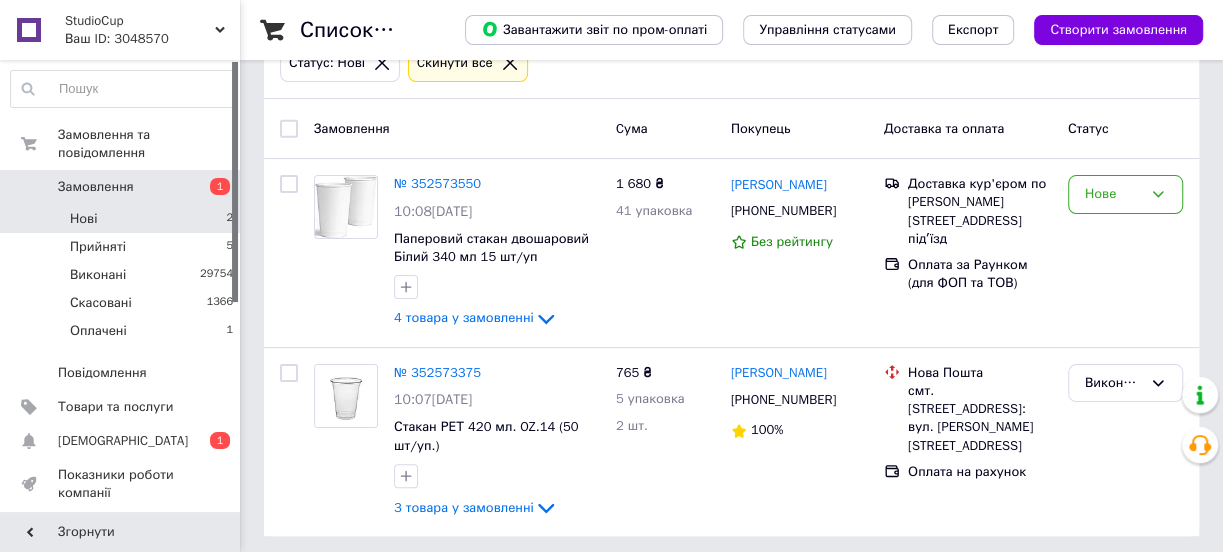 scroll, scrollTop: 135, scrollLeft: 0, axis: vertical 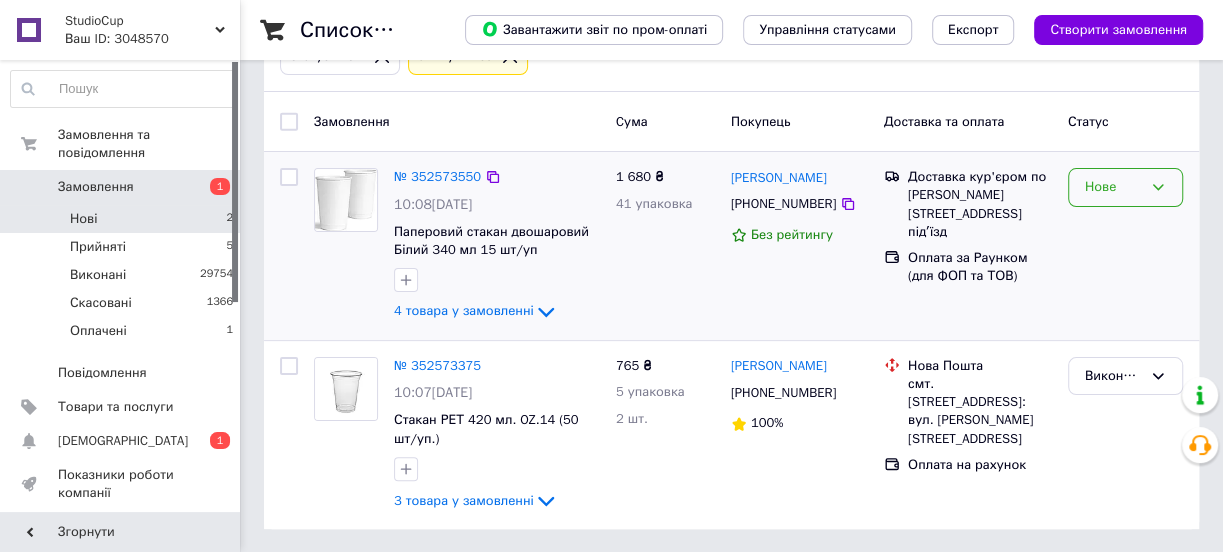 click on "Нове" at bounding box center [1113, 187] 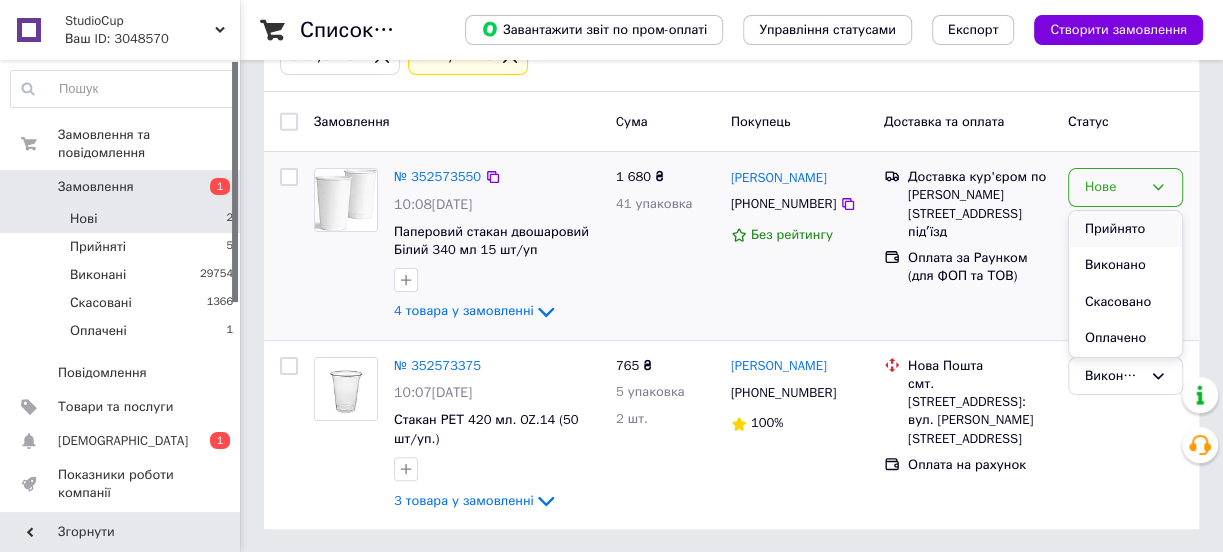 click on "Прийнято" at bounding box center [1125, 229] 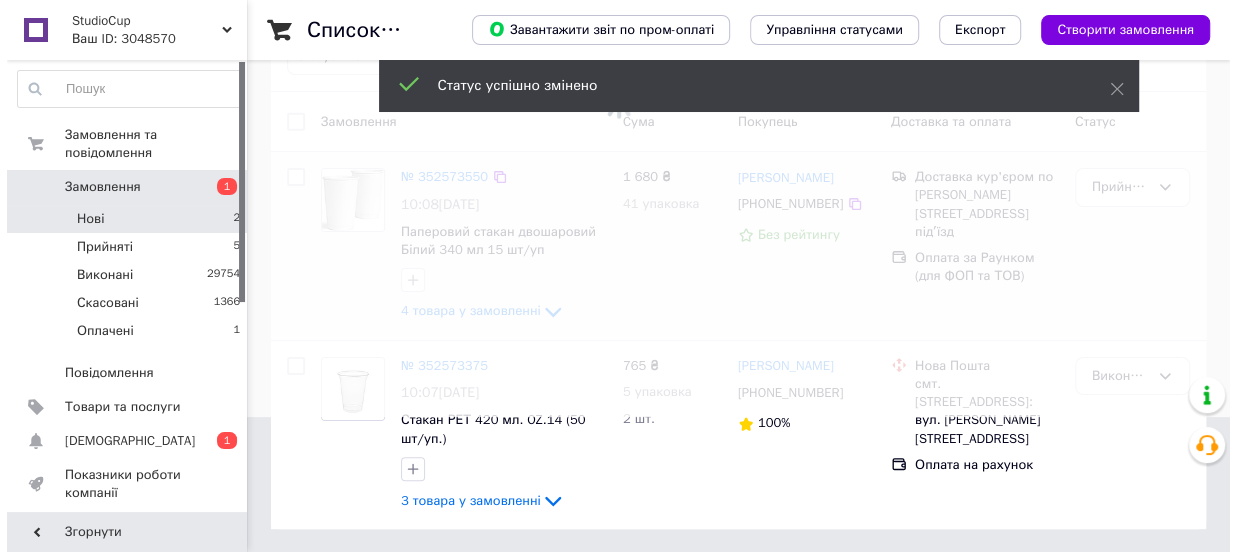 scroll, scrollTop: 0, scrollLeft: 0, axis: both 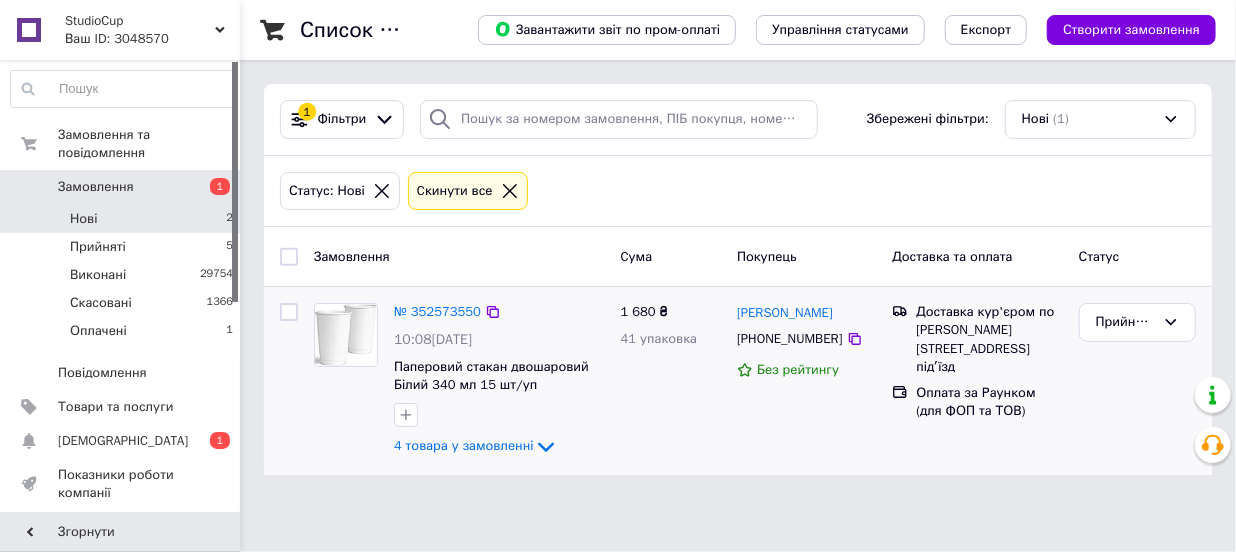 click on "Нові" at bounding box center (83, 219) 